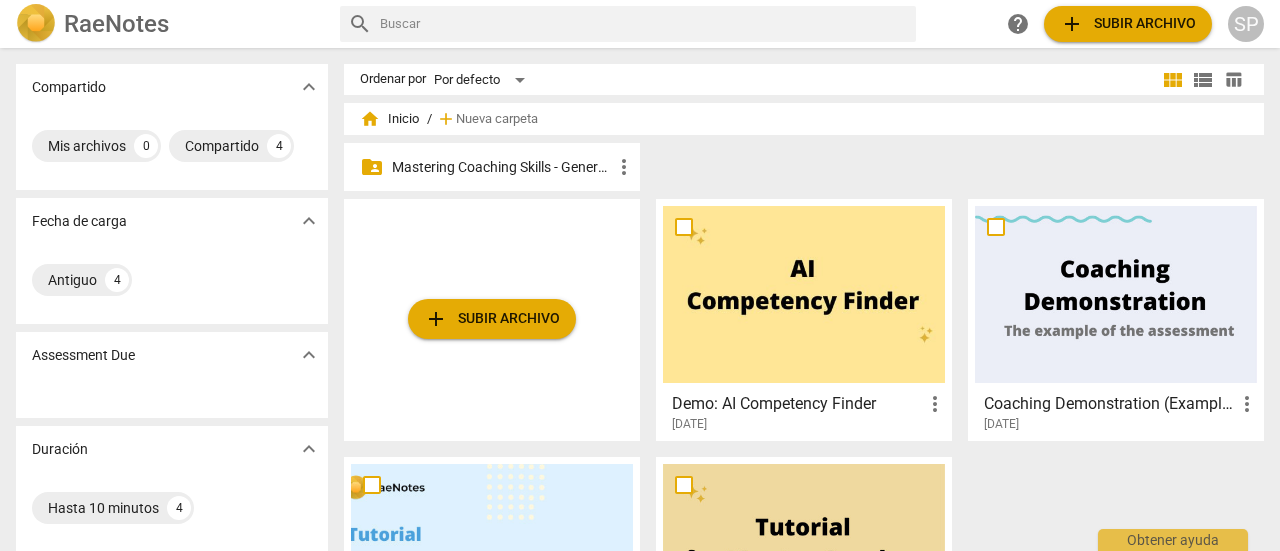 scroll, scrollTop: 0, scrollLeft: 0, axis: both 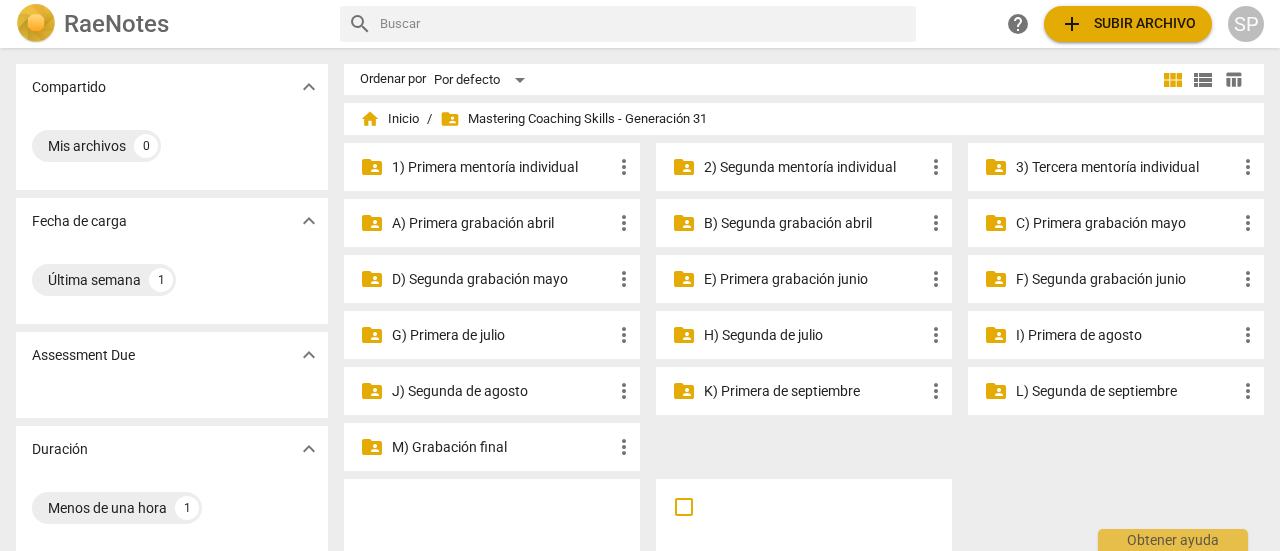 click on "E) Primera grabación junio" at bounding box center (814, 279) 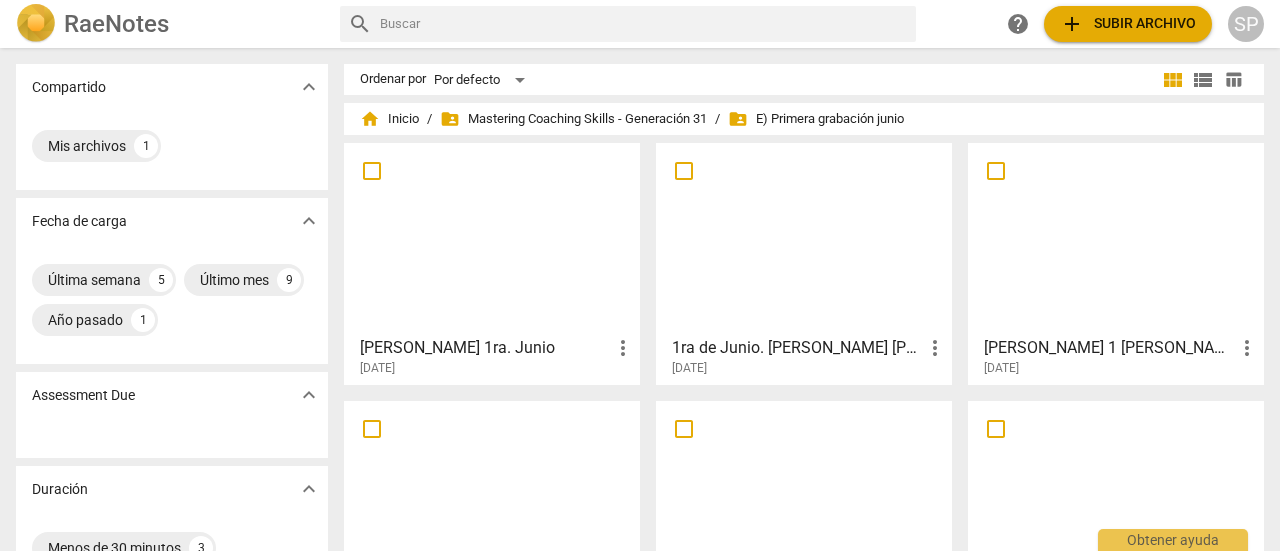 click at bounding box center (804, 238) 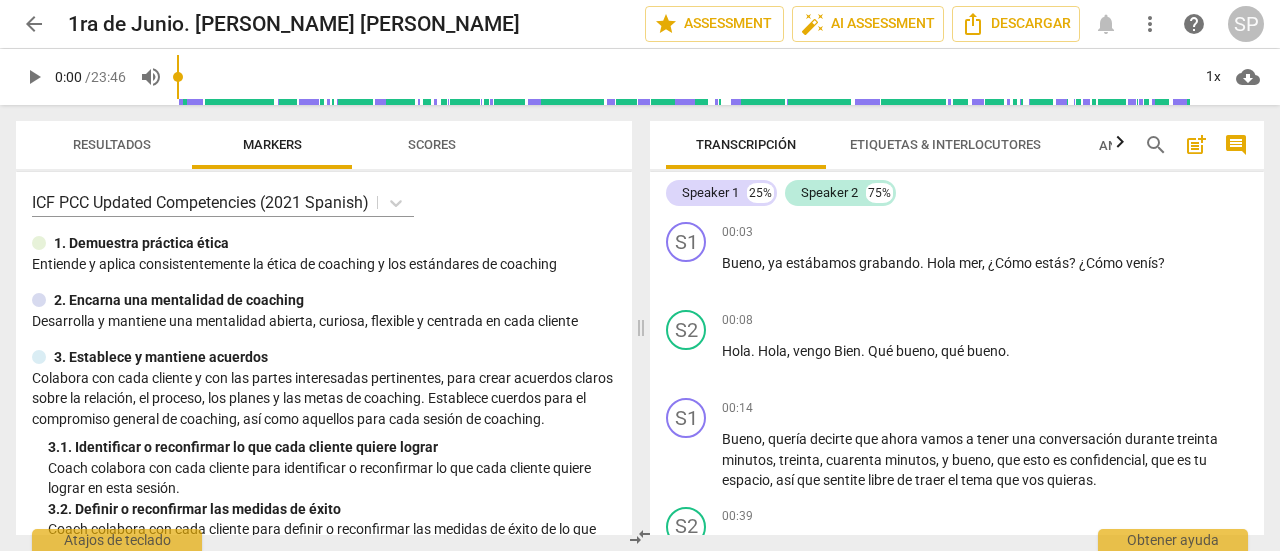 click on "play_arrow" at bounding box center (34, 77) 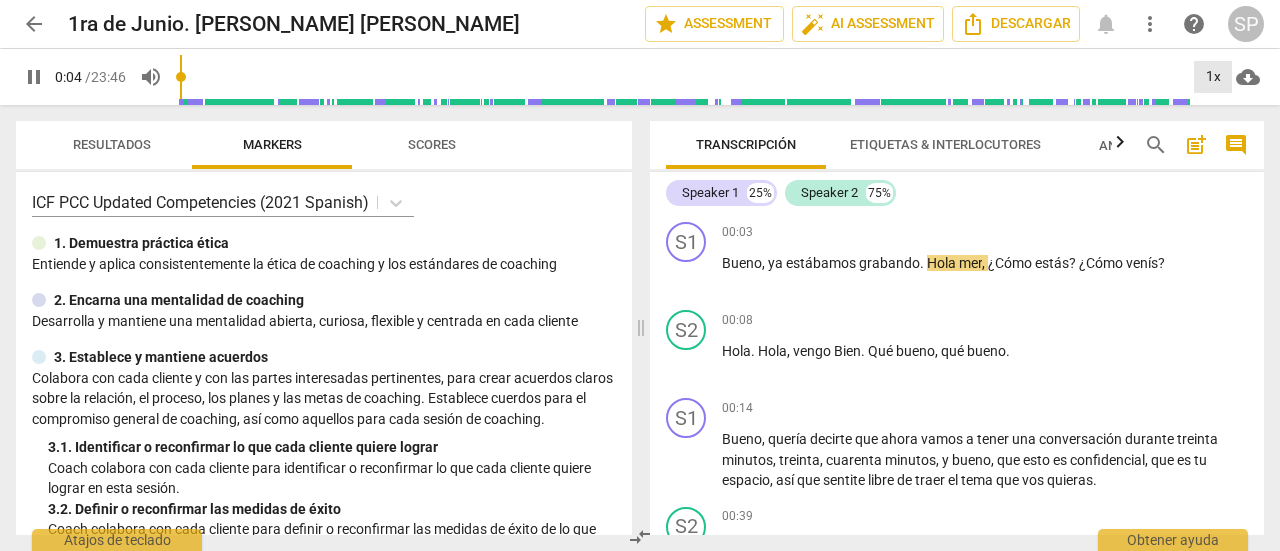 click on "1x" at bounding box center (1213, 77) 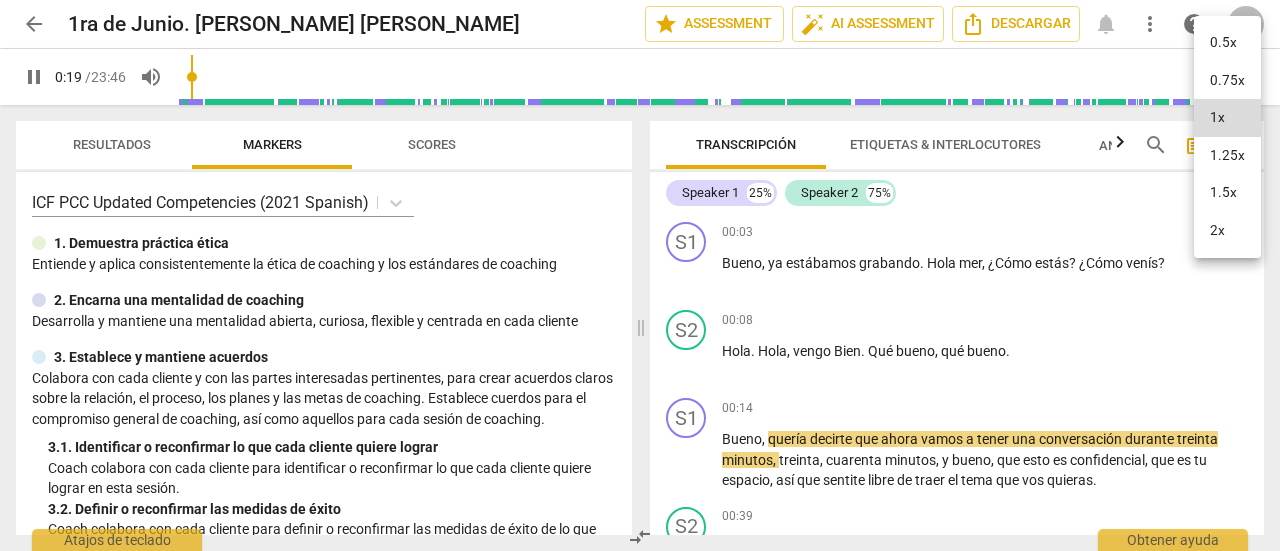 click at bounding box center [640, 275] 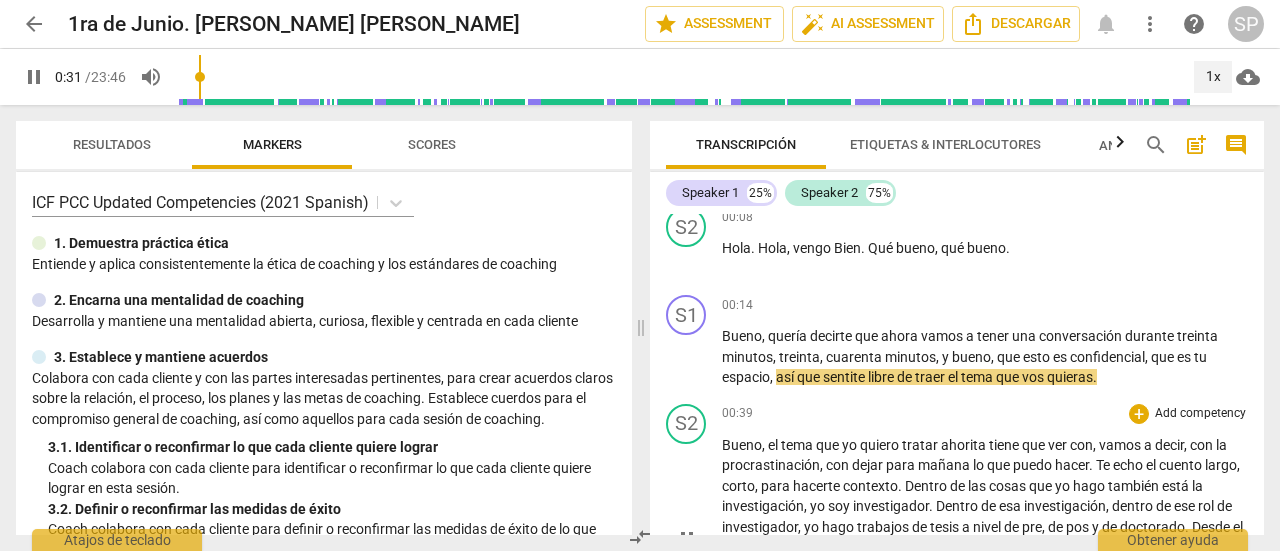 scroll, scrollTop: 100, scrollLeft: 0, axis: vertical 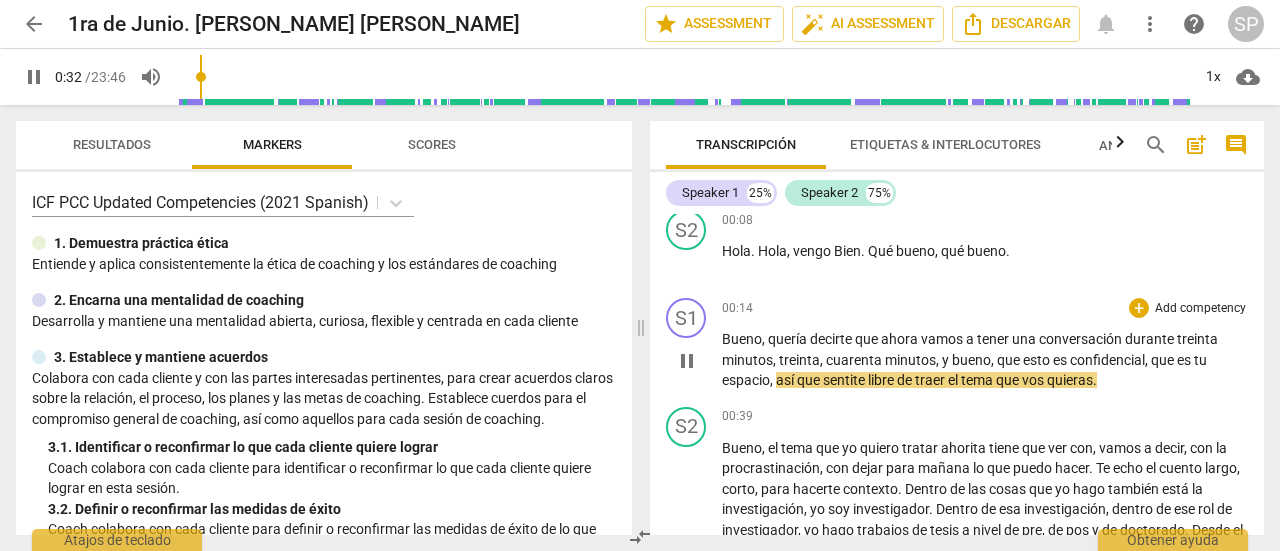 click on "Add competency" at bounding box center [1200, 309] 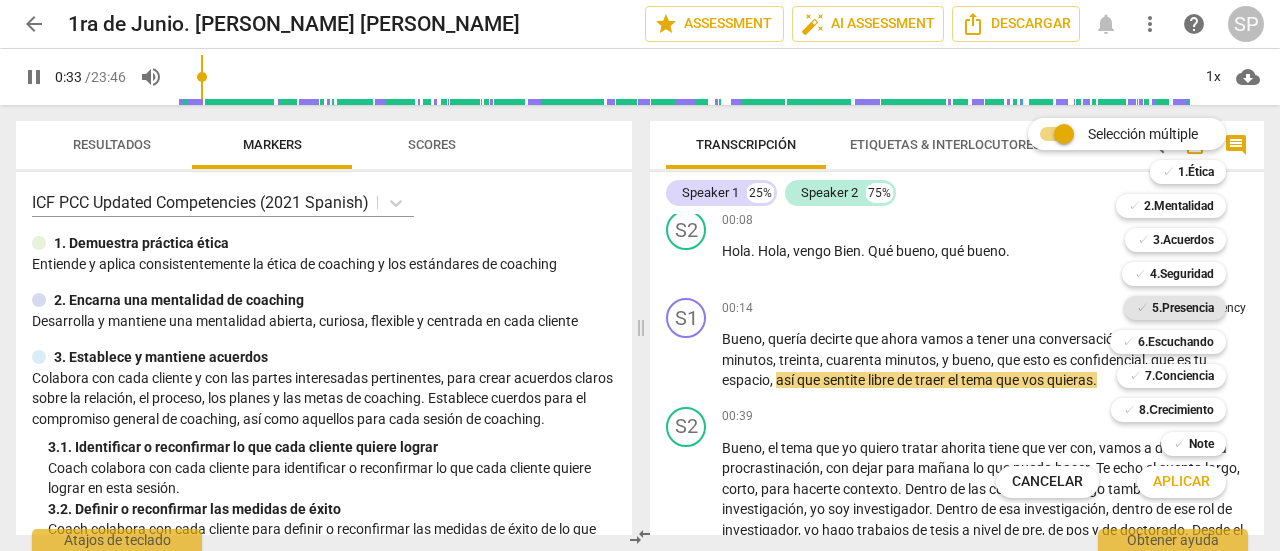 click on "5.Presencia" at bounding box center (1183, 308) 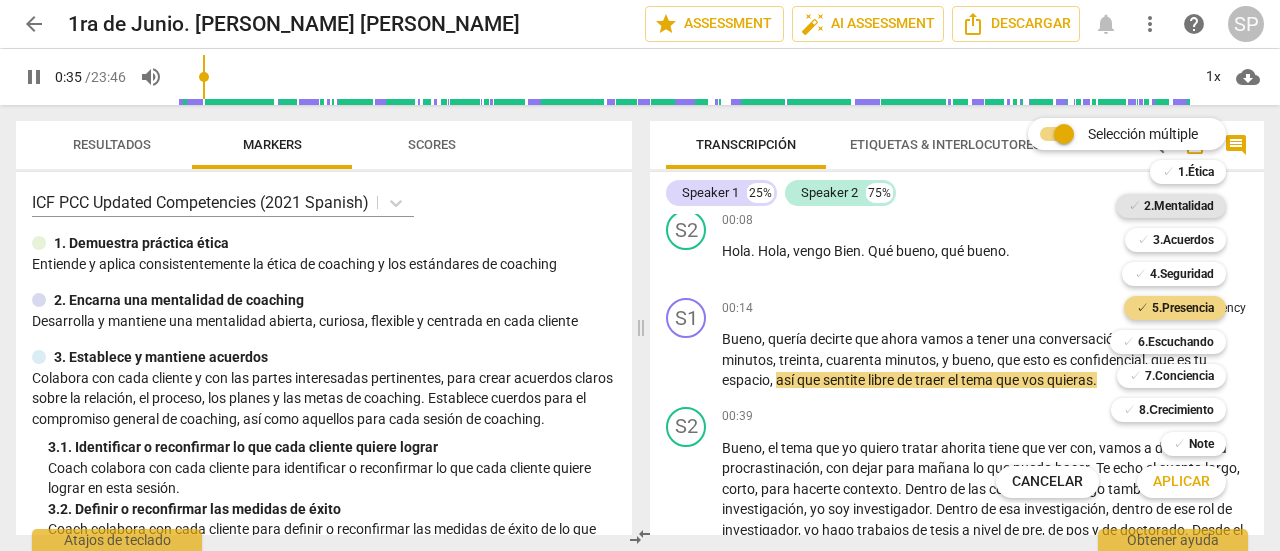 click on "2.Mentalidad" at bounding box center [1179, 206] 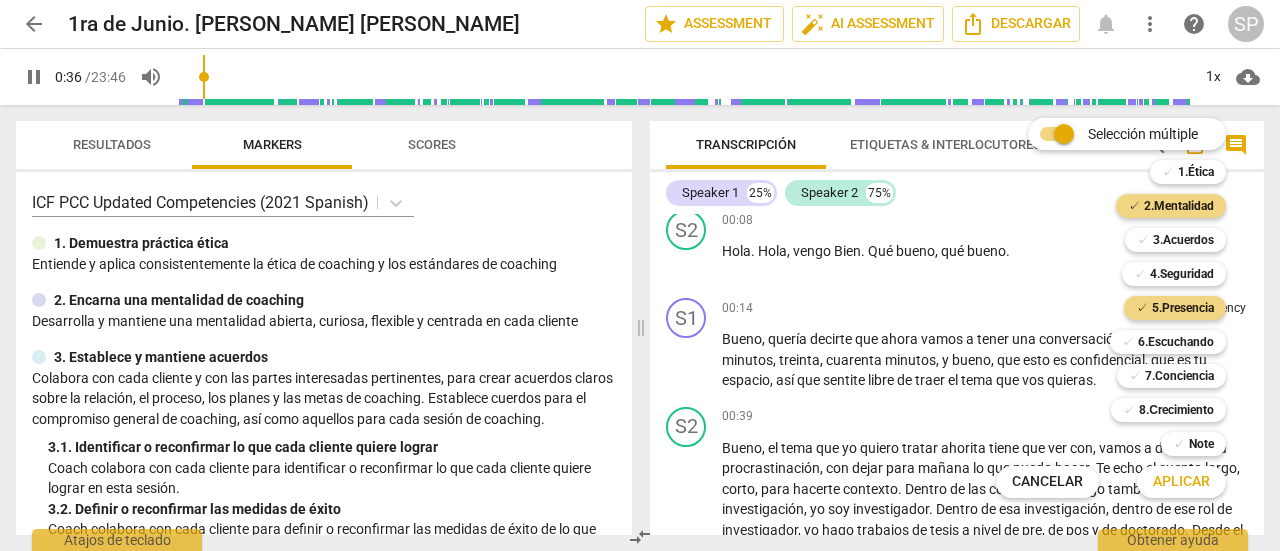 click on "Aplicar" at bounding box center [1181, 482] 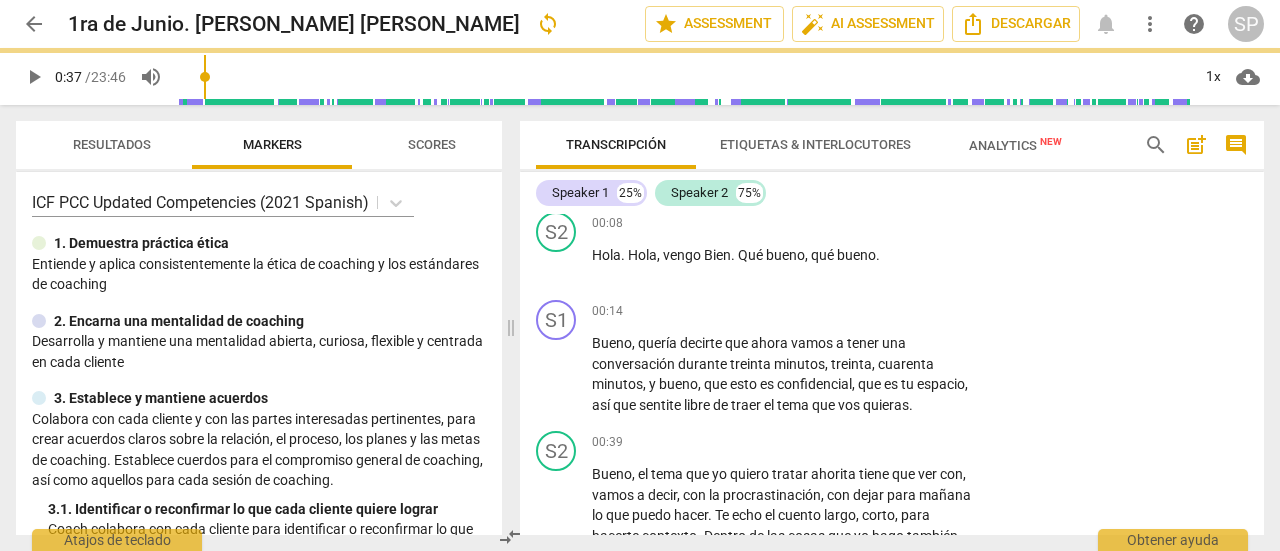 type on "37" 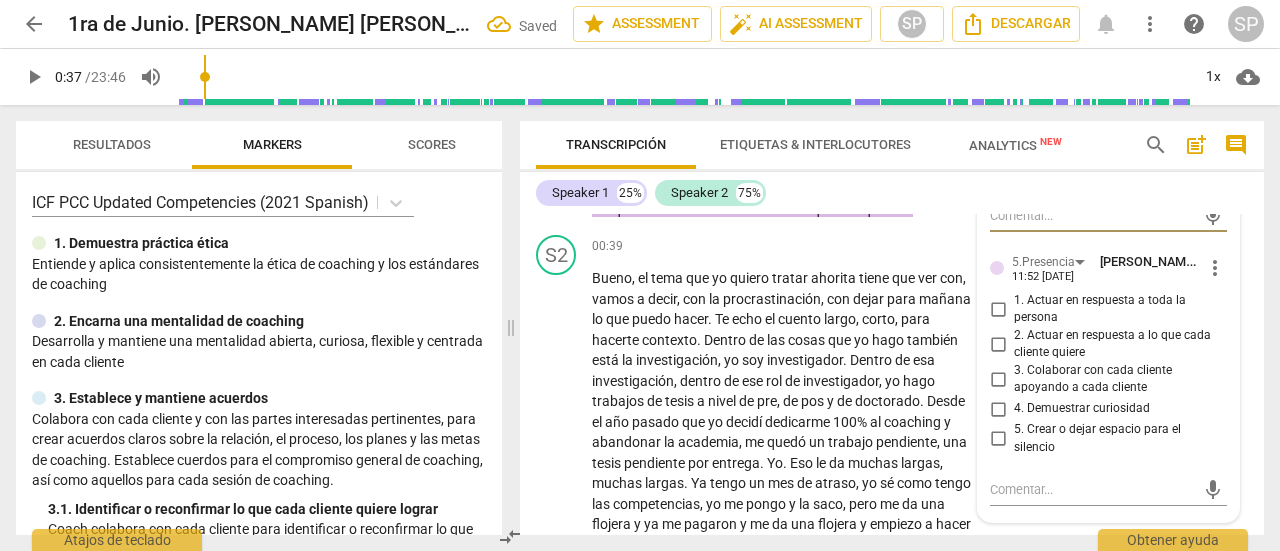 scroll, scrollTop: 302, scrollLeft: 0, axis: vertical 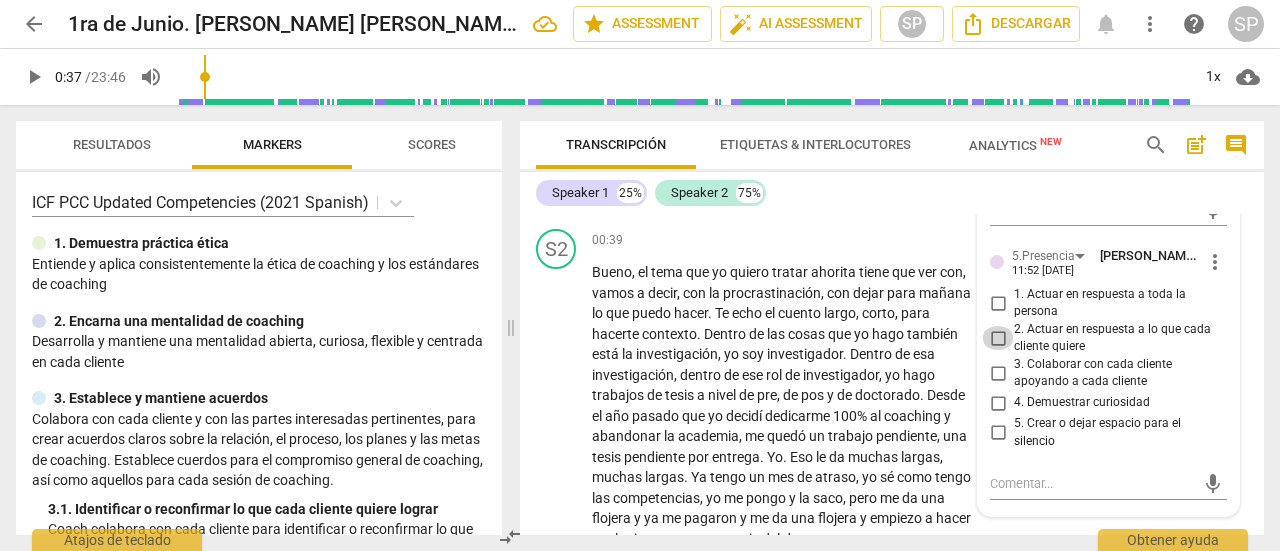 drag, startPoint x: 996, startPoint y: 341, endPoint x: 1028, endPoint y: 365, distance: 40 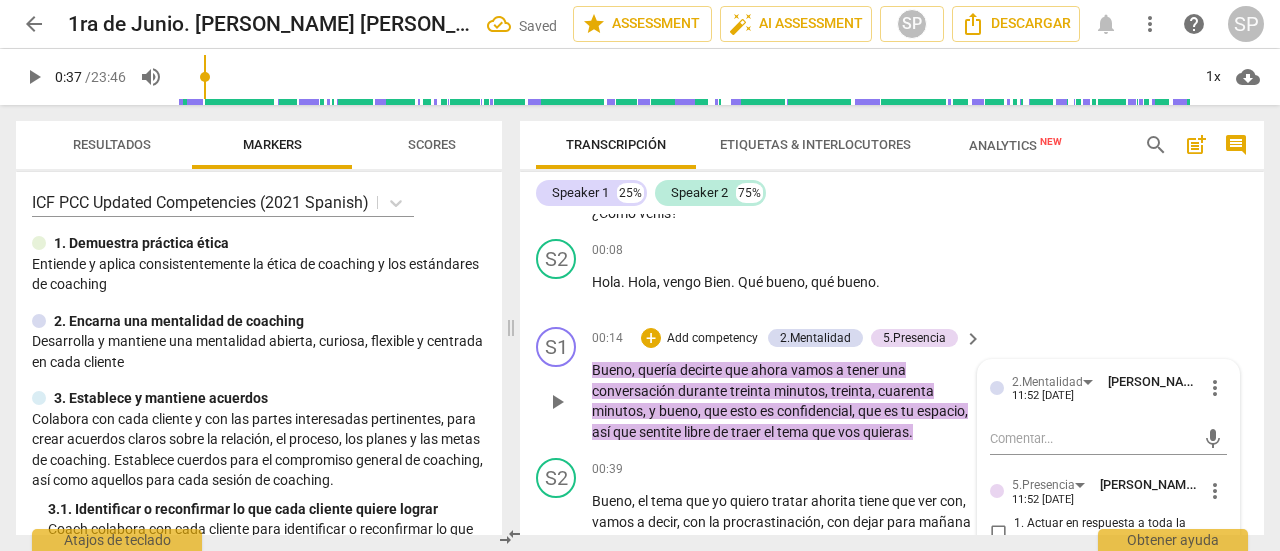 scroll, scrollTop: 2, scrollLeft: 0, axis: vertical 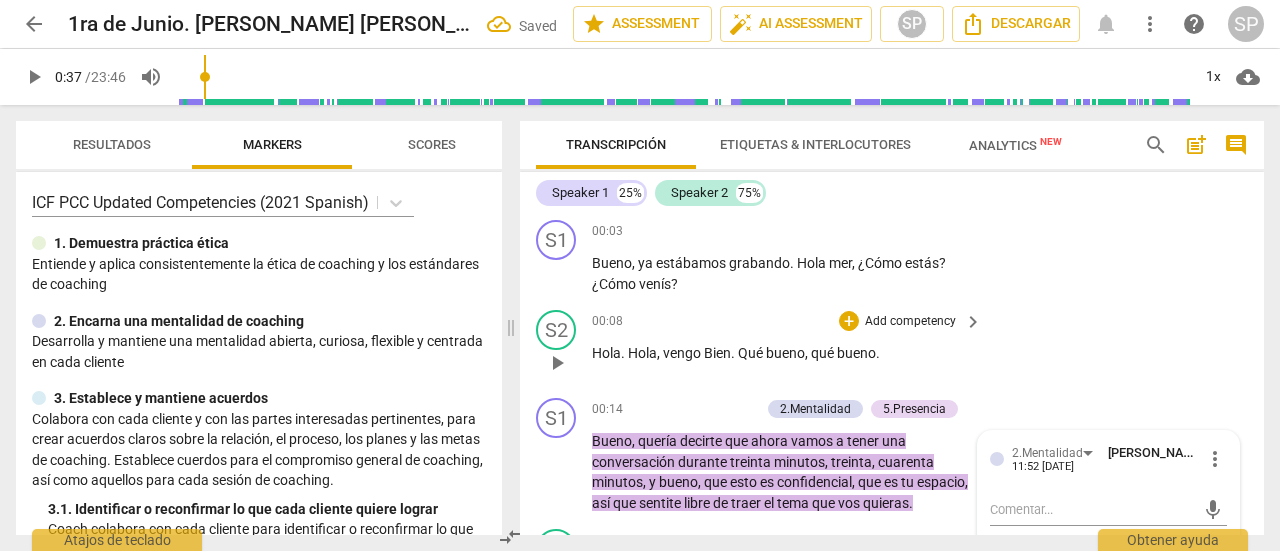 click on "S2 play_arrow pause 00:08 + Add competency keyboard_arrow_right Hola .   [GEOGRAPHIC_DATA] ,   vengo   Bien .   Qué   bueno ,   qué   bueno ." at bounding box center (892, 346) 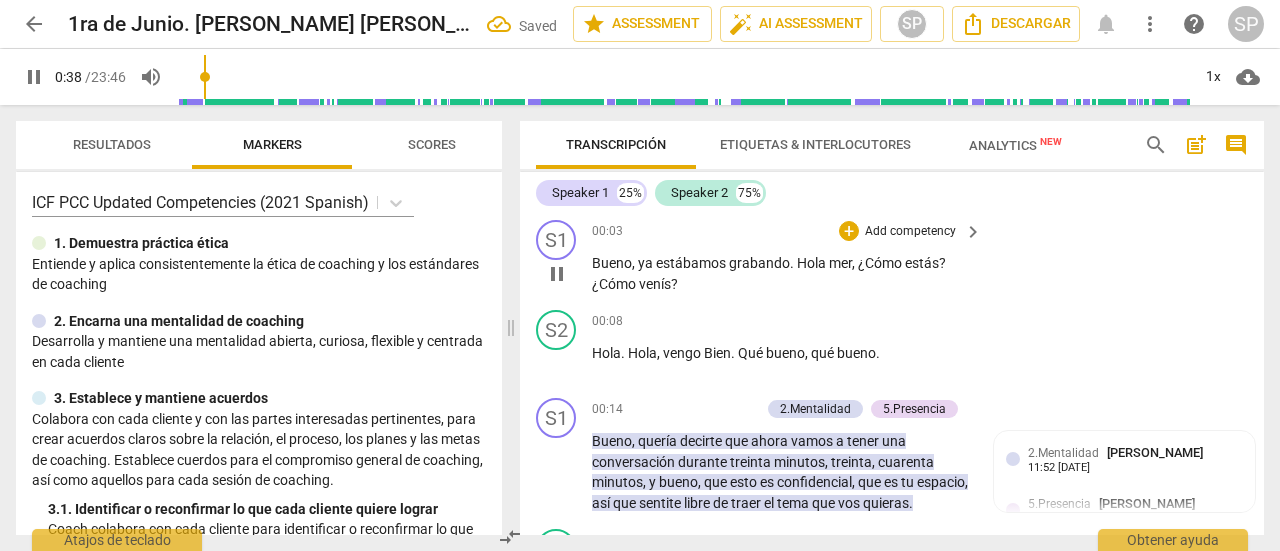 click on "S1 play_arrow pause 00:03 + Add competency keyboard_arrow_right Bueno ,   ya   estábamos   grabando .   Hola   mer ,   ¿Cómo   estás ?   ¿Cómo   venís ?" at bounding box center [892, 257] 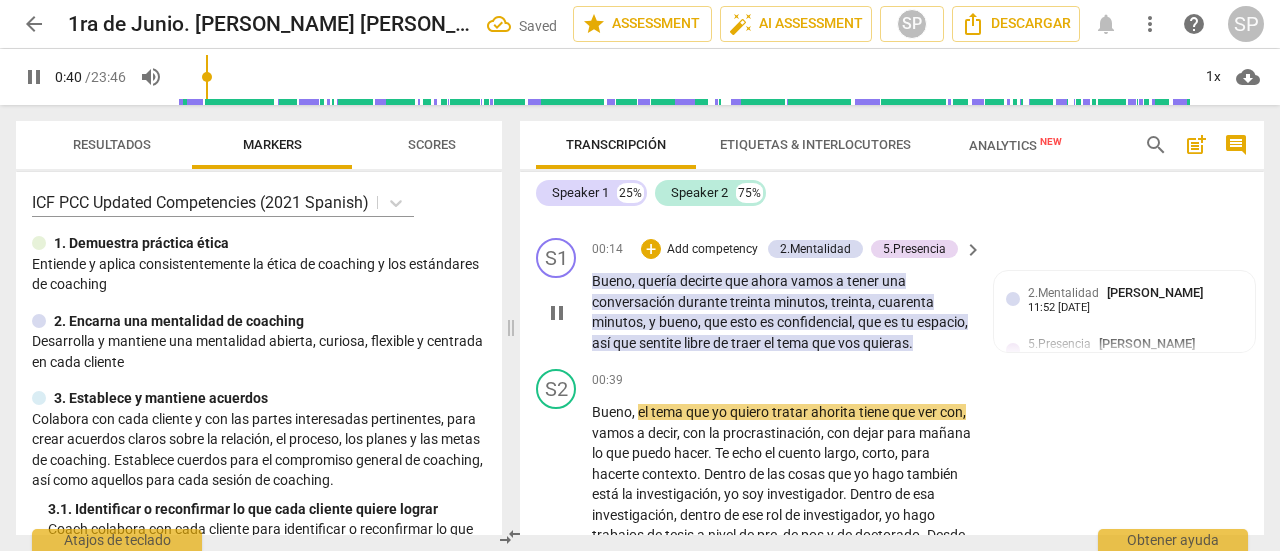 scroll, scrollTop: 102, scrollLeft: 0, axis: vertical 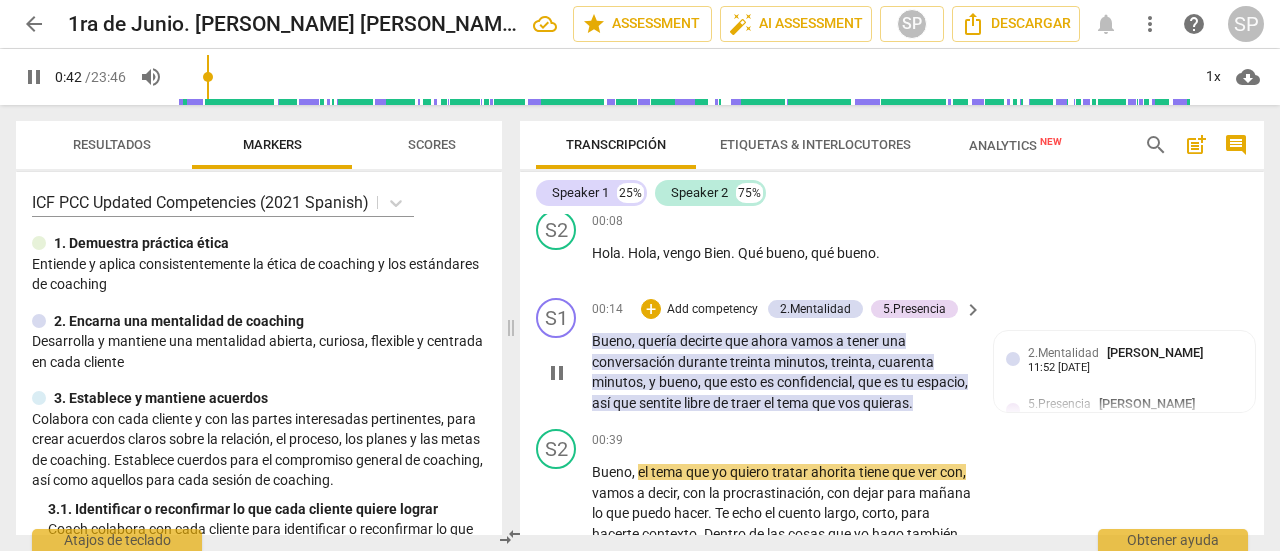 click on "Add competency" at bounding box center (712, 310) 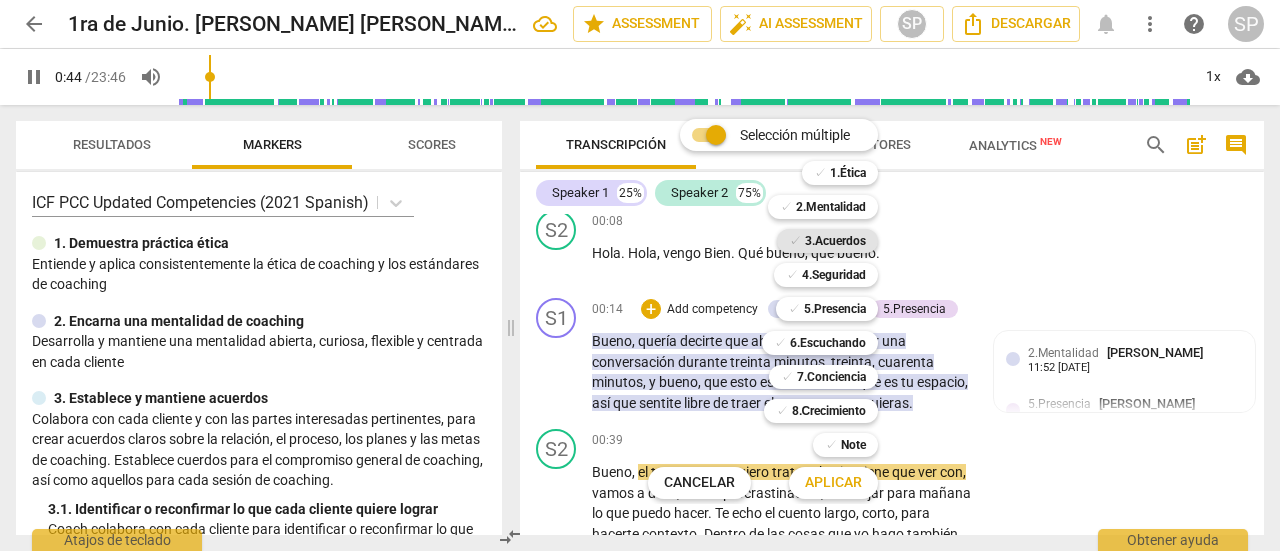 click on "3.Acuerdos" at bounding box center [835, 241] 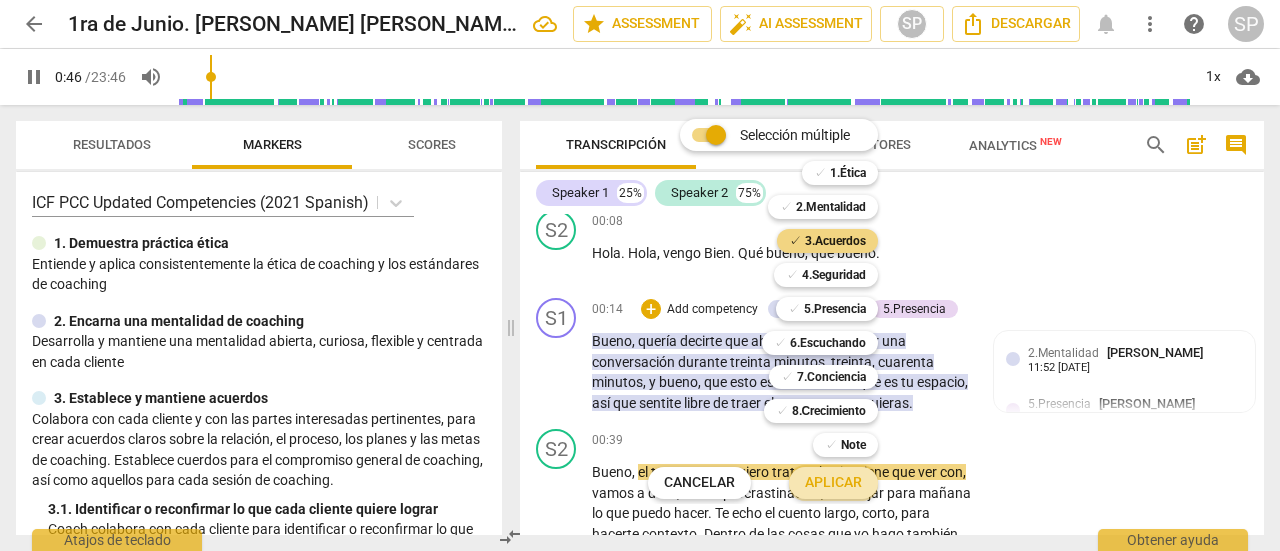 click on "Aplicar" at bounding box center [833, 483] 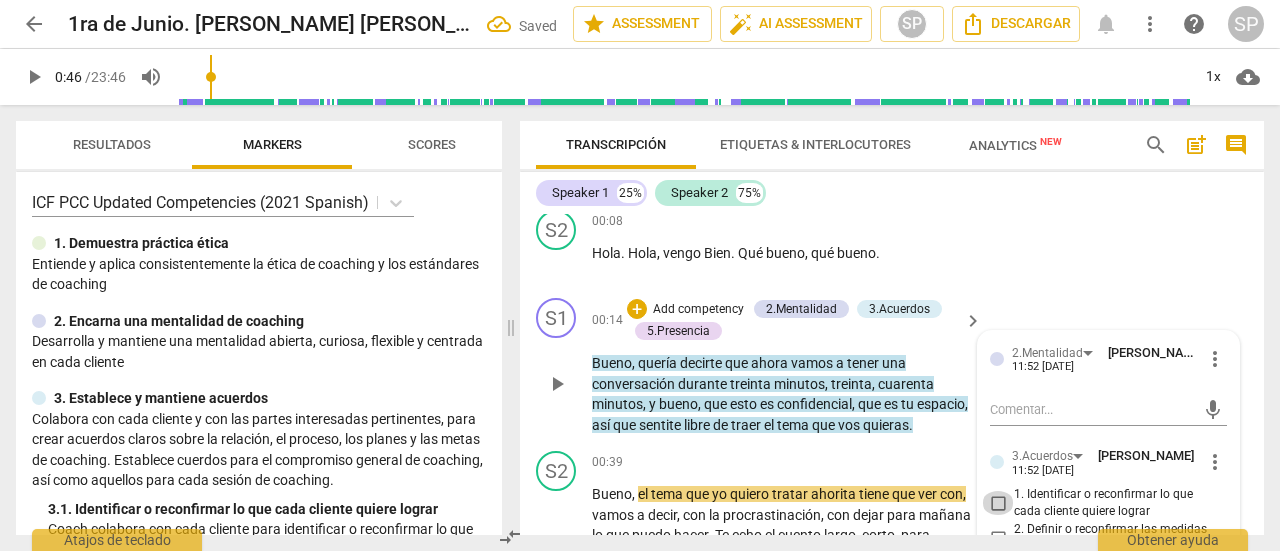 click on "1. Identificar o reconfirmar lo que cada cliente quiere lograr" at bounding box center (998, 503) 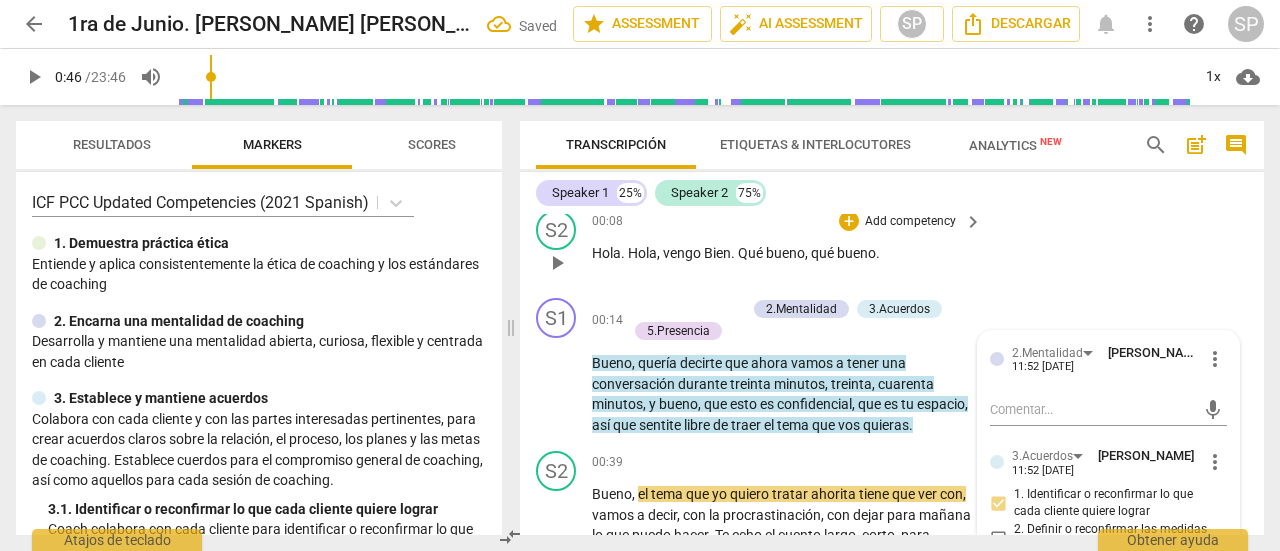 click on "S2 play_arrow pause 00:08 + Add competency keyboard_arrow_right Hola .   [GEOGRAPHIC_DATA] ,   vengo   Bien .   Qué   bueno ,   qué   bueno ." at bounding box center (892, 246) 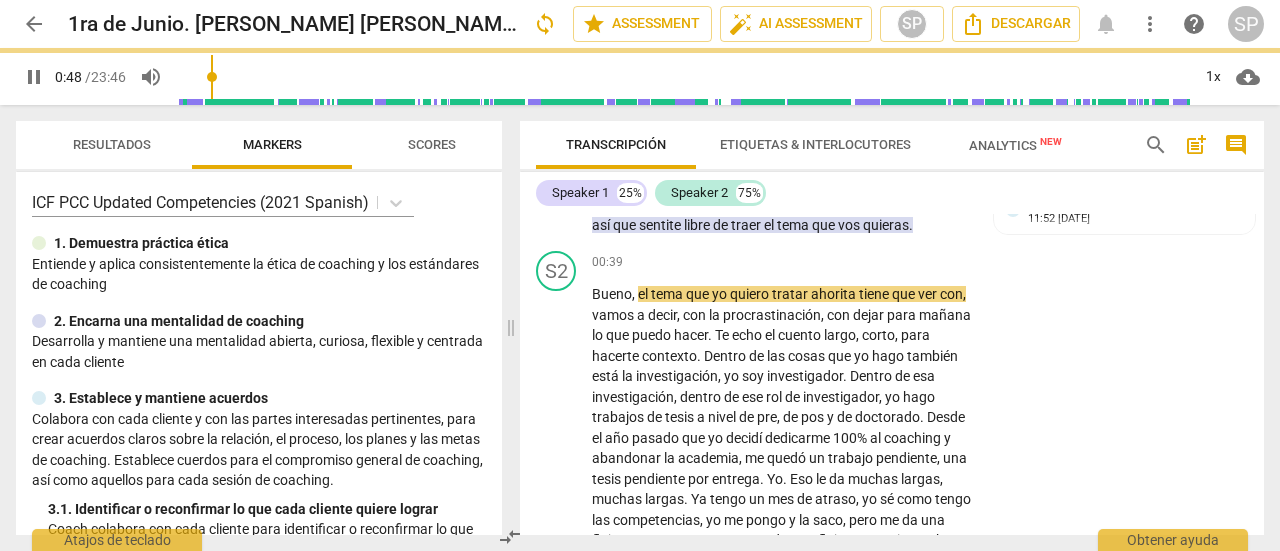 scroll, scrollTop: 402, scrollLeft: 0, axis: vertical 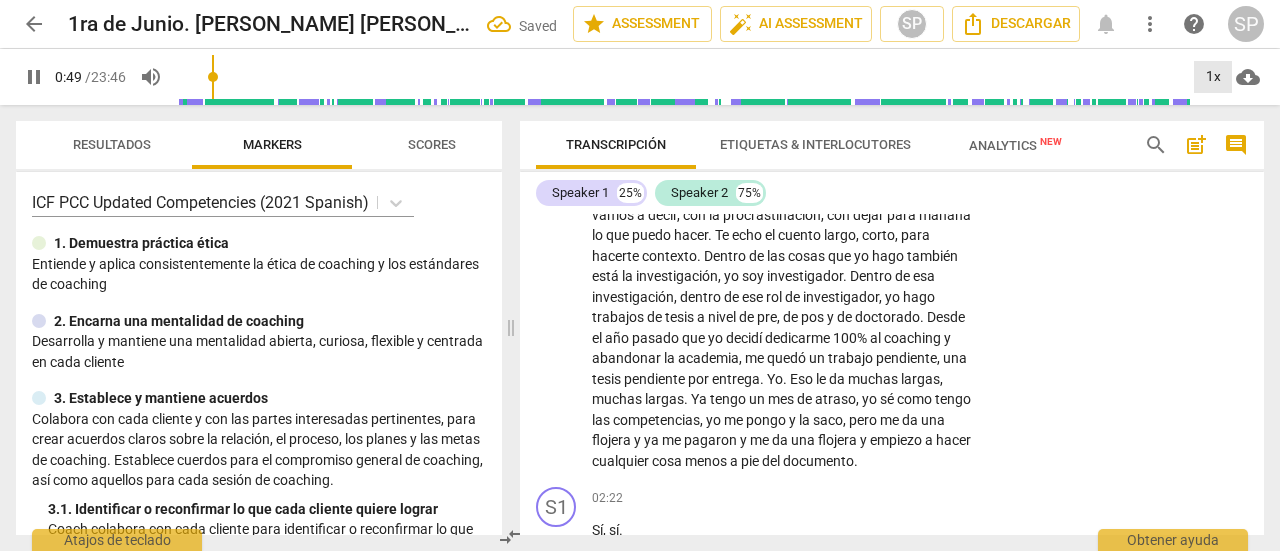 click on "1x" at bounding box center (1213, 77) 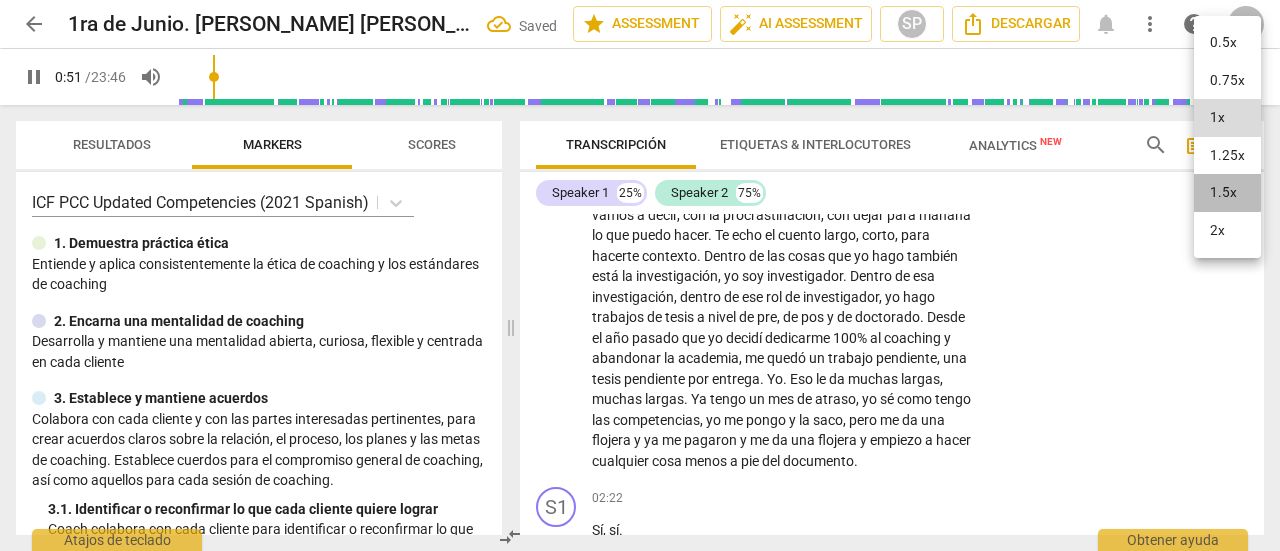 click on "1.5x" at bounding box center (1227, 193) 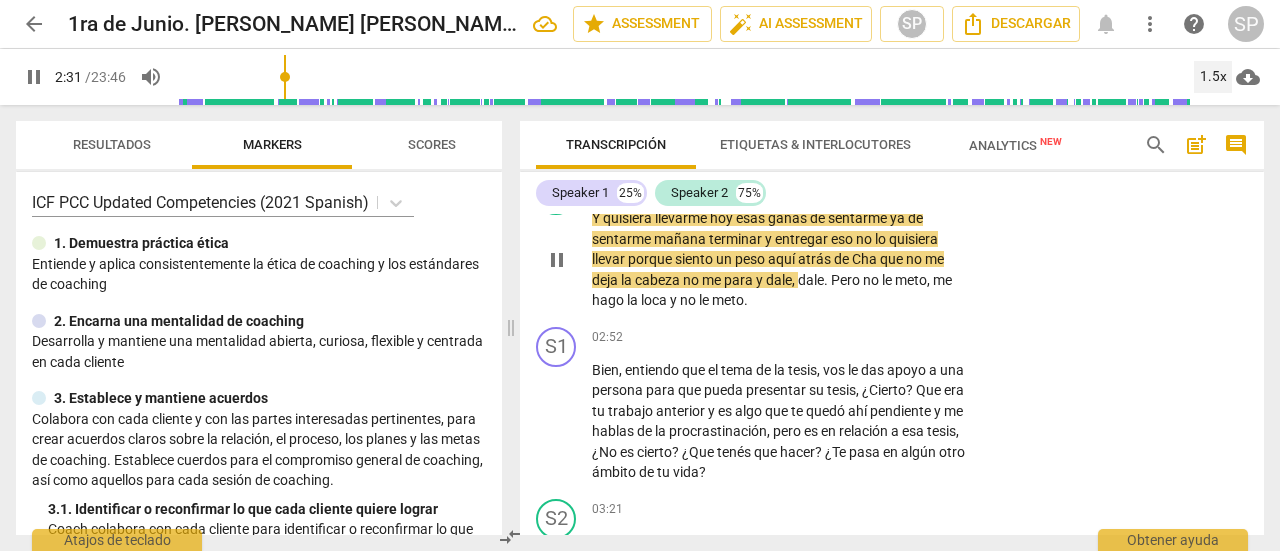scroll, scrollTop: 902, scrollLeft: 0, axis: vertical 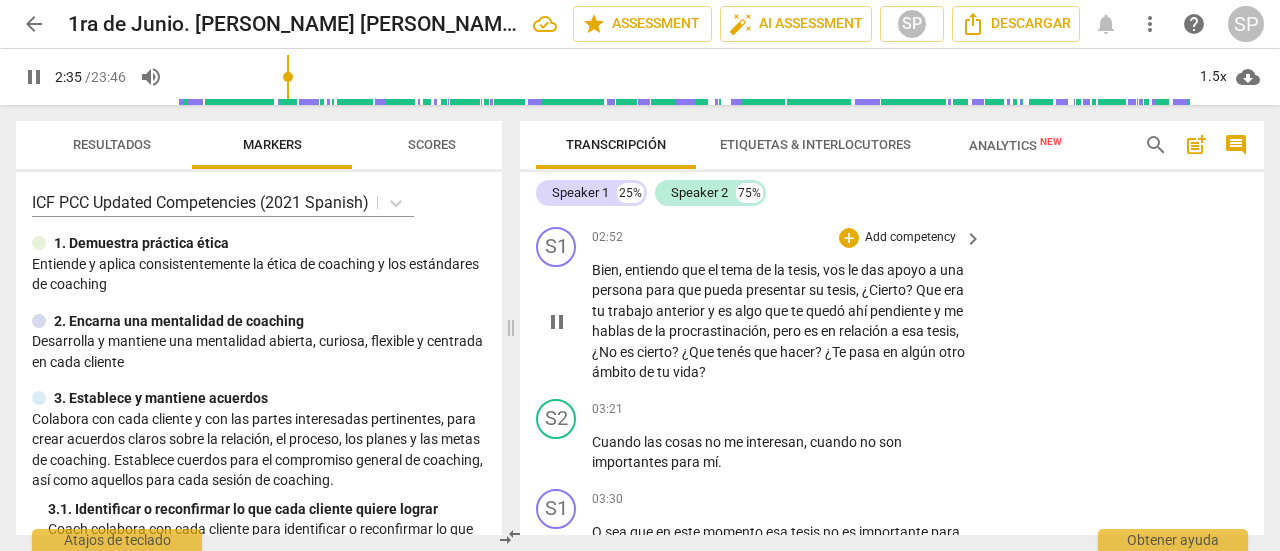 click on "pause" at bounding box center (557, 322) 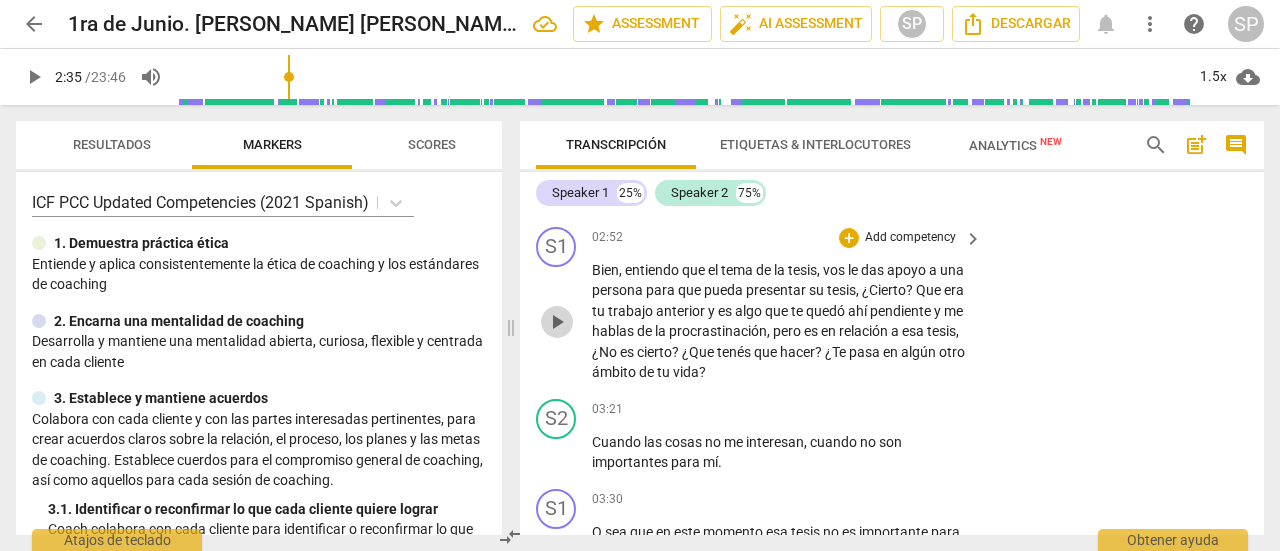click on "play_arrow" at bounding box center [557, 322] 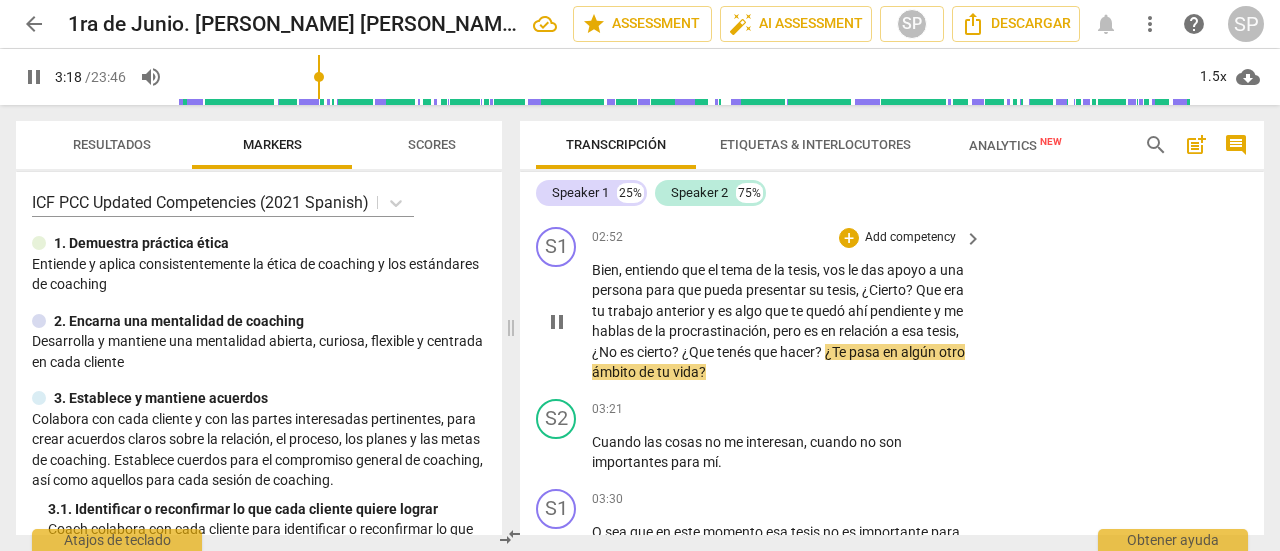 click on "Add competency" at bounding box center (910, 238) 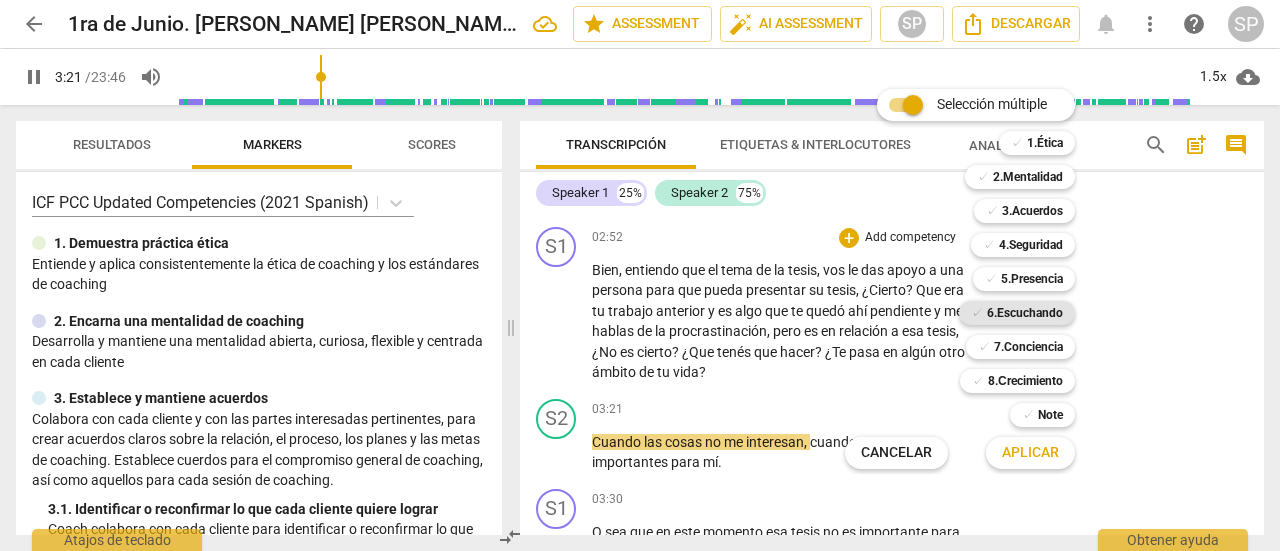 click on "6.Escuchando" at bounding box center [1025, 313] 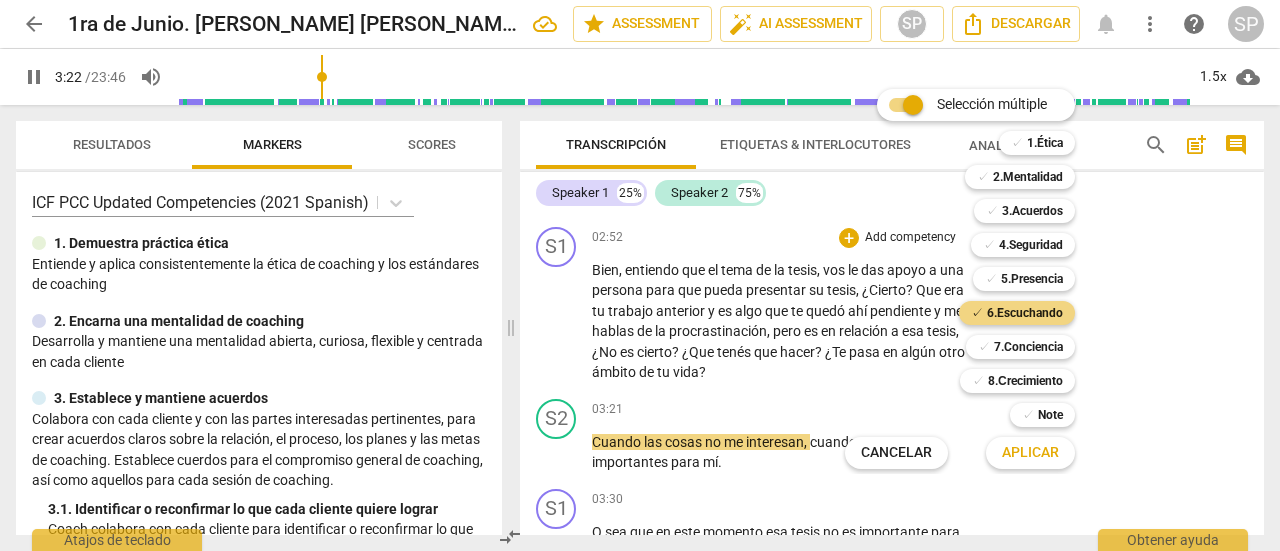 click on "Aplicar" at bounding box center [1030, 453] 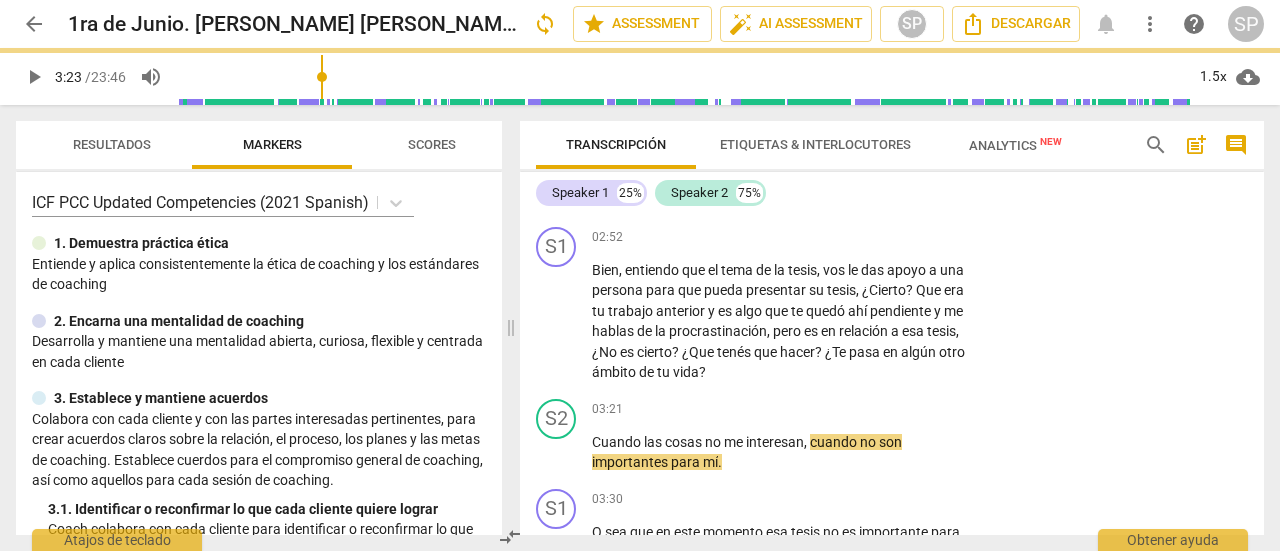 type on "203" 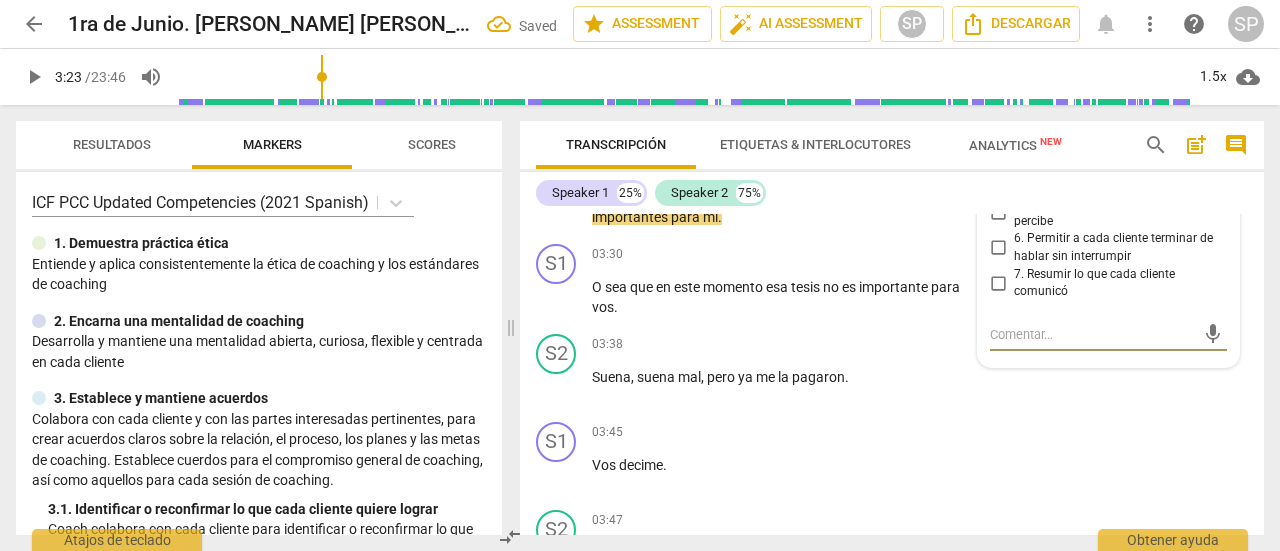 scroll, scrollTop: 1047, scrollLeft: 0, axis: vertical 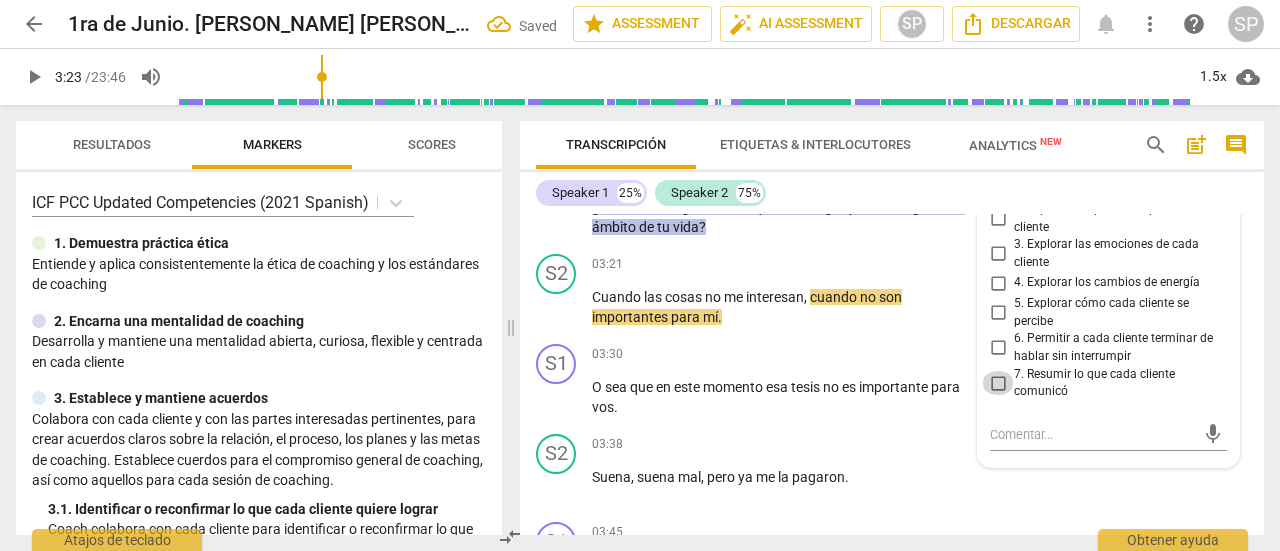 click on "7. Resumir lo que cada cliente comunicó" at bounding box center [998, 383] 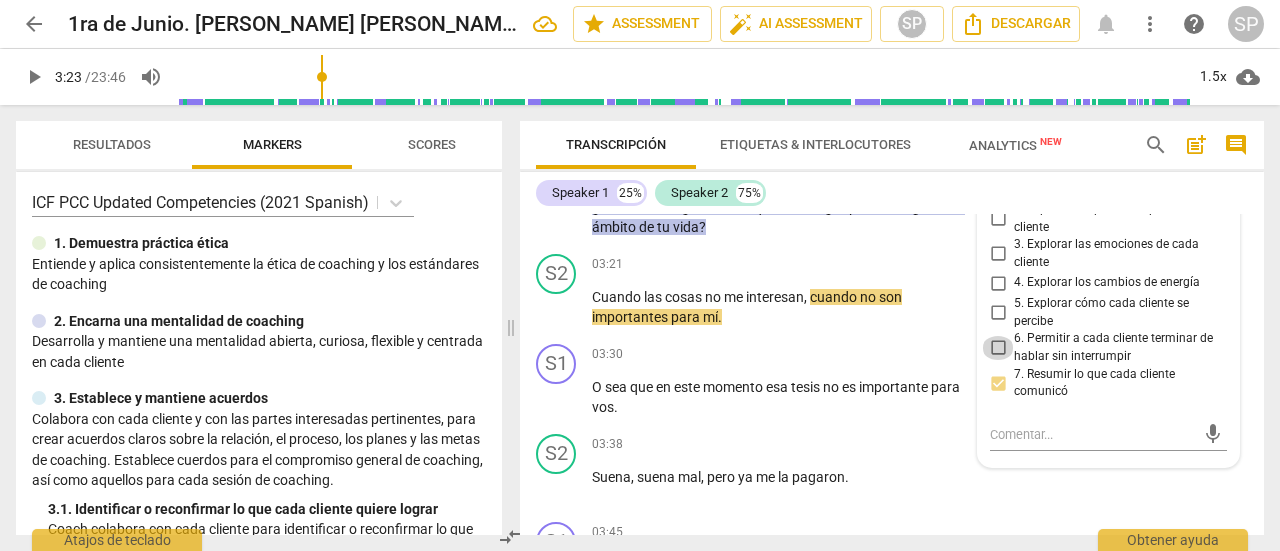 click on "6. Permitir a cada cliente terminar de hablar sin interrumpir" at bounding box center (998, 348) 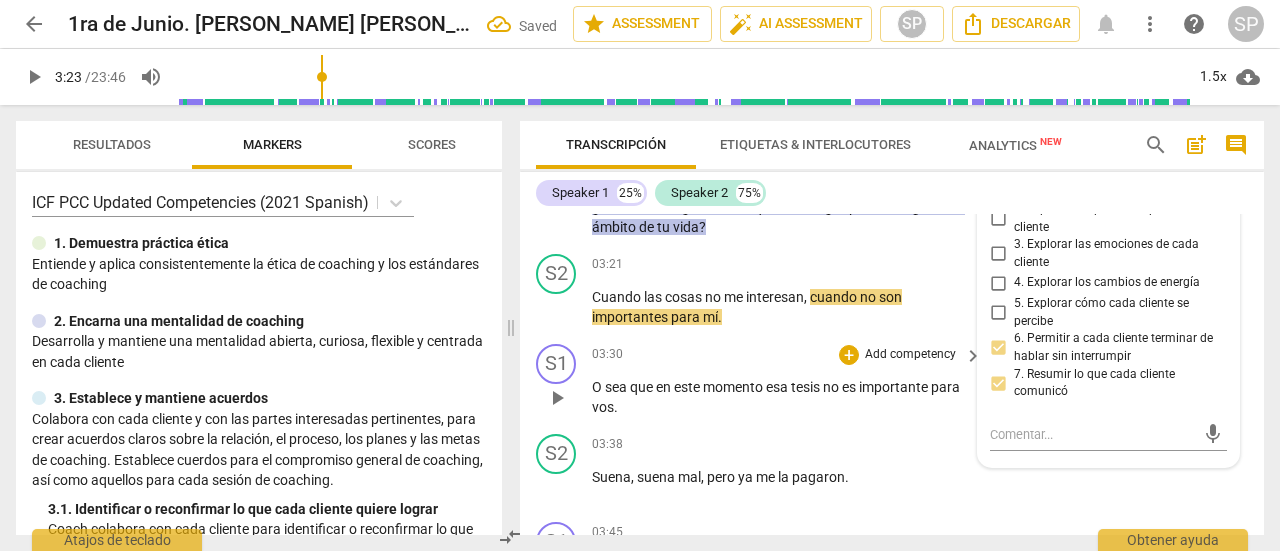 click on "03:30 + Add competency keyboard_arrow_right" at bounding box center (788, 355) 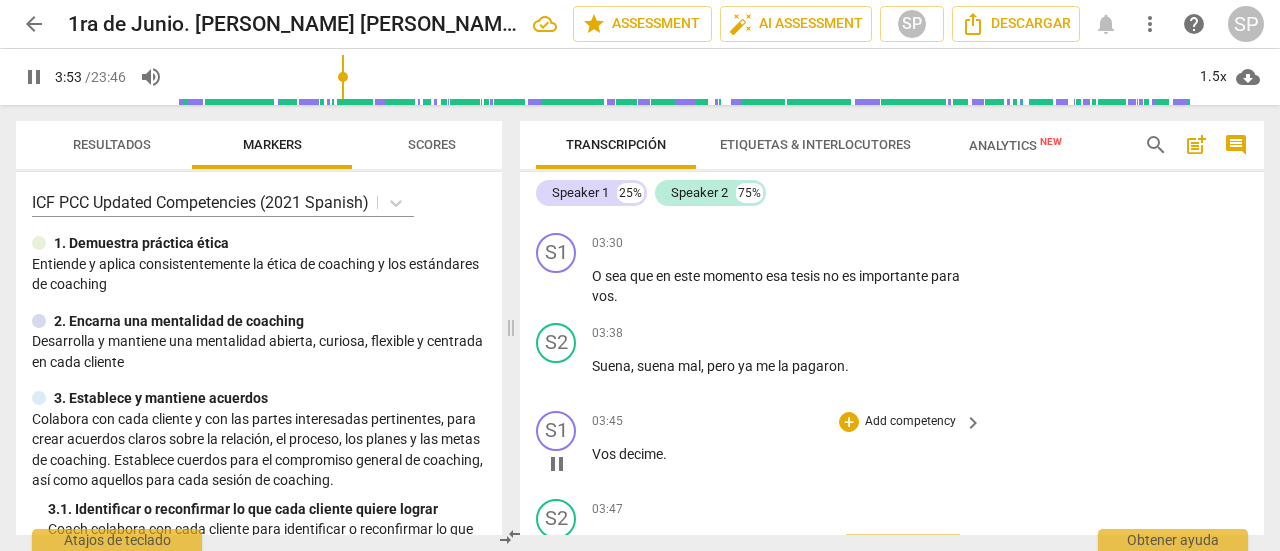 scroll, scrollTop: 1147, scrollLeft: 0, axis: vertical 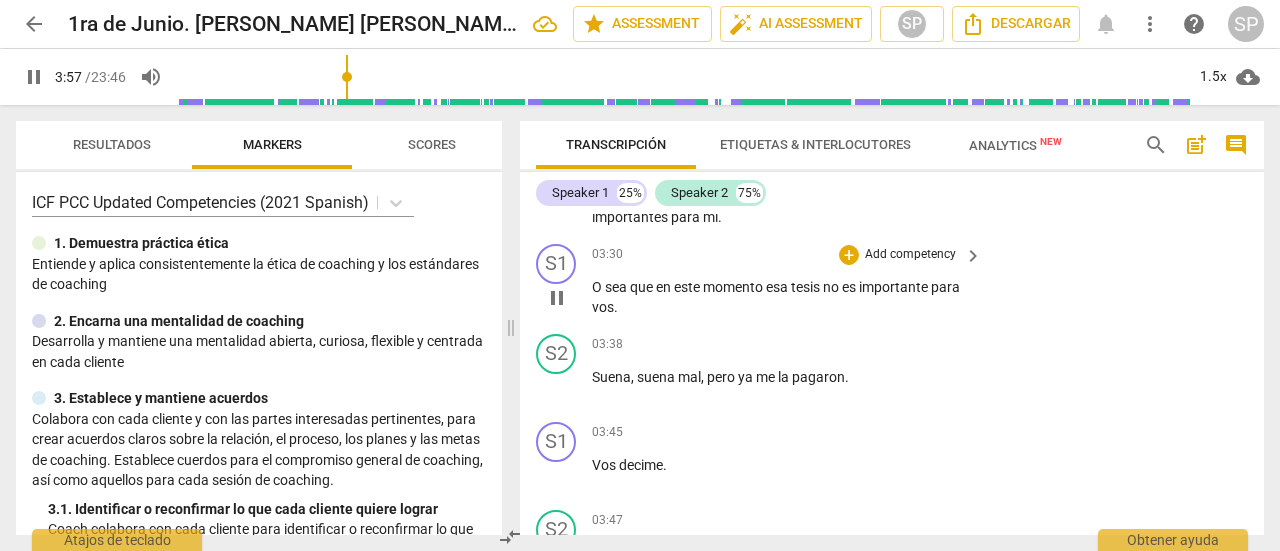 click on "Add competency" at bounding box center [910, 255] 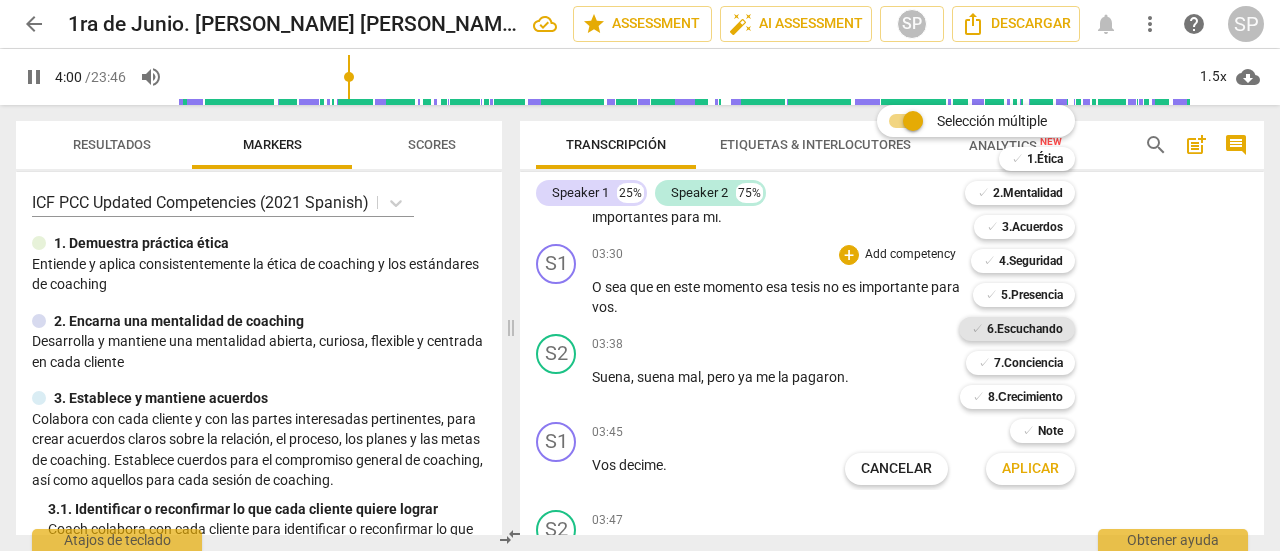 click on "6.Escuchando" at bounding box center [1025, 329] 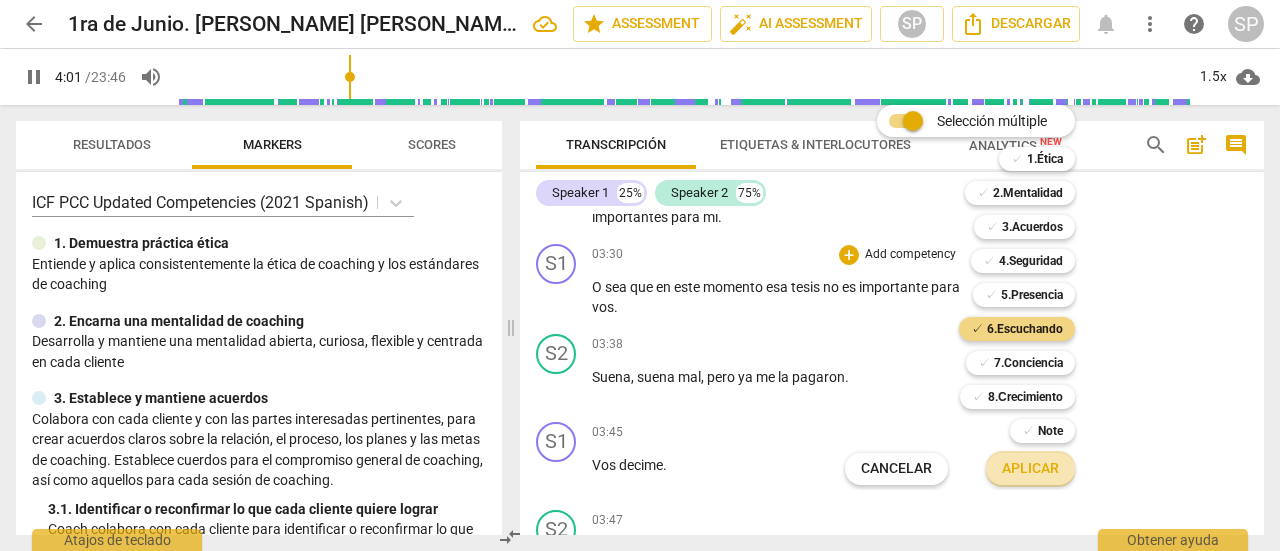 click on "Aplicar" at bounding box center (1030, 469) 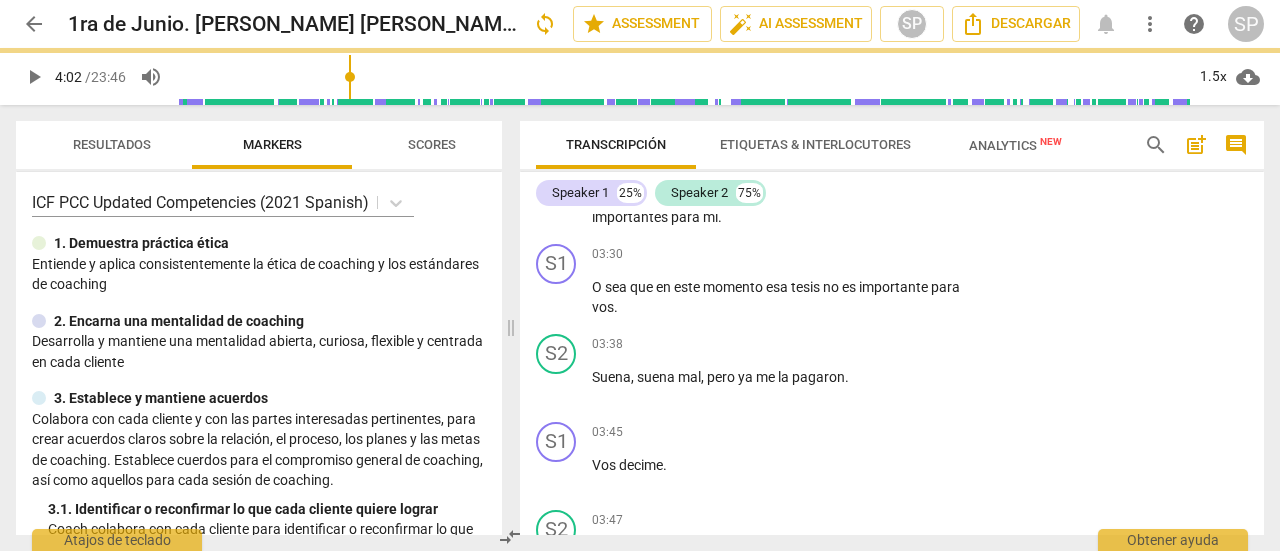 type on "243" 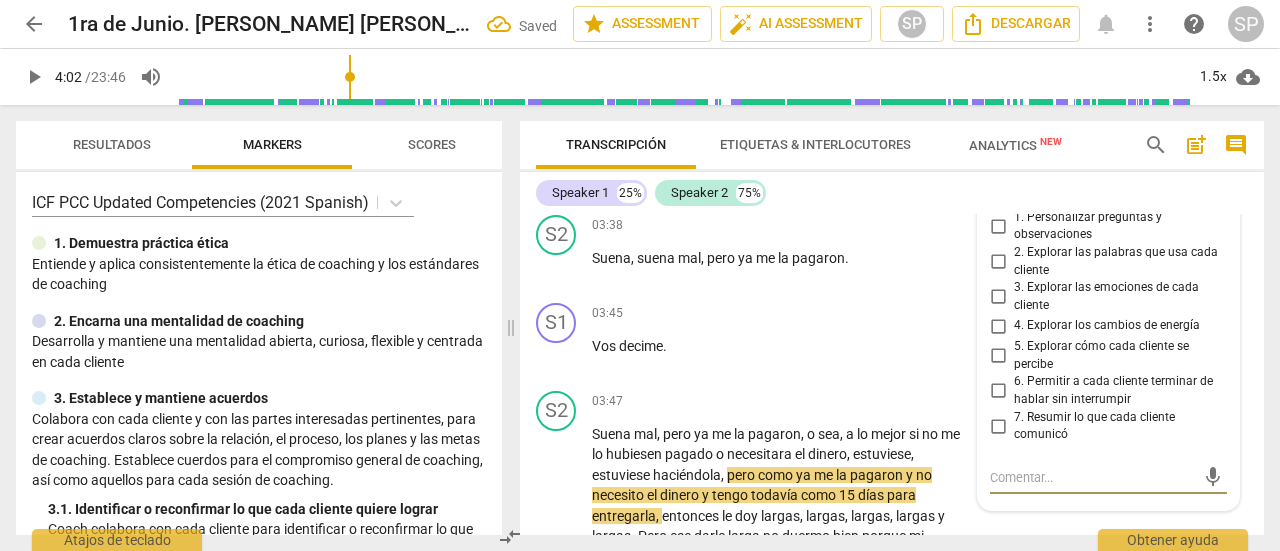 scroll, scrollTop: 1209, scrollLeft: 0, axis: vertical 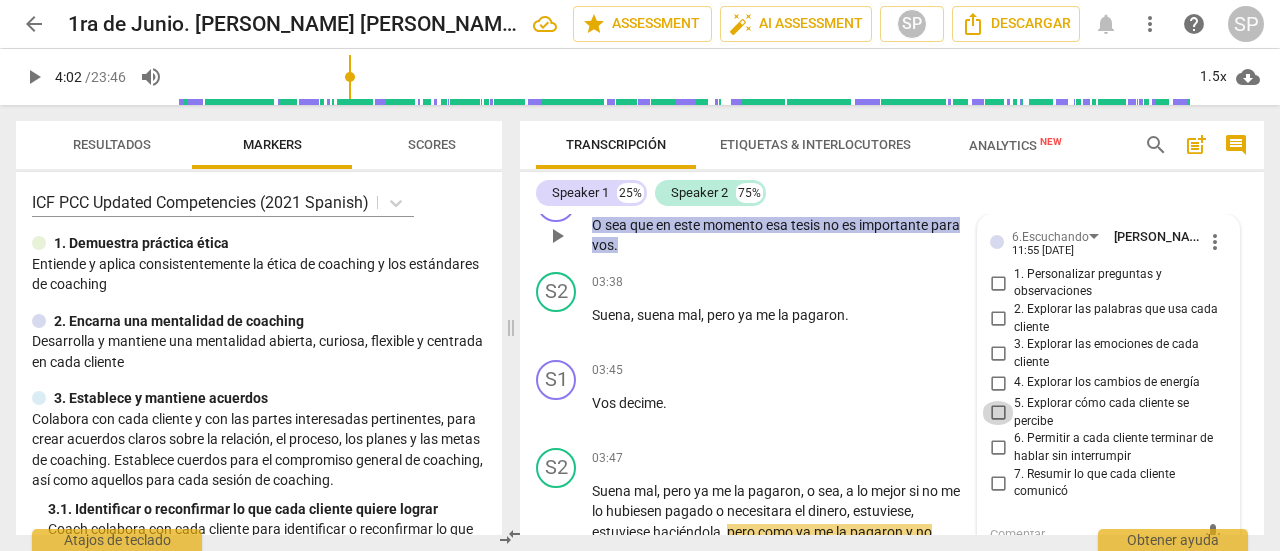 click on "5. Explorar cómo cada cliente se percibe" at bounding box center [998, 413] 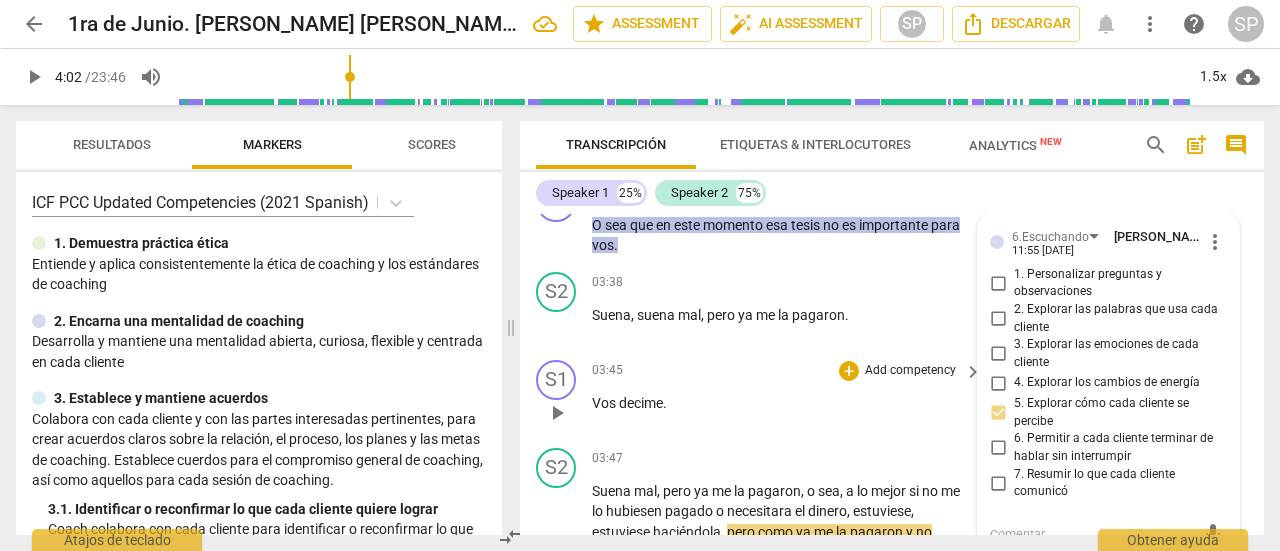 click on "03:45 + Add competency keyboard_arrow_right Vos   decime ." at bounding box center [788, 396] 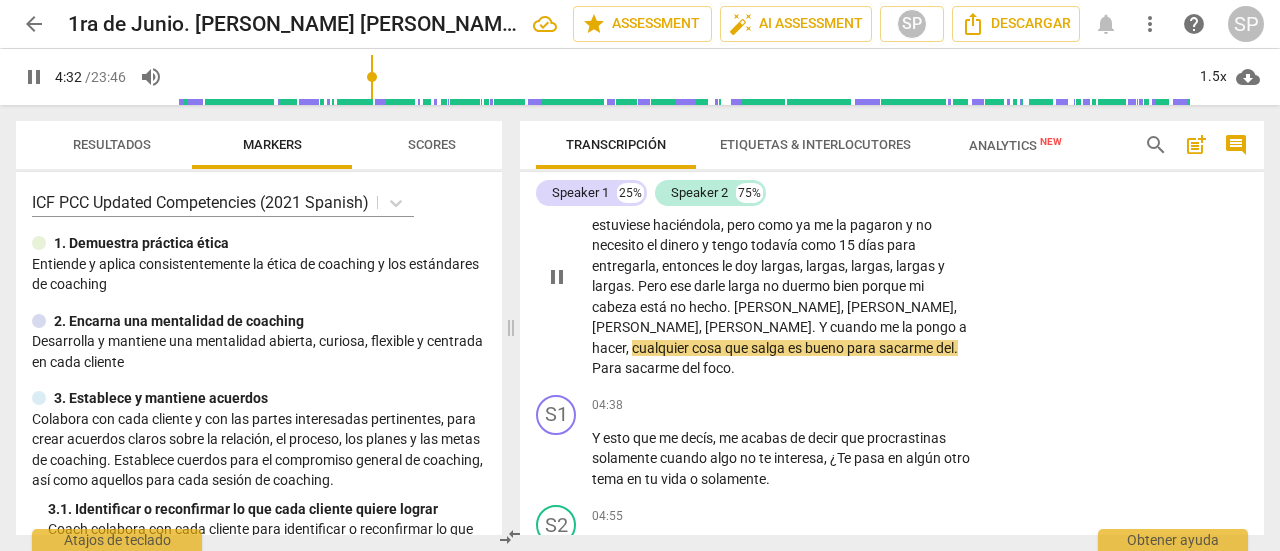 scroll, scrollTop: 1609, scrollLeft: 0, axis: vertical 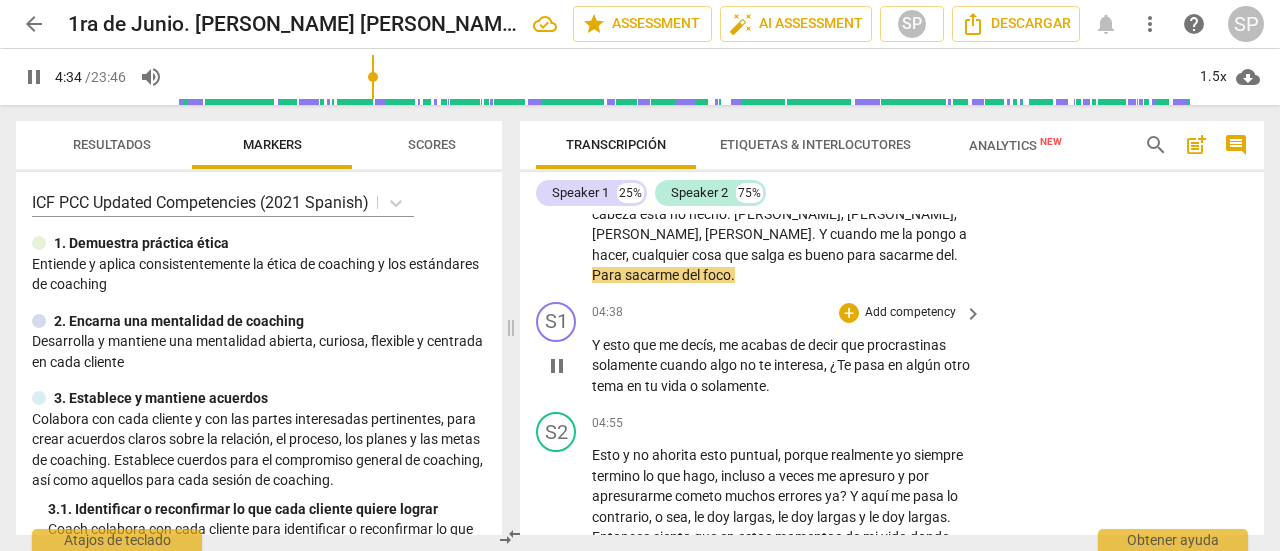 click on "pause" at bounding box center (557, 366) 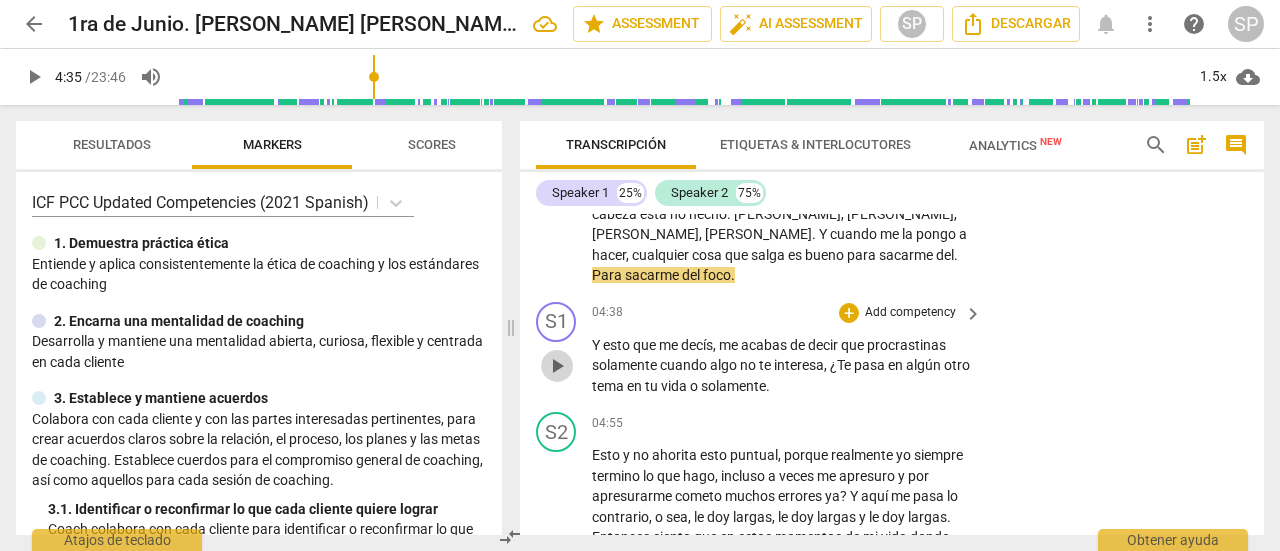 click on "play_arrow" at bounding box center [557, 366] 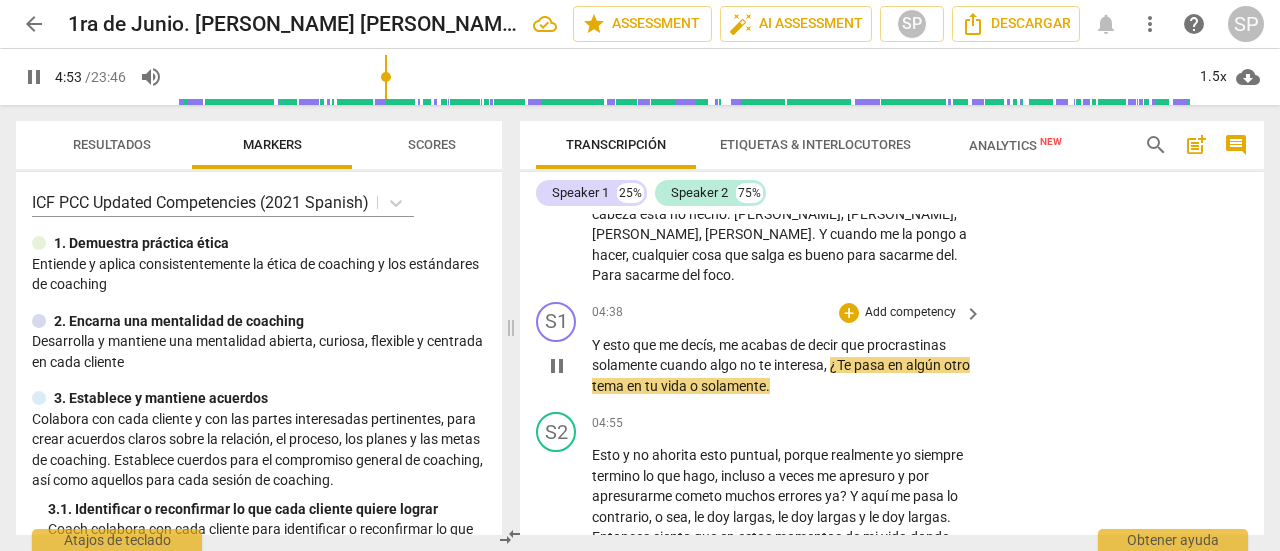 click on "Add competency" at bounding box center (910, 313) 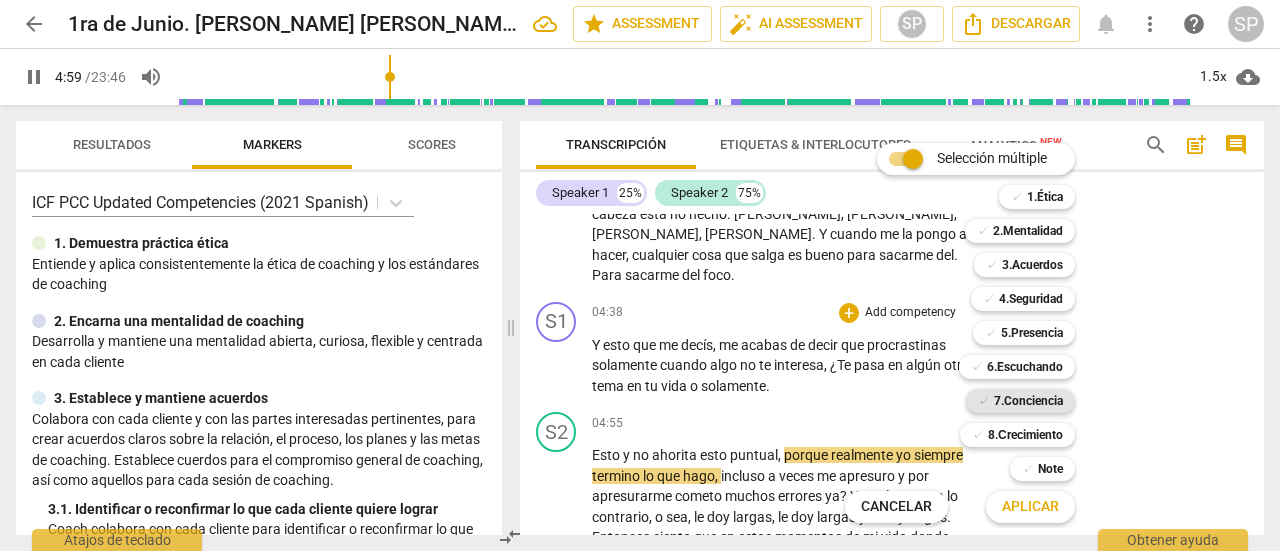 click on "7.Conciencia" at bounding box center (1028, 401) 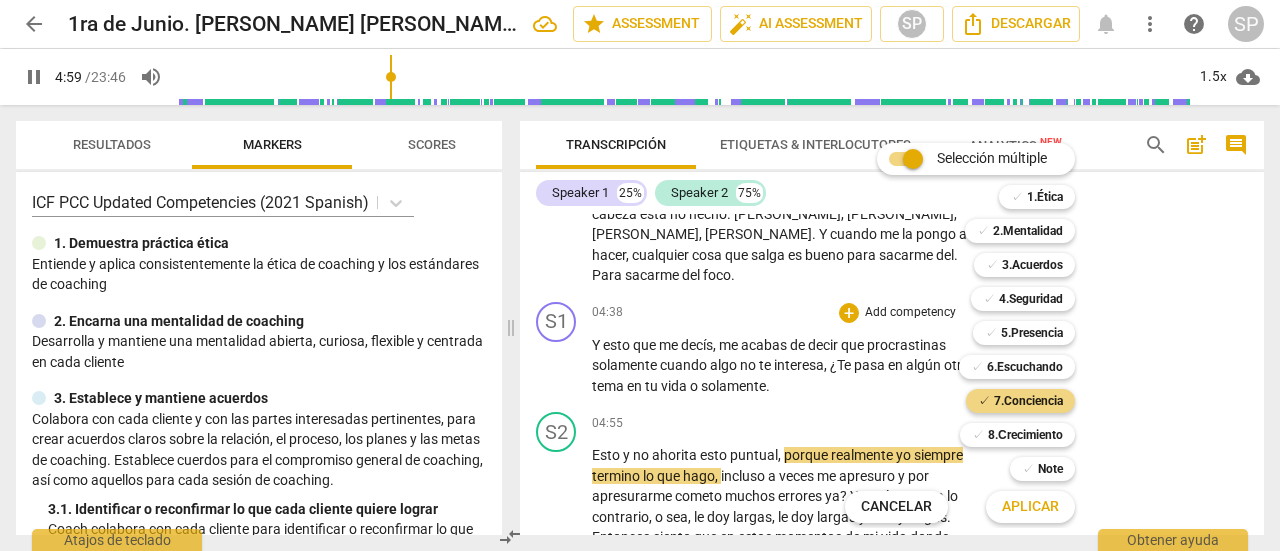 click on "Aplicar" at bounding box center (1030, 507) 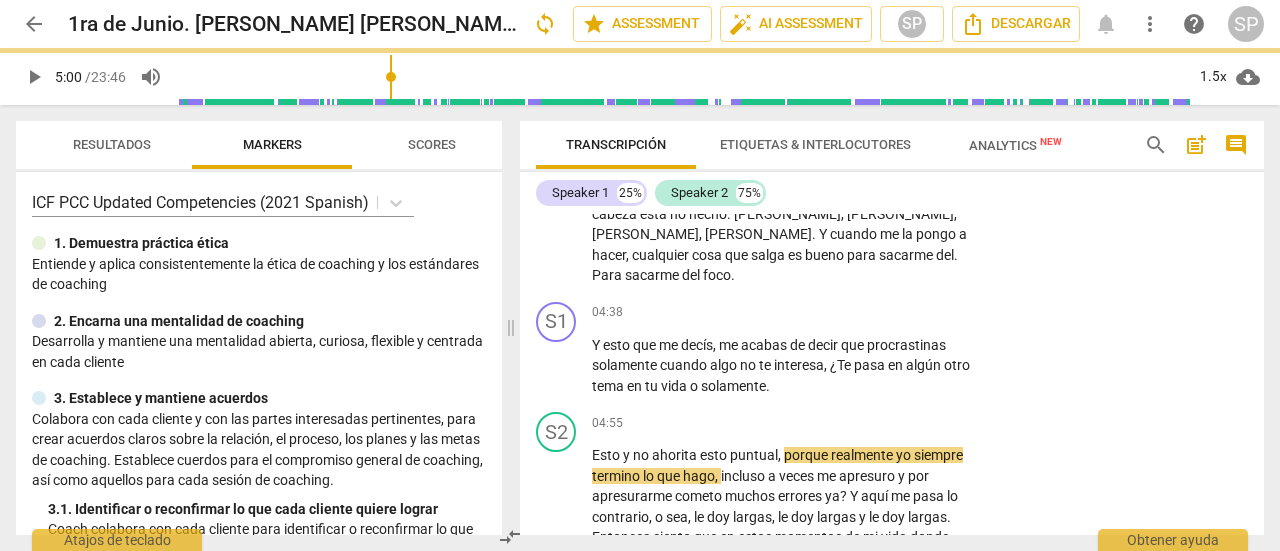 type on "300" 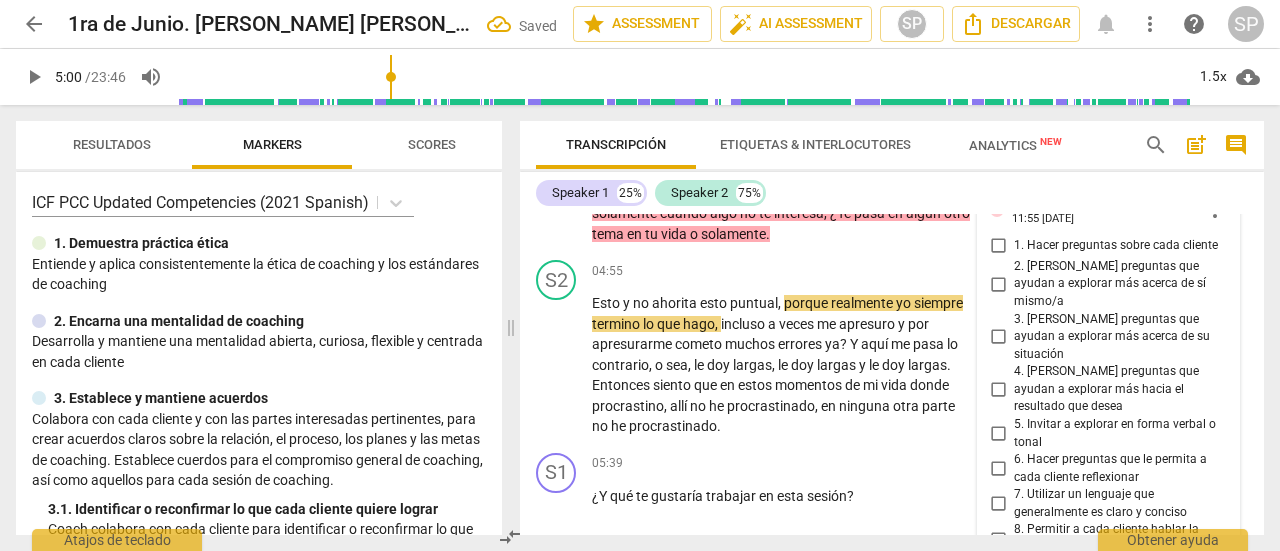 scroll, scrollTop: 1661, scrollLeft: 0, axis: vertical 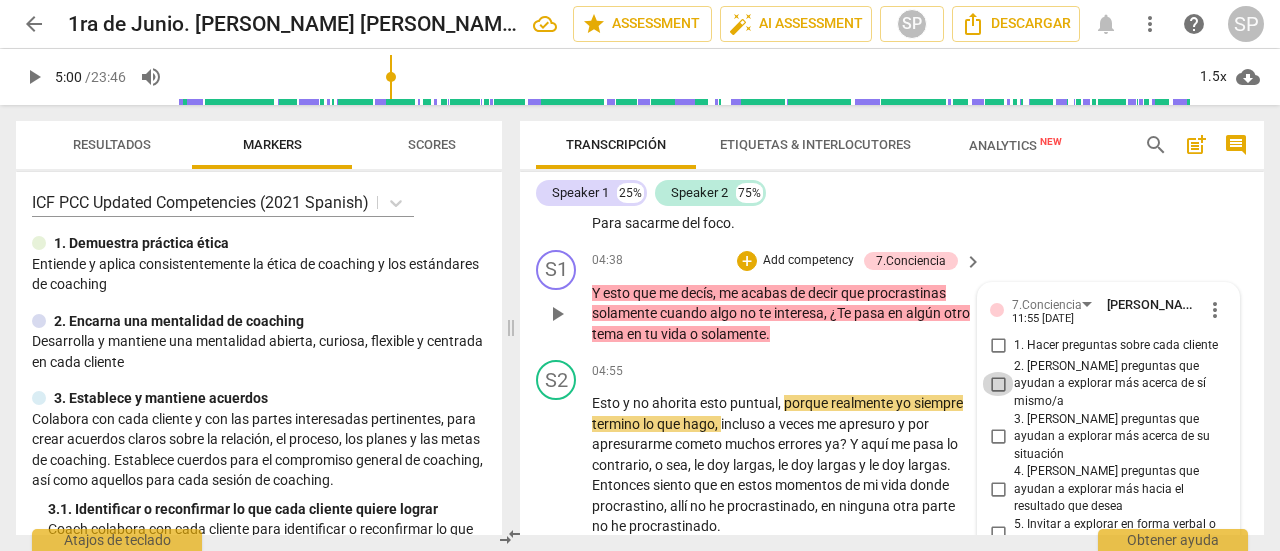 click on "2. [PERSON_NAME] preguntas que ayudan a explorar más acerca de sí mismo/a" at bounding box center [998, 384] 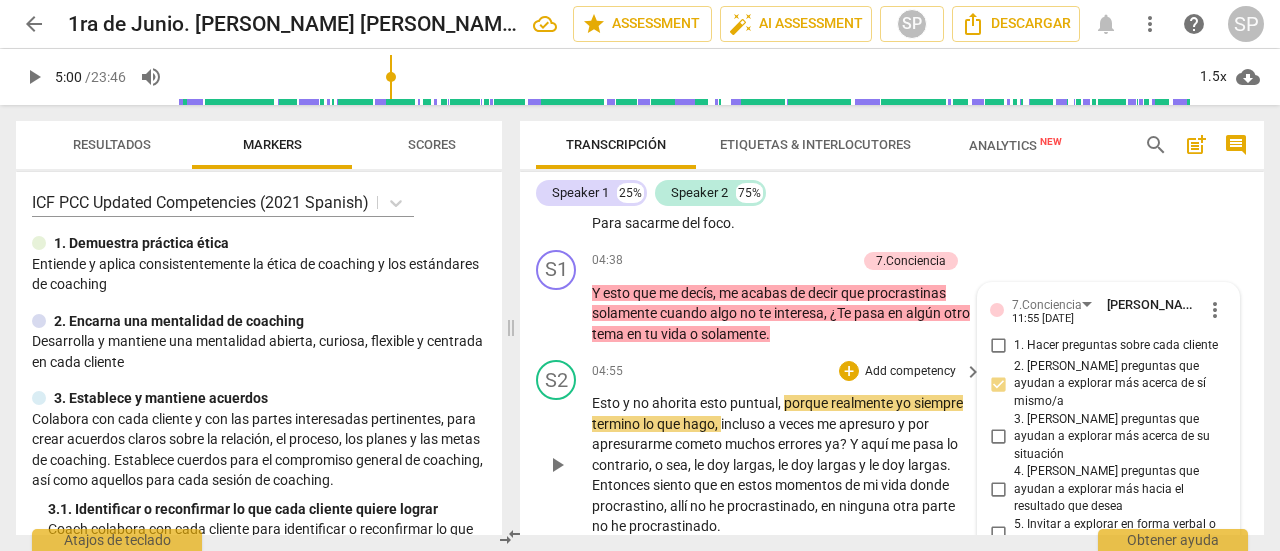 click on "04:55 + Add competency keyboard_arrow_right" at bounding box center (788, 371) 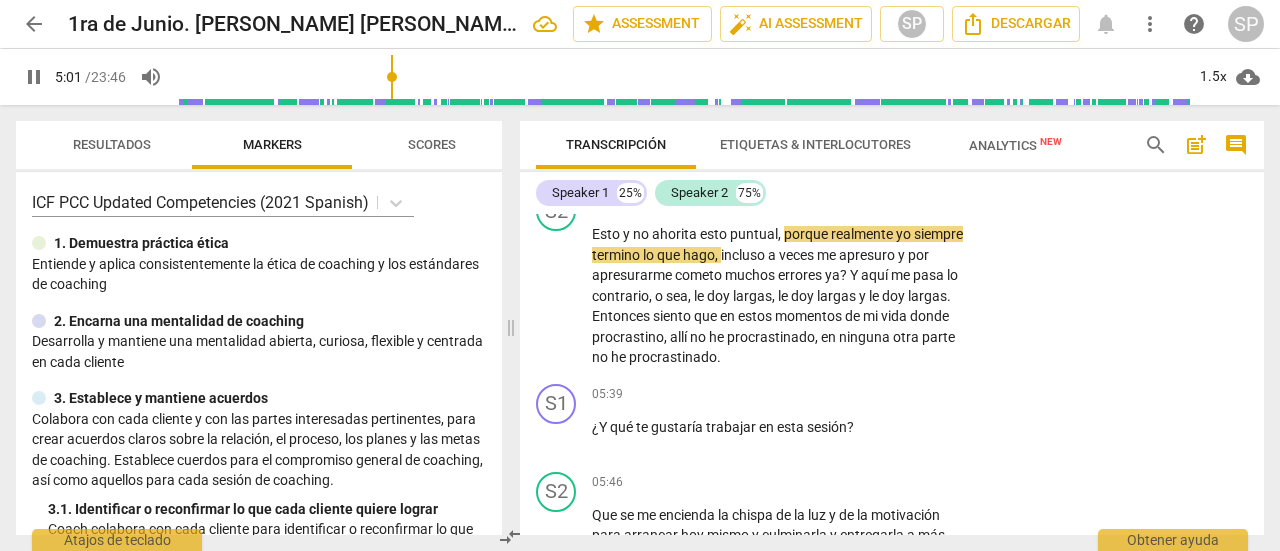 scroll, scrollTop: 1861, scrollLeft: 0, axis: vertical 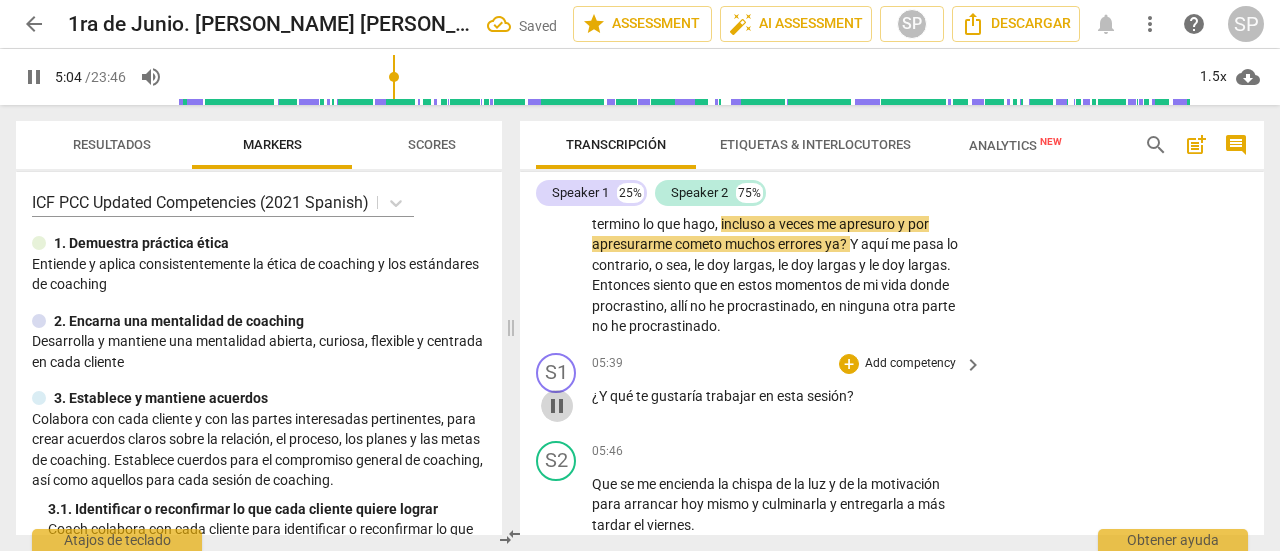click on "pause" at bounding box center (557, 406) 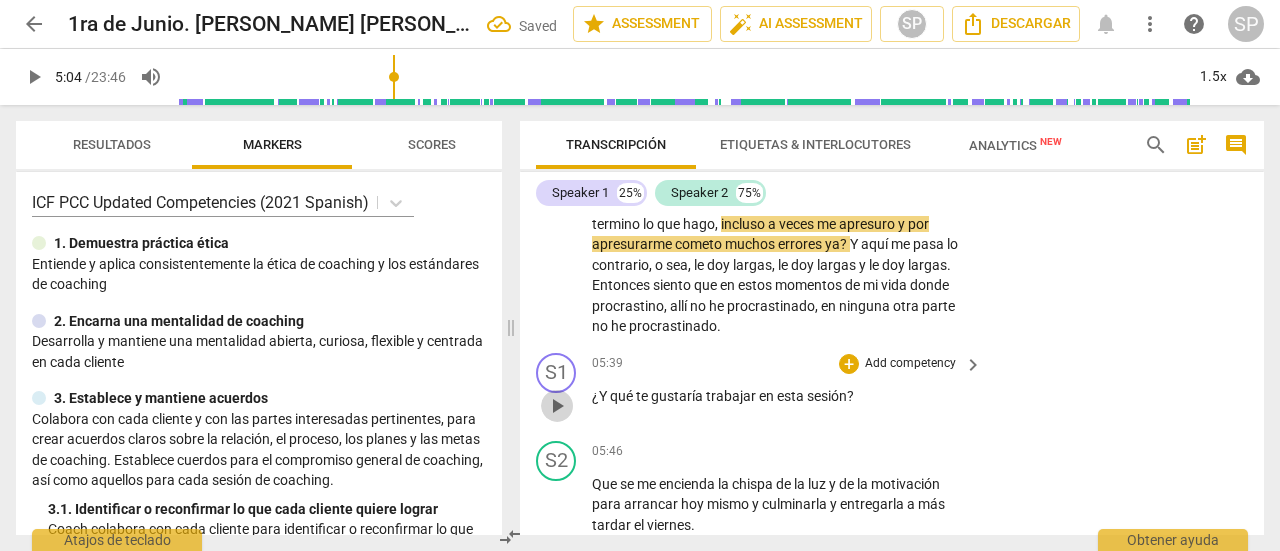 click on "play_arrow" at bounding box center (557, 406) 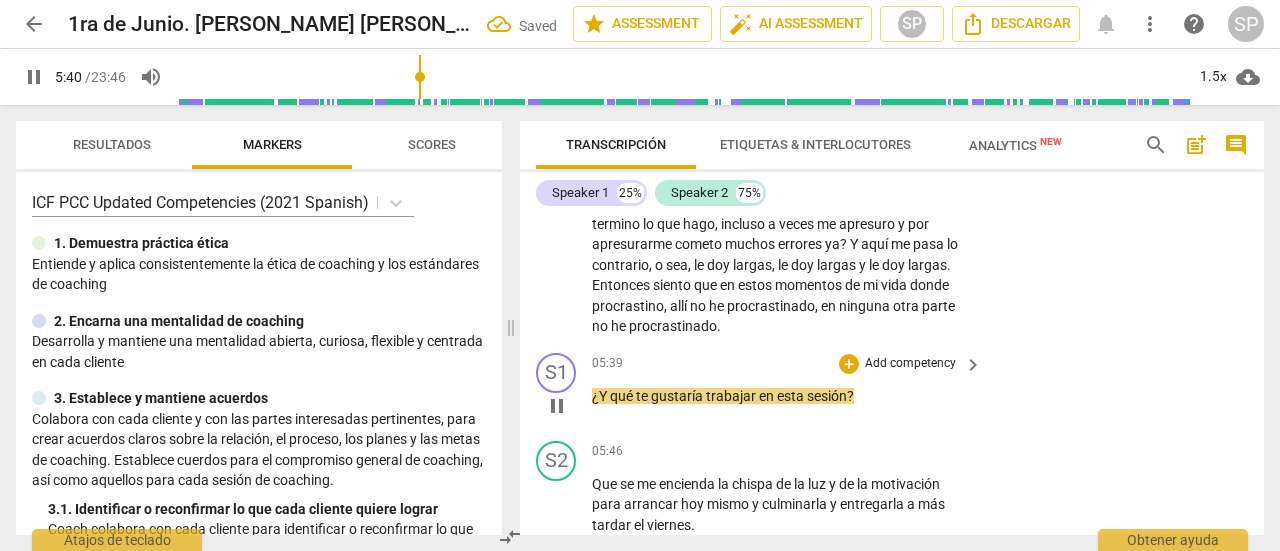 click on "Add competency" at bounding box center [910, 364] 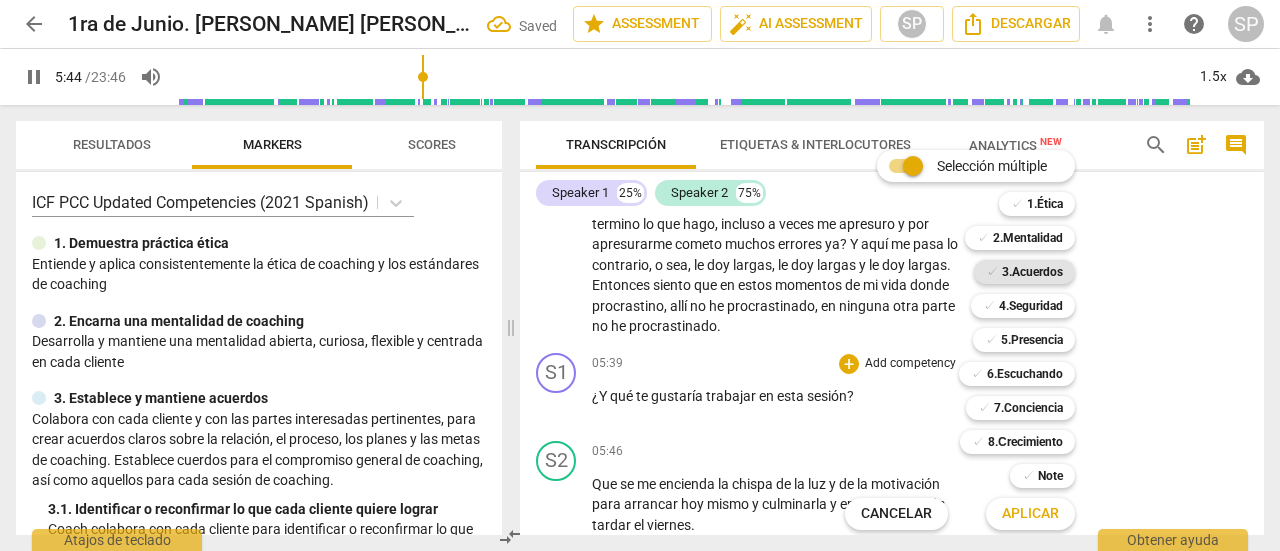 click on "3.Acuerdos" at bounding box center (1032, 272) 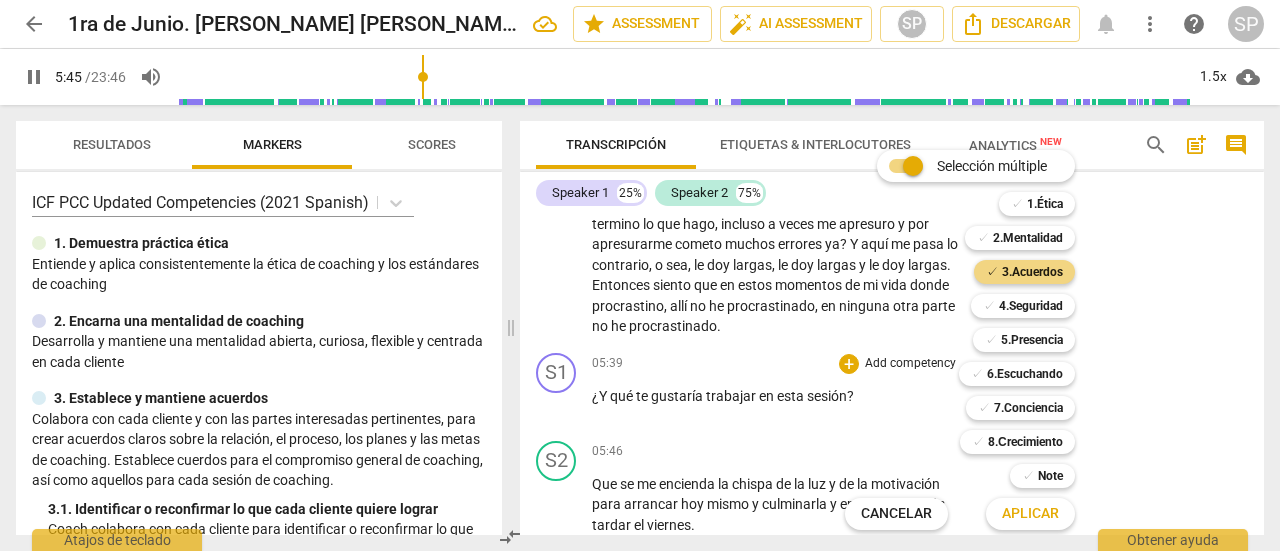 click on "Aplicar" at bounding box center (1030, 514) 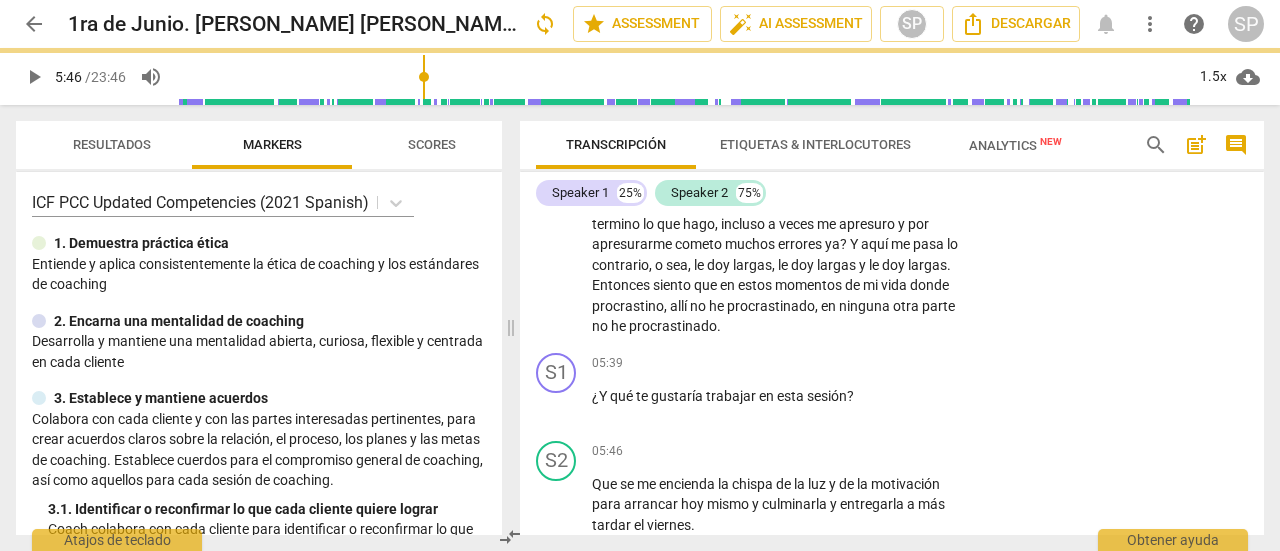 type on "346" 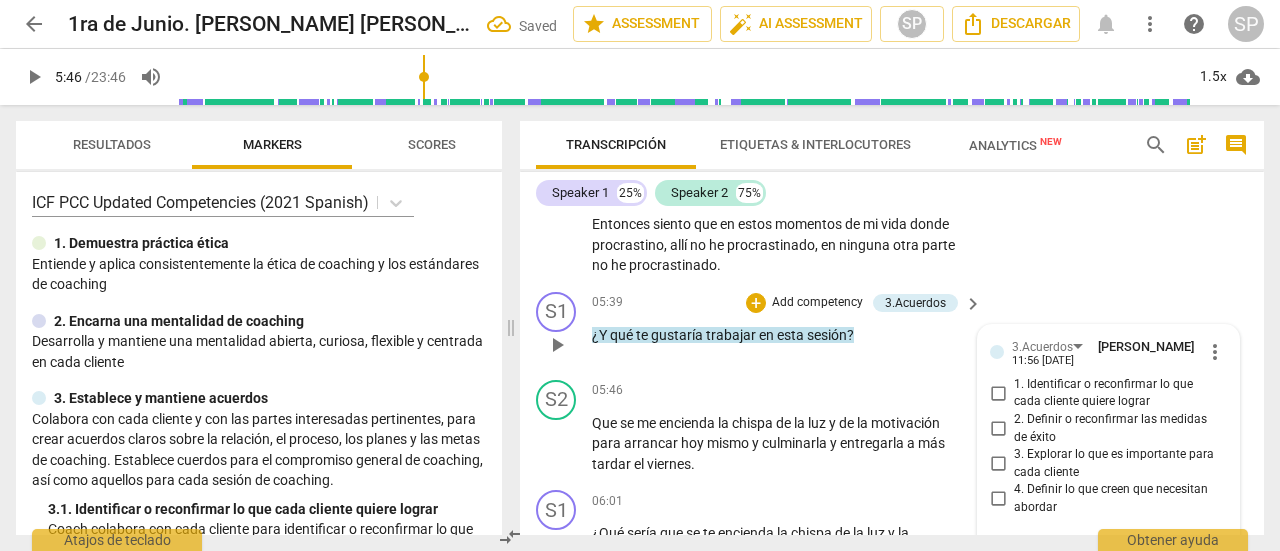 scroll, scrollTop: 1917, scrollLeft: 0, axis: vertical 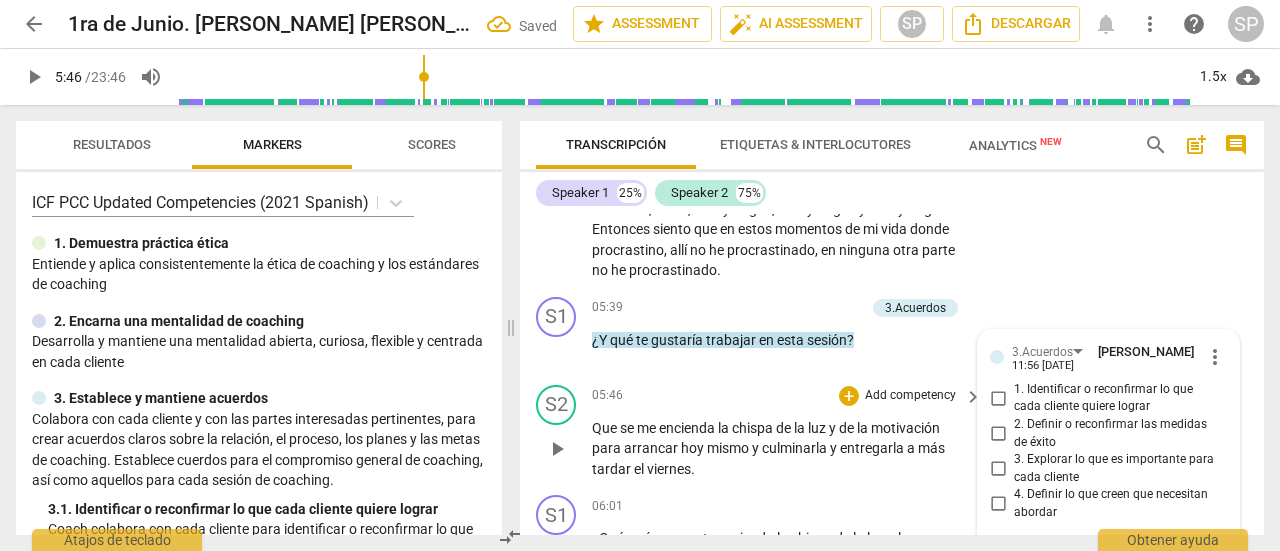 drag, startPoint x: 992, startPoint y: 420, endPoint x: 874, endPoint y: 427, distance: 118.20744 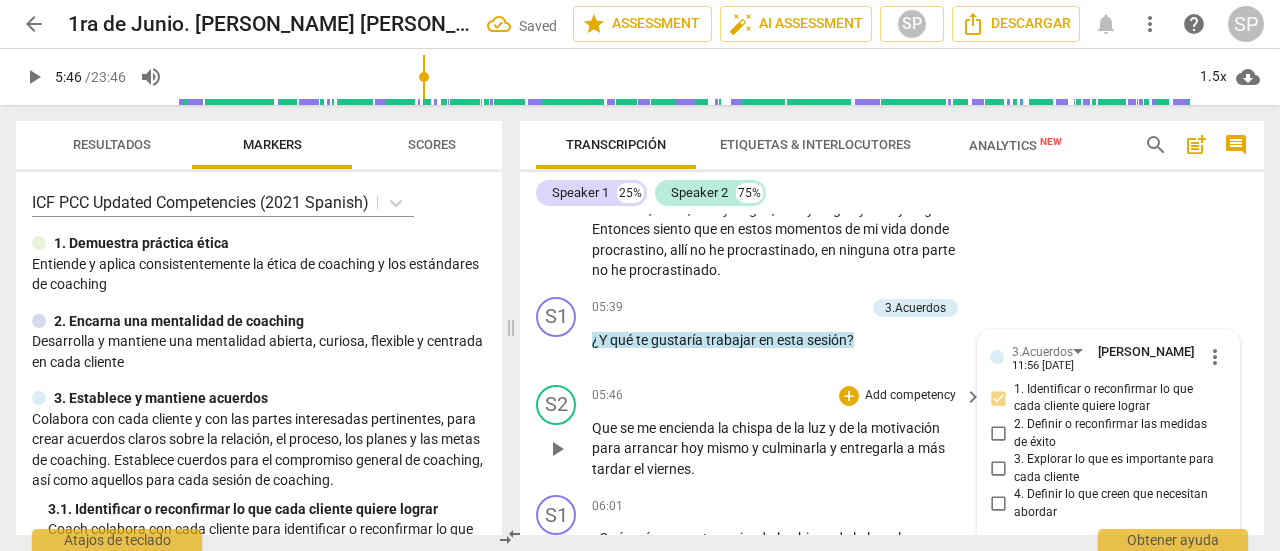click on "05:46 + Add competency keyboard_arrow_right" at bounding box center (788, 396) 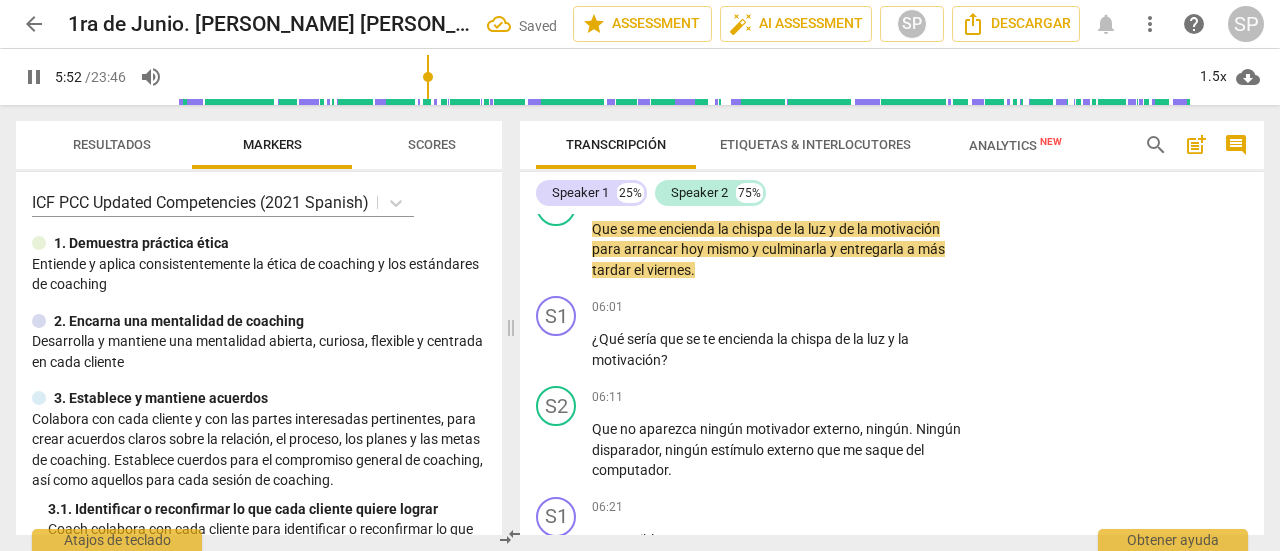 scroll, scrollTop: 2117, scrollLeft: 0, axis: vertical 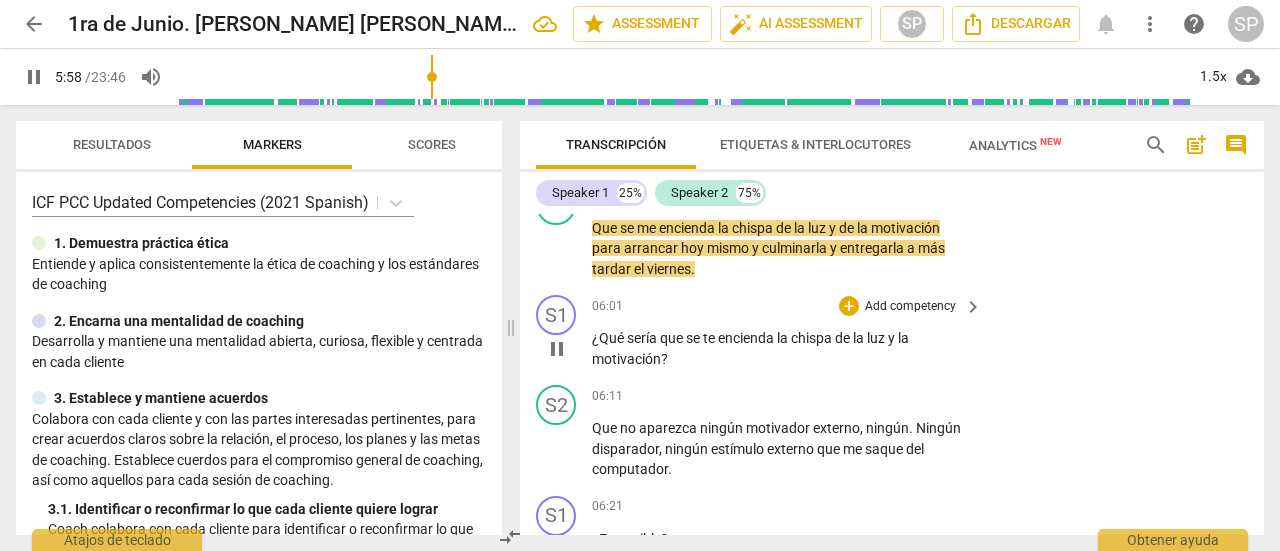 click on "Add competency" at bounding box center (910, 307) 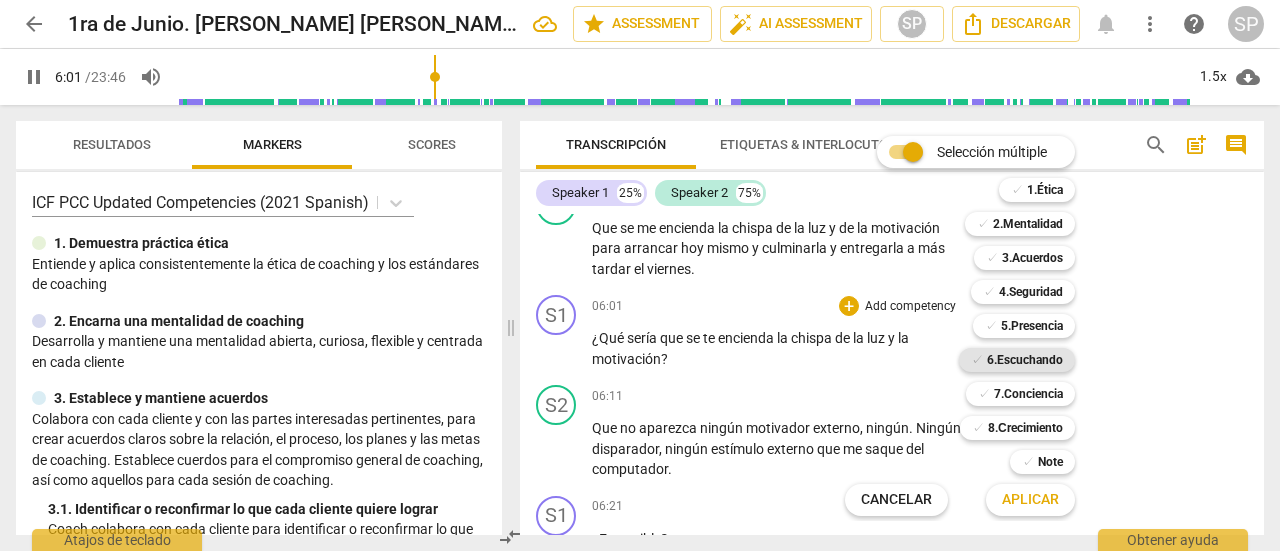 click on "6.Escuchando" at bounding box center [1025, 360] 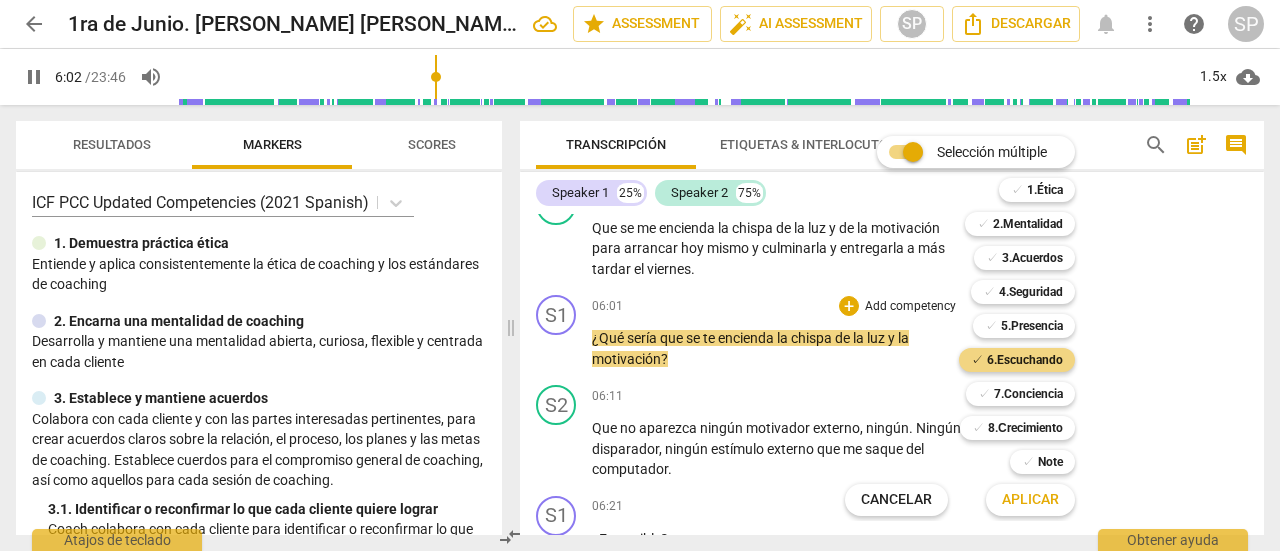 click at bounding box center (640, 275) 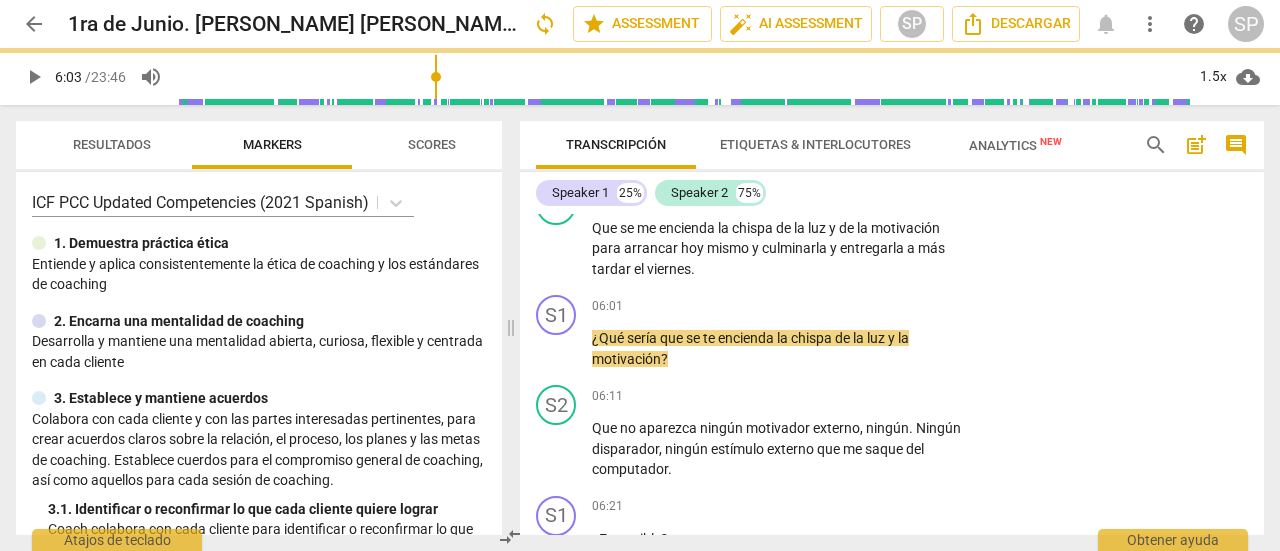 click at bounding box center (640, 275) 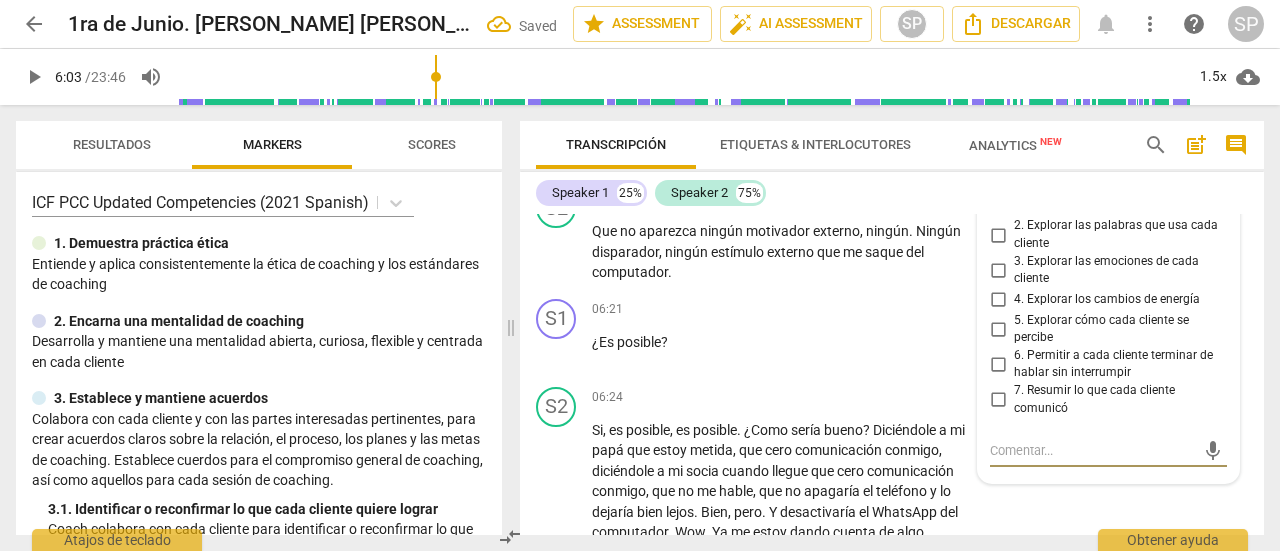 scroll, scrollTop: 2310, scrollLeft: 0, axis: vertical 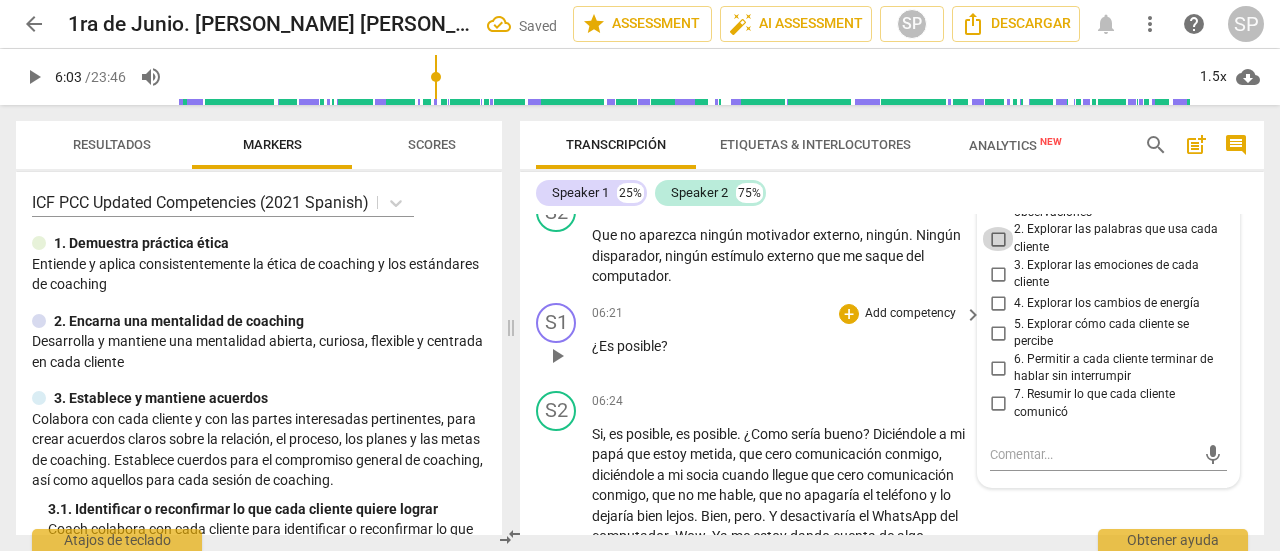 drag, startPoint x: 993, startPoint y: 255, endPoint x: 915, endPoint y: 400, distance: 164.64812 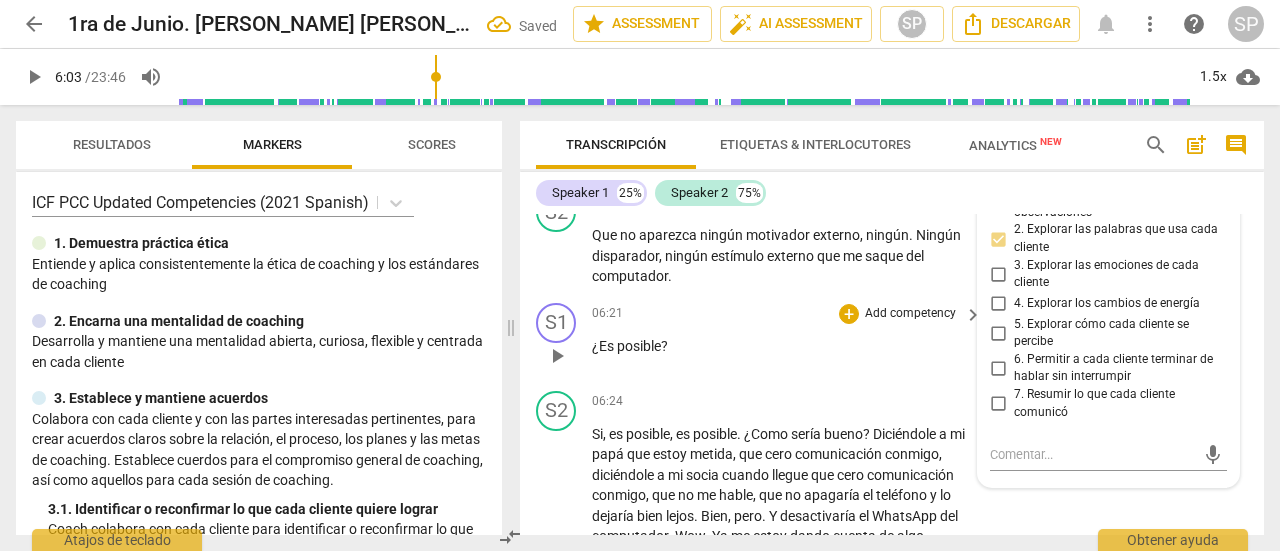 click on "06:21 + Add competency keyboard_arrow_right ¿Es   posible ?" at bounding box center (788, 339) 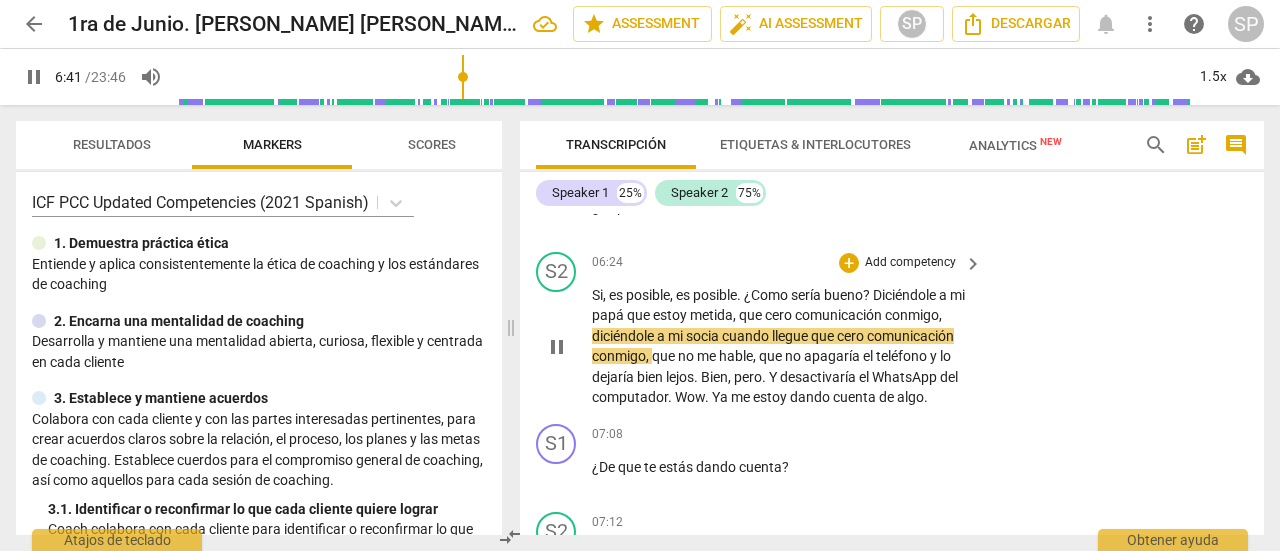 scroll, scrollTop: 2510, scrollLeft: 0, axis: vertical 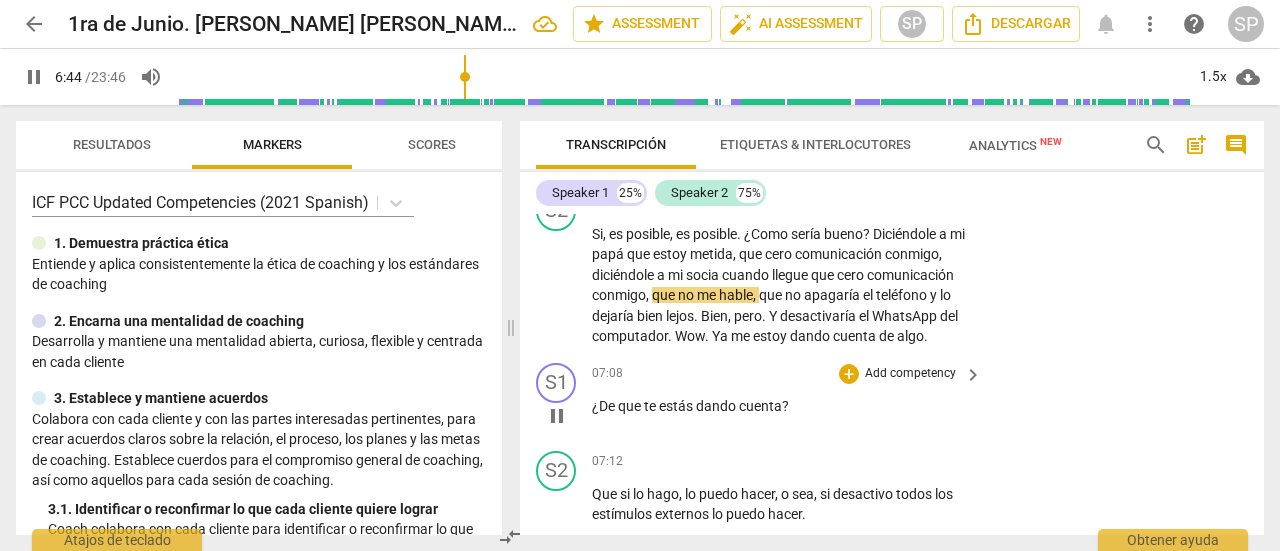 click on "Add competency" at bounding box center [910, 374] 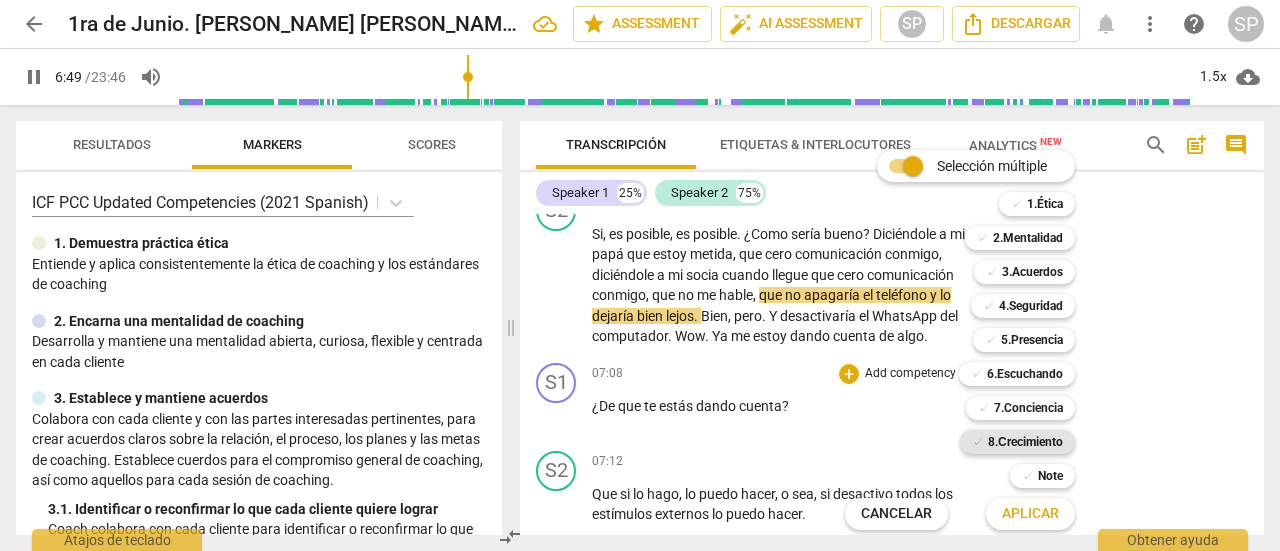 click on "8.Сrecimiento" at bounding box center [1025, 442] 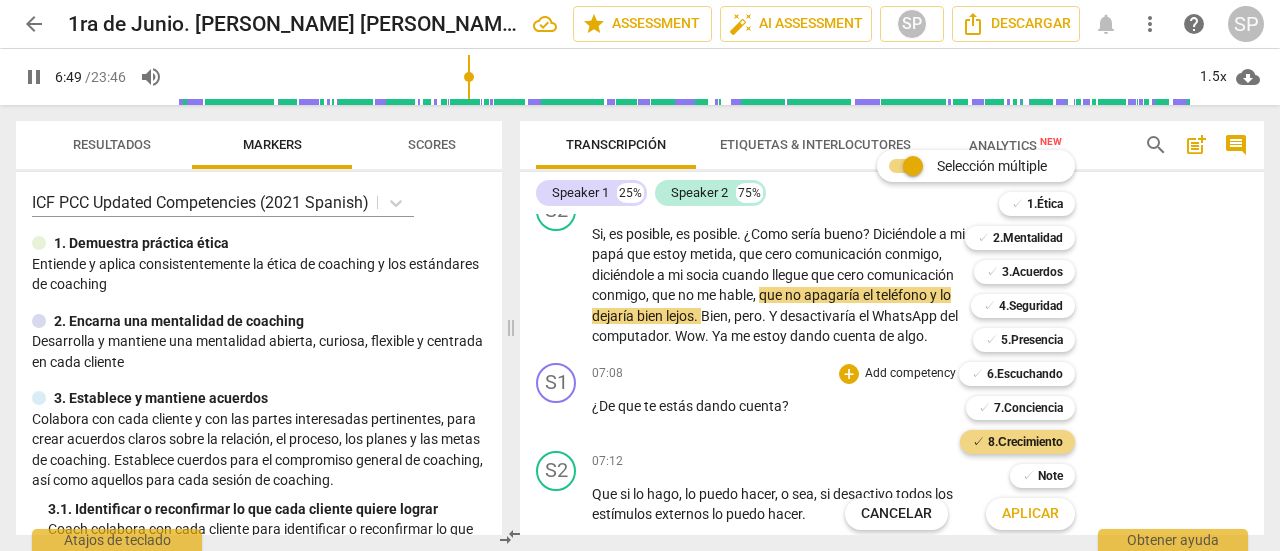 click on "Aplicar" at bounding box center [1030, 514] 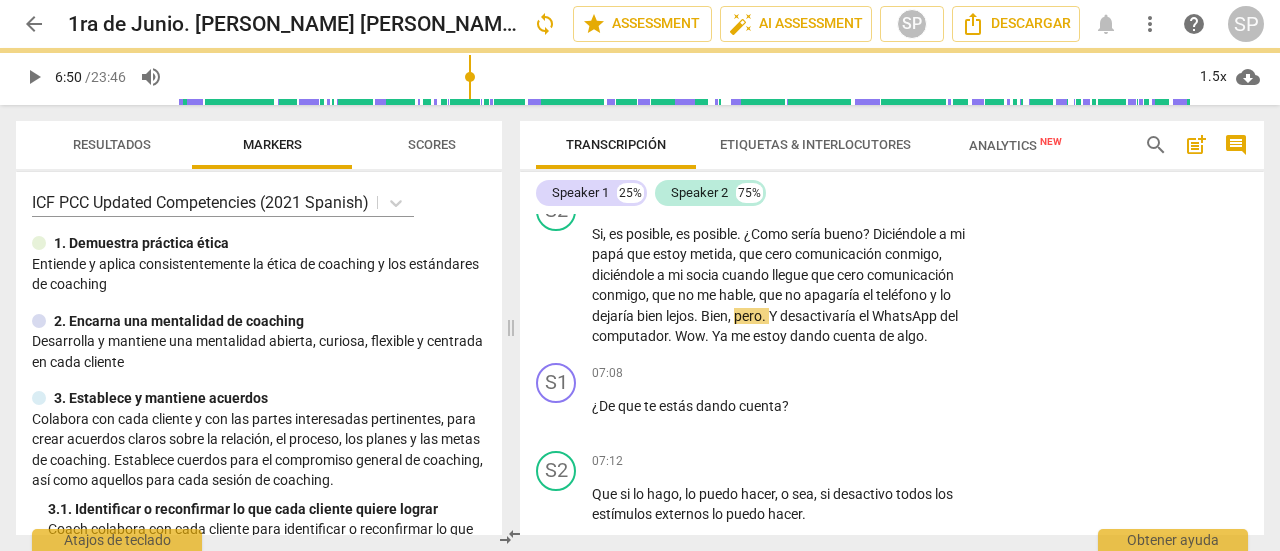 type on "411" 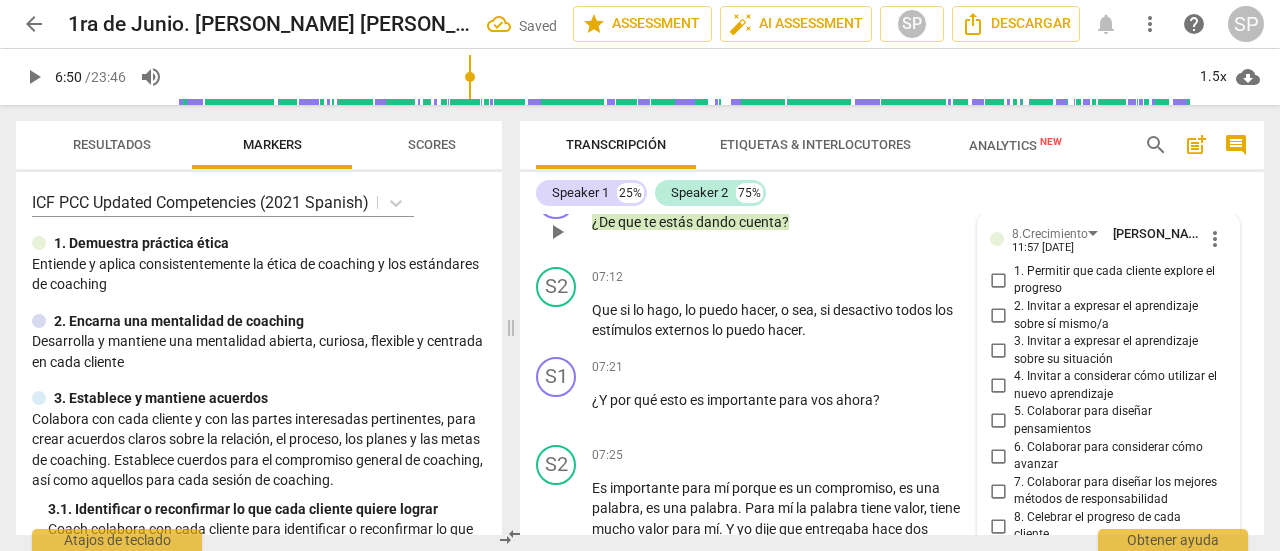 scroll, scrollTop: 2652, scrollLeft: 0, axis: vertical 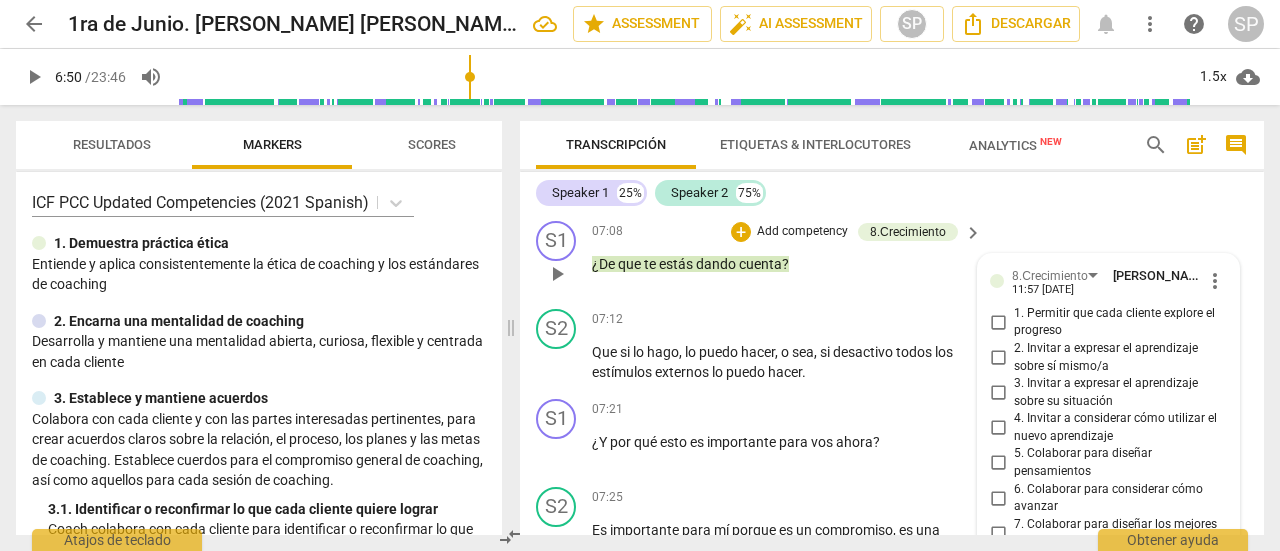click on "2. Invitar a expresar el aprendizaje sobre sí mismo/a" at bounding box center (998, 358) 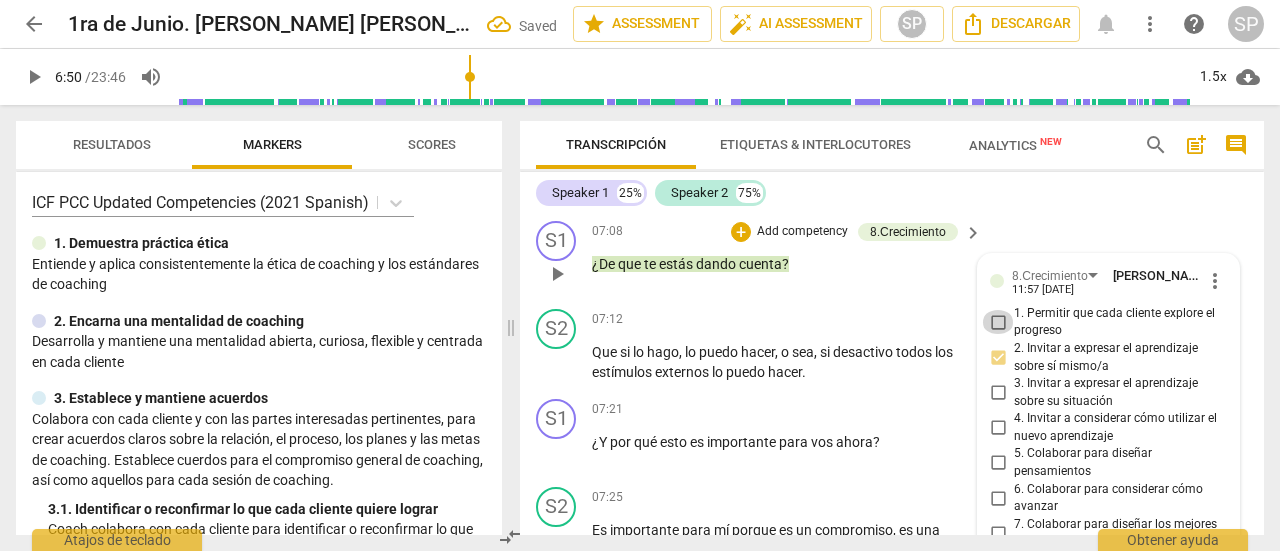 click on "1. Permitir que cada cliente explore el progreso" at bounding box center (998, 322) 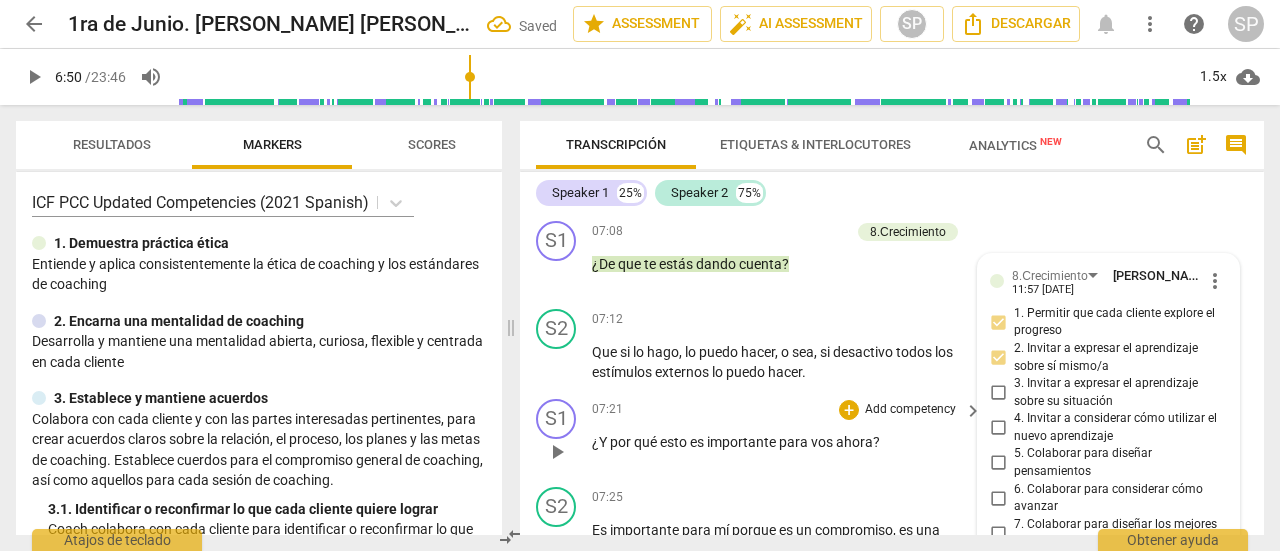 click on "07:21 + Add competency keyboard_arrow_right" at bounding box center [788, 410] 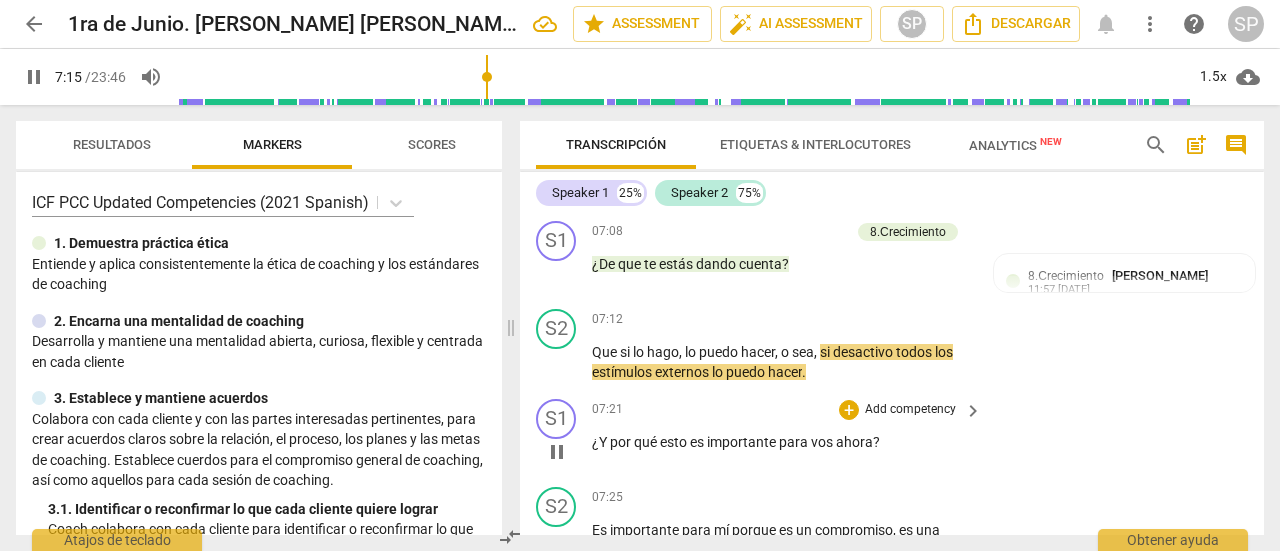 scroll, scrollTop: 2752, scrollLeft: 0, axis: vertical 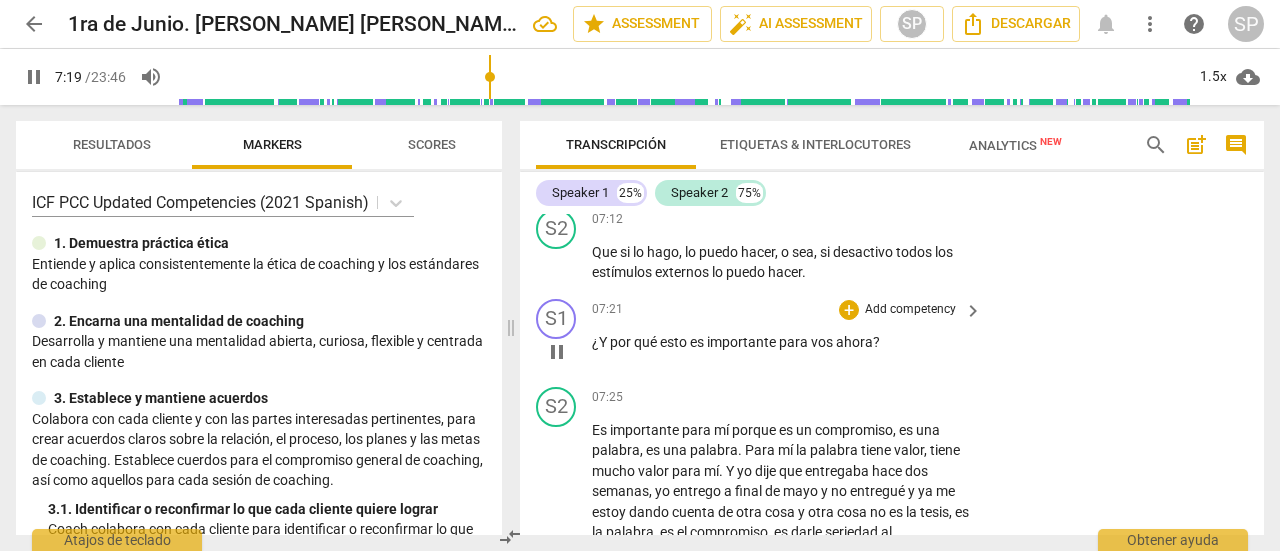 click on "Add competency" at bounding box center [910, 310] 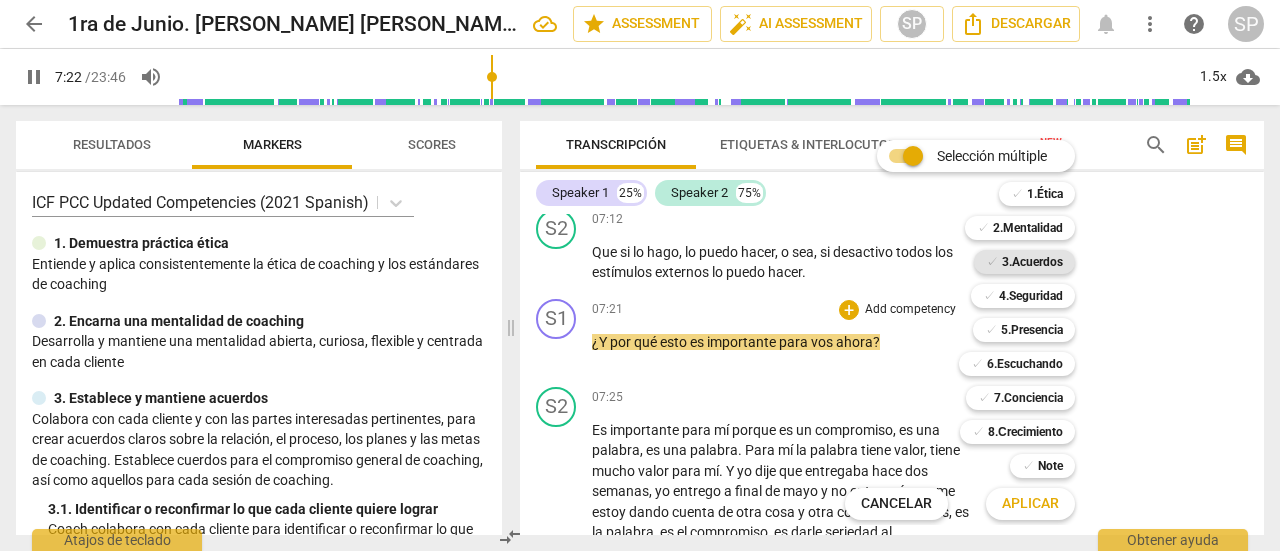 click on "3.Acuerdos" at bounding box center [1032, 262] 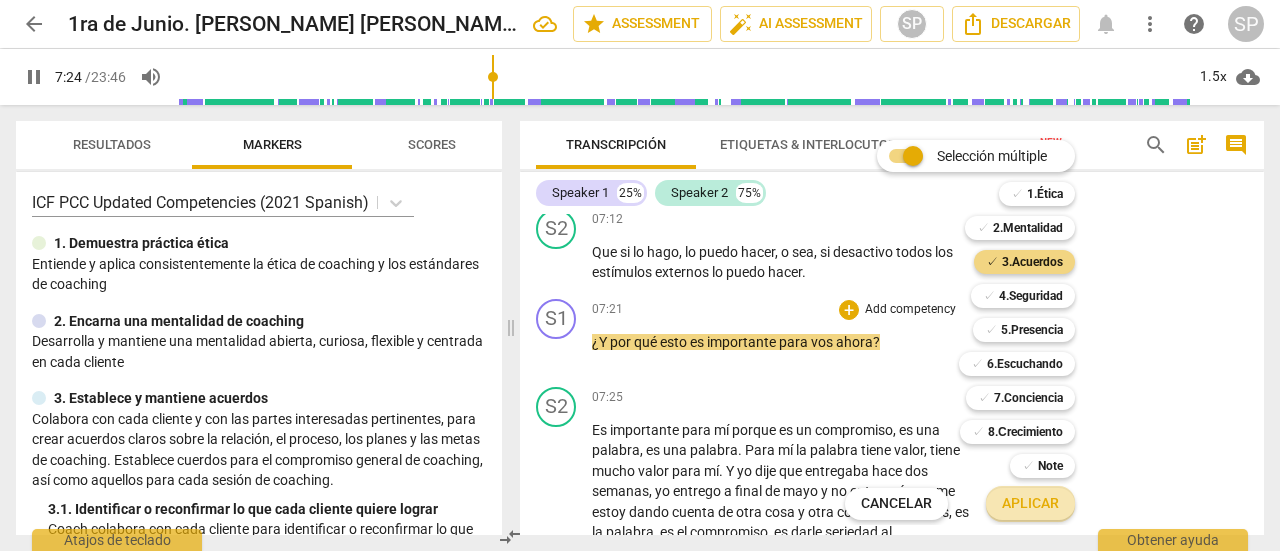click on "Aplicar" at bounding box center [1030, 504] 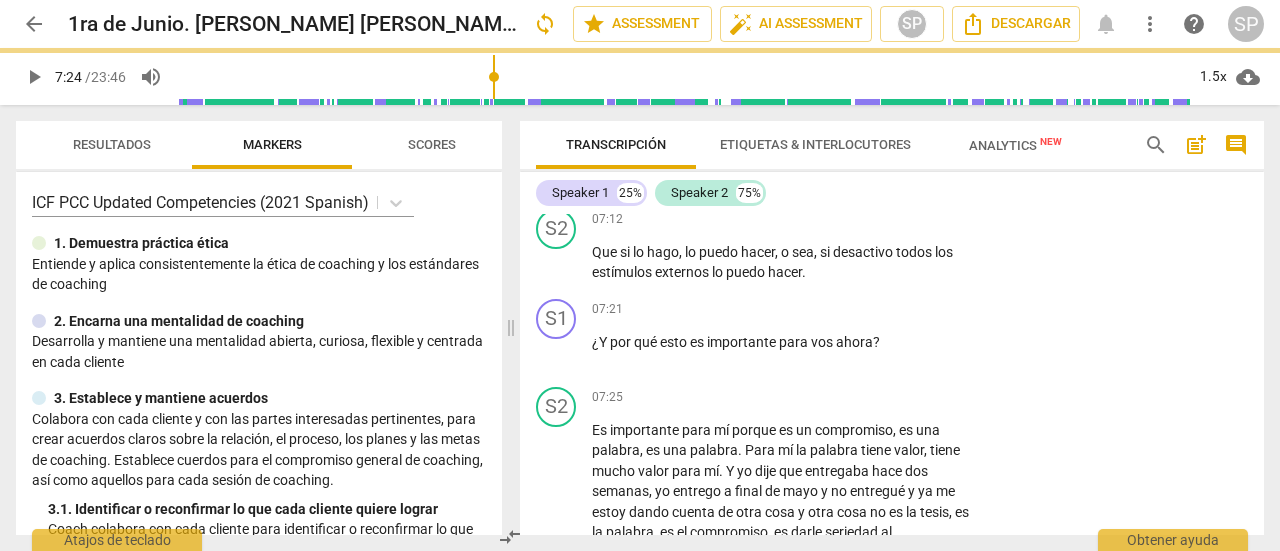 type on "445" 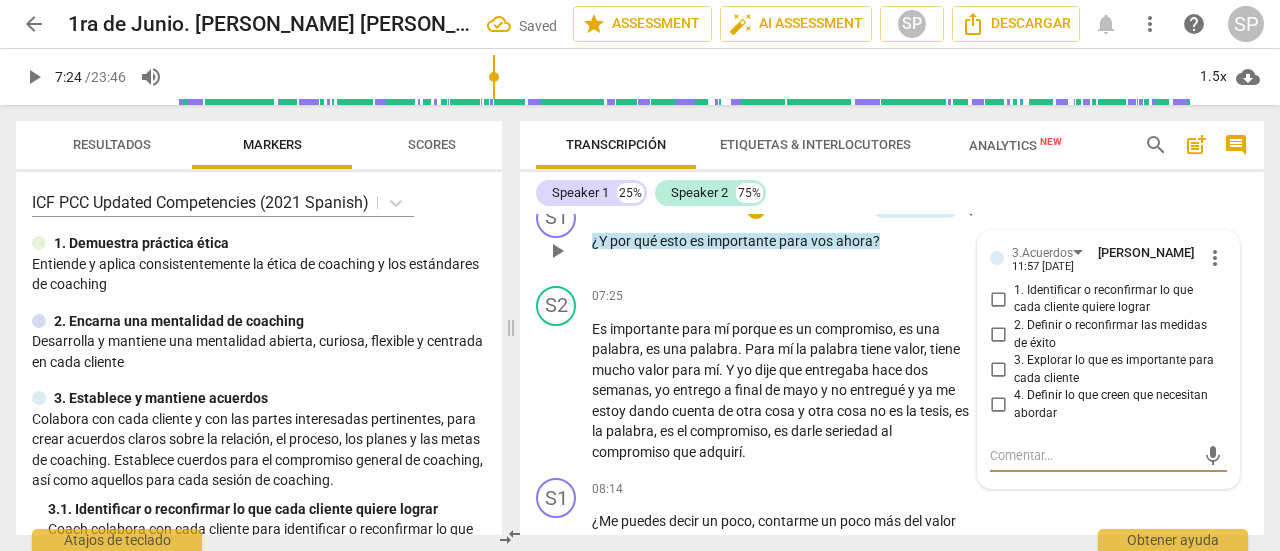 scroll, scrollTop: 2854, scrollLeft: 0, axis: vertical 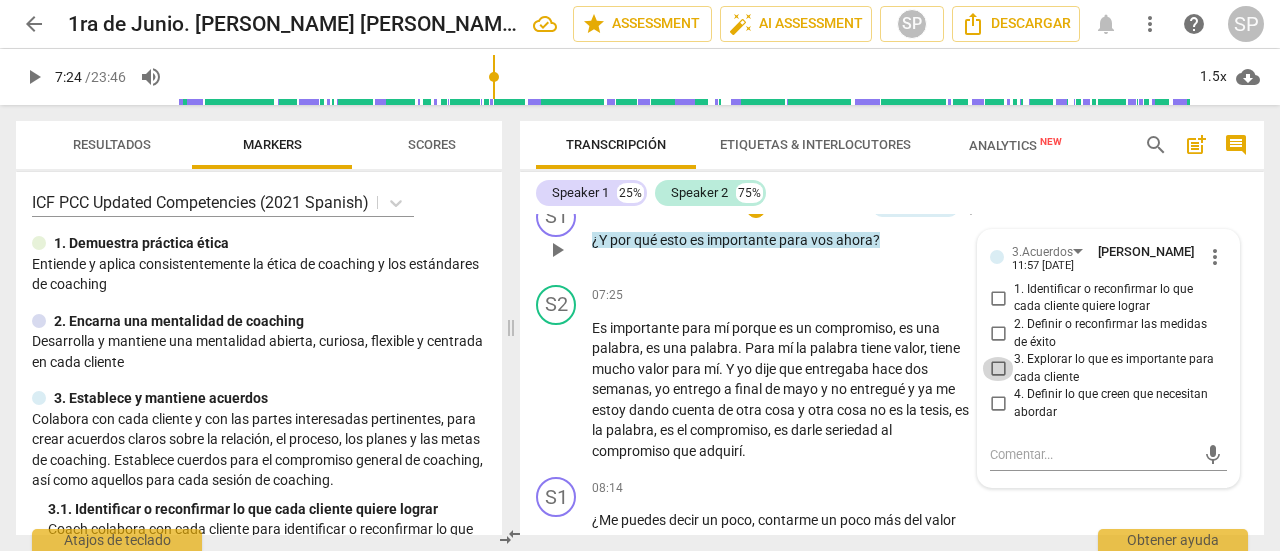 click on "3. Explorar lo que es importante para cada cliente" at bounding box center [998, 369] 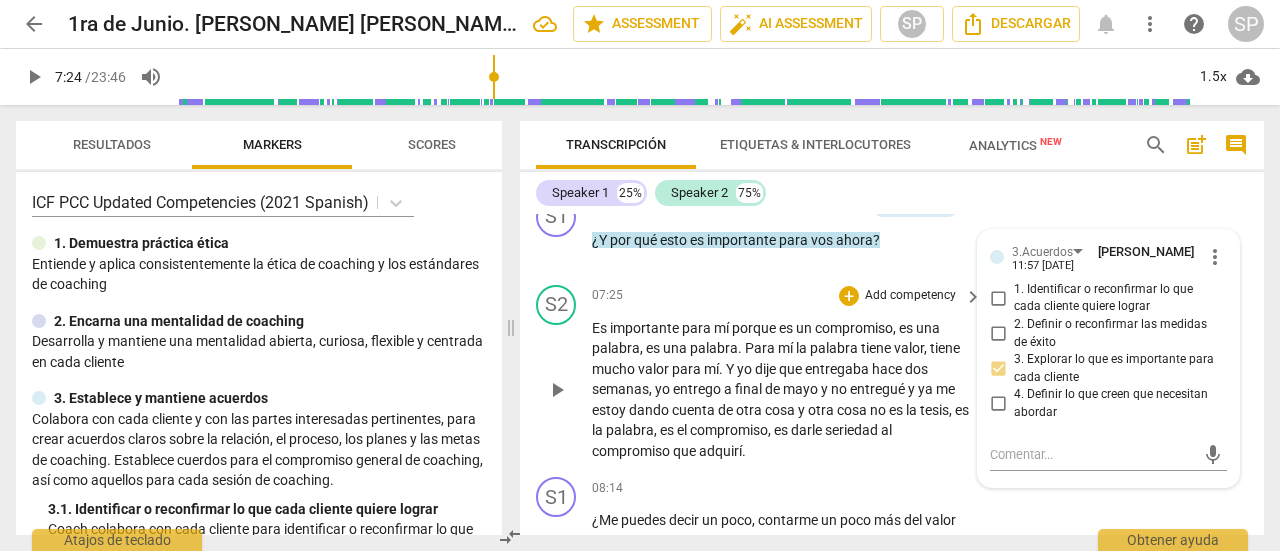 click on "07:25 + Add competency keyboard_arrow_right" at bounding box center [788, 296] 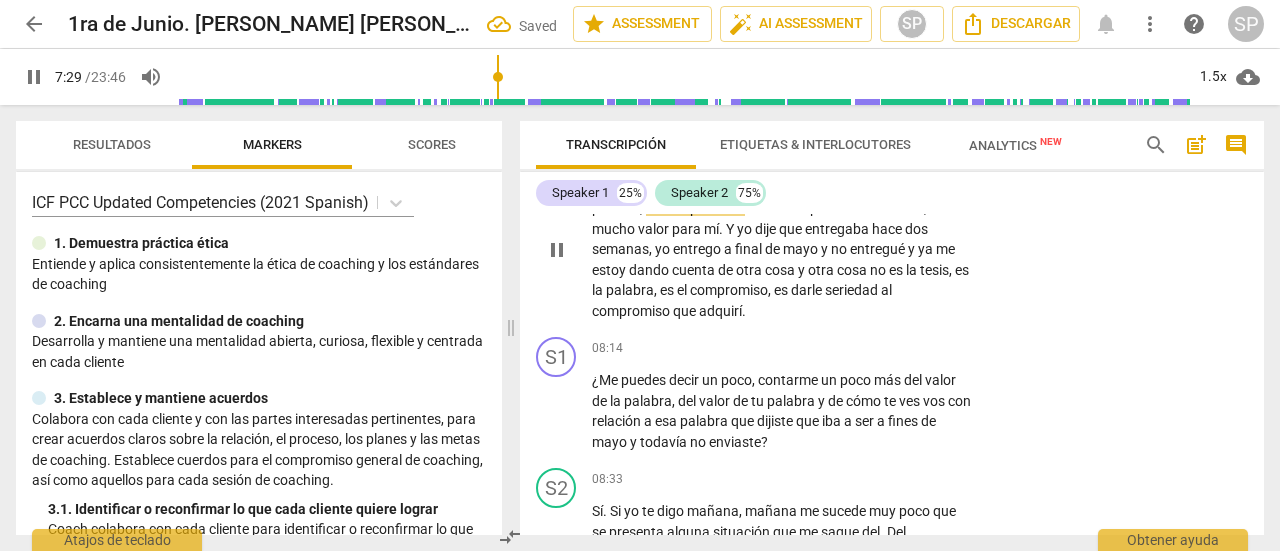 scroll, scrollTop: 3054, scrollLeft: 0, axis: vertical 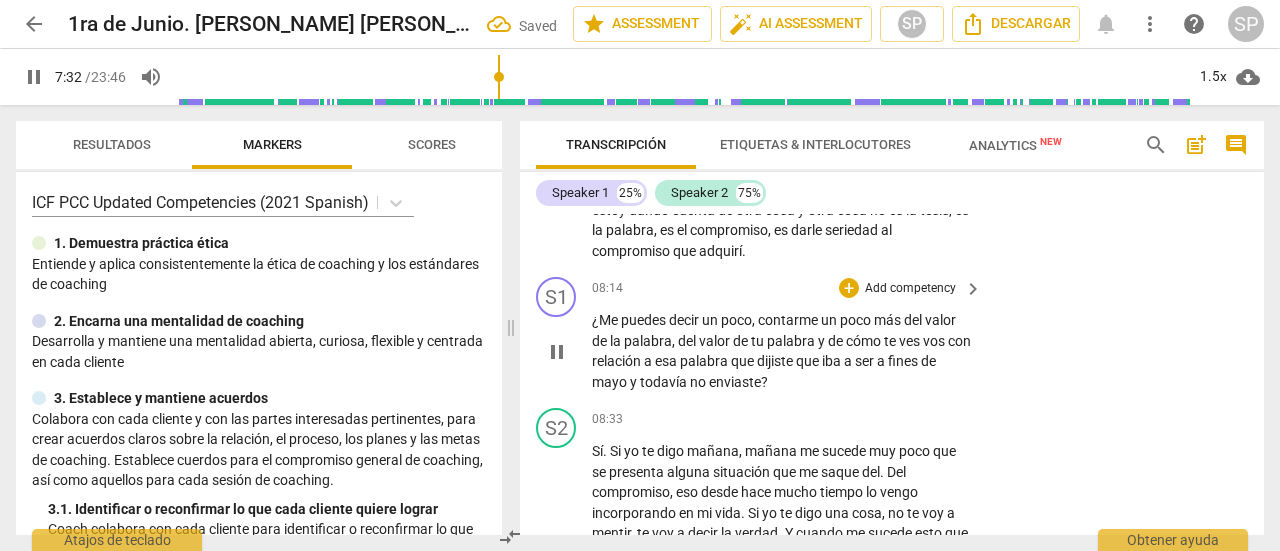click on "Add competency" at bounding box center (910, 289) 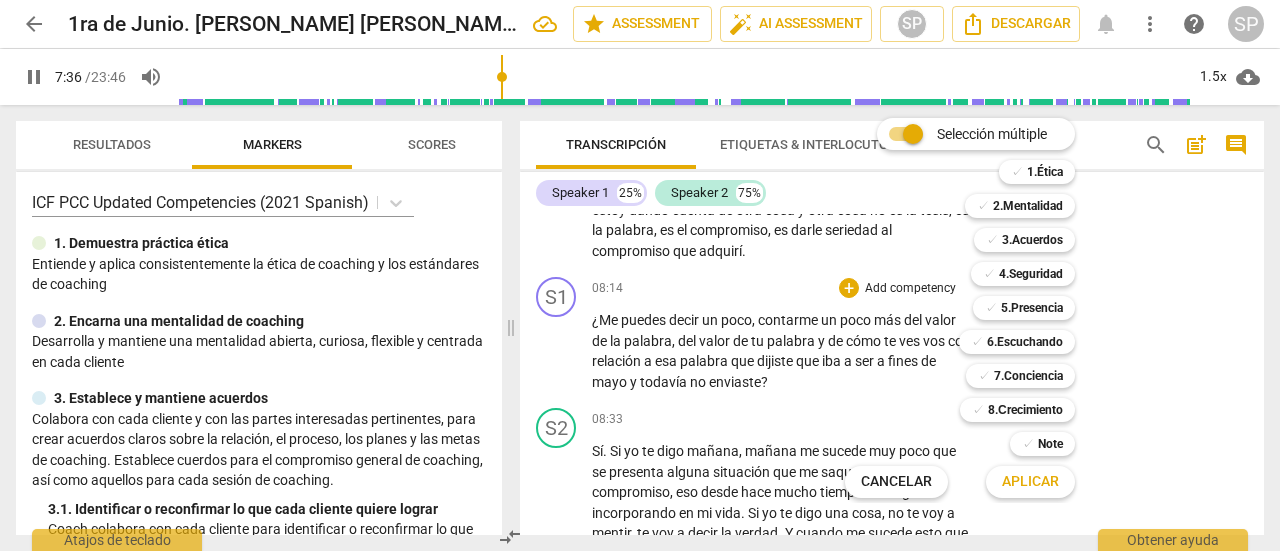 click at bounding box center [640, 275] 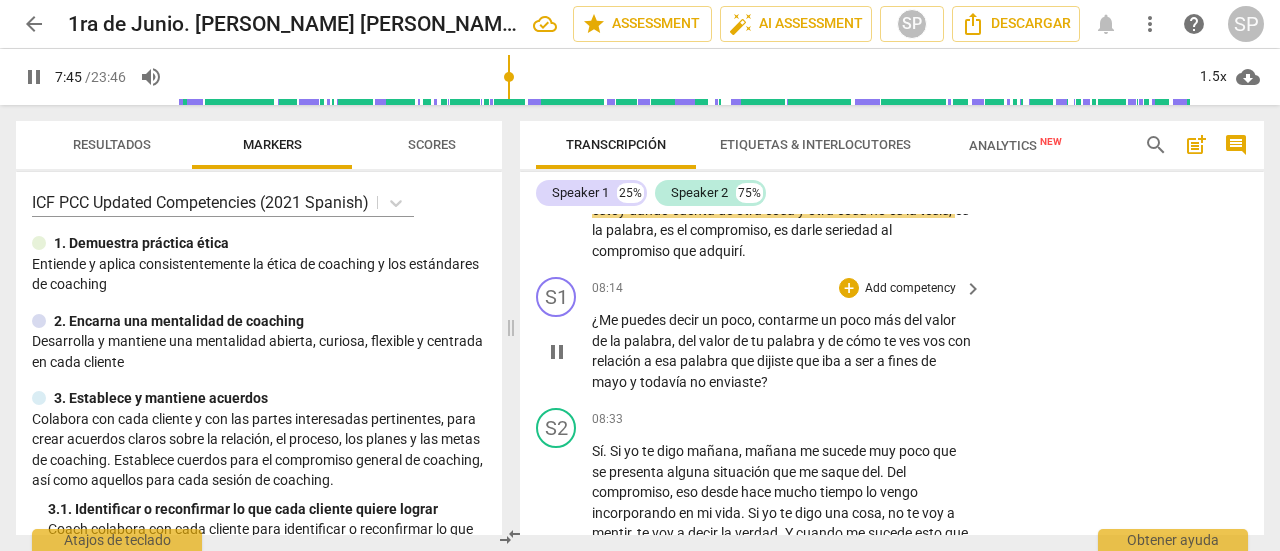 click on "Add competency" at bounding box center (910, 289) 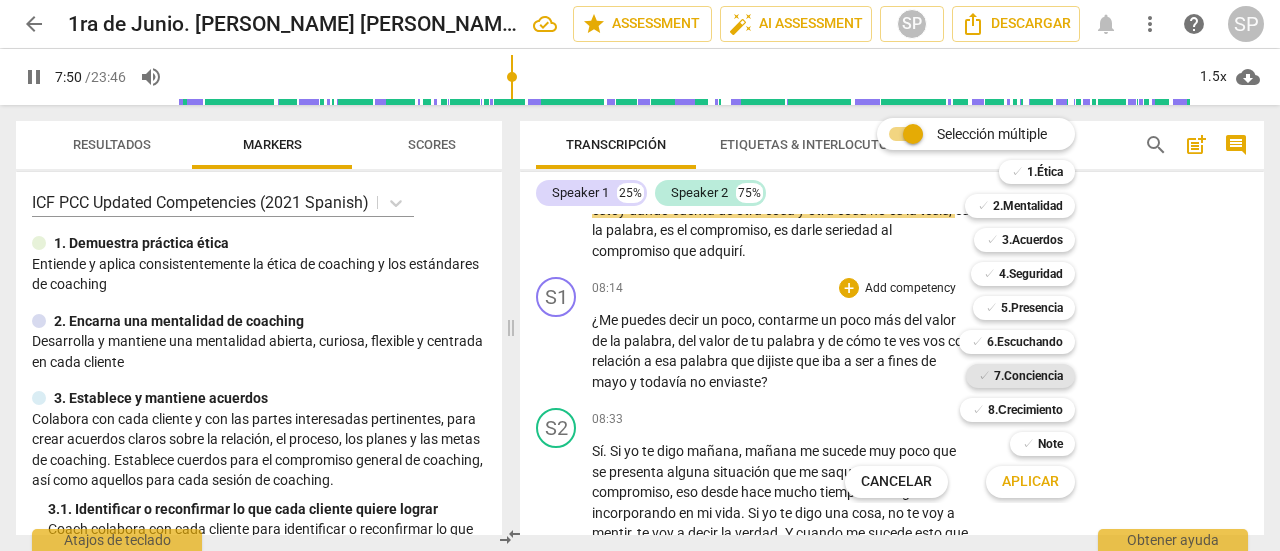 click on "7.Conciencia" at bounding box center (1028, 376) 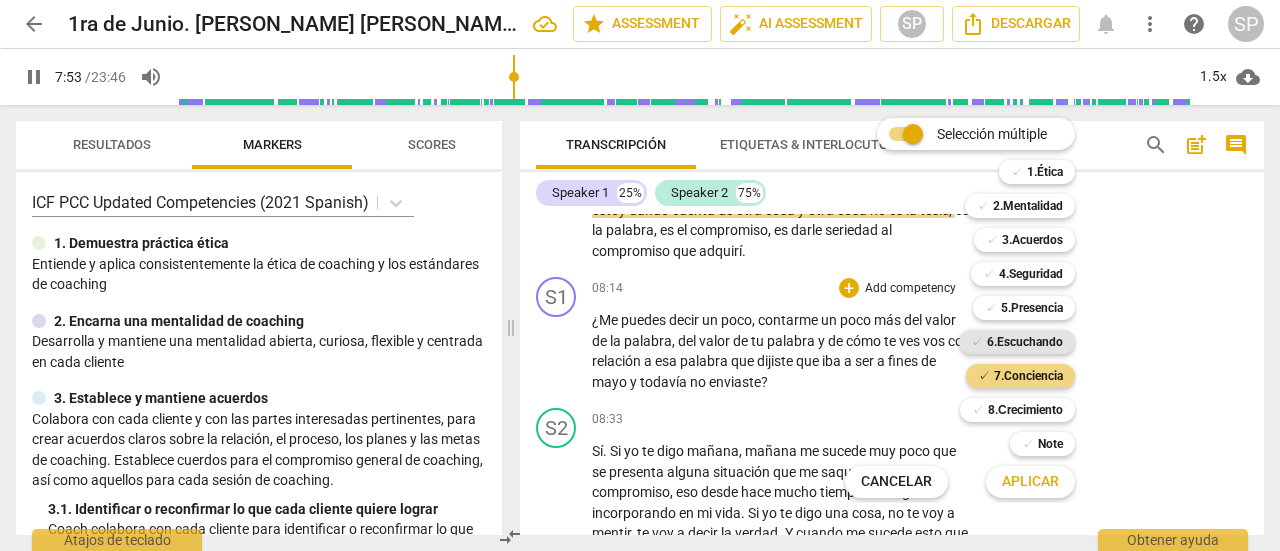 click on "6.Escuchando" at bounding box center [1025, 342] 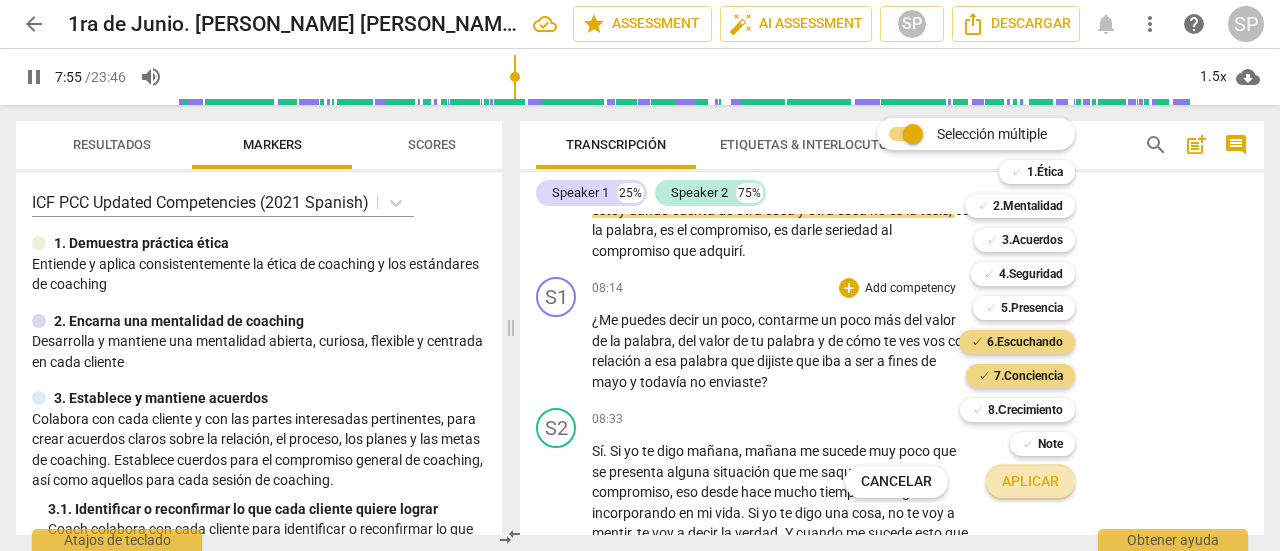 click on "Aplicar" at bounding box center [1030, 482] 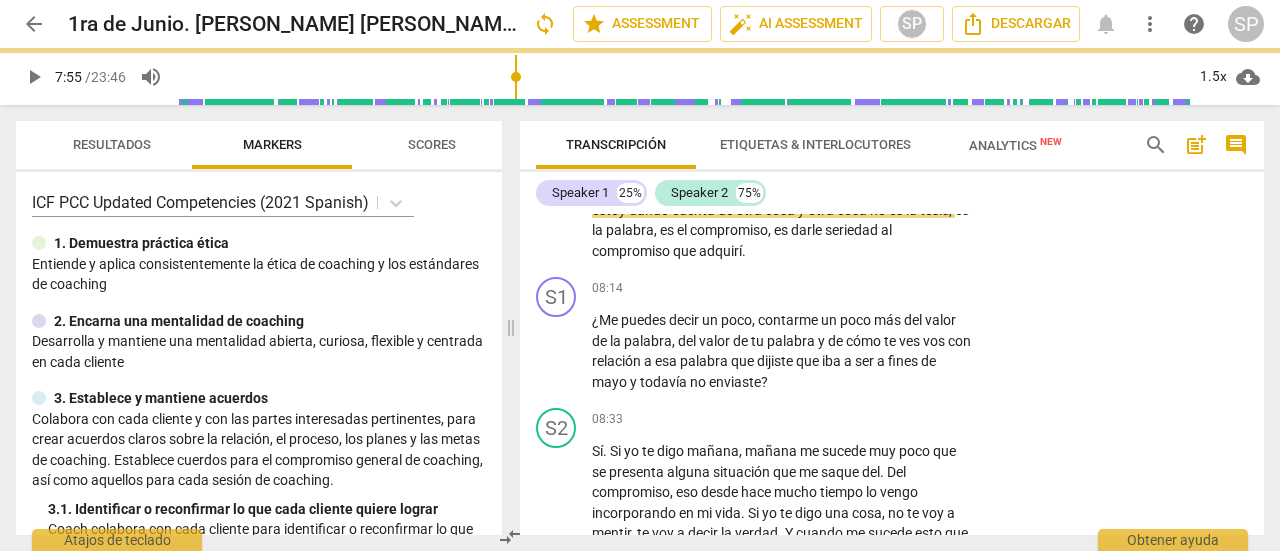 type on "476" 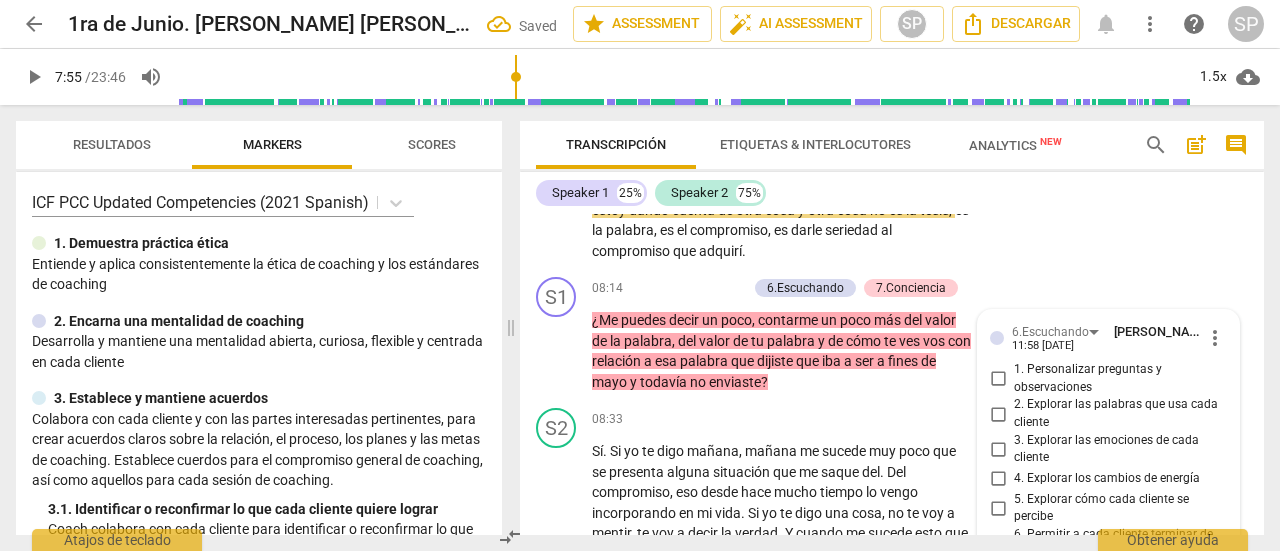 scroll, scrollTop: 3329, scrollLeft: 0, axis: vertical 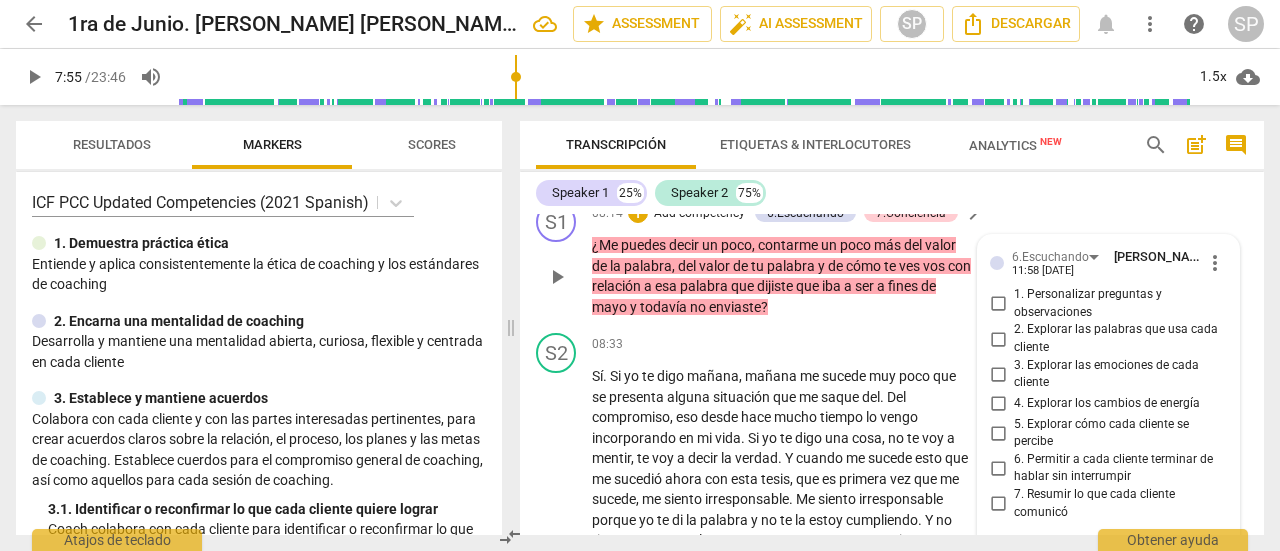 click on "2. Explorar las palabras que usa cada cliente" at bounding box center [998, 339] 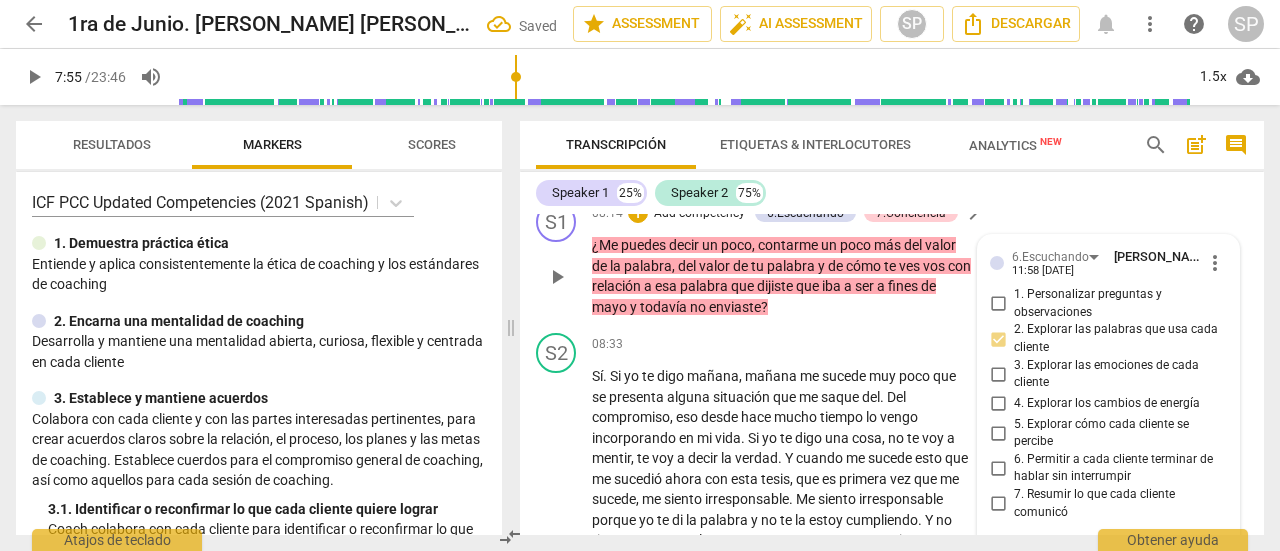 click on "3. Explorar las emociones de cada cliente" at bounding box center [998, 374] 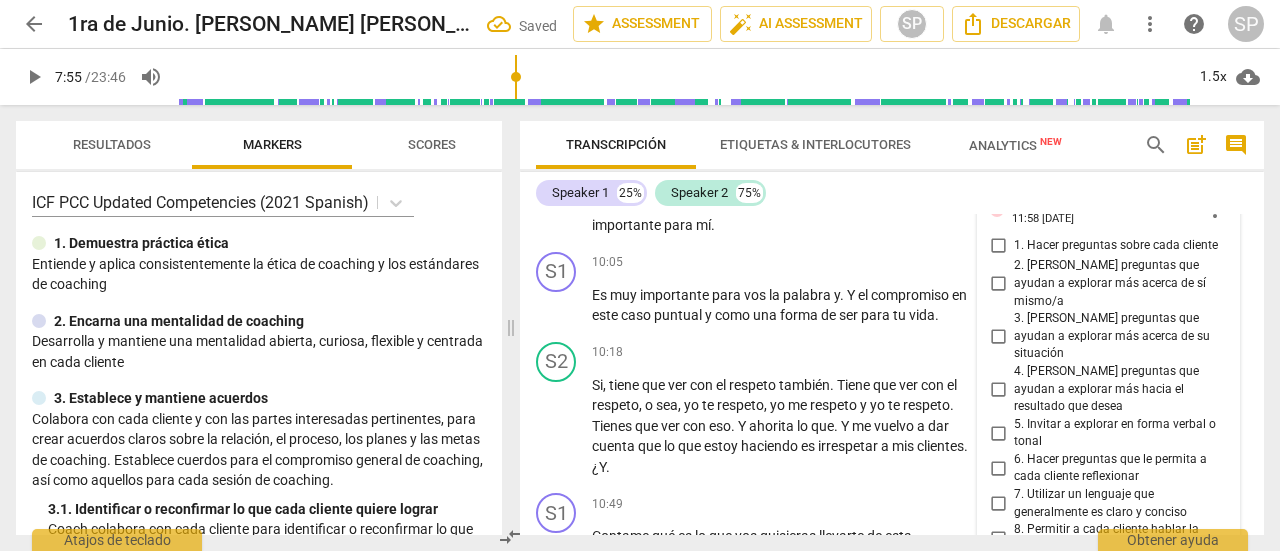 scroll, scrollTop: 3529, scrollLeft: 0, axis: vertical 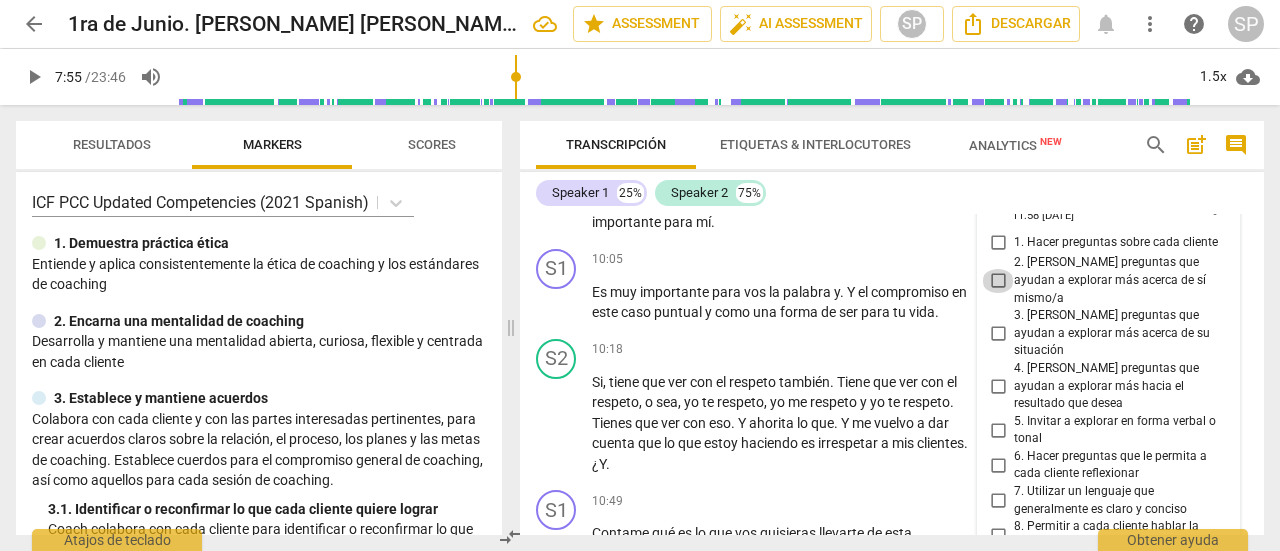 click on "2. [PERSON_NAME] preguntas que ayudan a explorar más acerca de sí mismo/a" at bounding box center [998, 281] 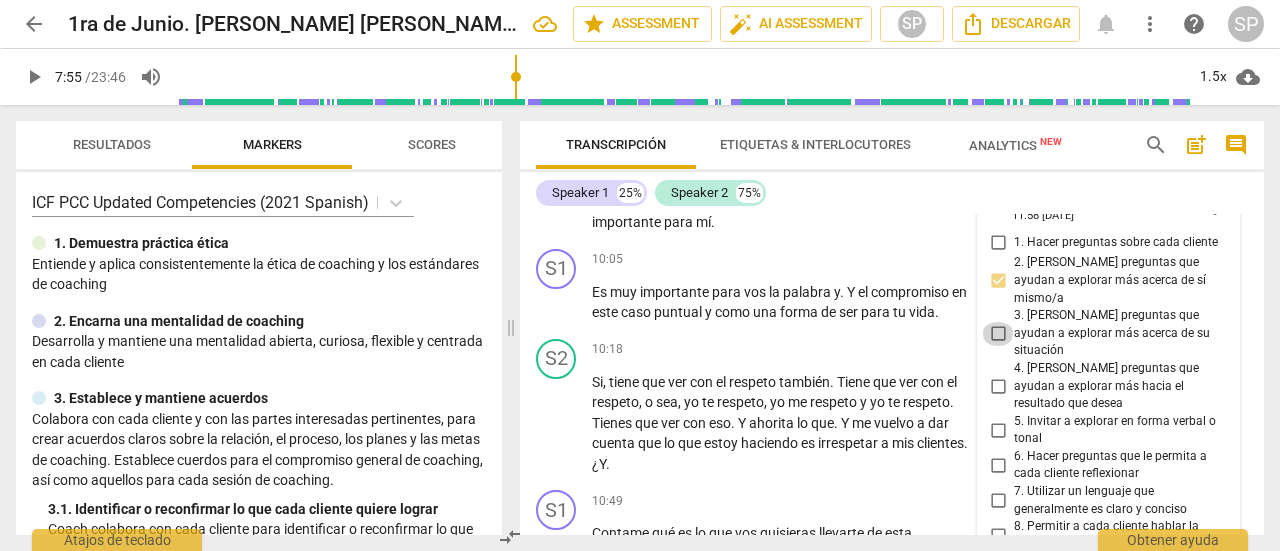 click on "3. [PERSON_NAME] preguntas que ayudan a explorar más acerca de su situación" at bounding box center (998, 334) 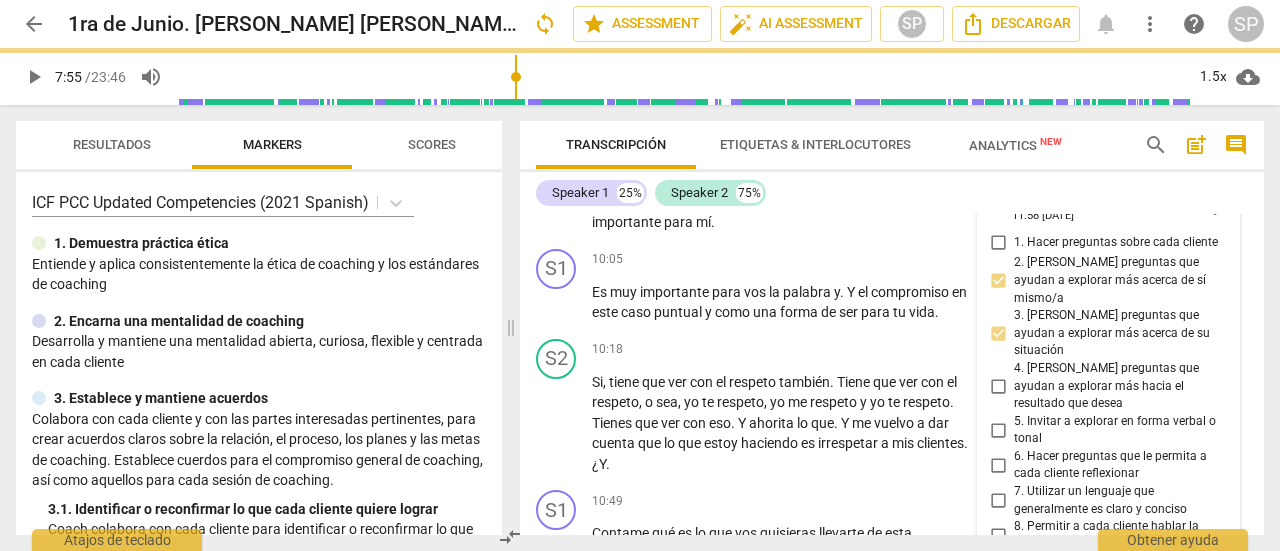 click on "6. Hacer preguntas que le permita a cada cliente reflexionar" at bounding box center [998, 465] 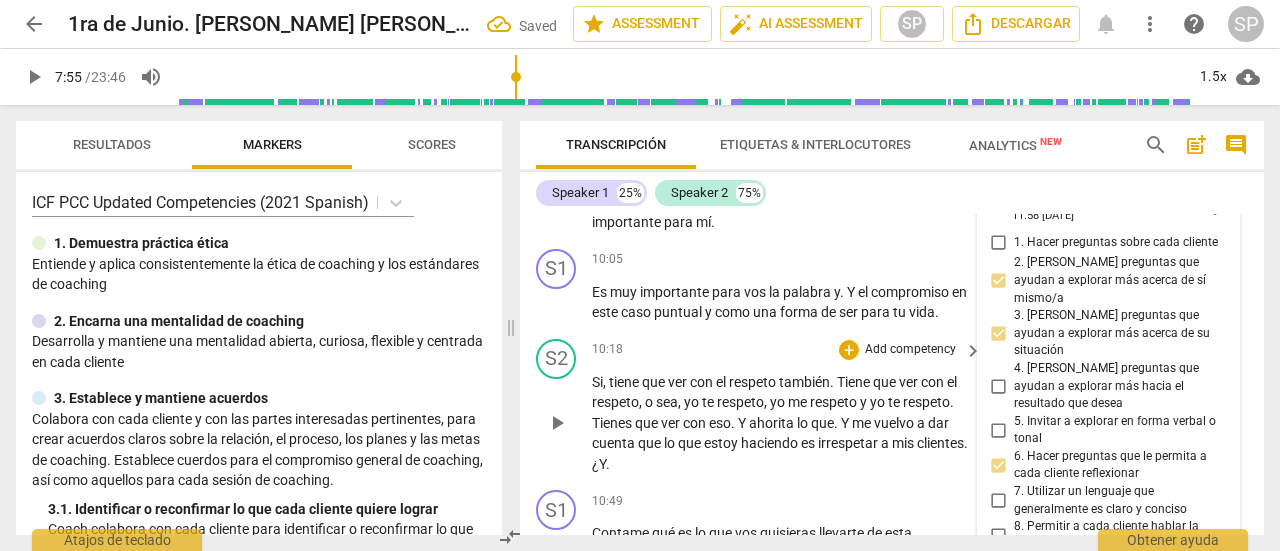 click on "Si ,   tiene   que   ver   con   el   respeto   también .   Tiene   que   ver   con   el   respeto ,   o   sea ,   yo   te   respeto ,   yo   me   respeto   y   yo   te   respeto .   Tienes   que   ver   con   eso .   Y   ahorita   lo   que .   Y   me   vuelvo   a   dar   cuenta   que   lo   que   estoy   haciendo   es   irrespetar   a   mis   clientes .   ¿Y ." at bounding box center [782, 423] 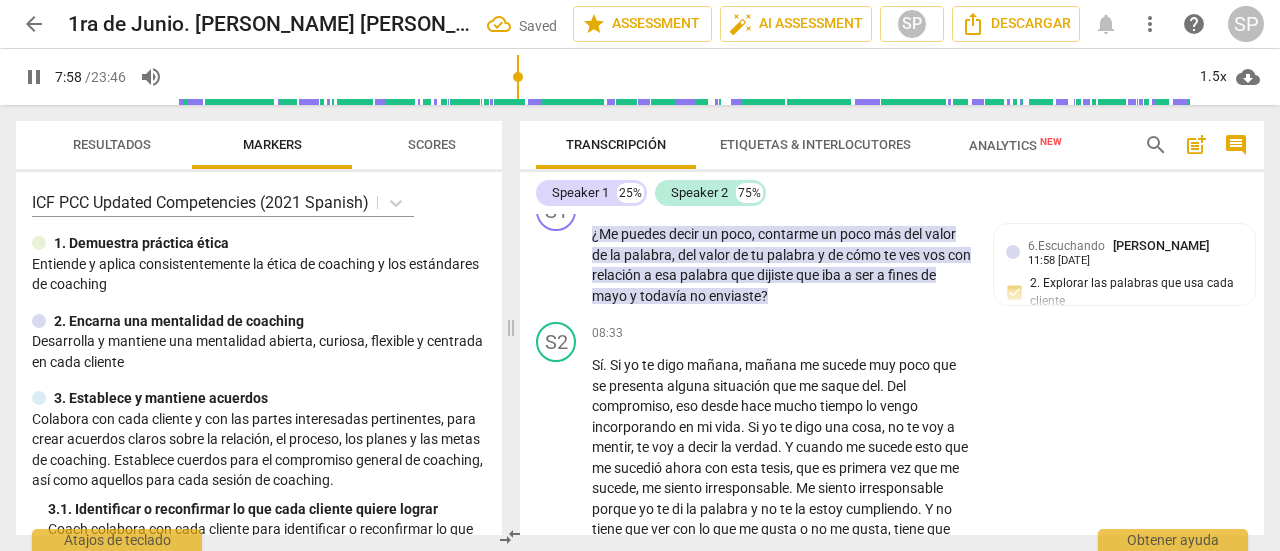 scroll, scrollTop: 3240, scrollLeft: 0, axis: vertical 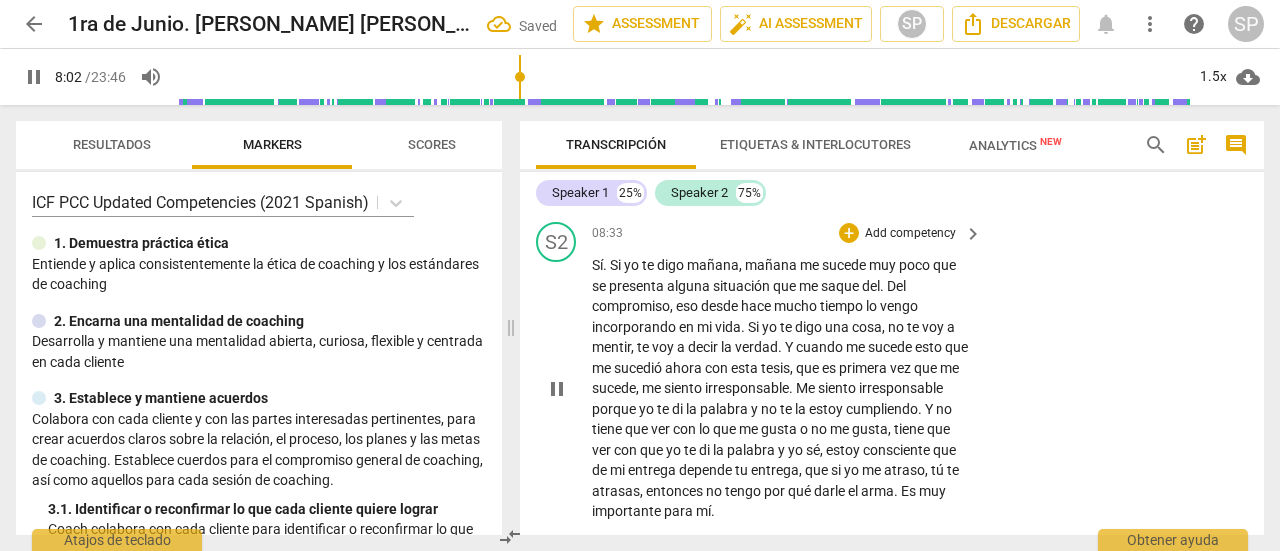 click on "pause" at bounding box center [557, 389] 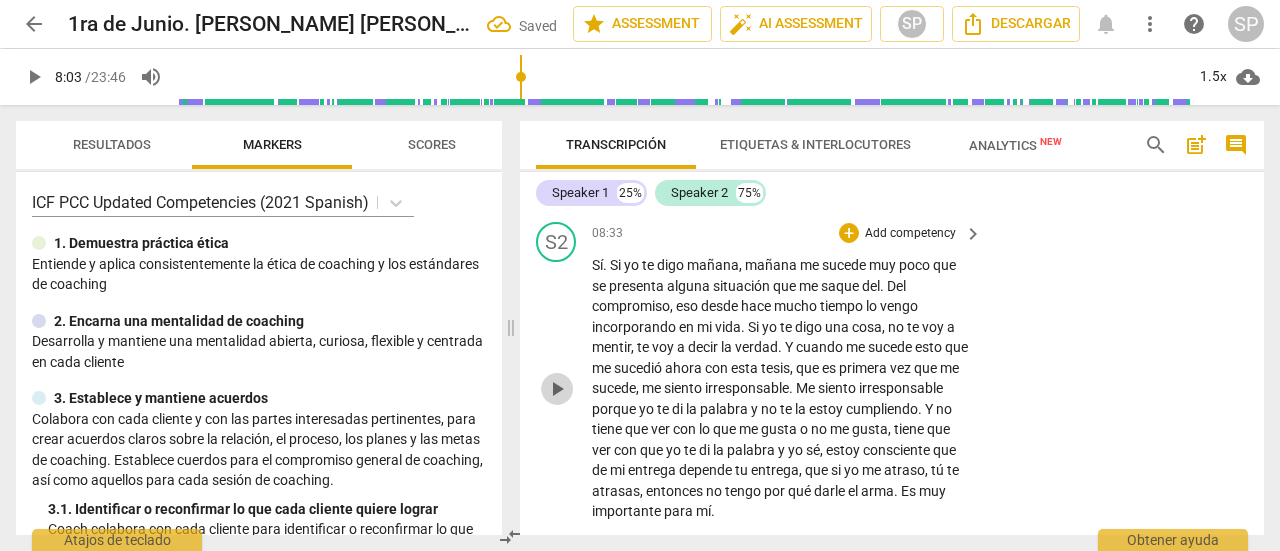 click on "play_arrow" at bounding box center [557, 389] 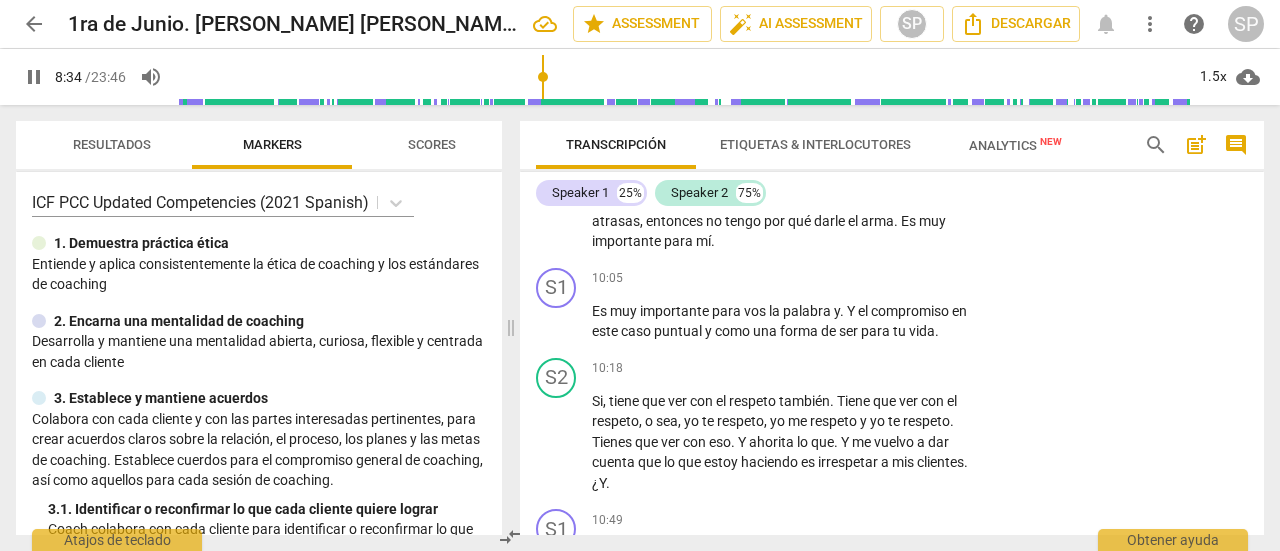 scroll, scrollTop: 3540, scrollLeft: 0, axis: vertical 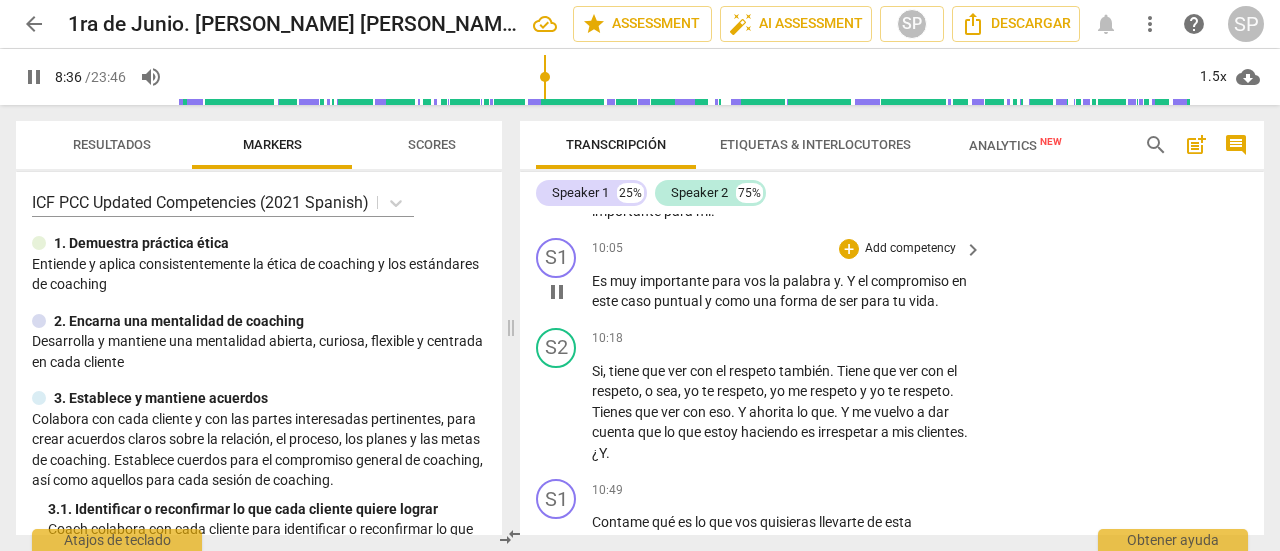 click on "pause" at bounding box center (557, 292) 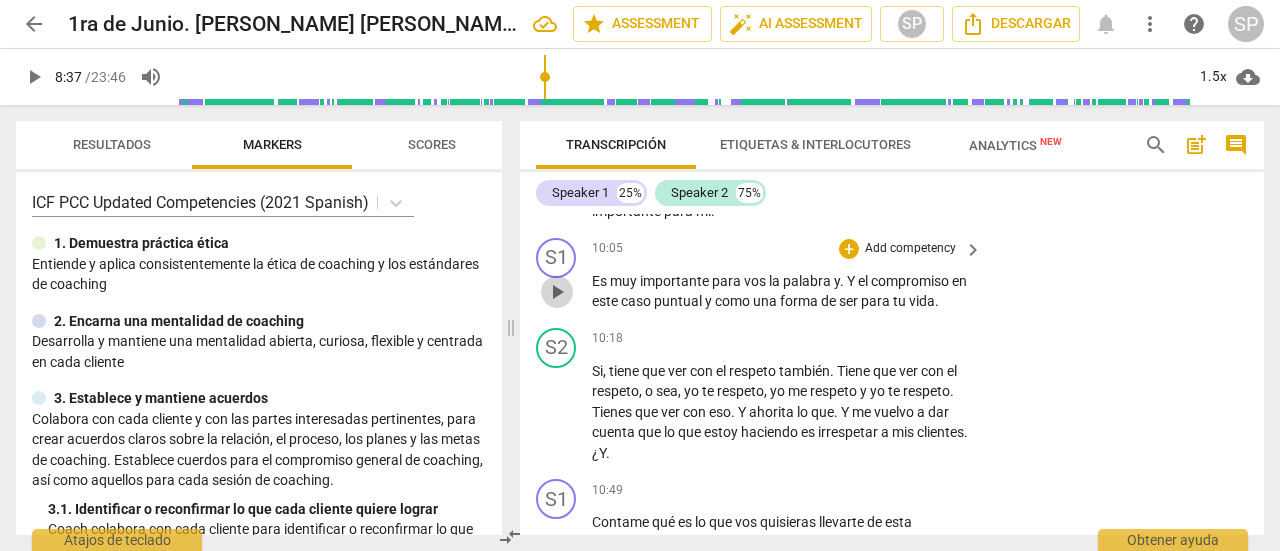 click on "play_arrow" at bounding box center [557, 292] 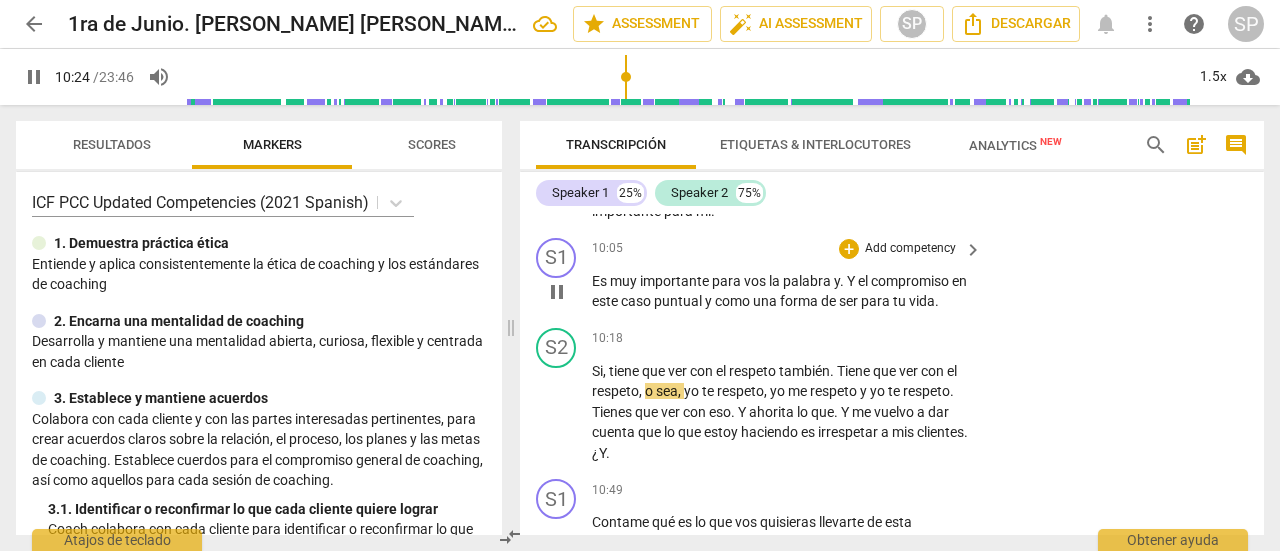 click on "Add competency" at bounding box center (910, 249) 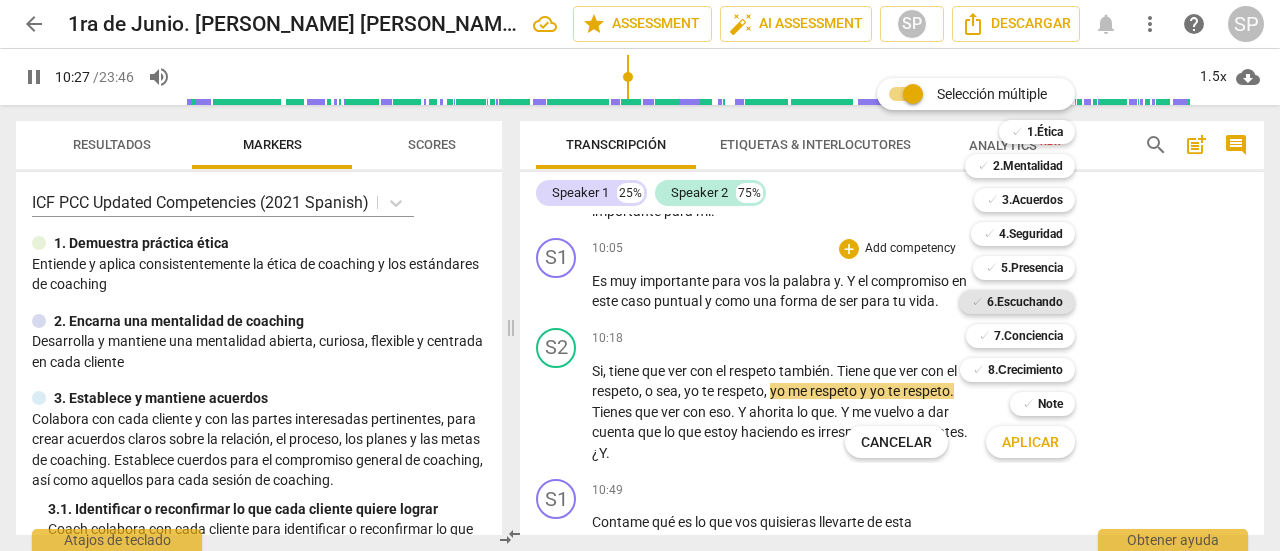 click on "6.Escuchando" at bounding box center (1025, 302) 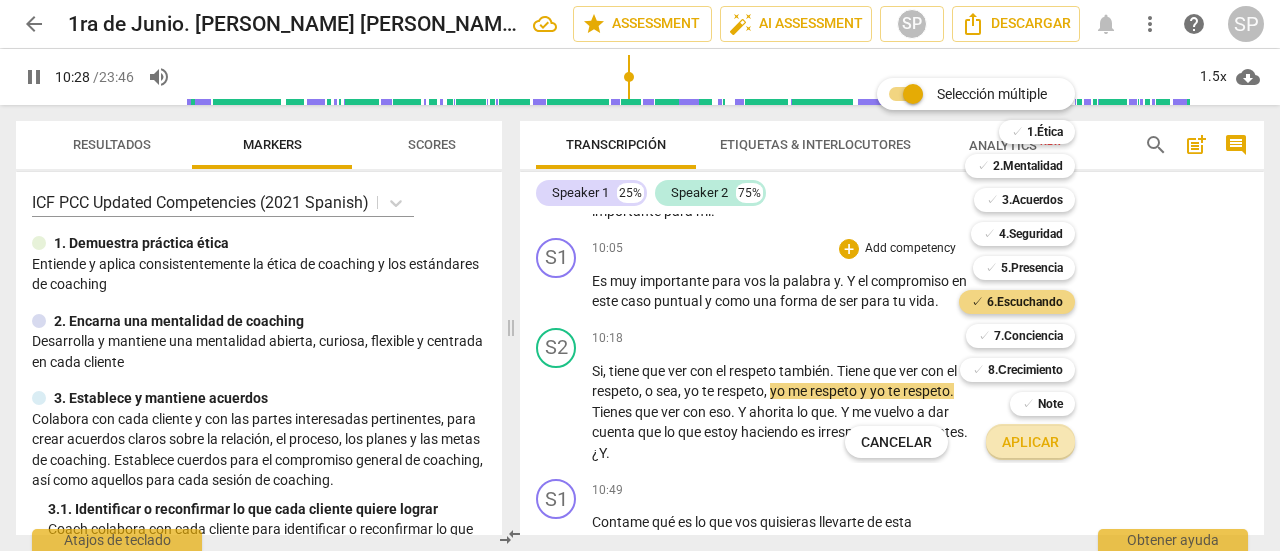 click on "Aplicar" at bounding box center [1030, 443] 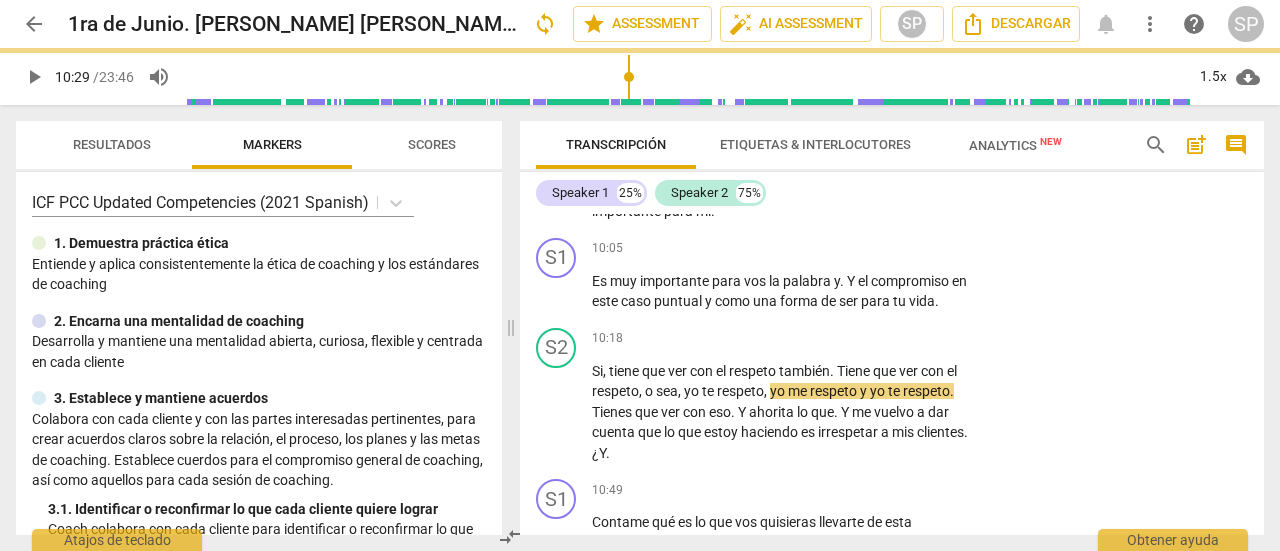 type on "629" 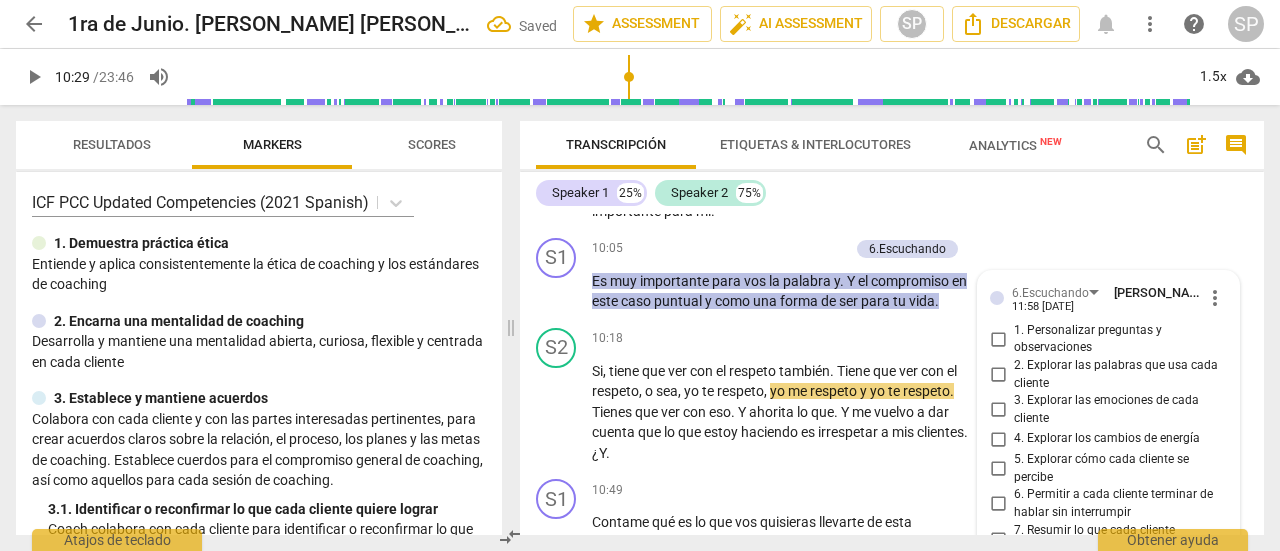 scroll, scrollTop: 3775, scrollLeft: 0, axis: vertical 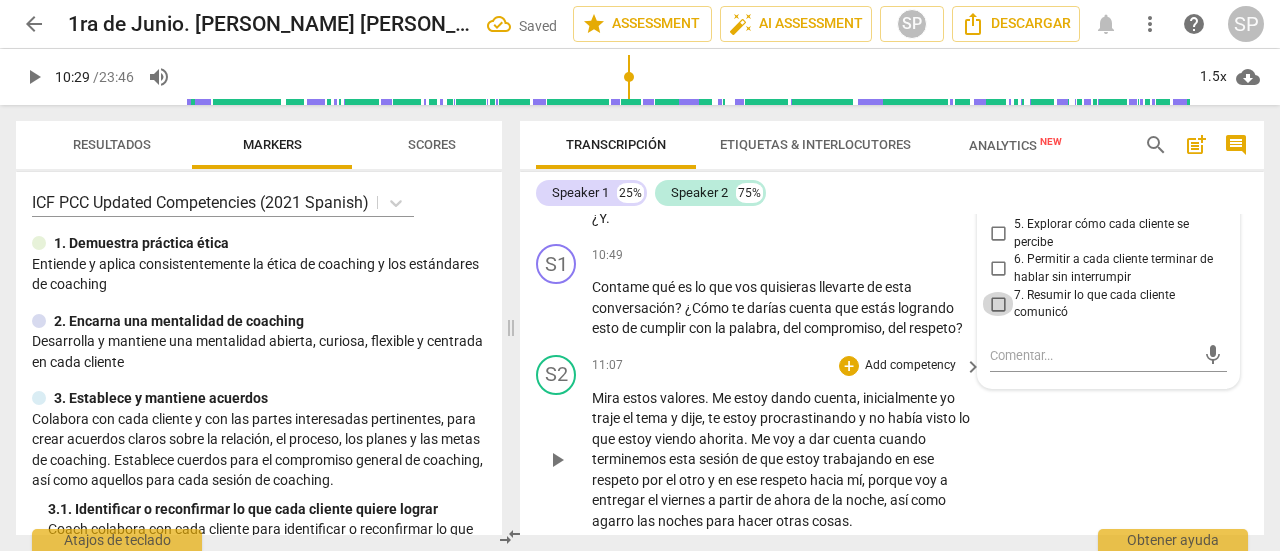 drag, startPoint x: 998, startPoint y: 321, endPoint x: 1017, endPoint y: 413, distance: 93.941475 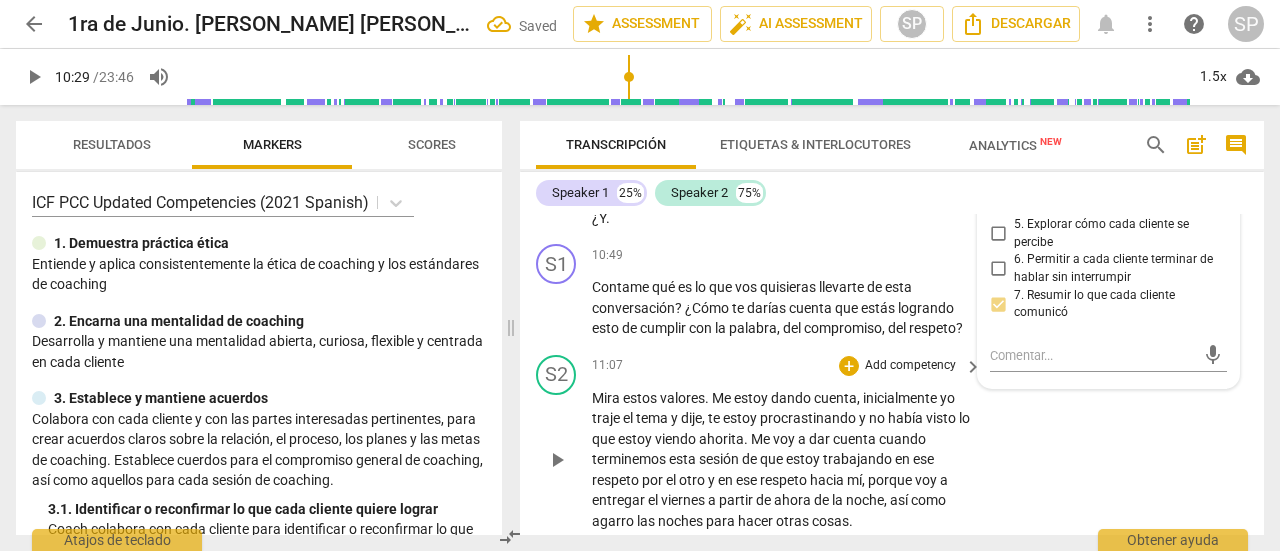 click on "S2 play_arrow pause 11:07 + Add competency keyboard_arrow_right Mira   estos   valores .   Me   estoy   dando   cuenta ,   inicialmente   yo   traje   el   tema   y   dije ,   te   estoy   procrastinando   y   no   había   visto   lo   que   estoy   viendo   ahorita .   Me   voy   a   dar   cuenta   cuando   terminemos   esta   sesión   de   que   estoy   trabajando   en   ese   respeto   por   el   otro   y   en   ese   respeto   hacia   mí ,   porque   voy   a   entregar   el   viernes   a   partir   de   ahora   de   la   noche ,   así   como   agarro   las   noches   para   hacer   otras   cosas ." at bounding box center [892, 443] 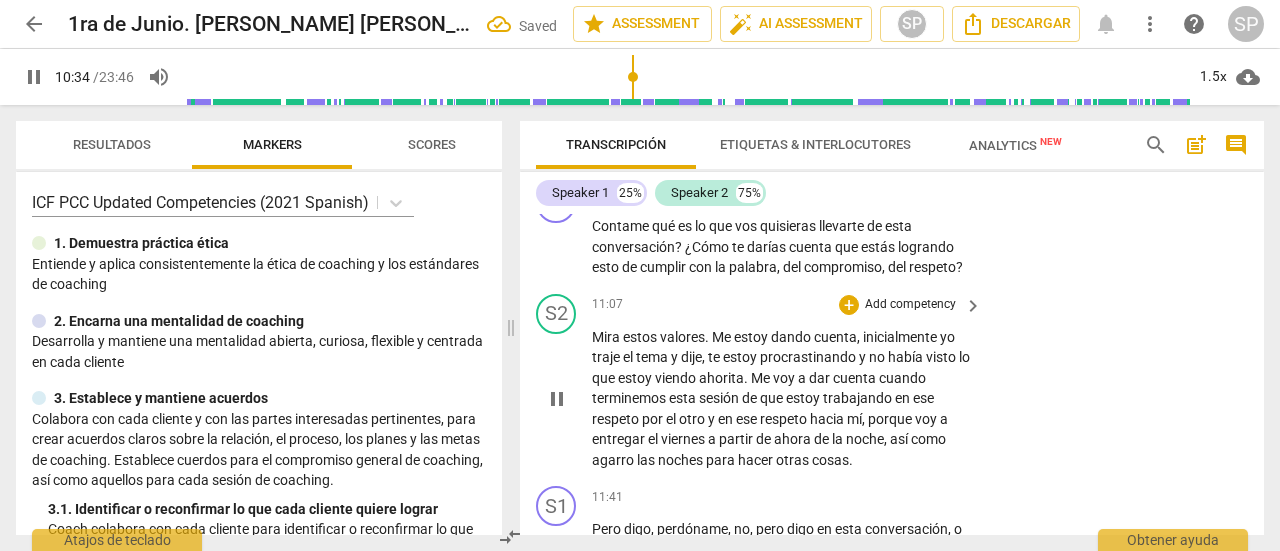 scroll, scrollTop: 3775, scrollLeft: 0, axis: vertical 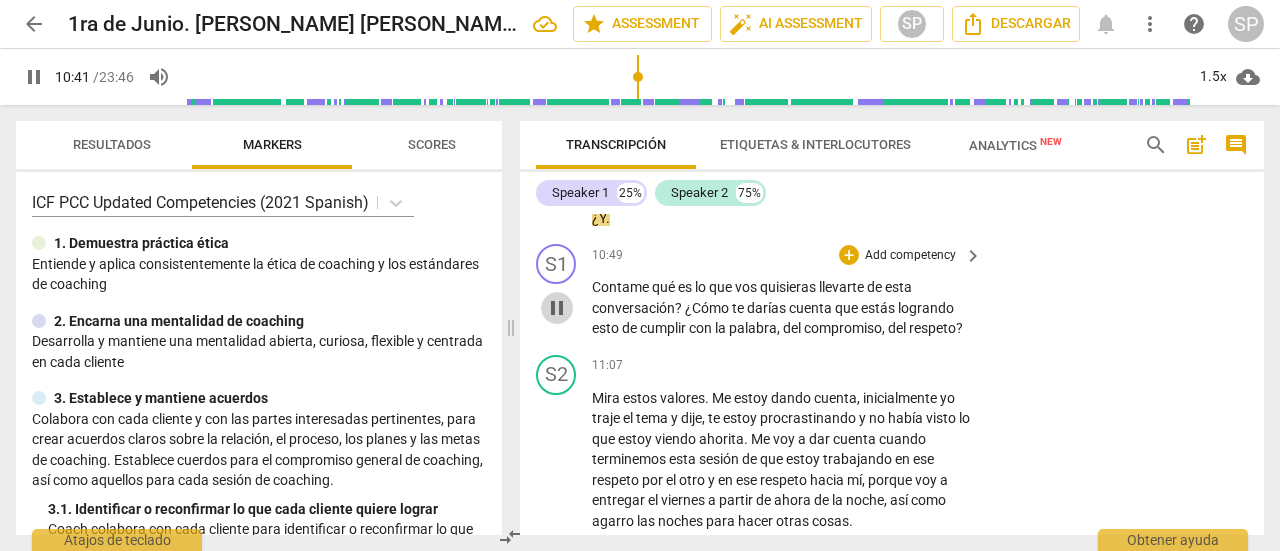 click on "pause" at bounding box center [557, 308] 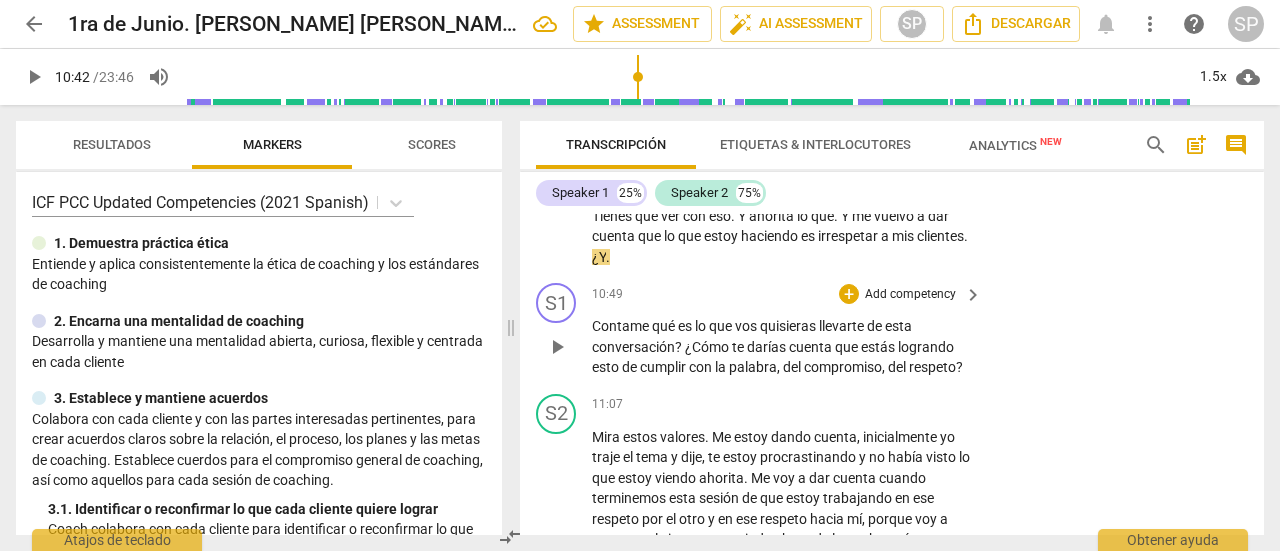 scroll, scrollTop: 3675, scrollLeft: 0, axis: vertical 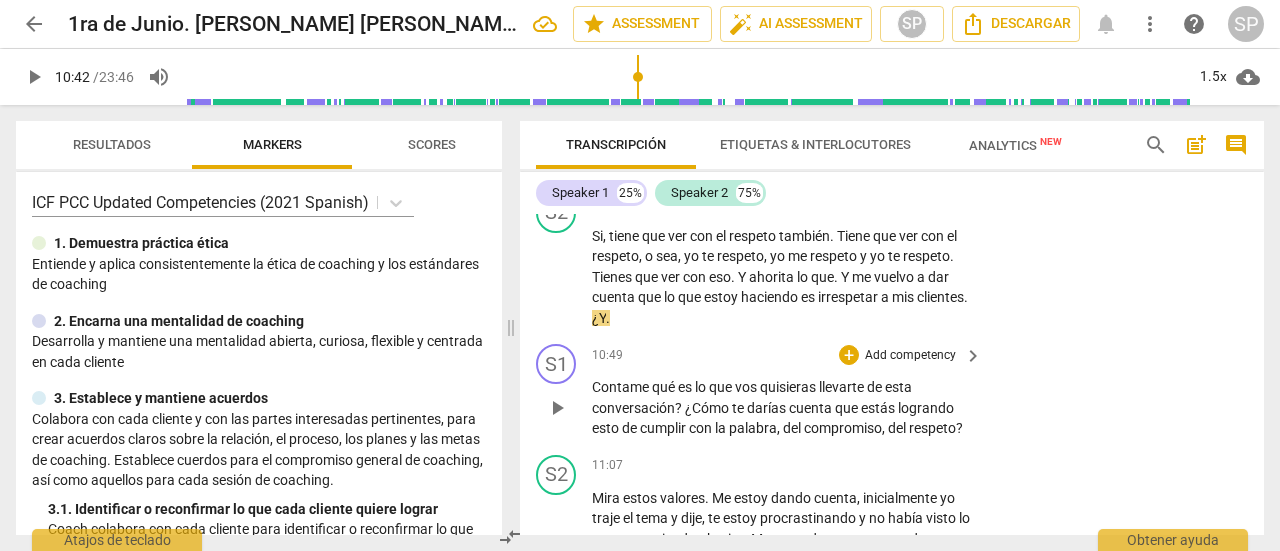 click on "Add competency" at bounding box center (910, 356) 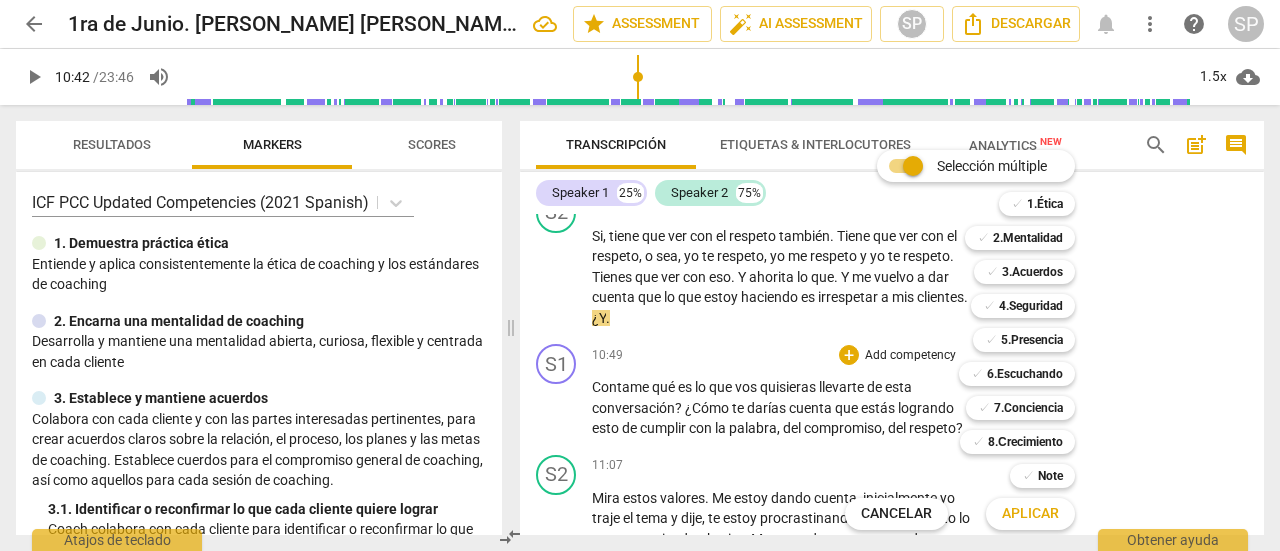 click at bounding box center [640, 275] 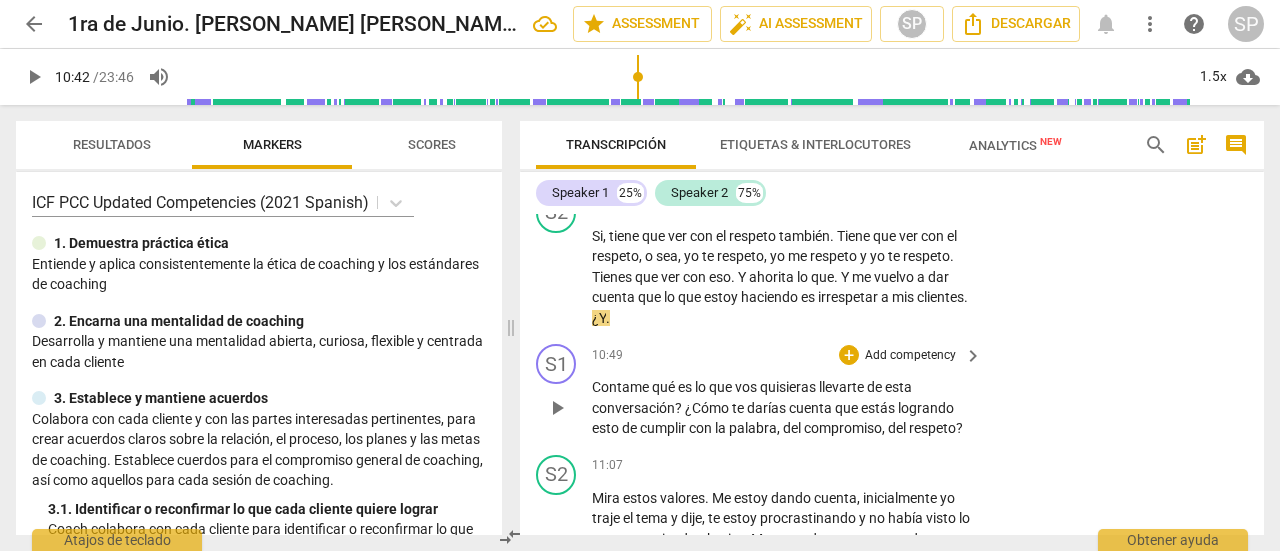 click on "play_arrow" at bounding box center (557, 408) 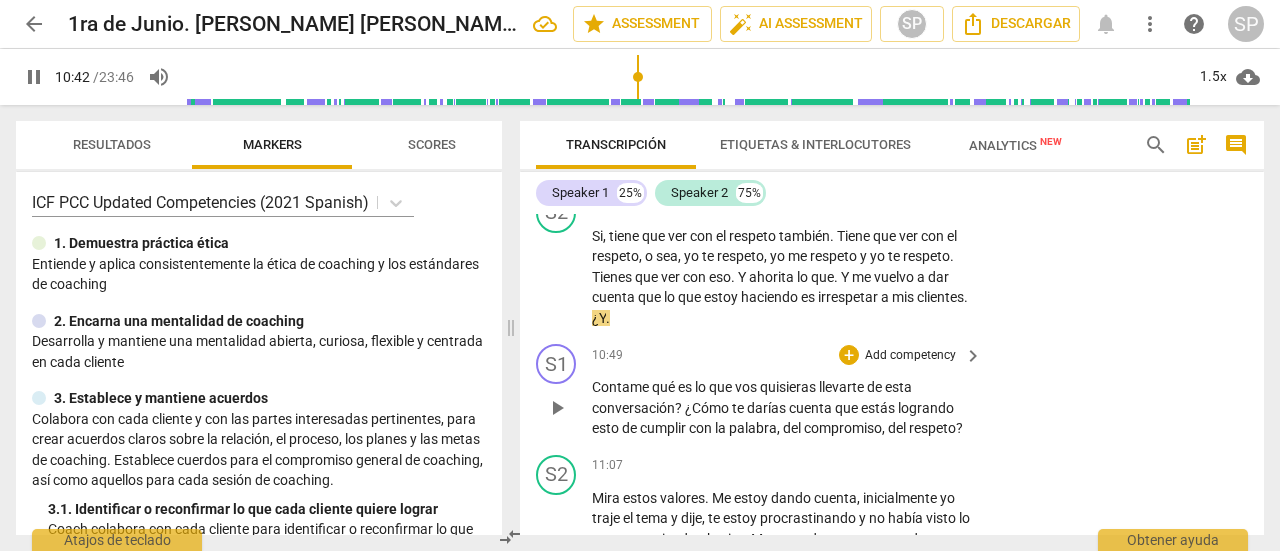 click on "play_arrow pause" at bounding box center (566, 408) 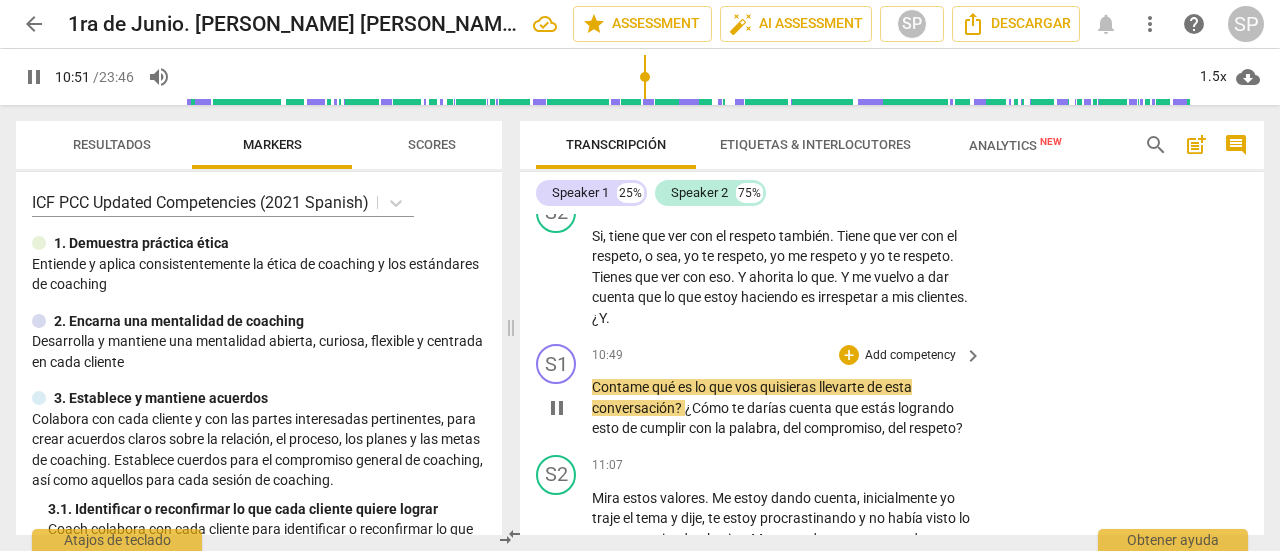 scroll, scrollTop: 3775, scrollLeft: 0, axis: vertical 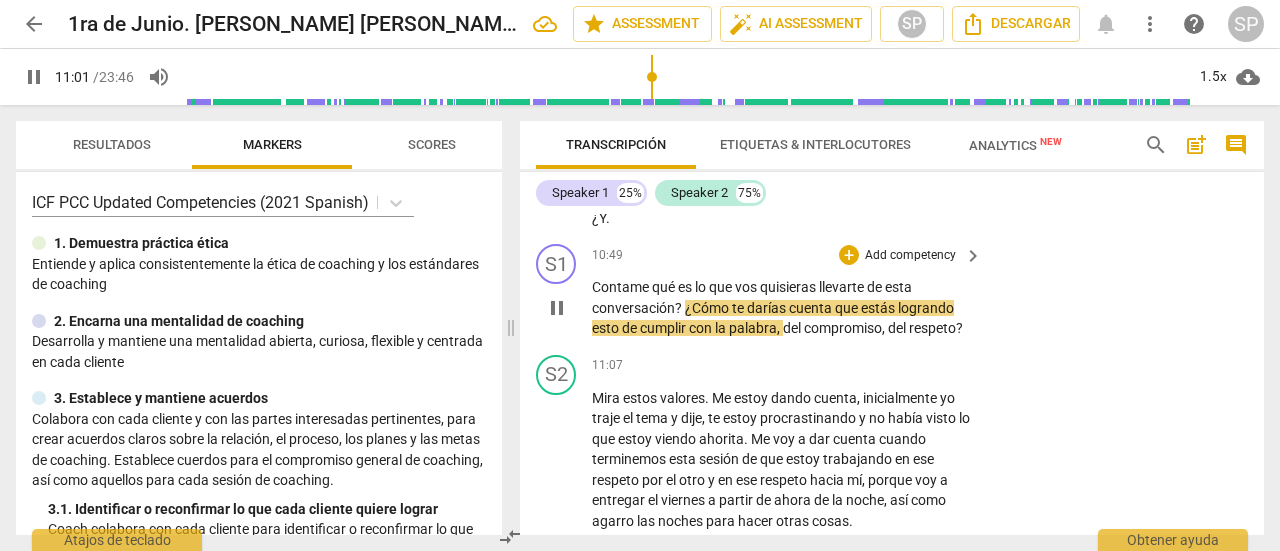 click on "Add competency" at bounding box center (910, 256) 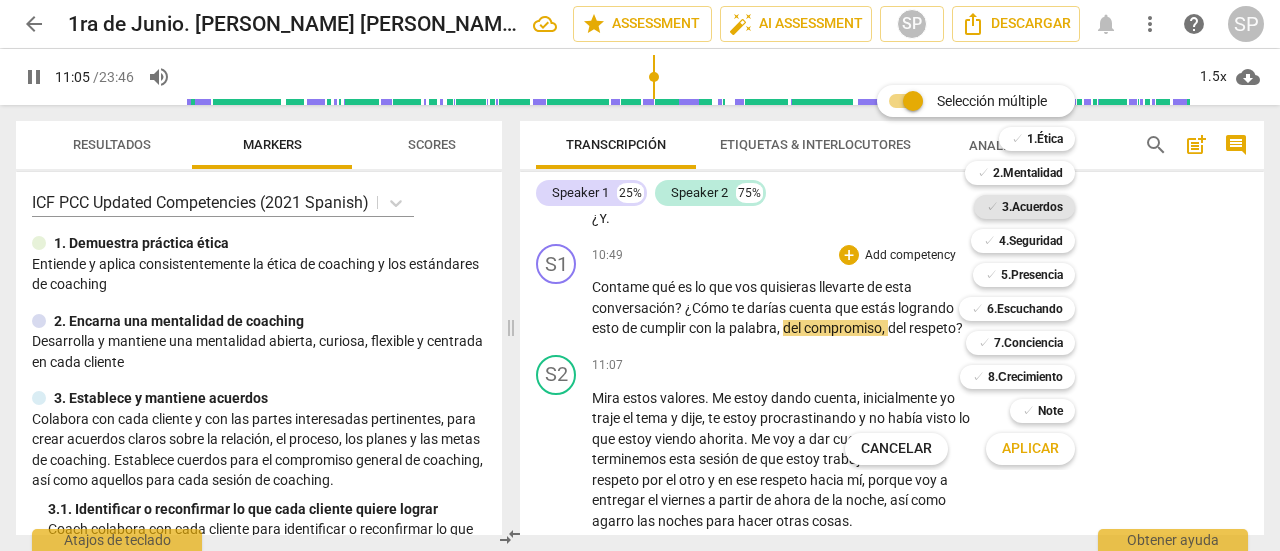 click on "3.Acuerdos" at bounding box center (1032, 207) 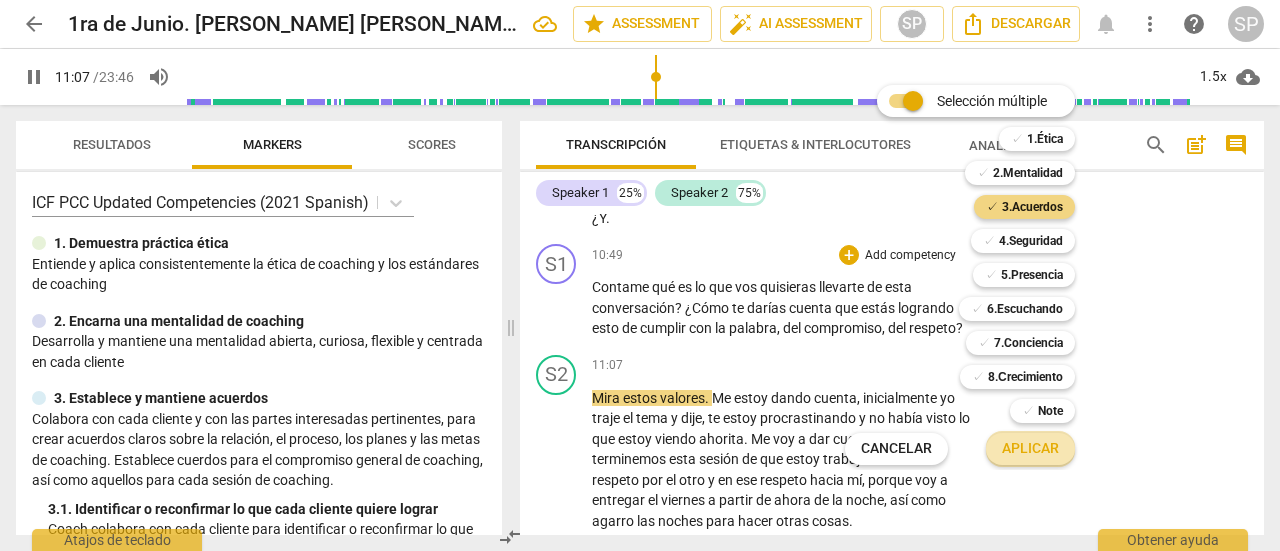 click on "Aplicar" at bounding box center (1030, 449) 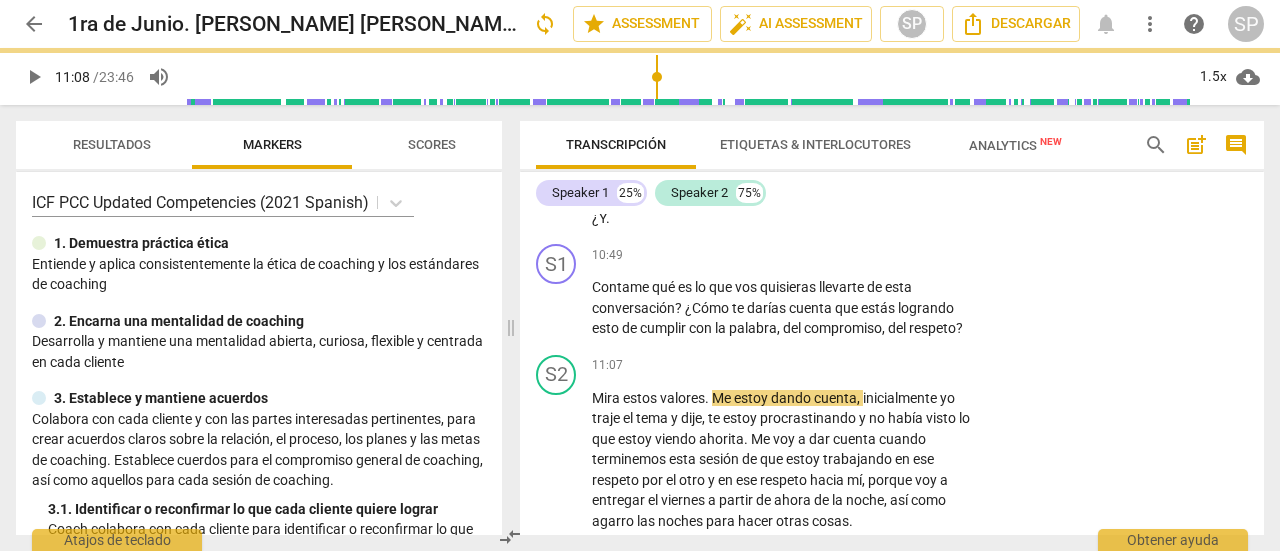 type on "668" 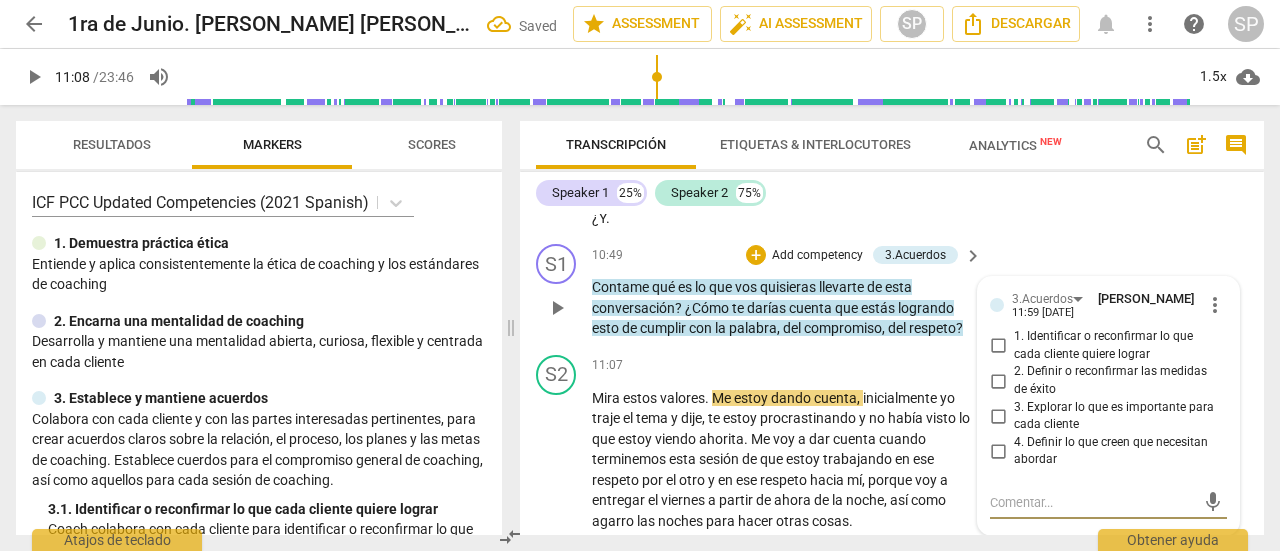 click on "1. Identificar o reconfirmar lo que cada cliente quiere lograr" at bounding box center [998, 346] 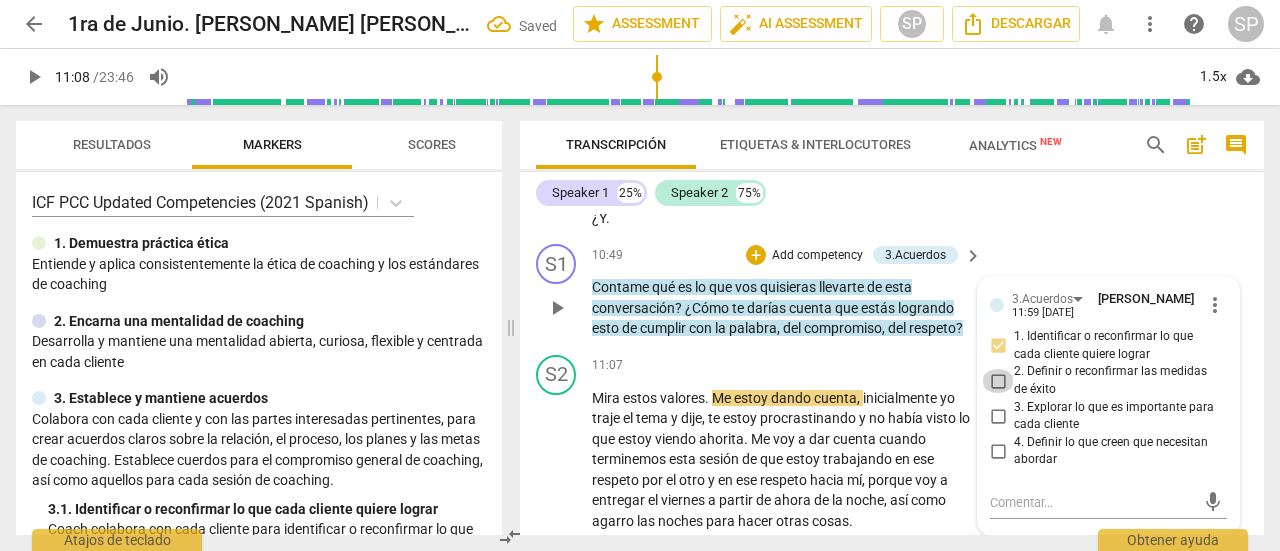 click on "2. Definir o reconfirmar las medidas de éxito" at bounding box center (998, 381) 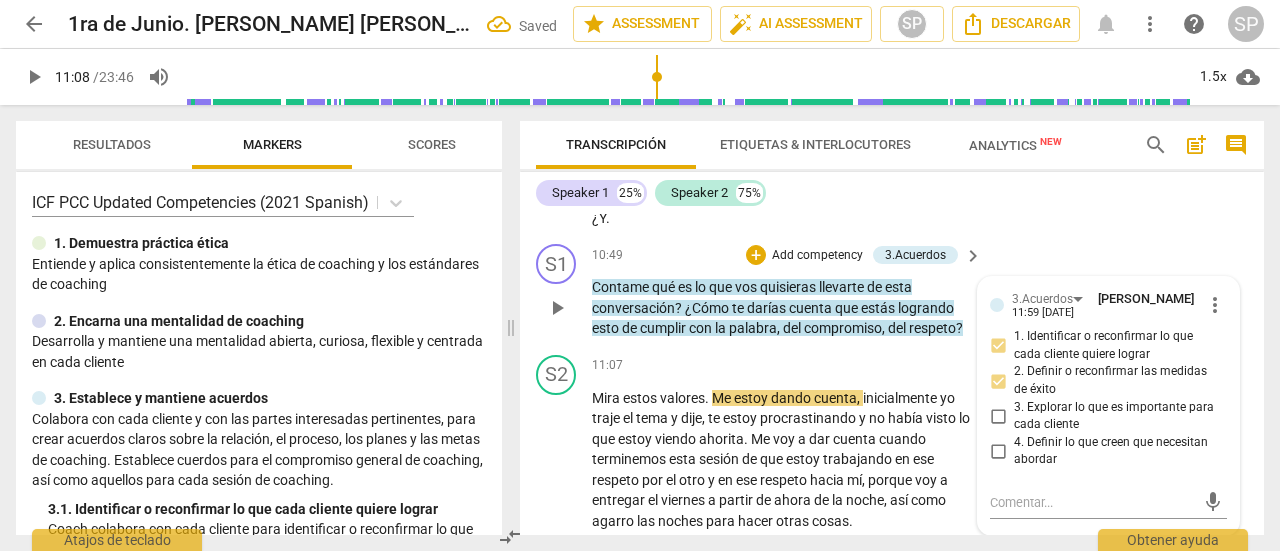 click on "S1 play_arrow pause 10:49 + Add competency 3.Acuerdos keyboard_arrow_right Contame   qué   es   lo   que   vos   quisieras   llevarte   de   esta   conversación ?   ¿Cómo   [PERSON_NAME]   cuenta   que   estás   logrando   esto   de   cumplir   con   la   palabra ,   del   compromiso ,   del   respeto ? 3.Acuerdos [PERSON_NAME] 11:59 [DATE] more_vert 1. Identificar o reconfirmar lo que cada cliente quiere lograr  2. Definir o reconfirmar las medidas de éxito  3. Explorar lo que es importante para cada cliente  4. Definir lo que creen que necesitan abordar  mic" at bounding box center (892, 291) 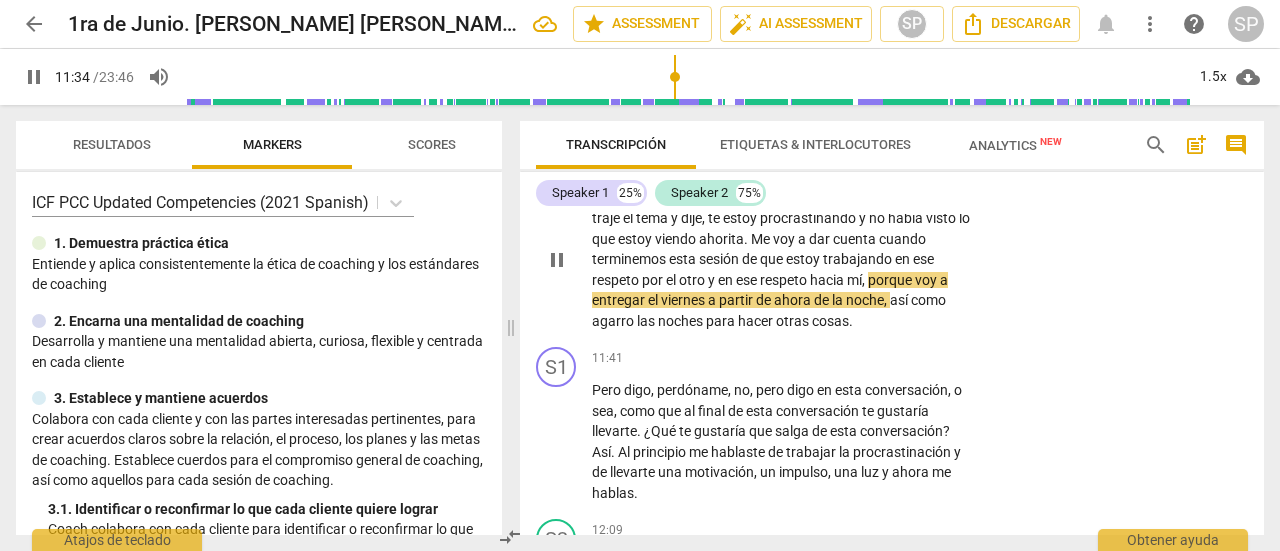 scroll, scrollTop: 4075, scrollLeft: 0, axis: vertical 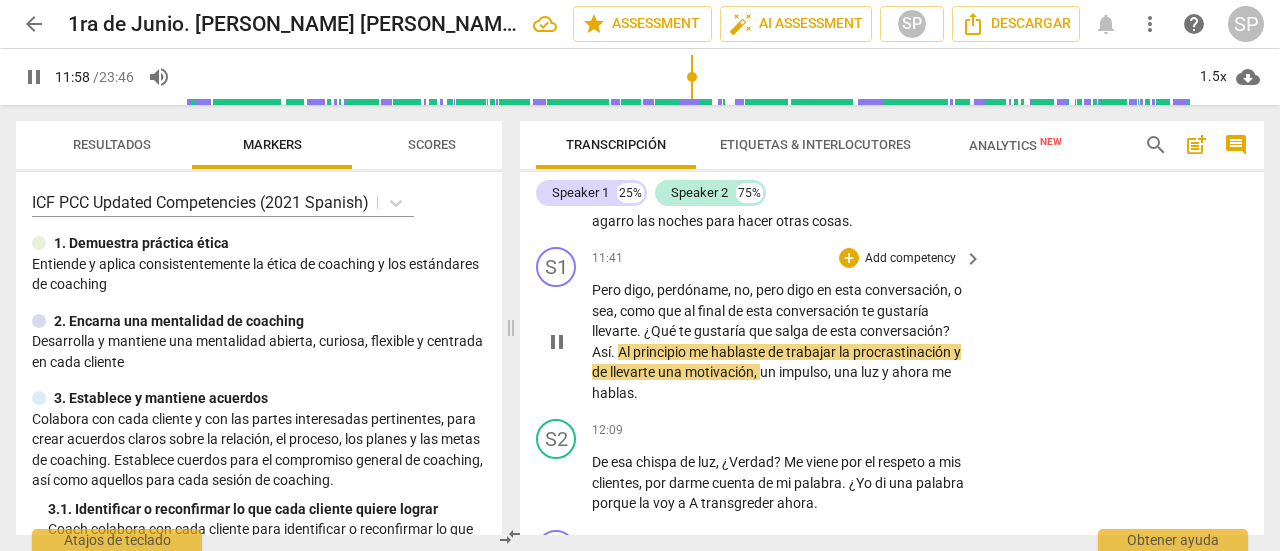 click on "Add competency" at bounding box center [910, 259] 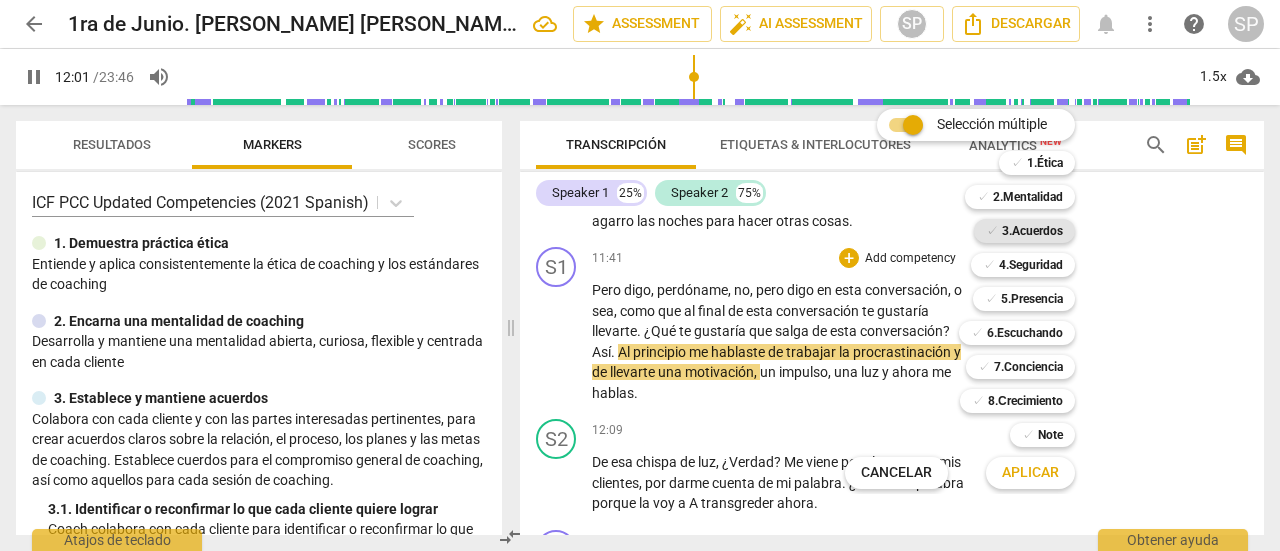 click on "3.Acuerdos" at bounding box center (1032, 231) 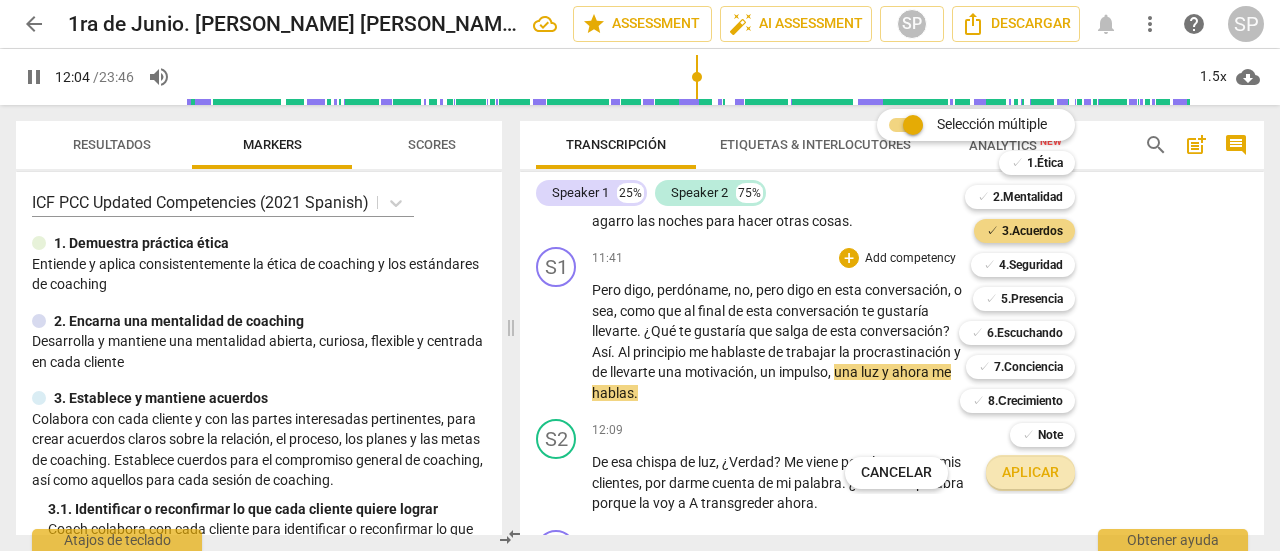 click on "Aplicar" at bounding box center (1030, 473) 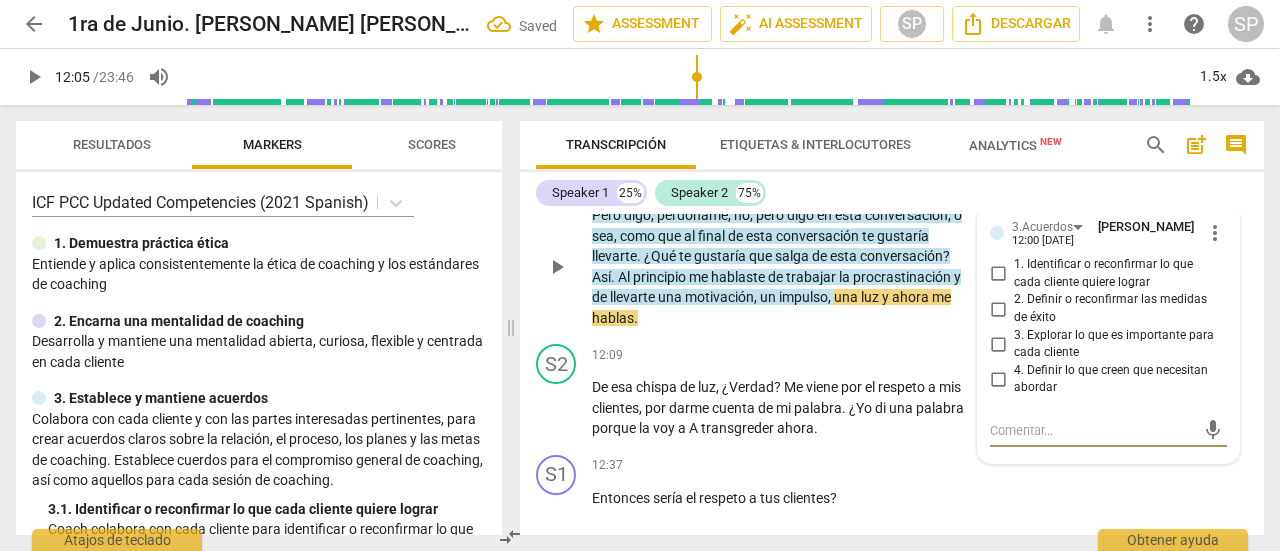 scroll, scrollTop: 4146, scrollLeft: 0, axis: vertical 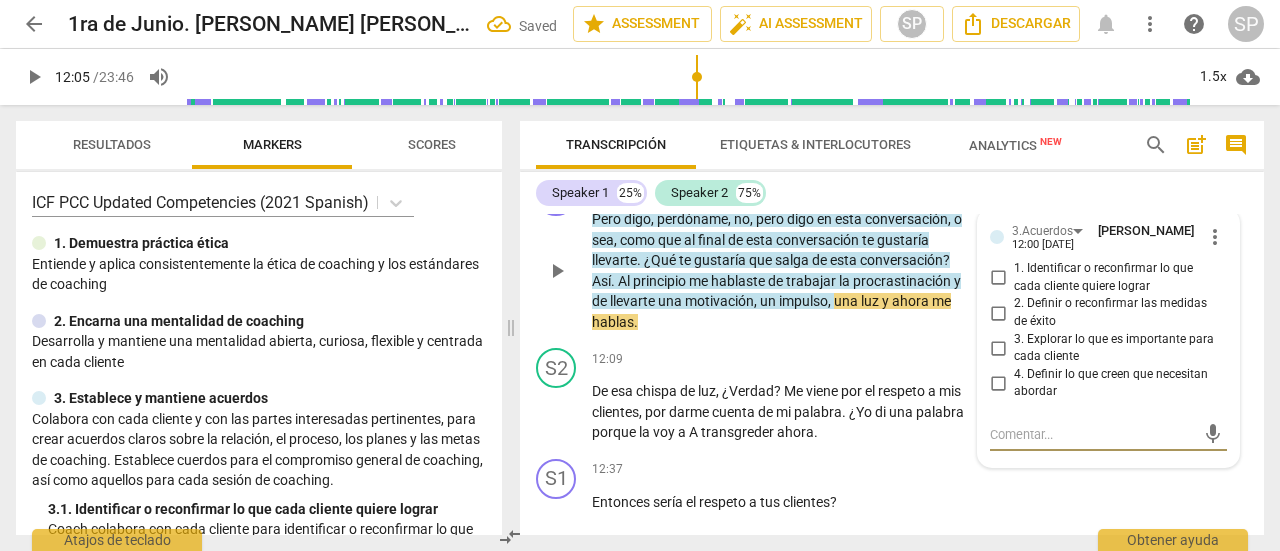 click on "1. Identificar o reconfirmar lo que cada cliente quiere lograr" at bounding box center [998, 278] 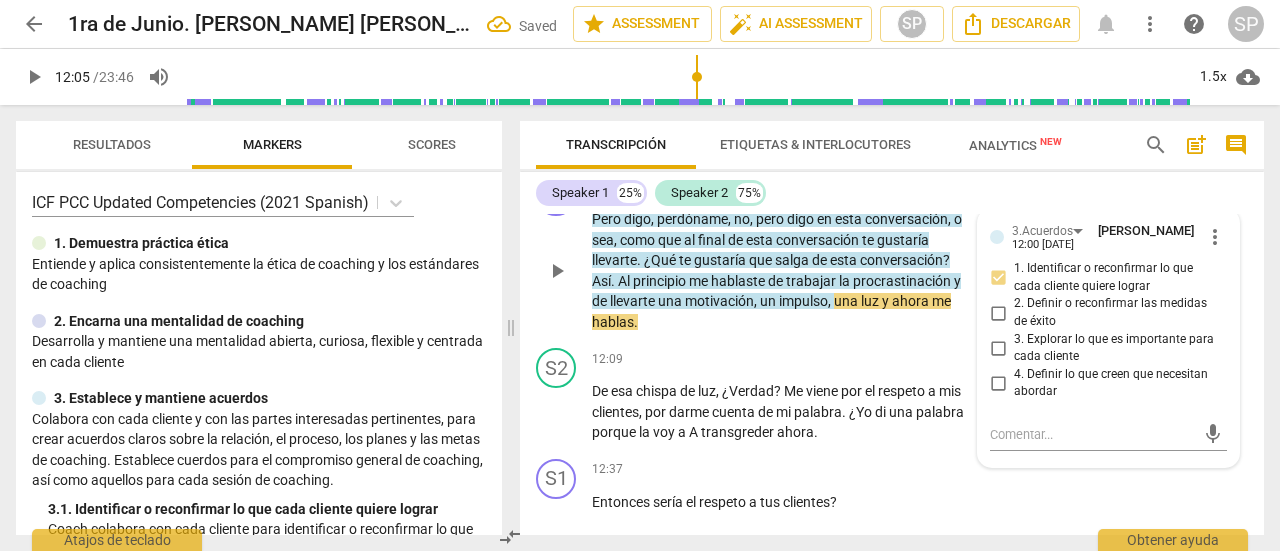 click on "S1 play_arrow pause 11:41 + Add competency 3.Acuerdos keyboard_arrow_right Pero   digo ,   perdóname ,   no ,   pero   digo   en   esta   conversación ,   o   sea ,   como   que   al   final   de   esta   conversación   te   gustaría   llevarte .   ¿Qué   te   gustaría   que   salga   de   esta   conversación ?   Así .   Al   principio   me   hablaste   de   trabajar   la   procrastinación   y   de   llevarte   una   motivación ,   un   impulso ,   una   [PERSON_NAME]   y   ahora   me   hablas . 3.Acuerdos [PERSON_NAME] 12:00 [DATE] more_vert 1. Identificar o reconfirmar lo que cada cliente quiere lograr  2. Definir o reconfirmar las medidas de éxito  3. Explorar lo que es importante para cada cliente  4. Definir lo que creen que necesitan abordar  mic" at bounding box center [892, 254] 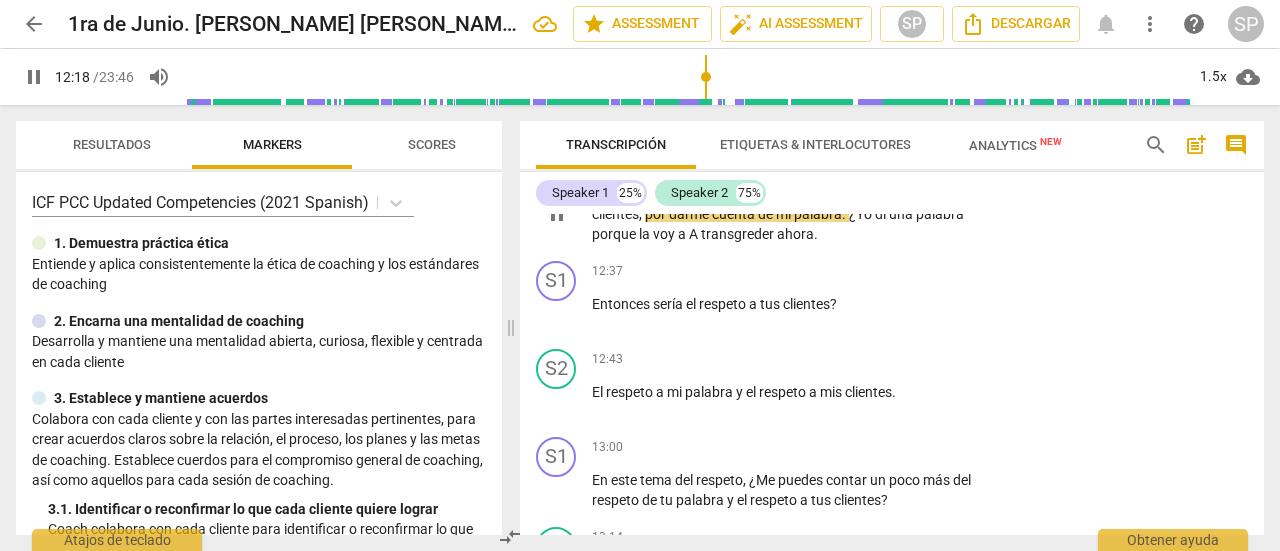 scroll, scrollTop: 4346, scrollLeft: 0, axis: vertical 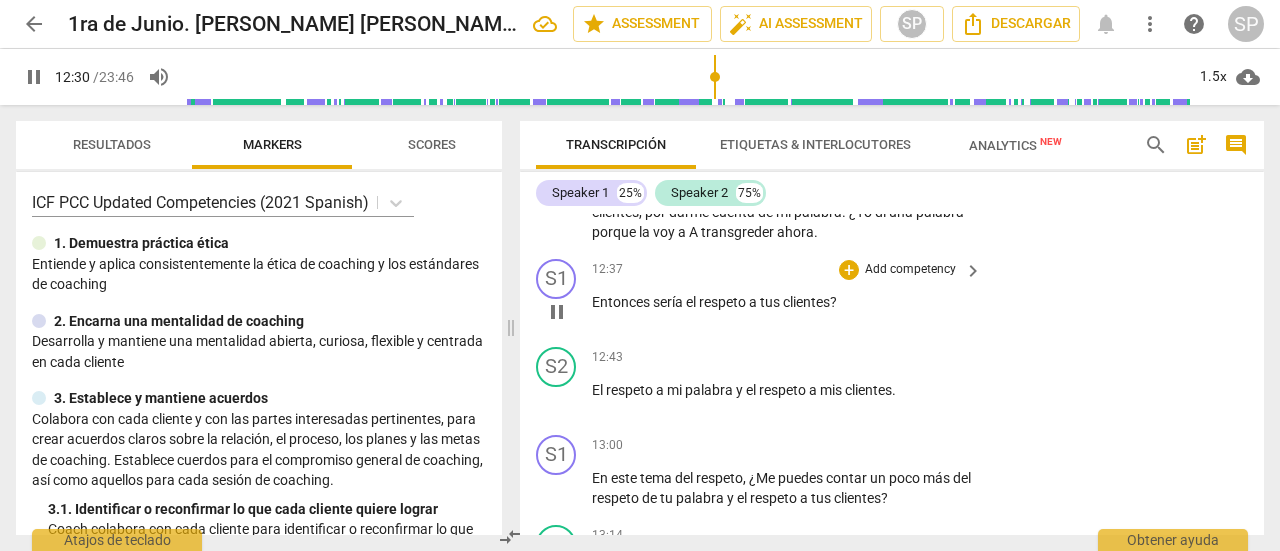 click on "Add competency" at bounding box center [910, 270] 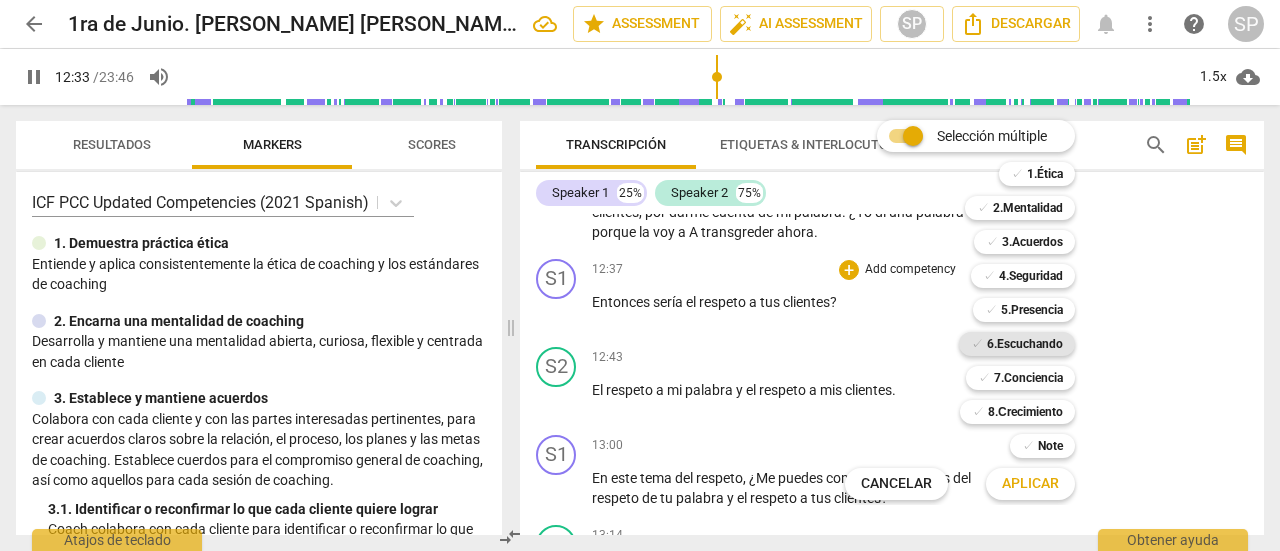 click on "6.Escuchando" at bounding box center [1025, 344] 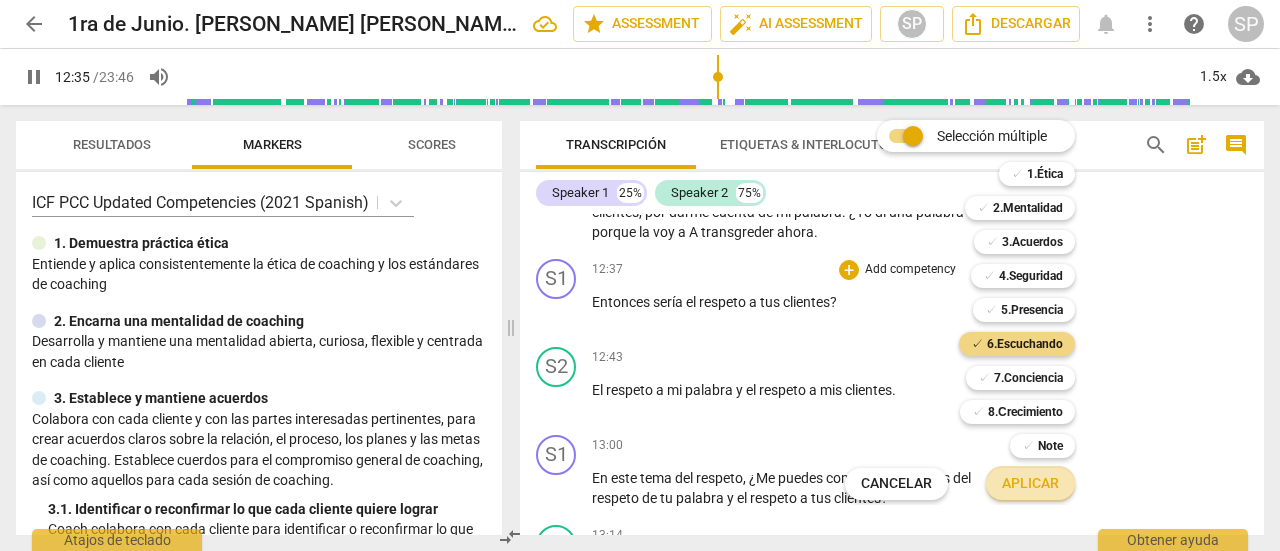 click on "Aplicar" at bounding box center (1030, 484) 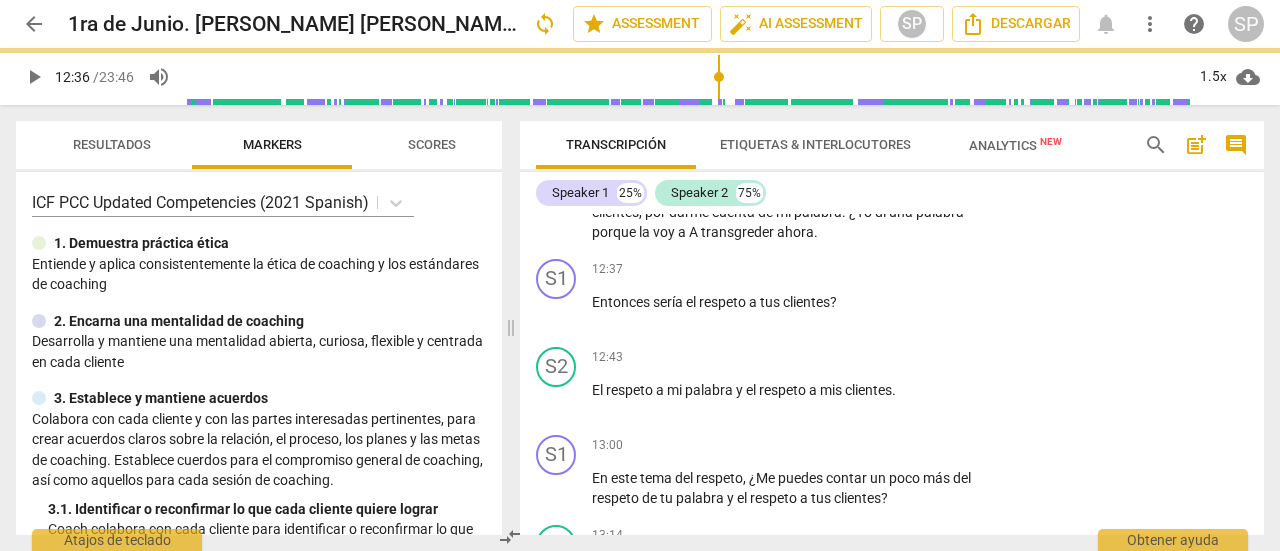 type on "756" 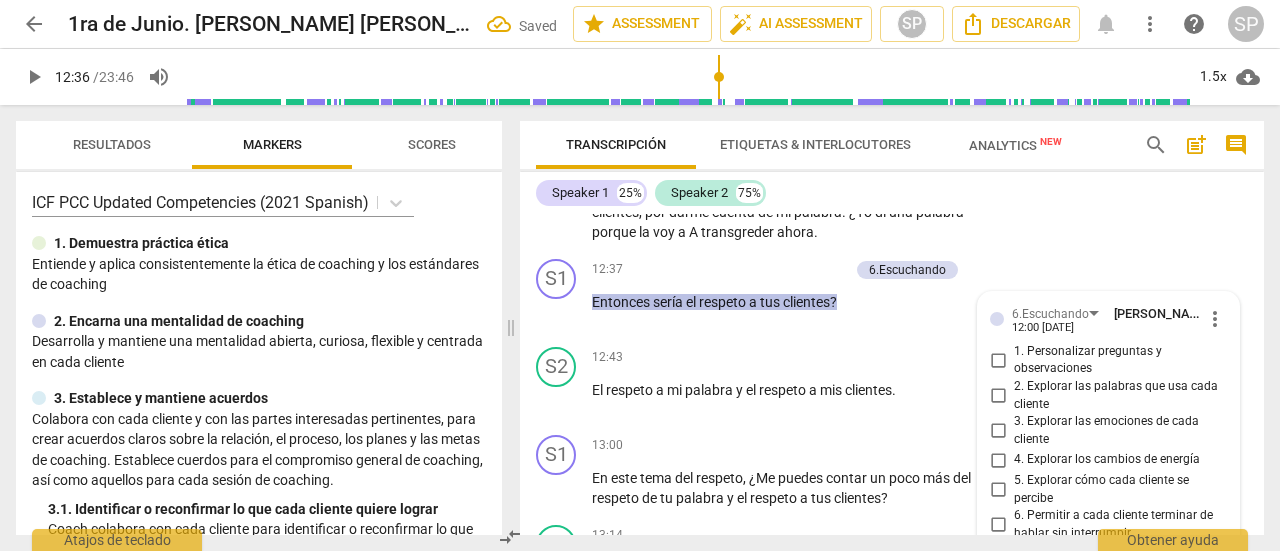 scroll, scrollTop: 4623, scrollLeft: 0, axis: vertical 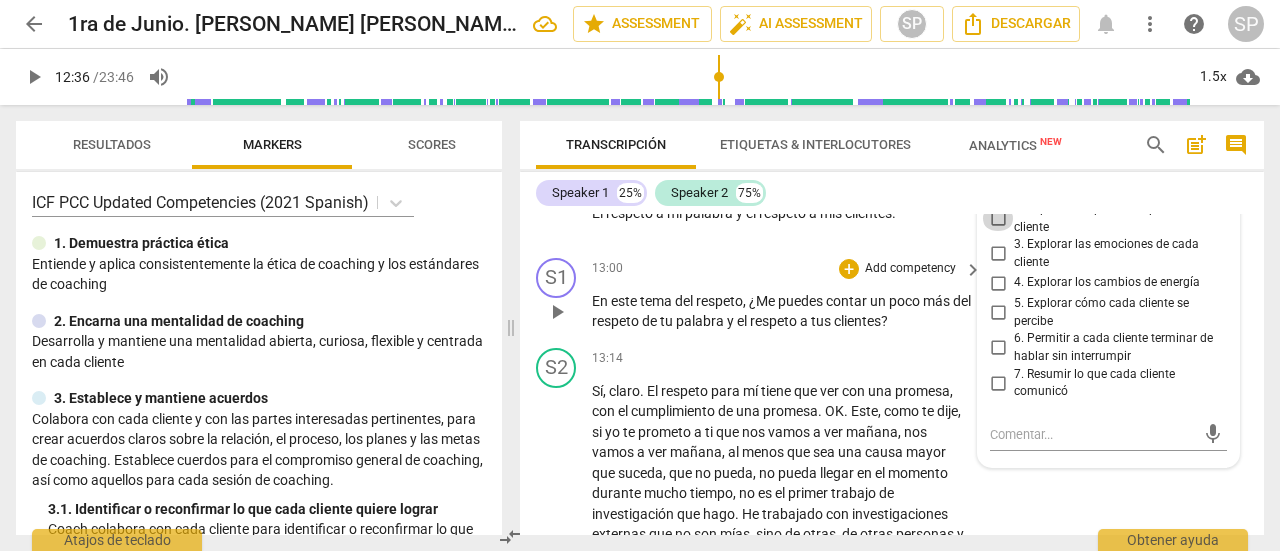 drag, startPoint x: 994, startPoint y: 257, endPoint x: 874, endPoint y: 292, distance: 125 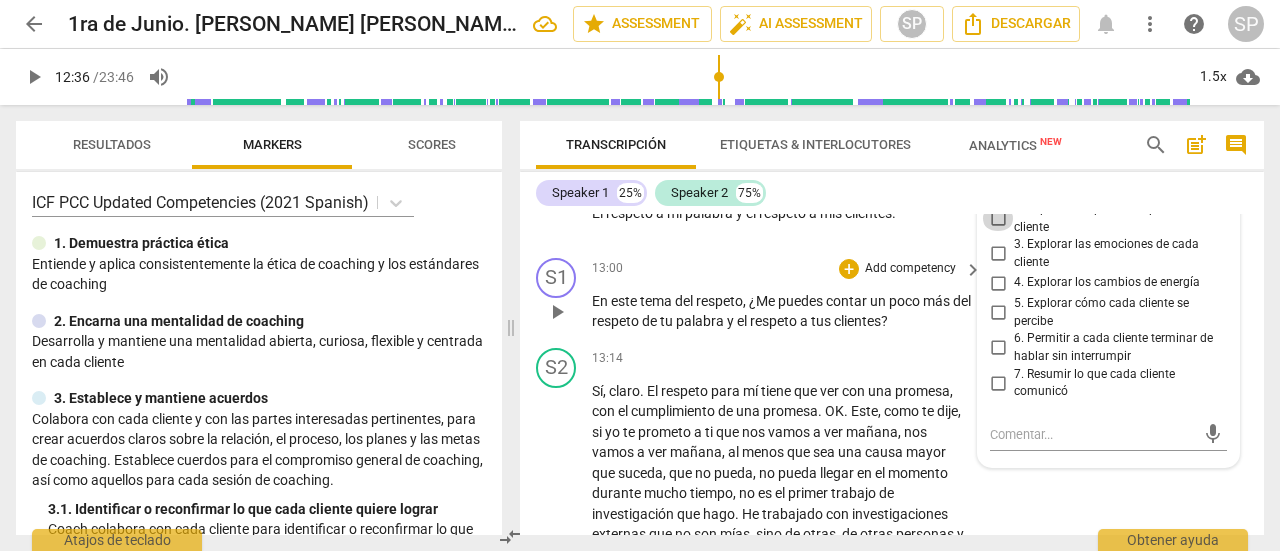 click on "2. Explorar las palabras que usa cada cliente" at bounding box center (998, 219) 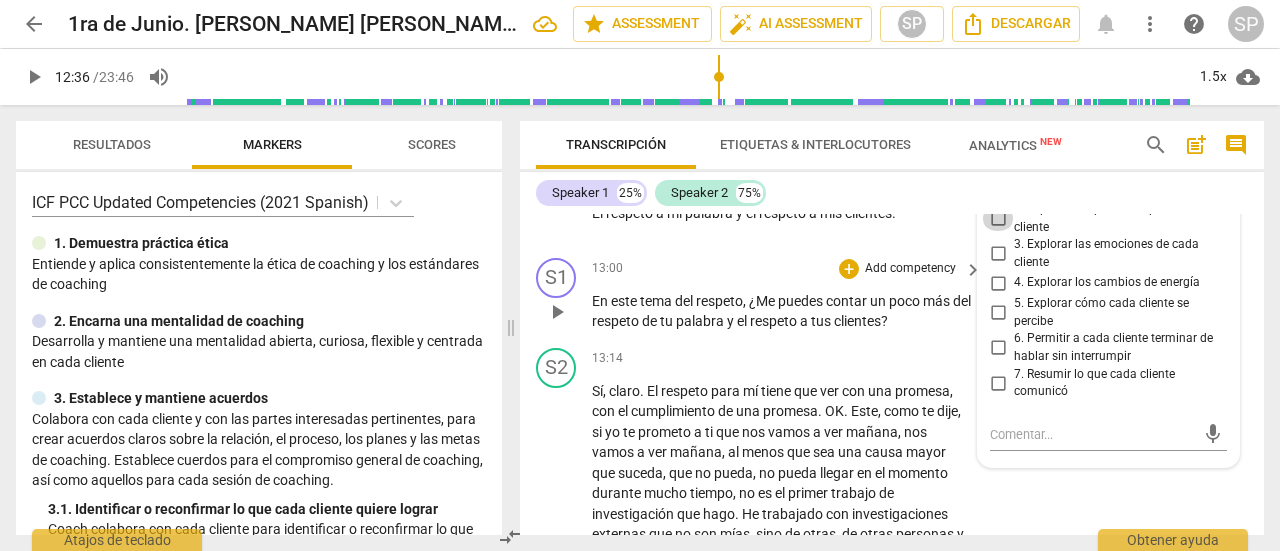 checkbox on "true" 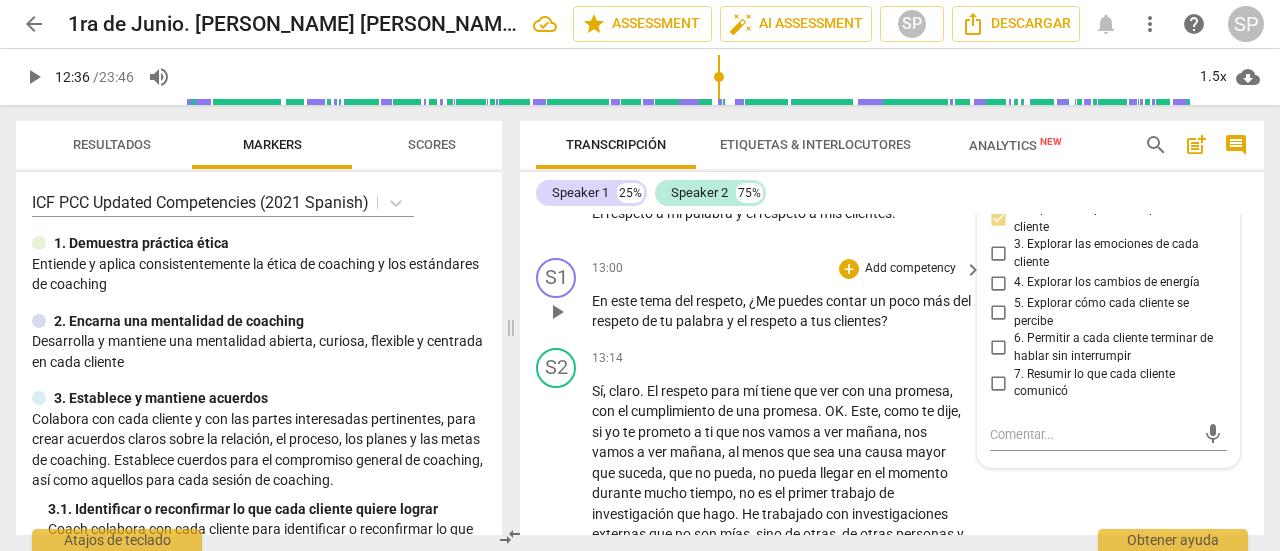 click on "13:00 + Add competency keyboard_arrow_right" at bounding box center (788, 269) 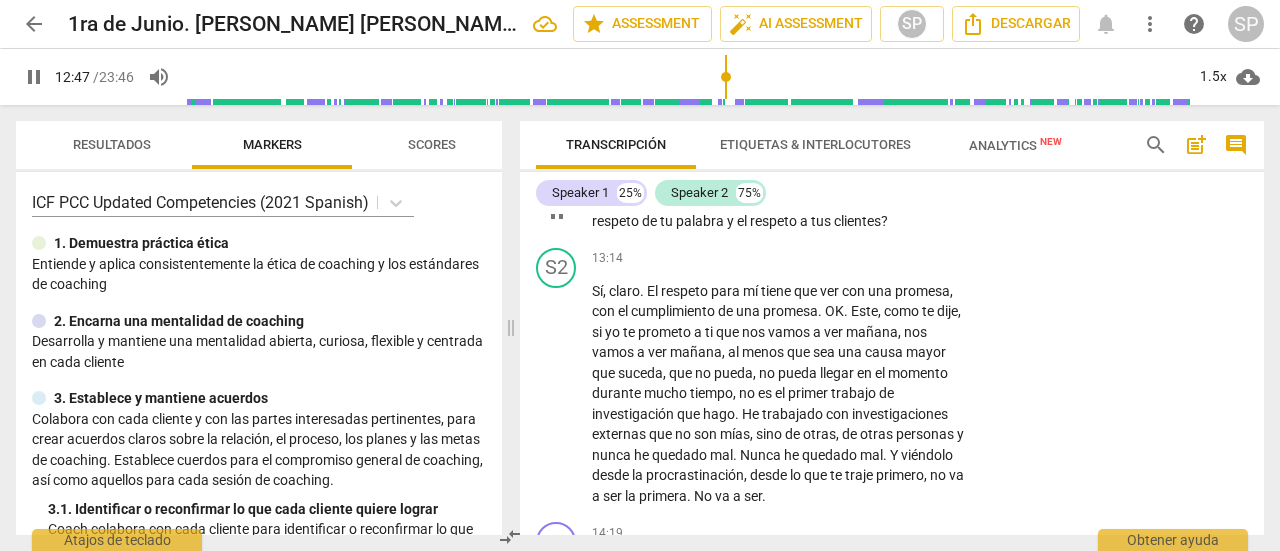 scroll, scrollTop: 4523, scrollLeft: 0, axis: vertical 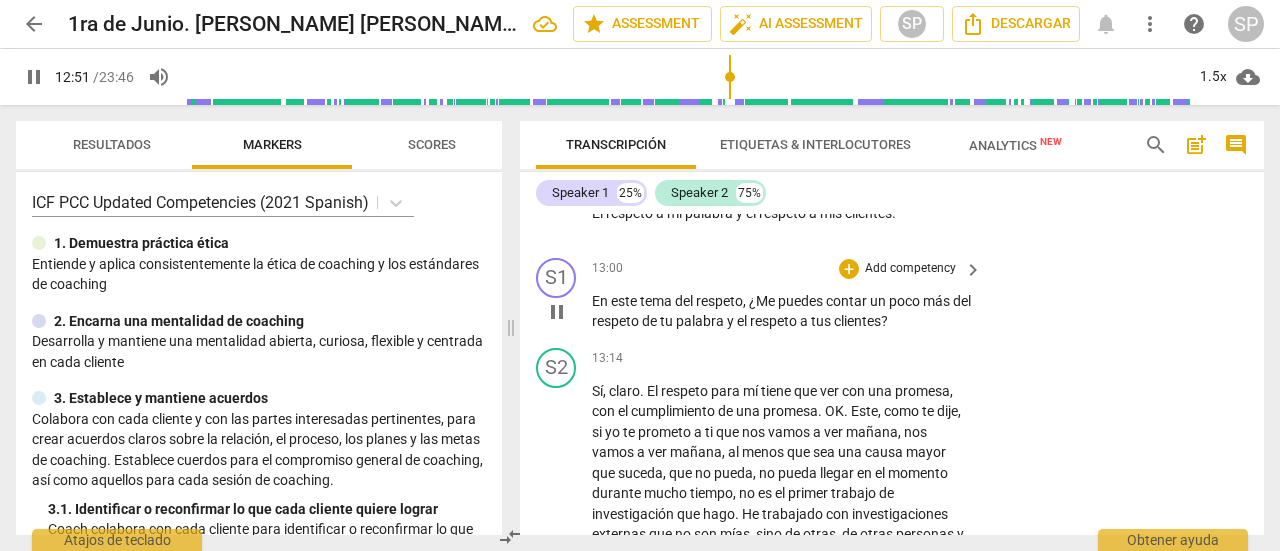 click on "Add competency" at bounding box center (910, 269) 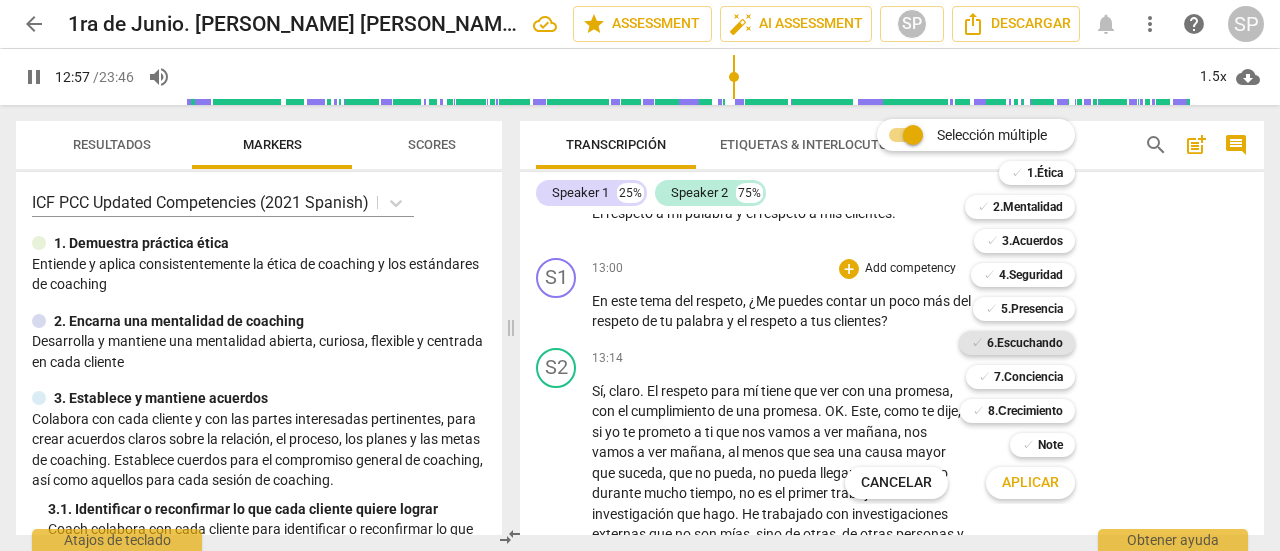 click on "6.Escuchando" at bounding box center (1025, 343) 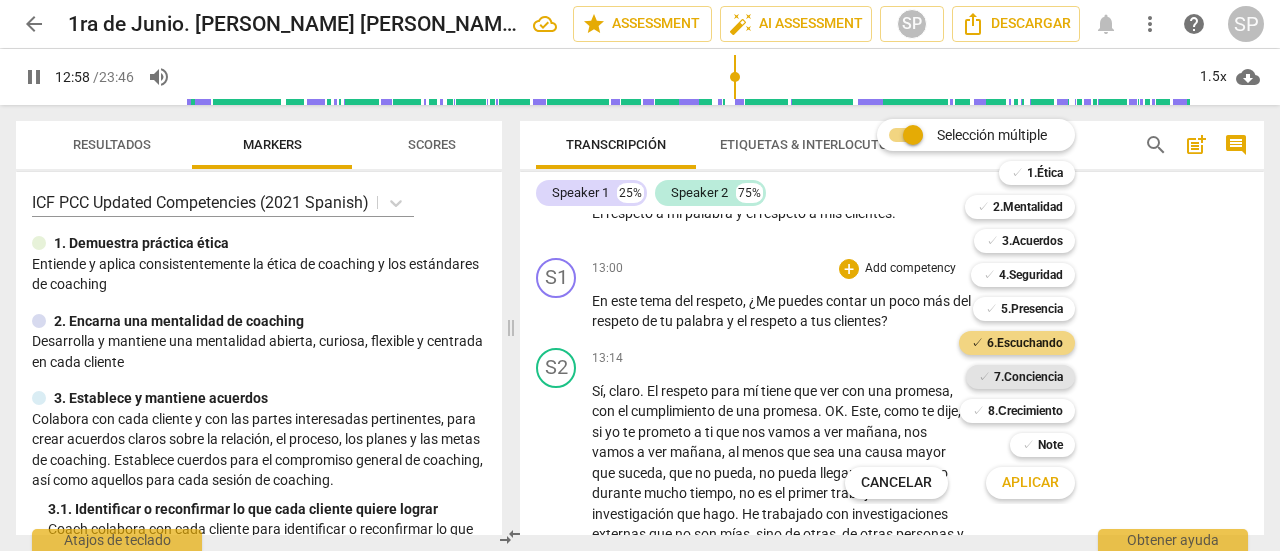 click on "7.Conciencia" at bounding box center [1028, 377] 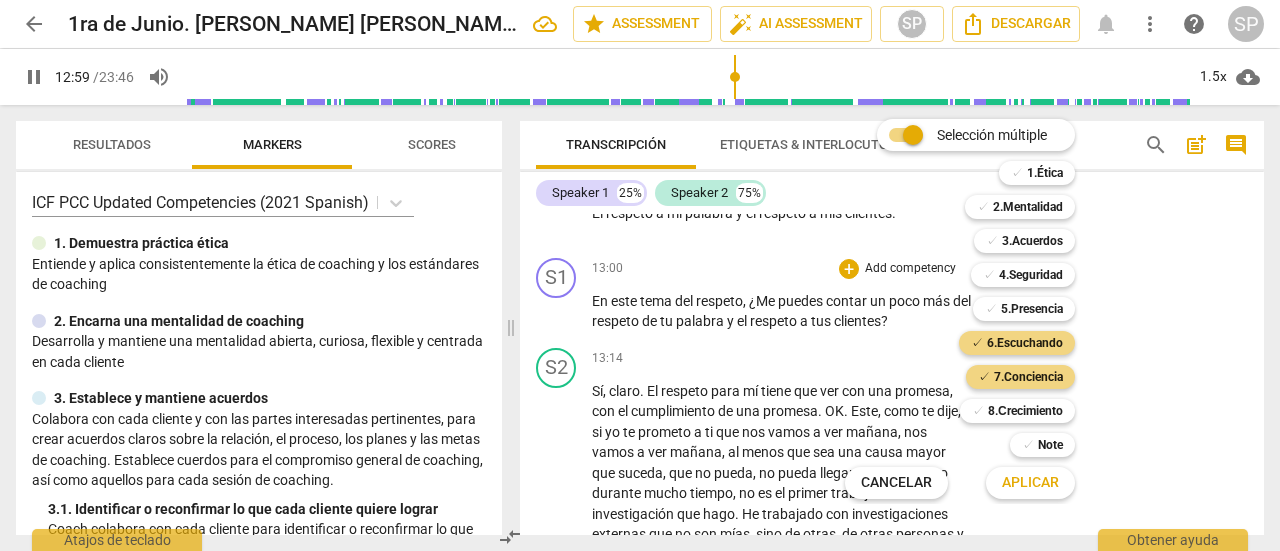 click on "Aplicar x" at bounding box center [1041, 483] 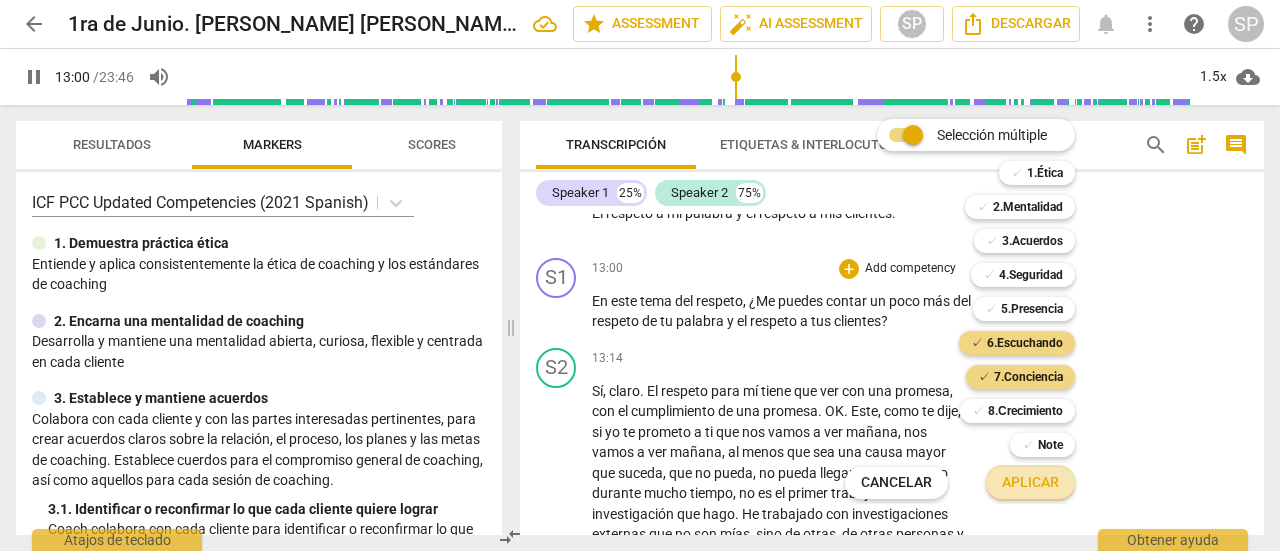 click on "Aplicar" at bounding box center (1030, 483) 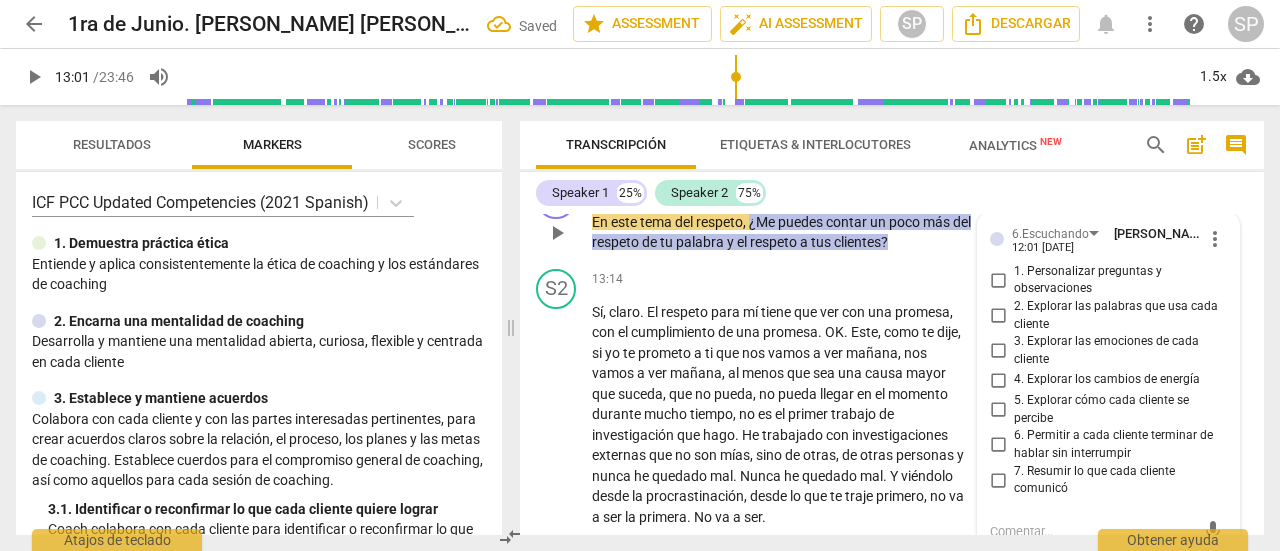 scroll, scrollTop: 4599, scrollLeft: 0, axis: vertical 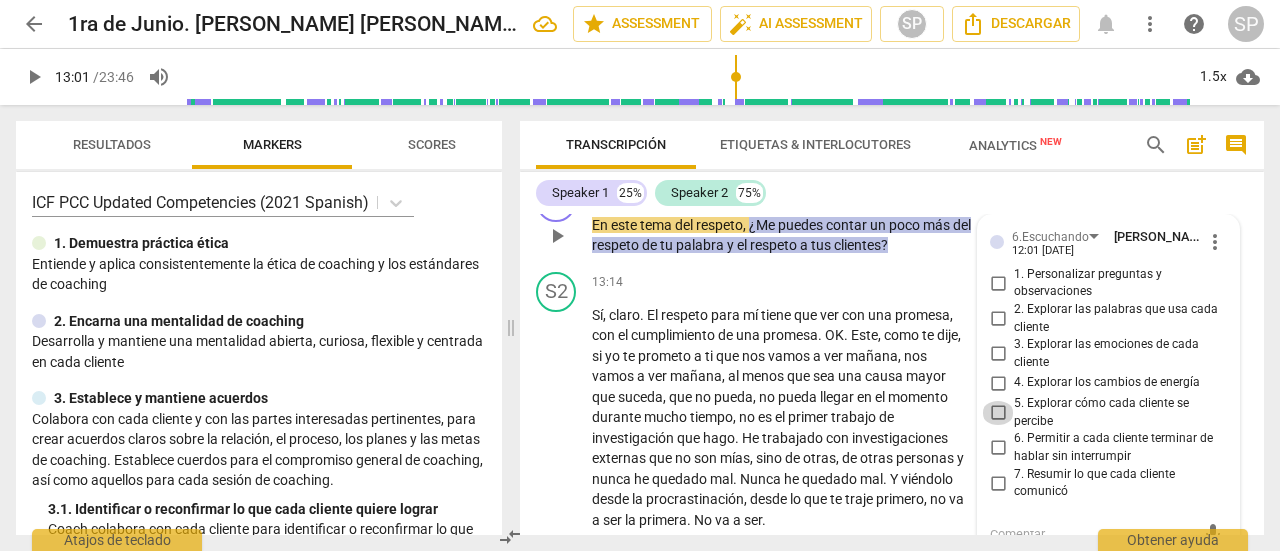 click on "5. Explorar cómo cada cliente se percibe" at bounding box center [998, 413] 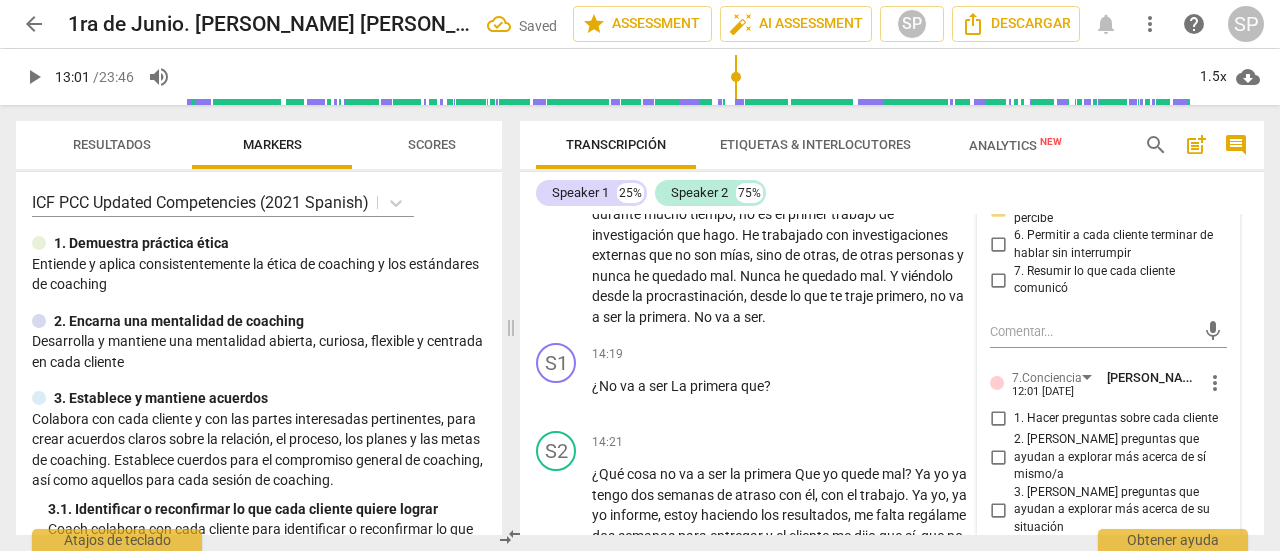 scroll, scrollTop: 4899, scrollLeft: 0, axis: vertical 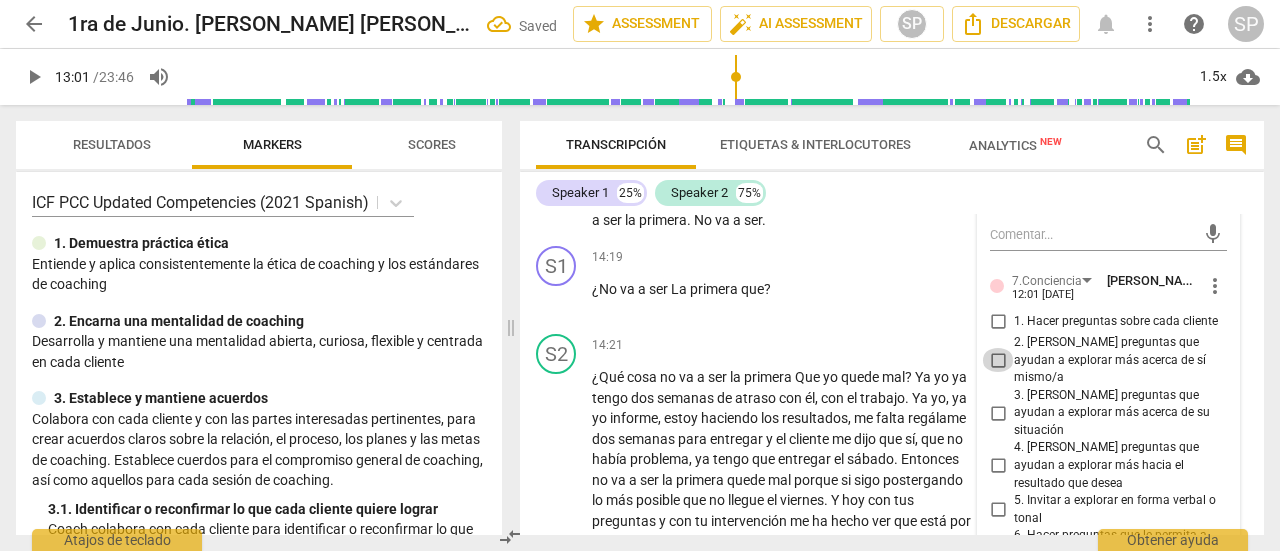 click on "2. [PERSON_NAME] preguntas que ayudan a explorar más acerca de sí mismo/a" at bounding box center (998, 360) 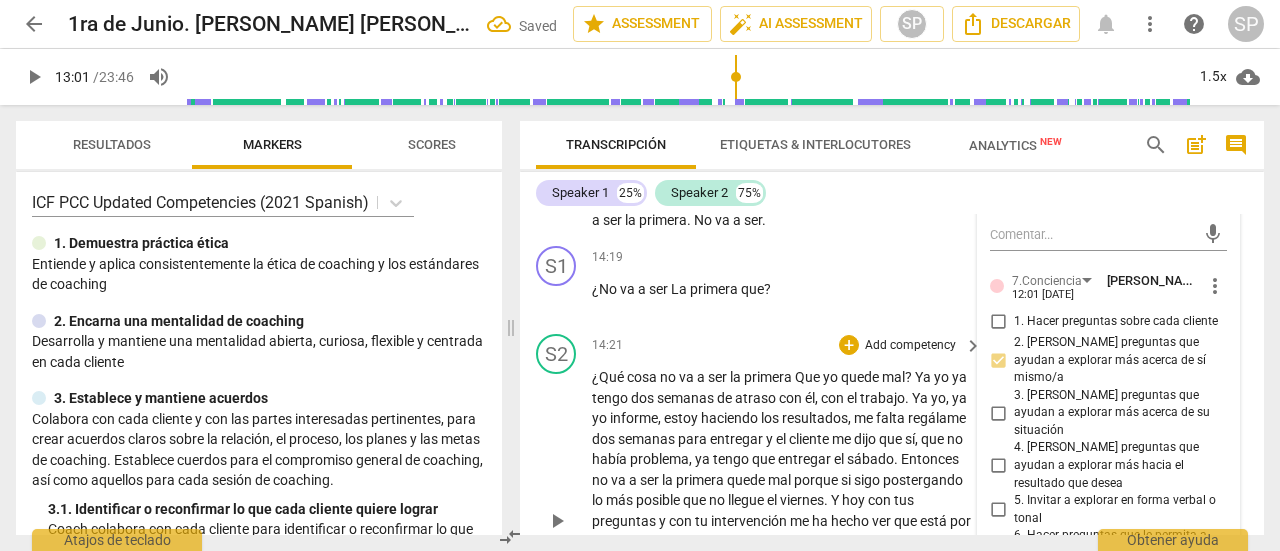 click on "14:21 + Add competency keyboard_arrow_right" at bounding box center [788, 345] 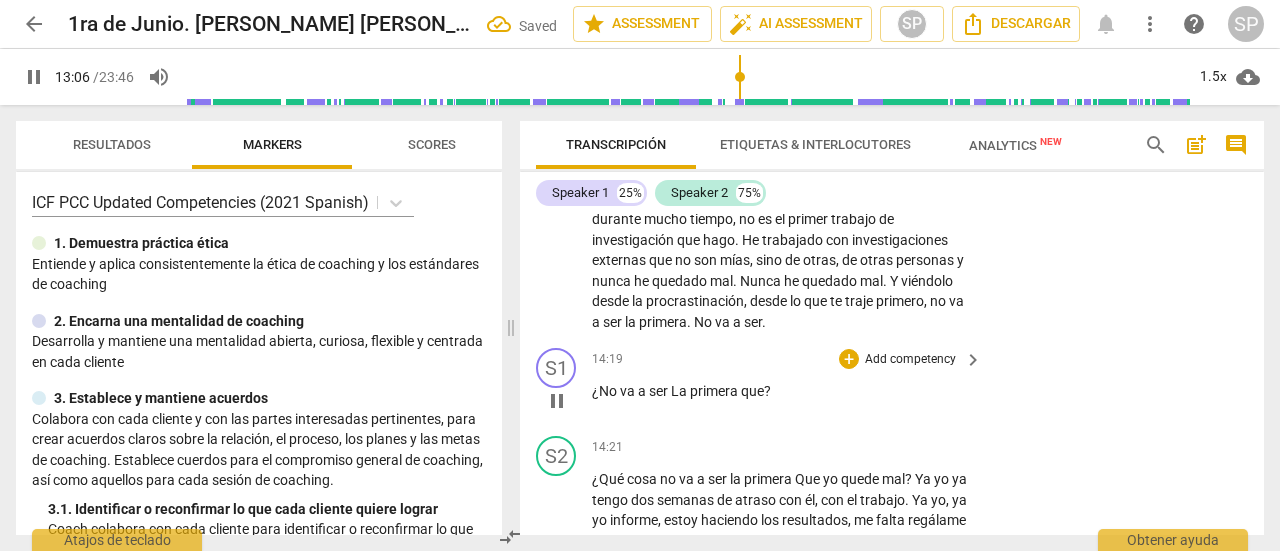 scroll, scrollTop: 4799, scrollLeft: 0, axis: vertical 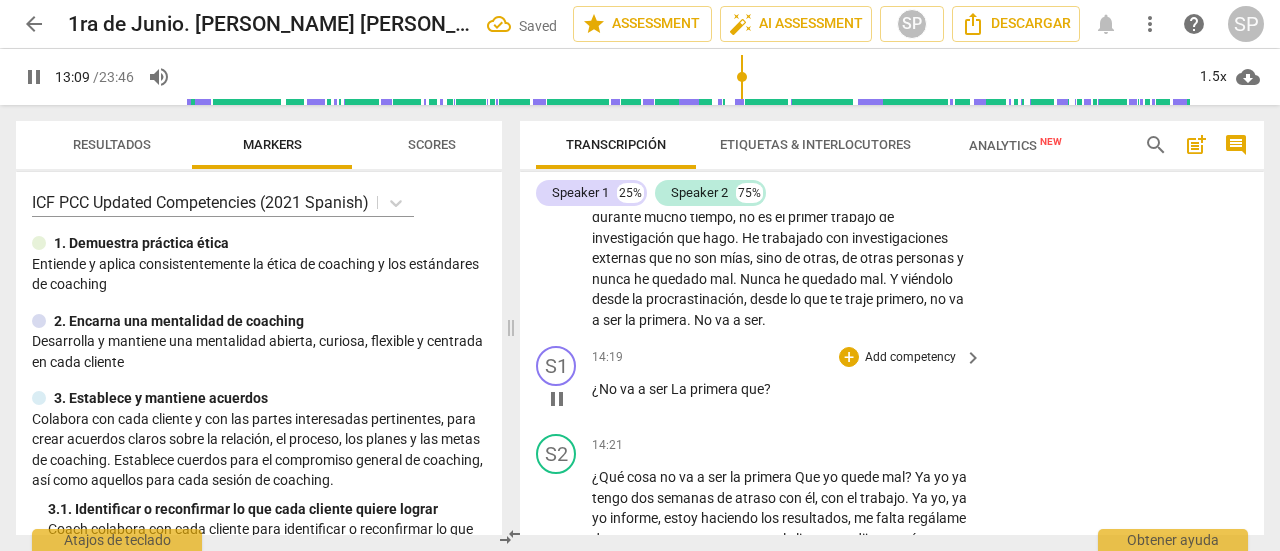 click on "pause" at bounding box center (557, 399) 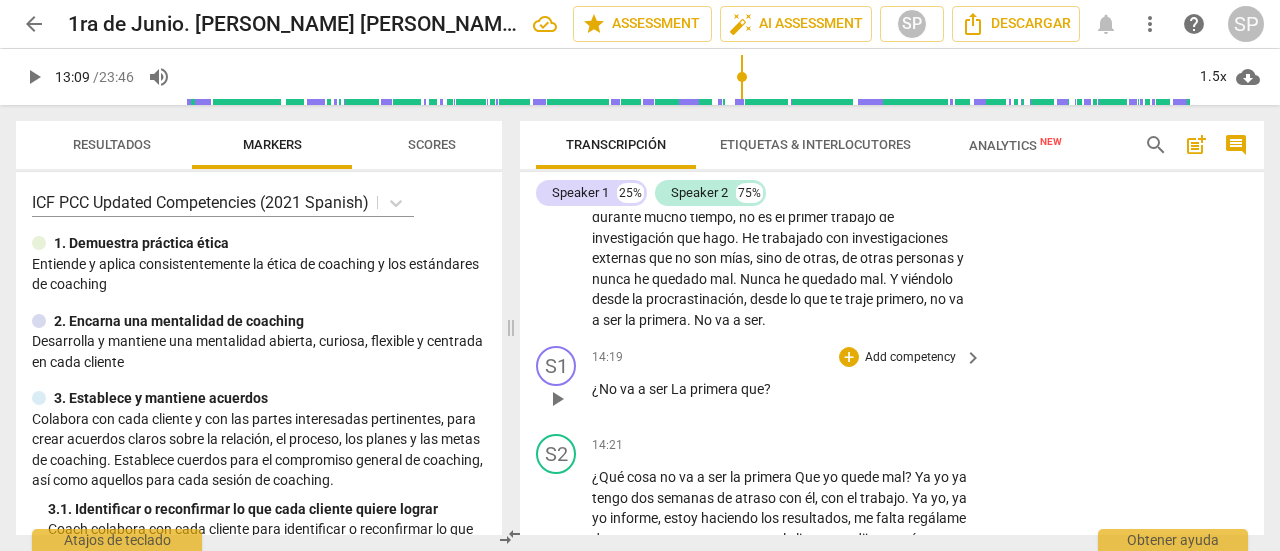 click on "play_arrow" at bounding box center [557, 399] 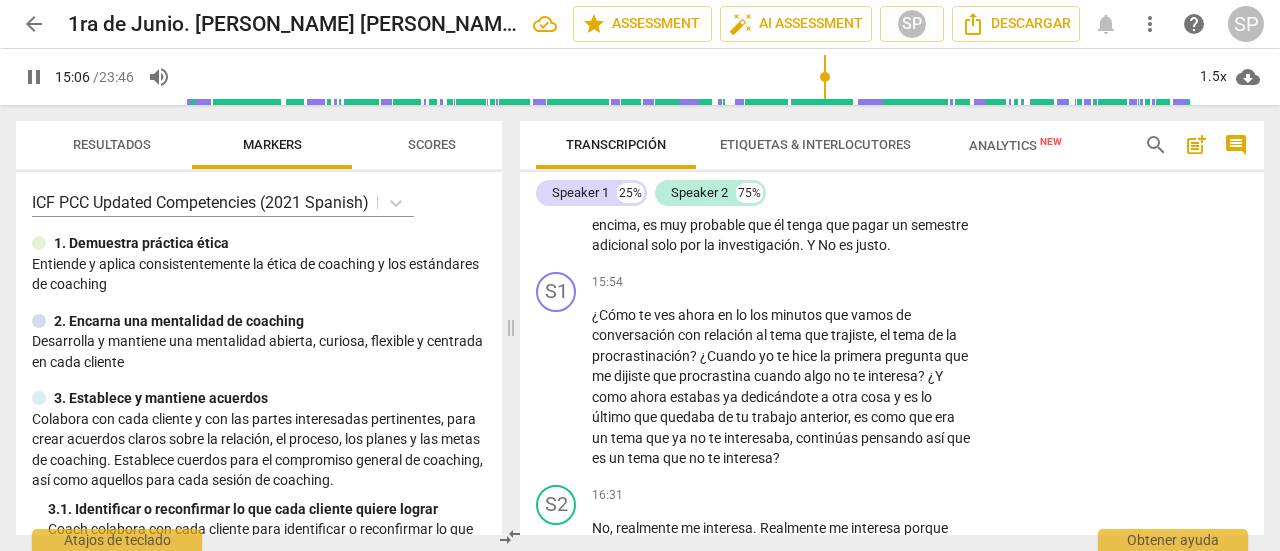 scroll, scrollTop: 5399, scrollLeft: 0, axis: vertical 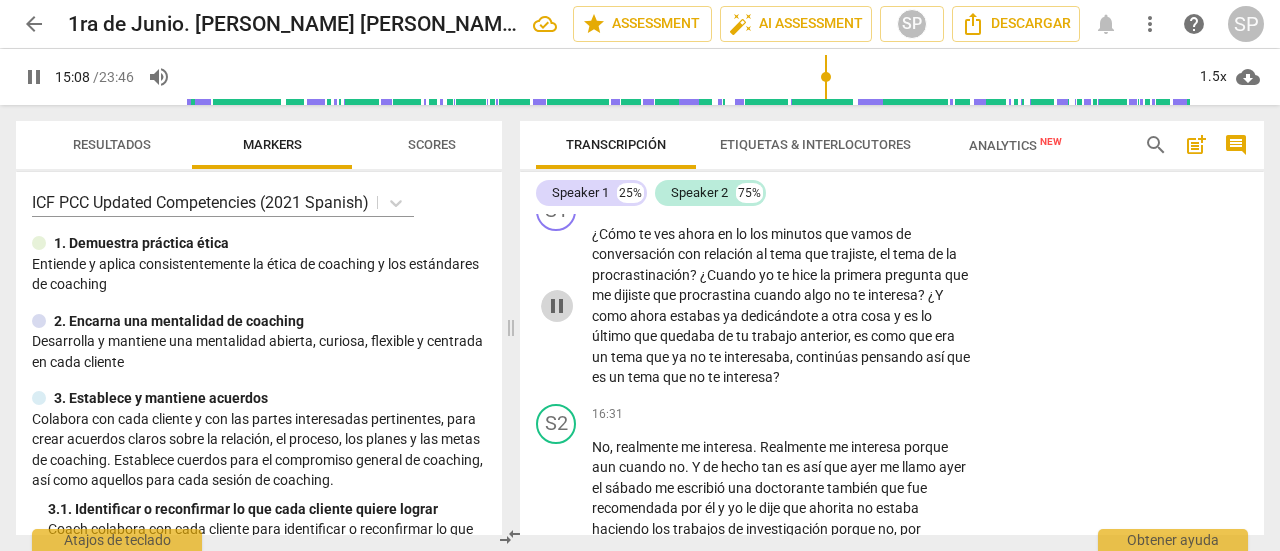 click on "pause" at bounding box center (557, 306) 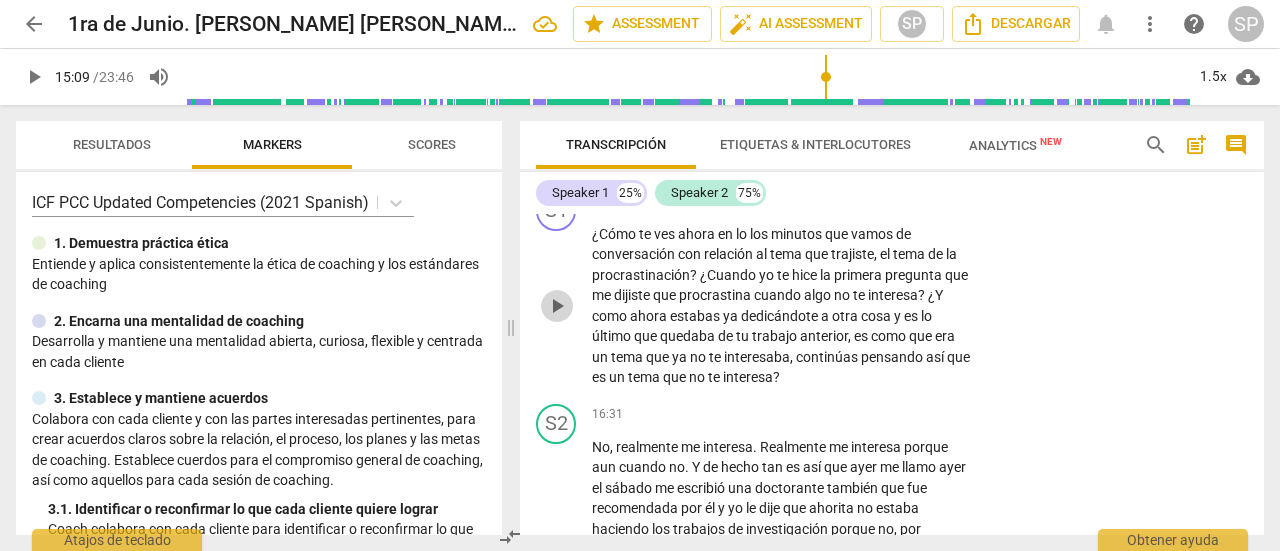 click on "play_arrow" at bounding box center [557, 306] 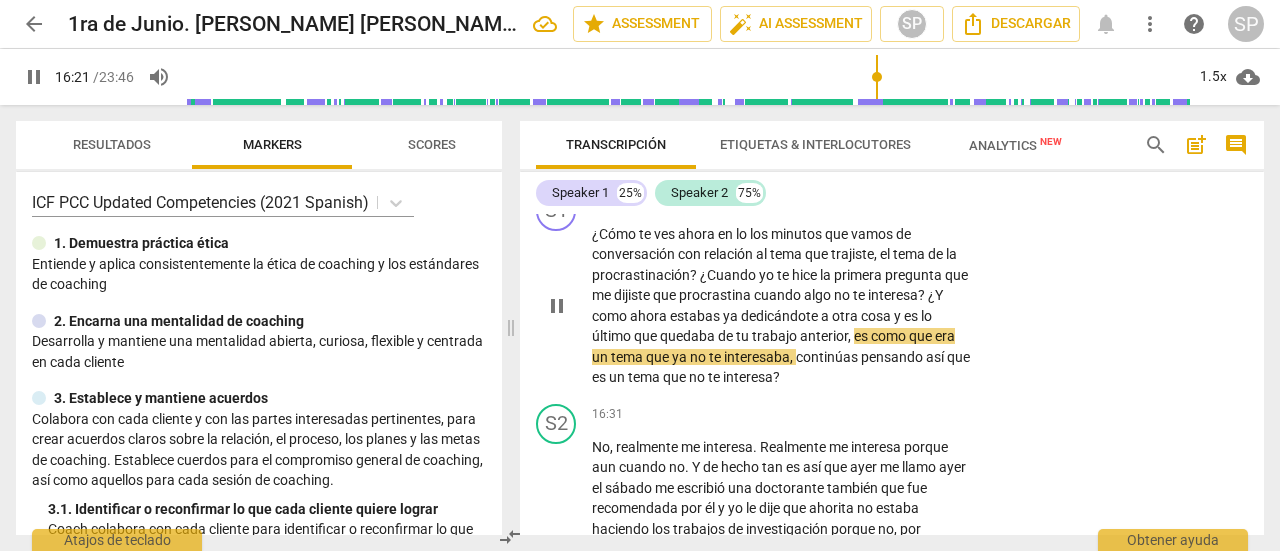 click on "Add competency" at bounding box center [910, 202] 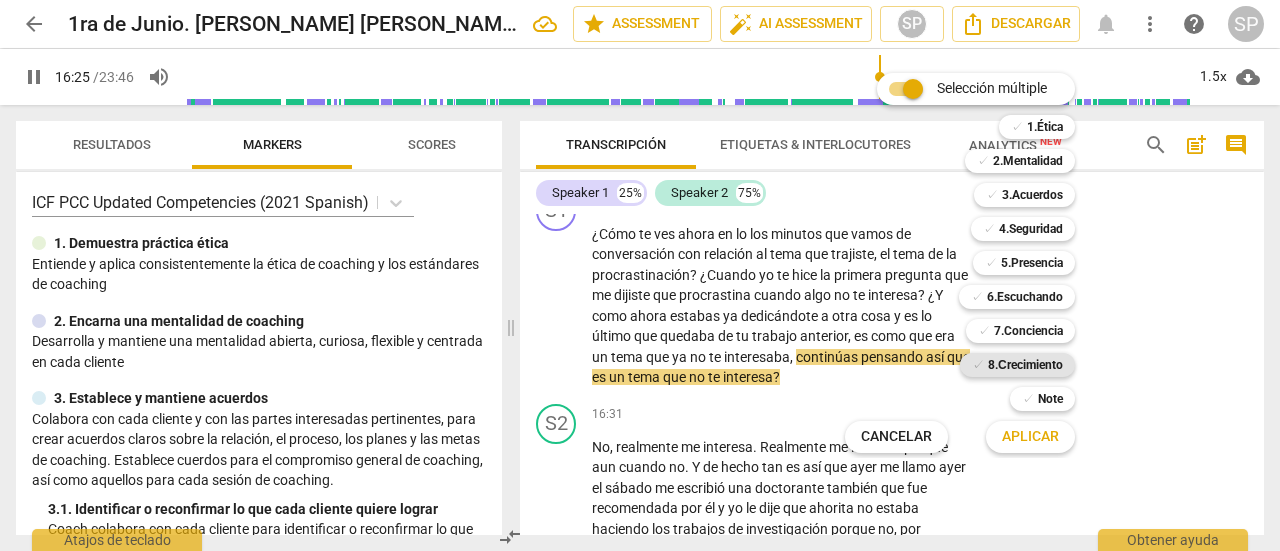 click on "8.Сrecimiento" at bounding box center [1025, 365] 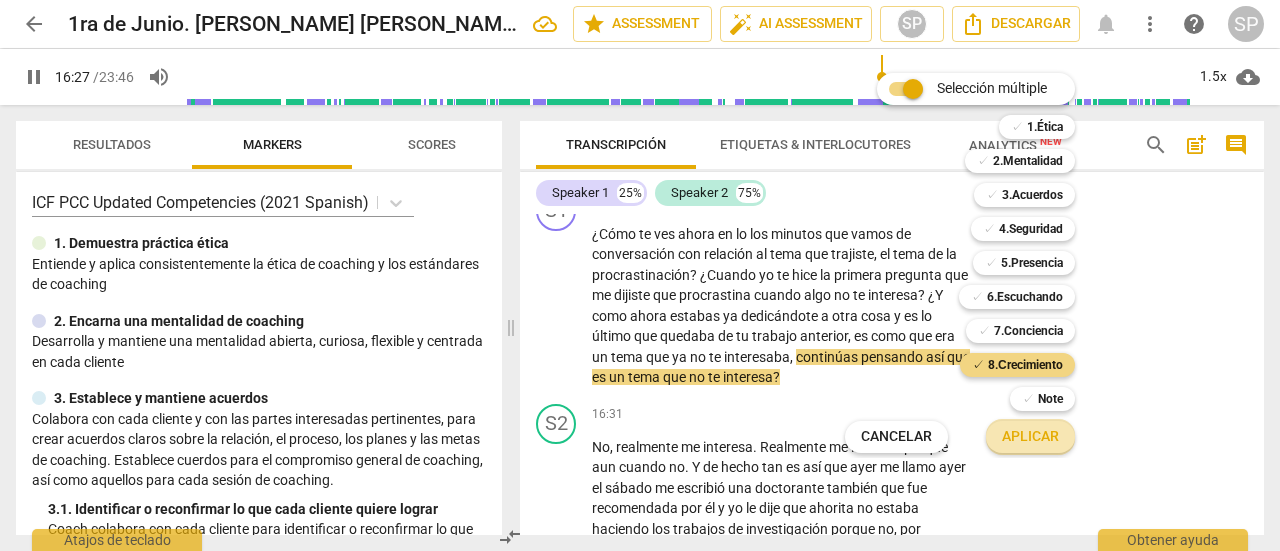 click on "Aplicar" at bounding box center [1030, 437] 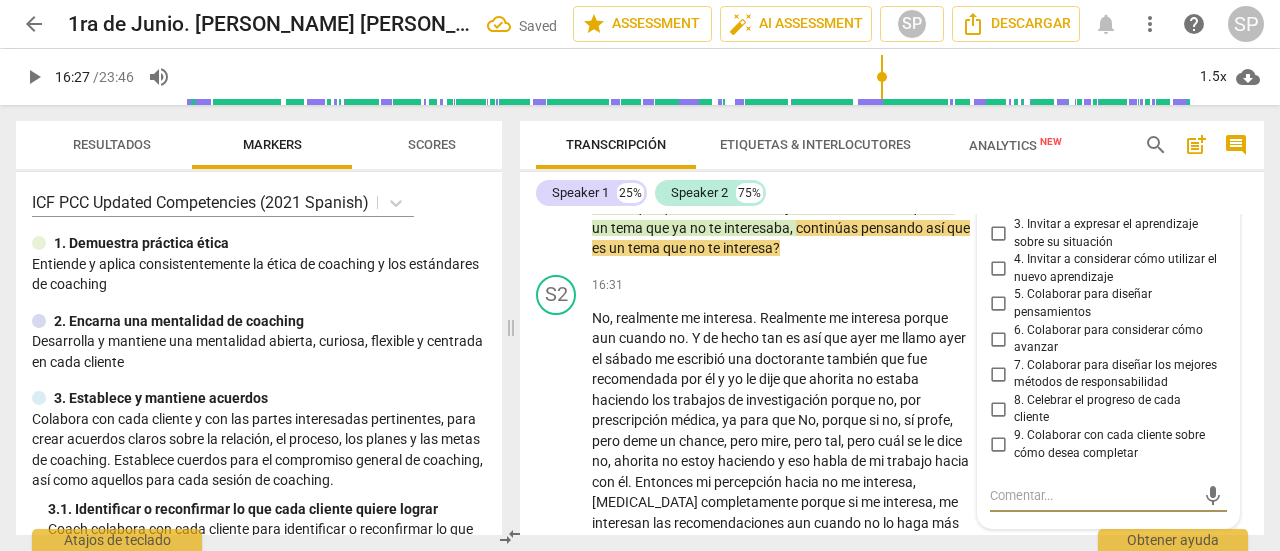 scroll, scrollTop: 5510, scrollLeft: 0, axis: vertical 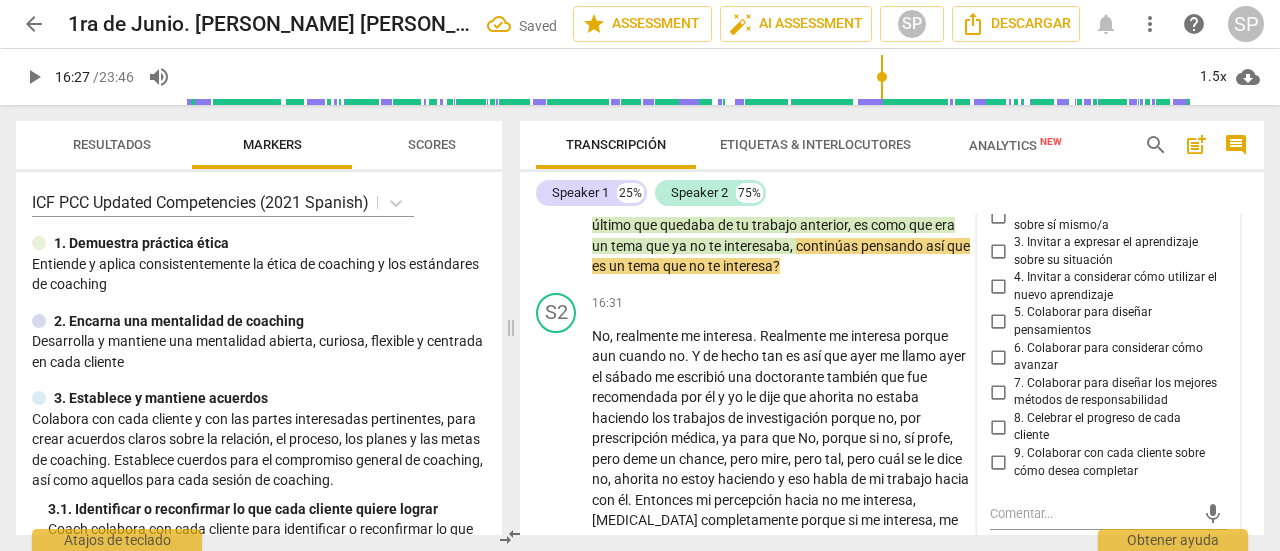 click on "1. Permitir que cada cliente explore el progreso" at bounding box center (998, 181) 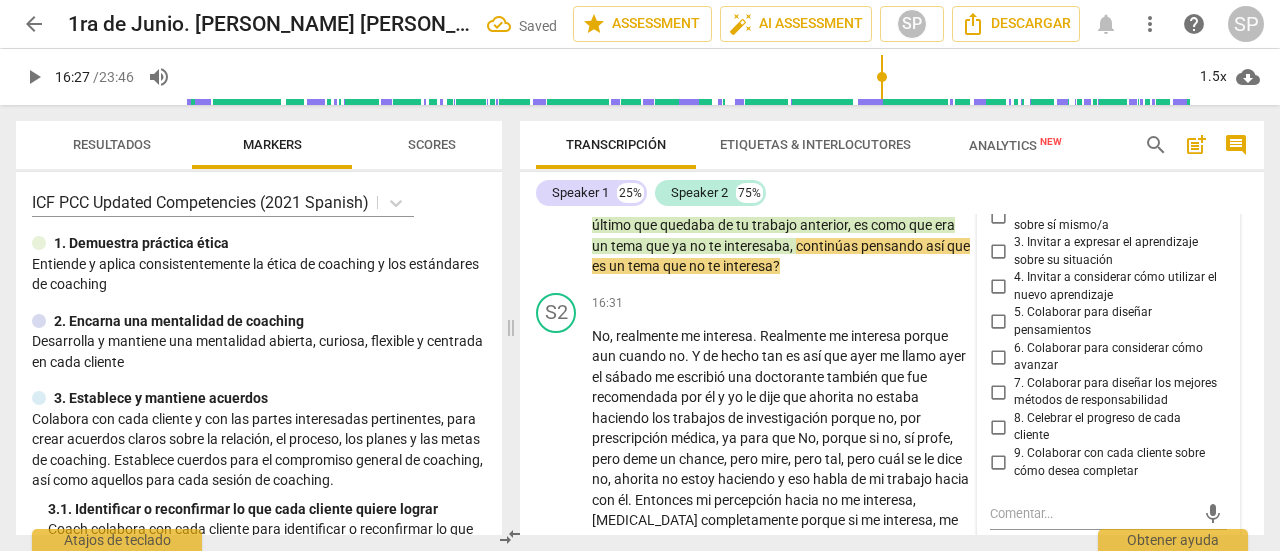 checkbox on "true" 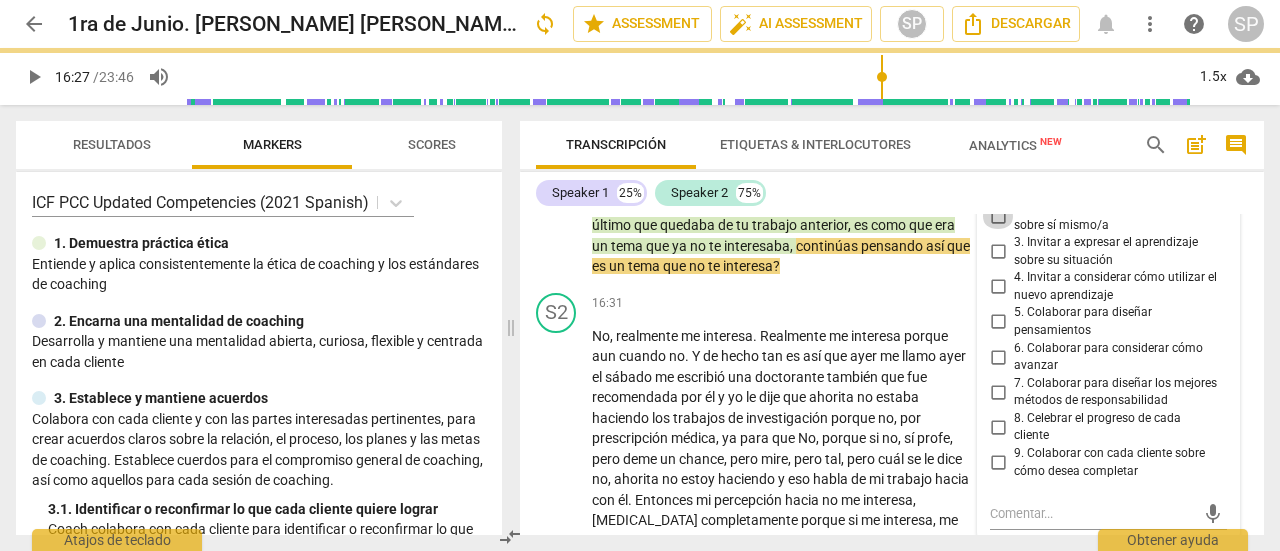 click on "2. Invitar a expresar el aprendizaje sobre sí mismo/a" at bounding box center (998, 217) 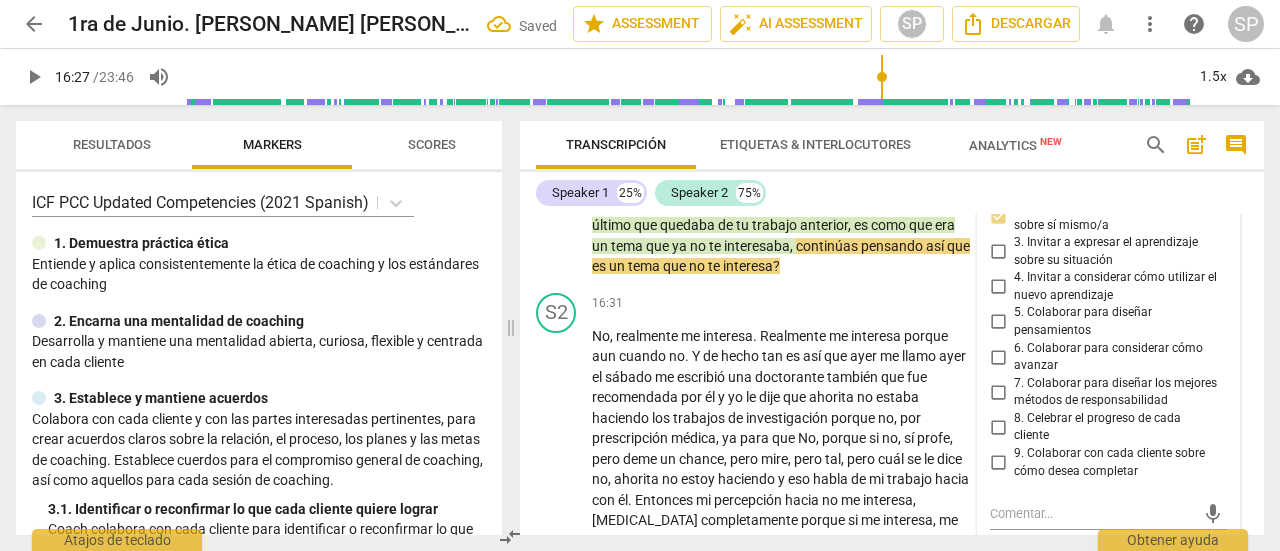 click on "3. Invitar a expresar el aprendizaje sobre su situación" at bounding box center (998, 252) 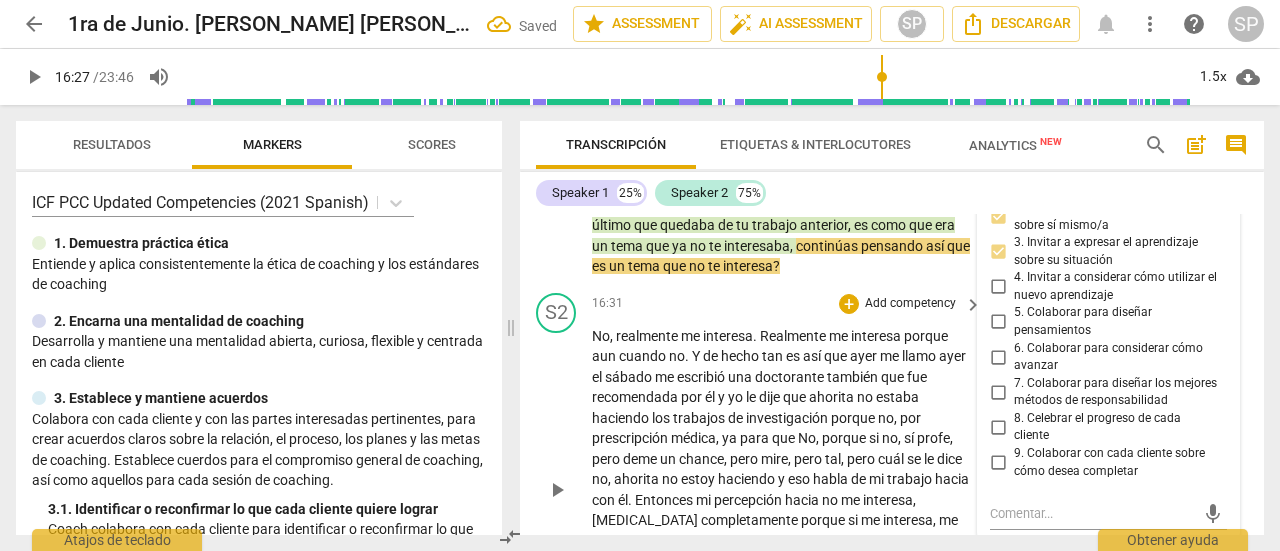 click on "16:31 + Add competency keyboard_arrow_right" at bounding box center (788, 304) 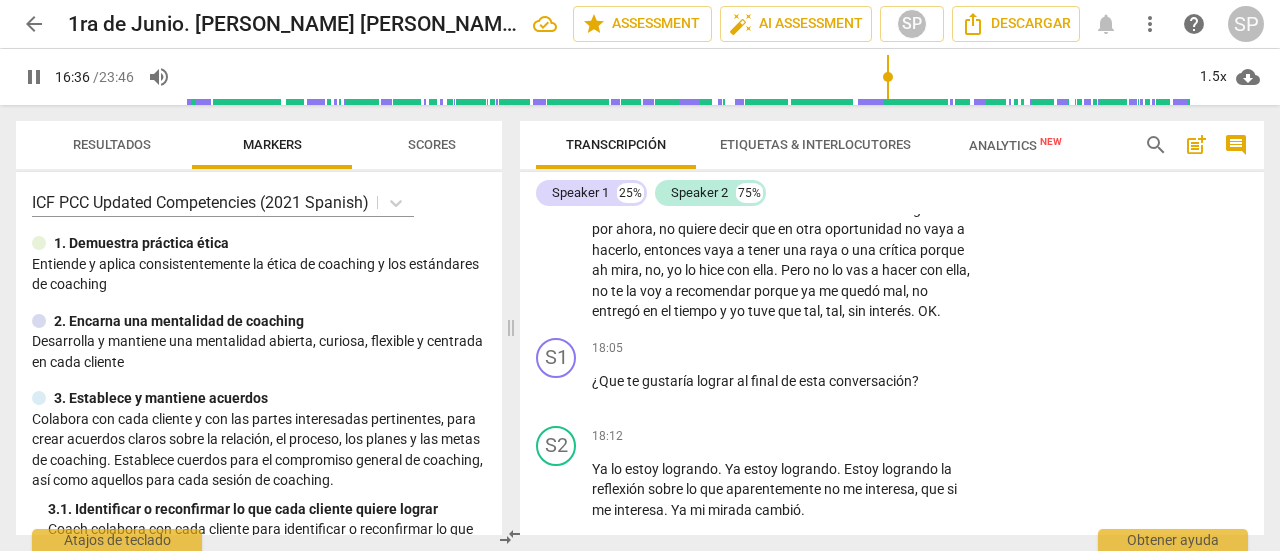 scroll, scrollTop: 5910, scrollLeft: 0, axis: vertical 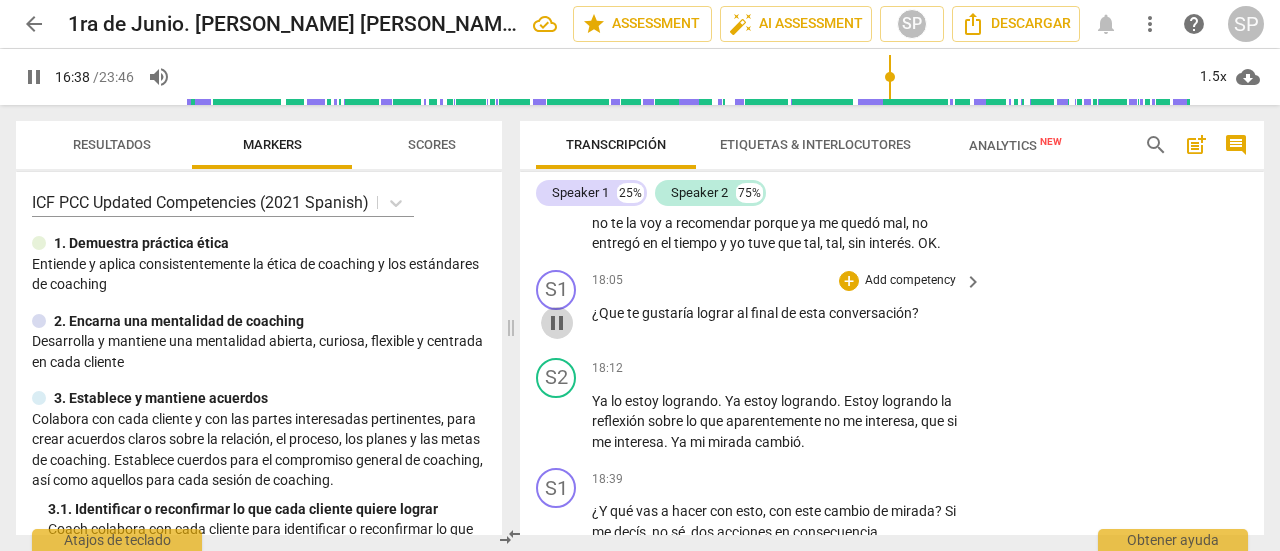 click on "pause" at bounding box center (557, 323) 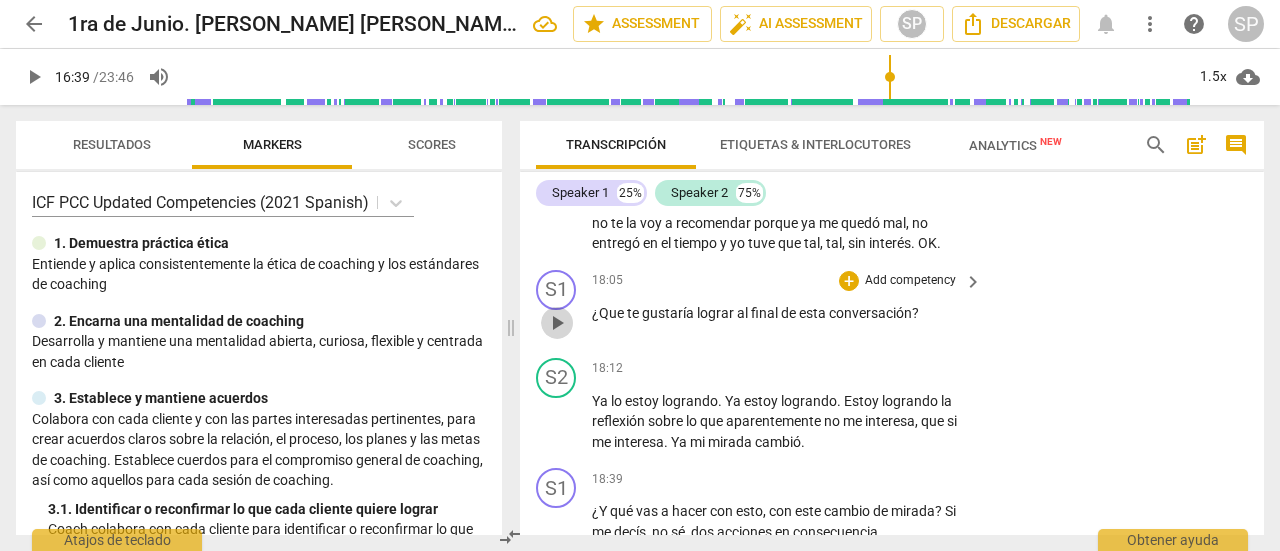 click on "play_arrow" at bounding box center (557, 323) 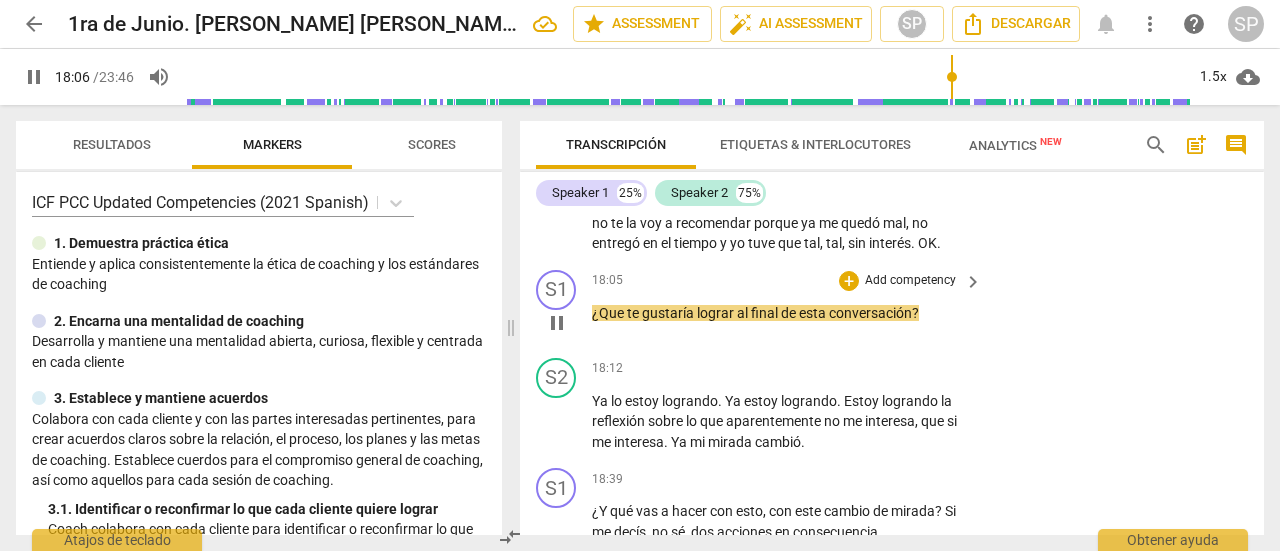 click on "Add competency" at bounding box center (910, 281) 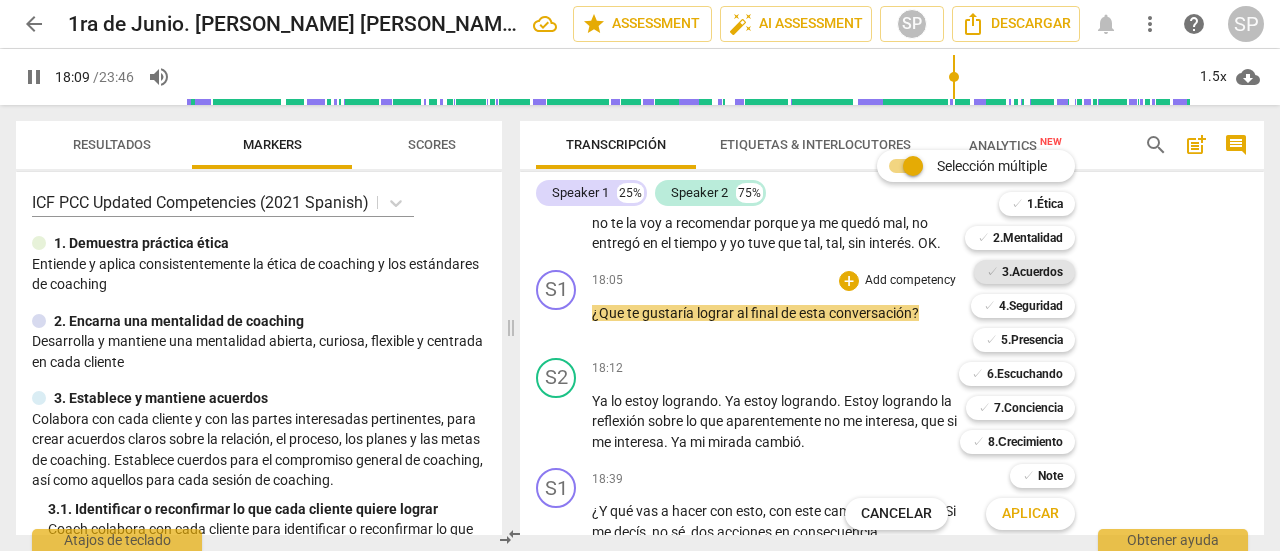 click on "3.Acuerdos" at bounding box center [1032, 272] 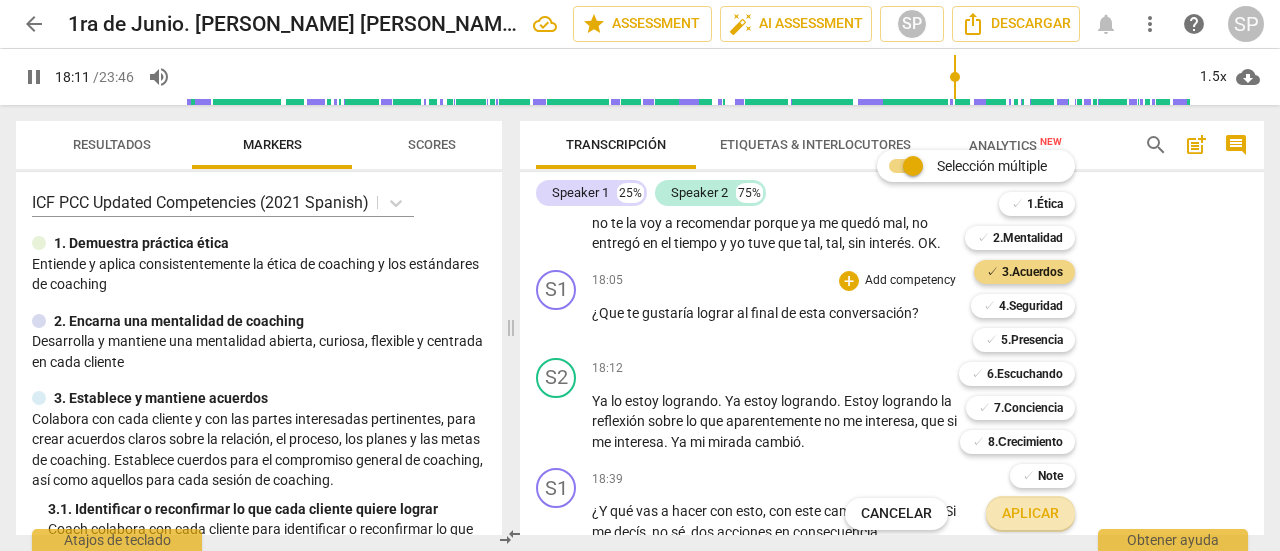 click on "Aplicar" at bounding box center (1030, 514) 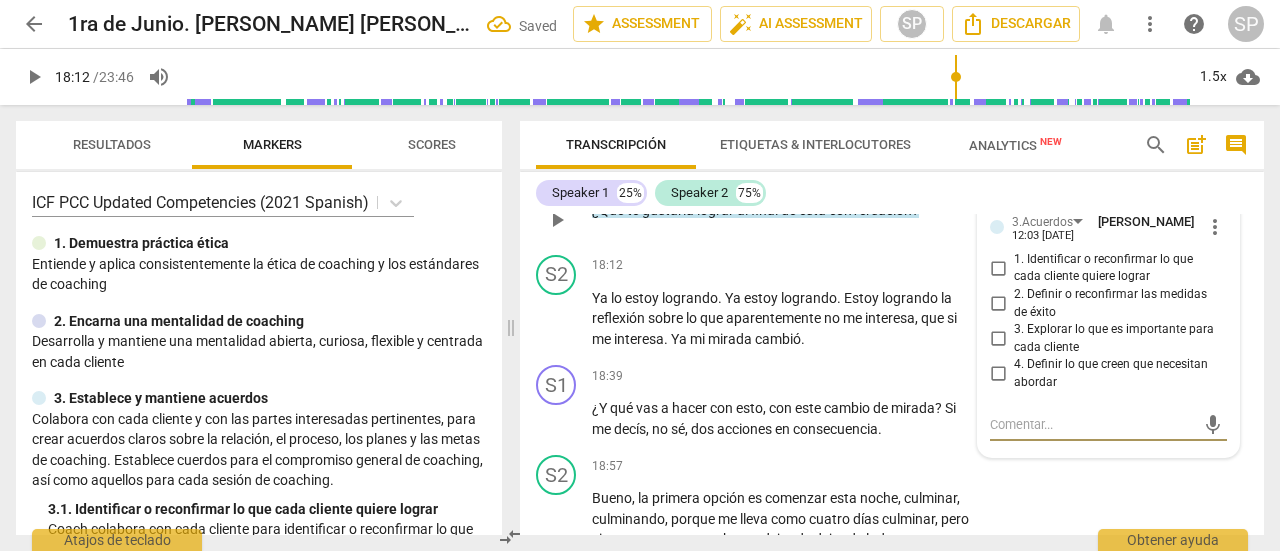 scroll, scrollTop: 5924, scrollLeft: 0, axis: vertical 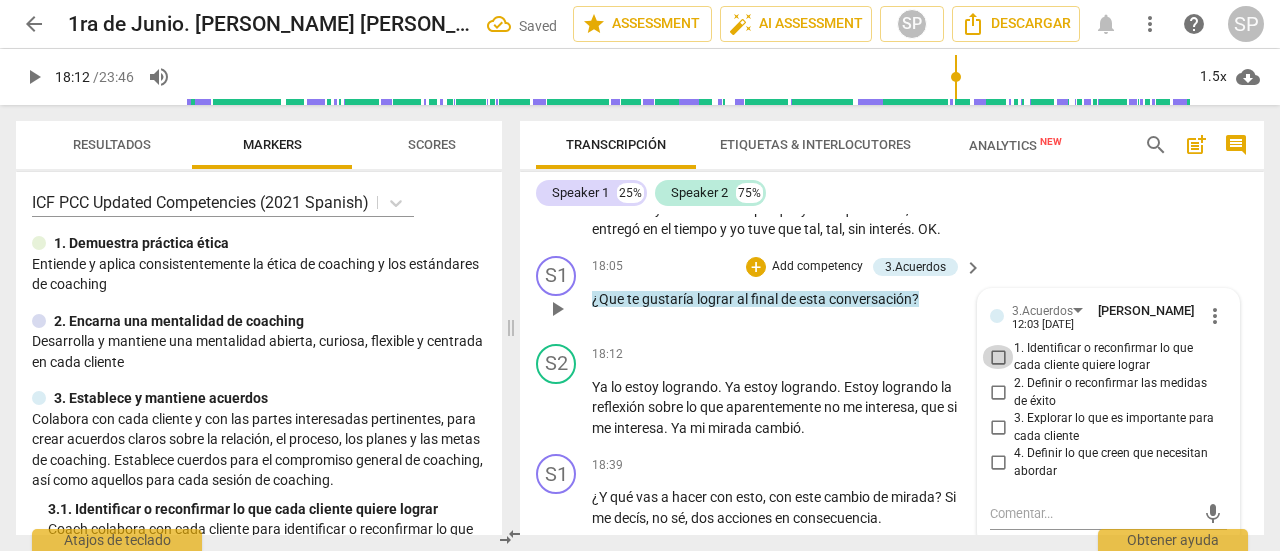 click on "1. Identificar o reconfirmar lo que cada cliente quiere lograr" at bounding box center [998, 357] 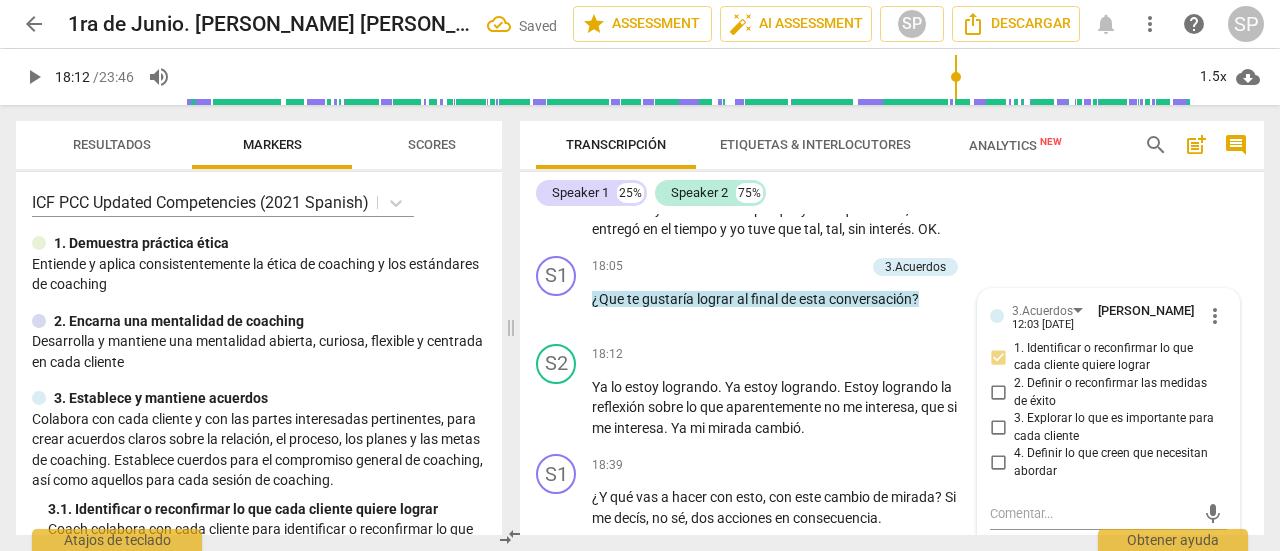 click on "S2 play_arrow pause 16:31 + Add competency keyboard_arrow_right No ,   realmente   me   interesa .   Realmente   me   interesa   porque   aun   cuando   no .   Y   de   hecho   tan   es   así   que   ayer   me   llamo   ayer   el   sábado   me   escribió   una   doctorante   también   que   fue   recomendada   por   él   y   yo   le   dije   que   [PERSON_NAME]   no   estaba   haciendo   los   trabajos   de   investigación   porque   no ,   por   prescripción   médica ,   ya   para   que   No ,   porque   si   no ,   sí   profe ,   pero   deme   un   chance ,   pero   [PERSON_NAME] ,   [PERSON_NAME] ,   pero   cuál   se   le   dice   no ,   ahorita   no   estoy   haciendo   y   eso   habla   de   mi   trabajo   hacia   con   él .   Entonces   mi   percepción   hacia   no   me   interesa ,   [MEDICAL_DATA]   completamente   porque   si   me   interesa ,   me   interesan   las   recomendaciones   aun   cuando   no   lo   [PERSON_NAME]   más   por   ahora ,   no   quiere   decir   que   en   otra   oportunidad   no   vaya   a   ," at bounding box center [892, 59] 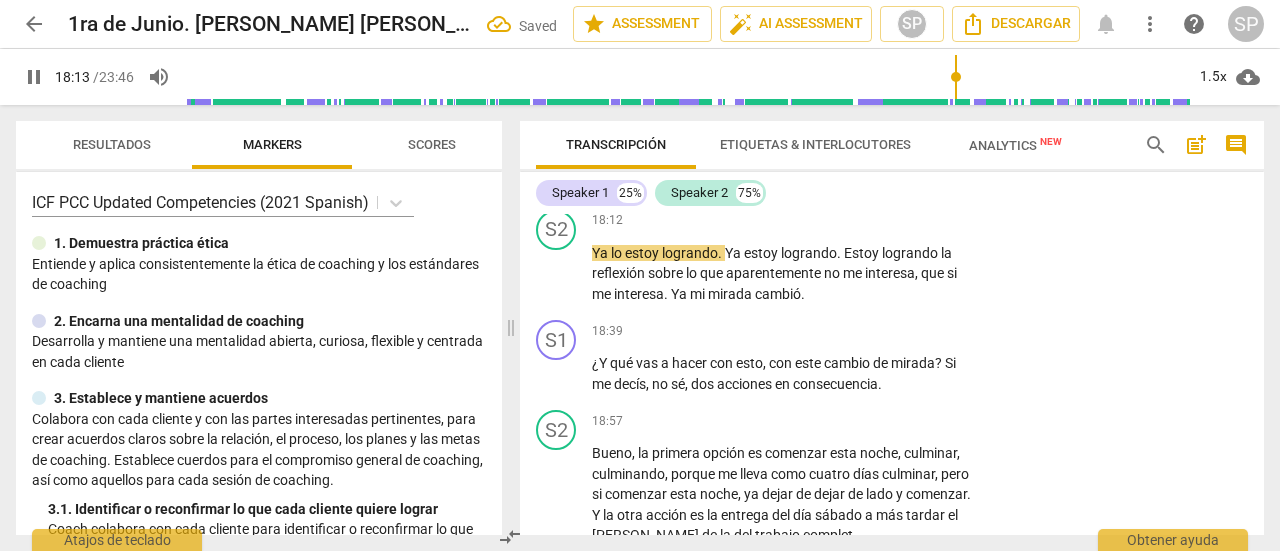 scroll, scrollTop: 6124, scrollLeft: 0, axis: vertical 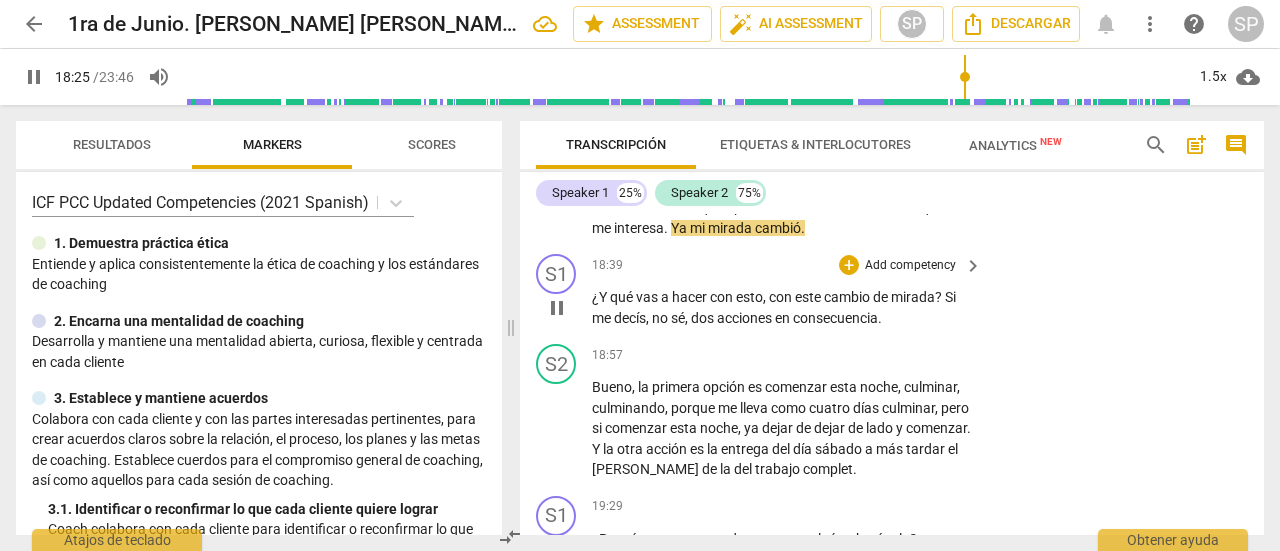 click on "Add competency" at bounding box center (910, 266) 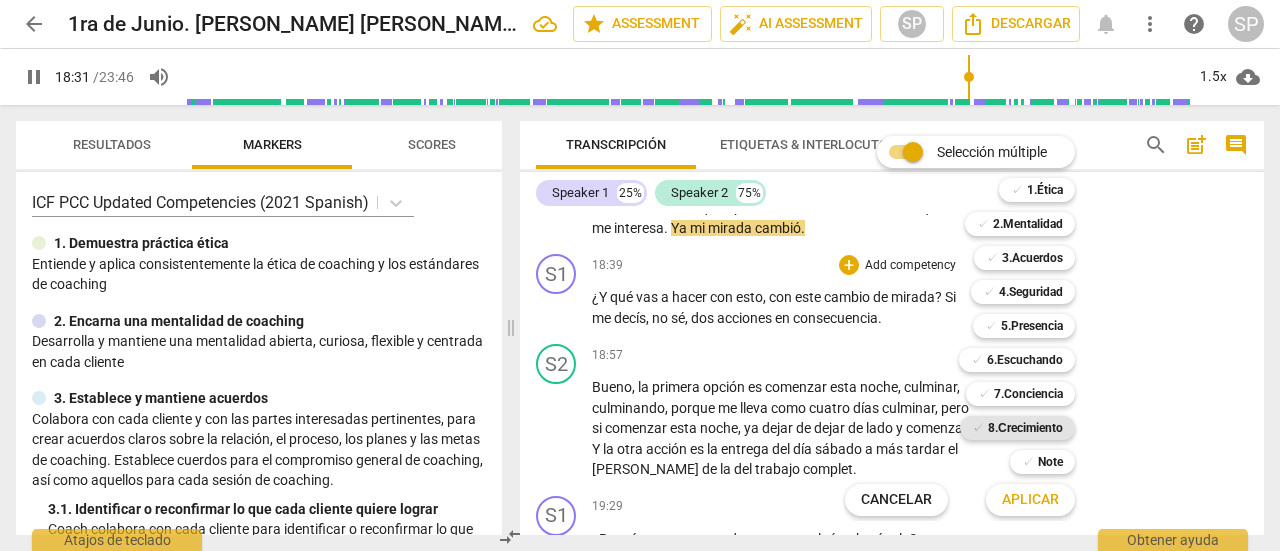 click on "8.Сrecimiento" at bounding box center [1025, 428] 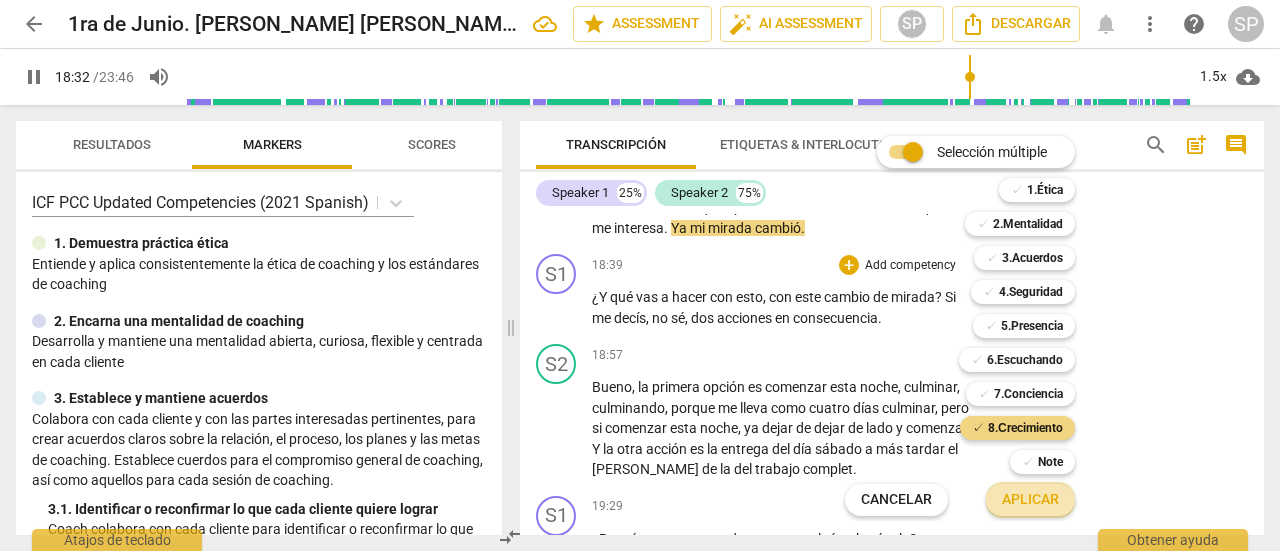 click on "Aplicar" at bounding box center (1030, 500) 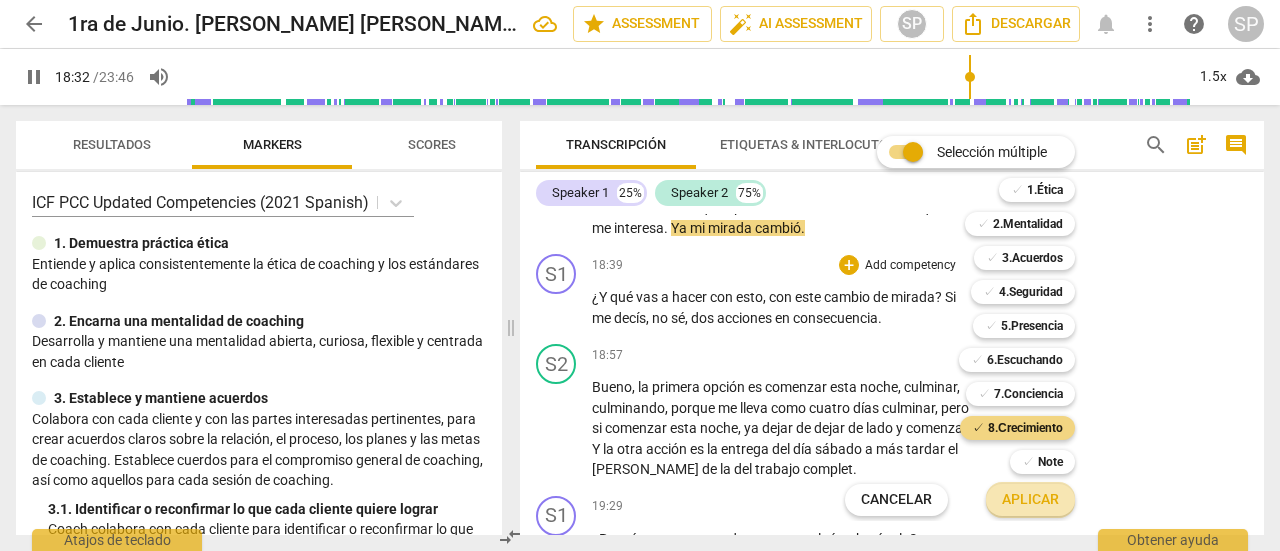 type on "1113" 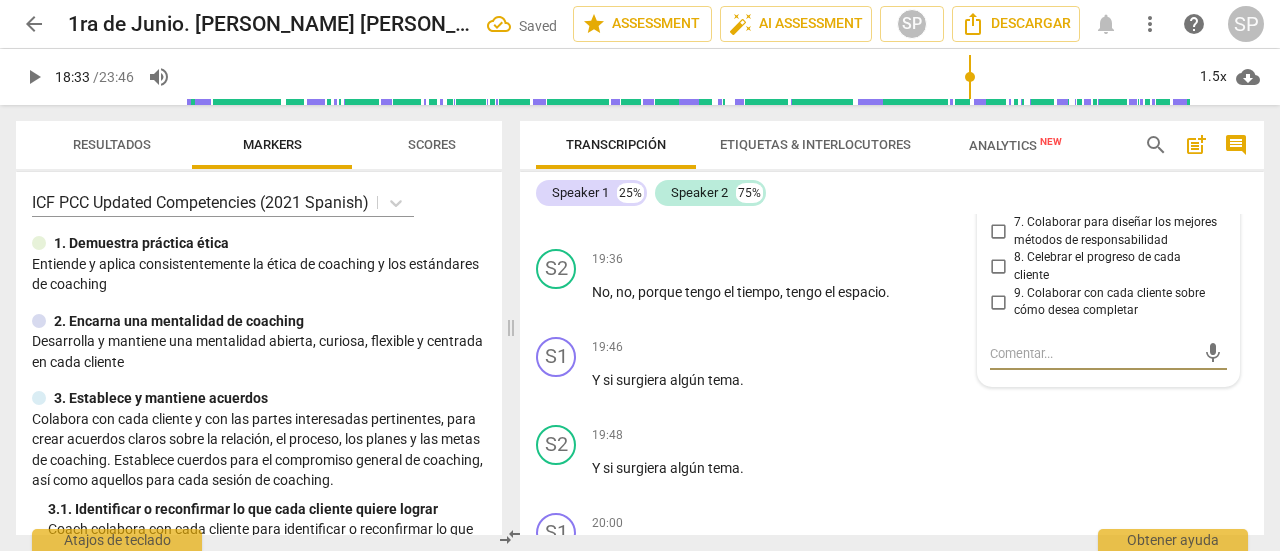 scroll, scrollTop: 6398, scrollLeft: 0, axis: vertical 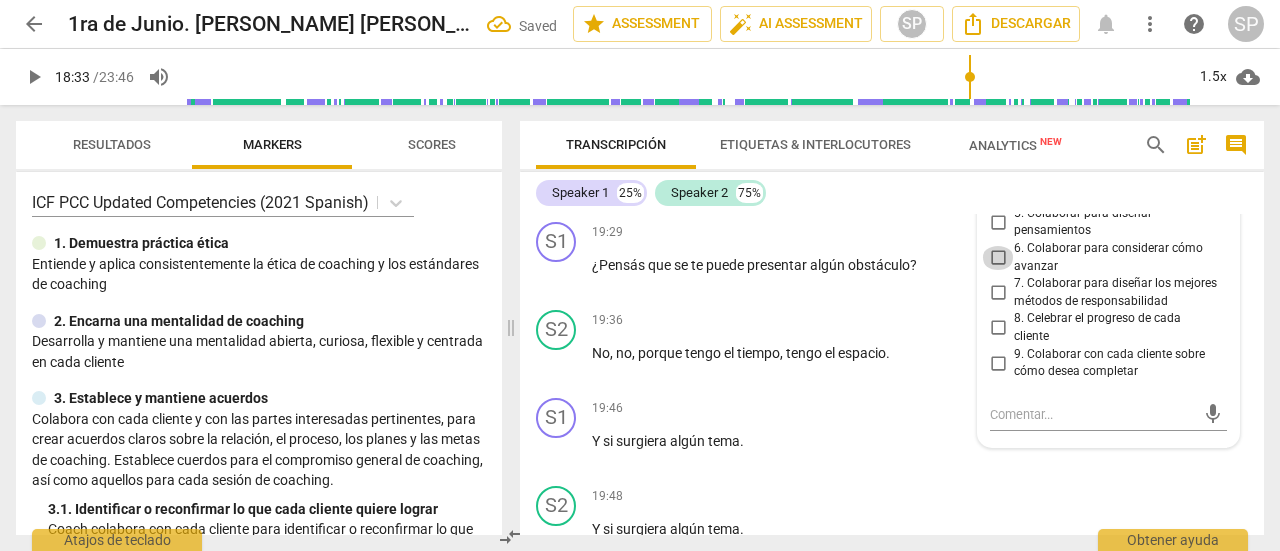 click on "6. Colaborar para considerar cómo avanzar" at bounding box center [998, 258] 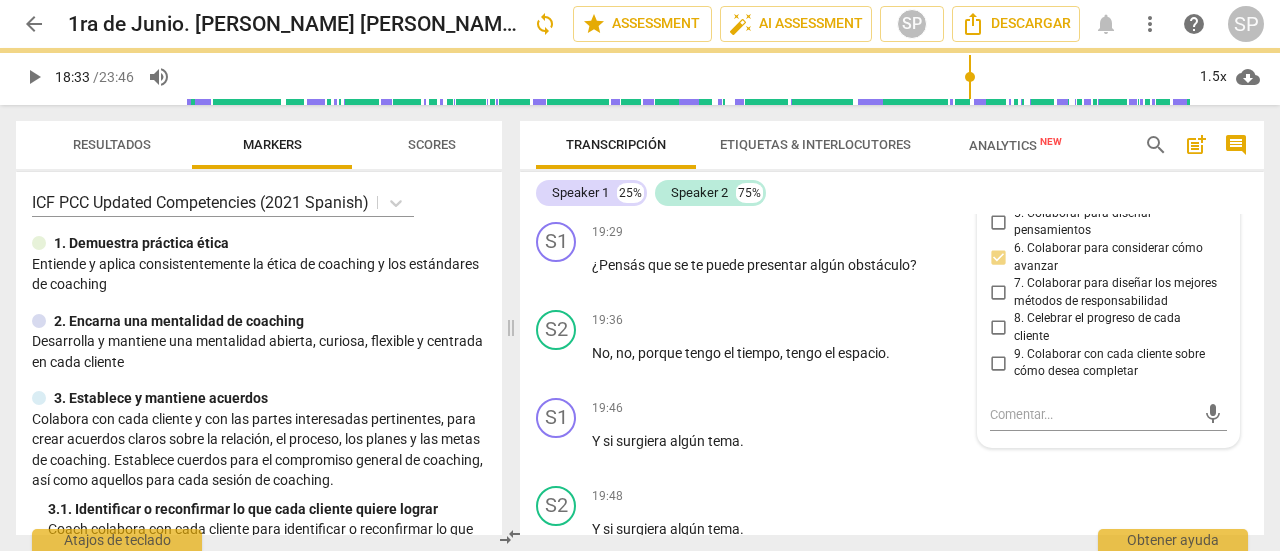 click on "7. Colaborar para diseñar los mejores métodos de responsabilidad" at bounding box center (998, 293) 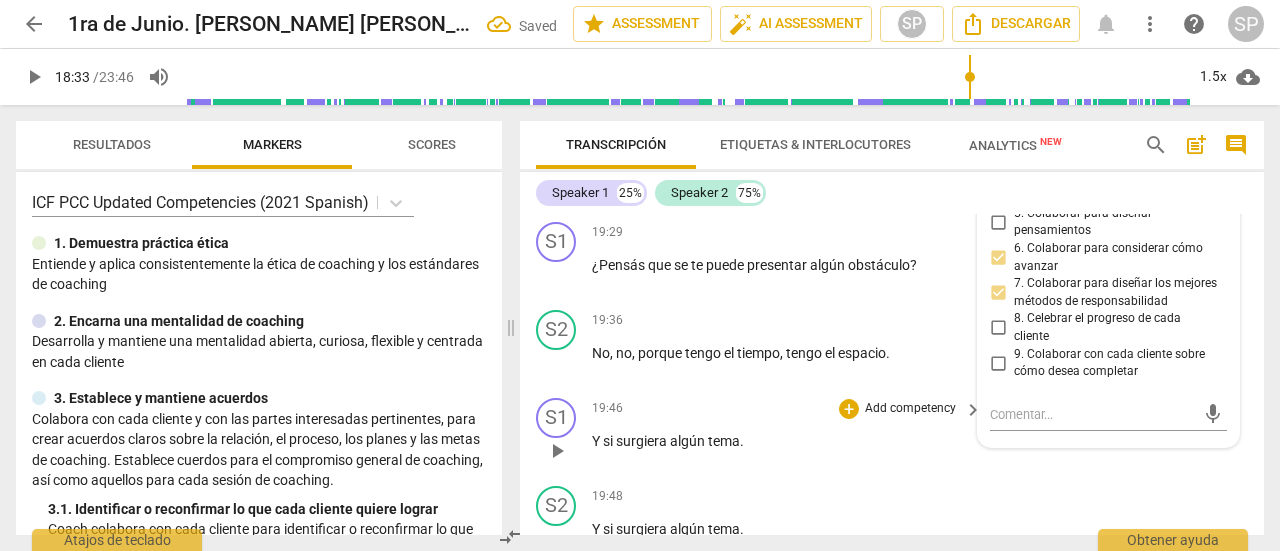 click on "Add competency" at bounding box center (910, 409) 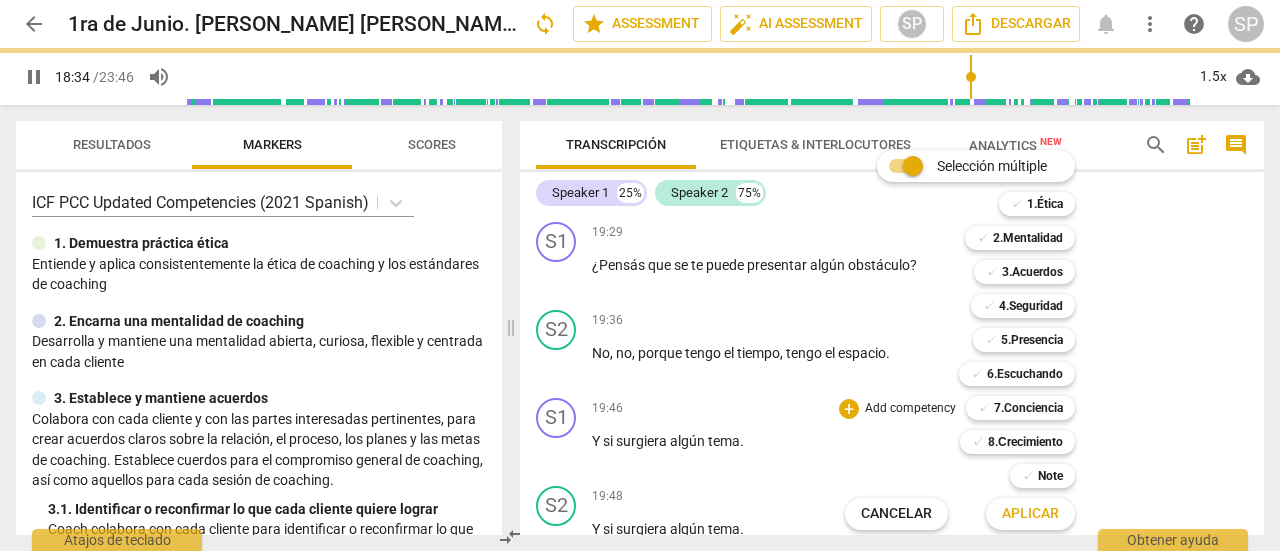 click at bounding box center (640, 275) 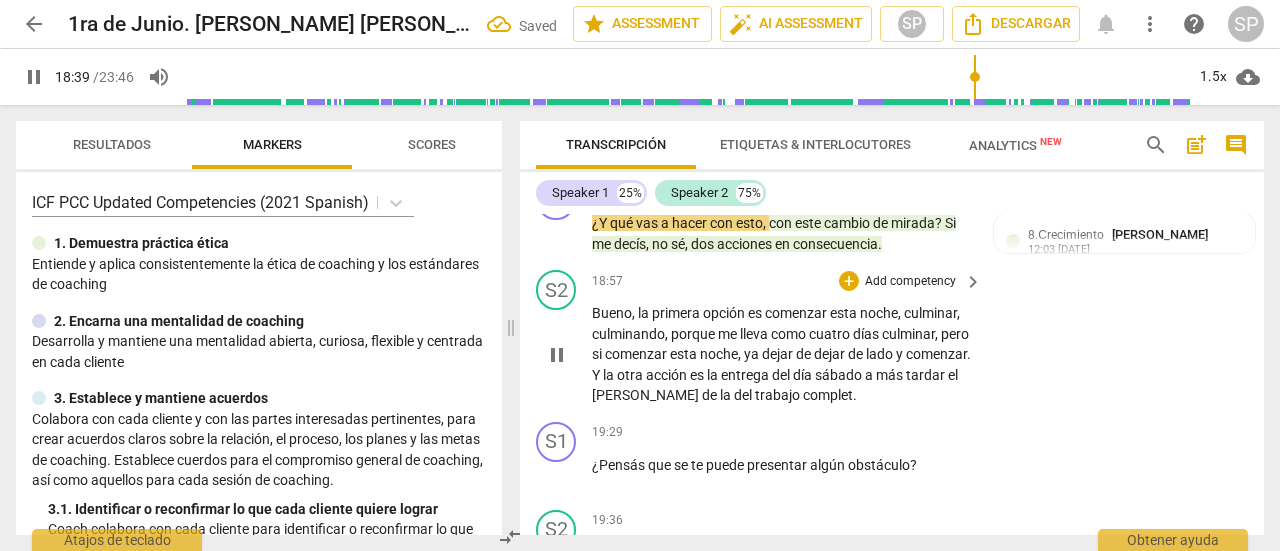 scroll, scrollTop: 6298, scrollLeft: 0, axis: vertical 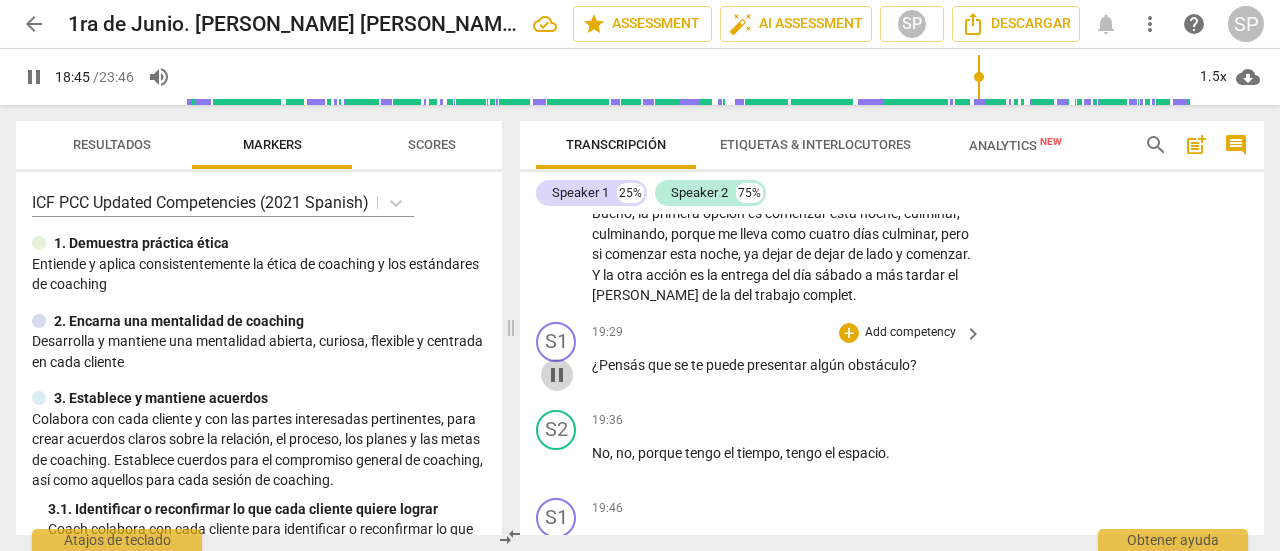 click on "pause" at bounding box center (557, 375) 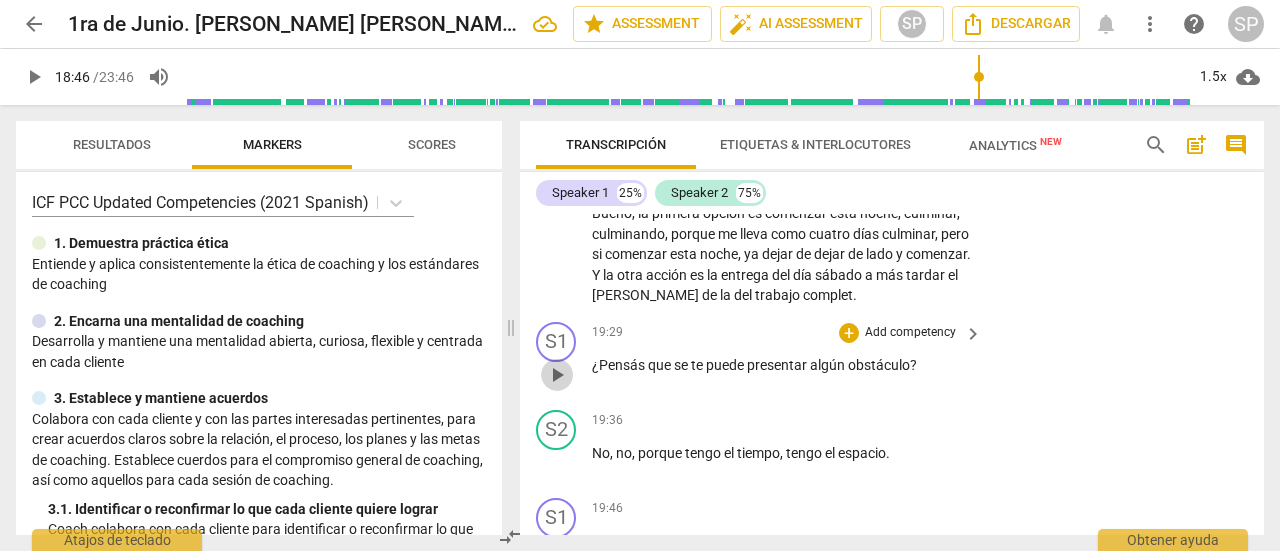 click on "play_arrow" at bounding box center [557, 375] 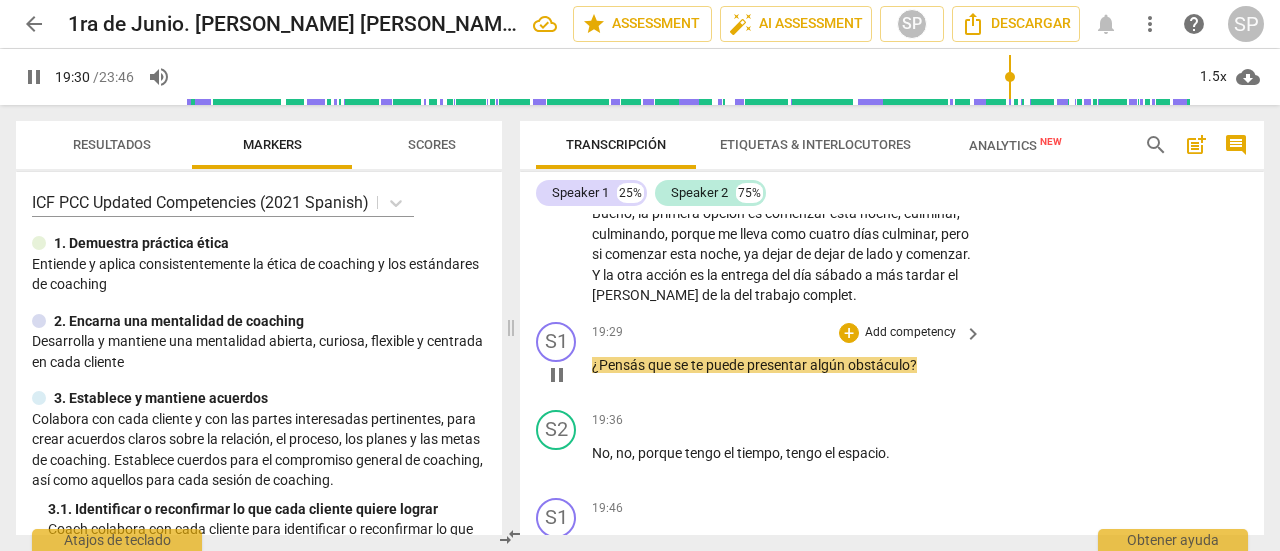 click on "Add competency" at bounding box center [910, 333] 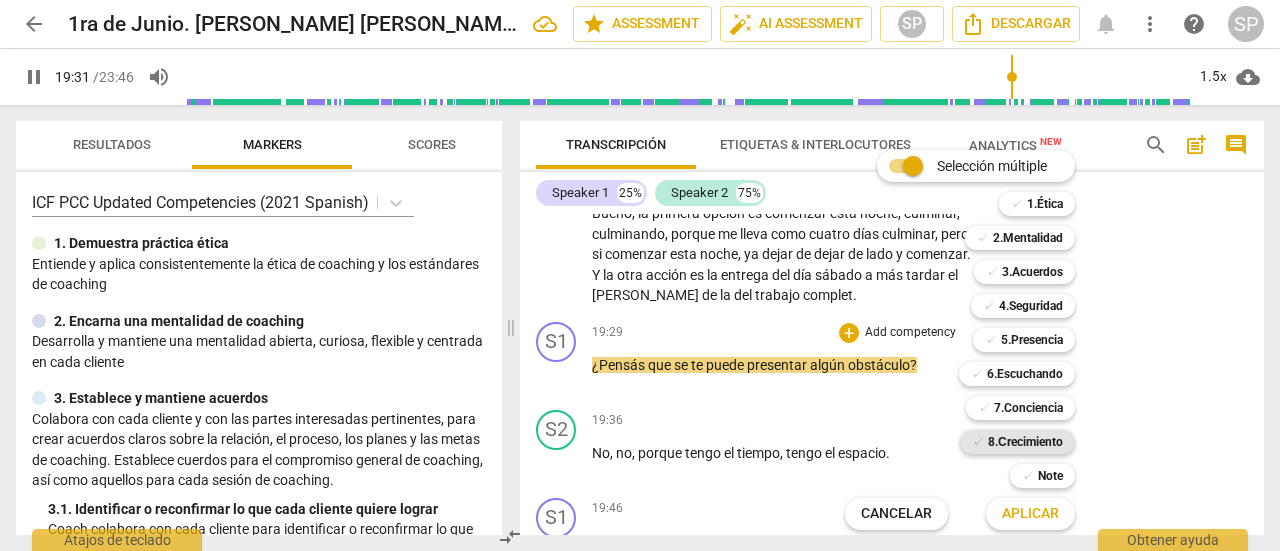 click on "8.Сrecimiento" at bounding box center (1025, 442) 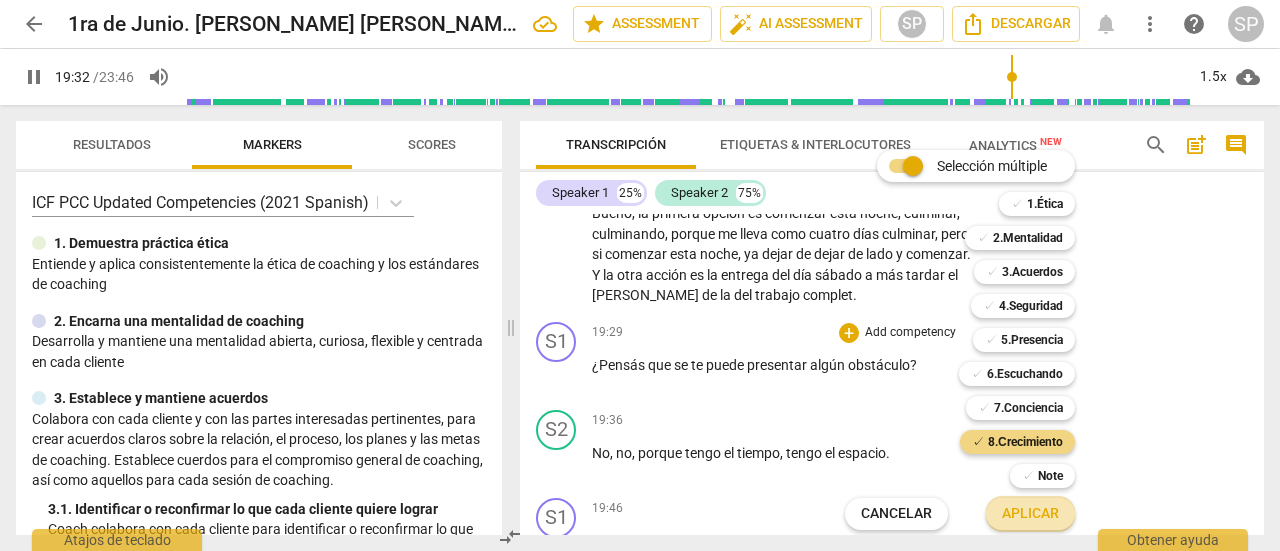 click on "Aplicar" at bounding box center [1030, 514] 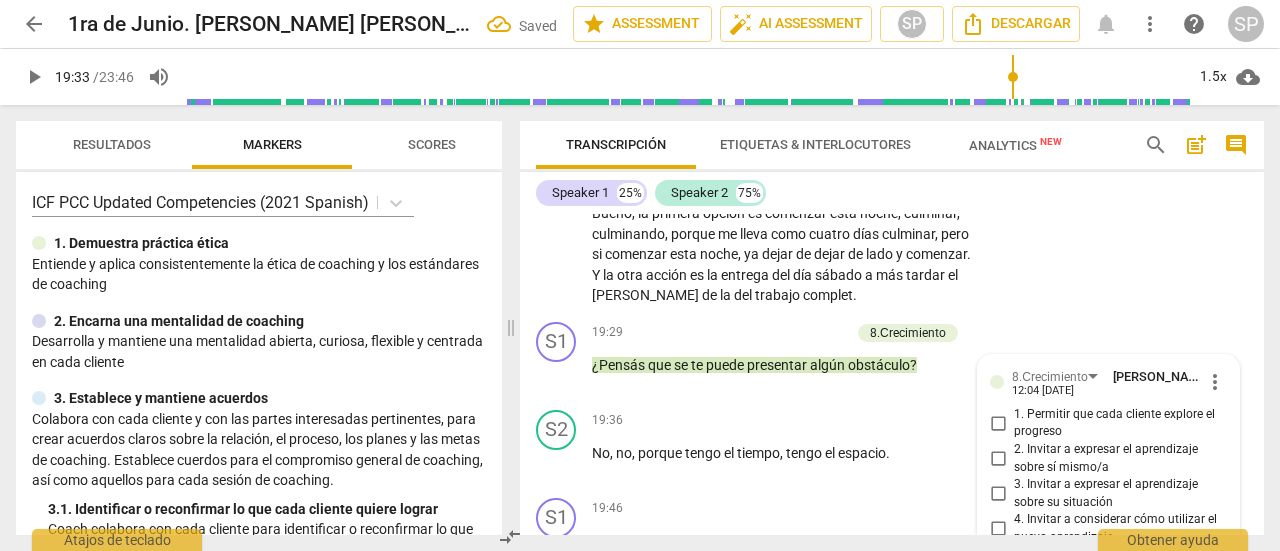 scroll, scrollTop: 6740, scrollLeft: 0, axis: vertical 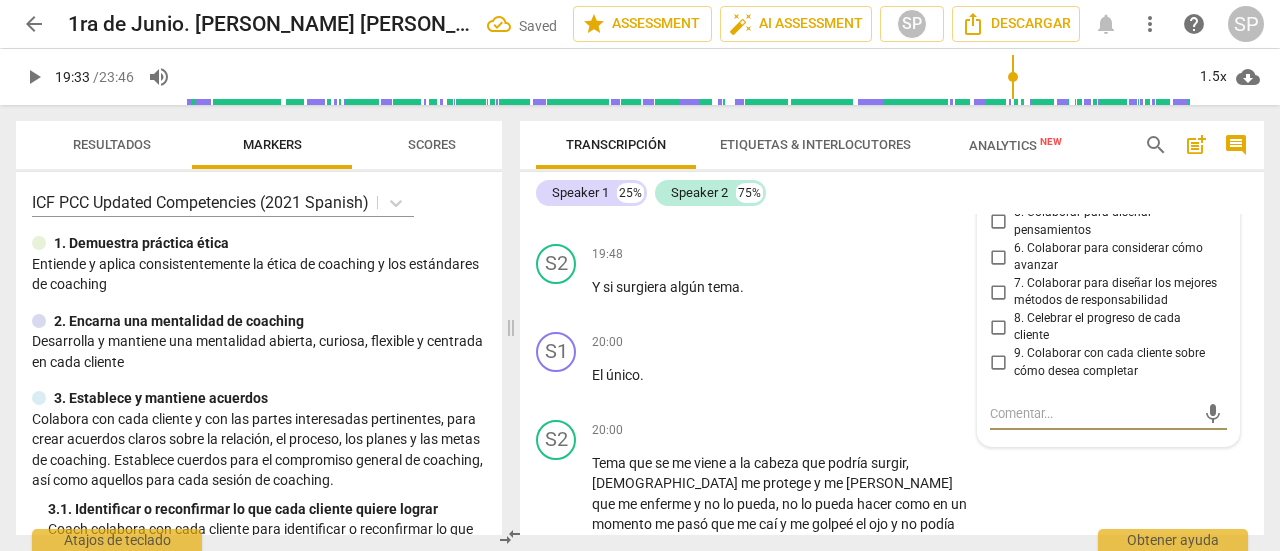 click on "6. Colaborar para considerar cómo avanzar" at bounding box center (998, 257) 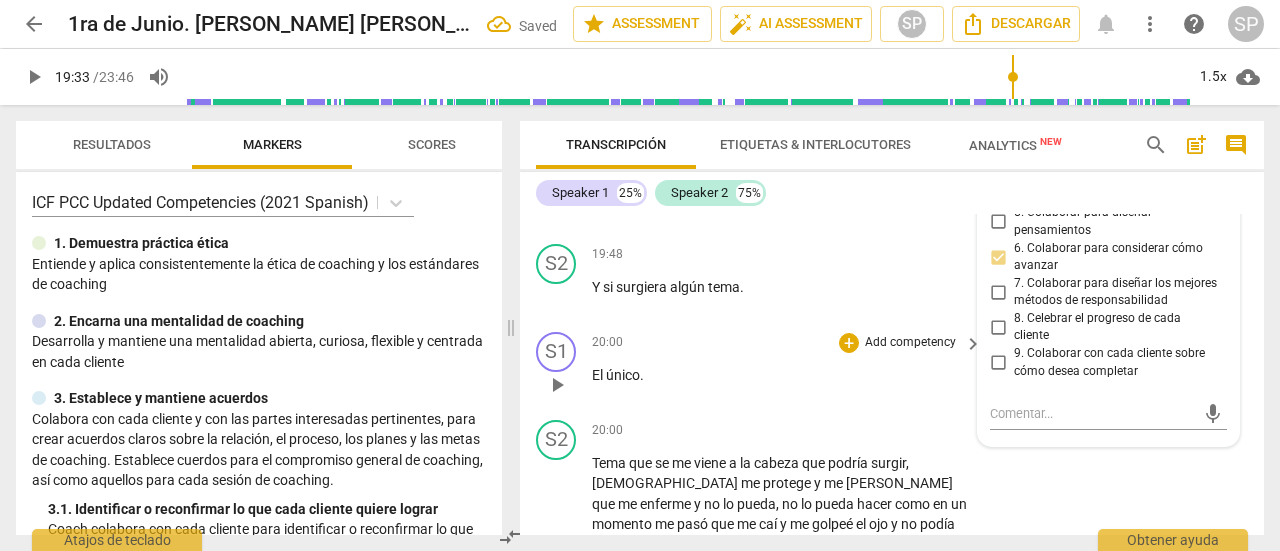 click on "20:00 + Add competency keyboard_arrow_right El   único ." at bounding box center [788, 368] 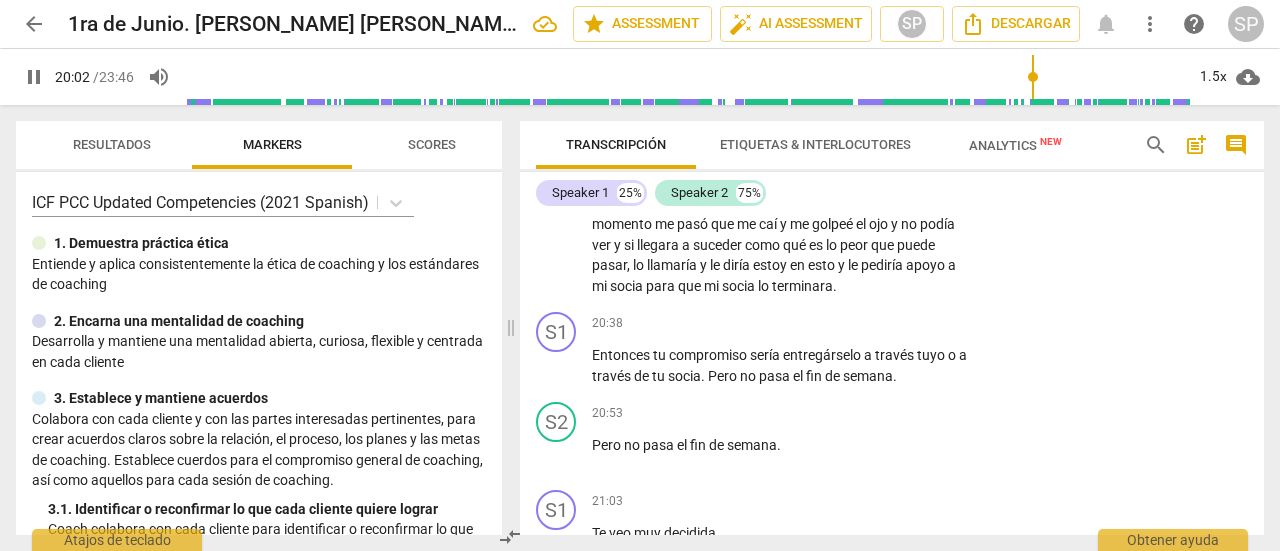 scroll, scrollTop: 7040, scrollLeft: 0, axis: vertical 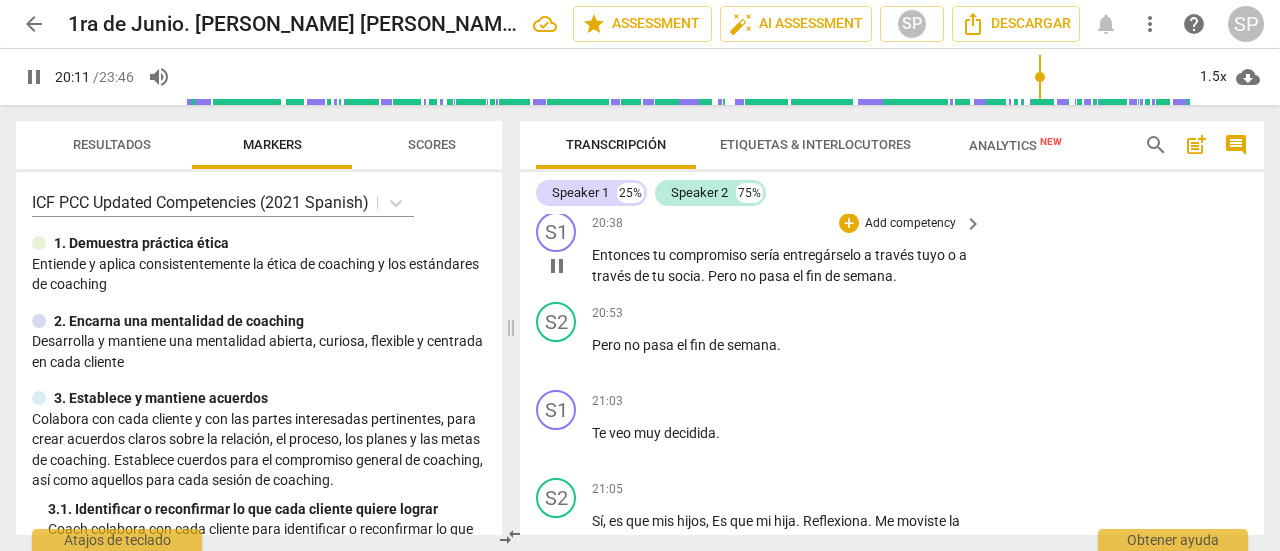 click on "Add competency" at bounding box center (910, 224) 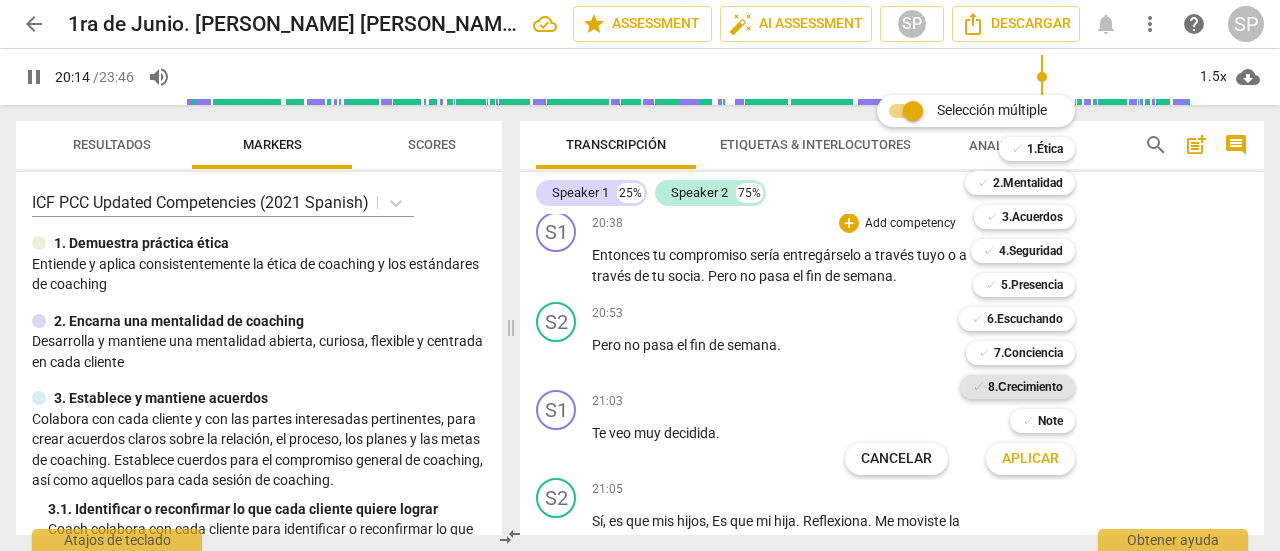 click on "8.Сrecimiento" at bounding box center [1025, 387] 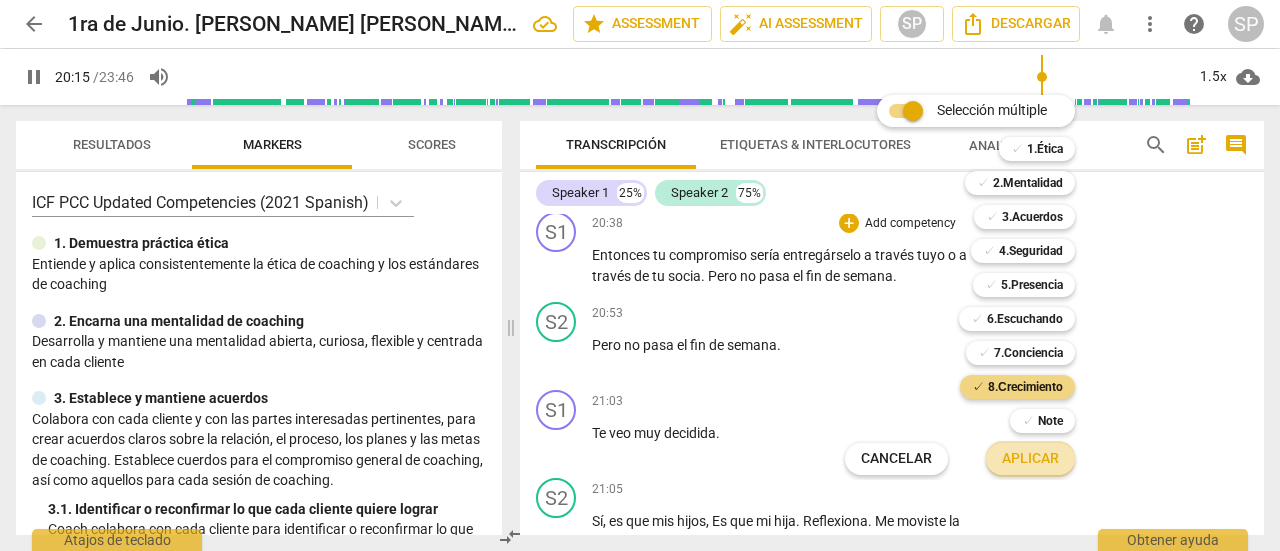 click on "Aplicar" at bounding box center (1030, 459) 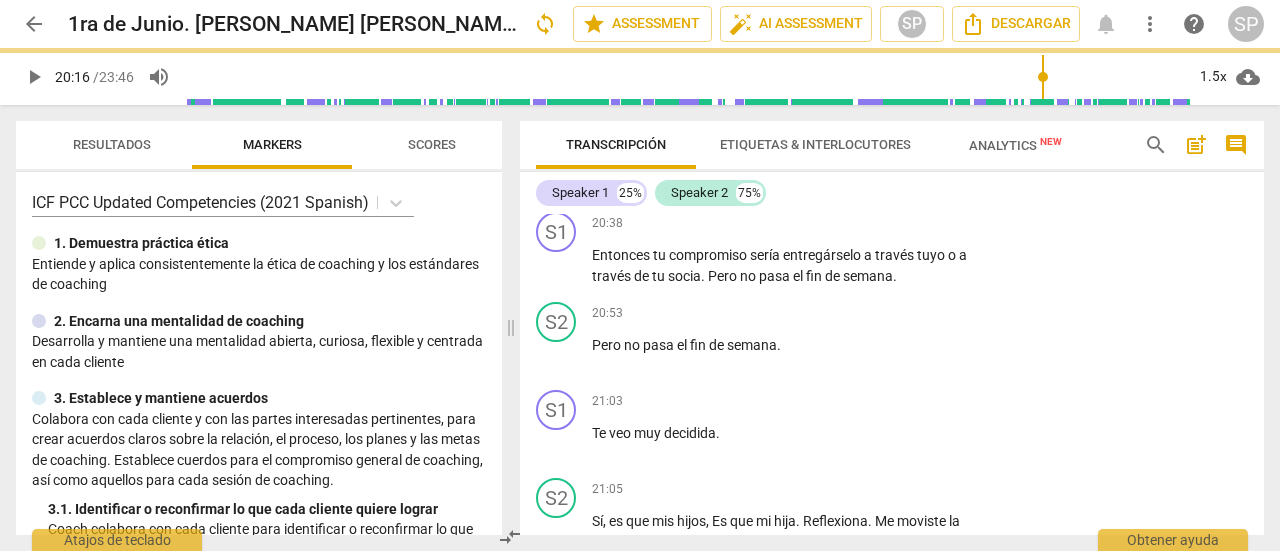 type on "1216" 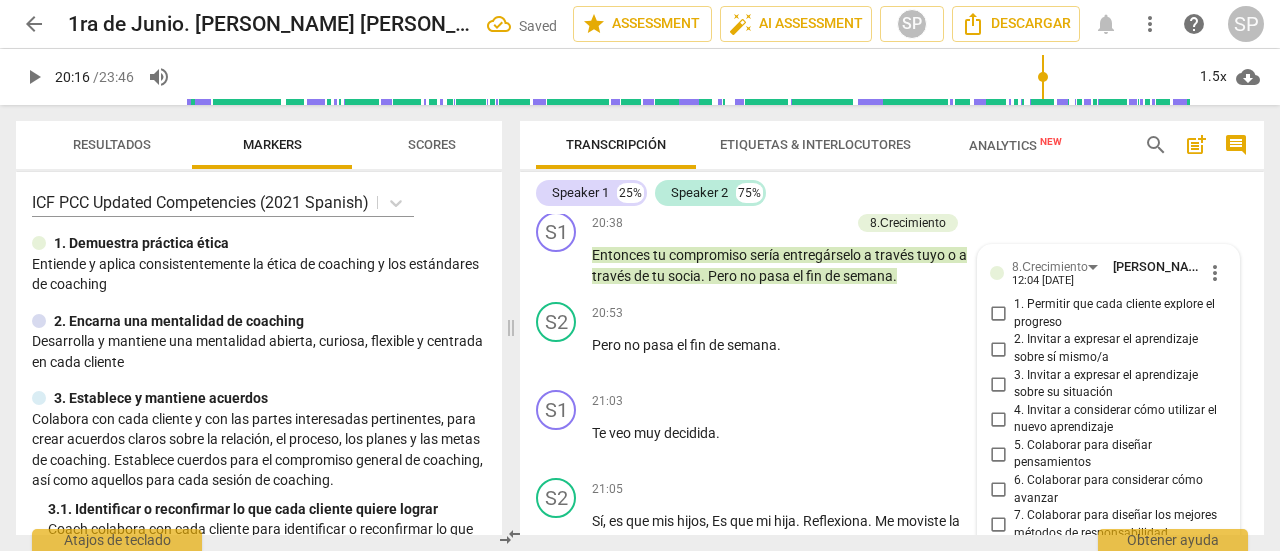 scroll, scrollTop: 7372, scrollLeft: 0, axis: vertical 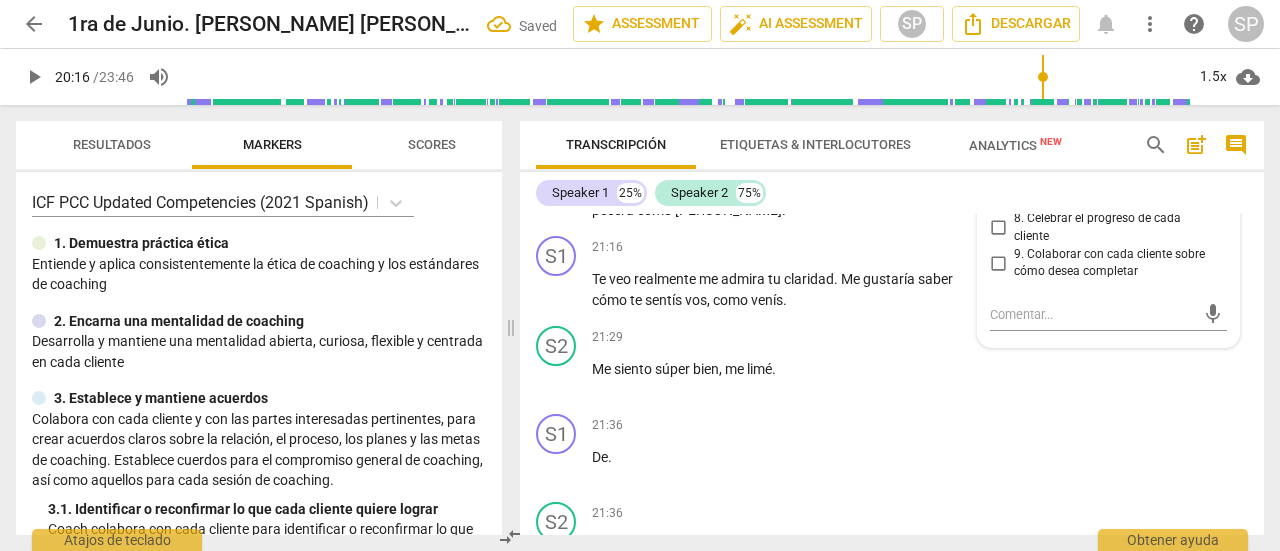 click on "7. Colaborar para diseñar los mejores métodos de responsabilidad" at bounding box center [998, 193] 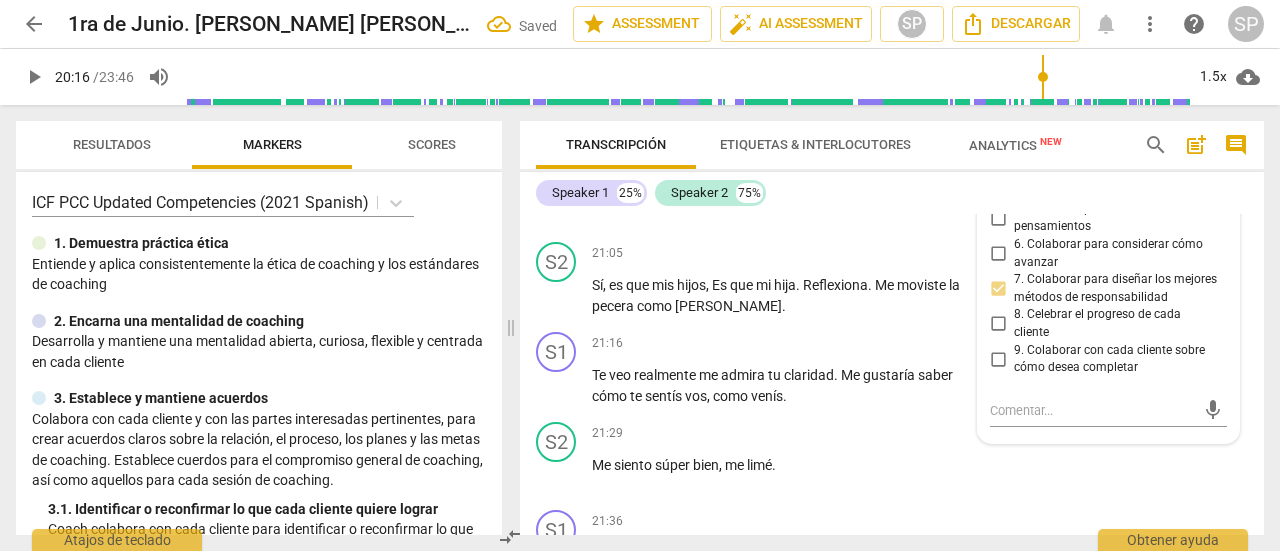 scroll, scrollTop: 7272, scrollLeft: 0, axis: vertical 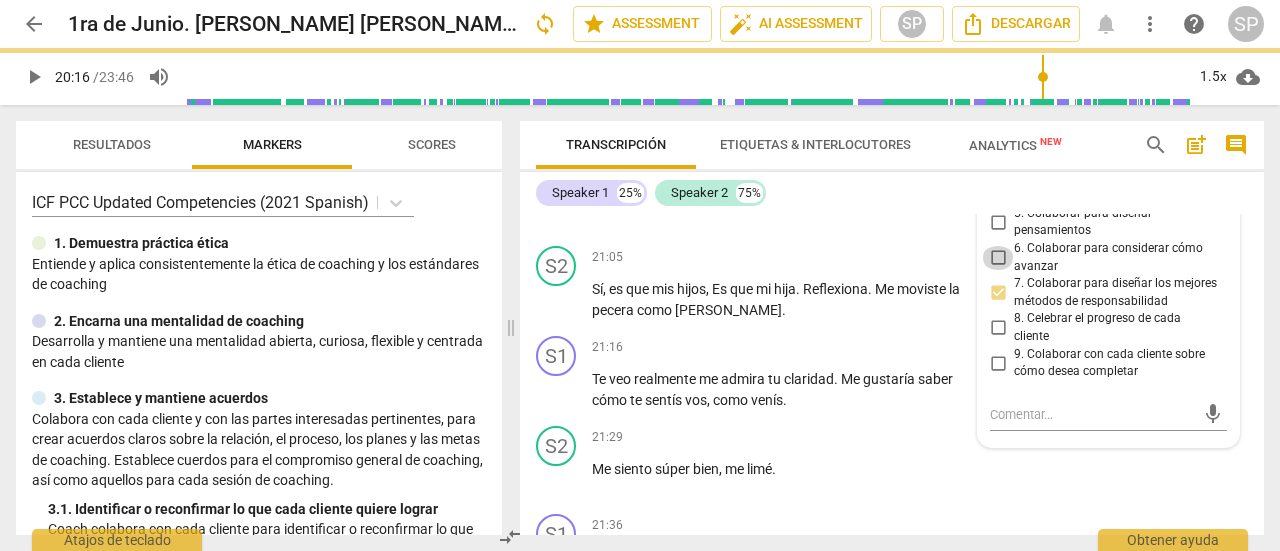 click on "6. Colaborar para considerar cómo avanzar" at bounding box center (998, 258) 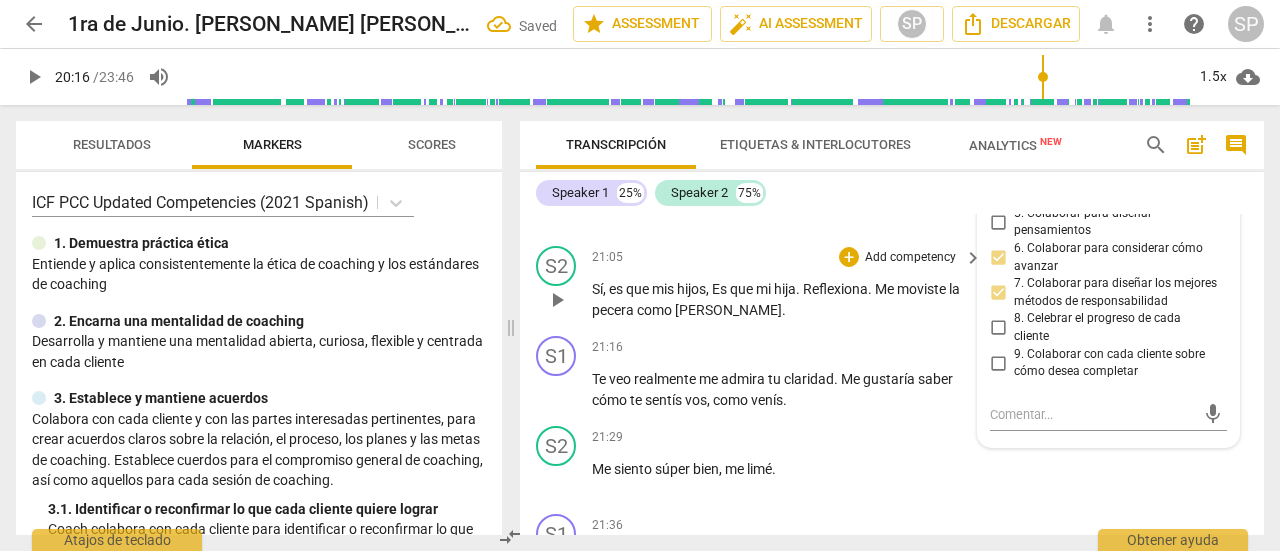 click on "21:05 + Add competency keyboard_arrow_right" at bounding box center (788, 257) 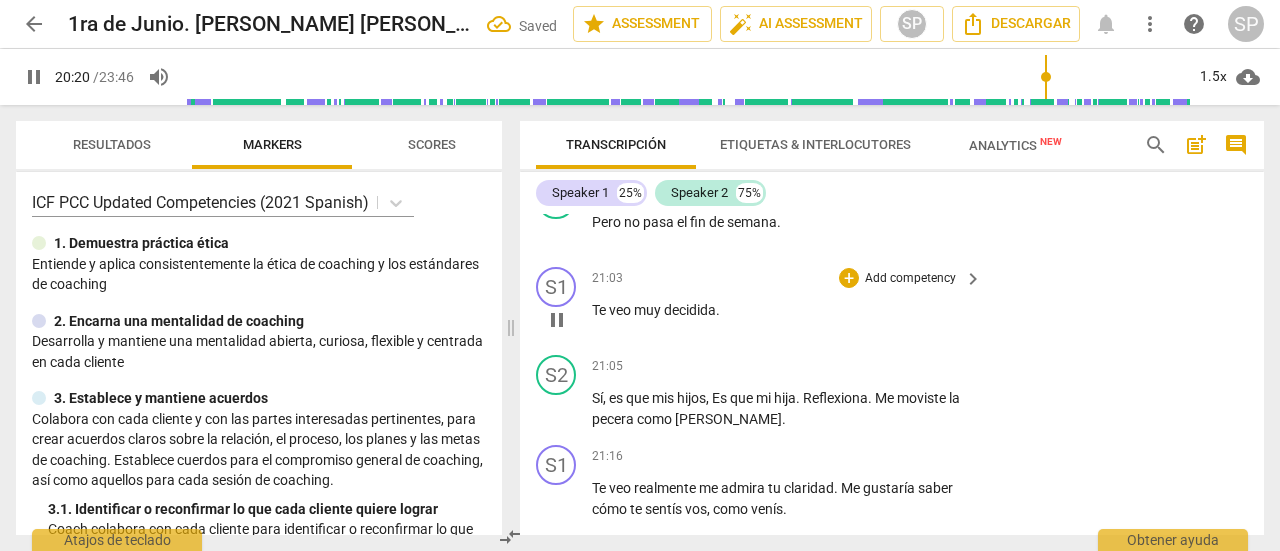 scroll, scrollTop: 7172, scrollLeft: 0, axis: vertical 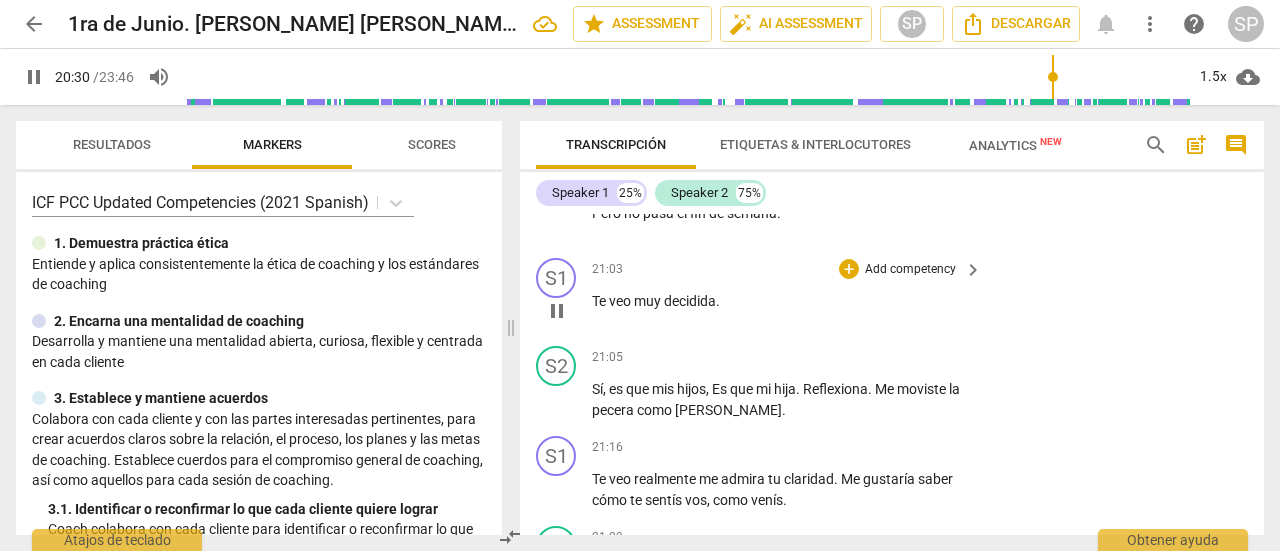 click on "pause" at bounding box center [557, 311] 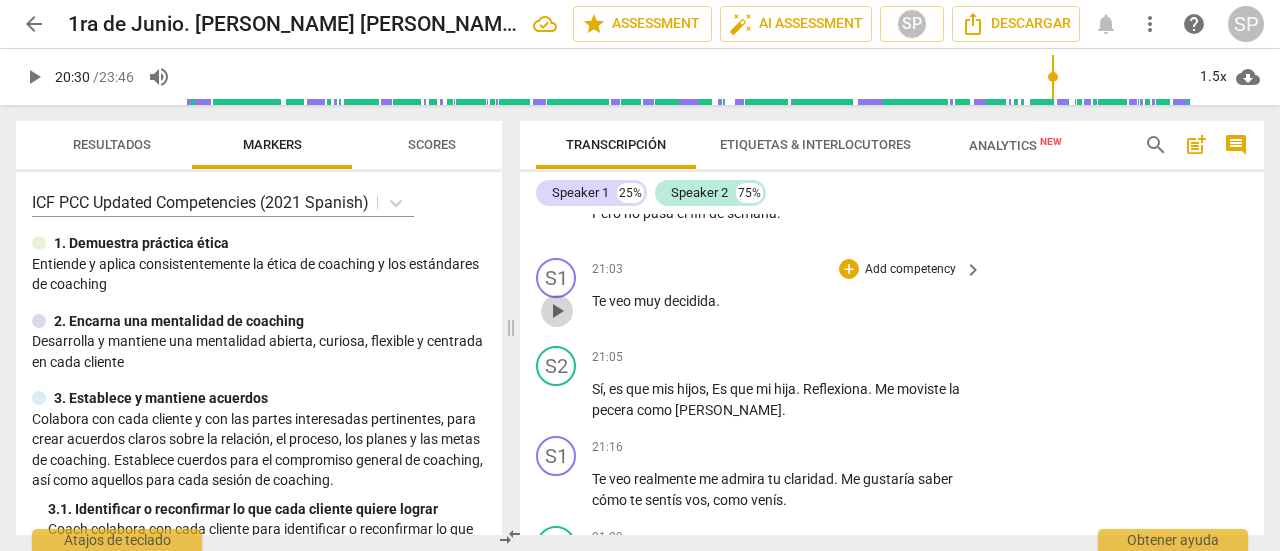 click on "play_arrow" at bounding box center [557, 311] 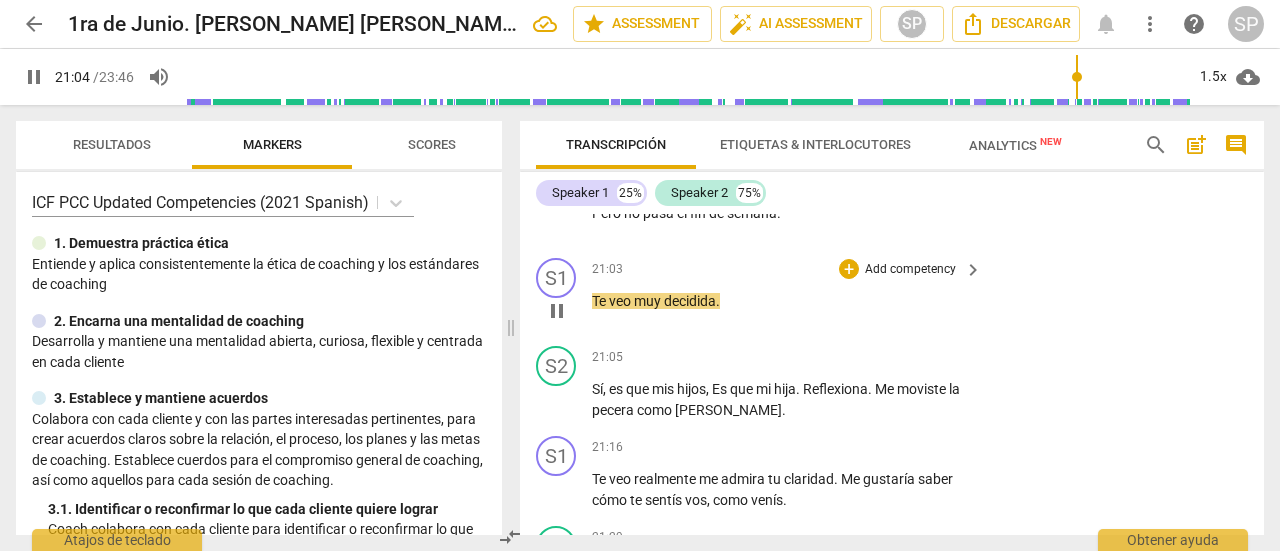 click on "Add competency" at bounding box center (910, 270) 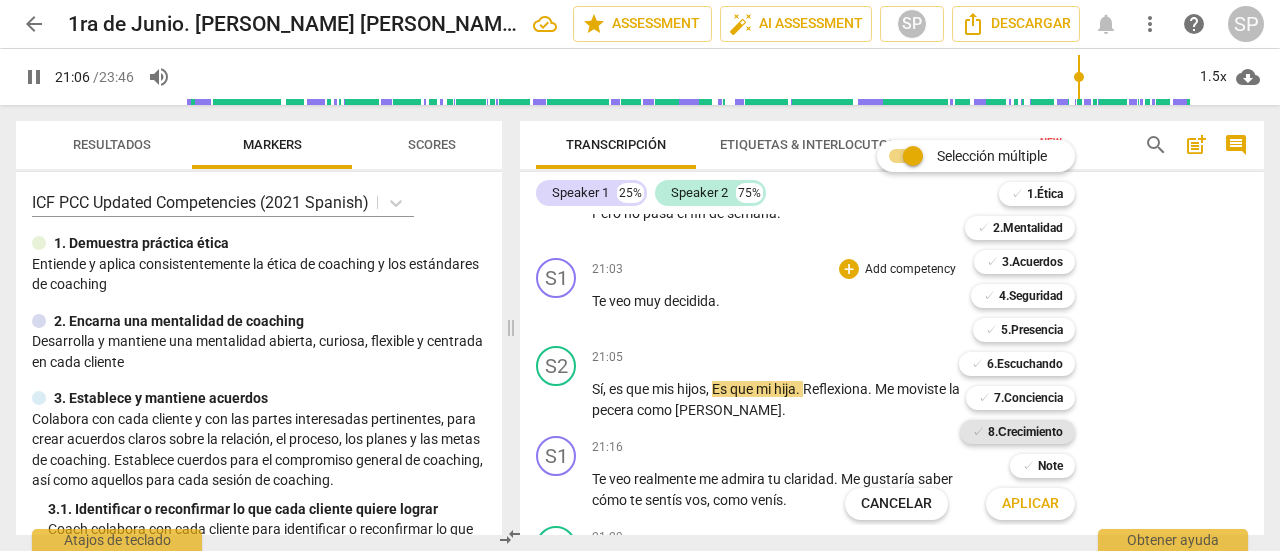 click on "8.Сrecimiento" at bounding box center [1025, 432] 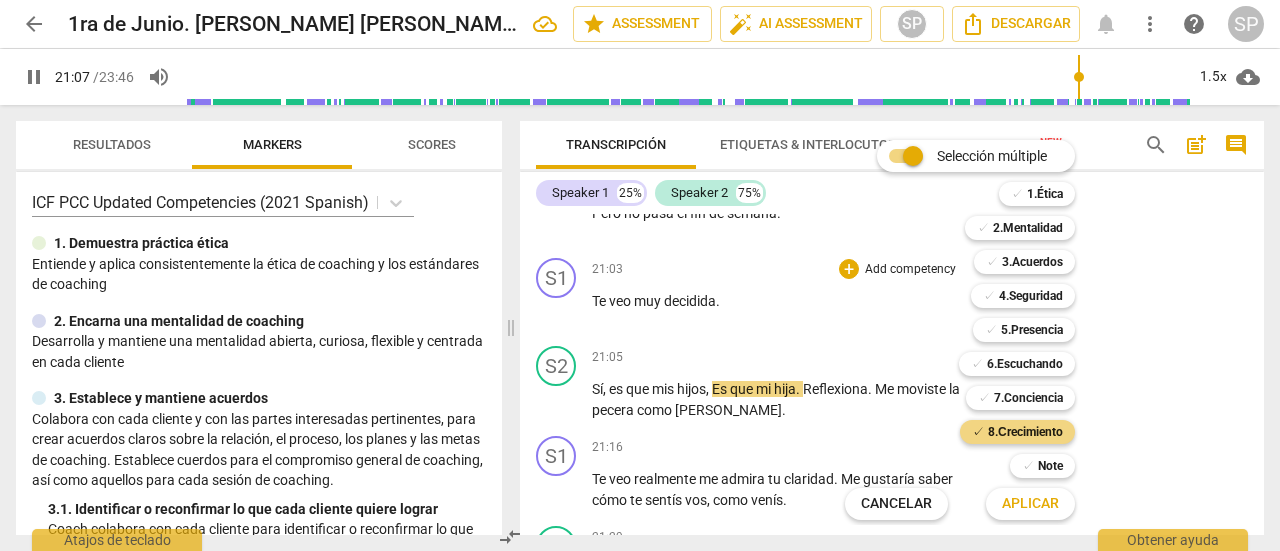 click on "Aplicar" at bounding box center (1030, 504) 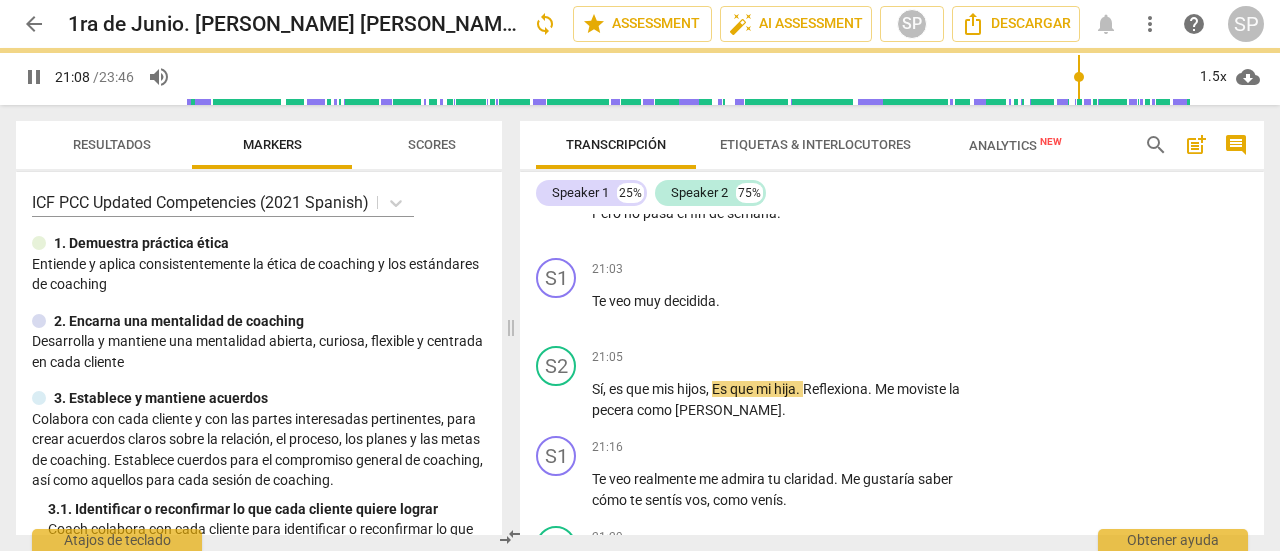 type on "1269" 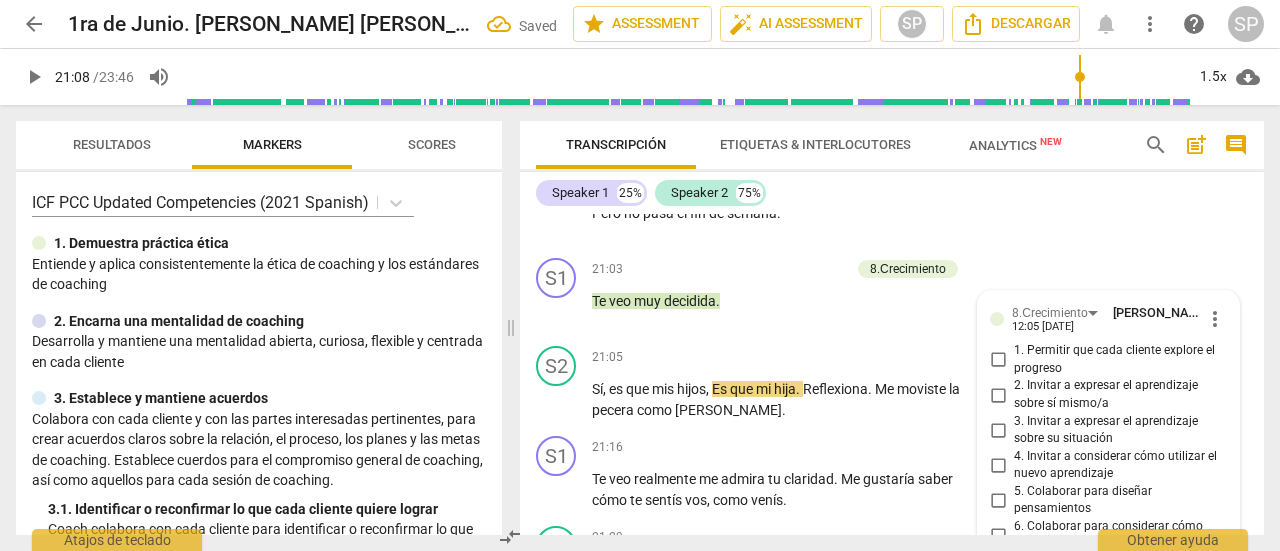 scroll, scrollTop: 7550, scrollLeft: 0, axis: vertical 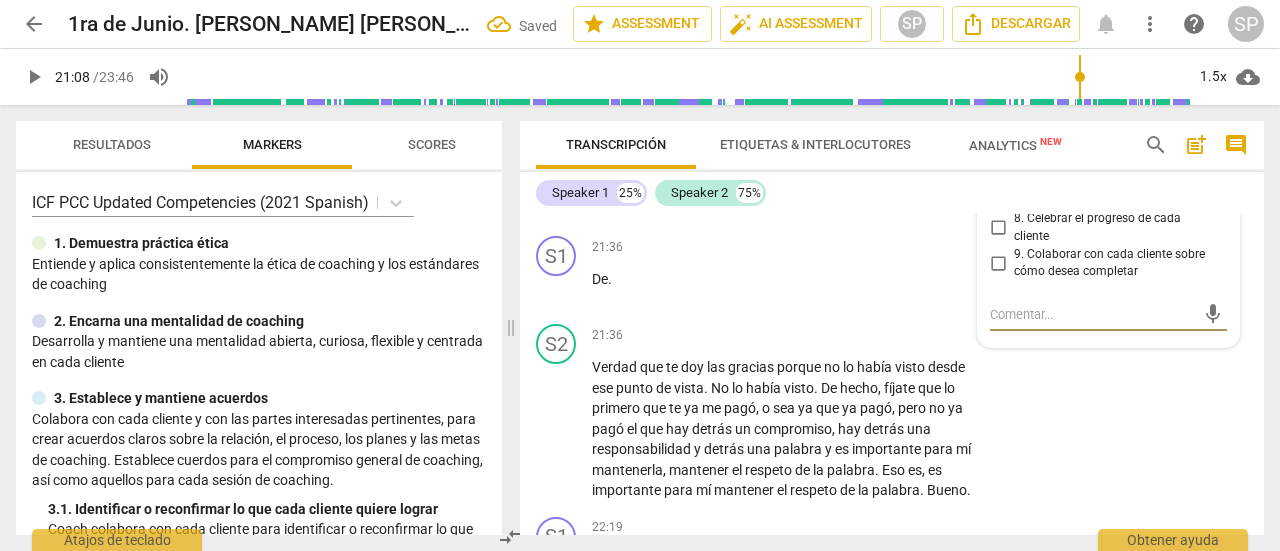 click on "8. Celebrar el progreso de cada cliente" at bounding box center (998, 228) 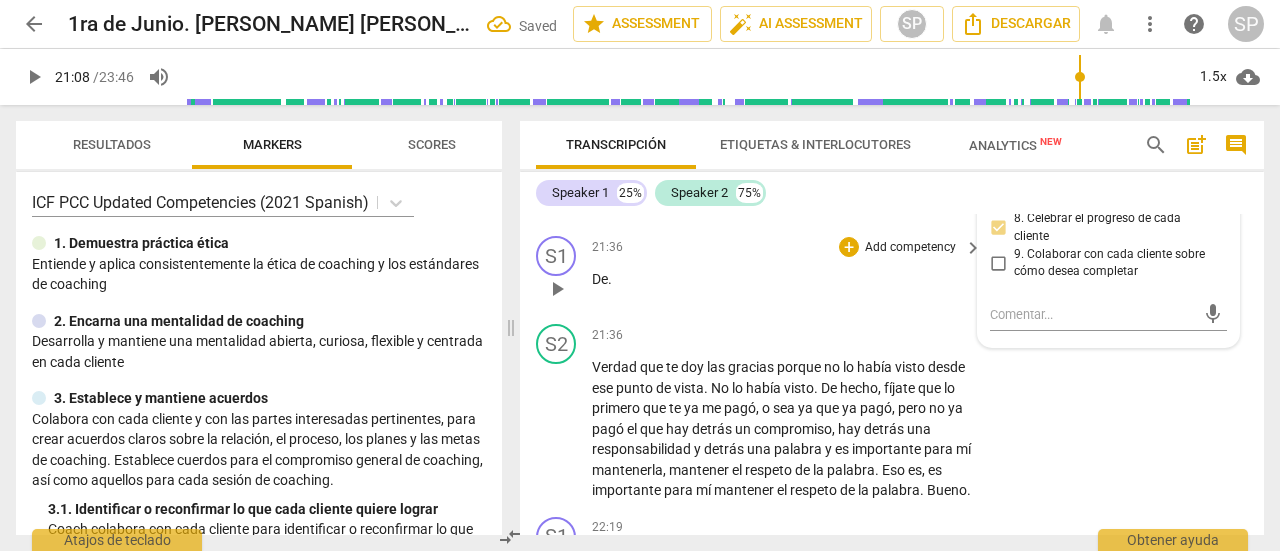 click on "21:36 + Add competency keyboard_arrow_right De ." at bounding box center [788, 272] 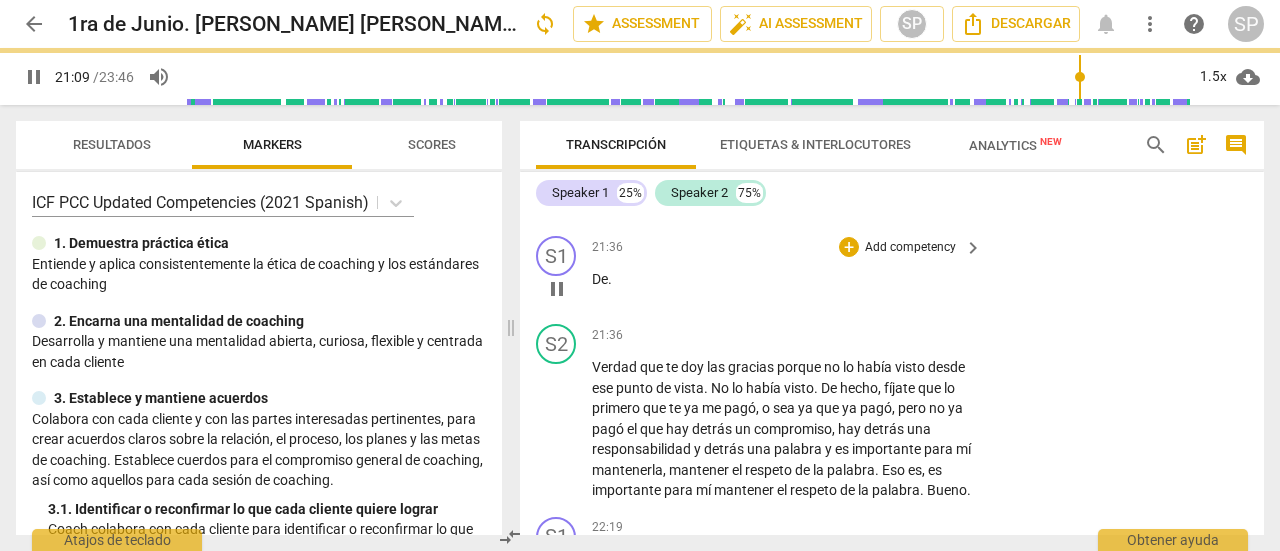 scroll, scrollTop: 7650, scrollLeft: 0, axis: vertical 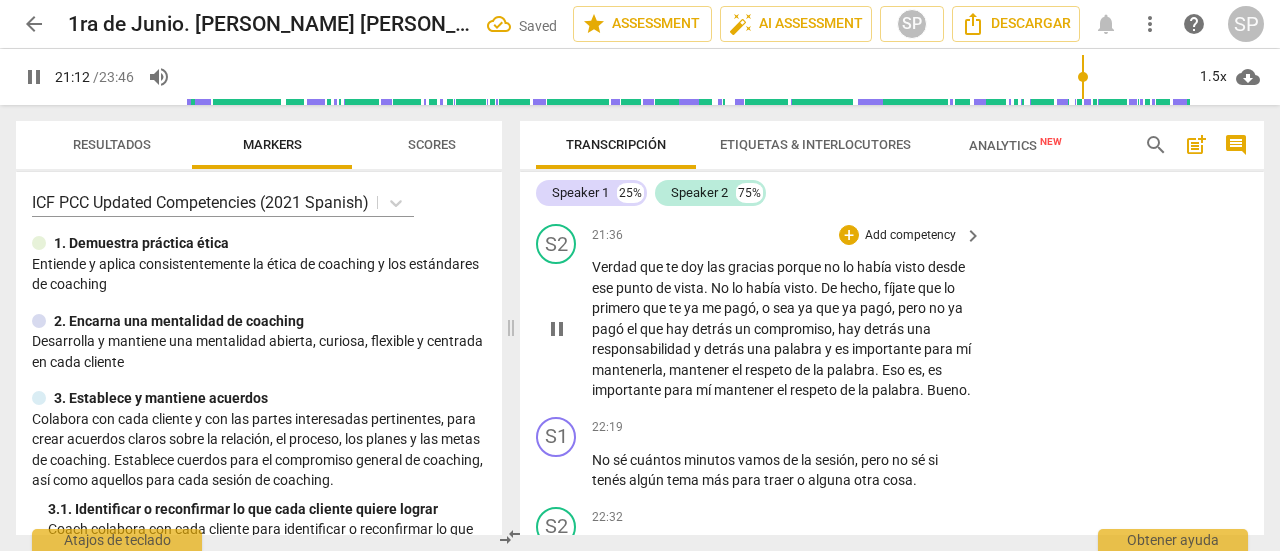 click on "pause" at bounding box center (557, 329) 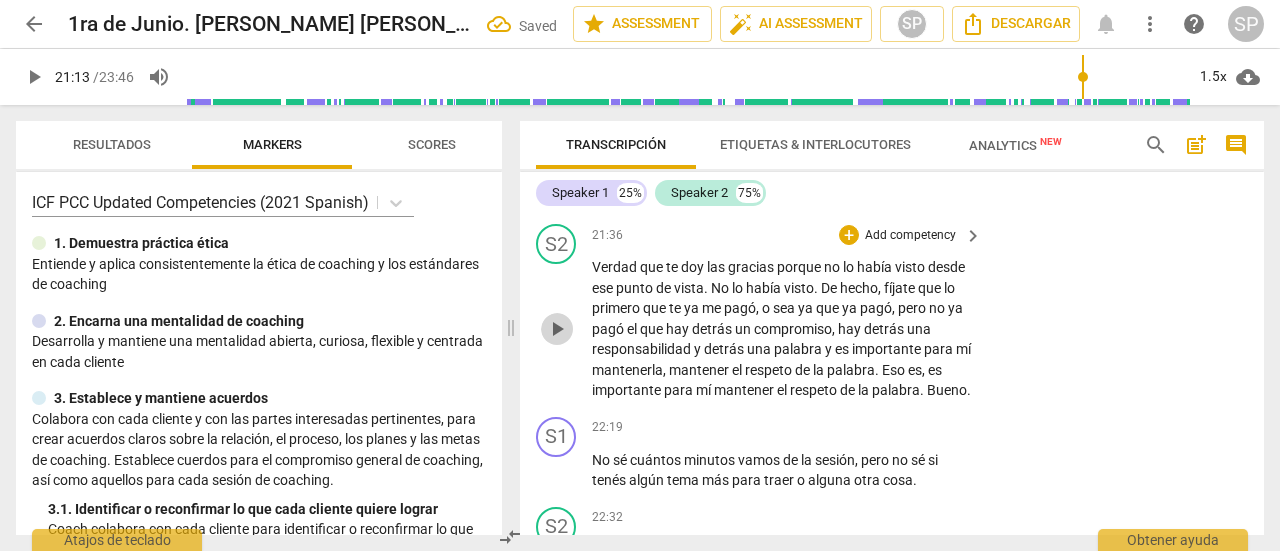 click on "play_arrow" at bounding box center [557, 329] 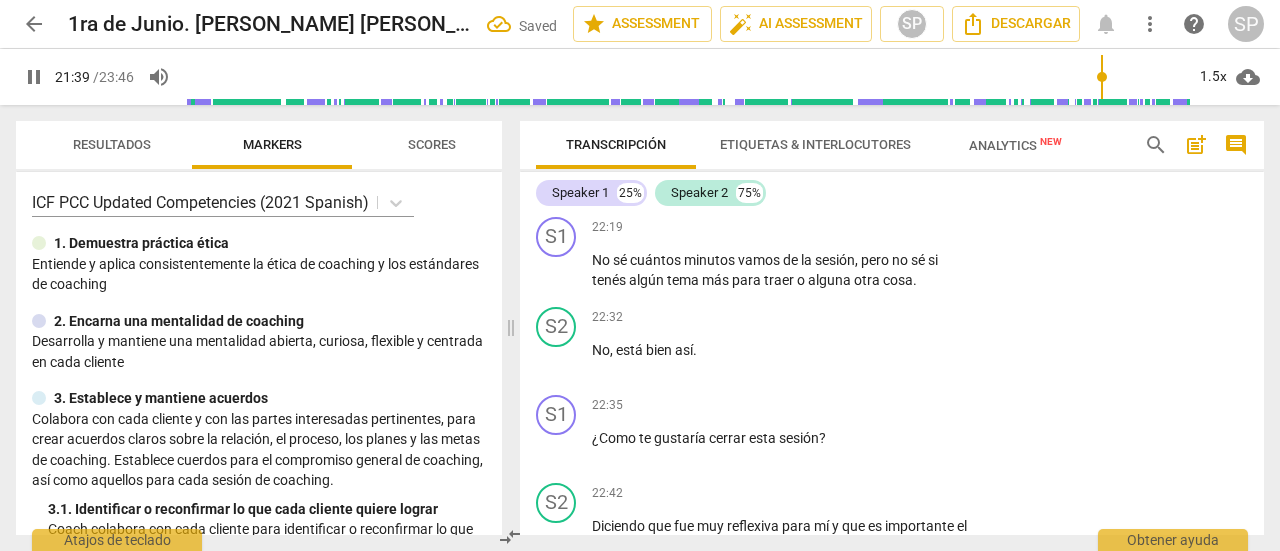 scroll, scrollTop: 7850, scrollLeft: 0, axis: vertical 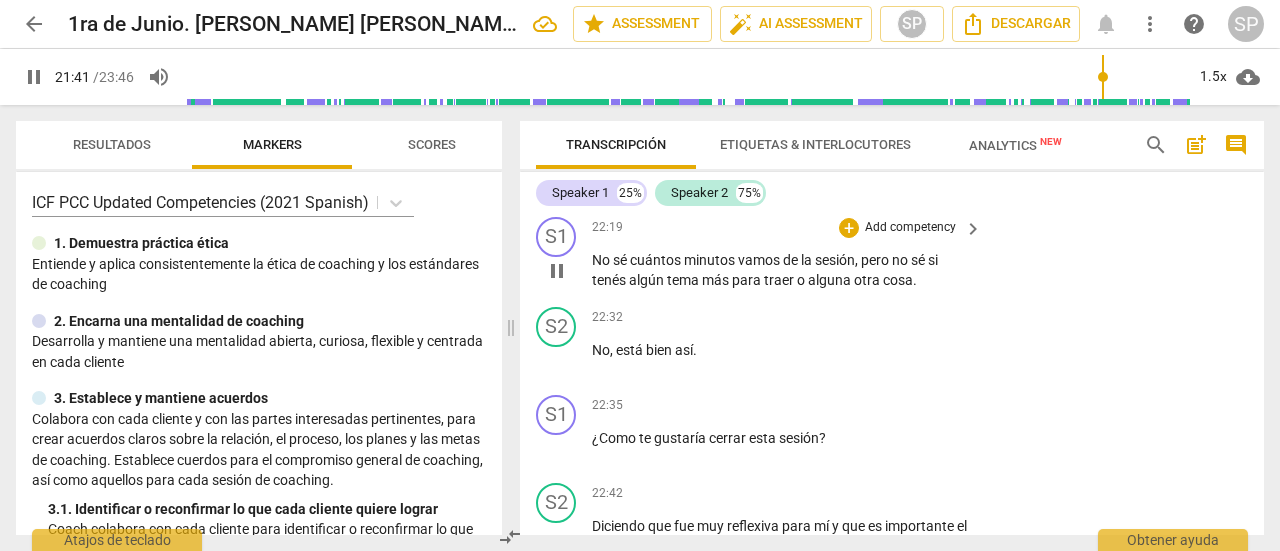 click on "pause" at bounding box center (557, 271) 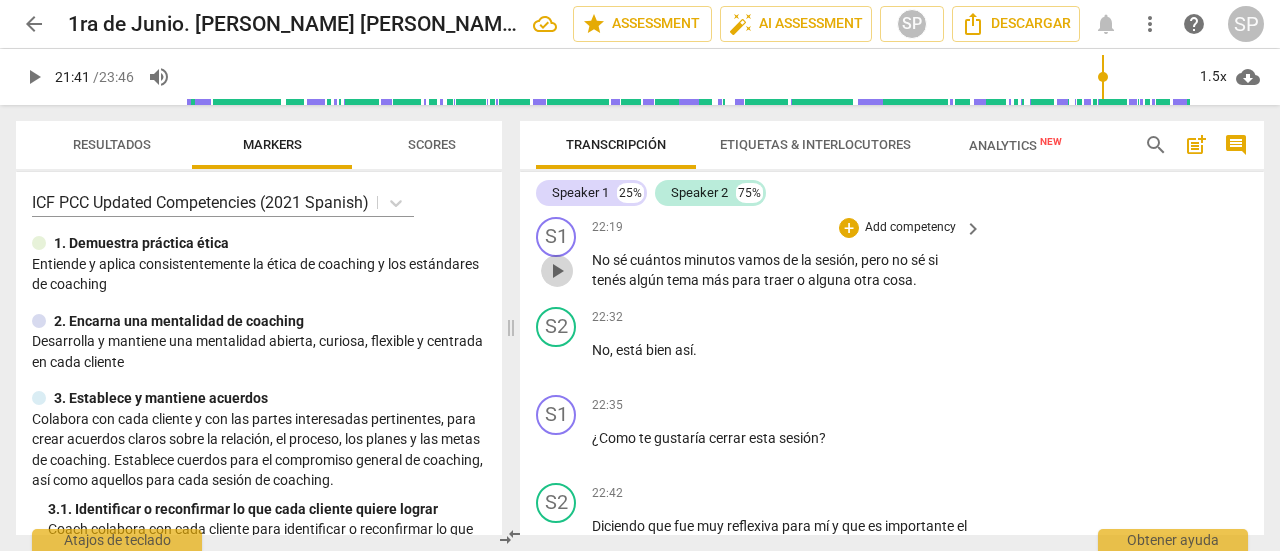 click on "play_arrow" at bounding box center (557, 271) 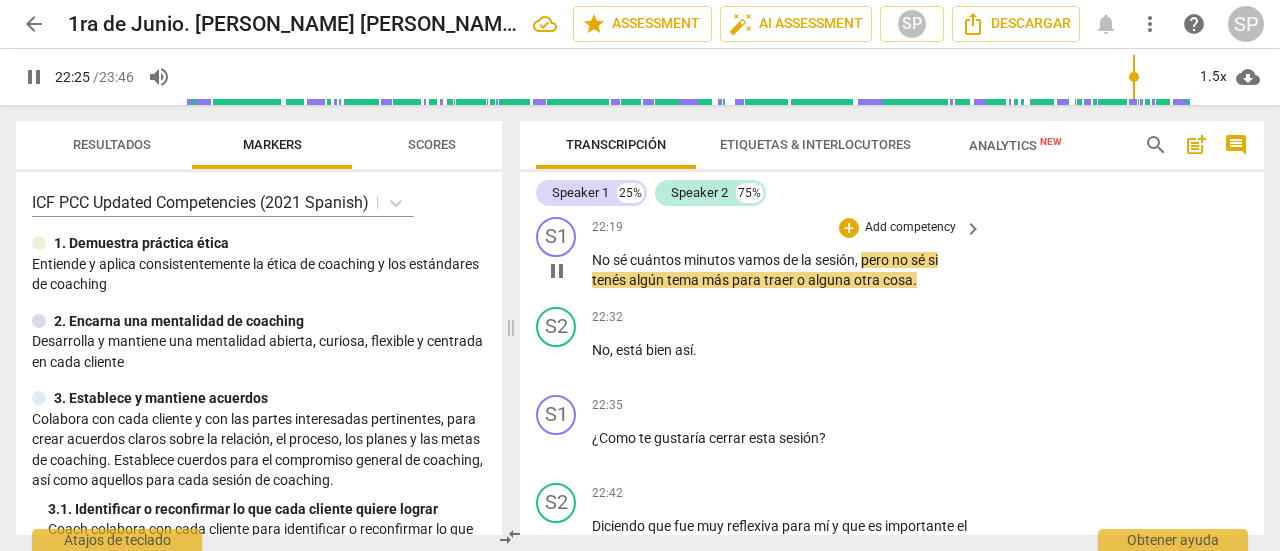 click on "Add competency" at bounding box center (910, 228) 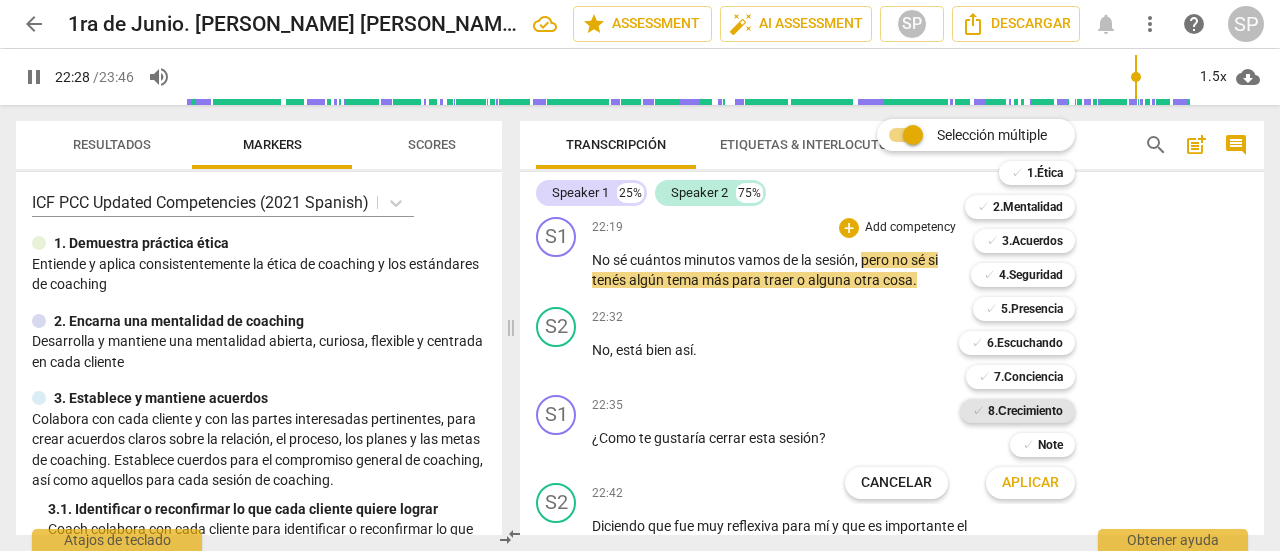 click on "8.Сrecimiento" at bounding box center (1025, 411) 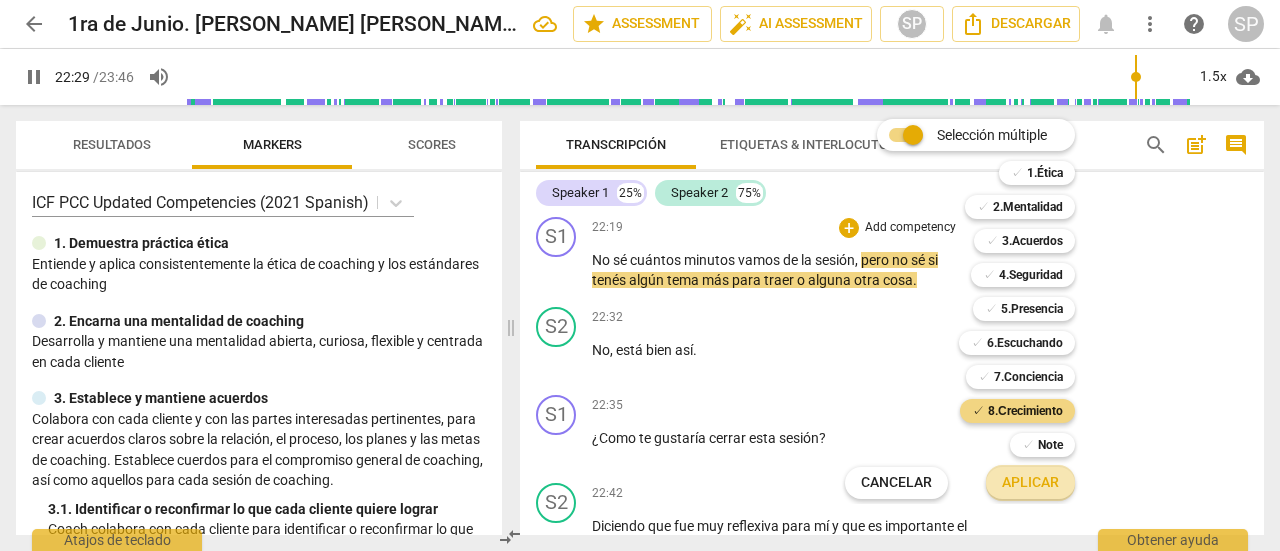 click on "Aplicar" at bounding box center (1030, 483) 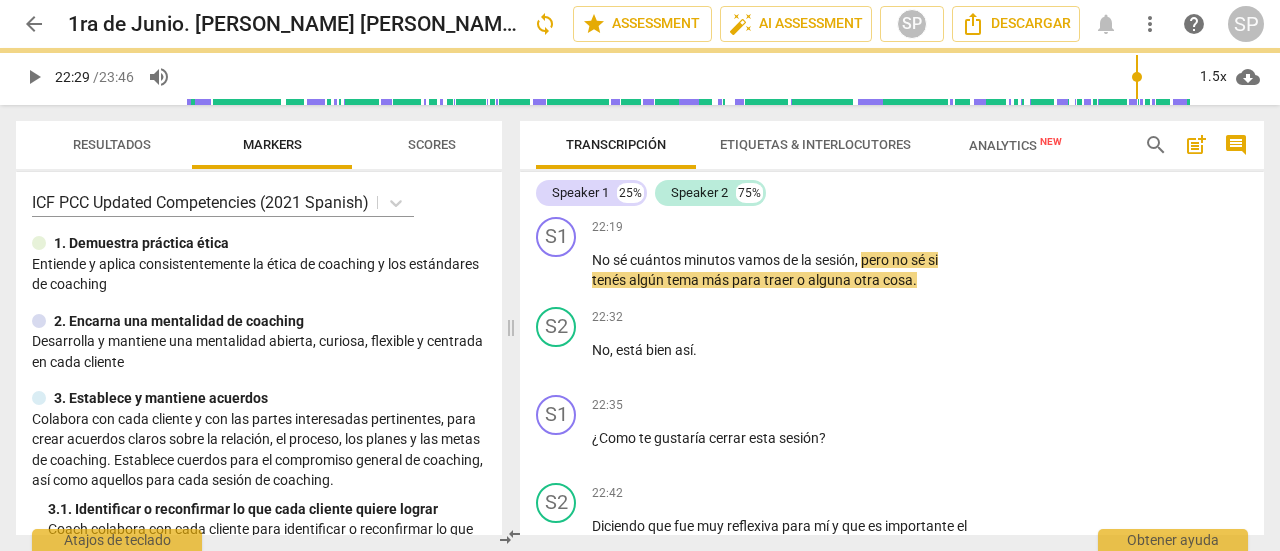 type on "1350" 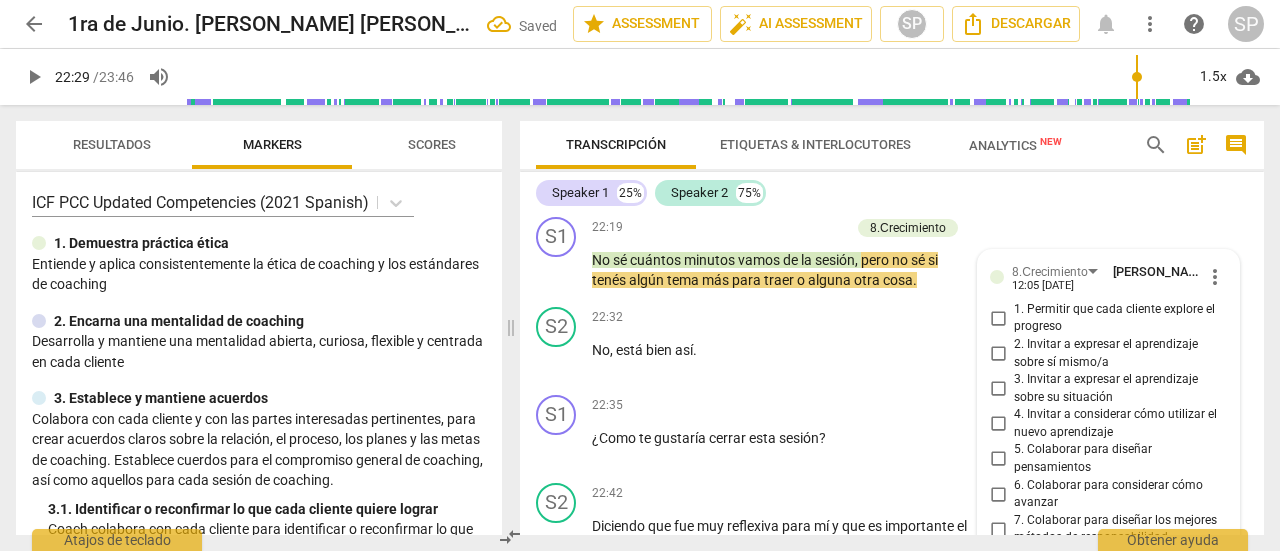 scroll, scrollTop: 8207, scrollLeft: 0, axis: vertical 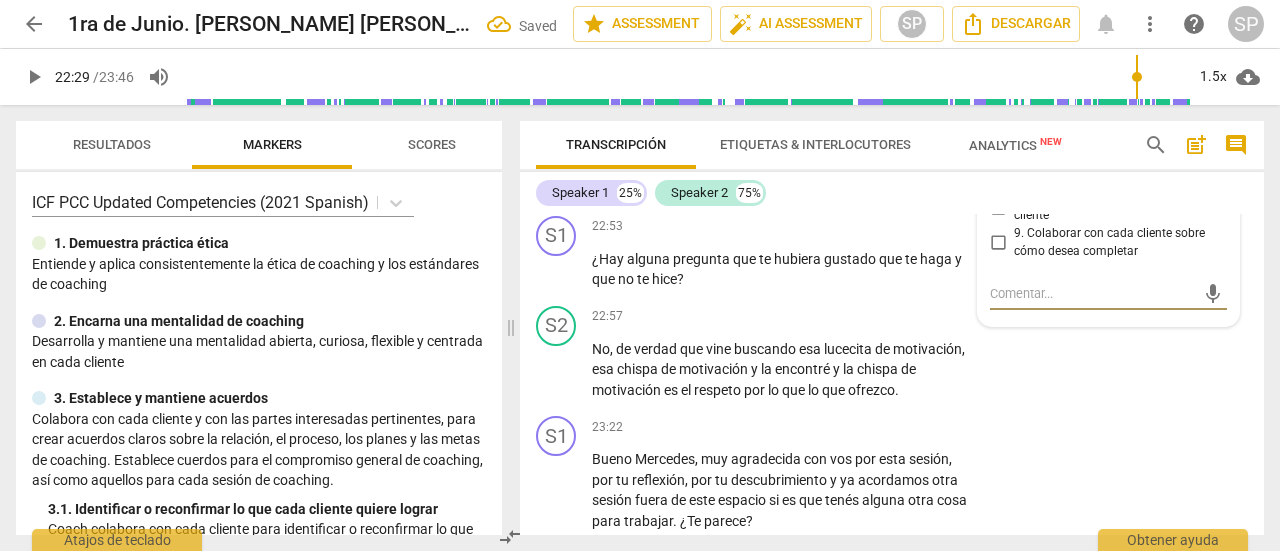 click on "8. Celebrar el progreso de cada cliente" at bounding box center (998, 207) 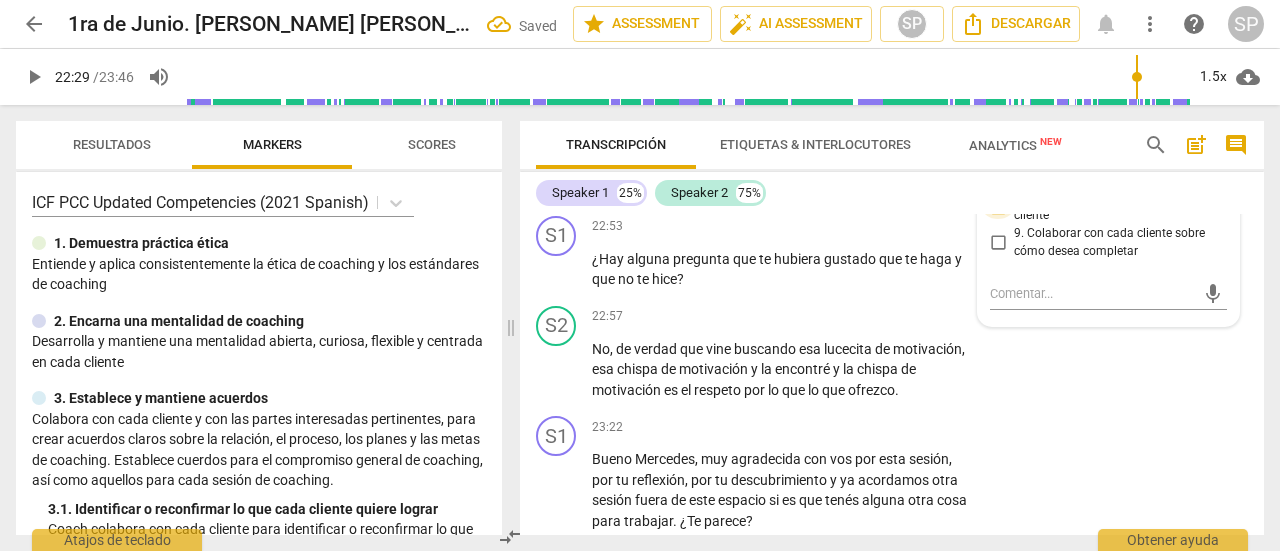 click on "8. Celebrar el progreso de cada cliente" at bounding box center (998, 207) 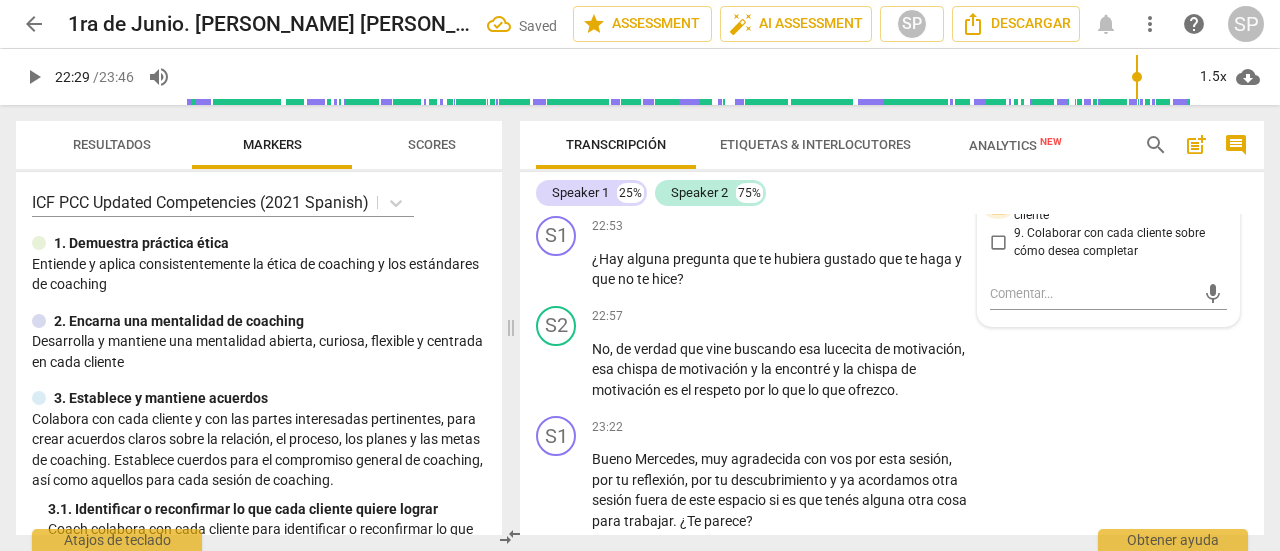 checkbox on "true" 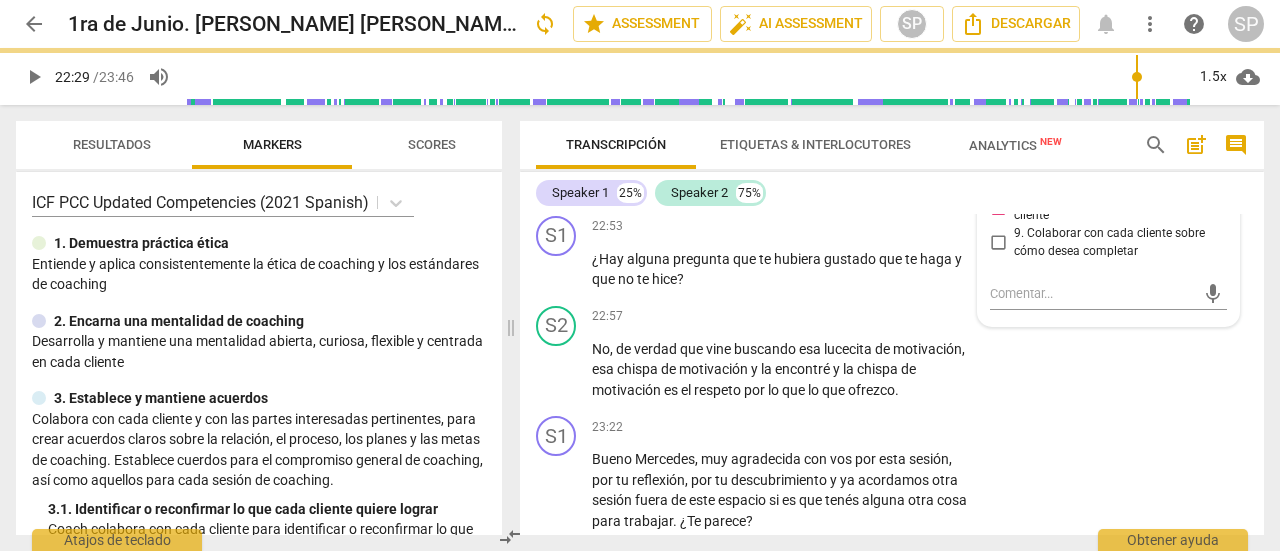 click on "9. Colaborar con cada cliente sobre cómo desea completar" at bounding box center [998, 243] 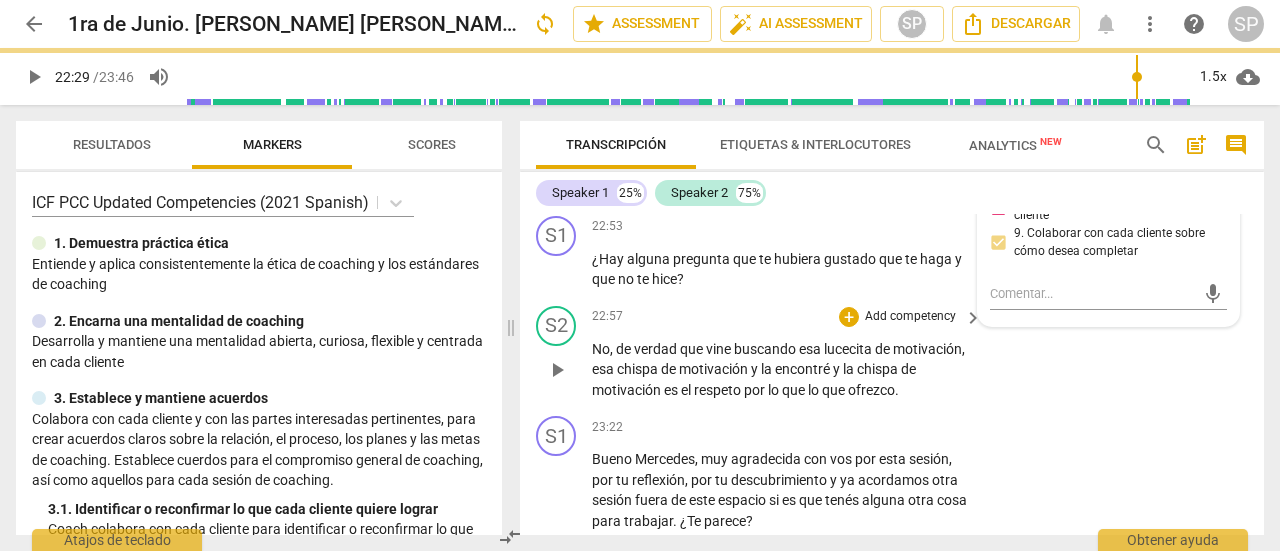 click on "S2 play_arrow pause 22:57 + Add competency keyboard_arrow_right No ,   de   verdad   que   vine   buscando   esa   lucecita   de   motivación ,   esa   chispa   de   motivación   y   la   encontré   y   la   chispa   de   motivación   es   el   respeto   por   lo   que   lo   que   ofrezco ." at bounding box center (892, 353) 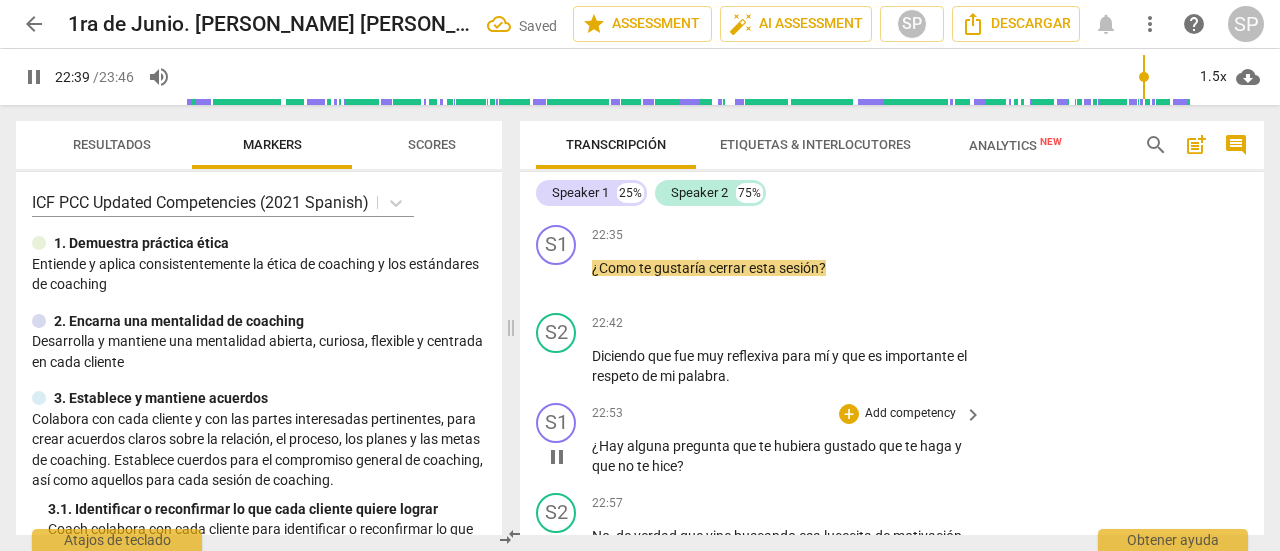 scroll, scrollTop: 8007, scrollLeft: 0, axis: vertical 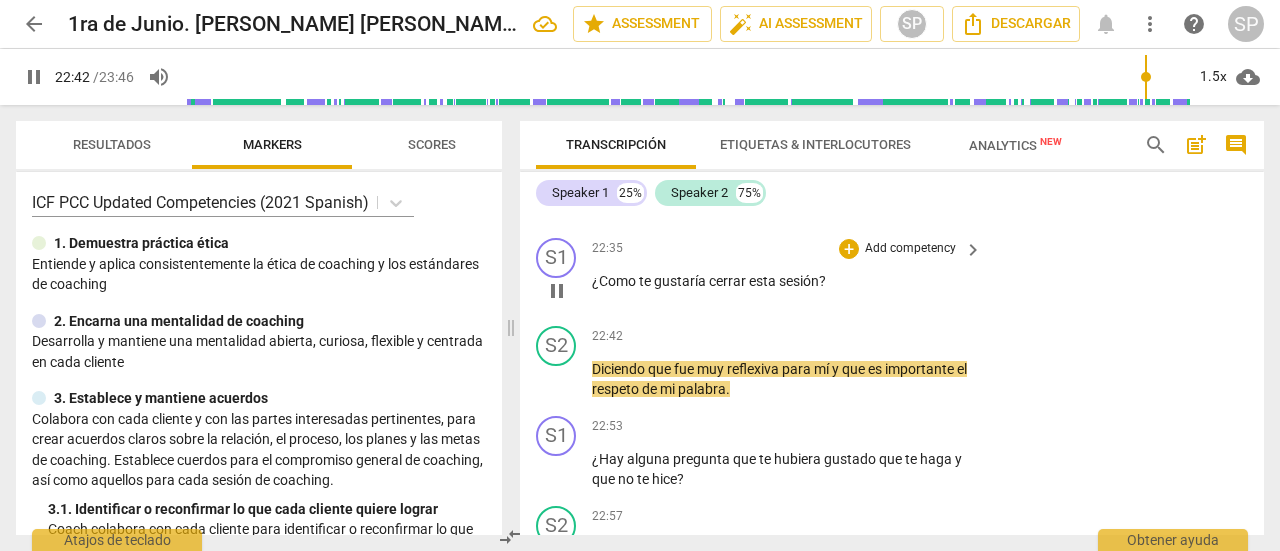 click on "Add competency" at bounding box center [910, 249] 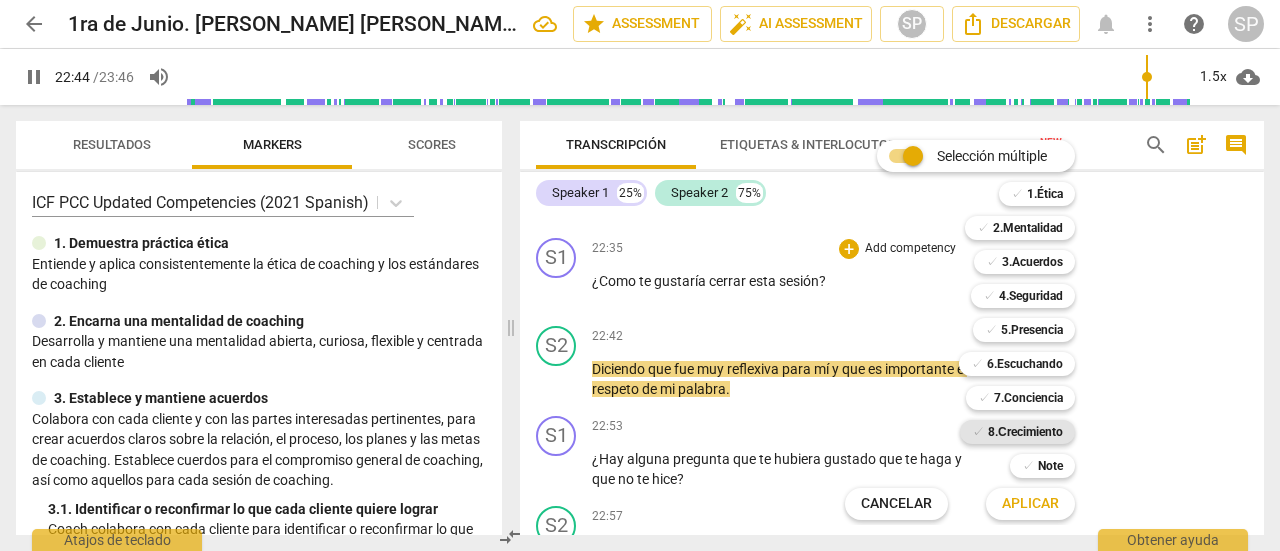 click on "8.Сrecimiento" at bounding box center [1025, 432] 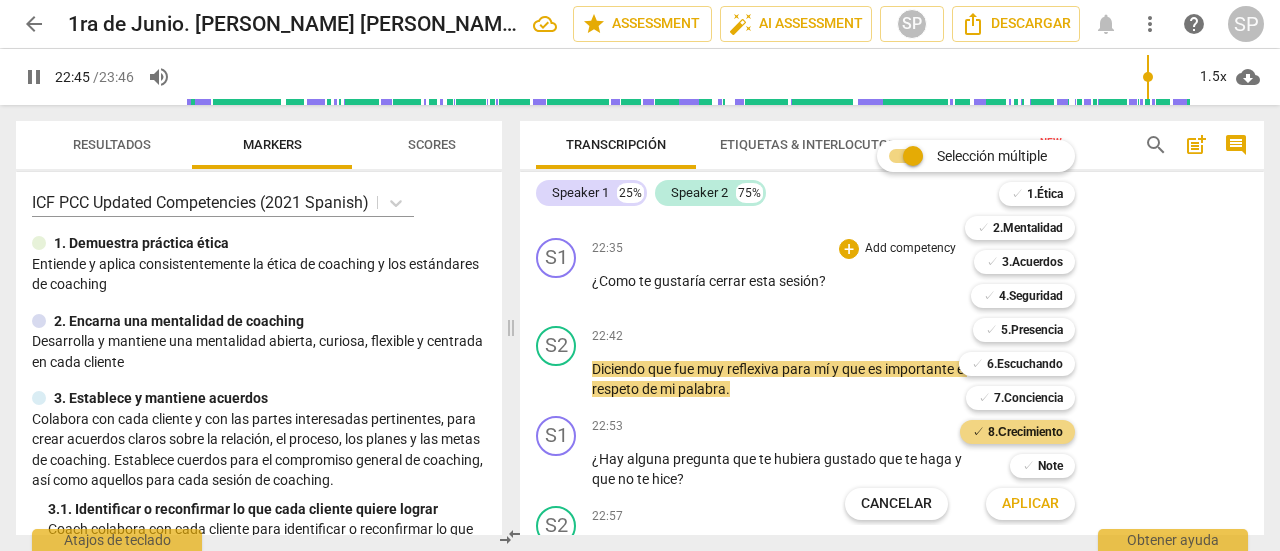 click on "Aplicar" at bounding box center [1030, 504] 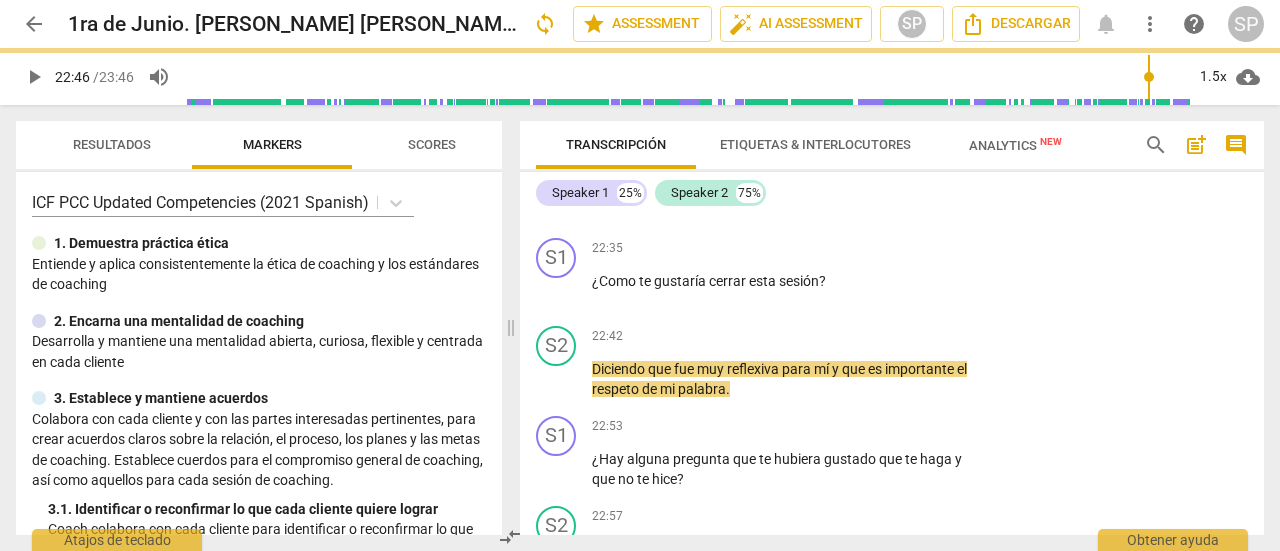 type on "1366" 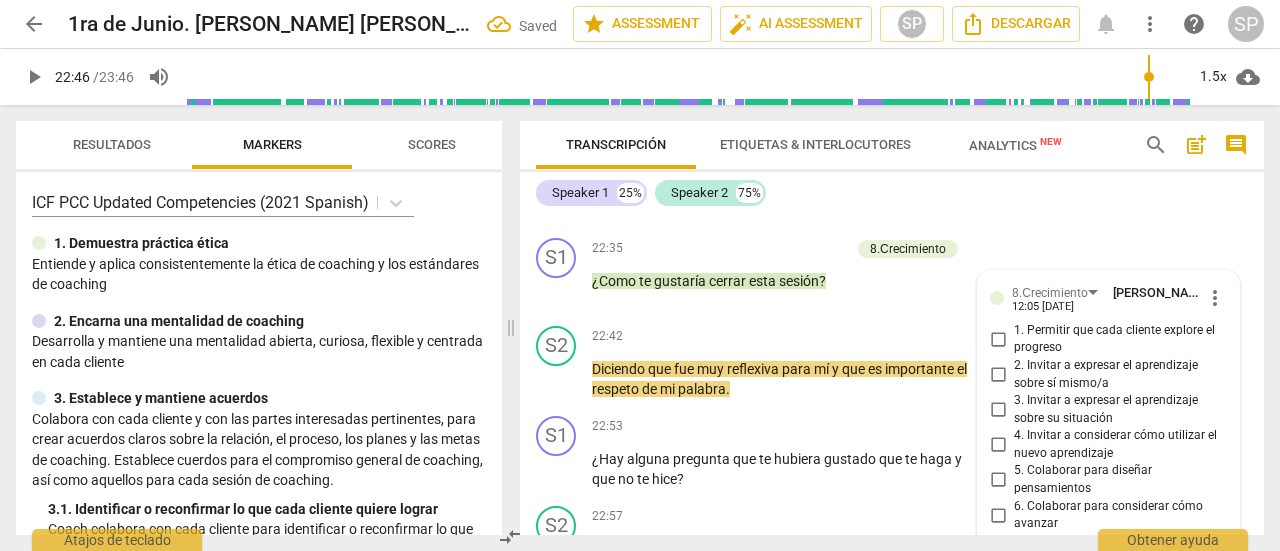 scroll, scrollTop: 8385, scrollLeft: 0, axis: vertical 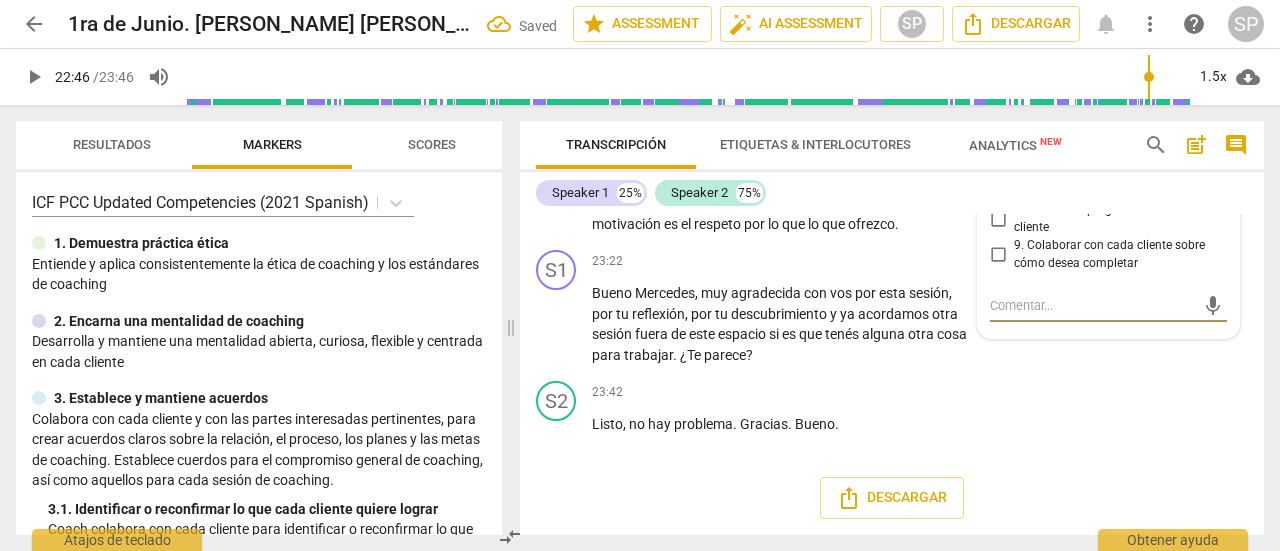 click on "9. Colaborar con cada cliente sobre cómo desea completar" at bounding box center [998, 255] 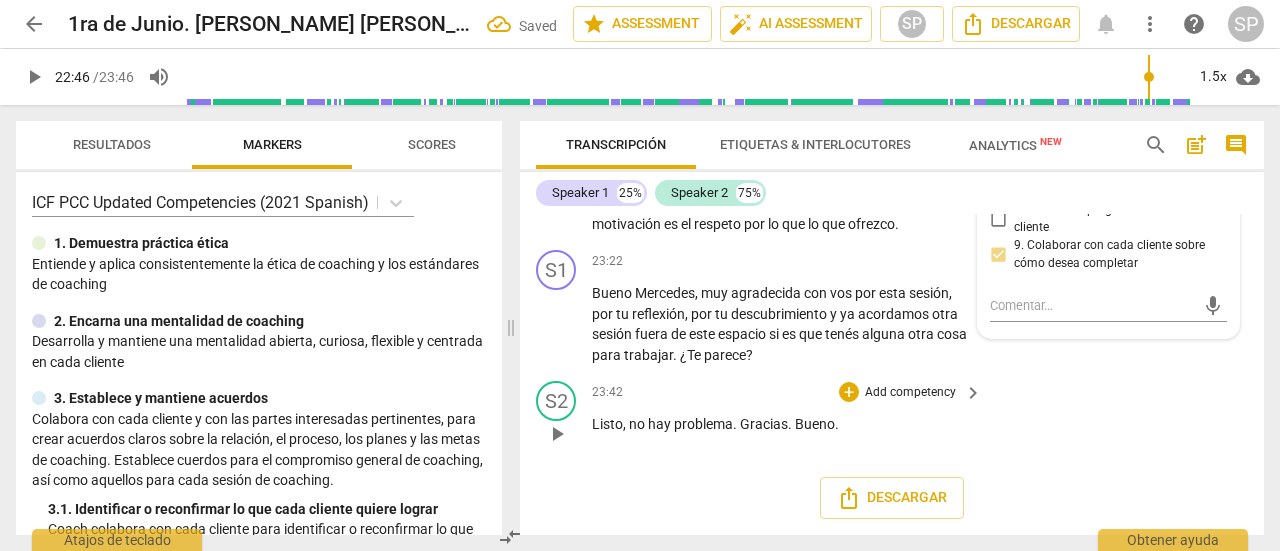 click on "S2 play_arrow pause 23:42 + Add competency keyboard_arrow_right Listo ,   no   hay   problema .   Gracias .   [GEOGRAPHIC_DATA] ." at bounding box center [892, 417] 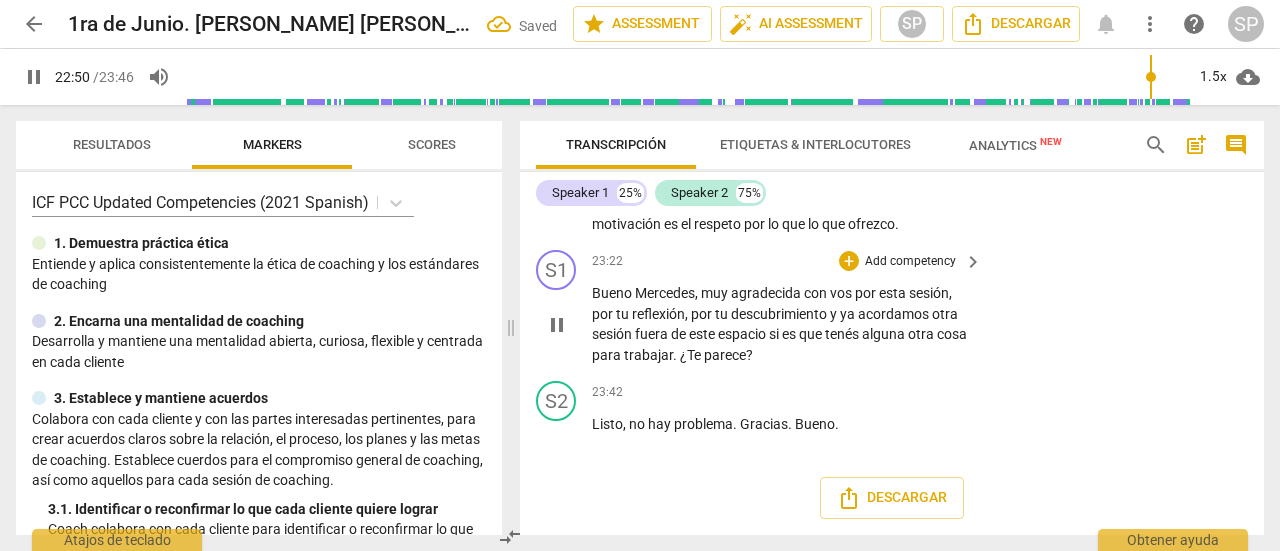 scroll, scrollTop: 8185, scrollLeft: 0, axis: vertical 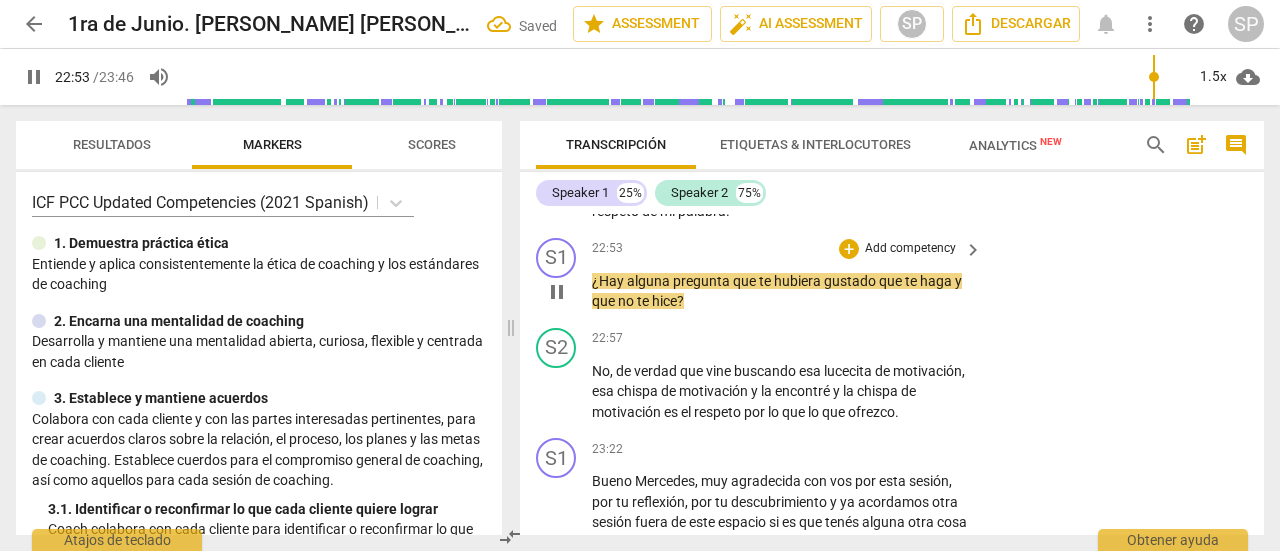 click on "Add competency" at bounding box center (910, 249) 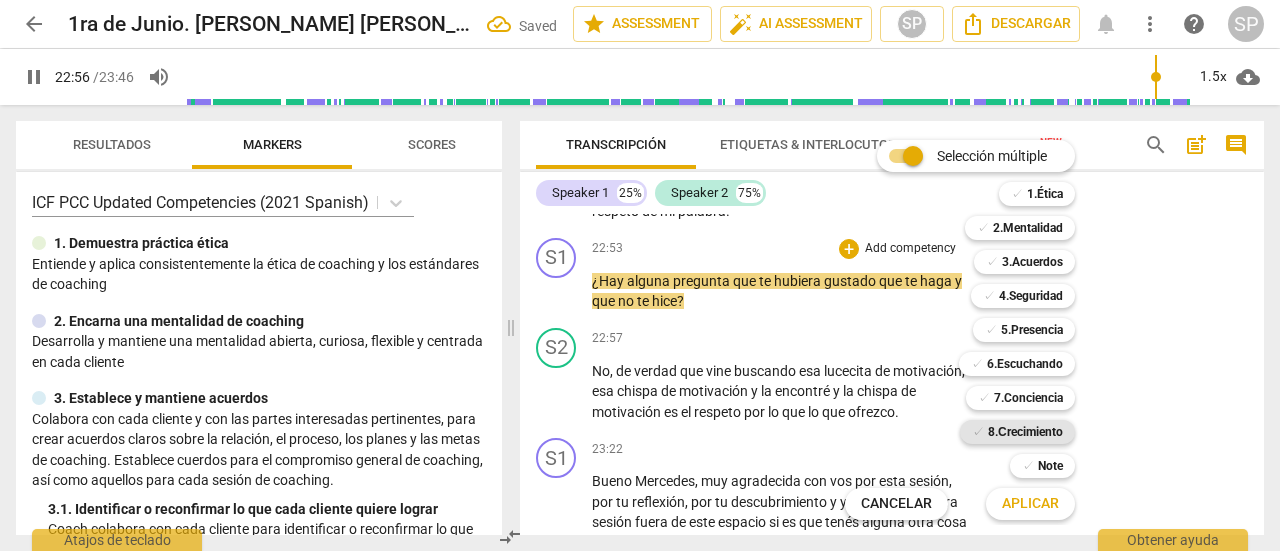 click on "8.Сrecimiento" at bounding box center (1025, 432) 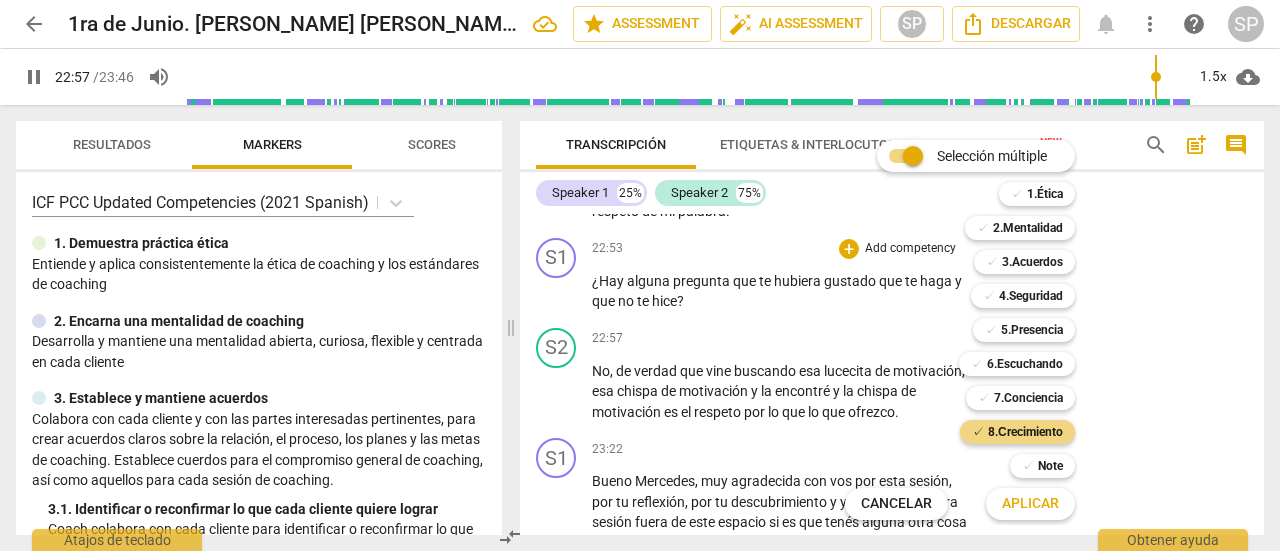 click on "Aplicar" at bounding box center [1030, 504] 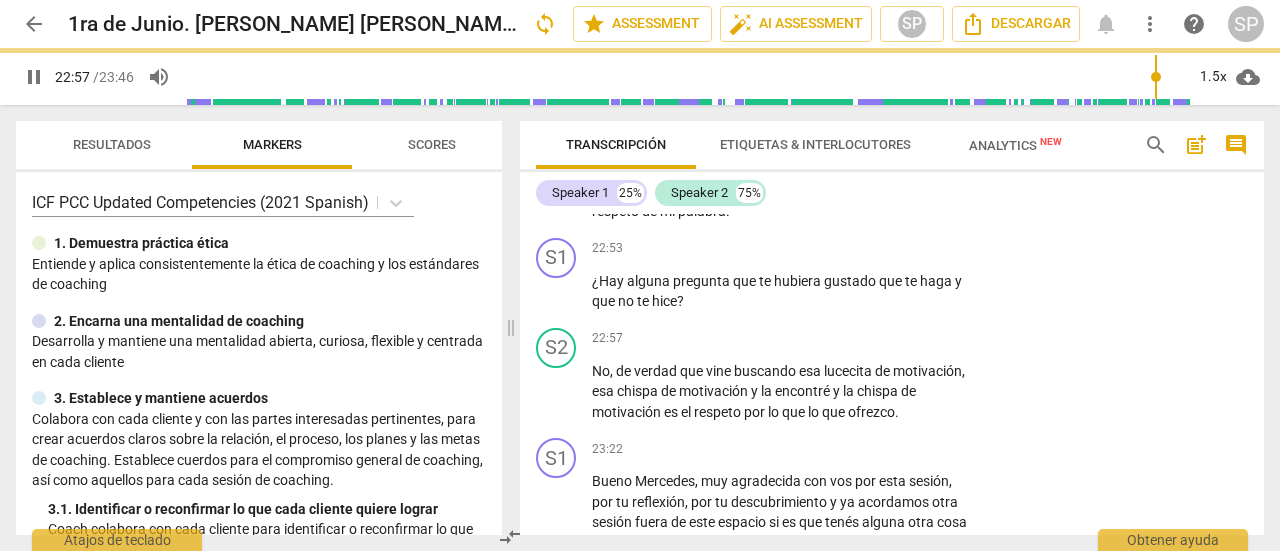 type on "1378" 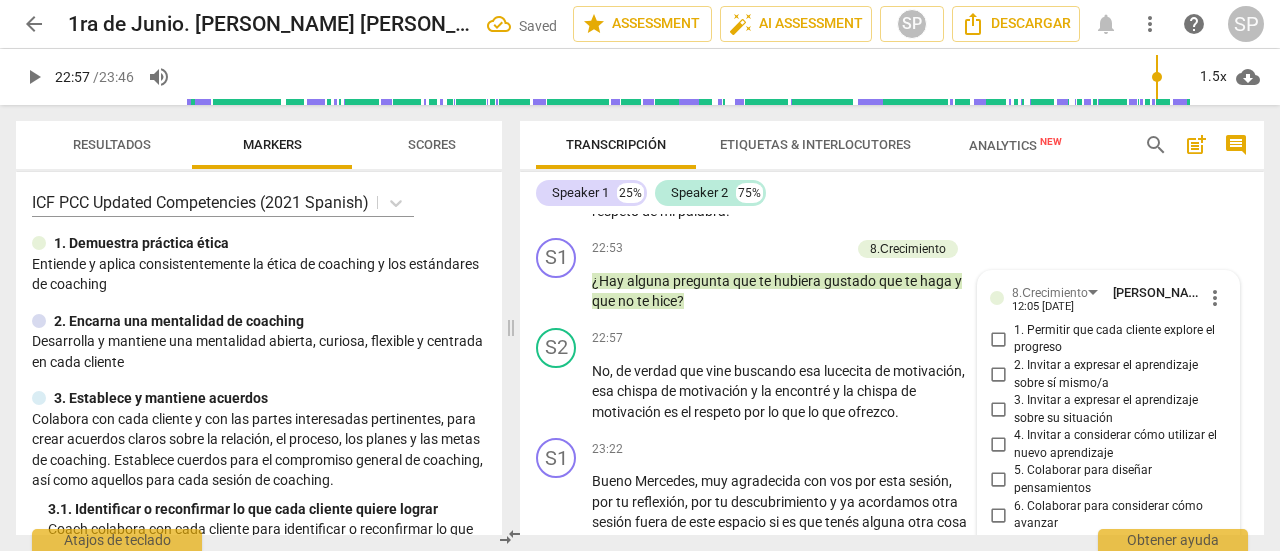 scroll, scrollTop: 8474, scrollLeft: 0, axis: vertical 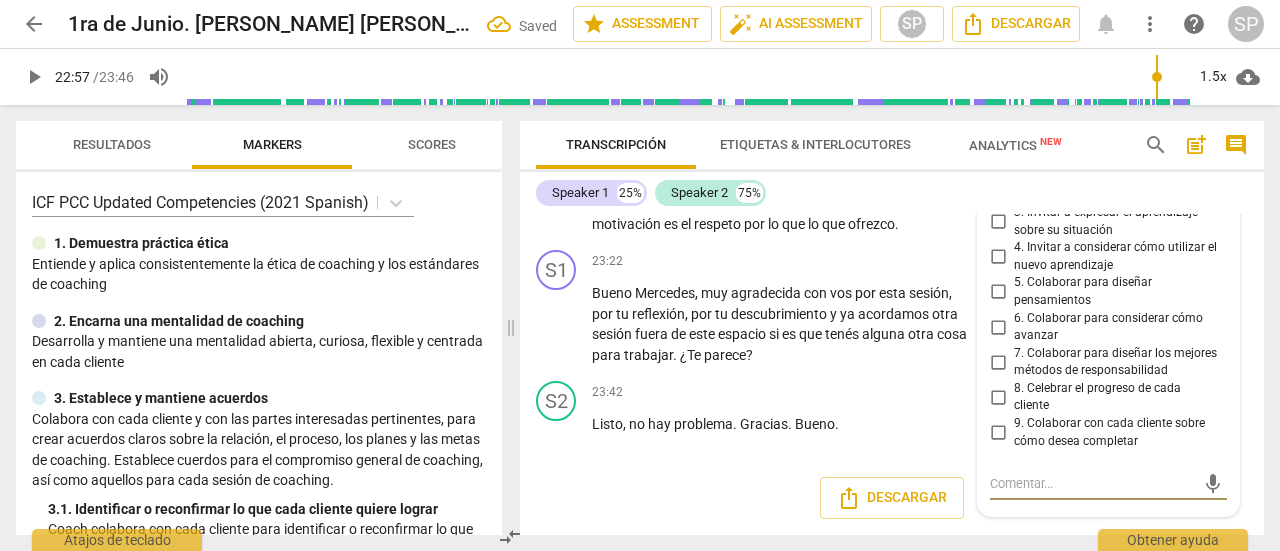 click on "9. Colaborar con cada cliente sobre cómo desea completar" at bounding box center (998, 433) 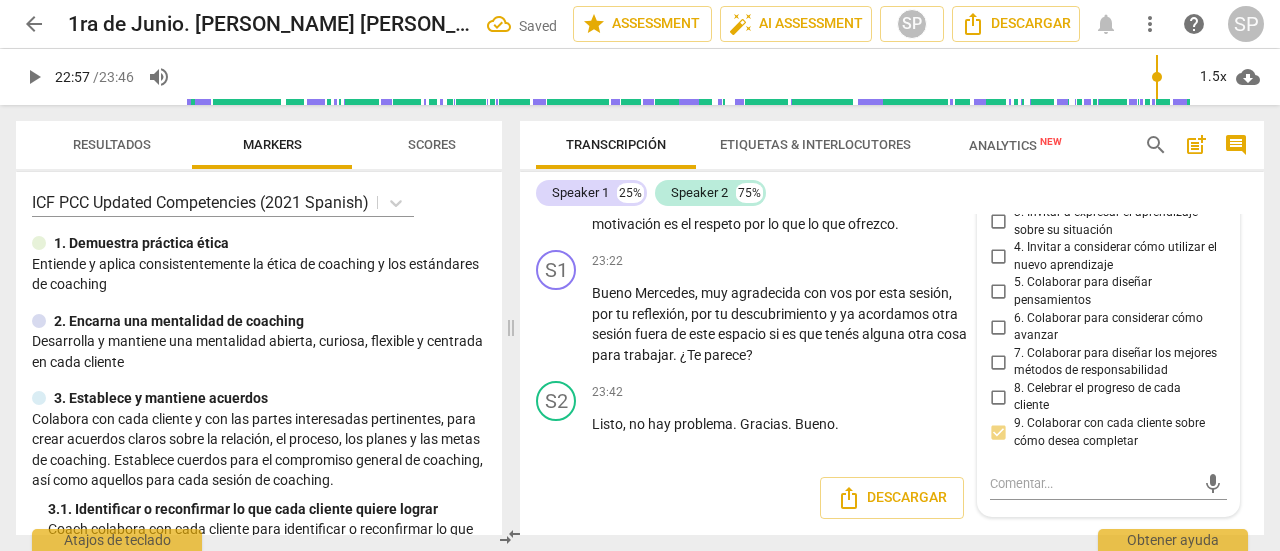 click on "Descargar" at bounding box center (892, 498) 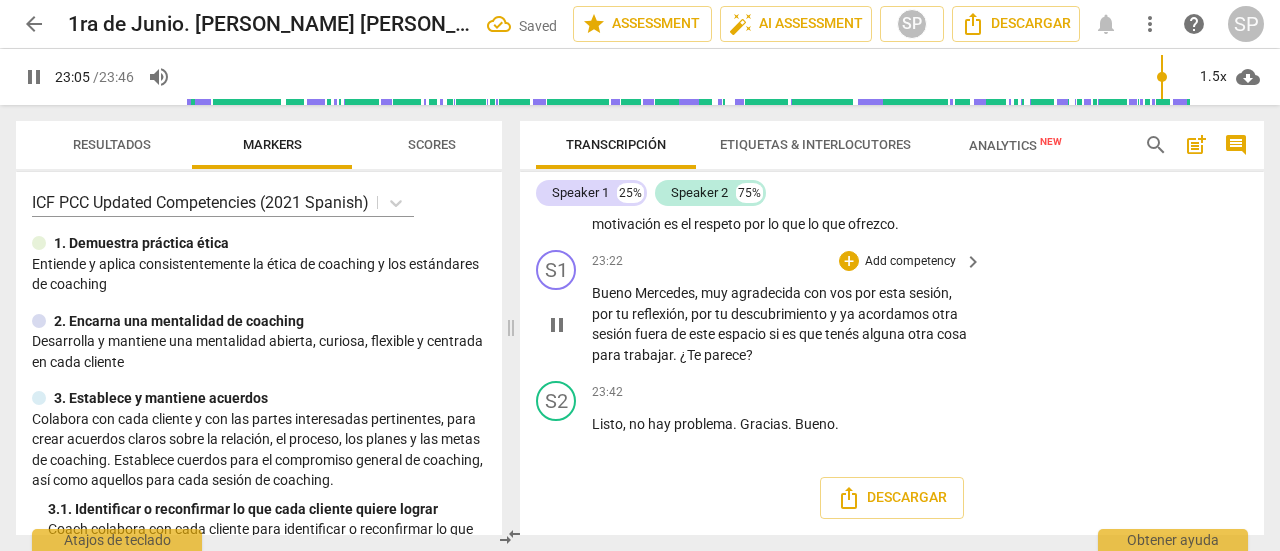 click on "Add competency" at bounding box center (910, 262) 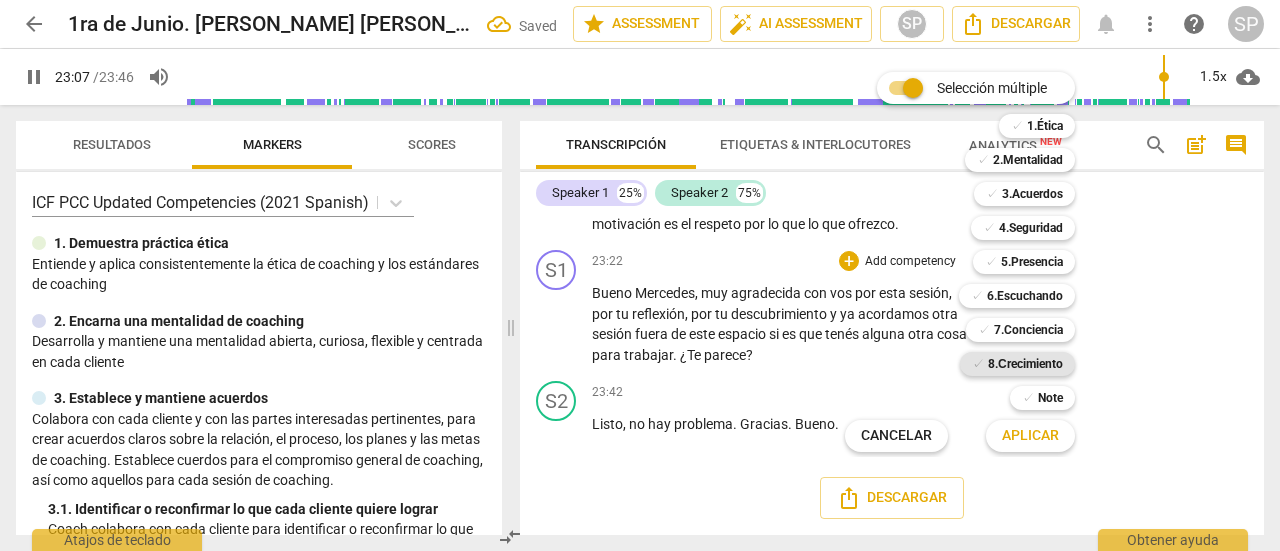 click on "8.Сrecimiento" at bounding box center [1025, 364] 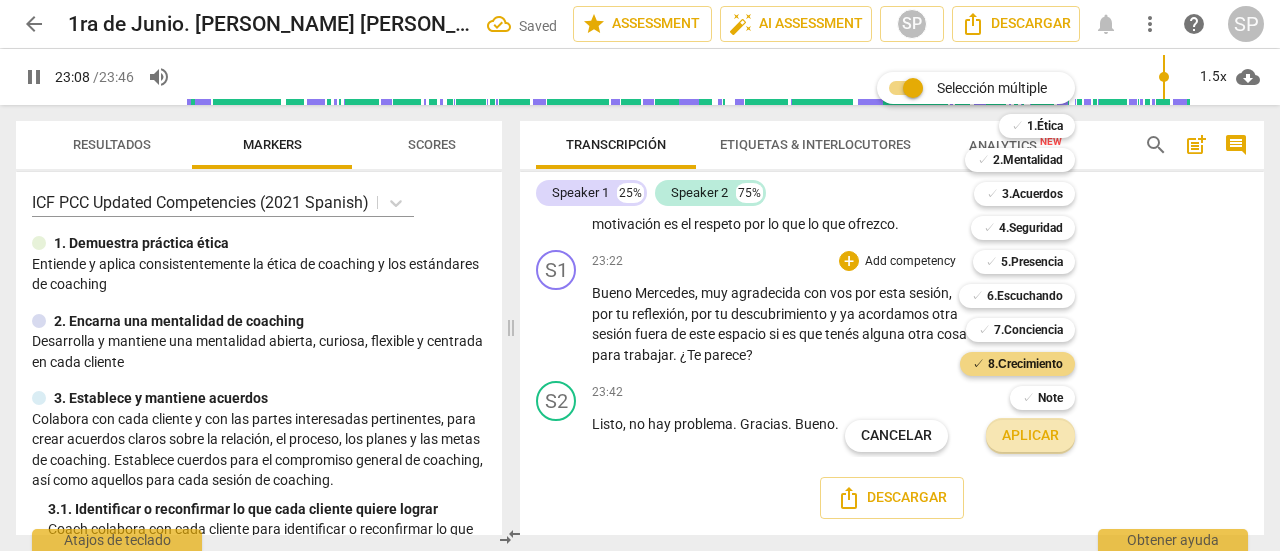 click on "Aplicar" at bounding box center (1030, 436) 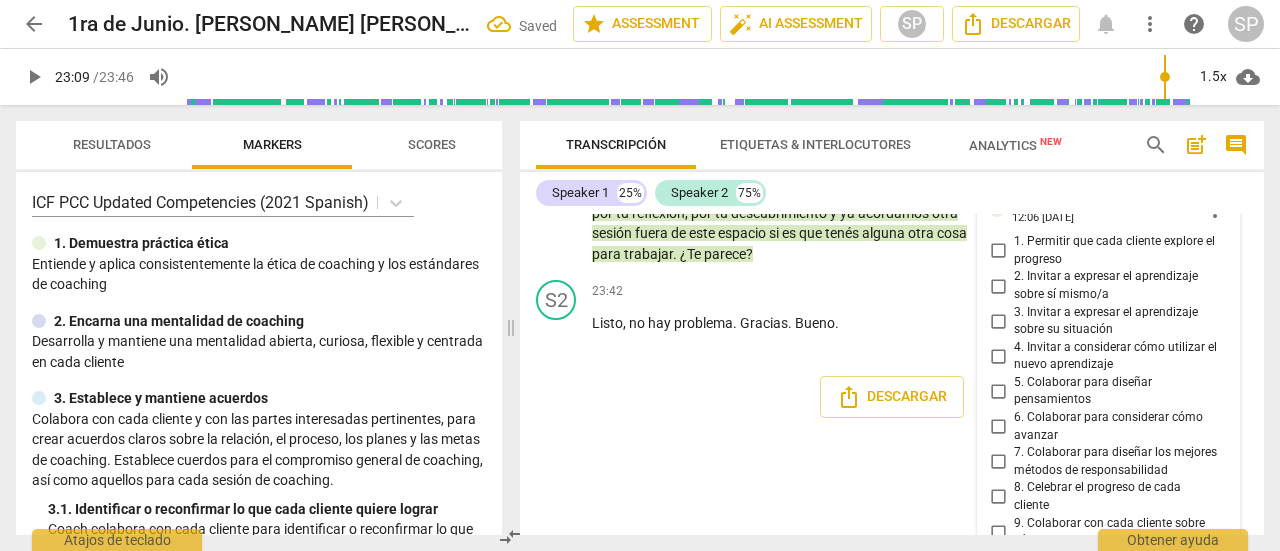 scroll, scrollTop: 8657, scrollLeft: 0, axis: vertical 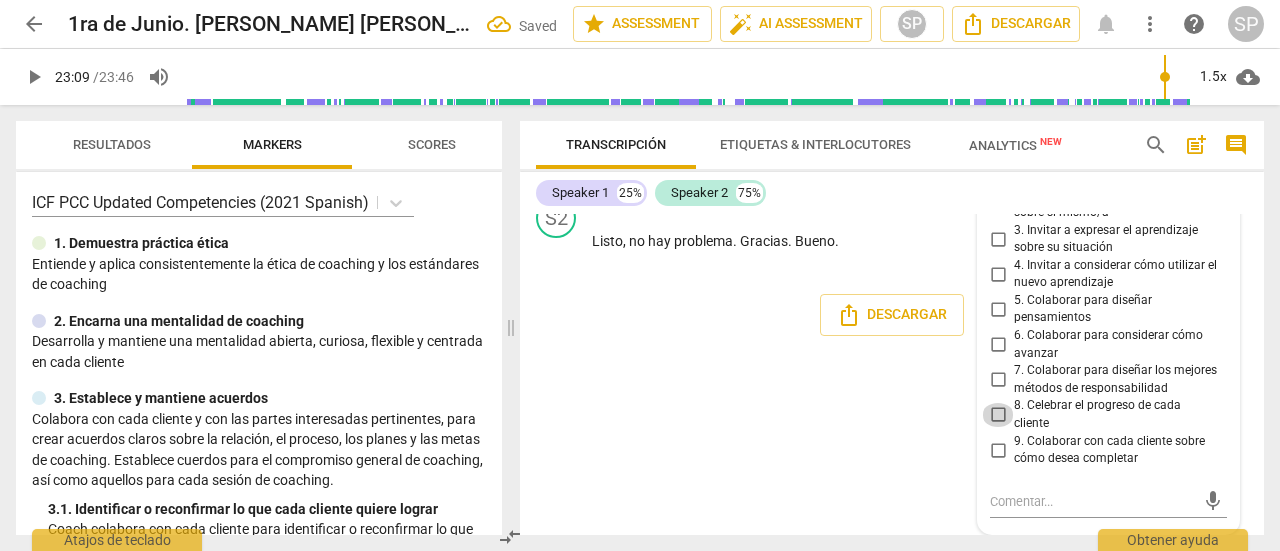 drag, startPoint x: 993, startPoint y: 405, endPoint x: 970, endPoint y: 412, distance: 24.04163 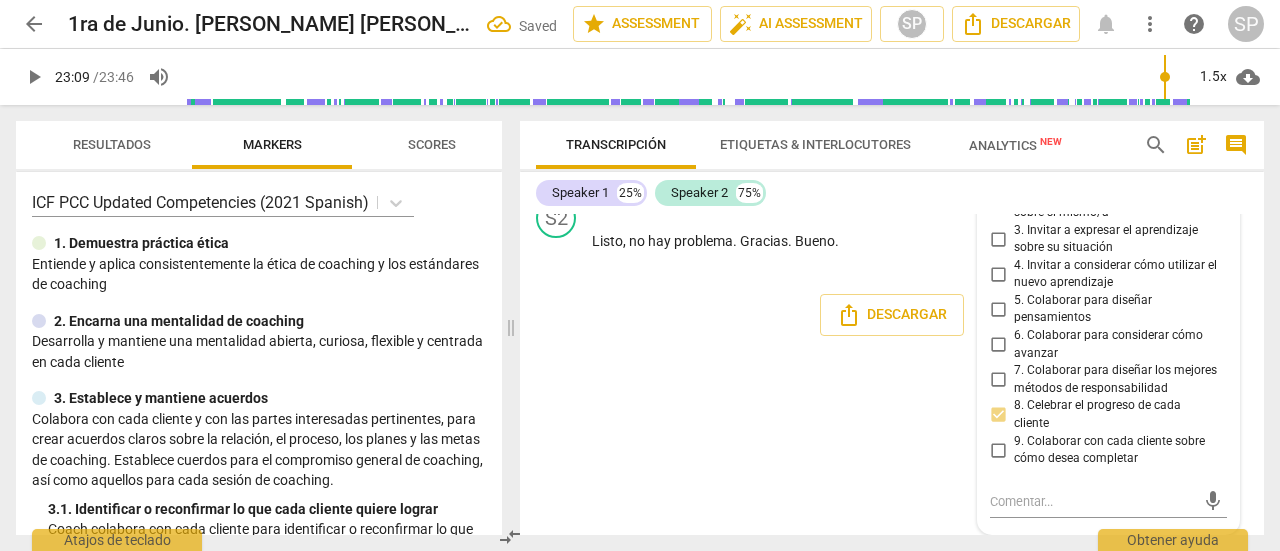 click on "S1 play_arrow pause 00:03 + Add competency keyboard_arrow_right Bueno ,   ya   estábamos   grabando .   Hola   mer ,   ¿Cómo   estás ?   ¿Cómo   venís ? S2 play_arrow pause 00:08 + Add competency keyboard_arrow_right Hola .   [GEOGRAPHIC_DATA] ,   vengo   Bien .   Qué   bueno ,   qué   bueno . S1 play_arrow pause 00:14 + Add competency 2.Mentalidad 3.Acuerdos 5.Presencia keyboard_arrow_right [PERSON_NAME] ,   quería   decirte   que   ahora   vamos   a   tener   una   conversación   durante   treinta   minutos ,   treinta ,   cuarenta   minutos ,   y   bueno ,   que   esto   es   confidencial ,   que   es   tu   espacio ,   así   que   sentite   libre   de   traer   el   tema   que   vos   quieras . 2.Mentalidad [PERSON_NAME] 11:52 [DATE] 3.Acuerdos [PERSON_NAME] 11:52 [DATE] 1. Identificar o reconfirmar lo que cada cliente quiere lograr  5.Presencia [PERSON_NAME] 11:52 [DATE] 2. Actuar en respuesta a lo que cada cliente quiere S2 play_arrow pause 00:39 + Add competency keyboard_arrow_right Bueno ,   el   tema" at bounding box center (892, 374) 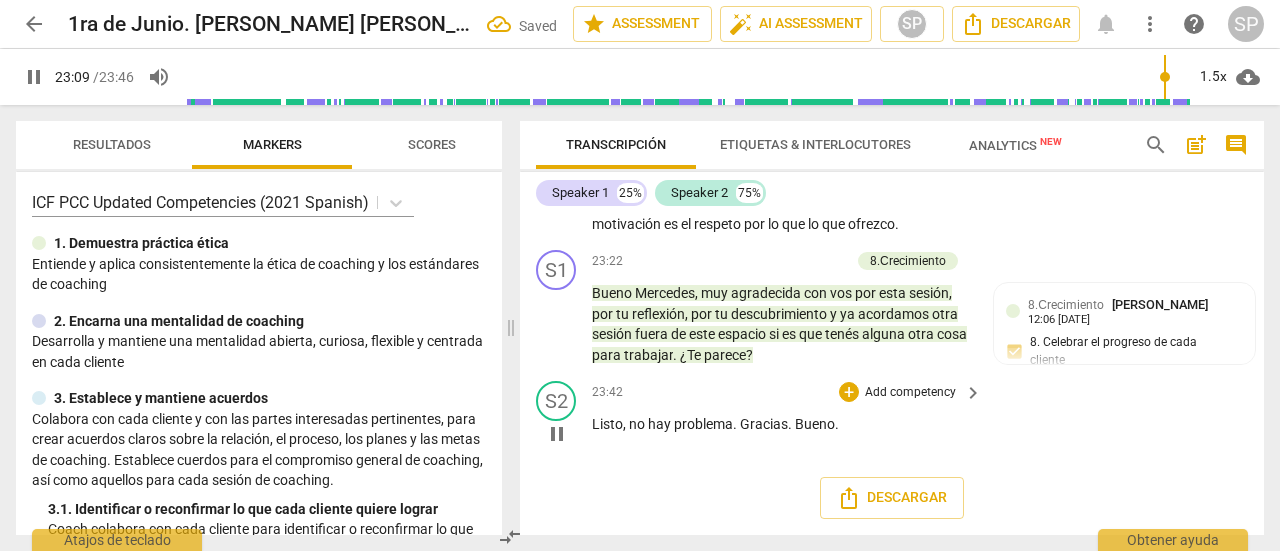 scroll, scrollTop: 8474, scrollLeft: 0, axis: vertical 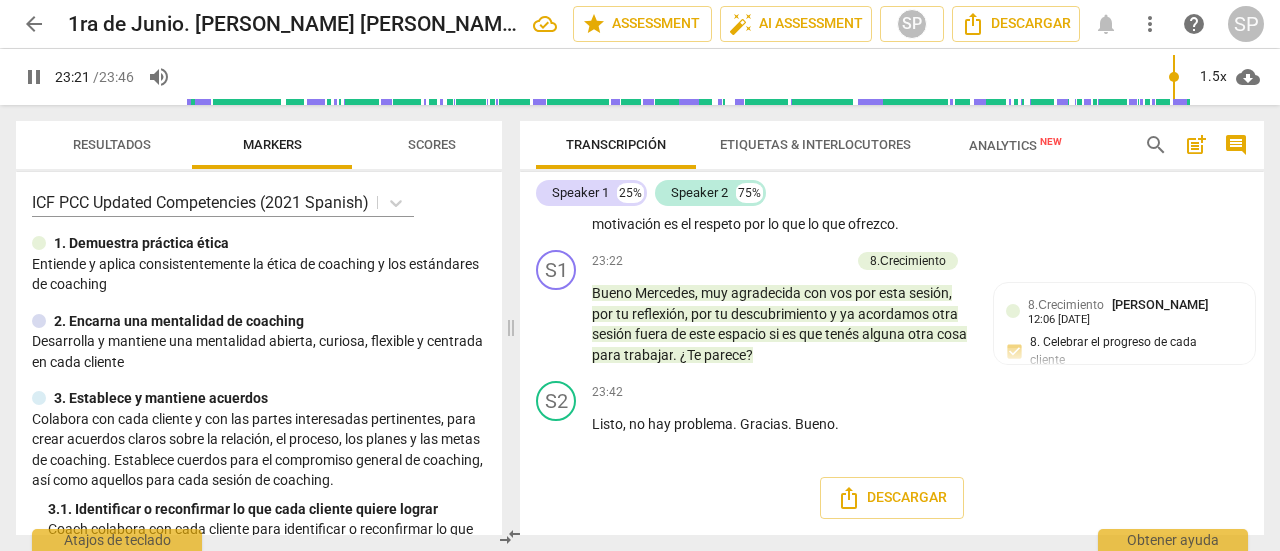 type on "1402" 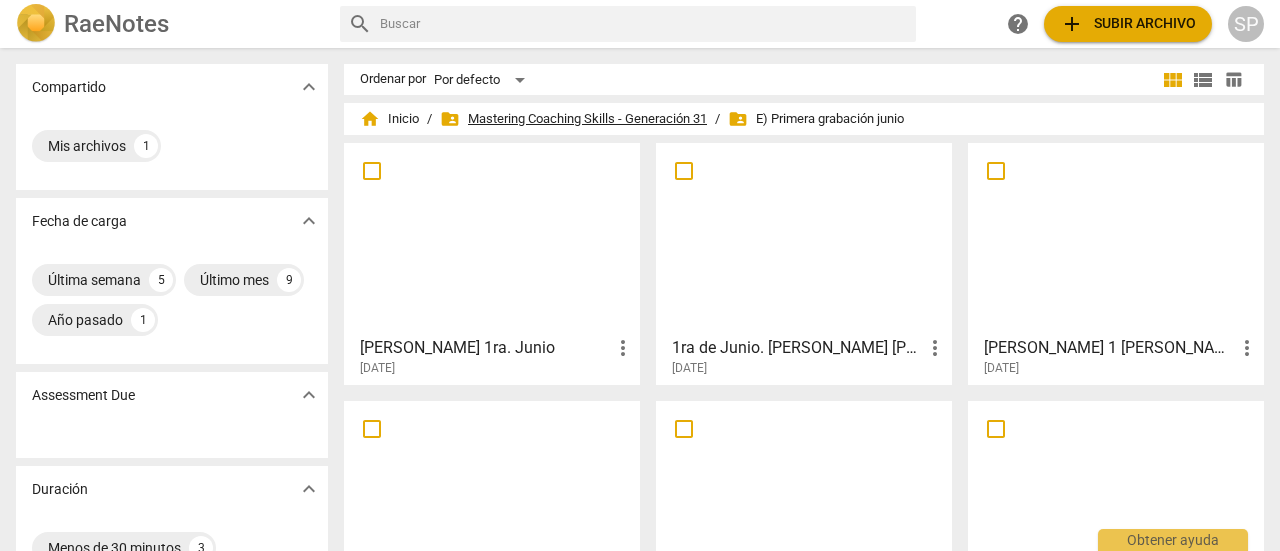 click on "folder_shared Mastering Coaching Skills - Generación 31" at bounding box center (573, 119) 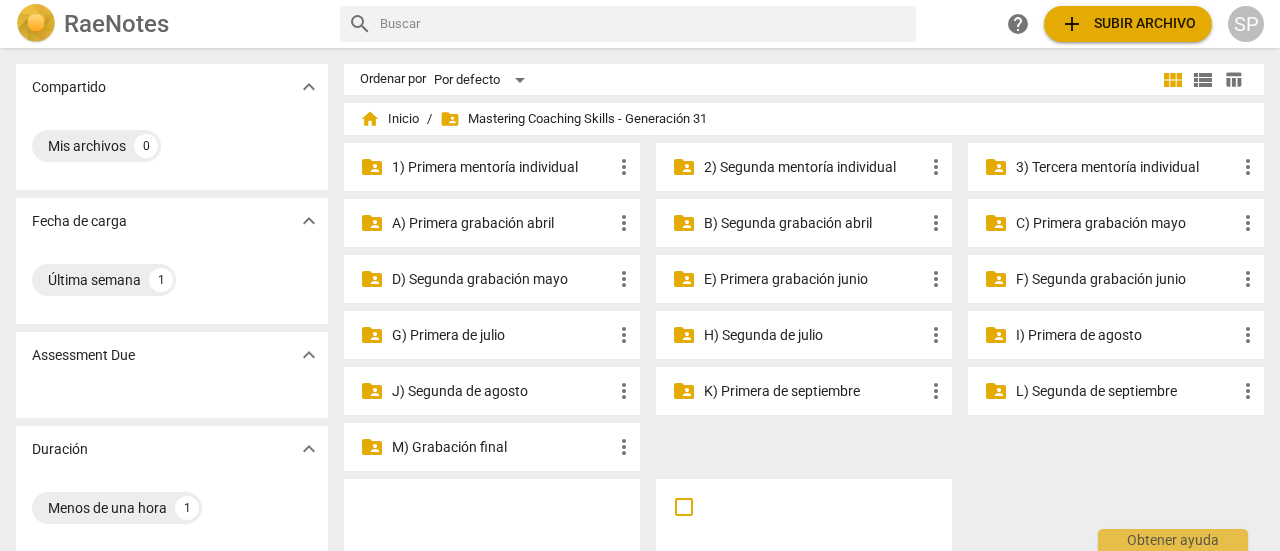 click on "F) Segunda grabación junio" at bounding box center [1126, 279] 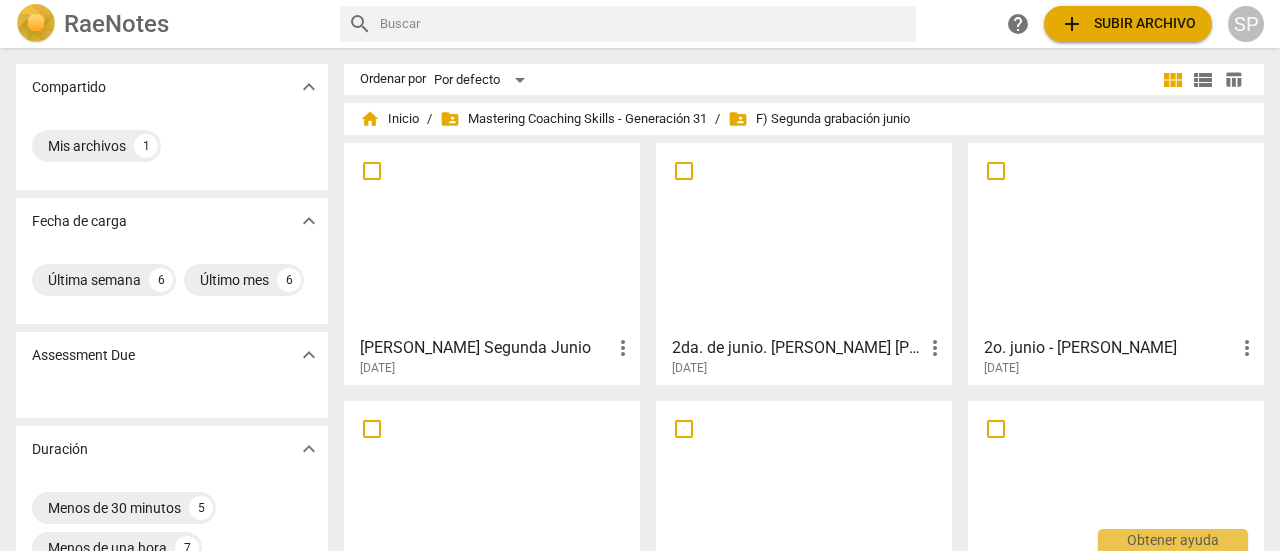 click at bounding box center [804, 238] 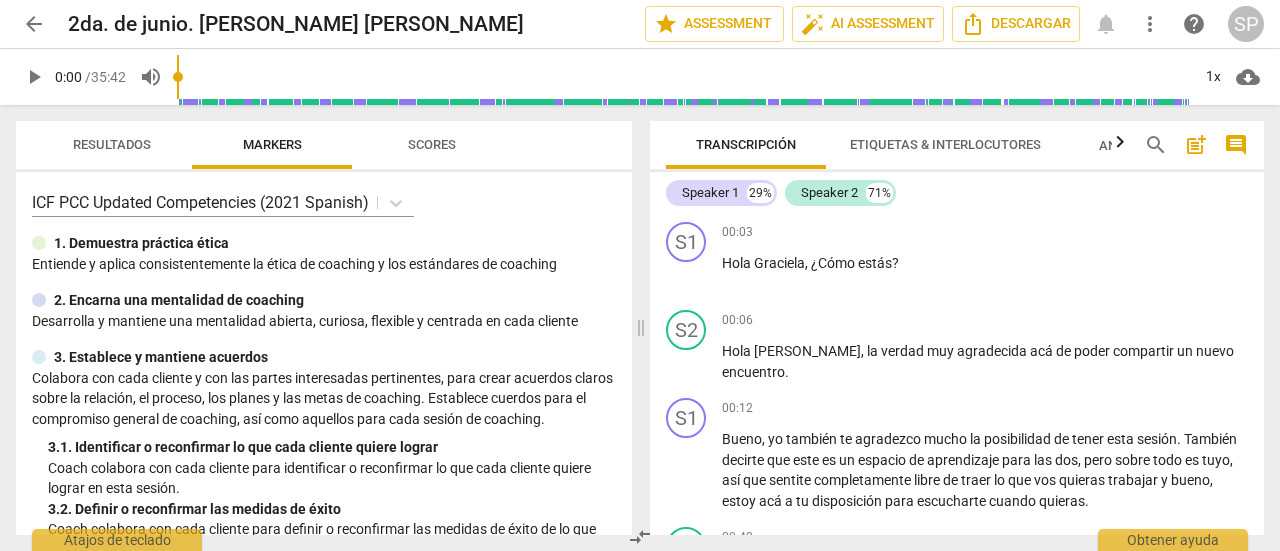 click on "play_arrow" at bounding box center [34, 77] 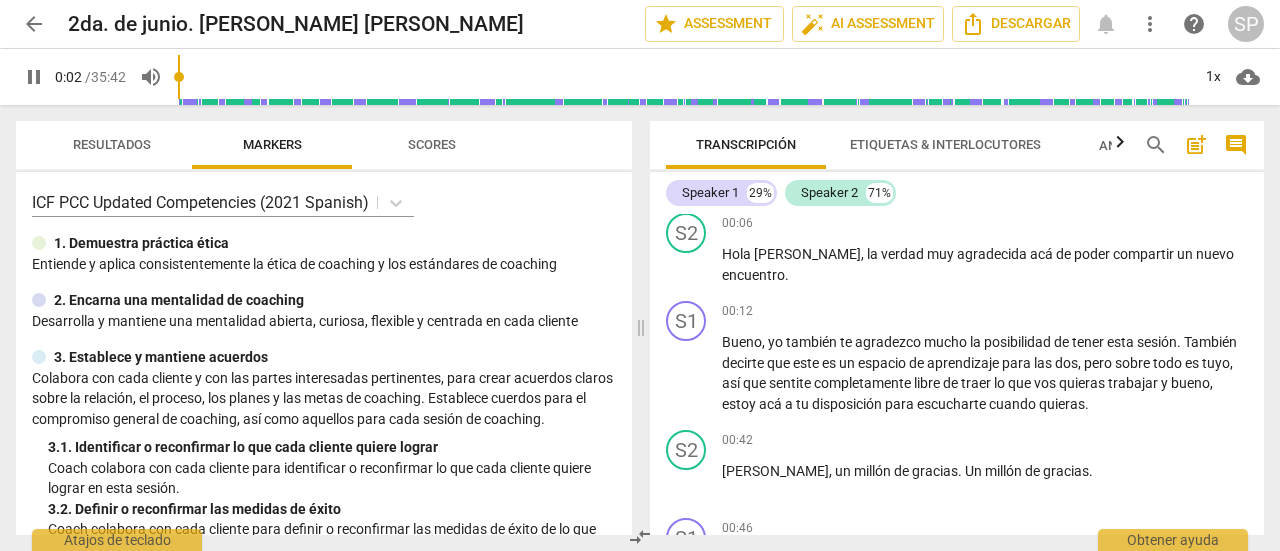 scroll, scrollTop: 100, scrollLeft: 0, axis: vertical 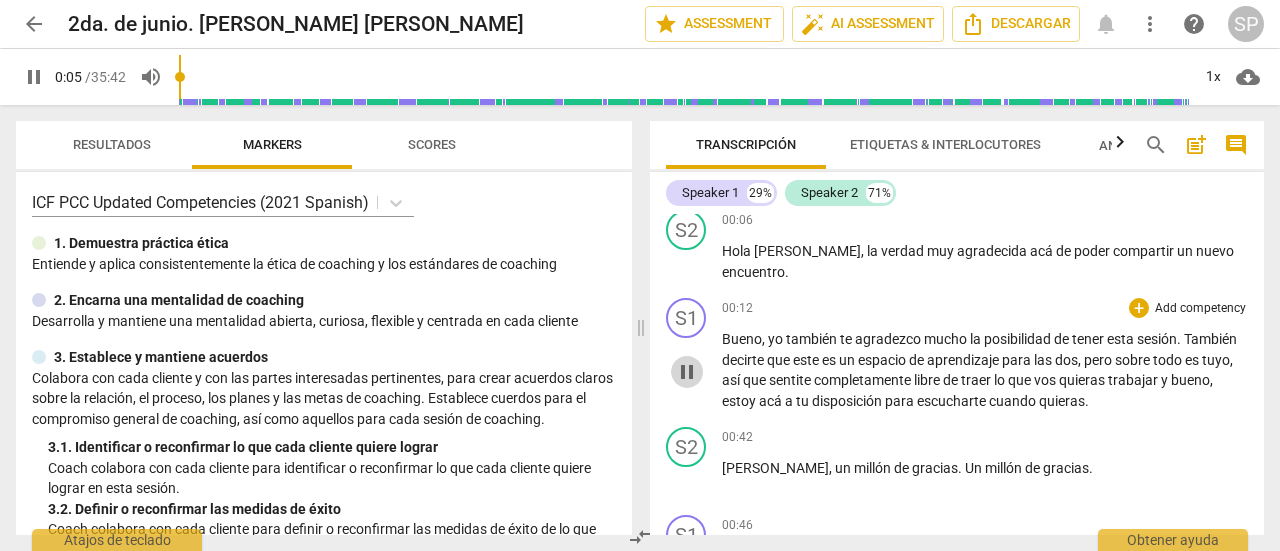 click on "pause" at bounding box center (687, 372) 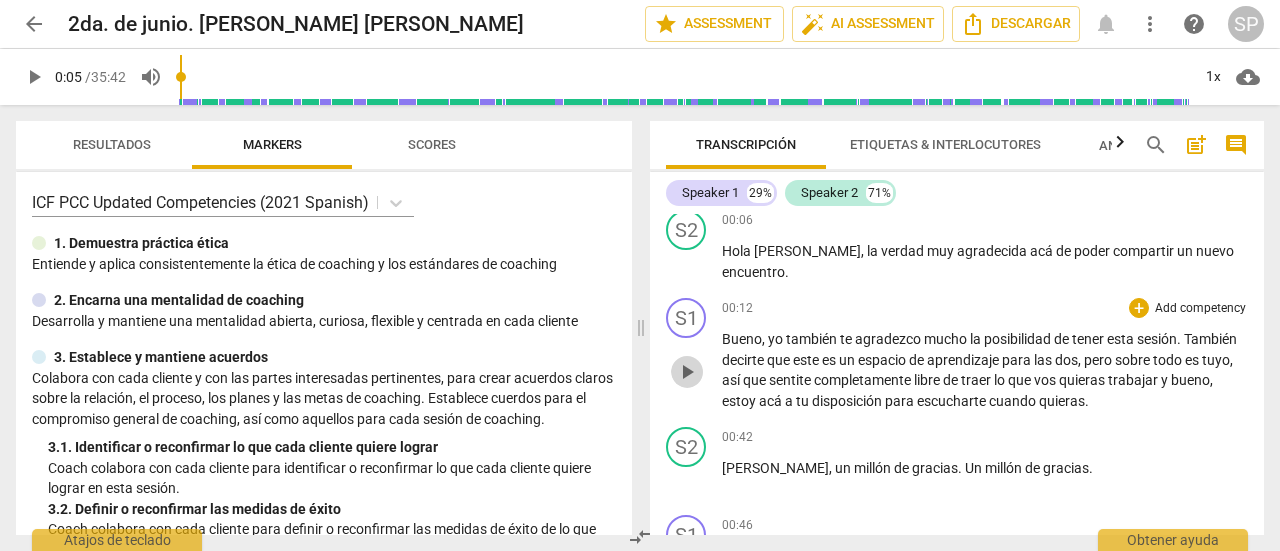 click on "play_arrow" at bounding box center (687, 372) 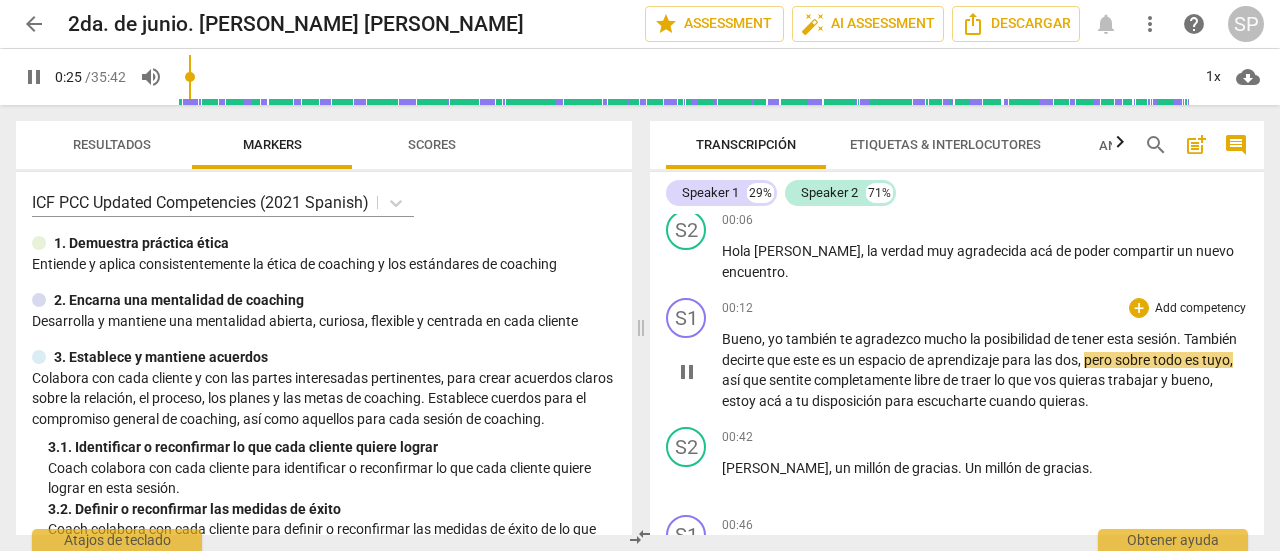 click on "Add competency" at bounding box center (1200, 309) 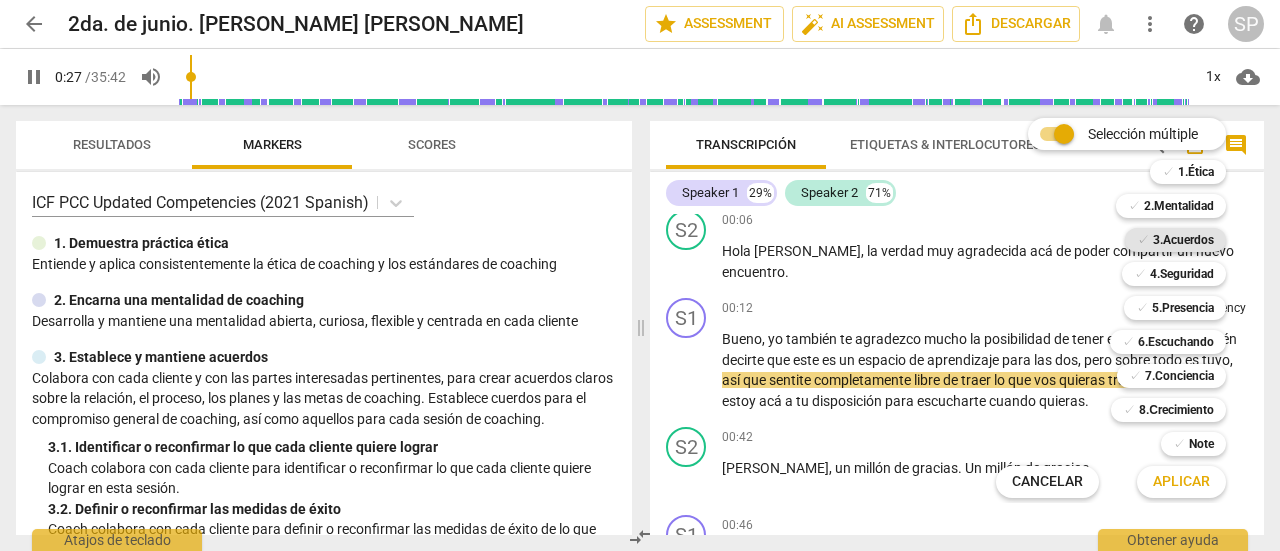 click on "3.Acuerdos" at bounding box center [1183, 240] 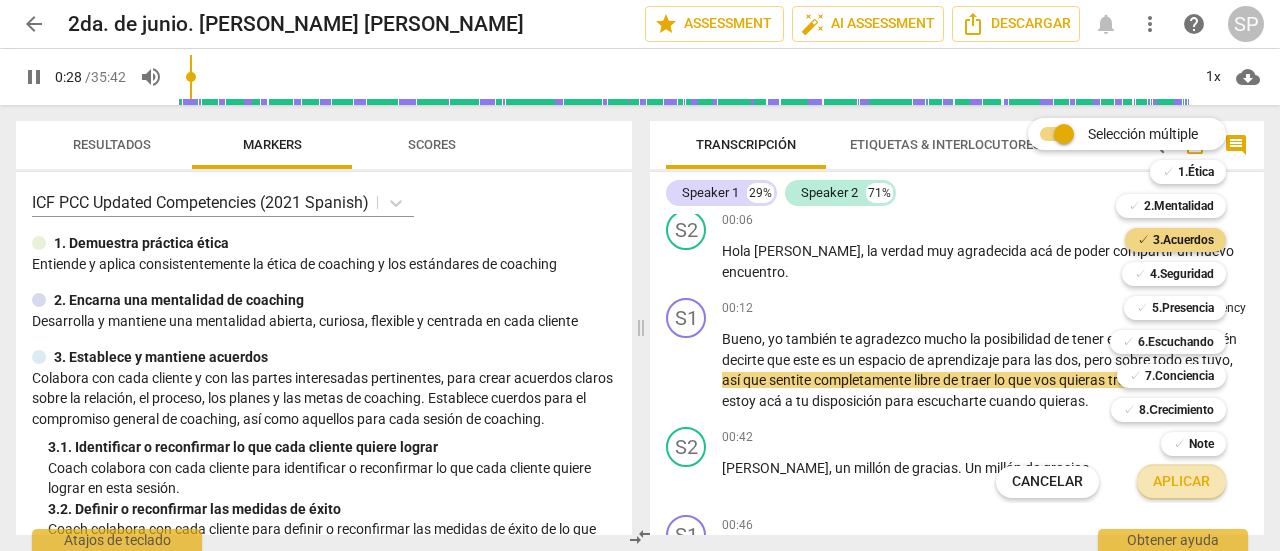 click on "Aplicar" at bounding box center (1181, 482) 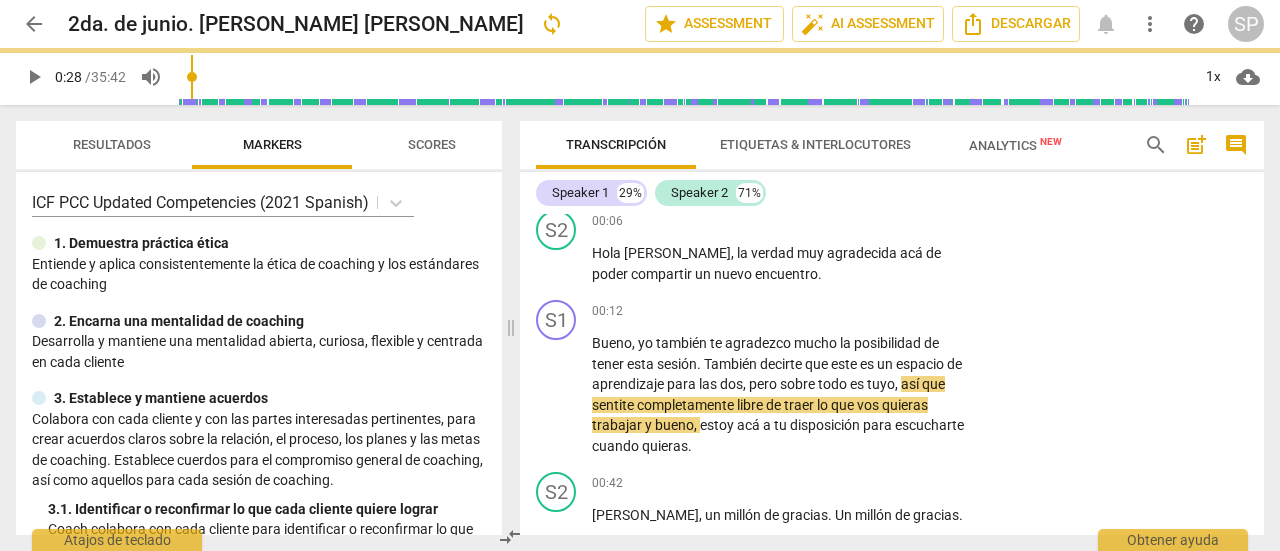 type on "29" 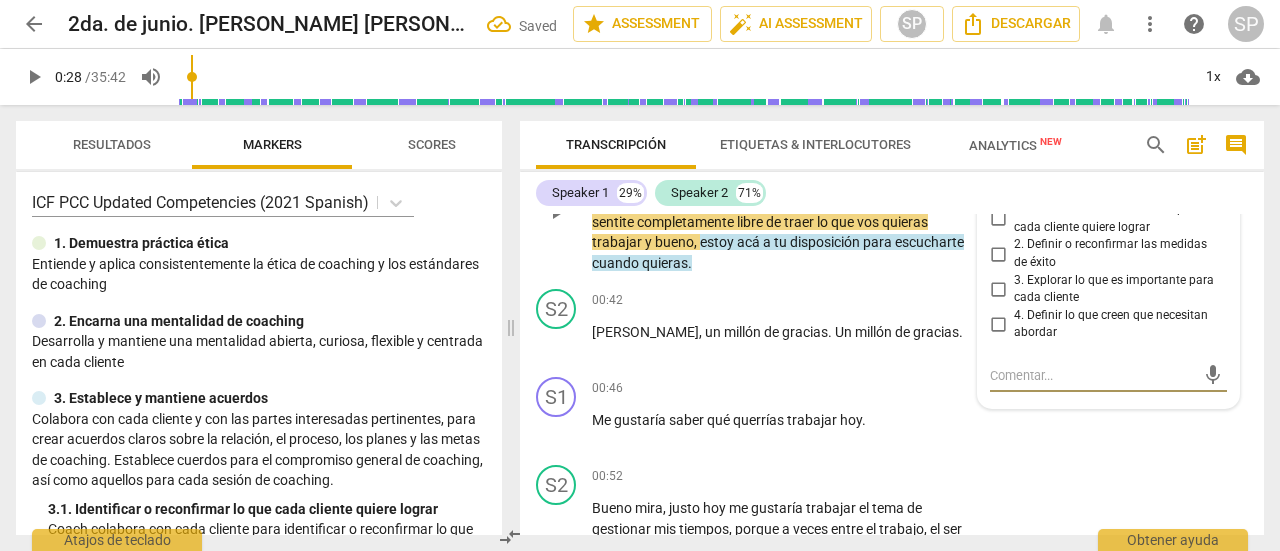 scroll, scrollTop: 183, scrollLeft: 0, axis: vertical 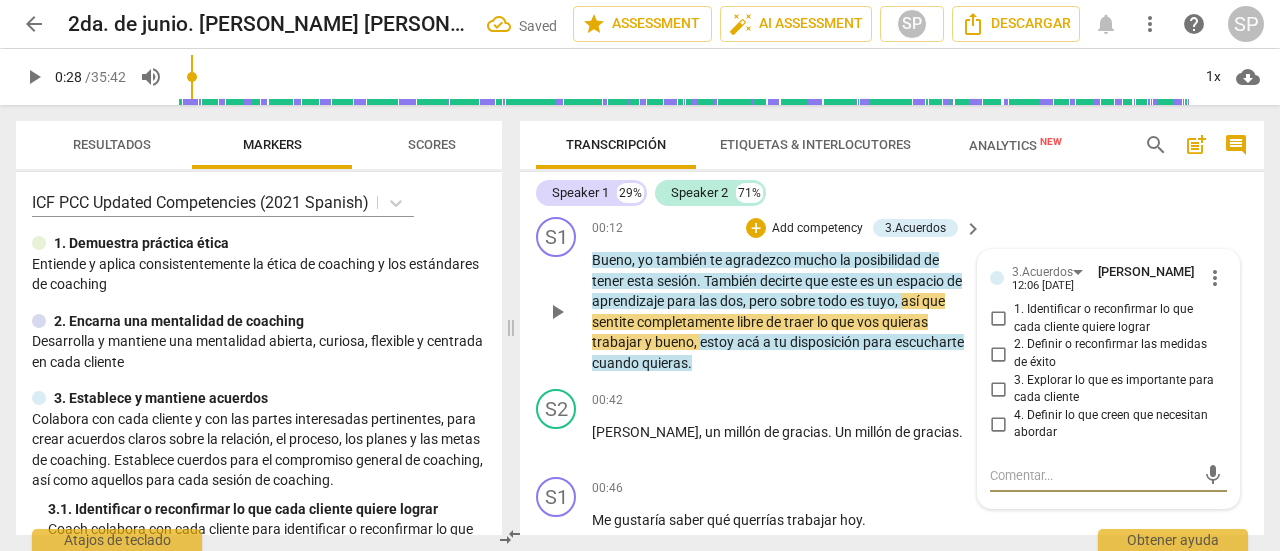 click on "1. Identificar o reconfirmar lo que cada cliente quiere lograr" at bounding box center [998, 319] 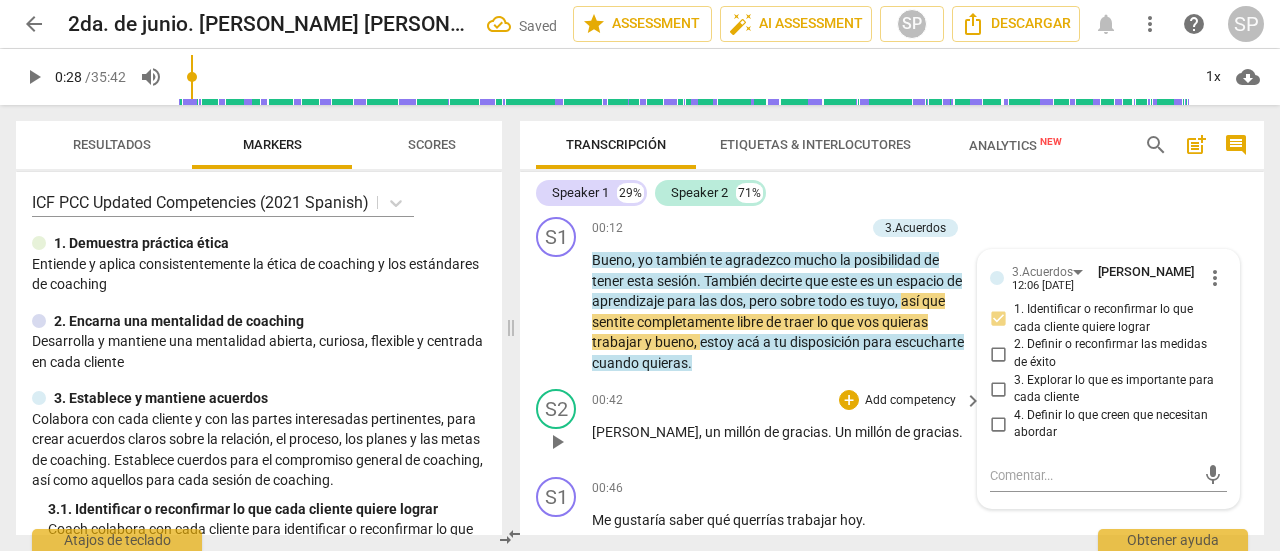 click on "00:42 + Add competency keyboard_arrow_right" at bounding box center (788, 400) 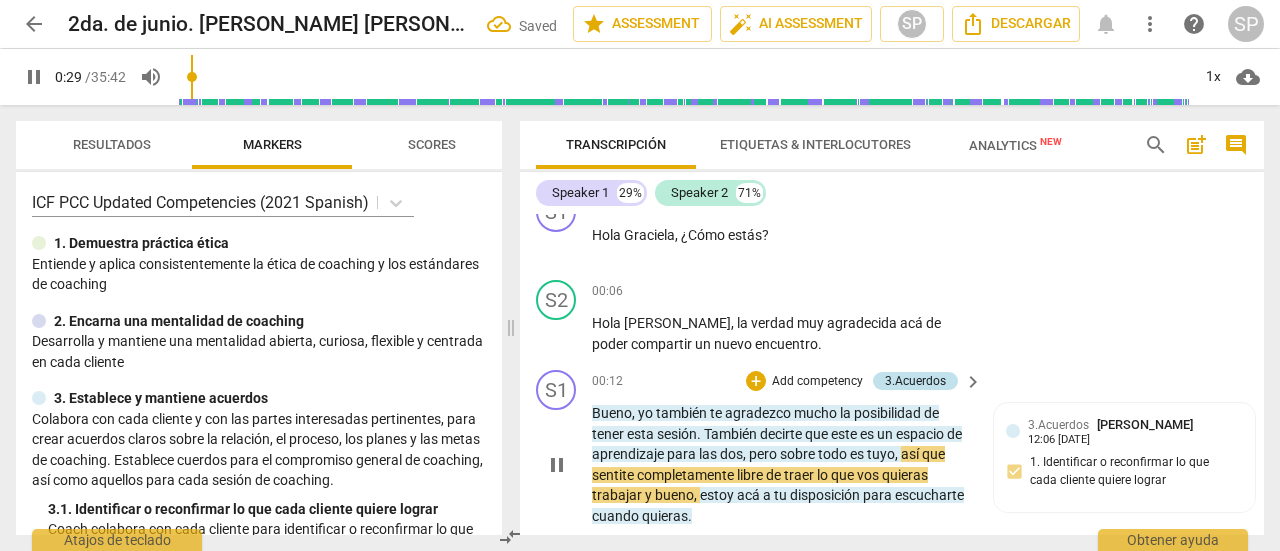 scroll, scrollTop: 0, scrollLeft: 0, axis: both 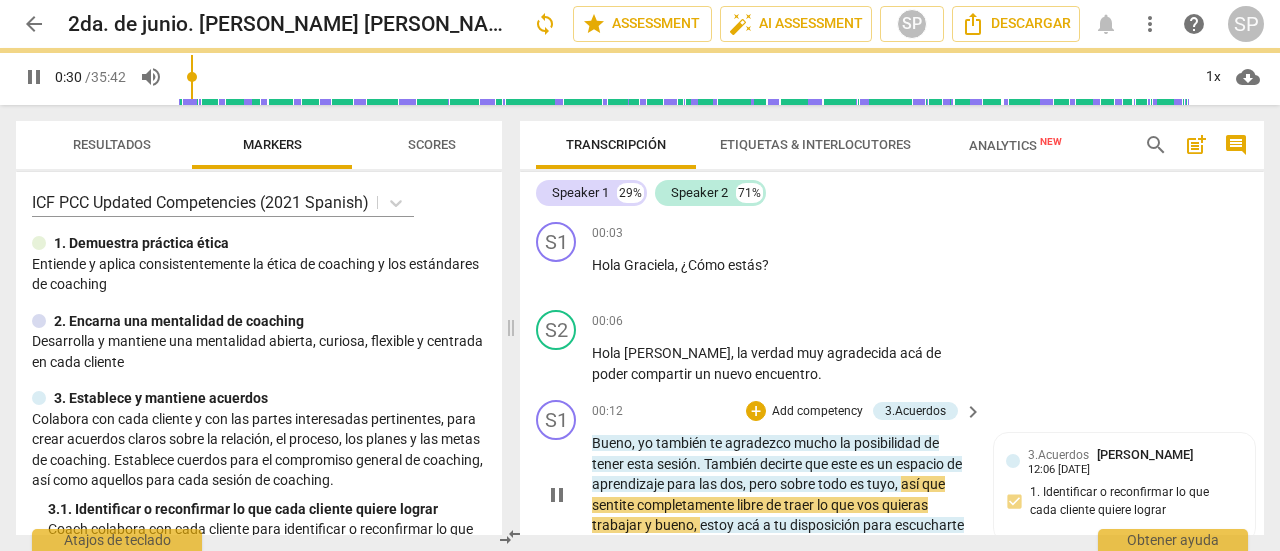 click on "Add competency" at bounding box center [817, 412] 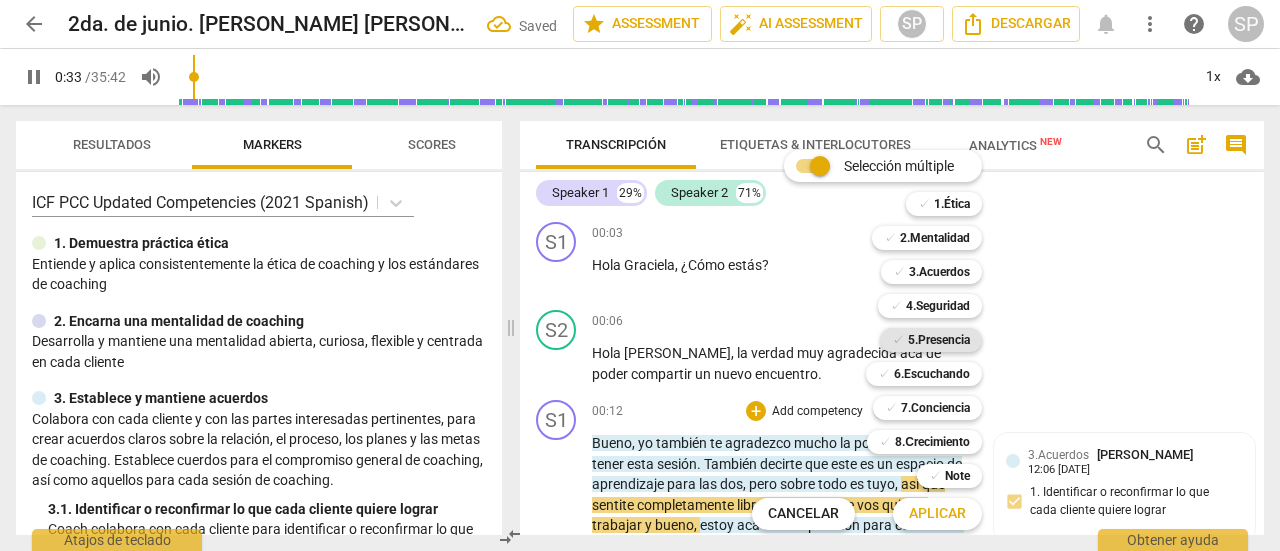 click on "5.Presencia" at bounding box center (939, 340) 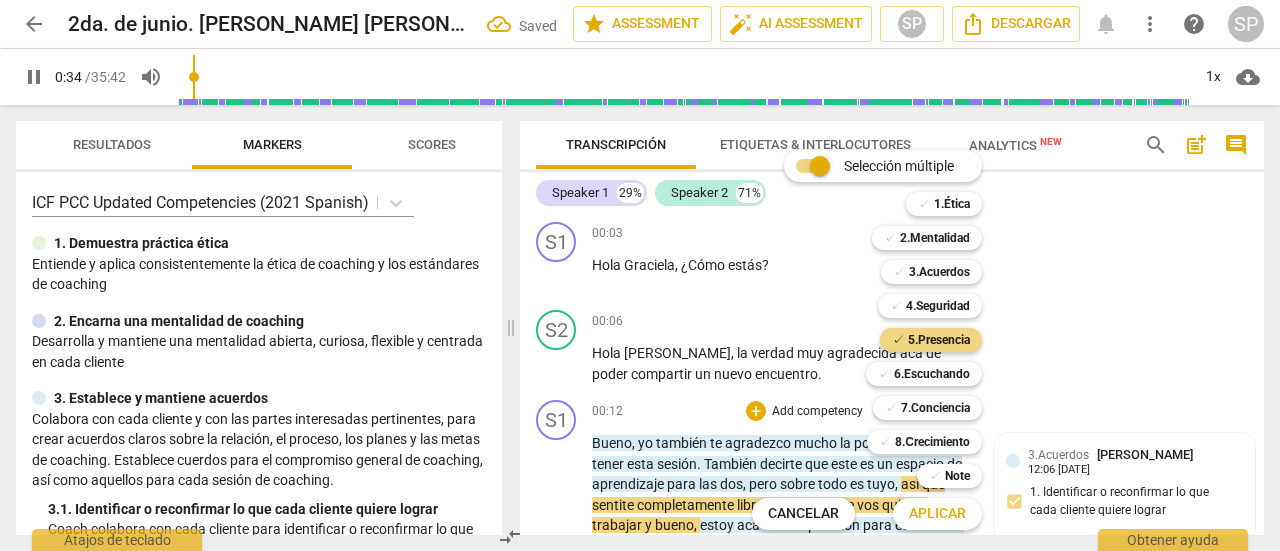 drag, startPoint x: 957, startPoint y: 237, endPoint x: 952, endPoint y: 321, distance: 84.14868 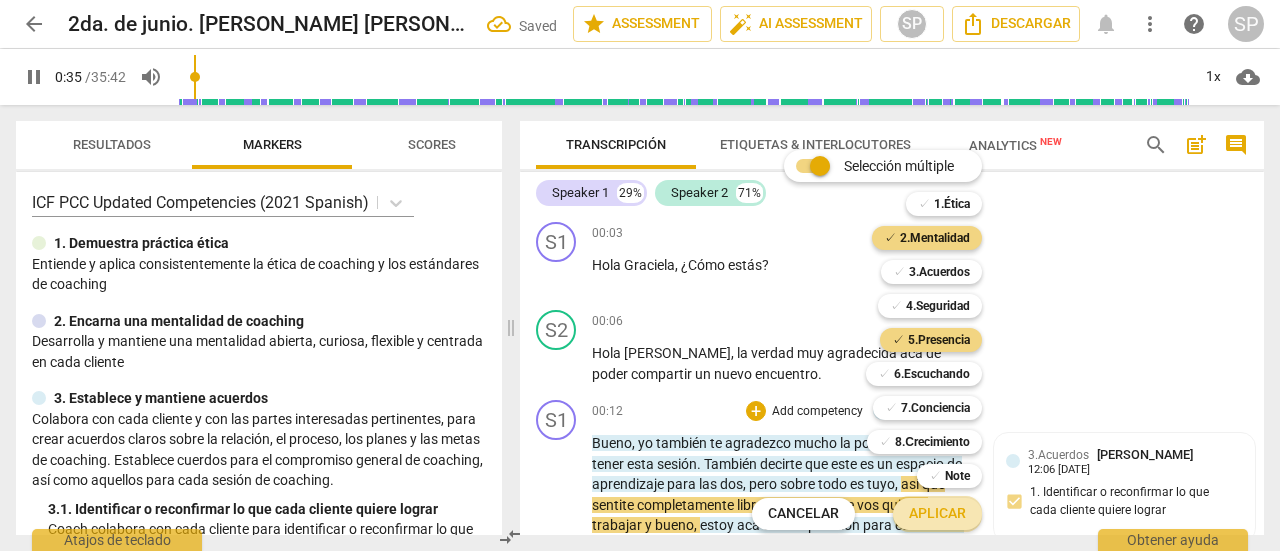 click on "Aplicar" at bounding box center [937, 514] 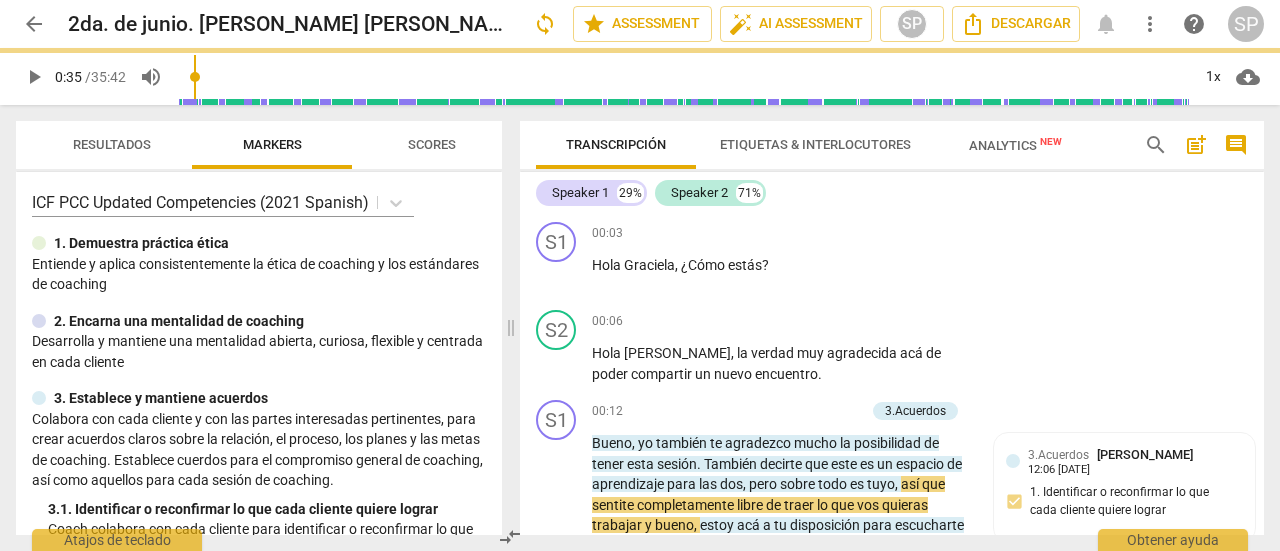 type on "36" 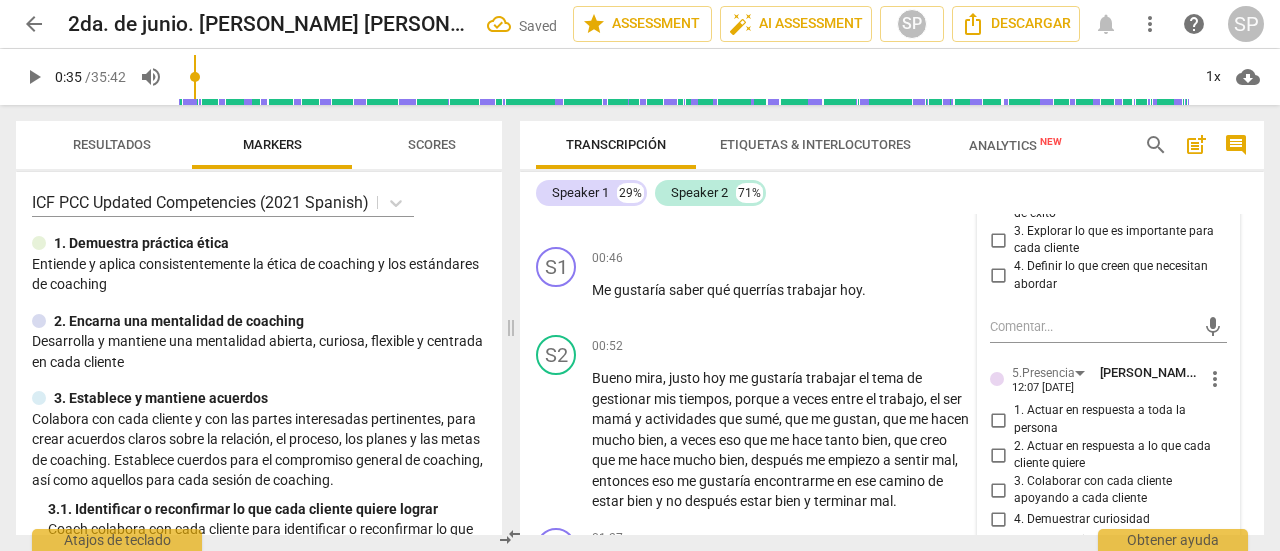 scroll, scrollTop: 503, scrollLeft: 0, axis: vertical 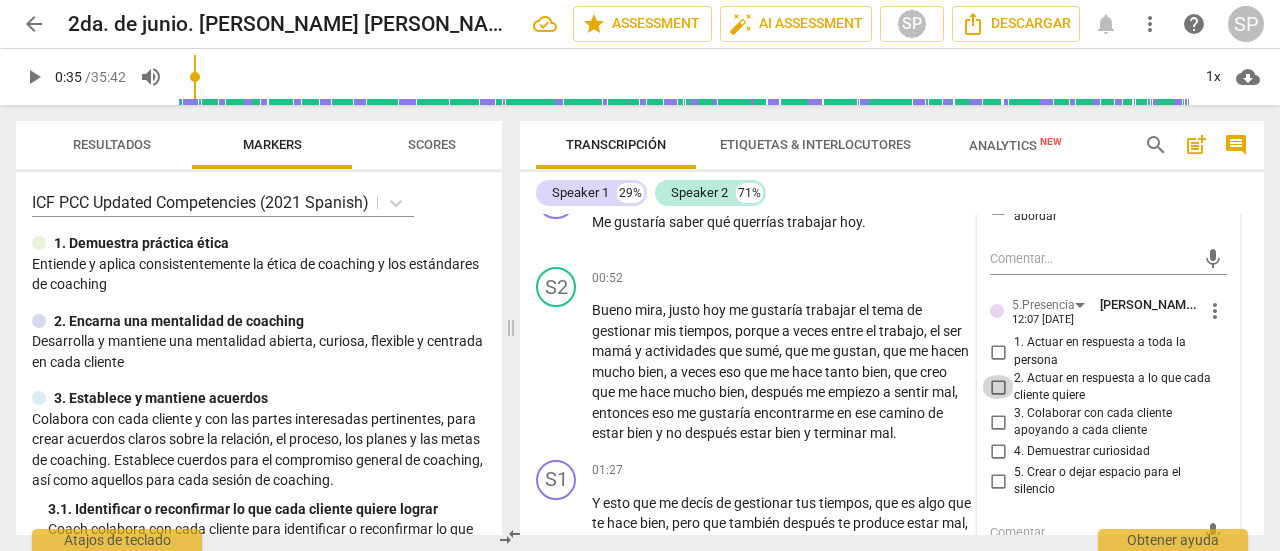 drag, startPoint x: 1000, startPoint y: 383, endPoint x: 987, endPoint y: 427, distance: 45.88028 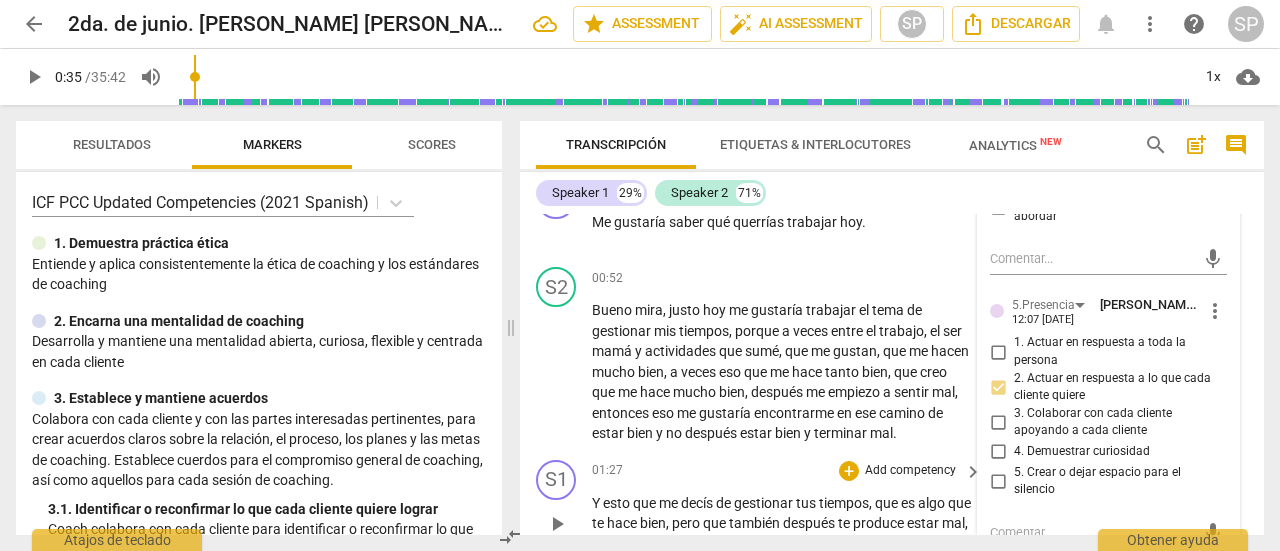 click on "S1 play_arrow pause 01:27 + Add competency keyboard_arrow_right Y   esto   que   me   decís   de   gestionar   tus   tiempos ,   que   es   algo   que   te   hace   bien ,   pero   que   también   después   te   produce   estar   mal ,   contame   cómo   sería   para   vos   gestionar   el   tiempo ." at bounding box center (892, 507) 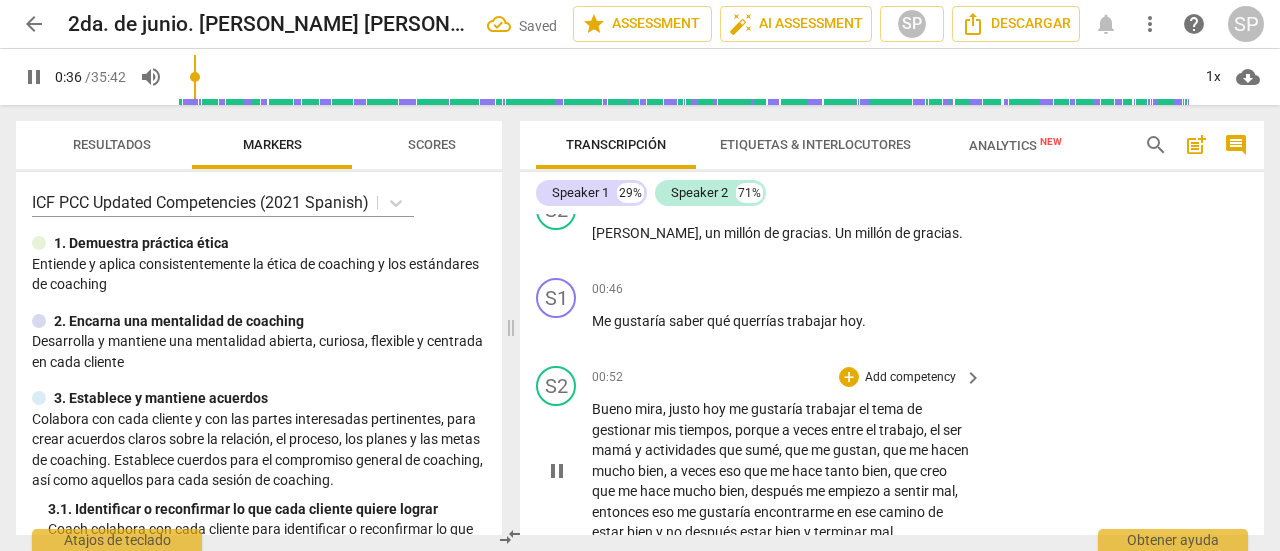 scroll, scrollTop: 403, scrollLeft: 0, axis: vertical 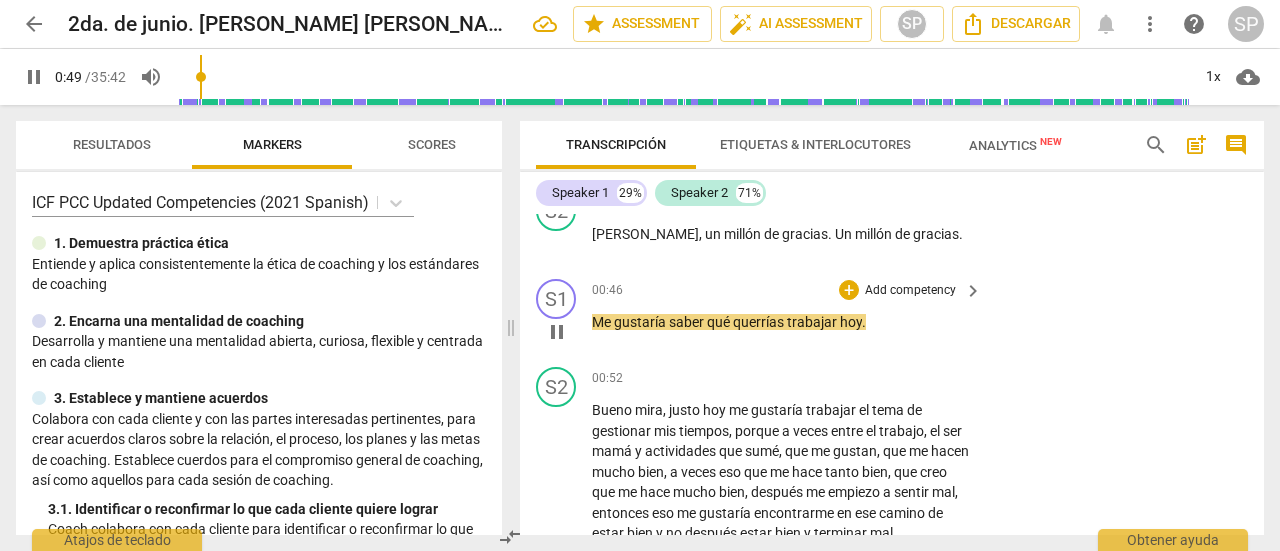 click on "Add competency" at bounding box center [910, 291] 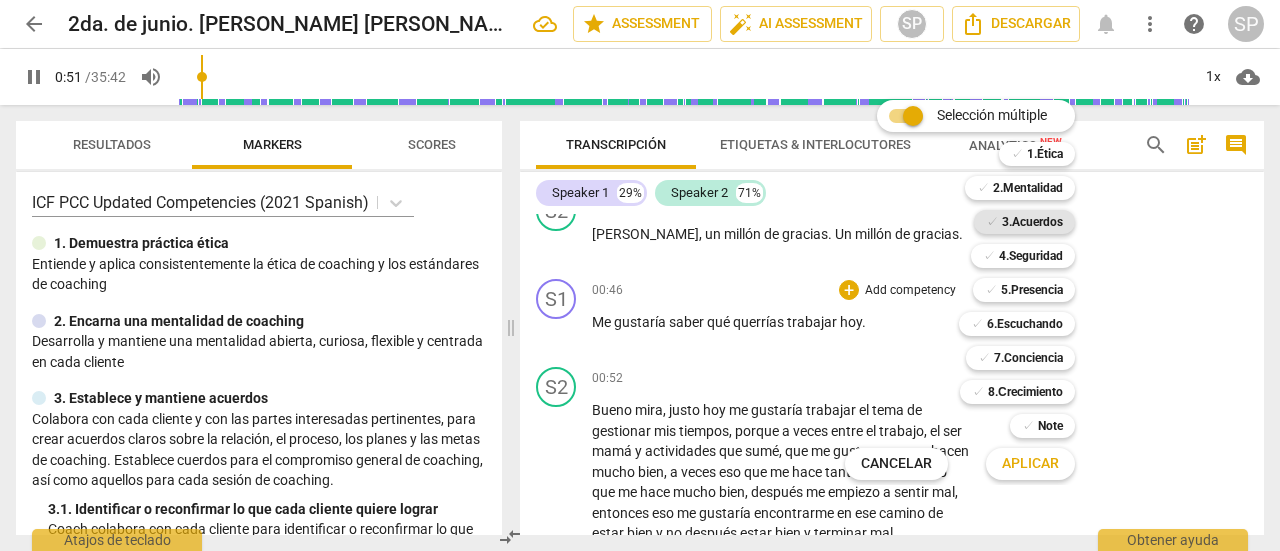 click on "3.Acuerdos" at bounding box center (1032, 222) 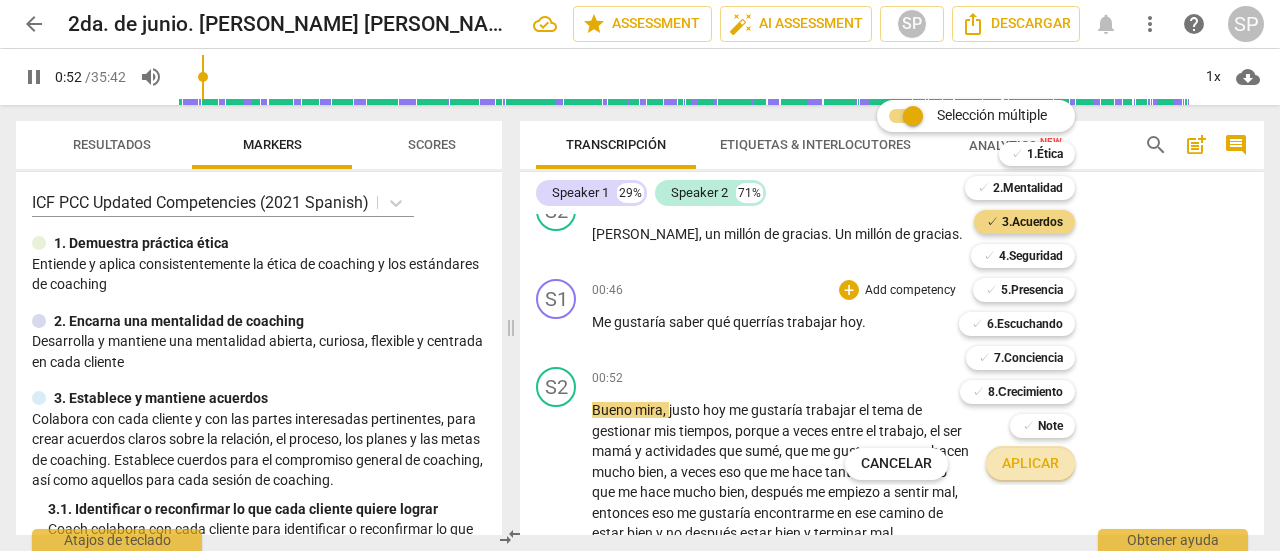 click on "Aplicar" at bounding box center (1030, 464) 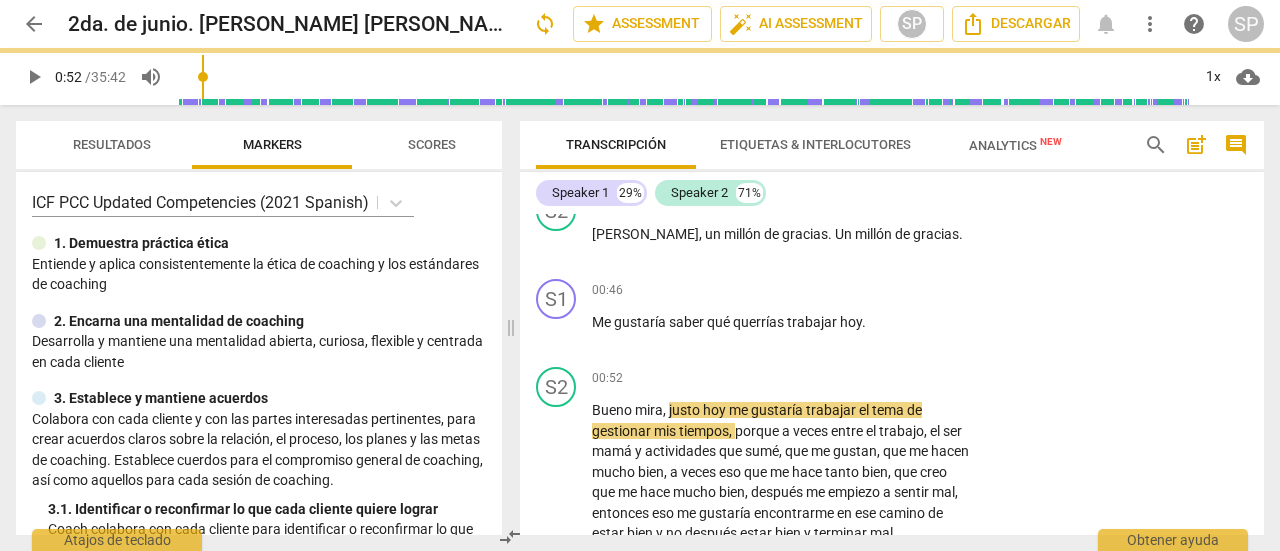 type on "53" 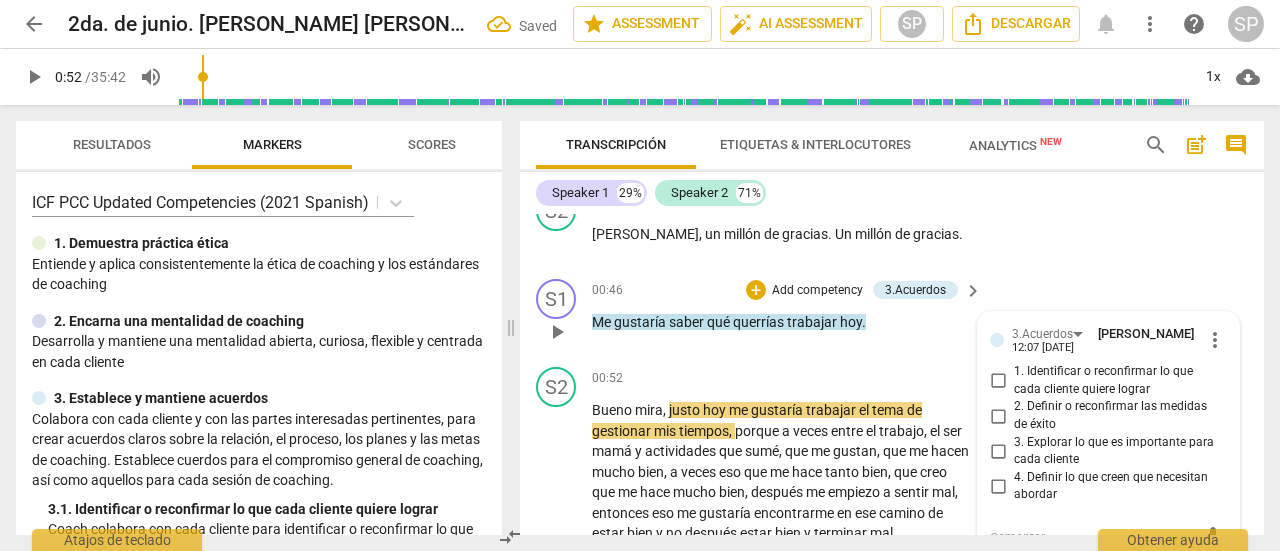scroll, scrollTop: 412, scrollLeft: 0, axis: vertical 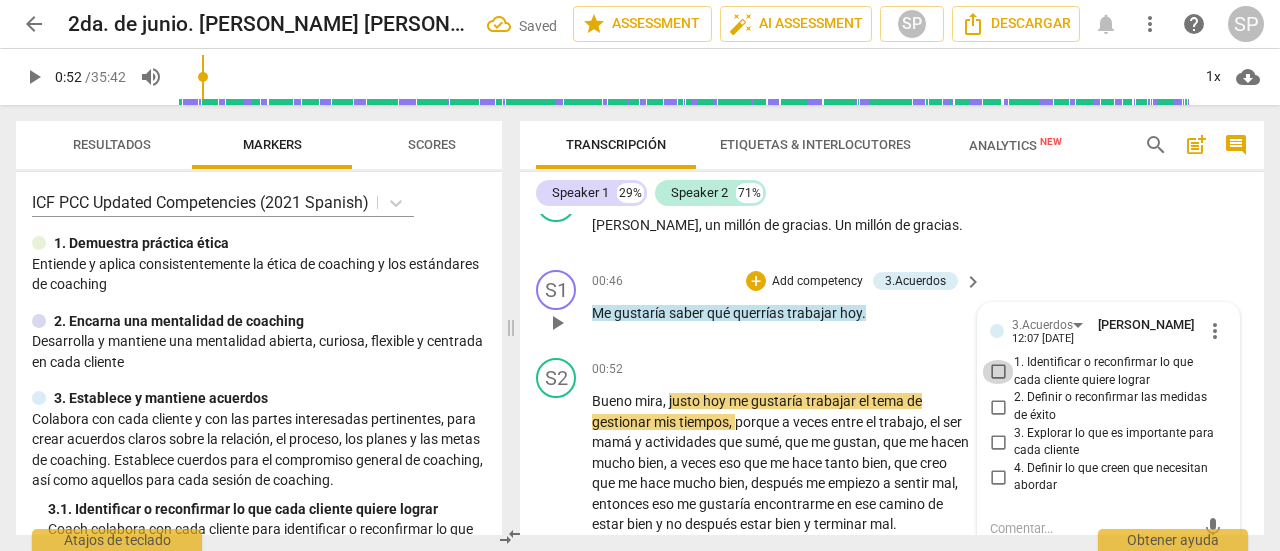 click on "1. Identificar o reconfirmar lo que cada cliente quiere lograr" at bounding box center [998, 372] 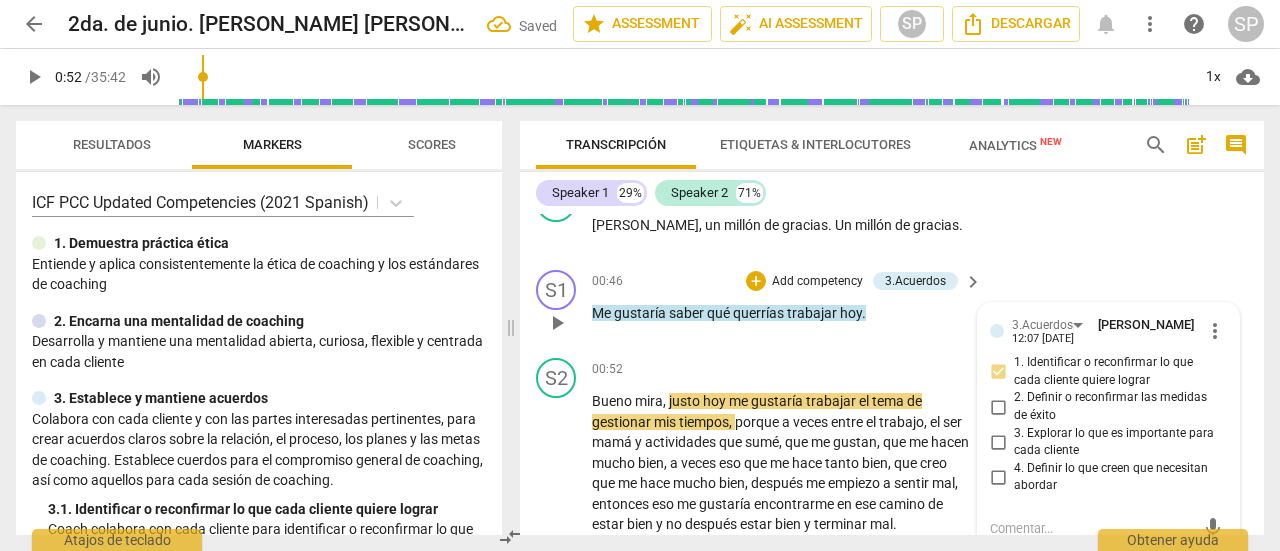 click on "S1 play_arrow pause 00:46 + Add competency 3.Acuerdos keyboard_arrow_right Me   gustaría   saber   qué   querrías   trabajar   hoy . 3.Acuerdos [PERSON_NAME] 12:07 [DATE] more_vert 1. Identificar o reconfirmar lo que cada cliente quiere lograr  2. Definir o reconfirmar las medidas de éxito  3. Explorar lo que es importante para cada cliente  4. Definir lo que creen que necesitan abordar  mic" at bounding box center (892, 306) 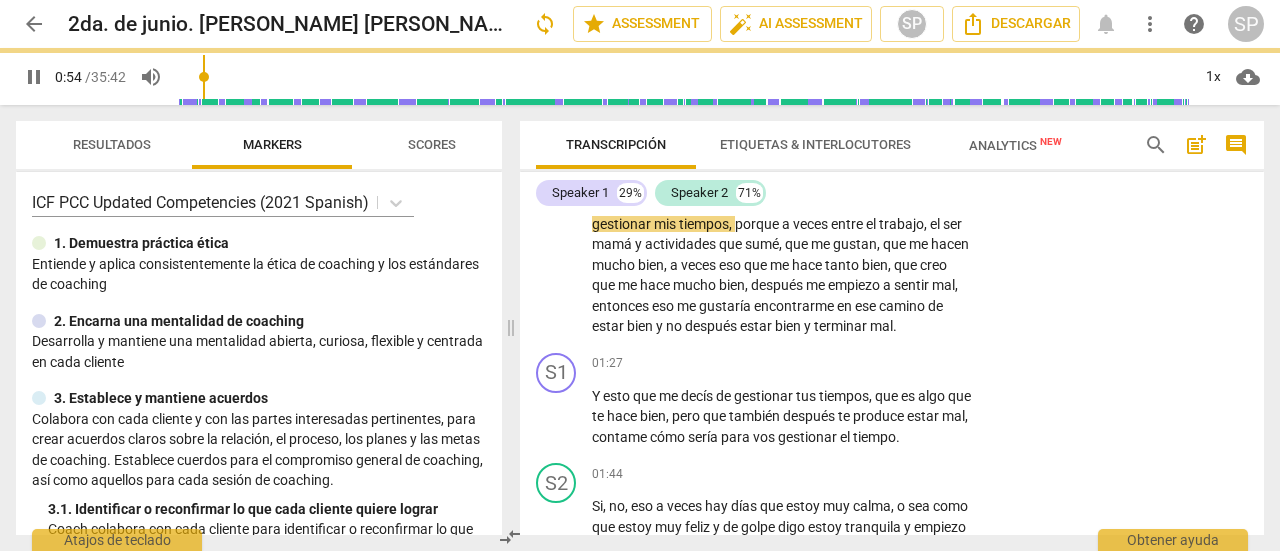scroll, scrollTop: 512, scrollLeft: 0, axis: vertical 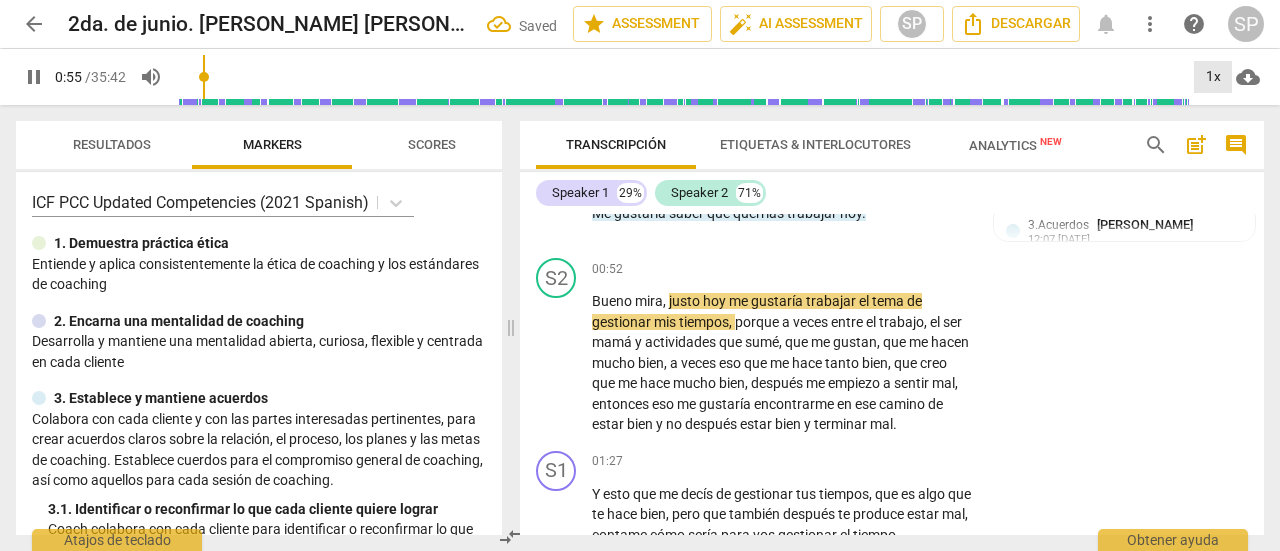 click on "1x" at bounding box center (1213, 77) 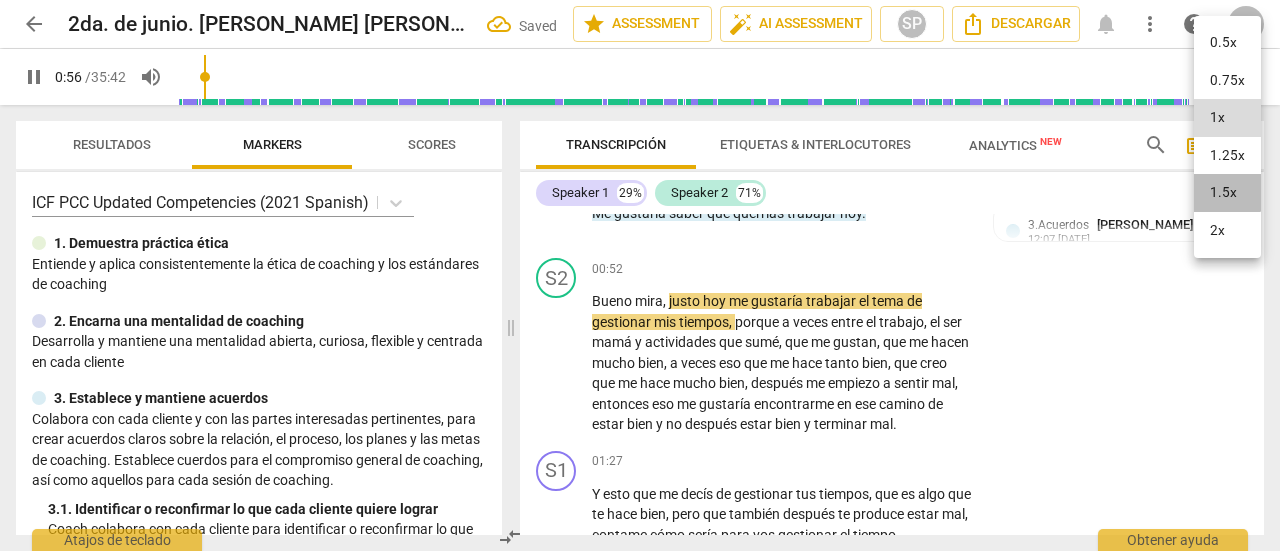drag, startPoint x: 1219, startPoint y: 190, endPoint x: 1185, endPoint y: 229, distance: 51.739735 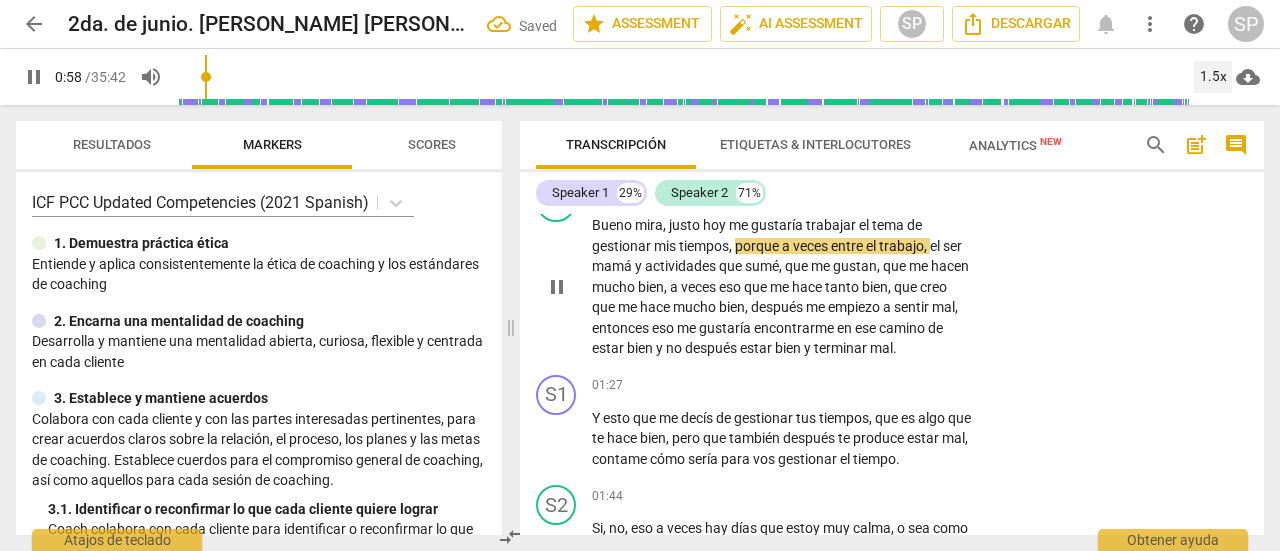 scroll, scrollTop: 612, scrollLeft: 0, axis: vertical 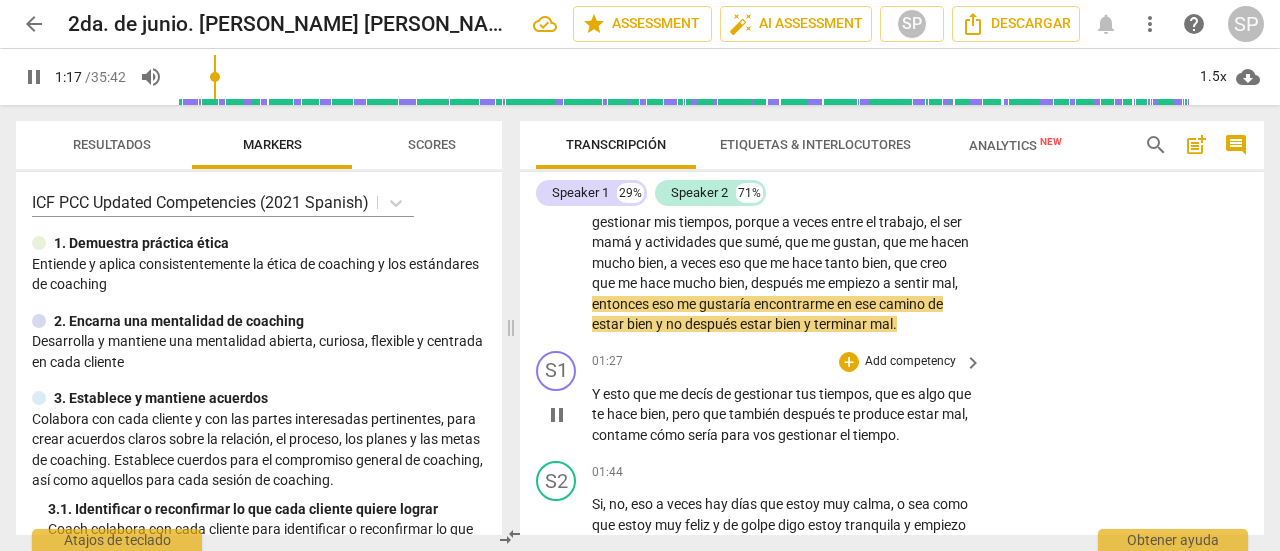 click on "pause" at bounding box center (557, 415) 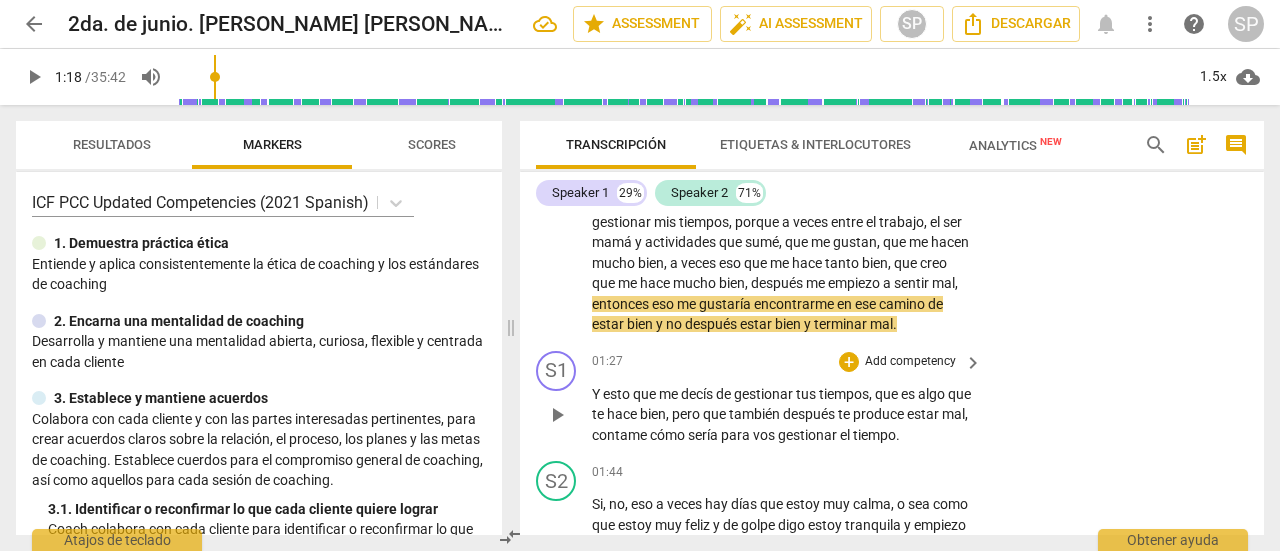 click on "play_arrow" at bounding box center [557, 415] 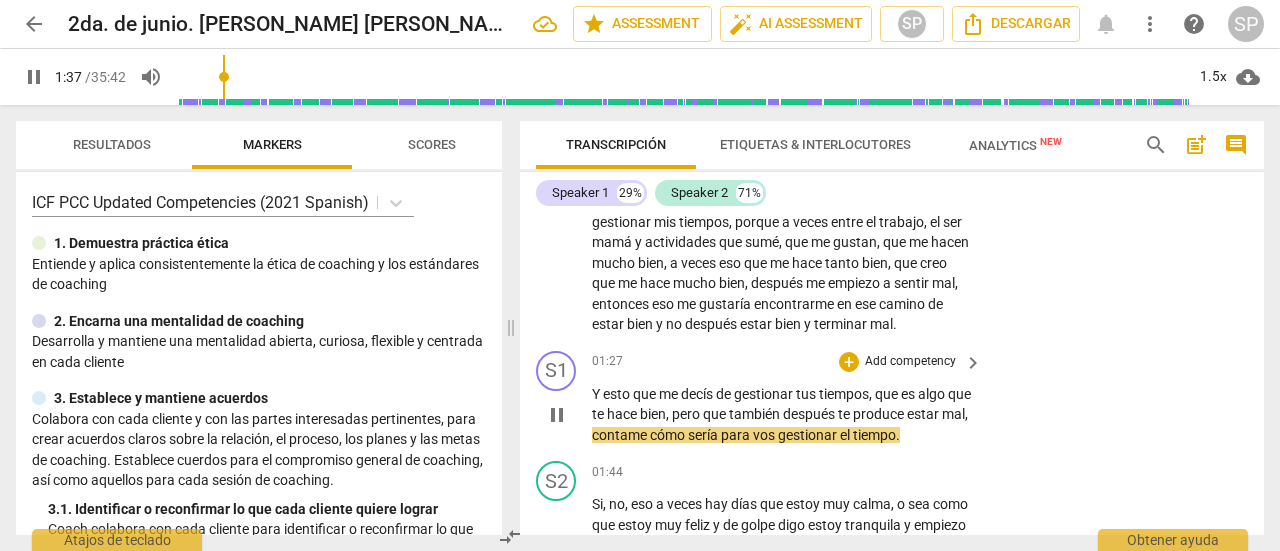 click on "Add competency" at bounding box center [910, 362] 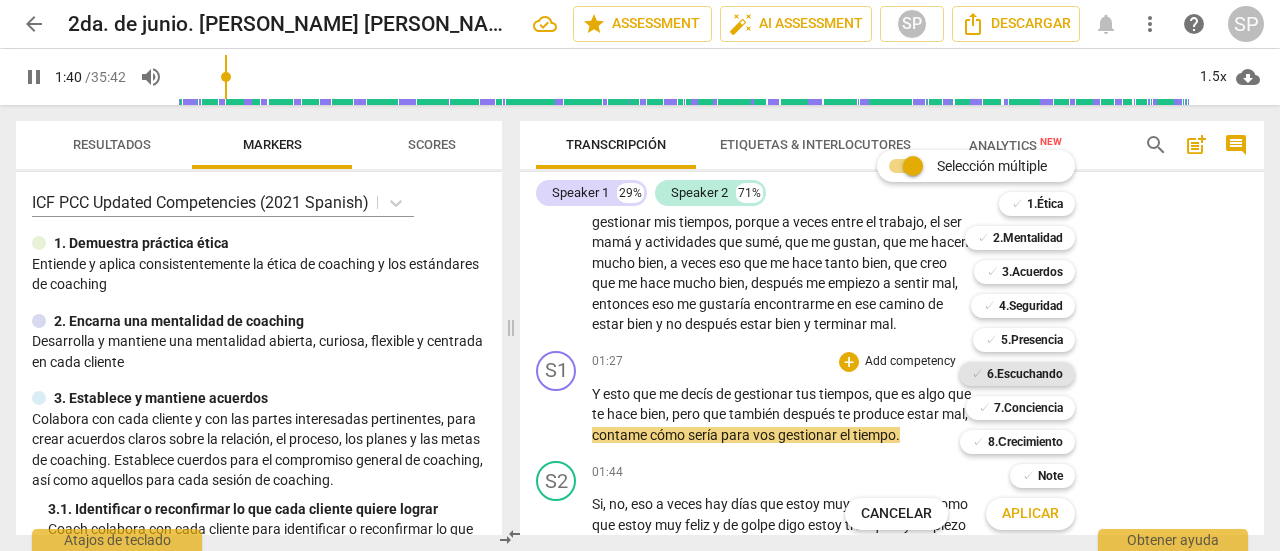 drag, startPoint x: 1042, startPoint y: 372, endPoint x: 1039, endPoint y: 397, distance: 25.179358 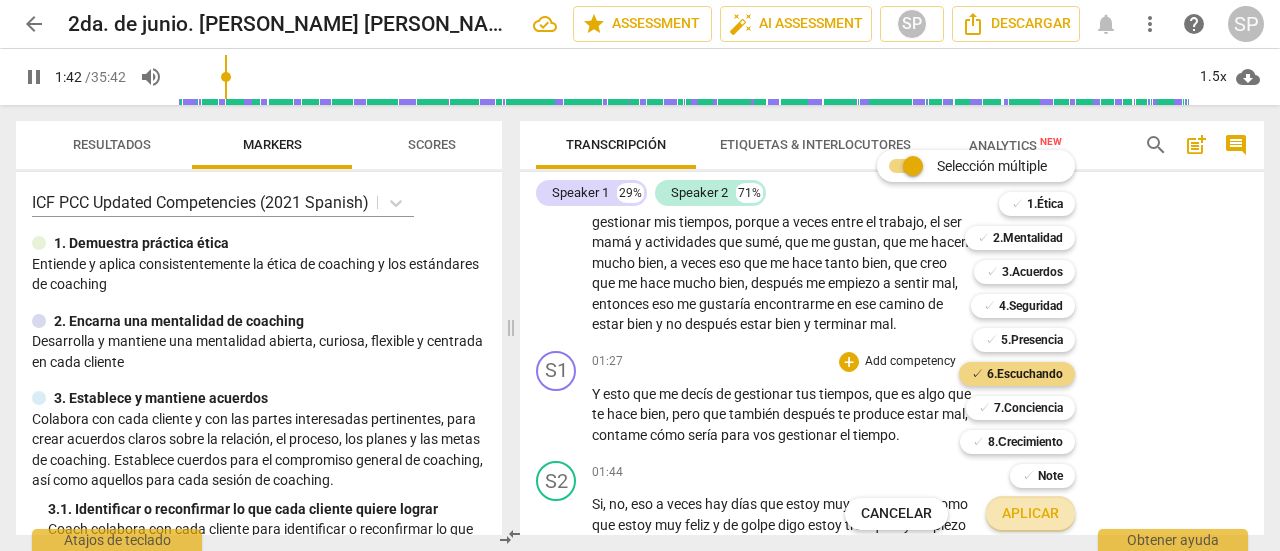 drag, startPoint x: 1010, startPoint y: 513, endPoint x: 1128, endPoint y: 476, distance: 123.66487 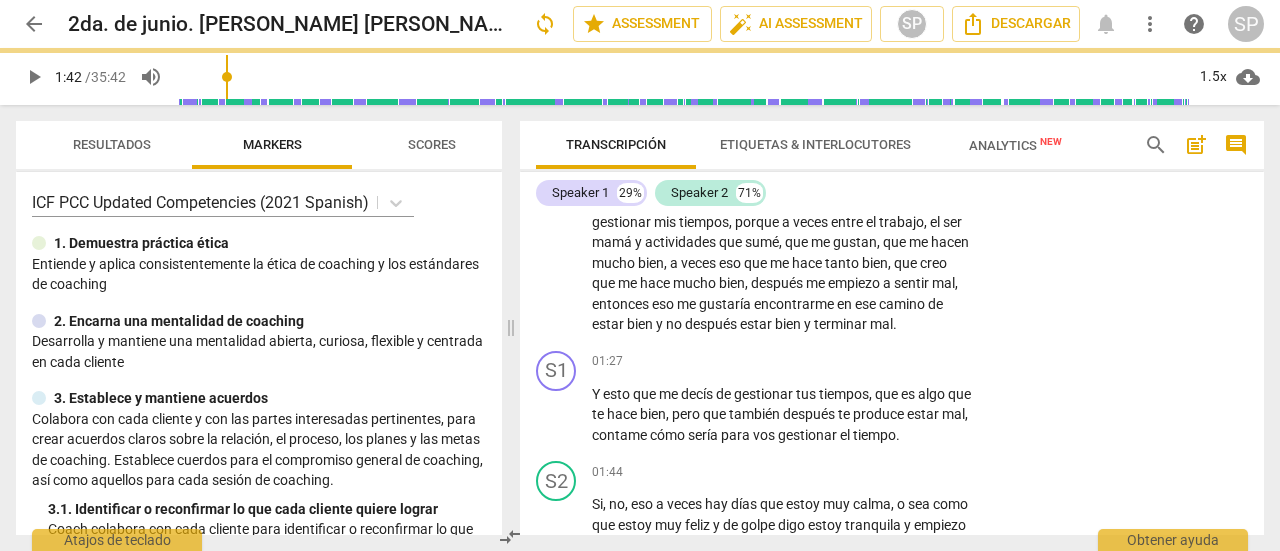type on "103" 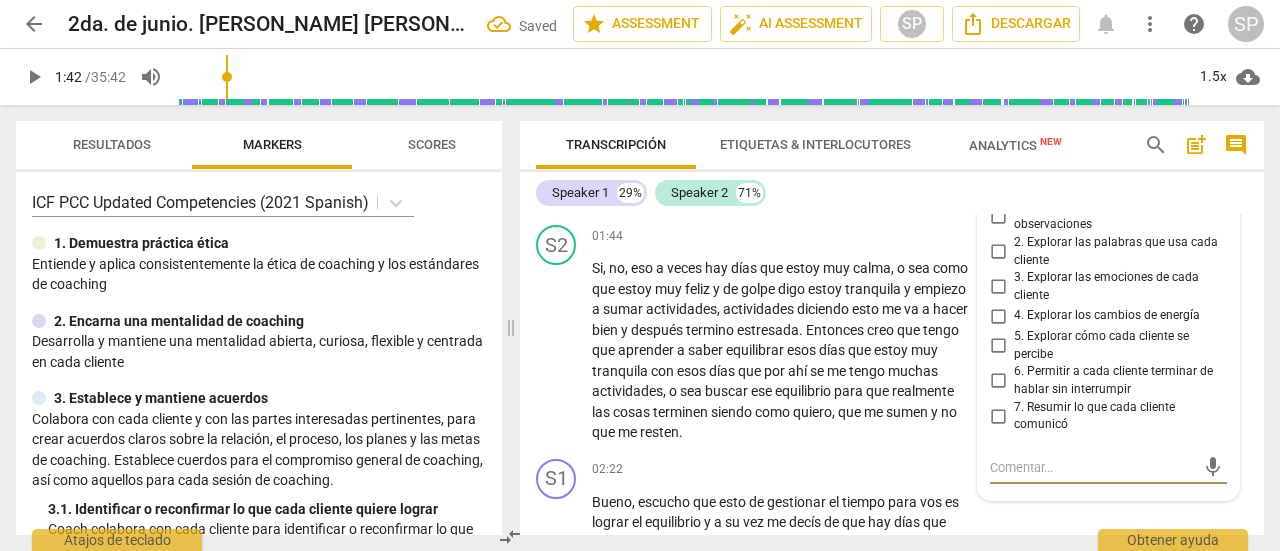 scroll, scrollTop: 740, scrollLeft: 0, axis: vertical 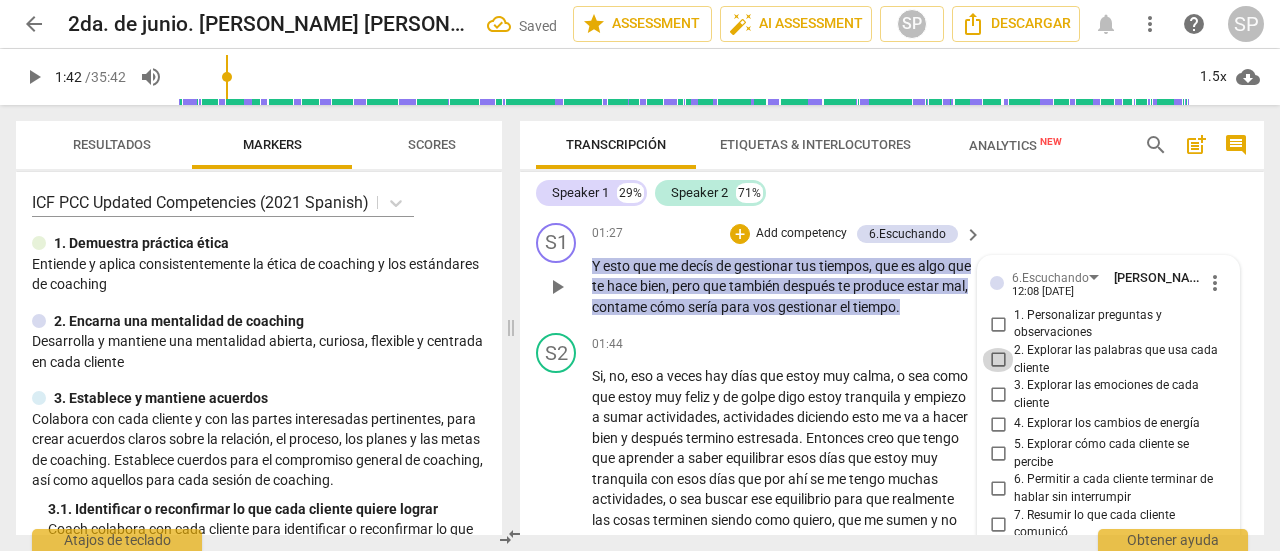 click on "2. Explorar las palabras que usa cada cliente" at bounding box center (998, 360) 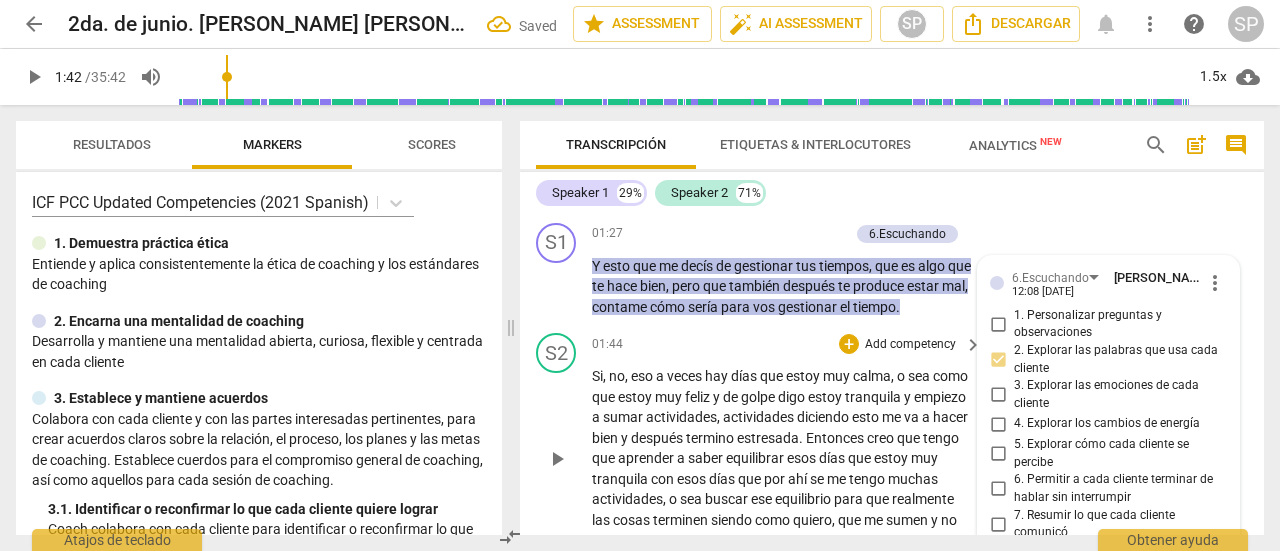 click on "01:44 + Add competency keyboard_arrow_right" at bounding box center (788, 344) 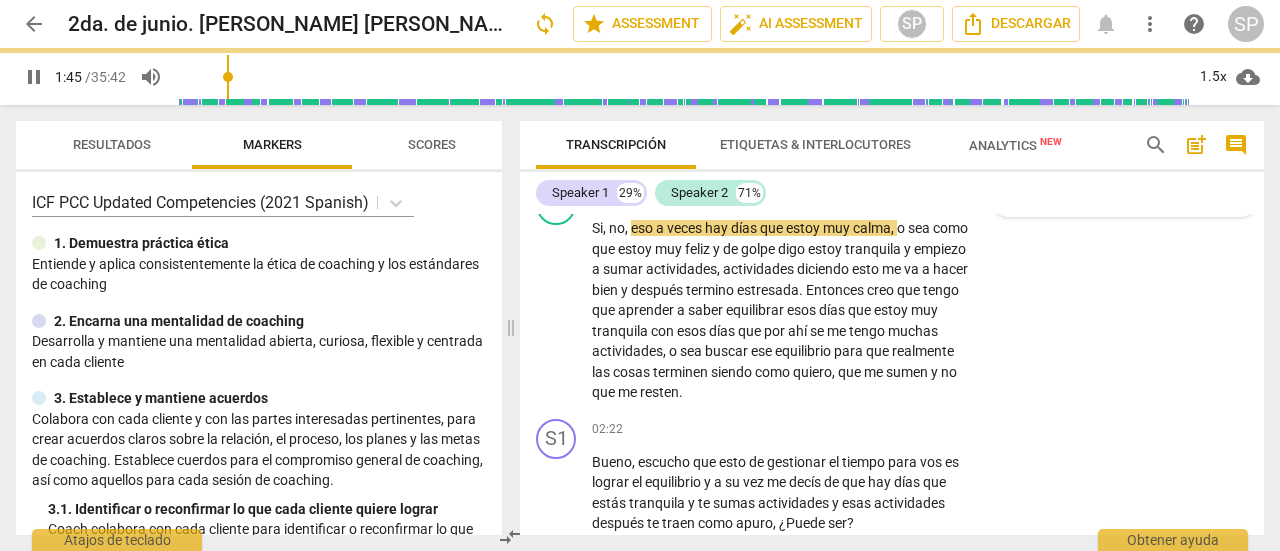 scroll, scrollTop: 840, scrollLeft: 0, axis: vertical 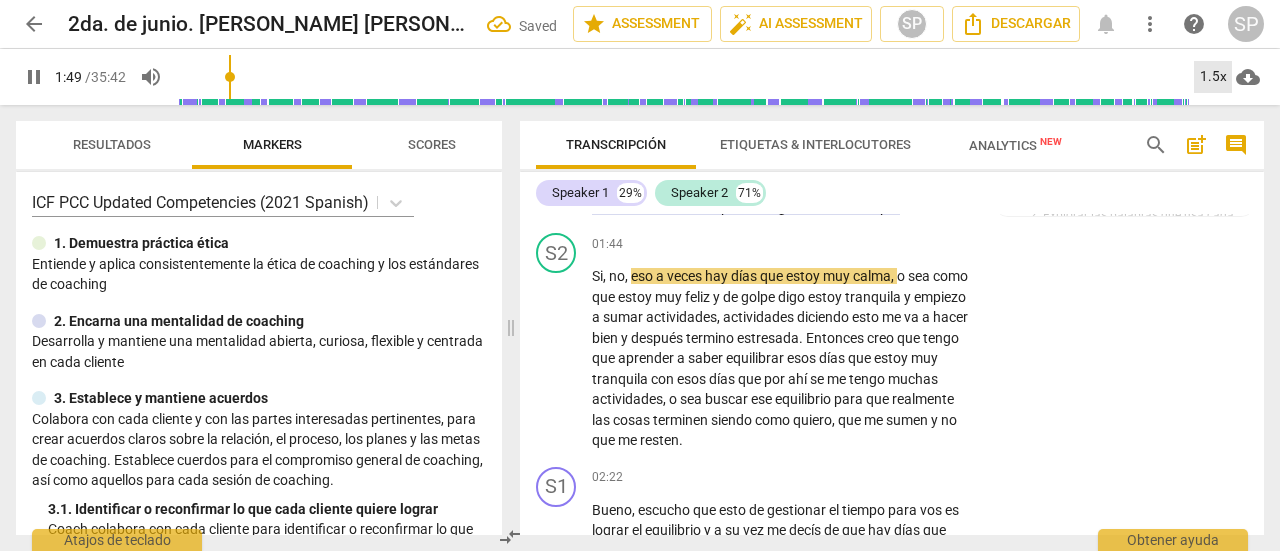 click on "1.5x" at bounding box center [1213, 77] 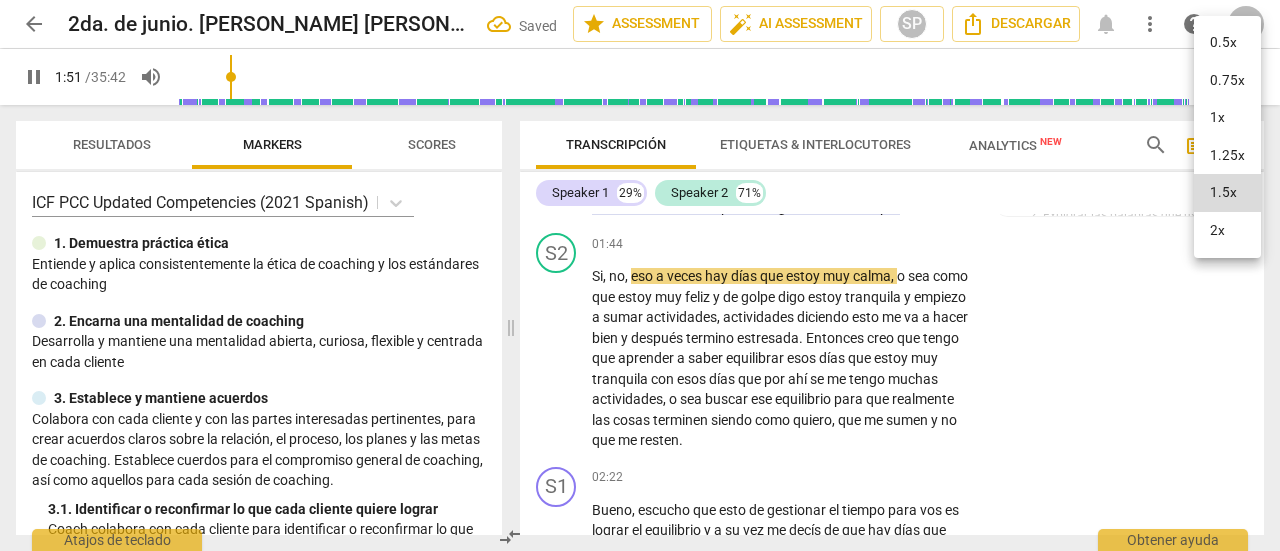 drag, startPoint x: 1226, startPoint y: 227, endPoint x: 1199, endPoint y: 243, distance: 31.38471 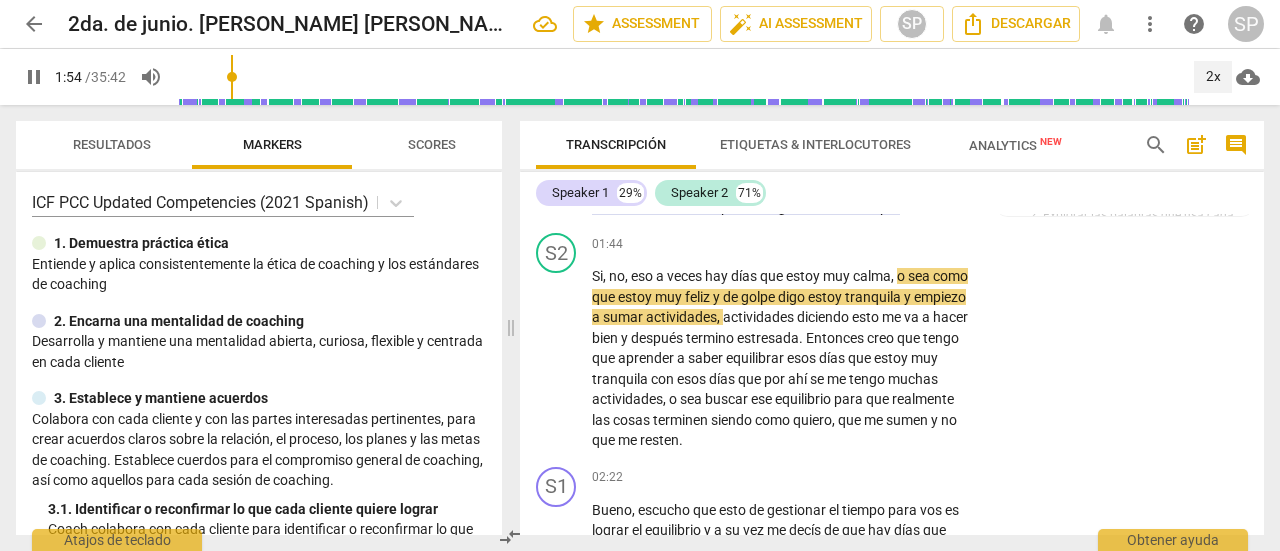 scroll, scrollTop: 940, scrollLeft: 0, axis: vertical 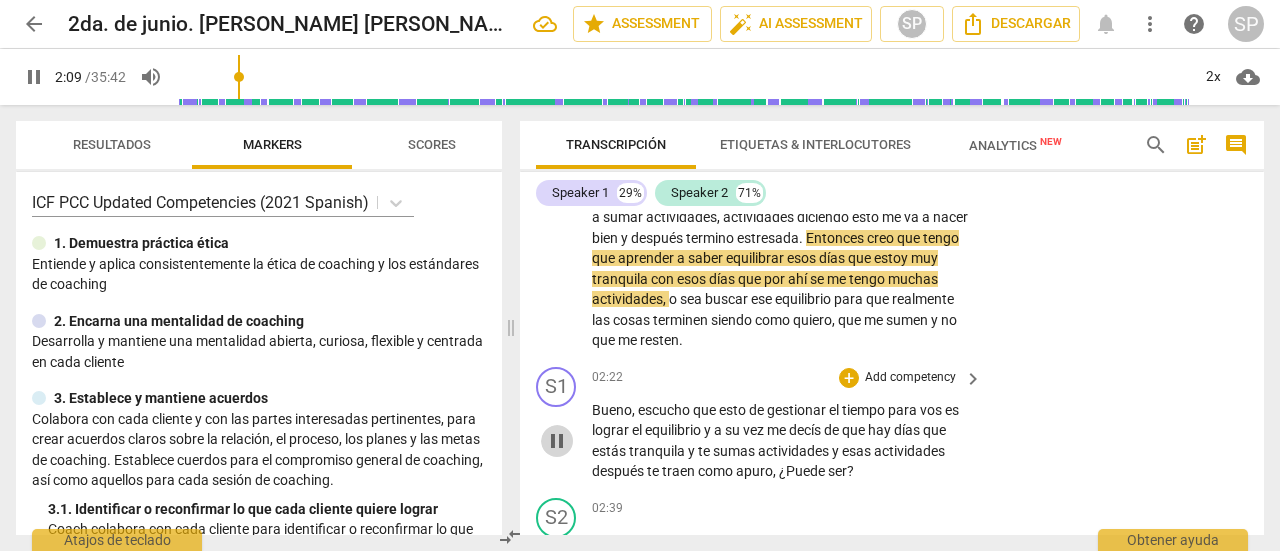 click on "pause" at bounding box center [557, 441] 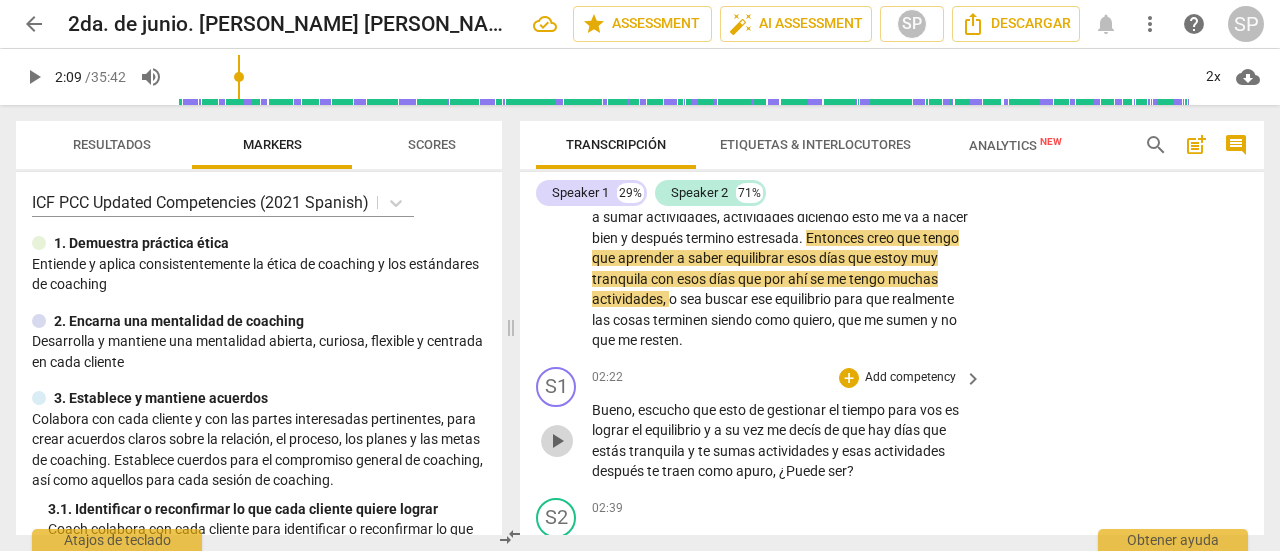 click on "play_arrow" at bounding box center [557, 441] 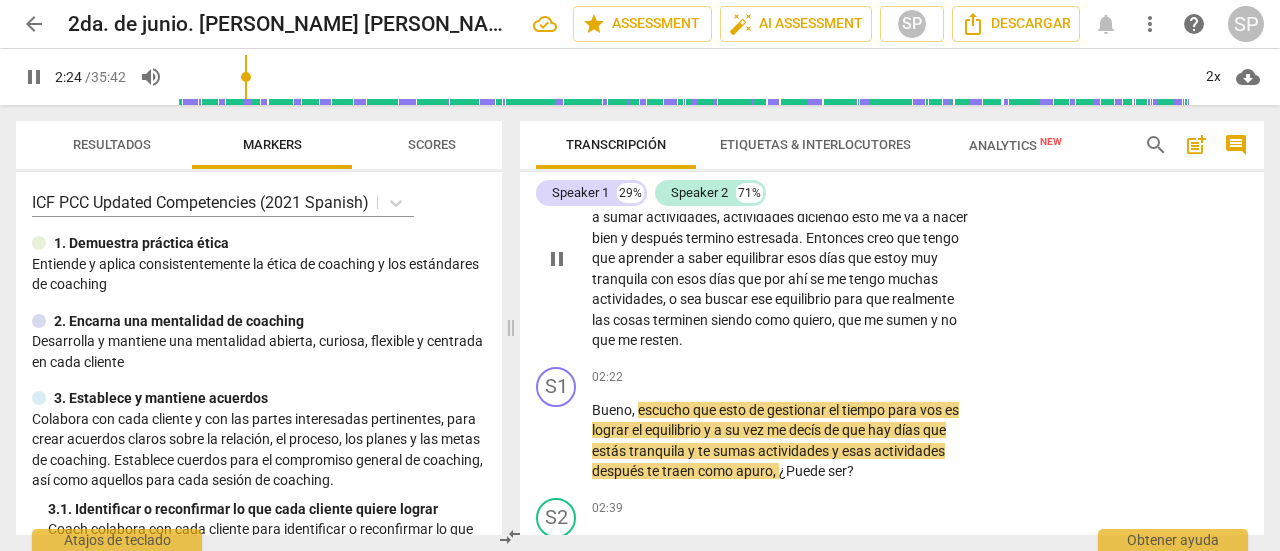 scroll, scrollTop: 1040, scrollLeft: 0, axis: vertical 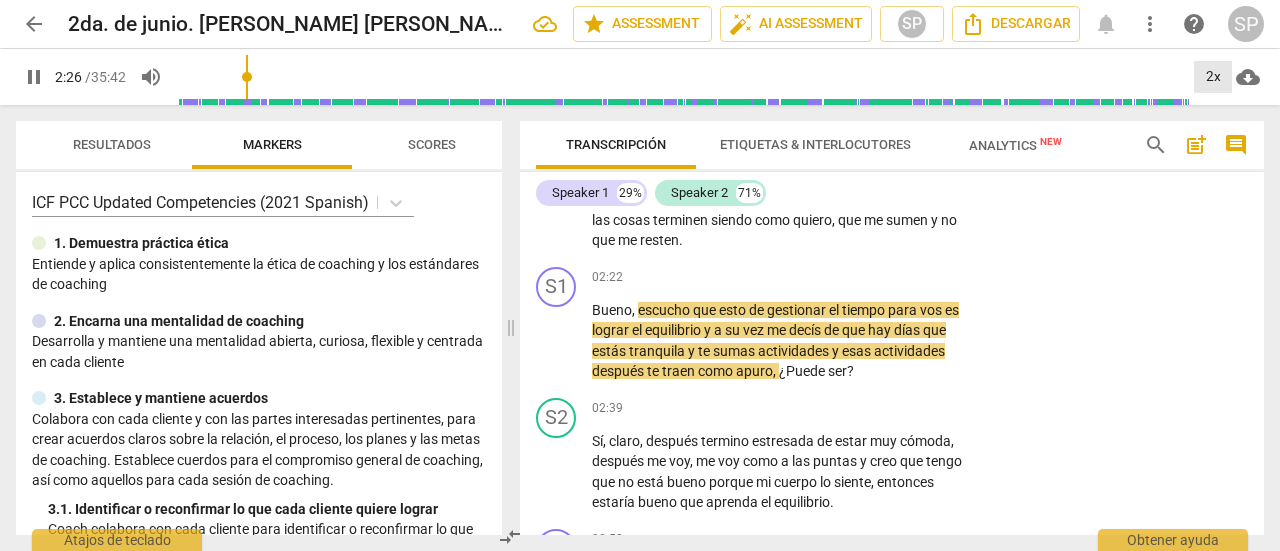 click on "2x" at bounding box center [1213, 77] 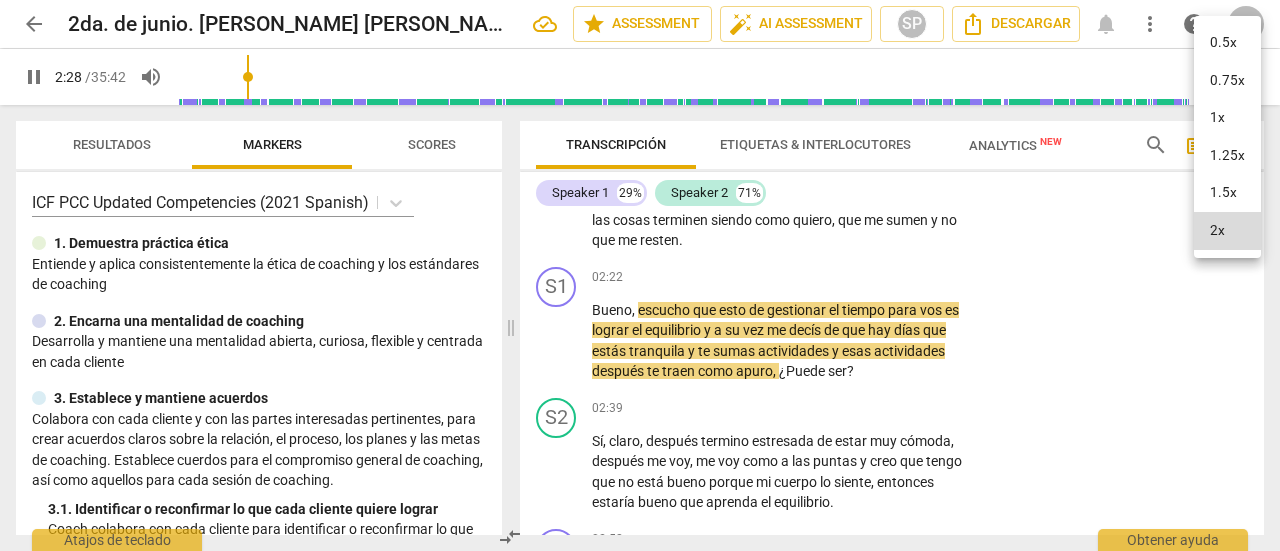 drag, startPoint x: 1218, startPoint y: 191, endPoint x: 1190, endPoint y: 215, distance: 36.878178 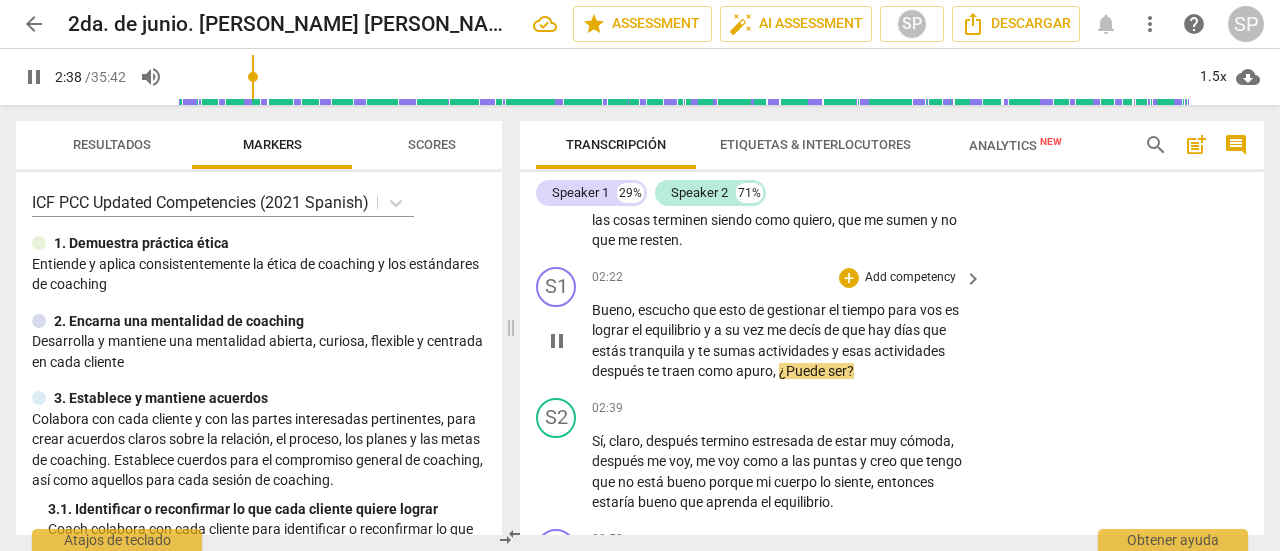 click on "Add competency" at bounding box center (910, 278) 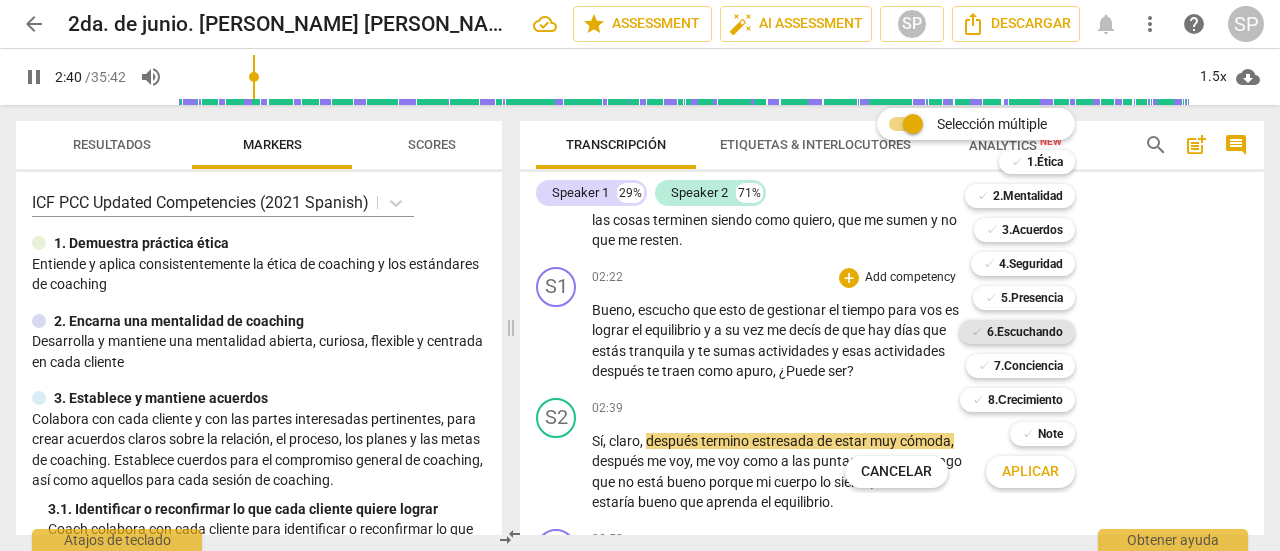 click on "6.Escuchando" at bounding box center (1025, 332) 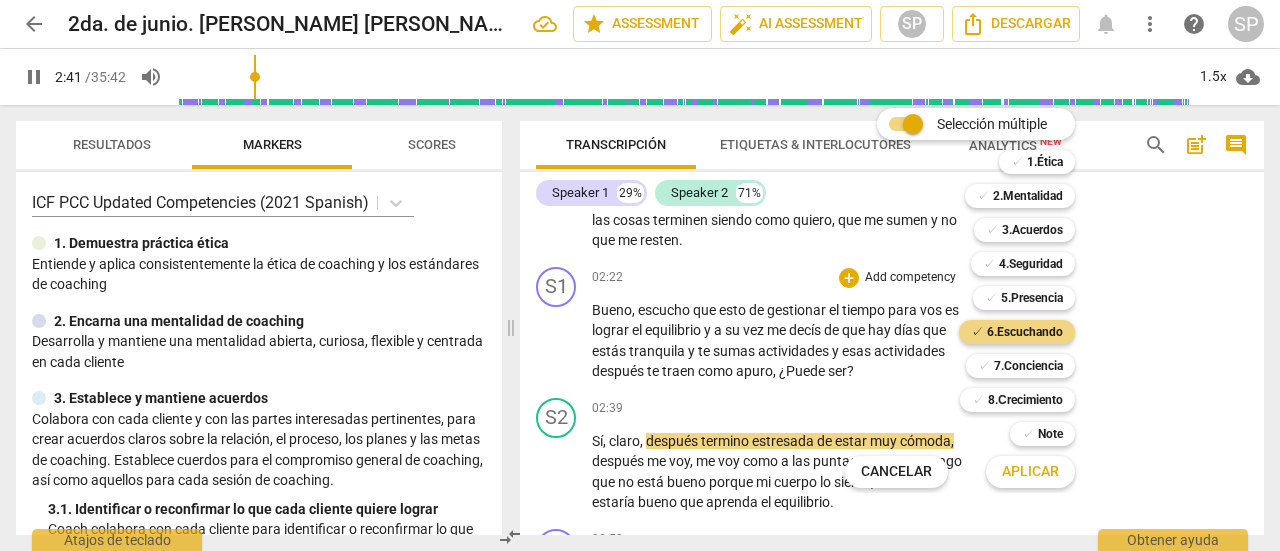 click on "Aplicar" at bounding box center [1030, 472] 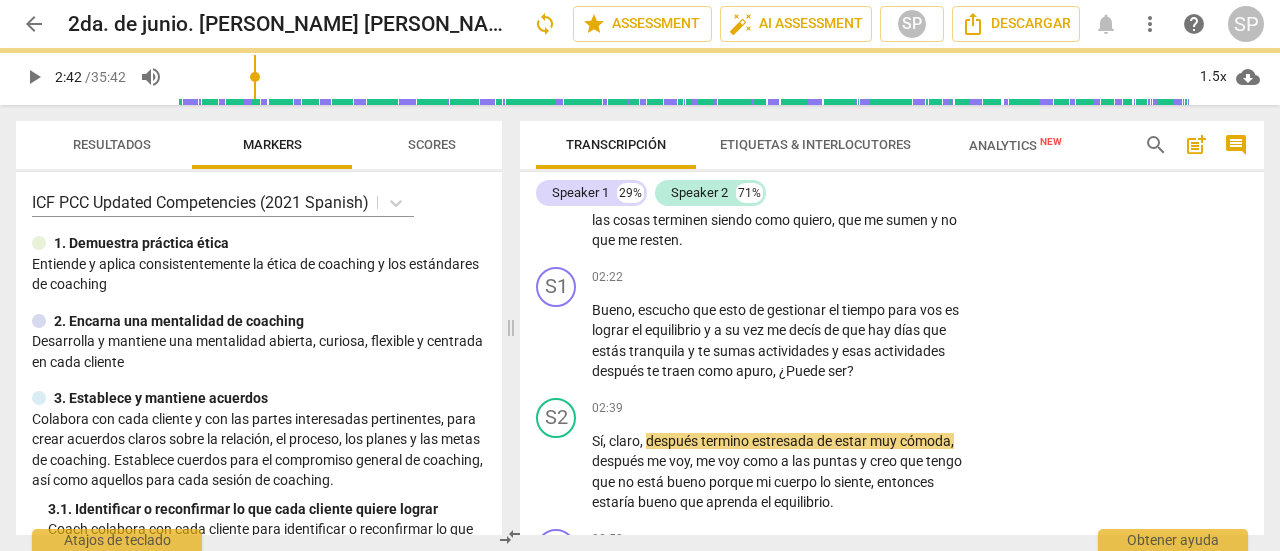 type on "163" 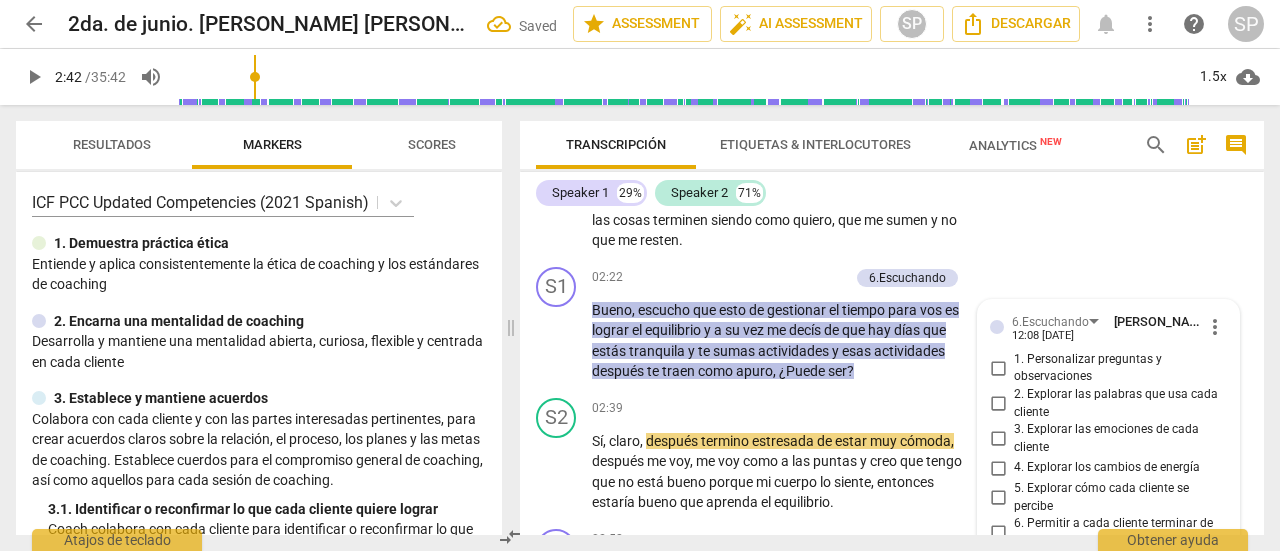 scroll, scrollTop: 1304, scrollLeft: 0, axis: vertical 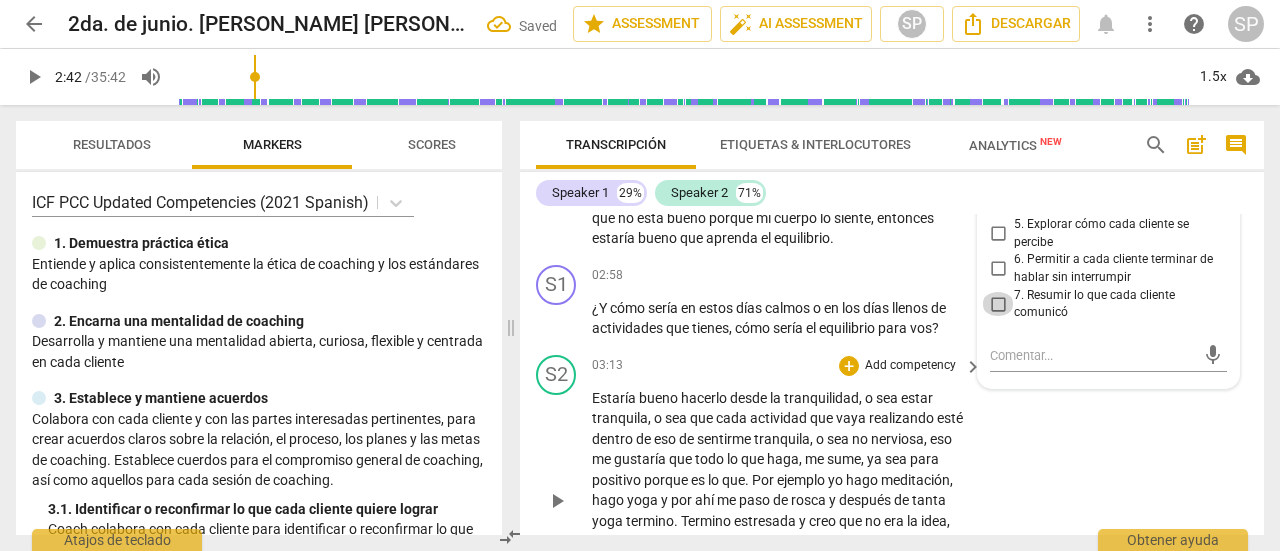 drag, startPoint x: 998, startPoint y: 319, endPoint x: 1059, endPoint y: 409, distance: 108.72442 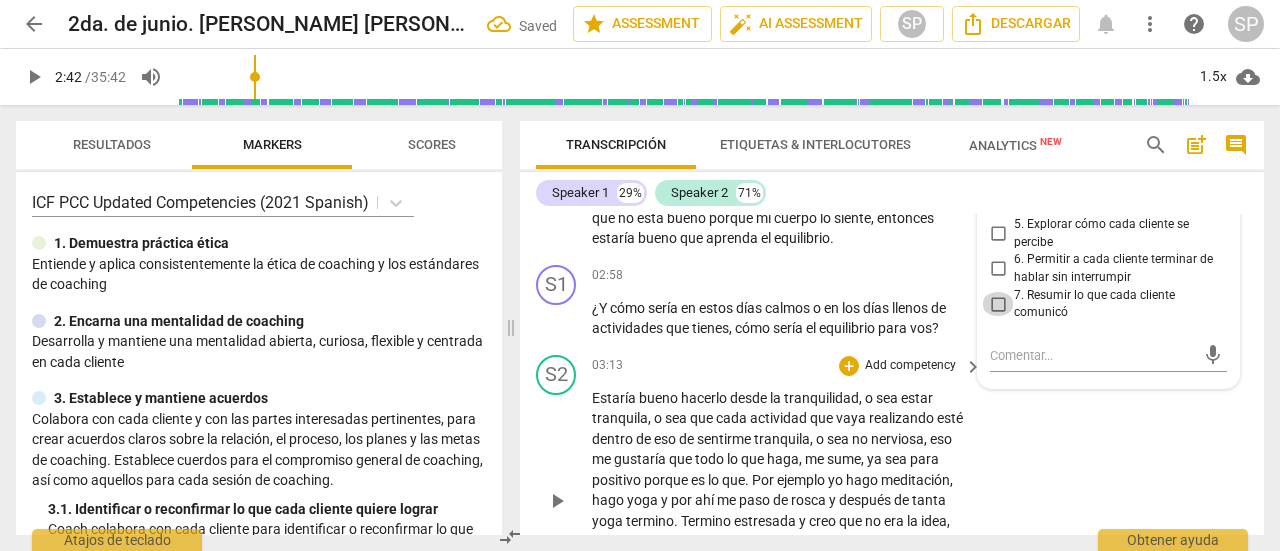 click on "7. Resumir lo que cada cliente comunicó" at bounding box center (998, 304) 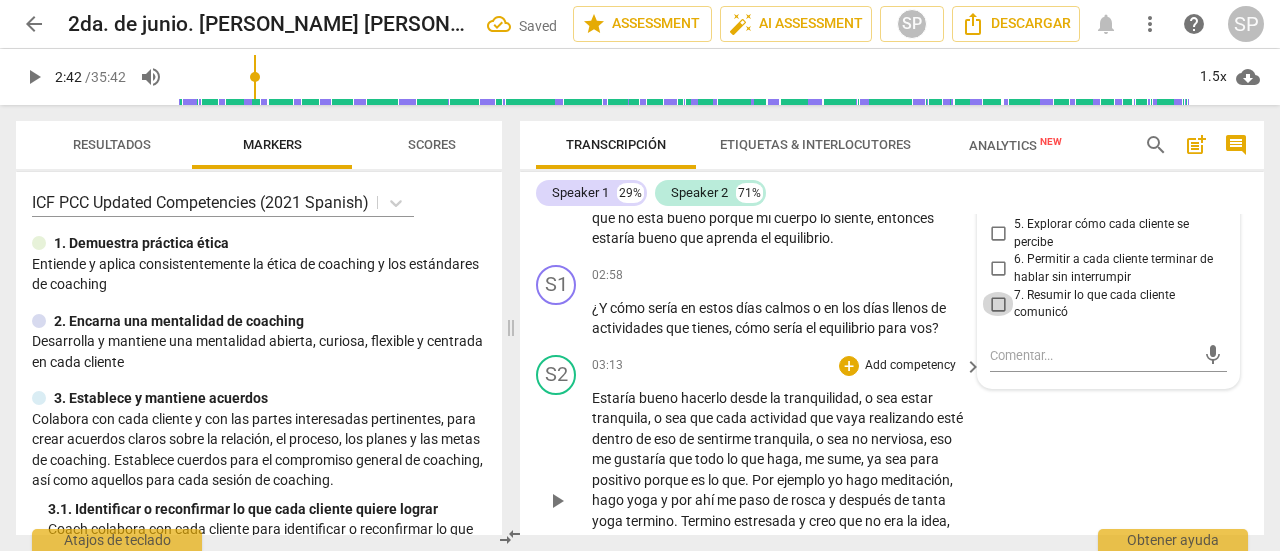 checkbox on "true" 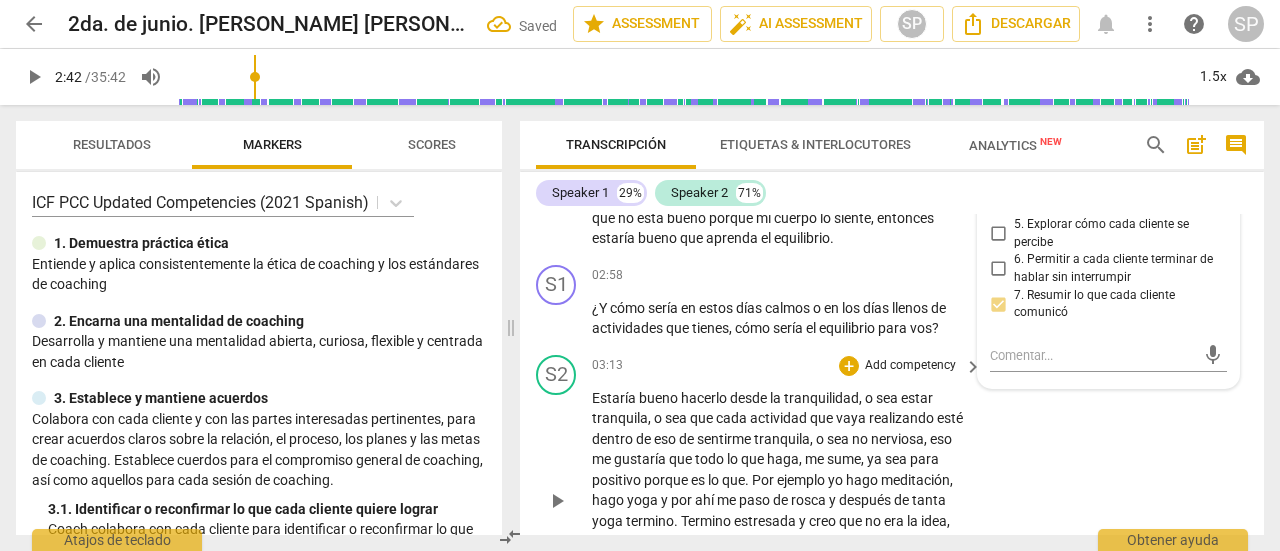 click on "S2 play_arrow pause 03:13 + Add competency keyboard_arrow_right Estaría   bueno   hacerlo   desde   la   tranquilidad ,   o   sea   estar   tranquila ,   o   sea   que   cada   actividad   que   vaya   realizando   esté   dentro   de   eso   de   sentirme   tranquila ,   o   sea   no   nerviosa ,   eso   me   gustaría   que   todo   lo   que   [PERSON_NAME] ,   me   sume ,   ya   sea   para   positivo   porque   es   lo   que .   Por   ejemplo   yo   hago   meditación ,   hago   yoga   y   por   ahí   me   paso   [PERSON_NAME]   y   después   de   tanta   yoga   termino .   [PERSON_NAME]   estresada   y   creo   que   no   era   la   idea ,   pero   porque   por   ahí   voy   a   la   clase   yo   digo   cierto   que   mi   hijo   tengo   que   volver   y   cierto   que   mi   marido   y   que .   Entonces   como .   Y   eso   digamos   ahí   me   pierdo ,   me   pierdo   en   eso   que   tendré   que   terminar   tranquila   y   termino   estresada ,   o   sea   que ." at bounding box center [892, 484] 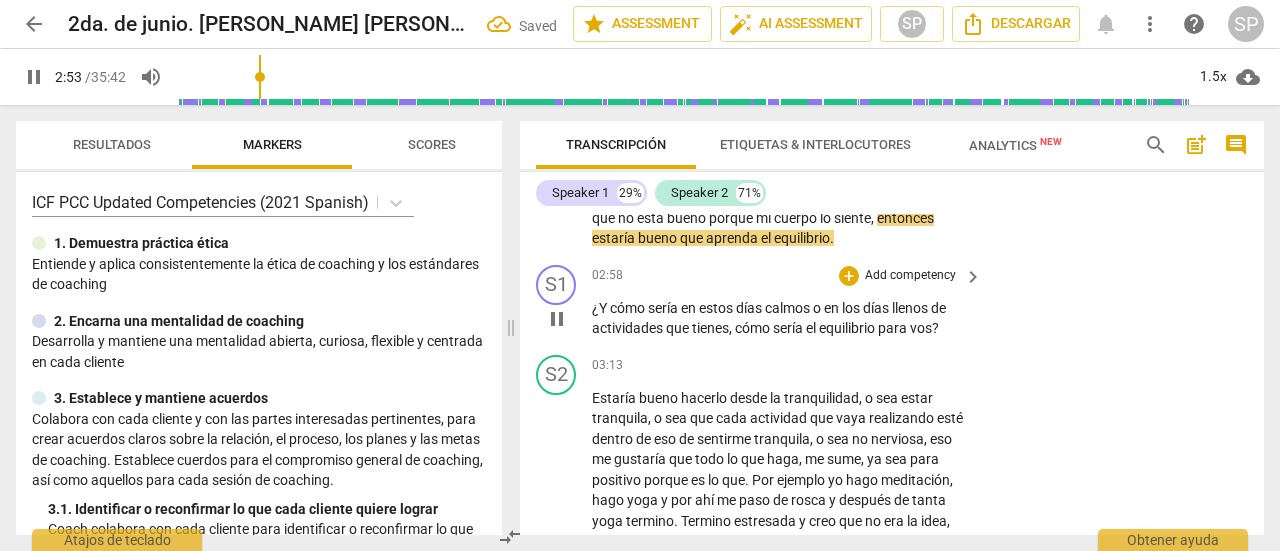 click on "Add competency" at bounding box center (910, 276) 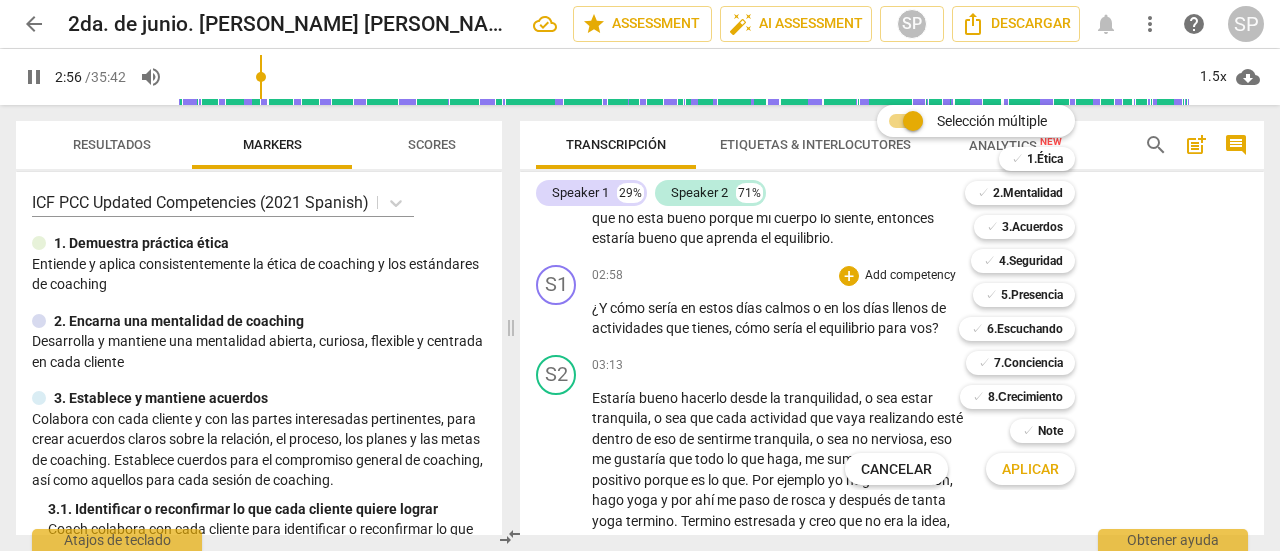 drag, startPoint x: 1028, startPoint y: 329, endPoint x: 1055, endPoint y: 383, distance: 60.373837 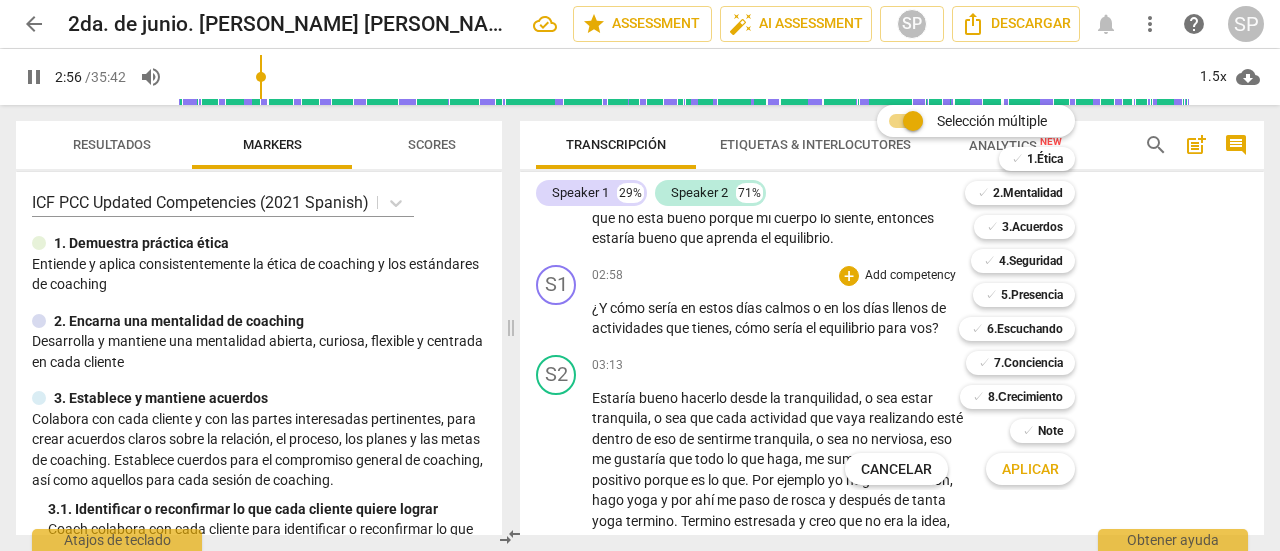 click on "6.Escuchando" at bounding box center (1025, 329) 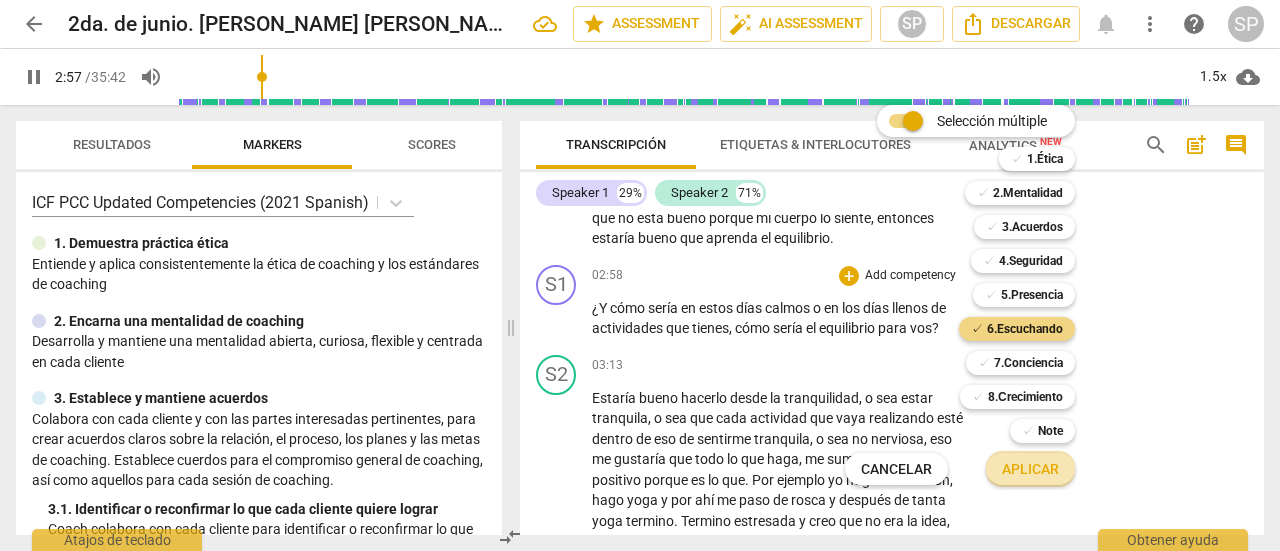 click on "Aplicar" at bounding box center (1030, 470) 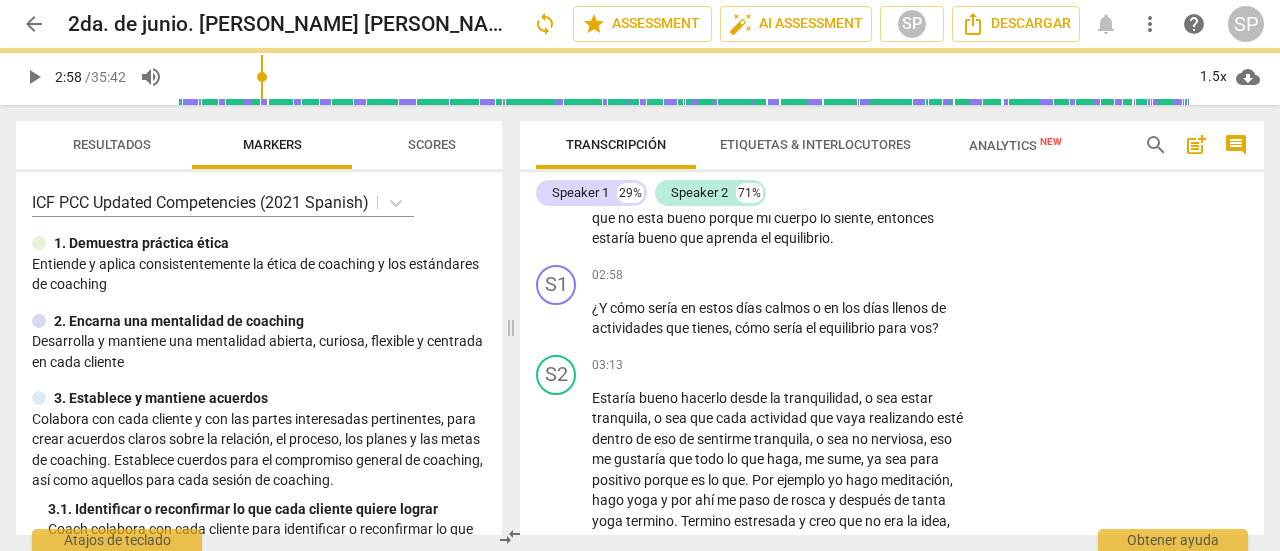 type on "178" 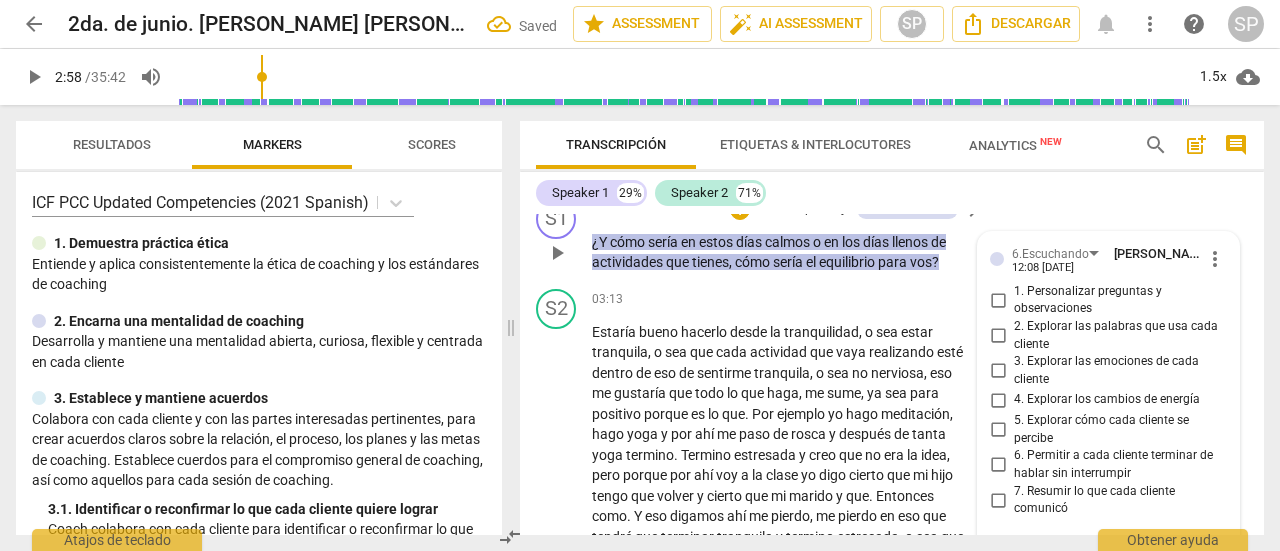 scroll, scrollTop: 1366, scrollLeft: 0, axis: vertical 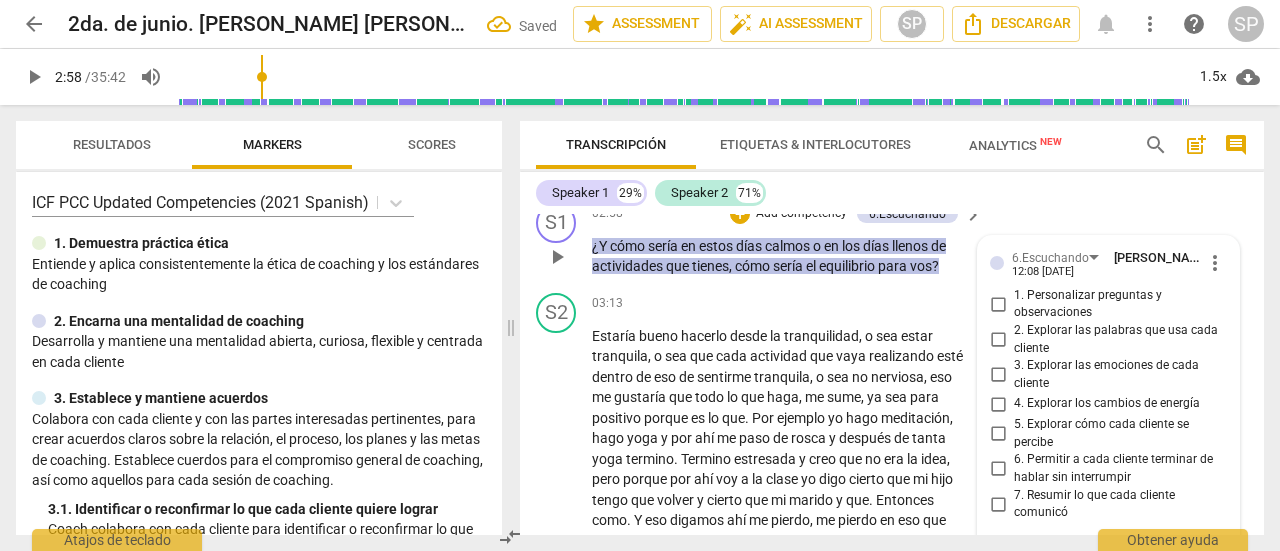 click on "2. Explorar las palabras que usa cada cliente" at bounding box center (998, 340) 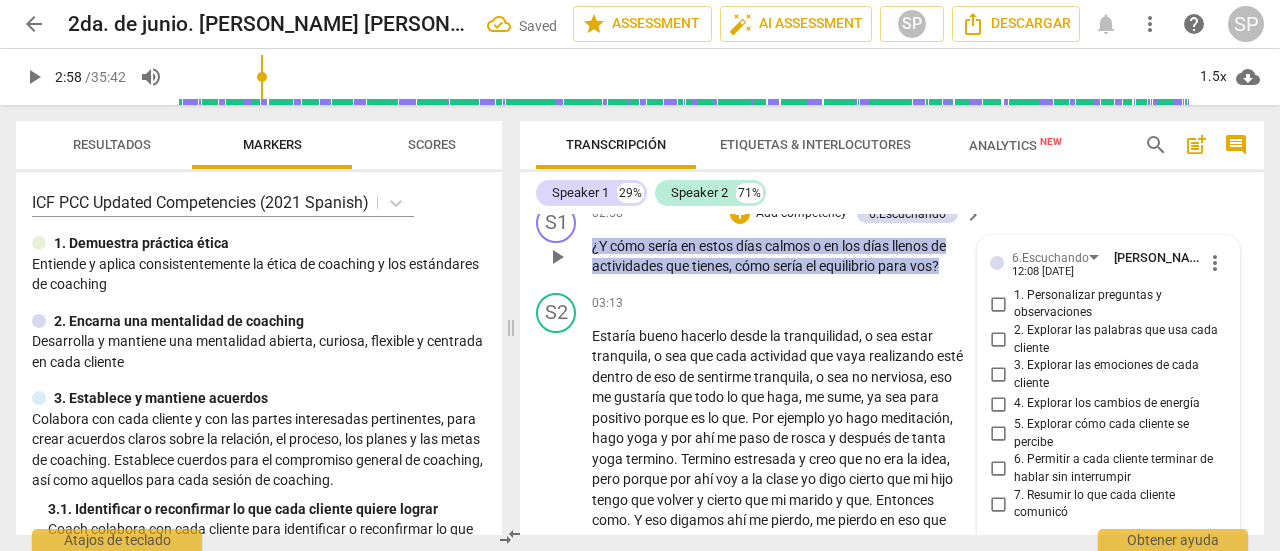 checkbox on "true" 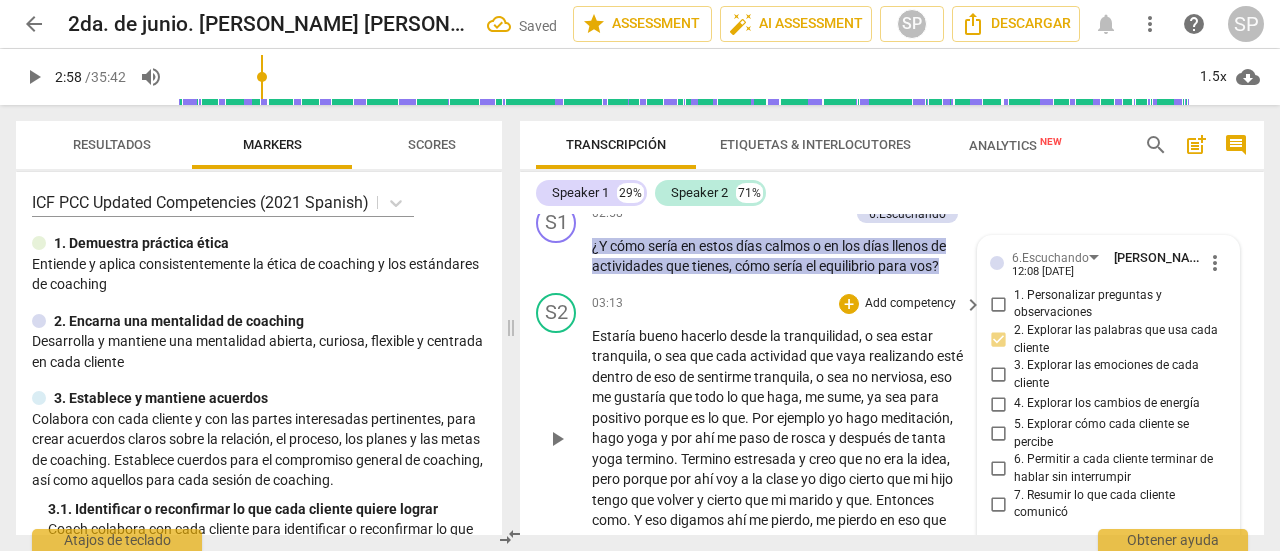 click on "S2 play_arrow pause" at bounding box center (564, 422) 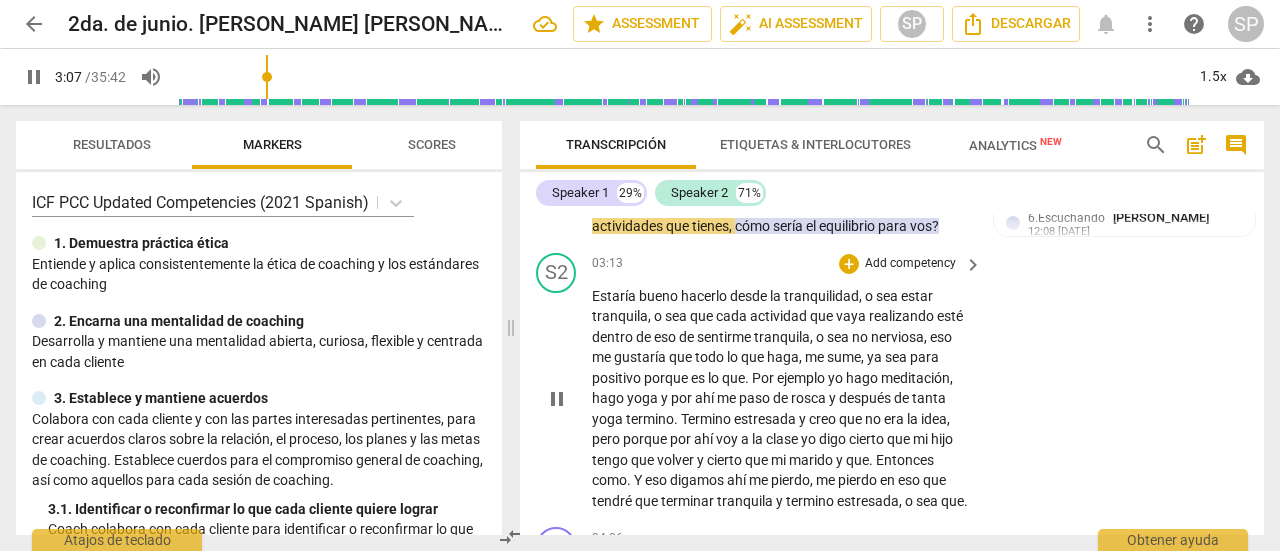 scroll, scrollTop: 1466, scrollLeft: 0, axis: vertical 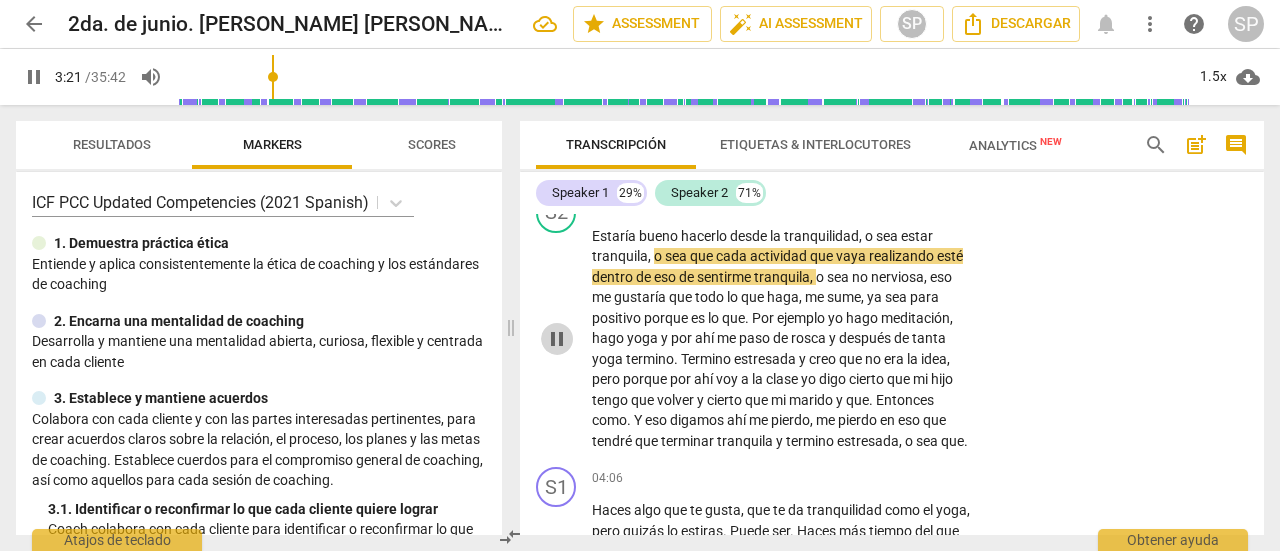 click on "pause" at bounding box center (557, 339) 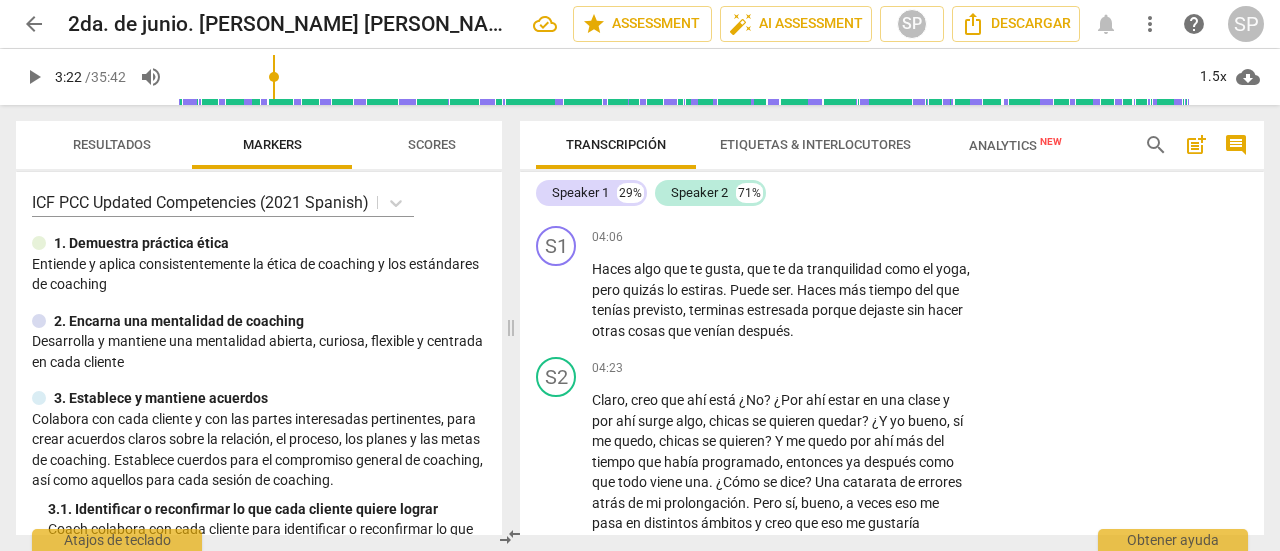 scroll, scrollTop: 1766, scrollLeft: 0, axis: vertical 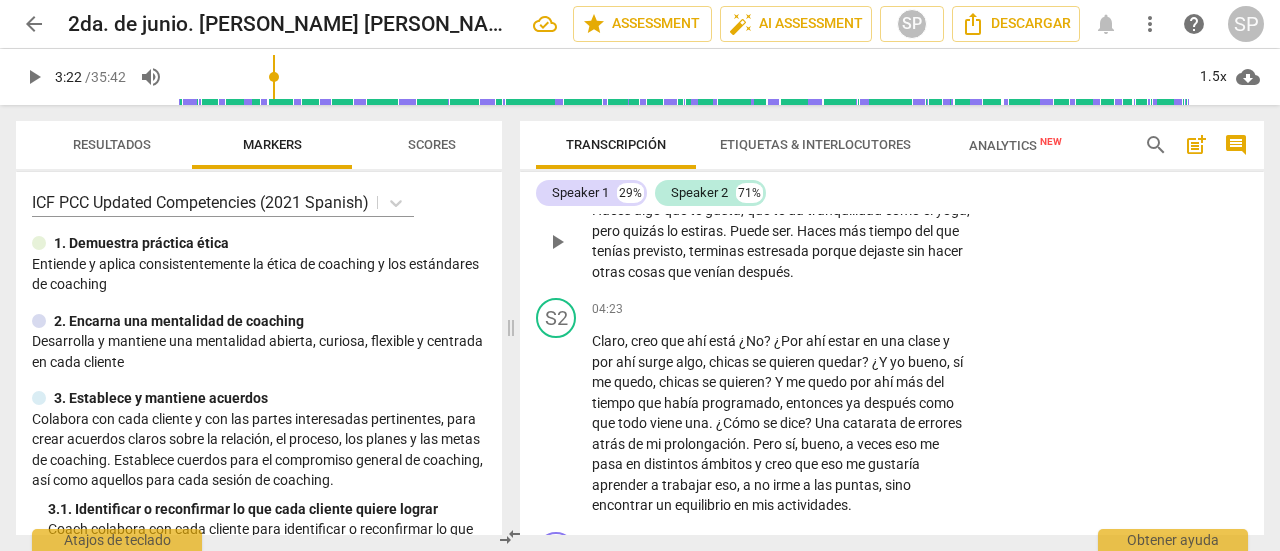click on "play_arrow" at bounding box center (557, 242) 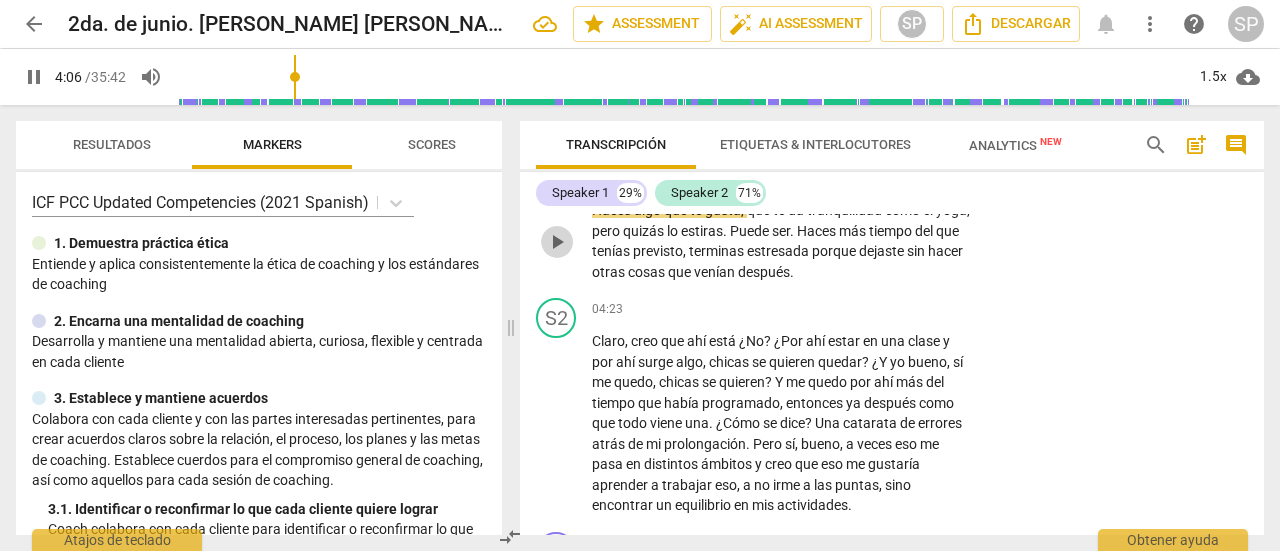 click on "play_arrow" at bounding box center (557, 242) 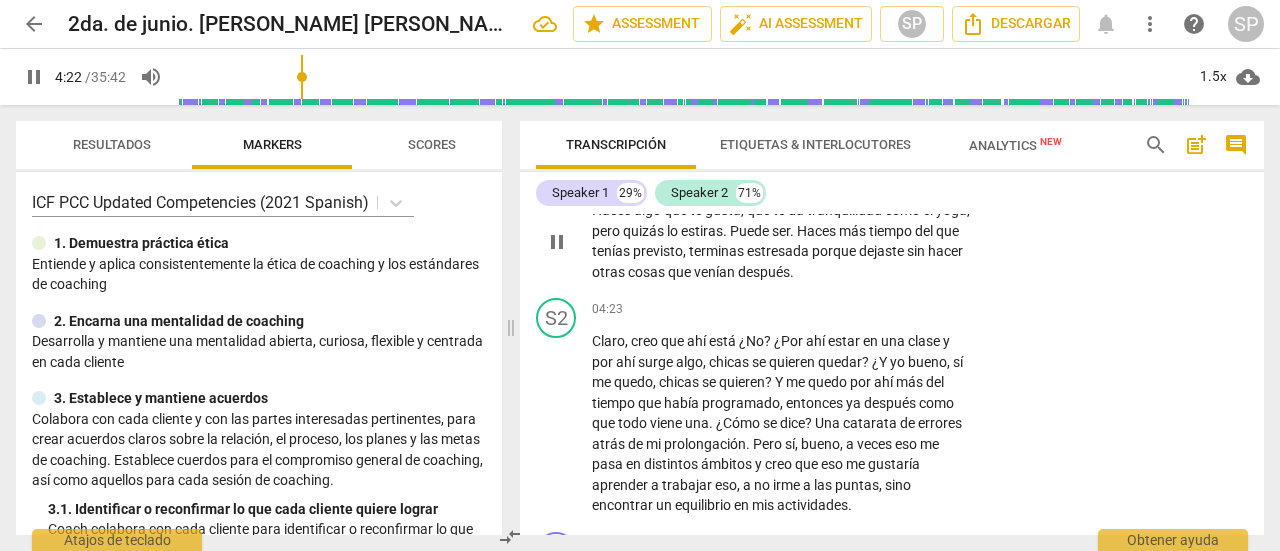 click on "Add competency" at bounding box center [910, 179] 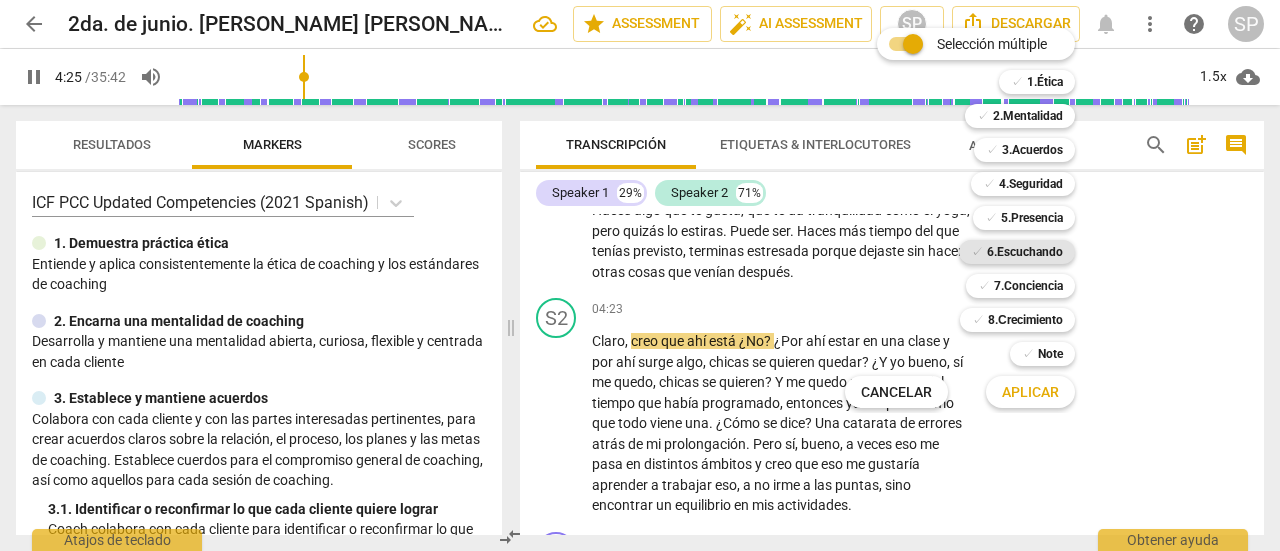 click on "6.Escuchando" at bounding box center [1025, 252] 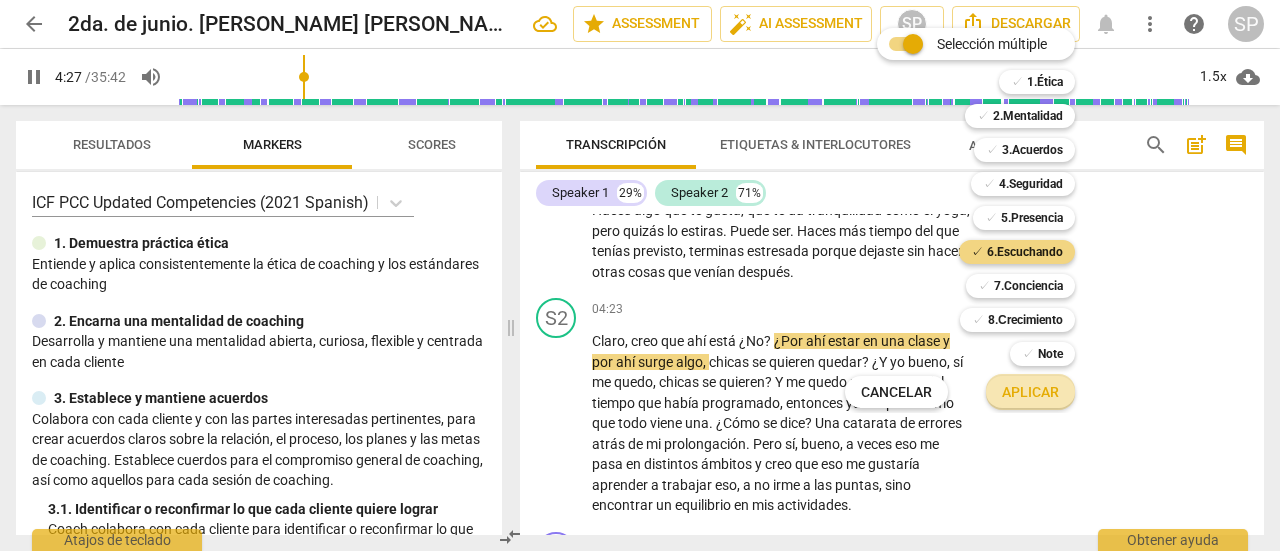 click on "Aplicar" at bounding box center [1030, 393] 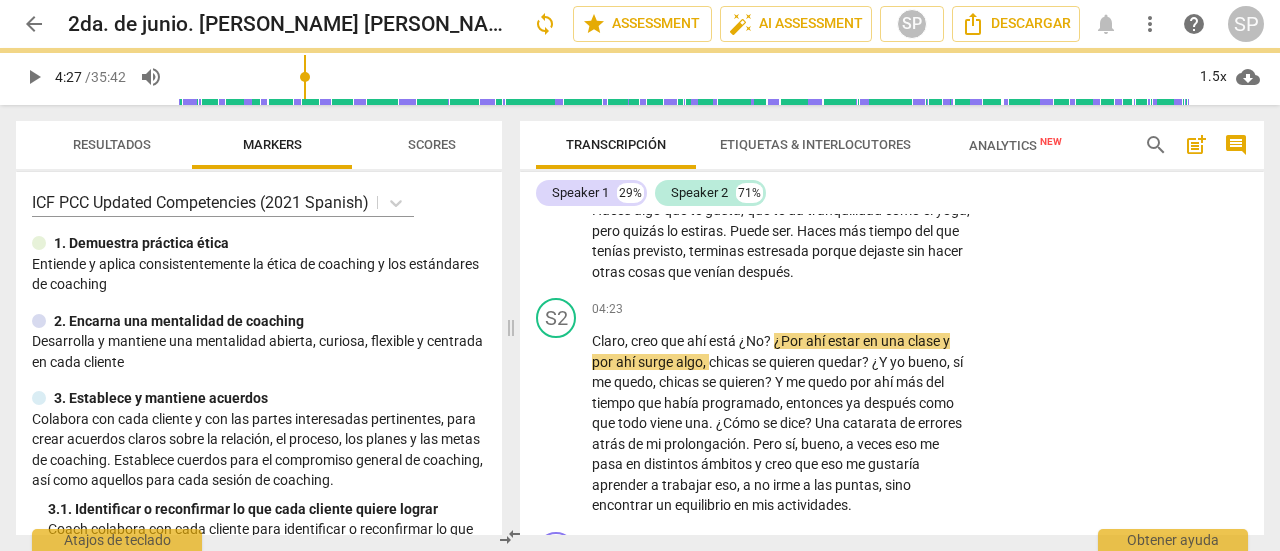 type on "268" 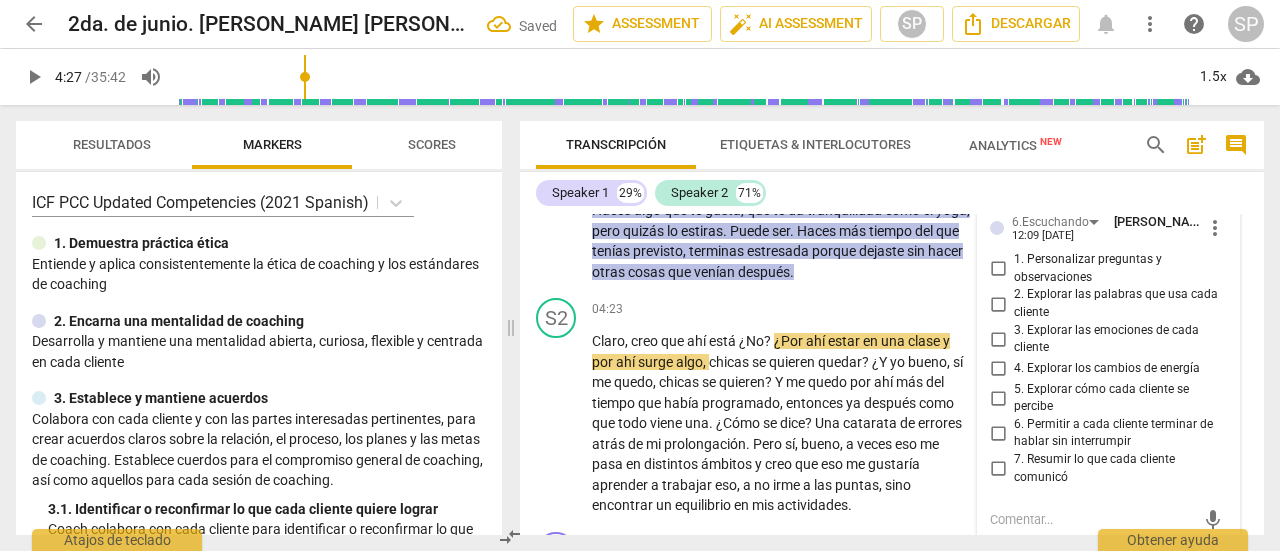 scroll, scrollTop: 1951, scrollLeft: 0, axis: vertical 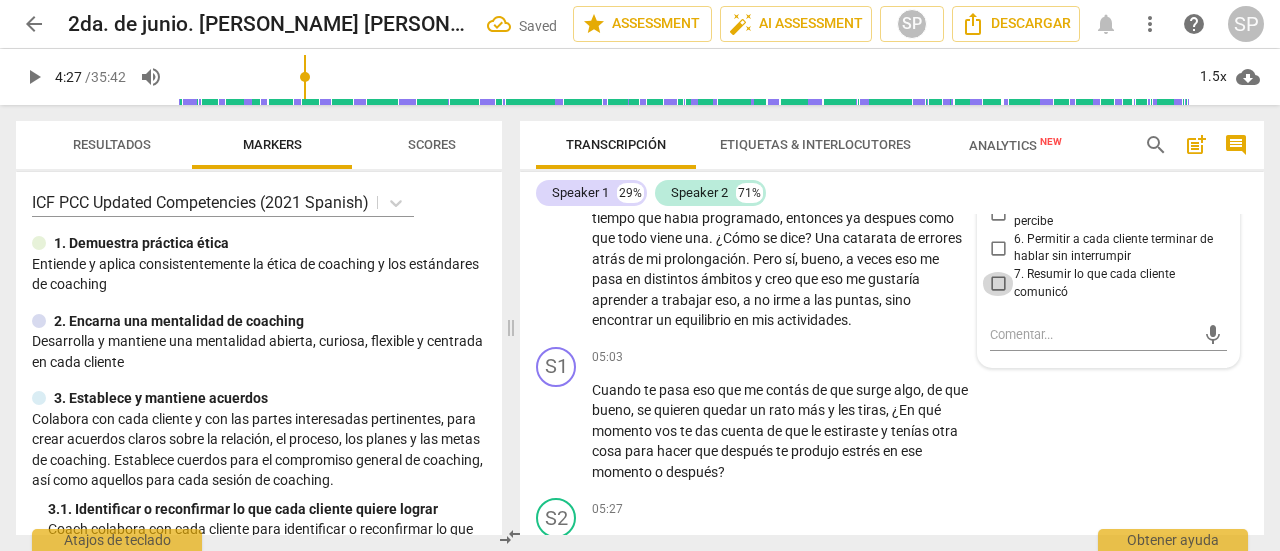 drag, startPoint x: 990, startPoint y: 325, endPoint x: 1012, endPoint y: 397, distance: 75.28612 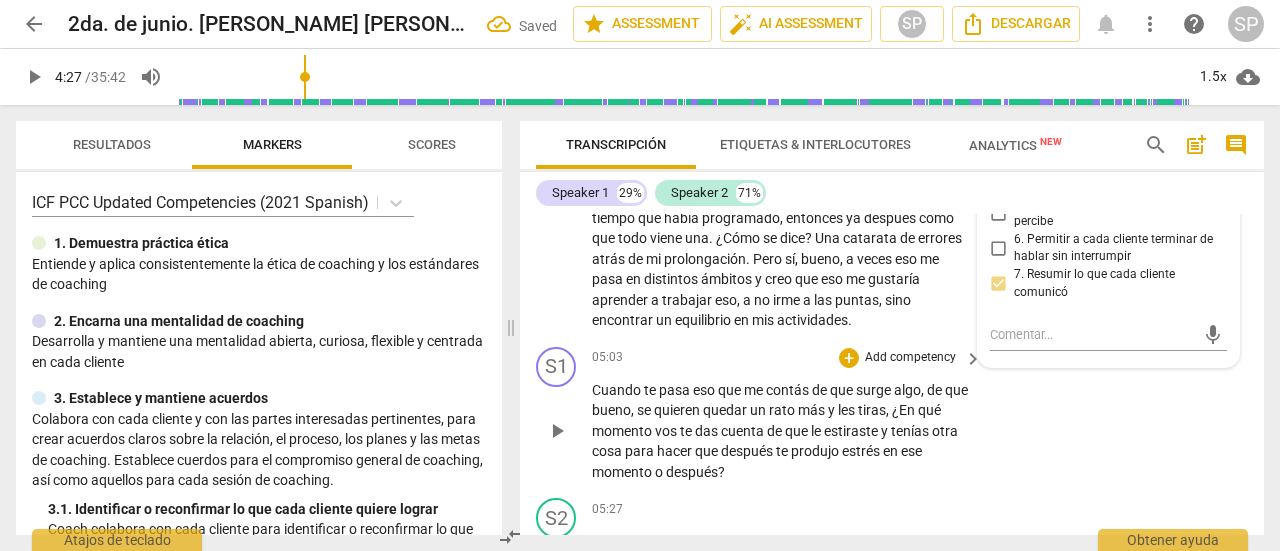 click on "S1 play_arrow pause 05:03 + Add competency keyboard_arrow_right Cuando   te   pasa   eso   que   me   contás   de   que   surge   algo ,   de   que   bueno ,   se   quieren   quedar   un   rato   más   y   [PERSON_NAME] ,   ¿En   qué   momento   vos   [PERSON_NAME]   cuenta   de   que   le   estiraste   y   tenías   otra   cosa   para   hacer   que   después   te   produjo   estrés   en   ese   momento   o   después ?" at bounding box center (892, 415) 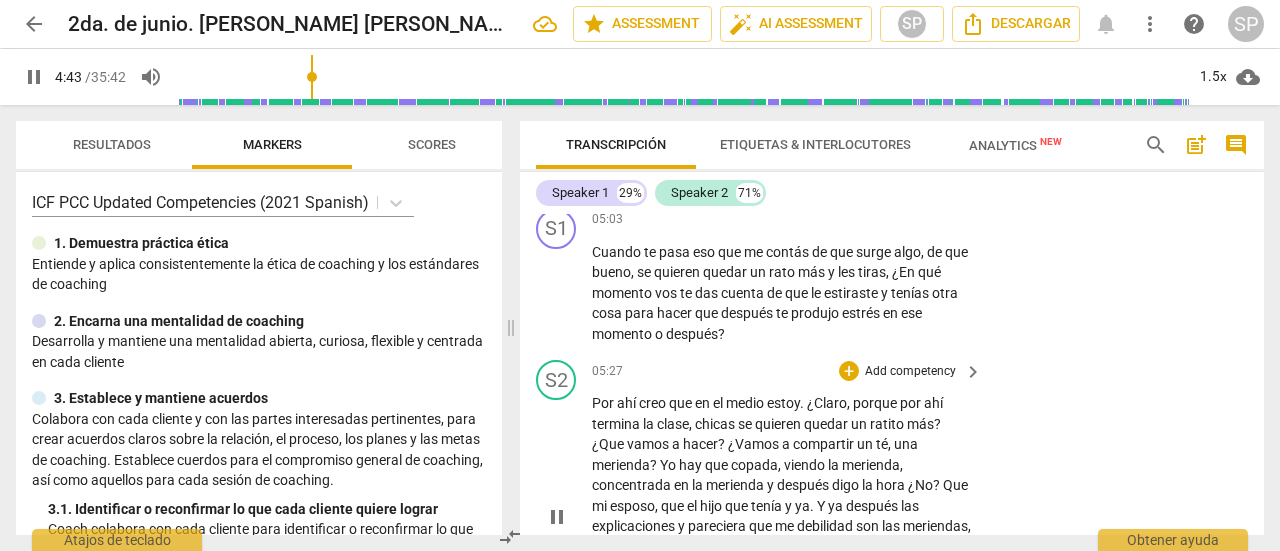 scroll, scrollTop: 2151, scrollLeft: 0, axis: vertical 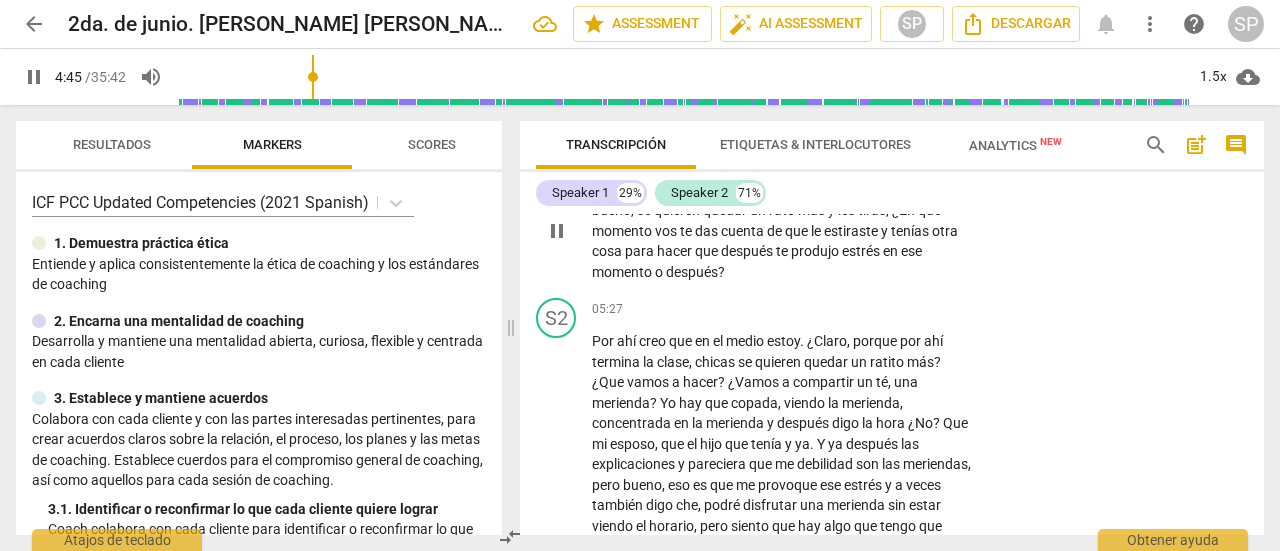 click on "pause" at bounding box center (557, 231) 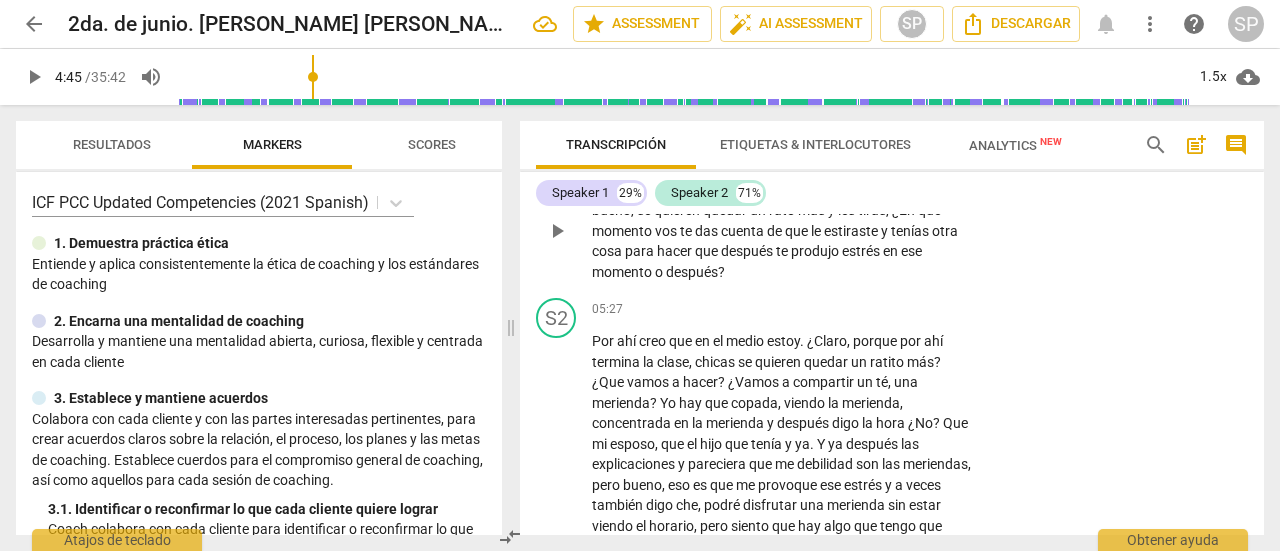 click on "play_arrow" at bounding box center [557, 231] 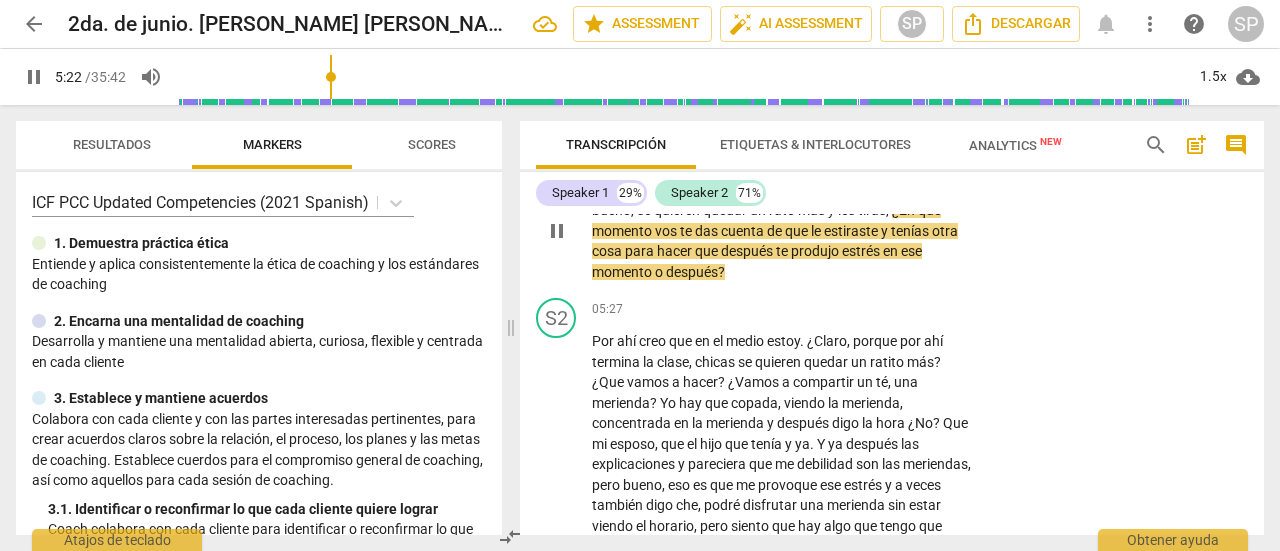 scroll, scrollTop: 2051, scrollLeft: 0, axis: vertical 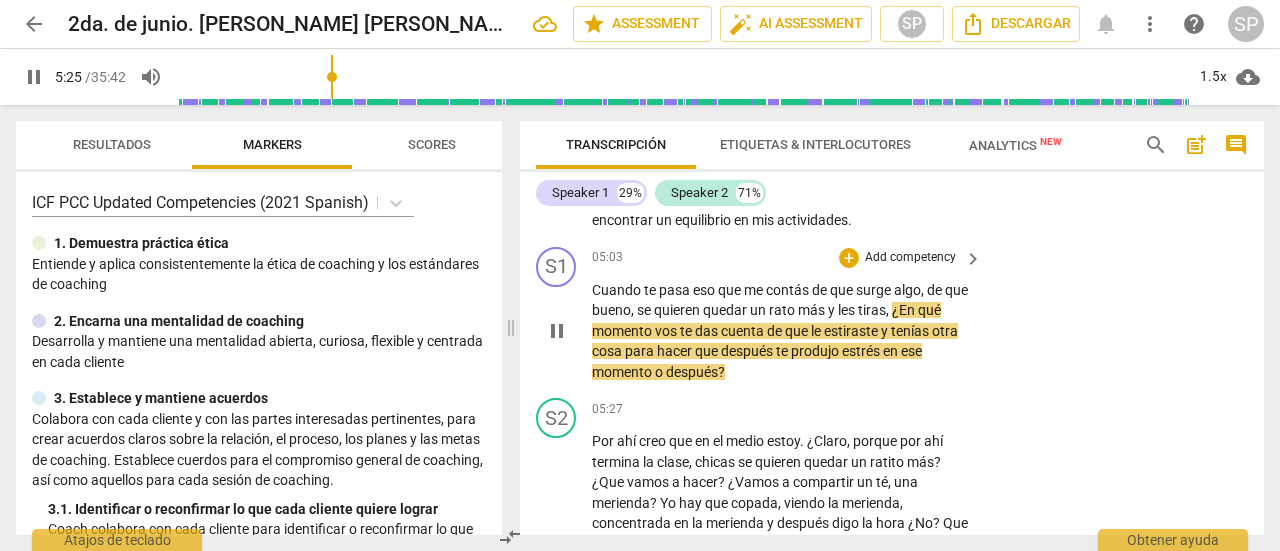 click on "Add competency" at bounding box center [910, 258] 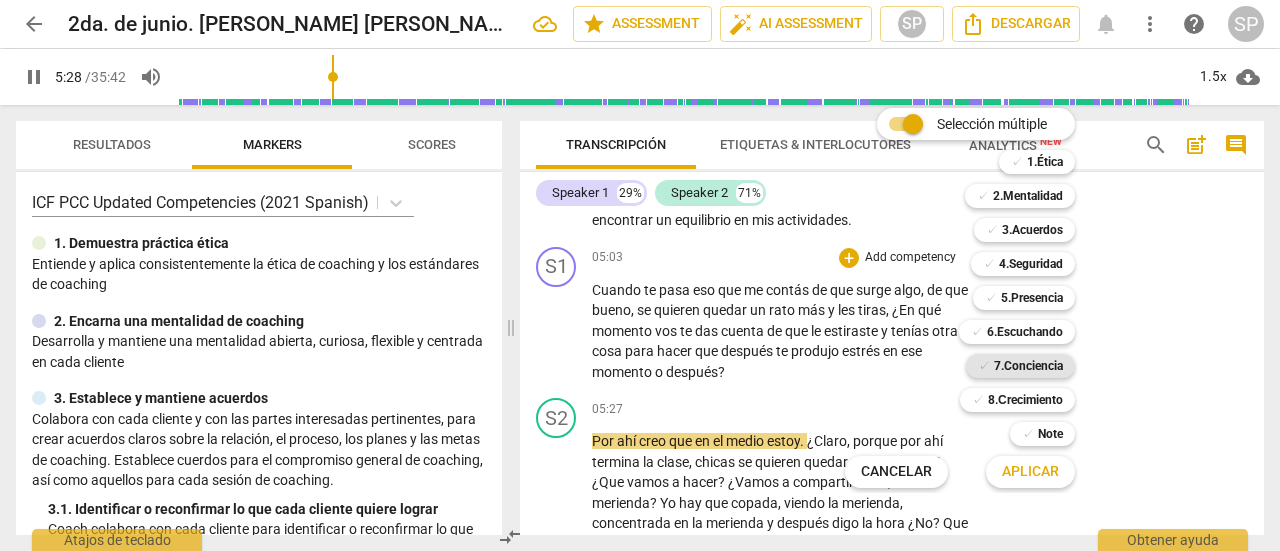 click on "7.Conciencia" at bounding box center (1028, 366) 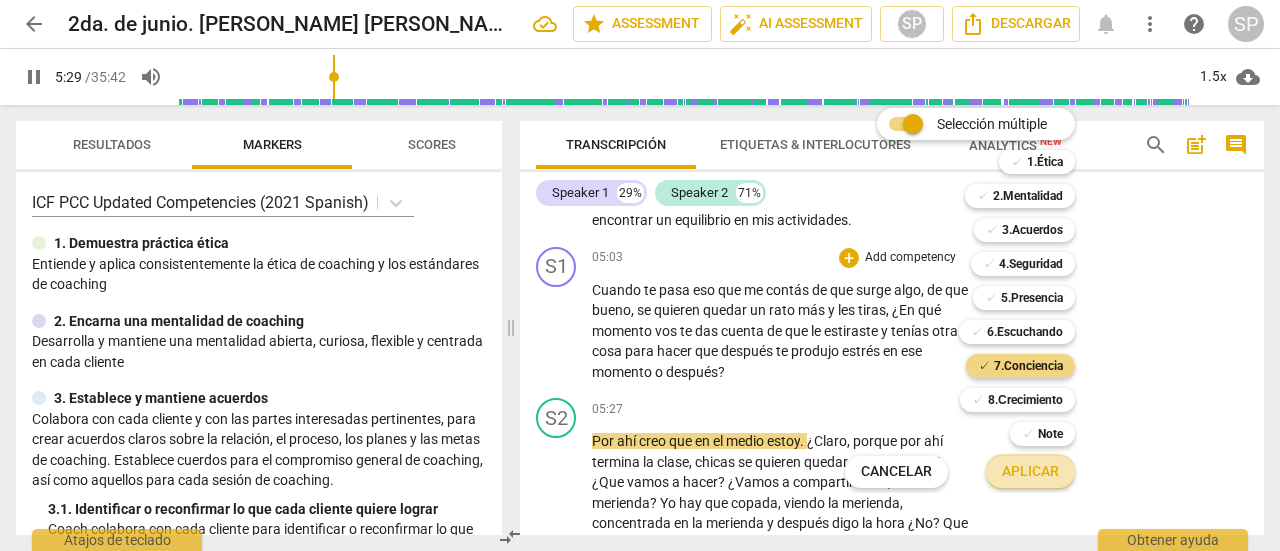 click on "Aplicar" at bounding box center (1030, 472) 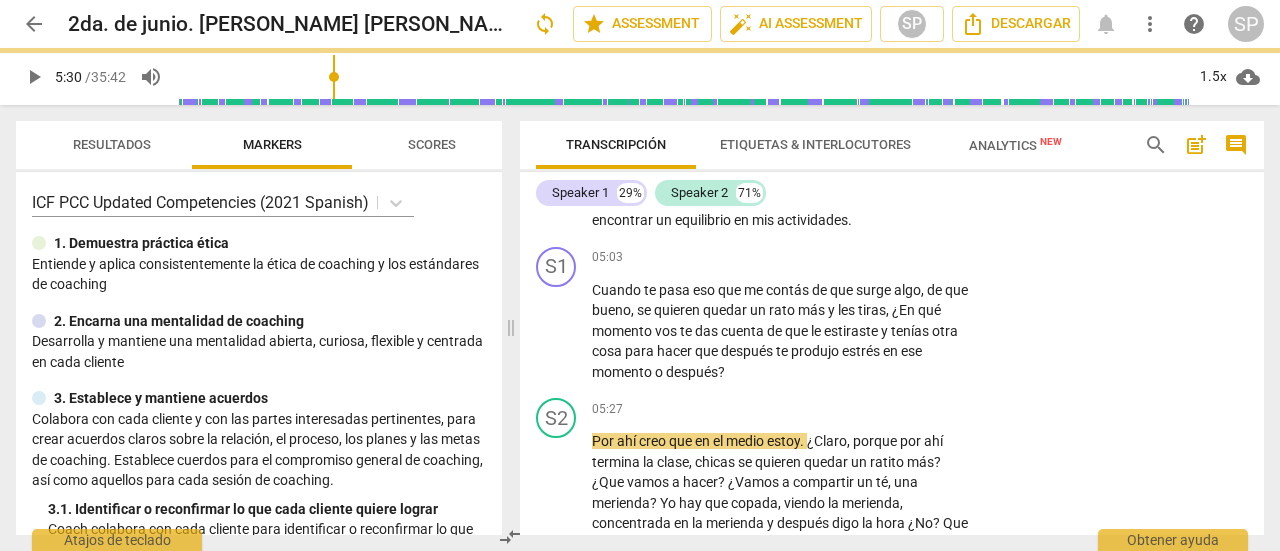 type on "330" 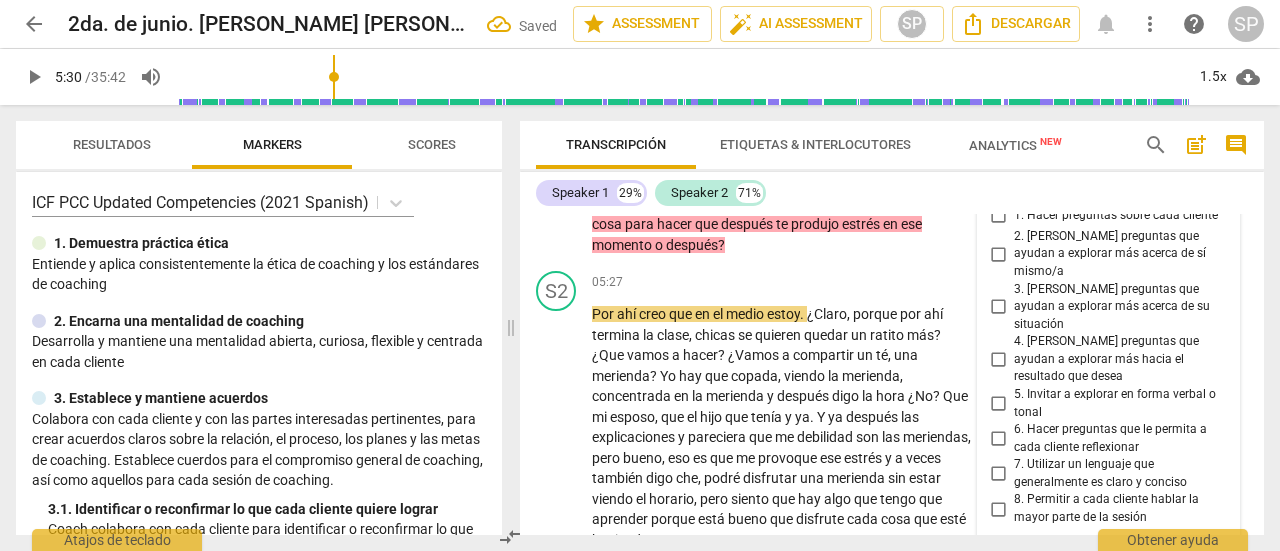 scroll, scrollTop: 2168, scrollLeft: 0, axis: vertical 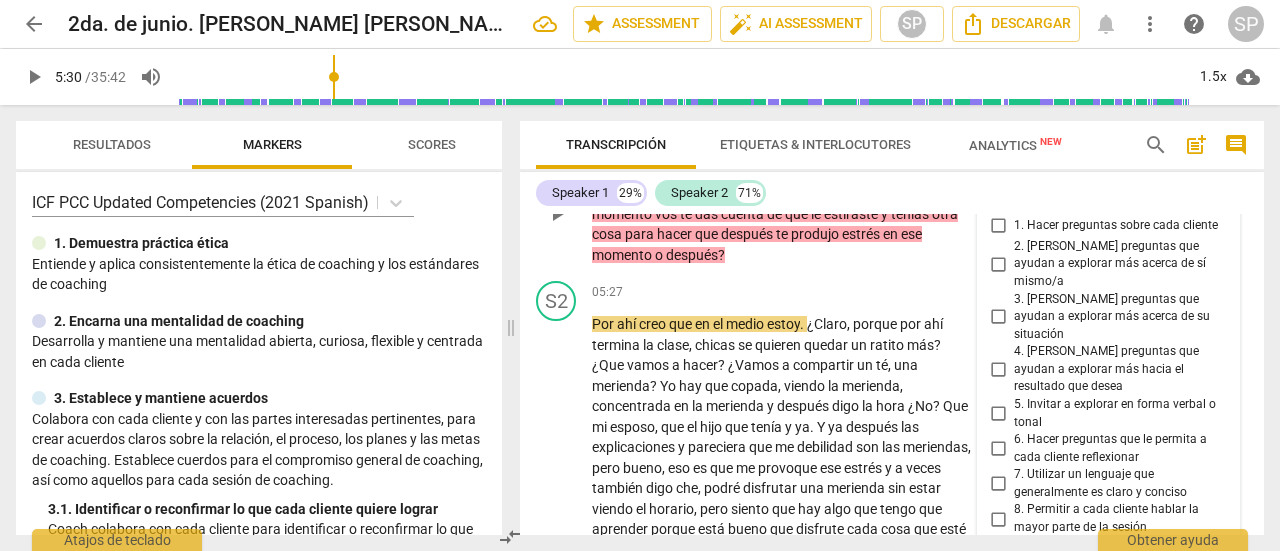 click on "2. [PERSON_NAME] preguntas que ayudan a explorar más acerca de sí mismo/a" at bounding box center (998, 264) 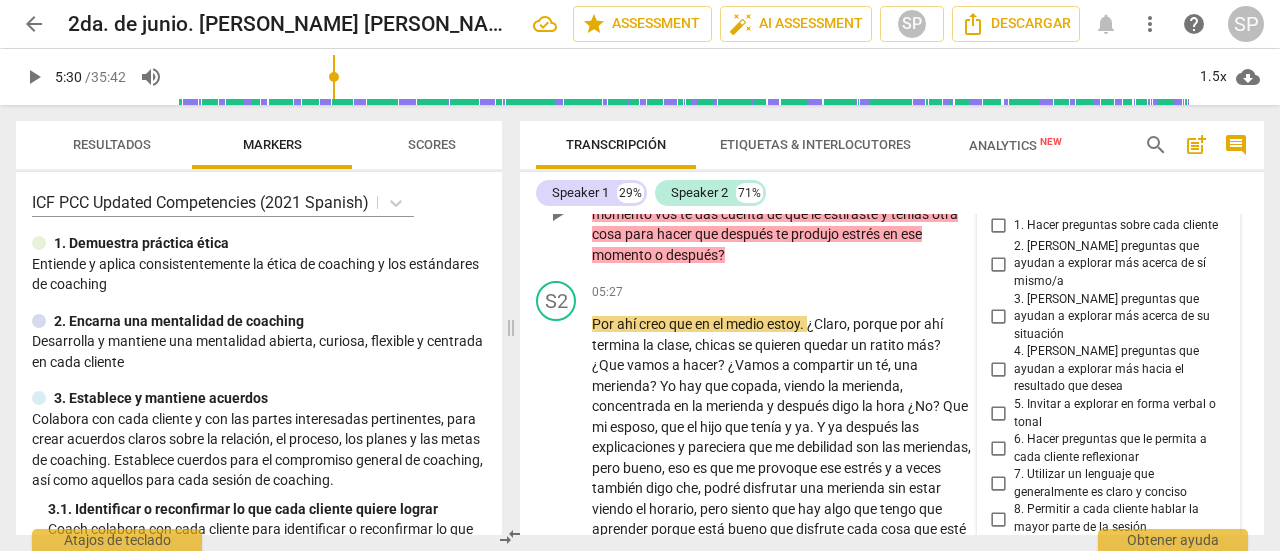 checkbox on "true" 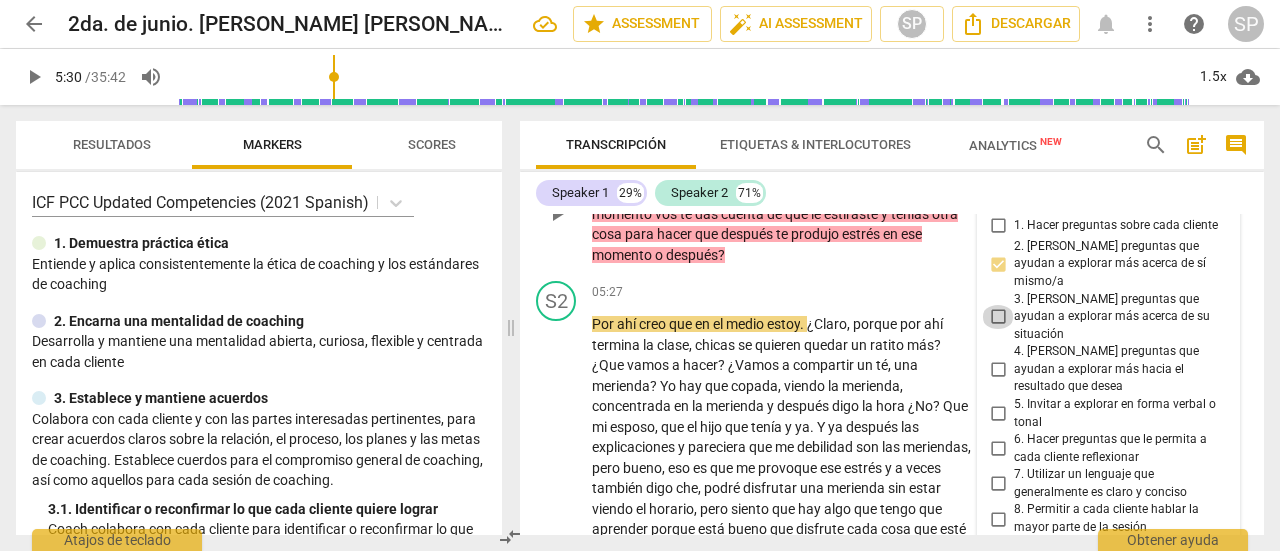 click on "3. [PERSON_NAME] preguntas que ayudan a explorar más acerca de su situación" at bounding box center (998, 317) 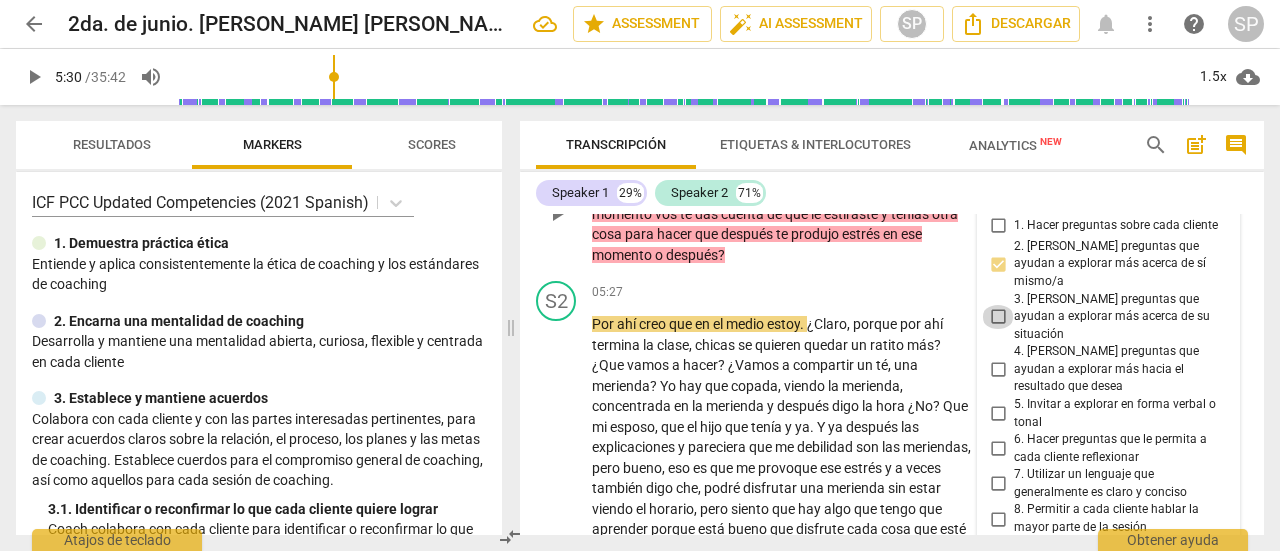 checkbox on "true" 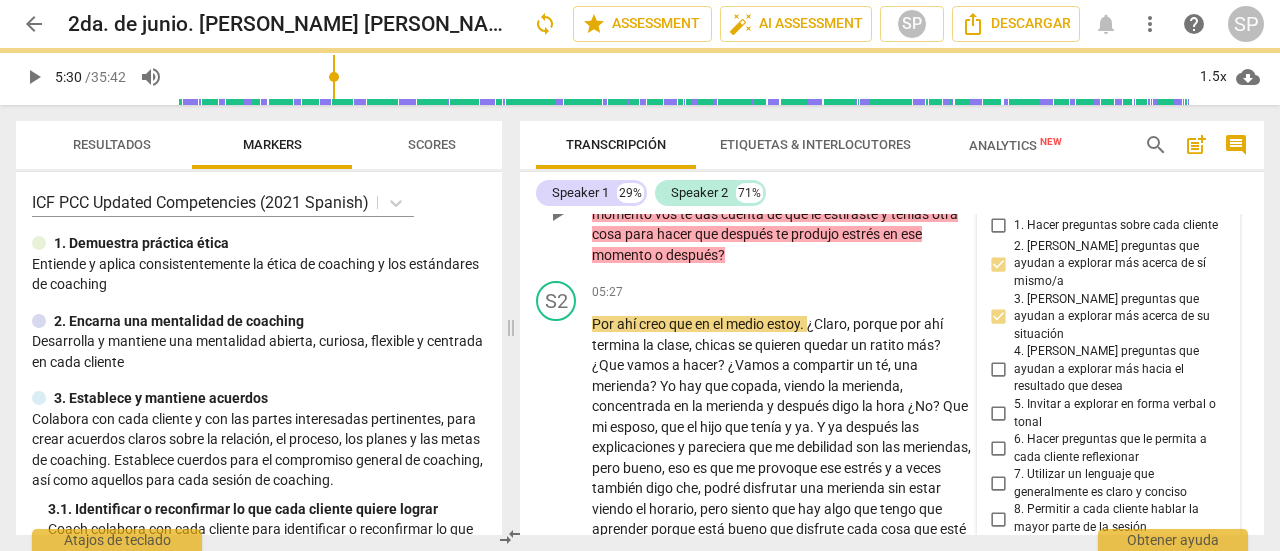 click on "play_arrow" at bounding box center [557, 214] 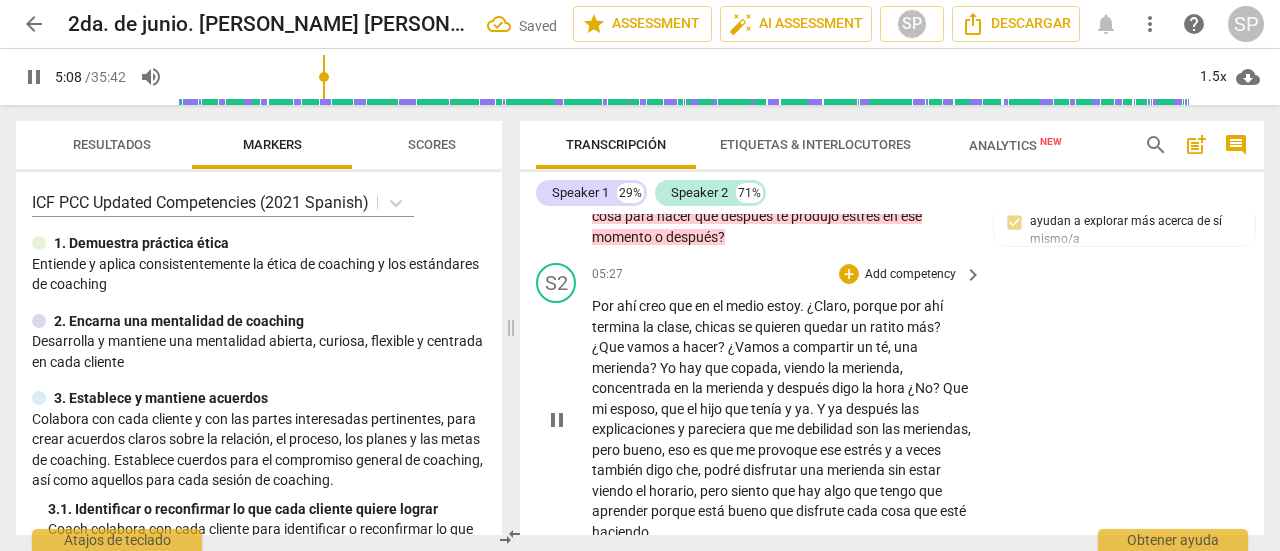 scroll, scrollTop: 2268, scrollLeft: 0, axis: vertical 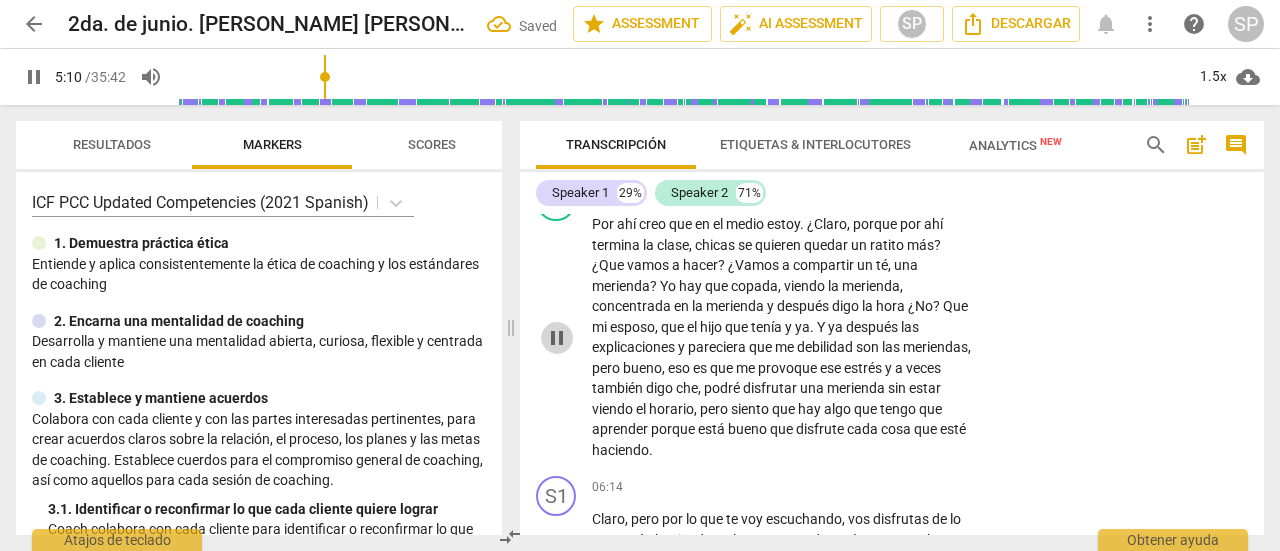 click on "pause" at bounding box center (557, 338) 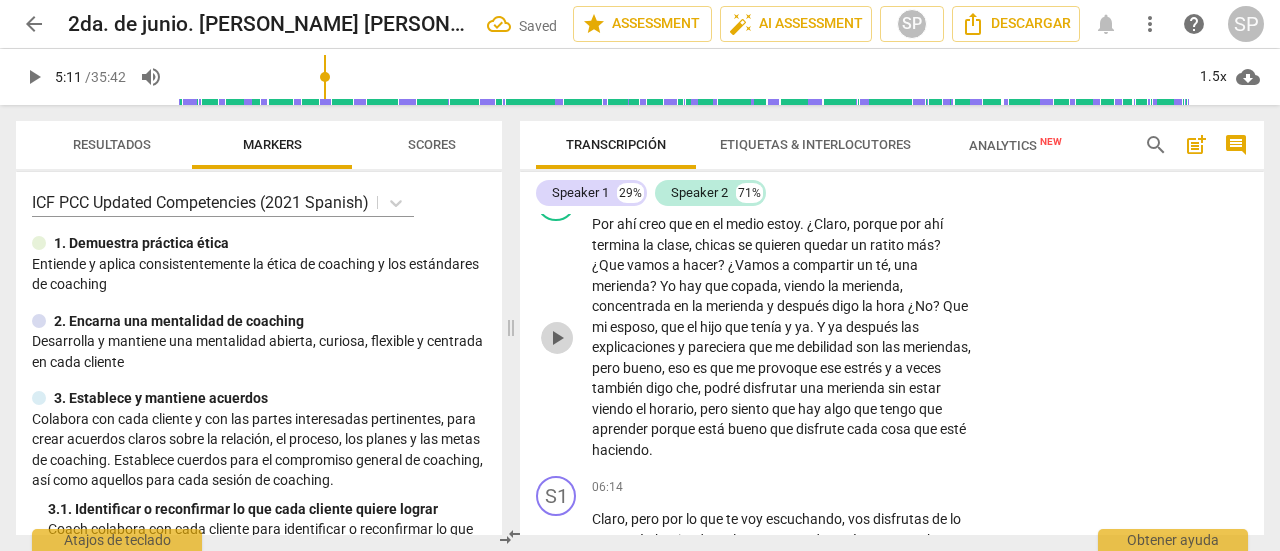 click on "play_arrow" at bounding box center (557, 338) 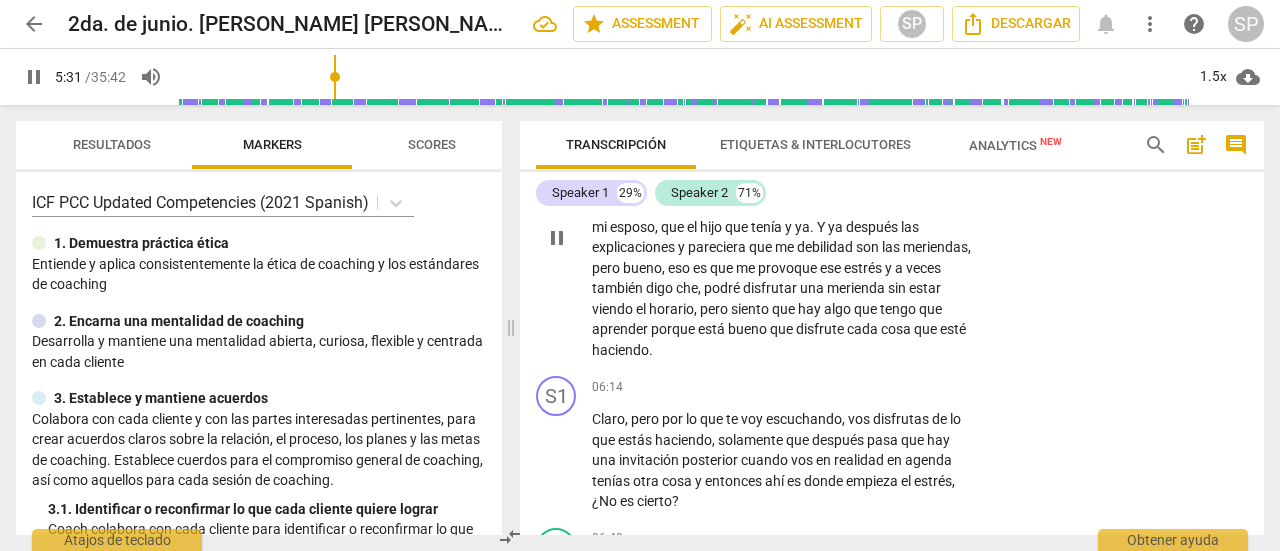 scroll, scrollTop: 2468, scrollLeft: 0, axis: vertical 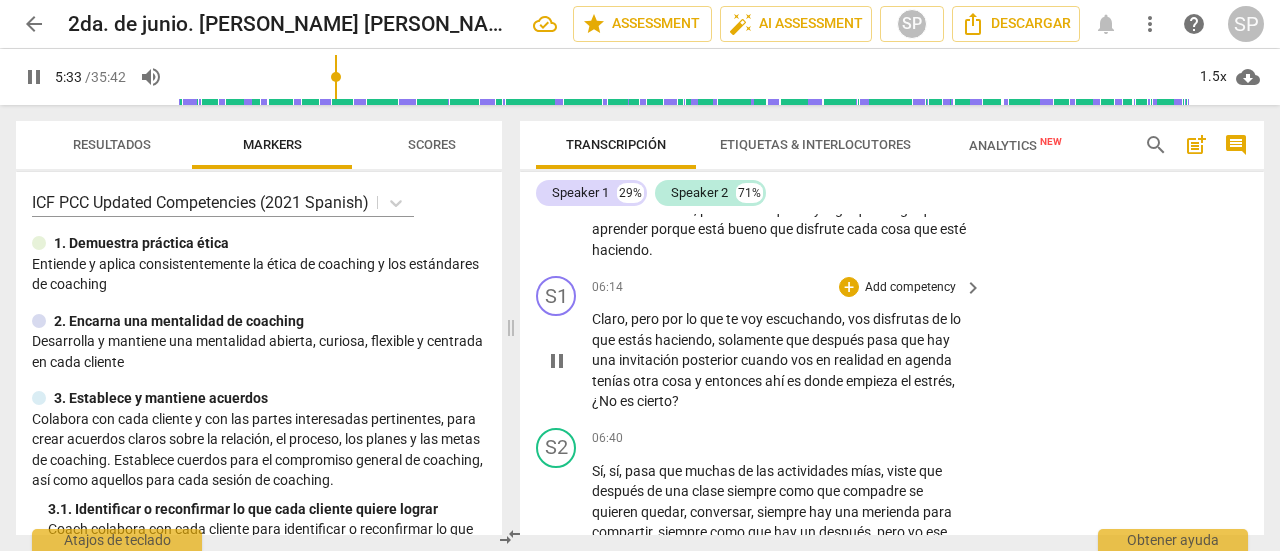 click on "pause" at bounding box center [557, 361] 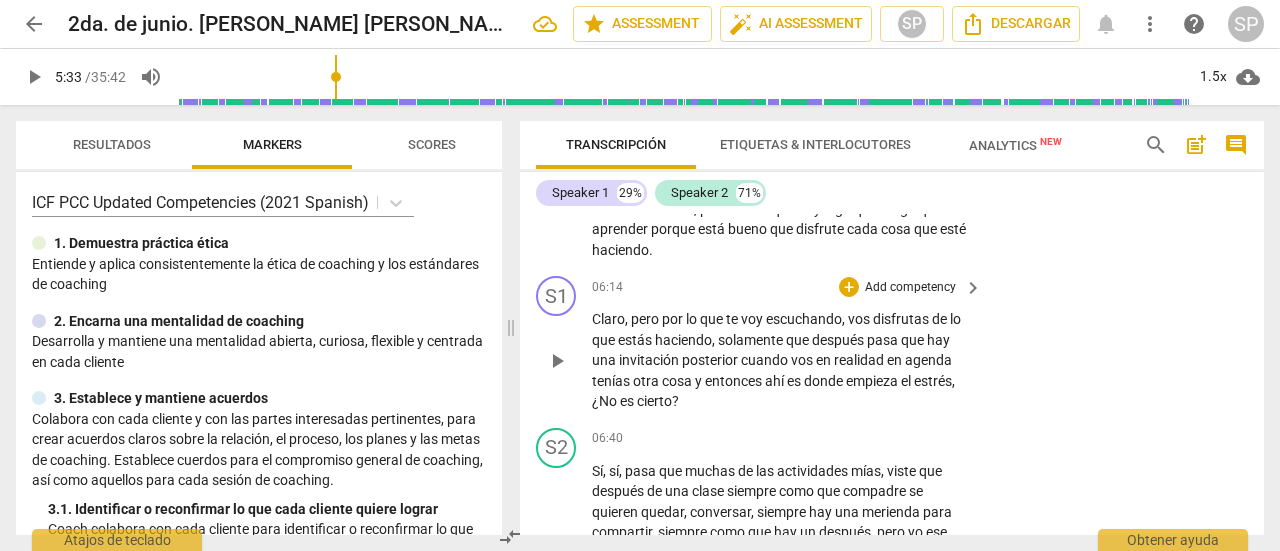 click on "play_arrow" at bounding box center (557, 361) 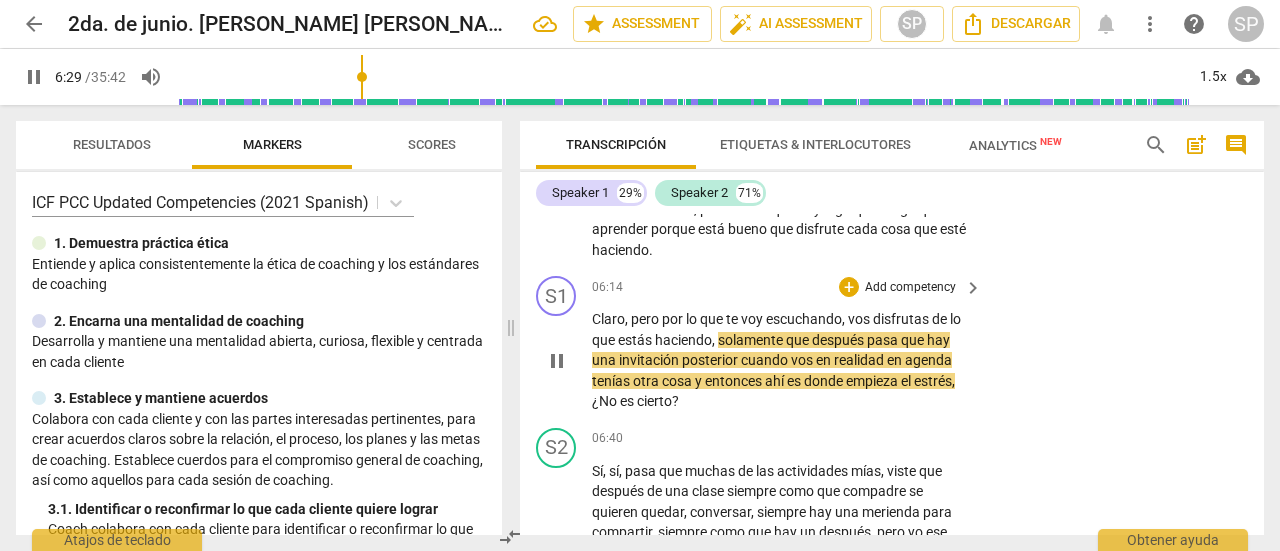click on "Add competency" at bounding box center (910, 288) 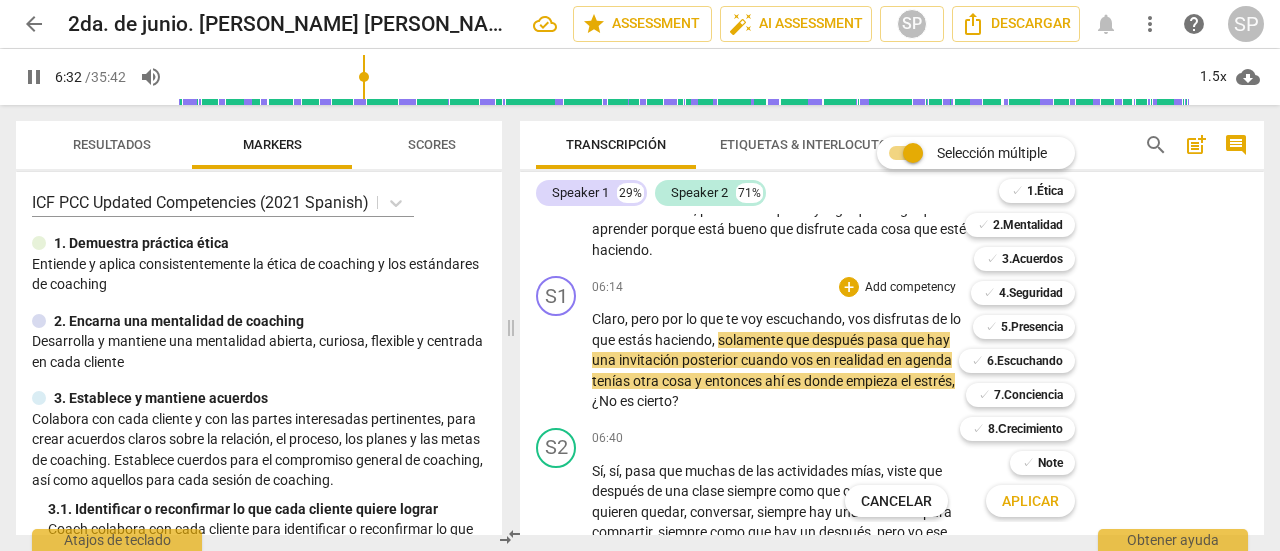 drag, startPoint x: 1014, startPoint y: 357, endPoint x: 1017, endPoint y: 375, distance: 18.248287 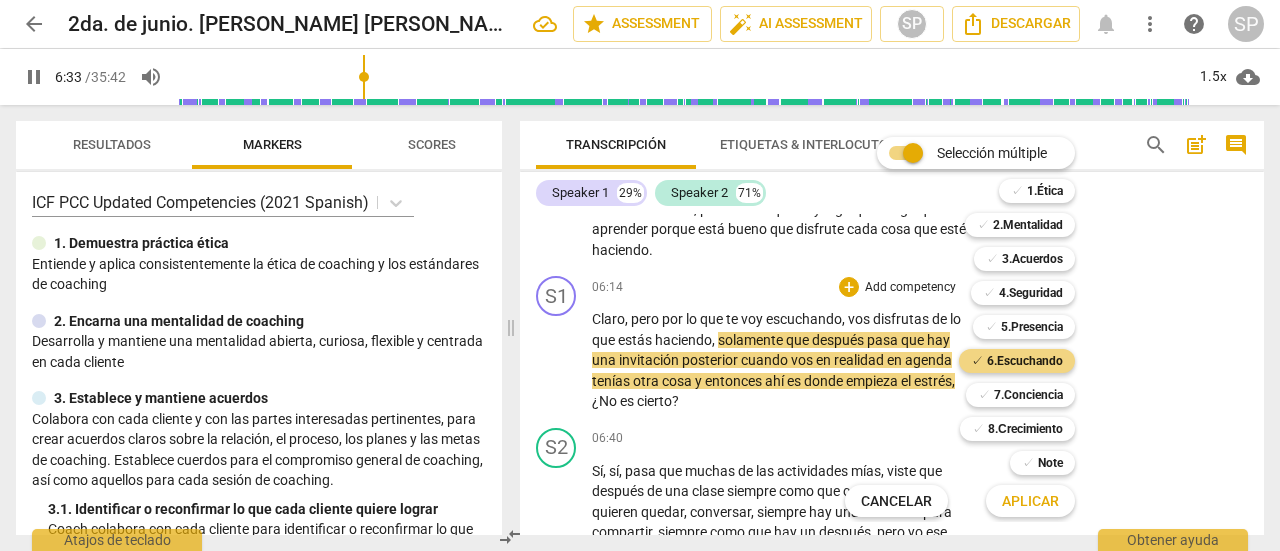 click on "Aplicar" at bounding box center [1030, 502] 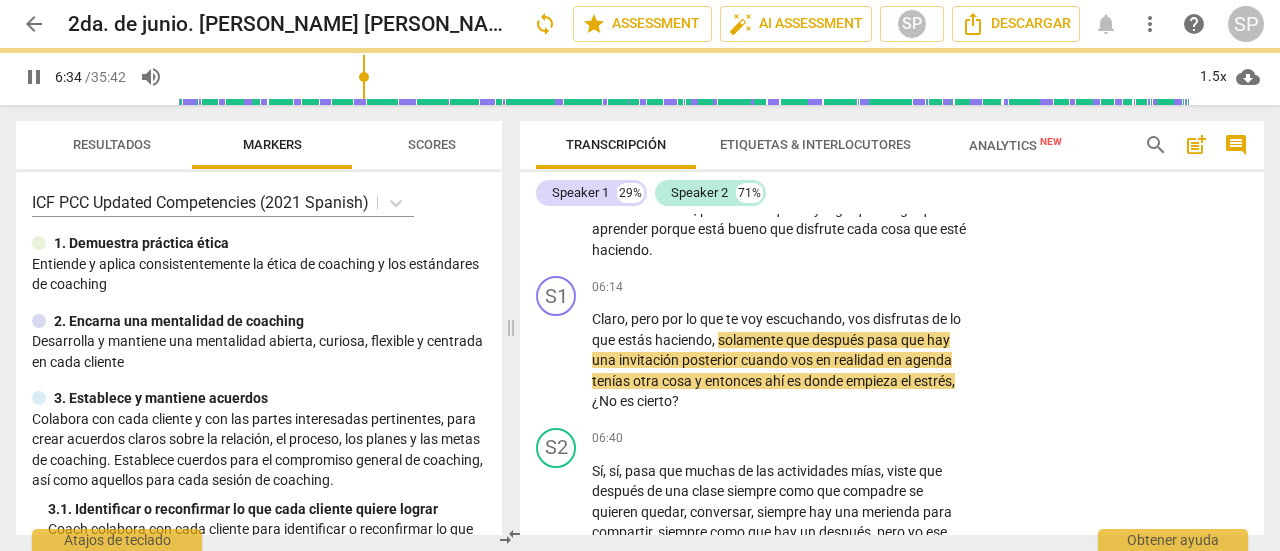 type on "394" 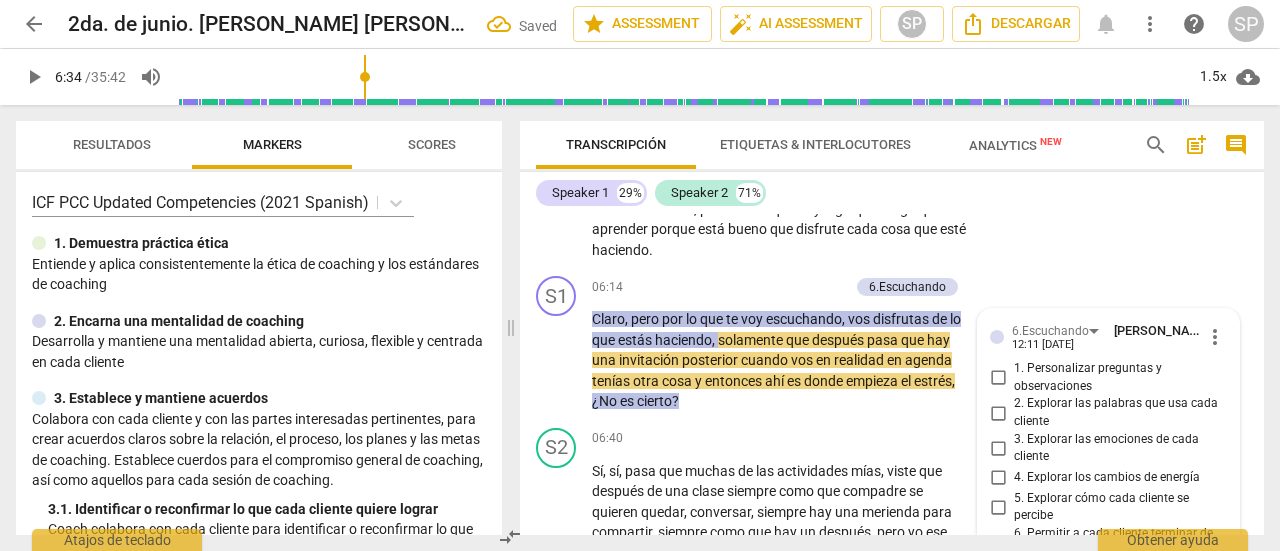 scroll, scrollTop: 2762, scrollLeft: 0, axis: vertical 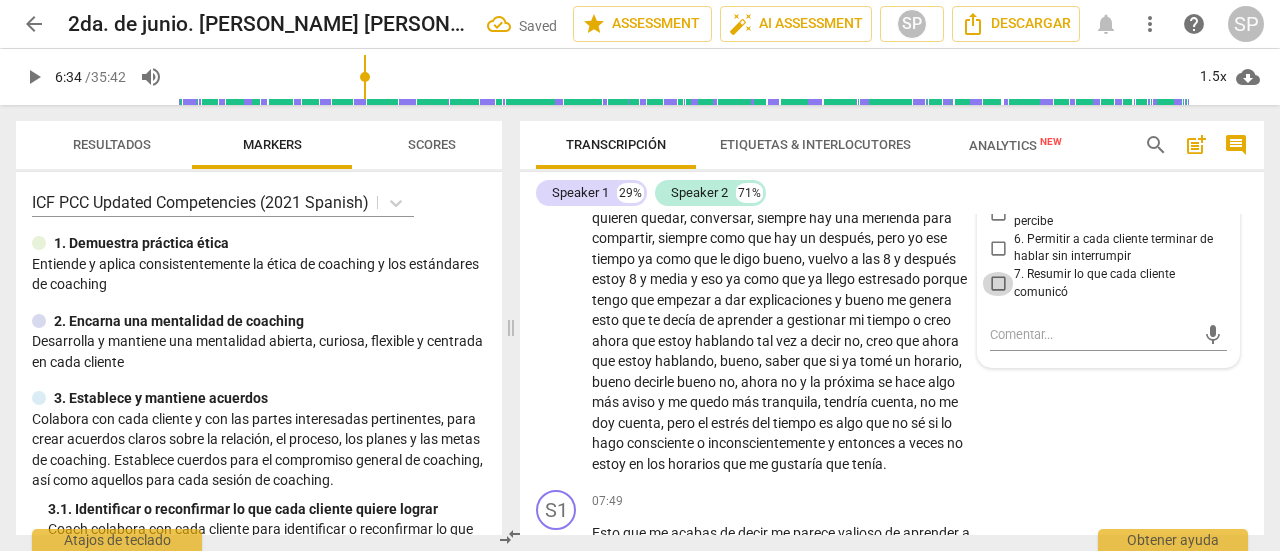 drag, startPoint x: 992, startPoint y: 322, endPoint x: 998, endPoint y: 391, distance: 69.260376 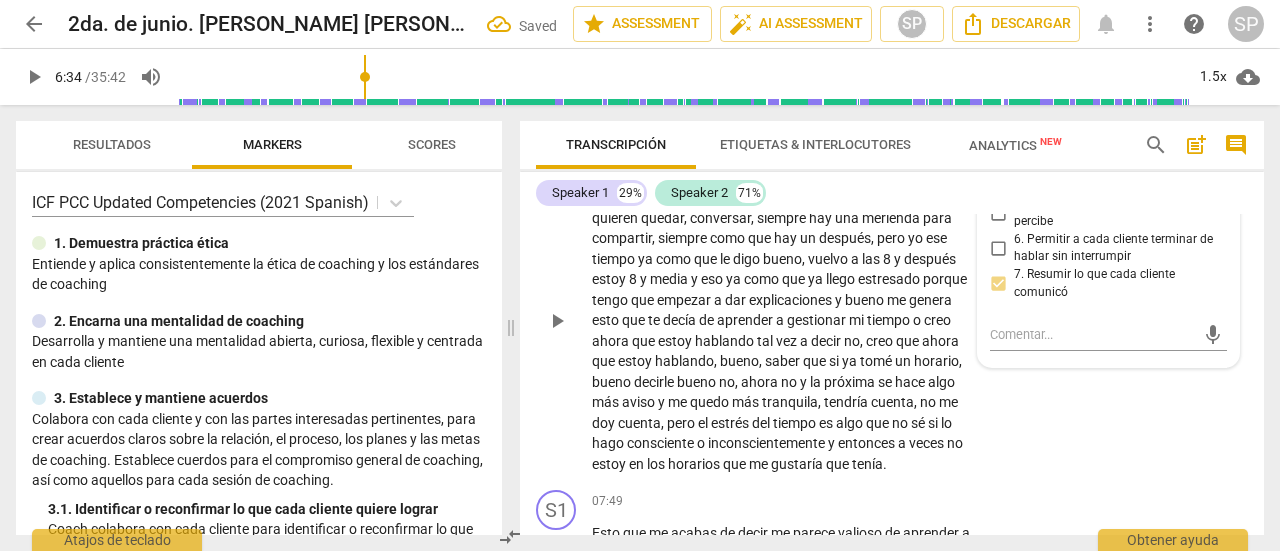 click on "S2 play_arrow pause 06:40 + Add competency keyboard_arrow_right Sí ,   sí ,   pasa   que   muchas   de   las   actividades   mías ,   viste   que   después   de   una   clase   siempre   como   que   compadre   se   quieren   quedar ,   conversar ,   siempre   hay   una   merienda   para   compartir ,   siempre   como   que   hay   un   después ,   pero   yo   ese   tiempo   ya   como   que   le   digo   bueno ,   vuelvo   a   las   8   y   después   estoy   8   y   media   y   eso   ya   como   que   ya   llego   estresado   porque   tengo   que   empezar   a   dar   explicaciones   y   bueno   me   genera   esto   que   te   decía   de   aprender   a   gestionar   mi   tiempo   o   creo   ahora   que   estoy   hablando   tal   vez   a   decir   no ,   creo   que   ahora   que   estoy   hablando ,   bueno ,   saber   que   si   ya   tomé   un   horario ,   bueno   decirle   bueno   no ,   ahora   no   y   la   próxima   se   hace   algo   más   aviso   y   me   quedo   más   tranquila ,   tendría" at bounding box center [892, 304] 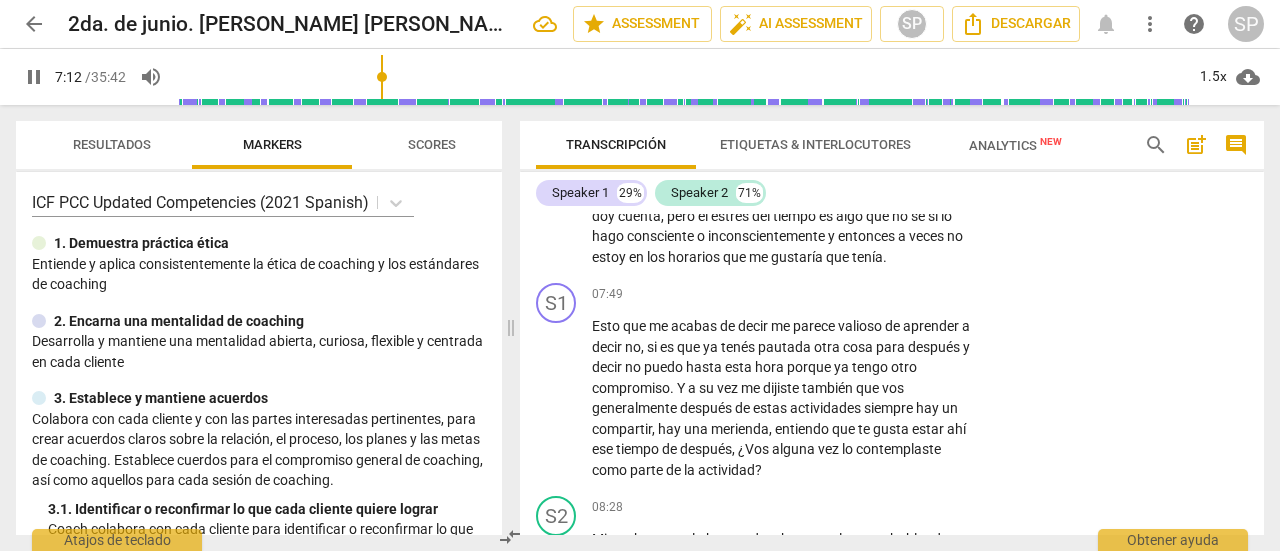 scroll, scrollTop: 3062, scrollLeft: 0, axis: vertical 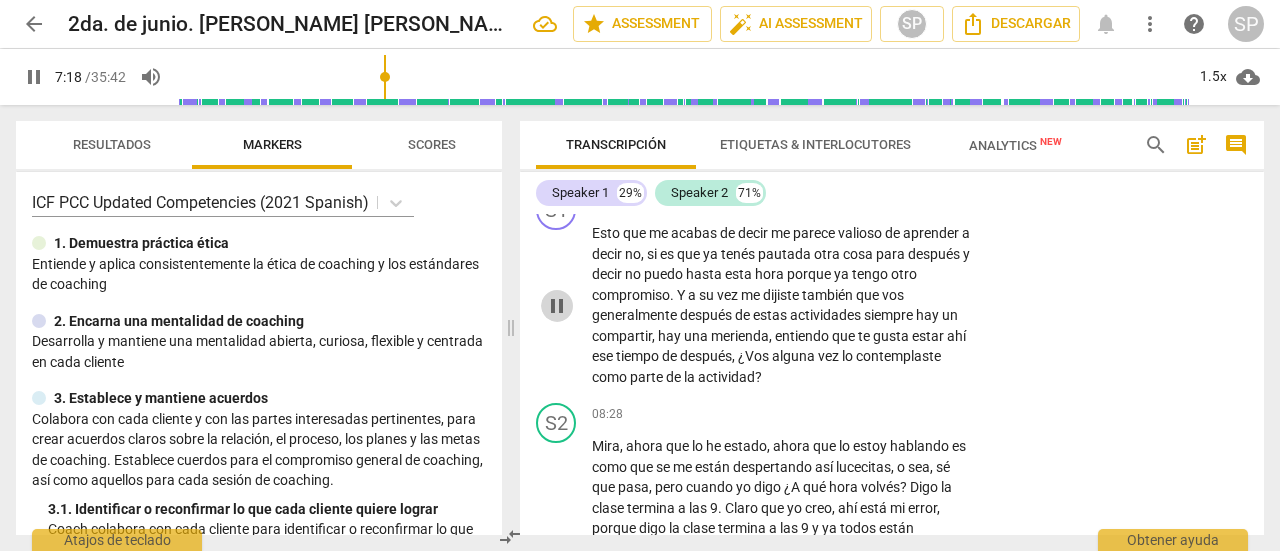 click on "pause" at bounding box center [557, 306] 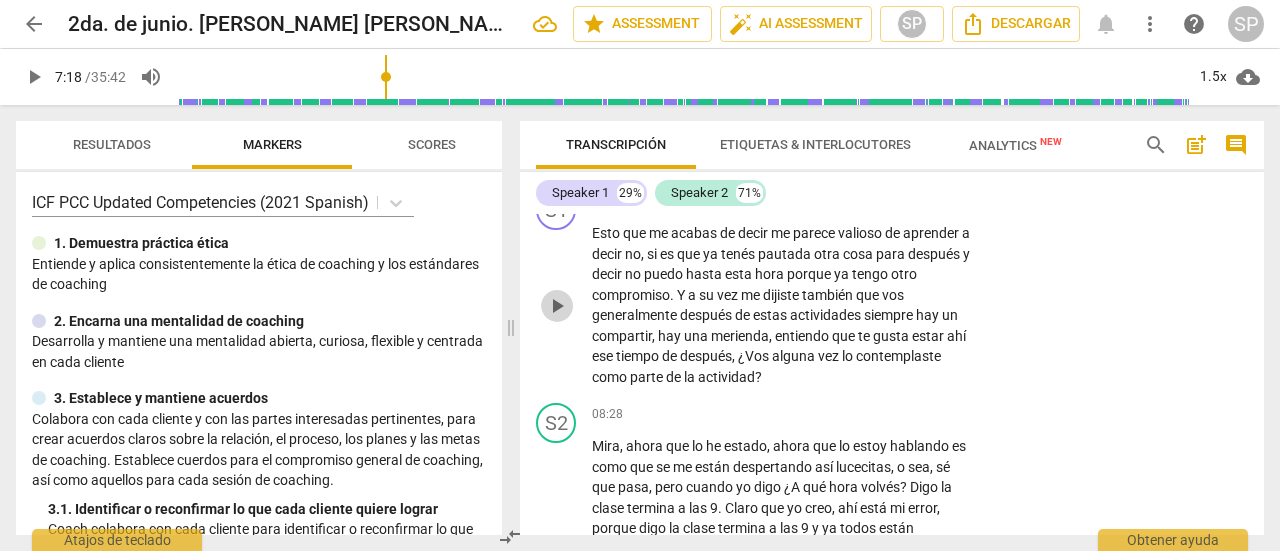 click on "play_arrow" at bounding box center [557, 306] 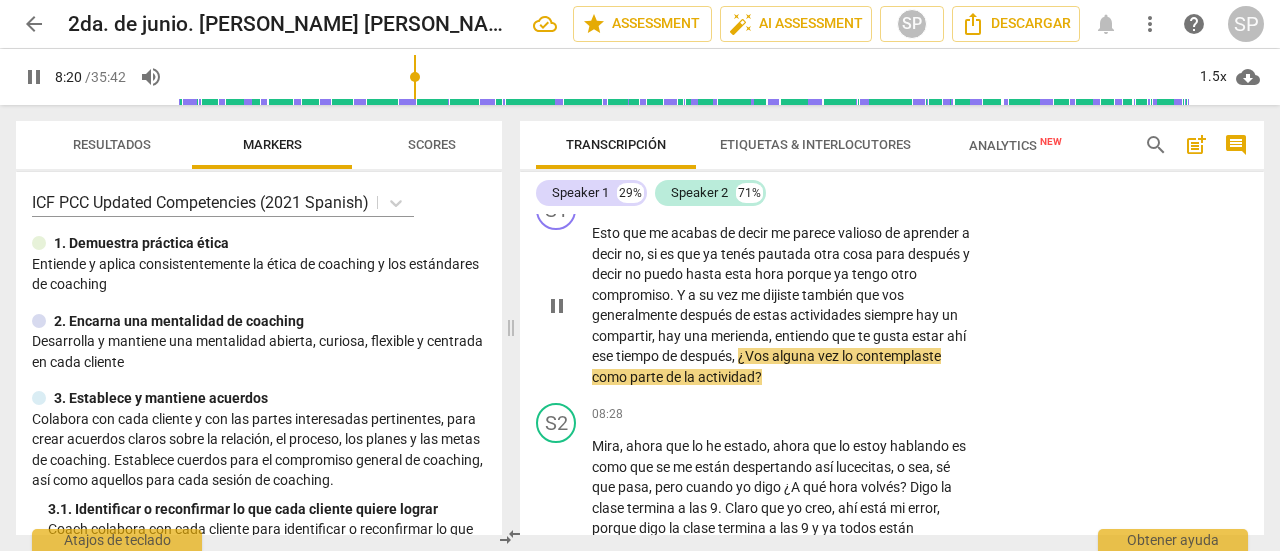 click on "Add competency" at bounding box center [910, 202] 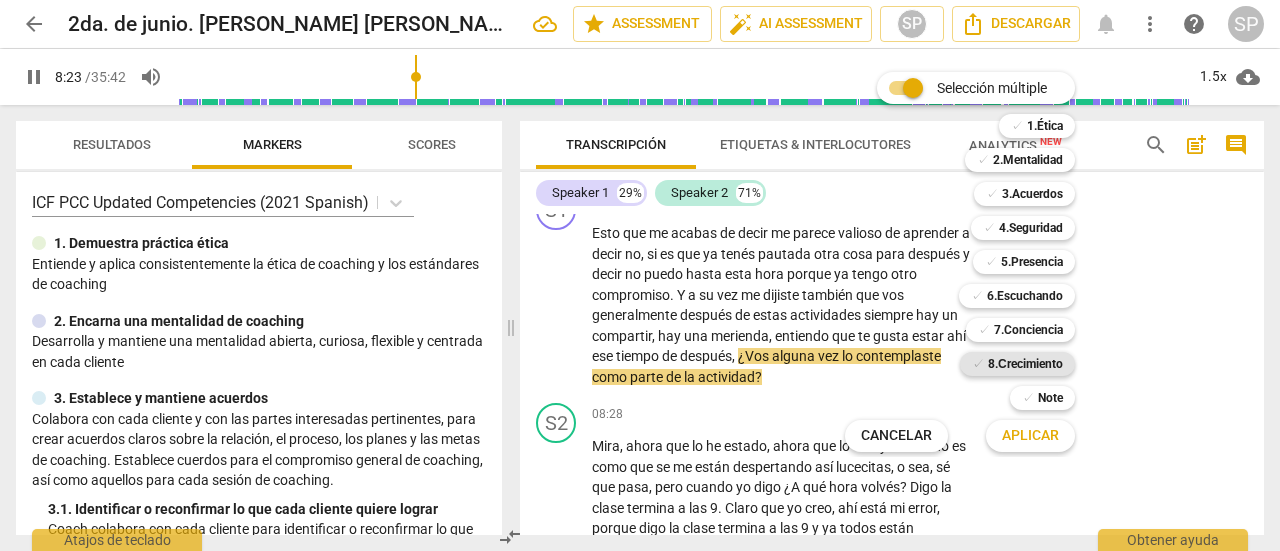 click on "8.Сrecimiento" at bounding box center [1025, 364] 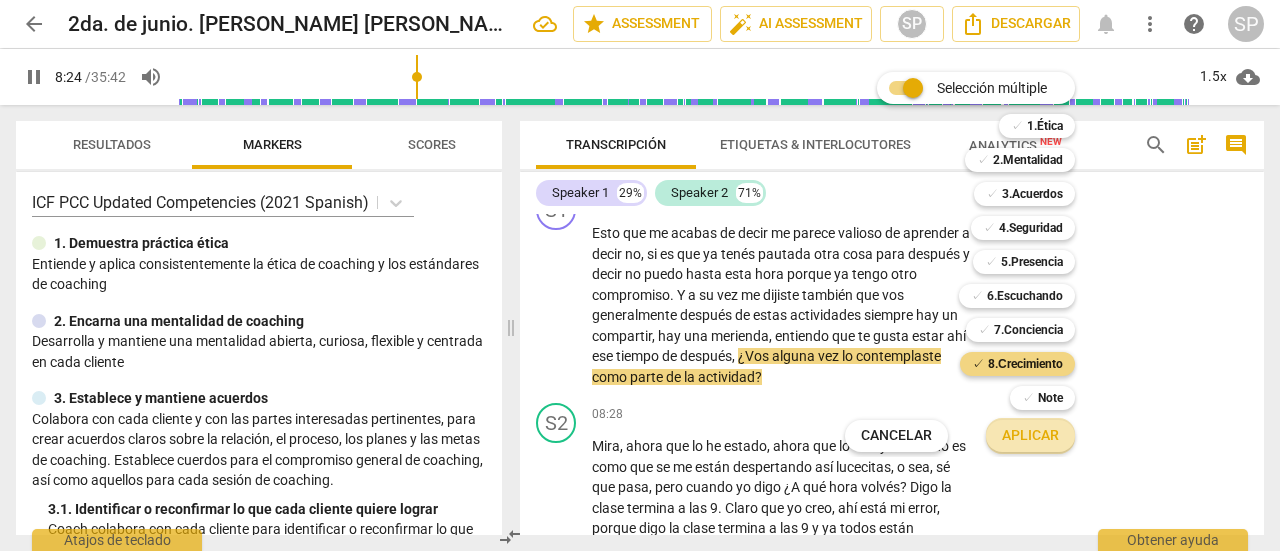 click on "Aplicar" at bounding box center [1030, 436] 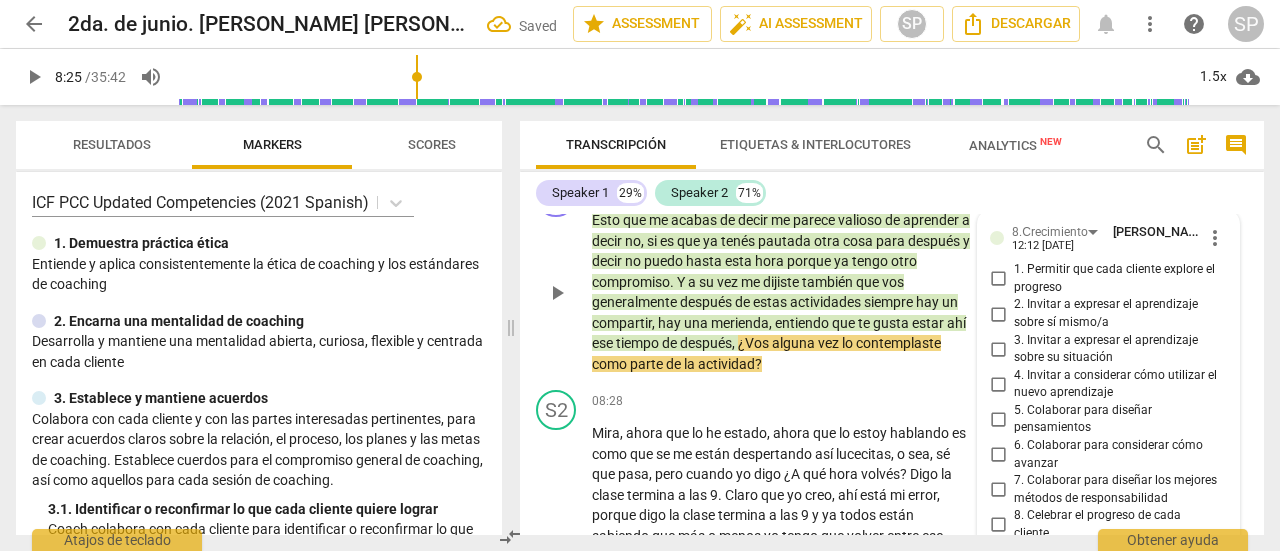 scroll, scrollTop: 3072, scrollLeft: 0, axis: vertical 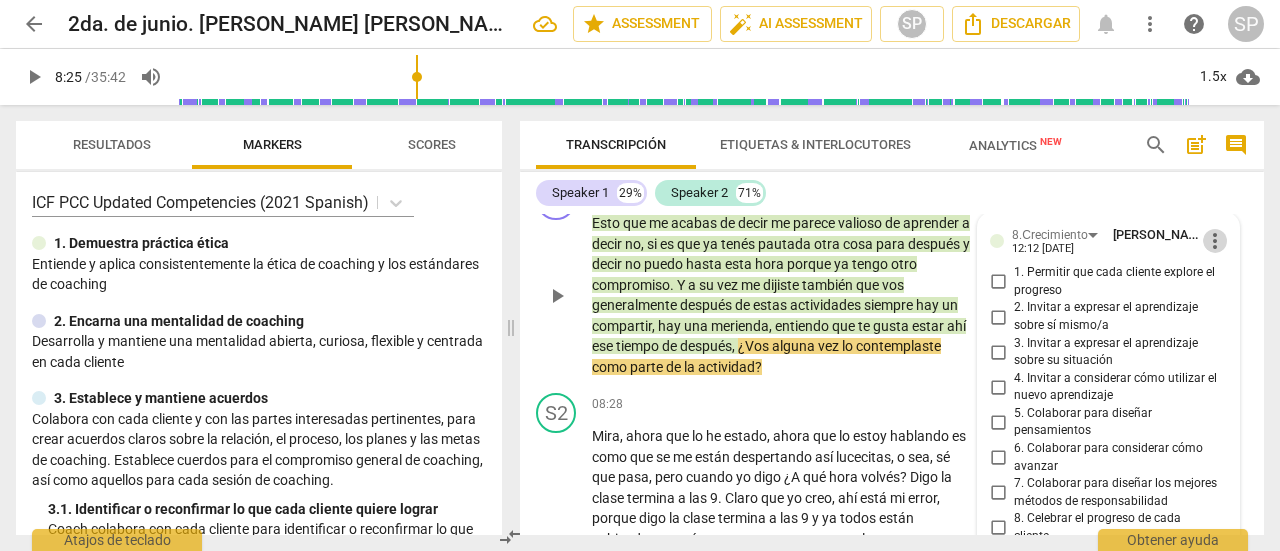 click on "more_vert" at bounding box center (1215, 241) 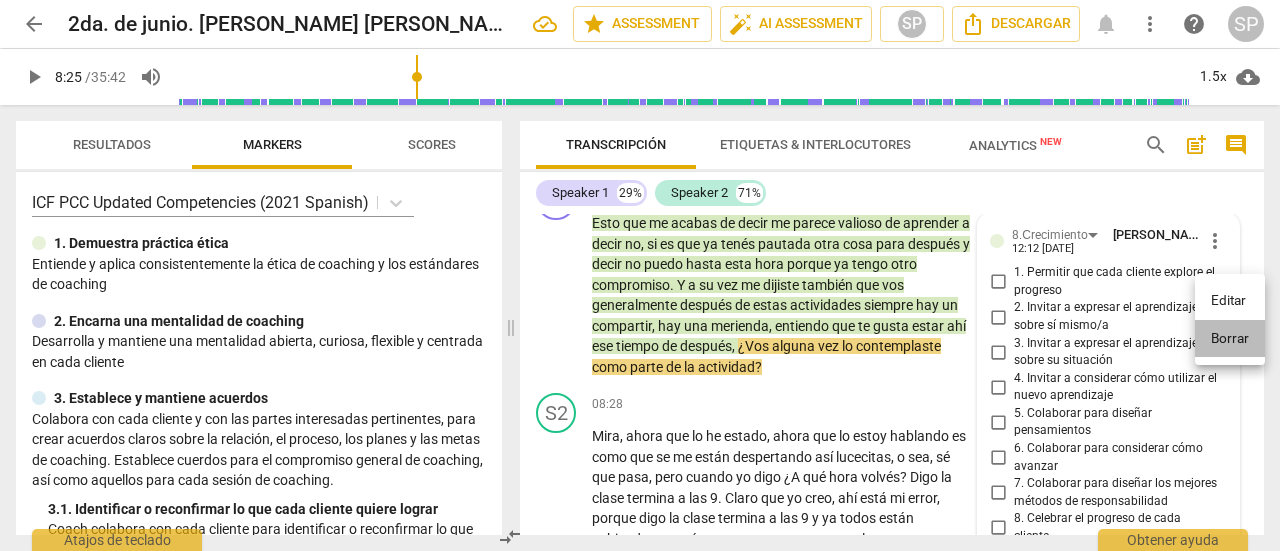click on "Borrar" at bounding box center [1230, 339] 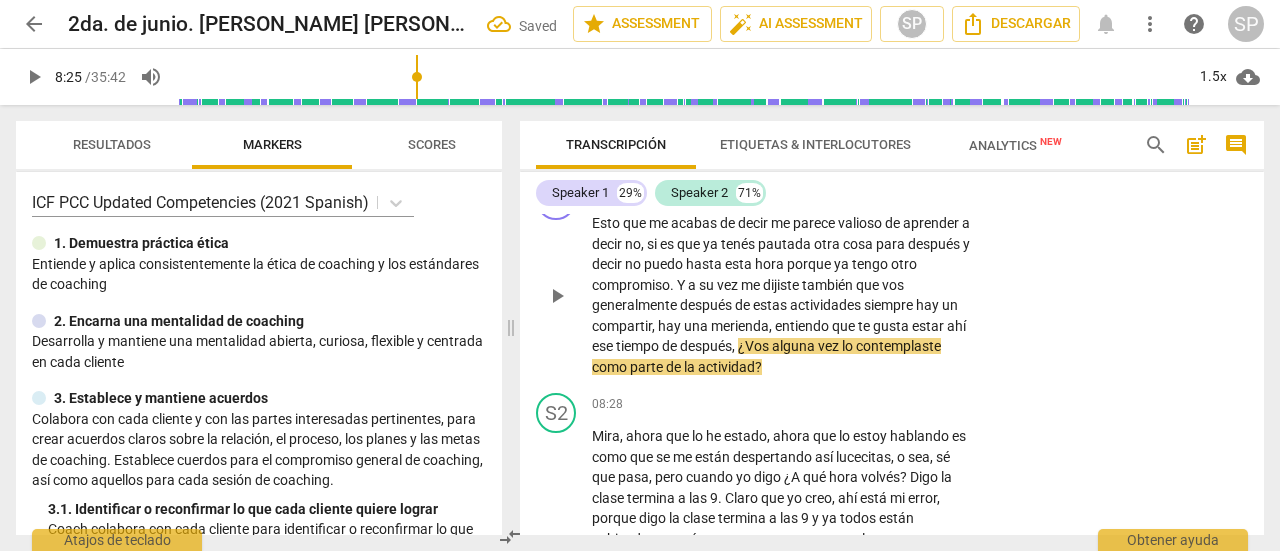 click on "Add competency" at bounding box center [910, 192] 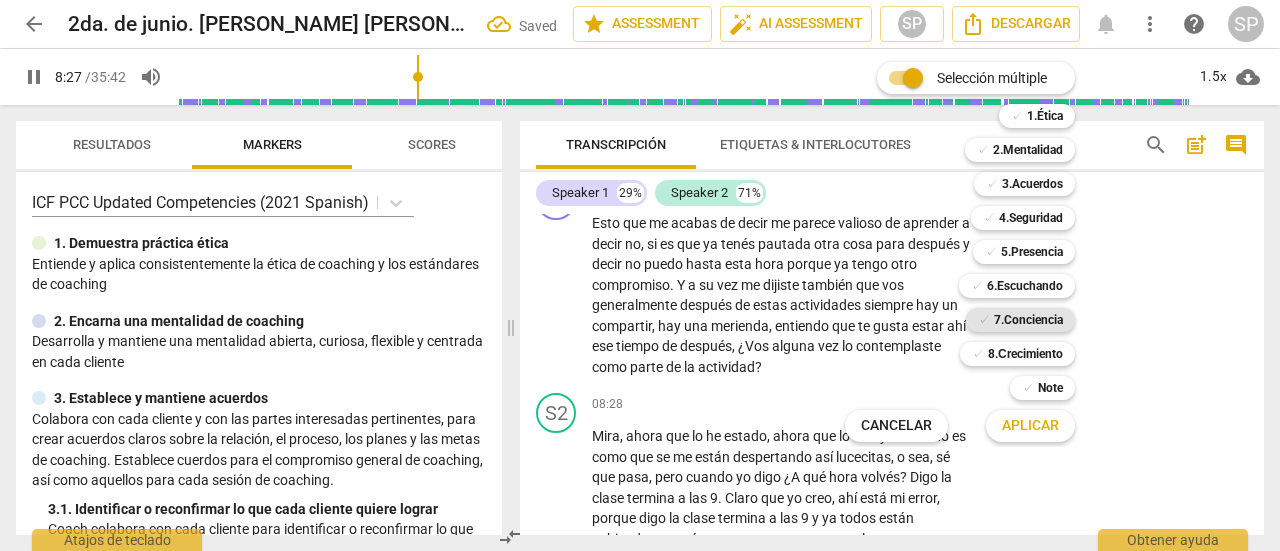 click on "7.Conciencia" at bounding box center [1028, 320] 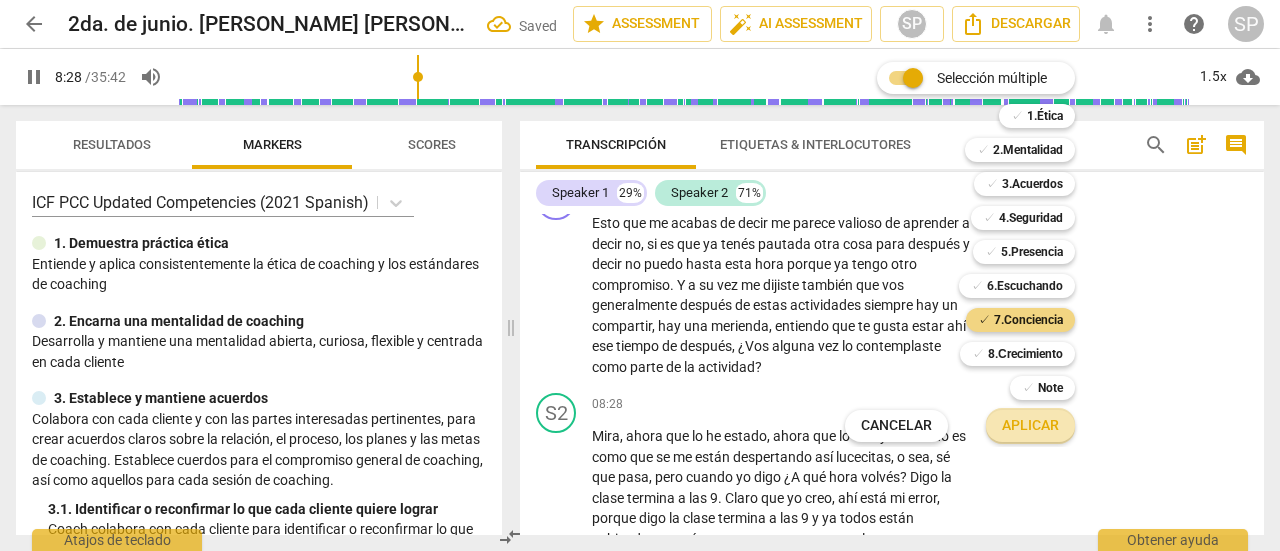 click on "Aplicar" at bounding box center [1030, 426] 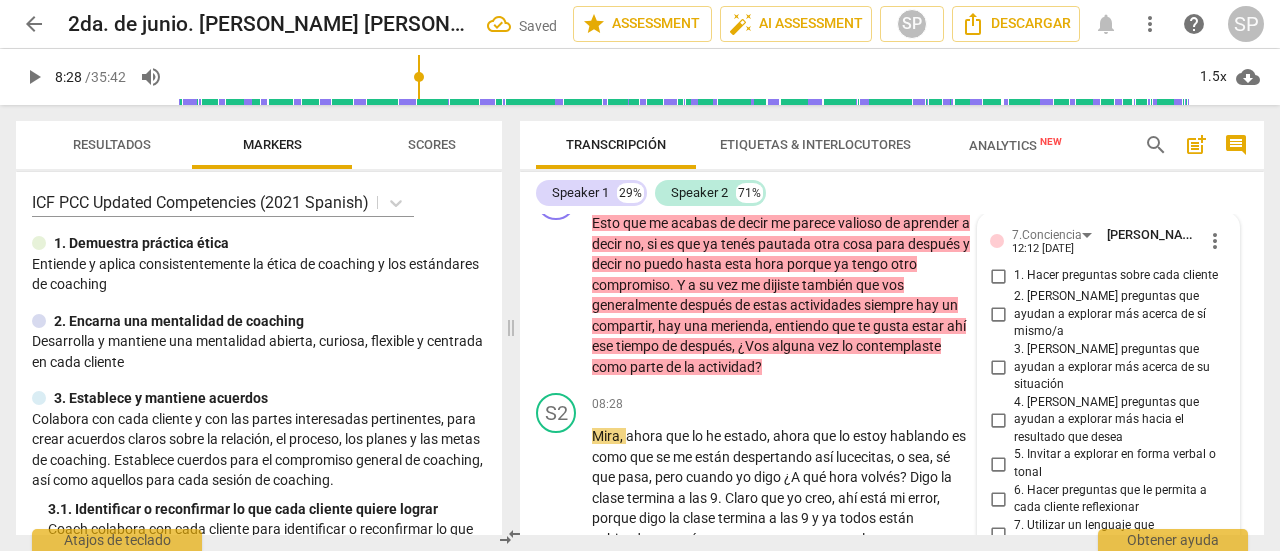 scroll, scrollTop: 3344, scrollLeft: 0, axis: vertical 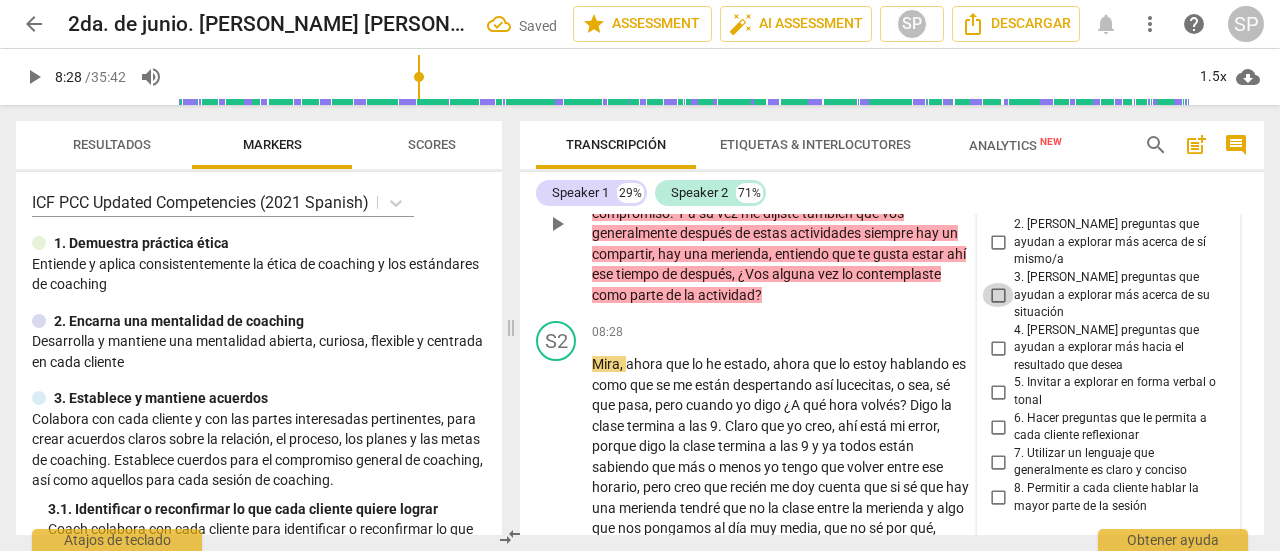click on "3. [PERSON_NAME] preguntas que ayudan a explorar más acerca de su situación" at bounding box center [998, 295] 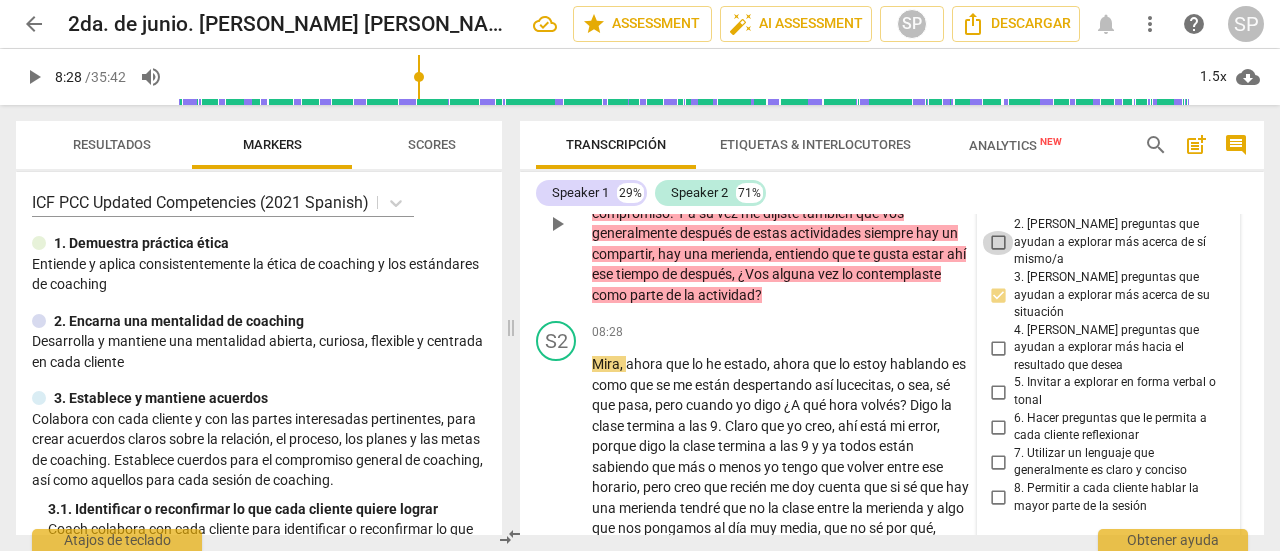 click on "2. [PERSON_NAME] preguntas que ayudan a explorar más acerca de sí mismo/a" at bounding box center [998, 243] 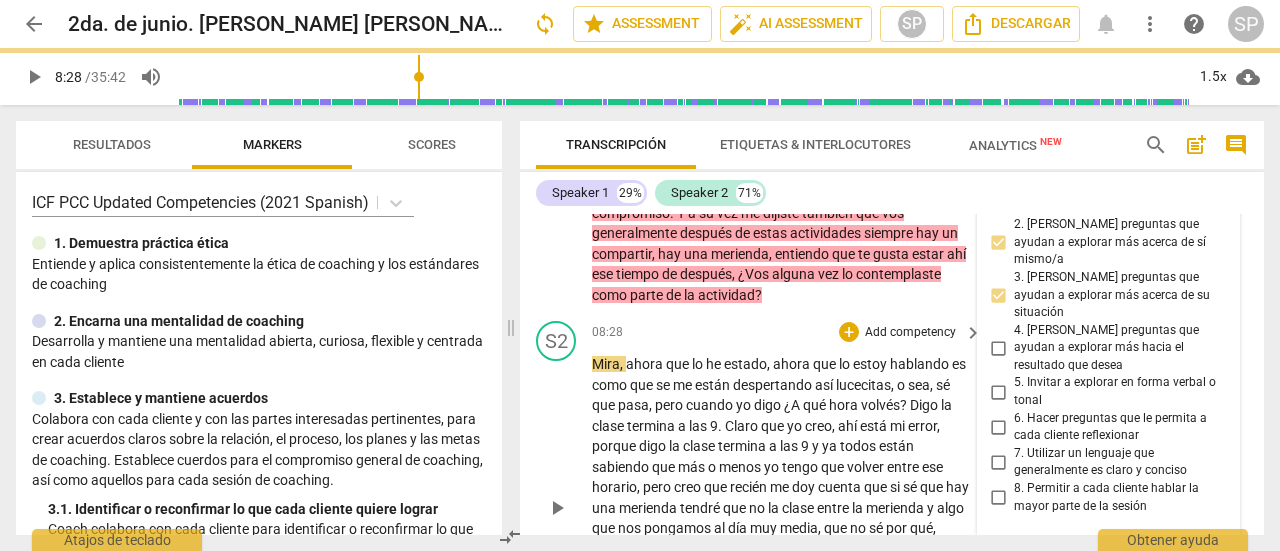 click on "08:28 + Add competency keyboard_arrow_right" at bounding box center [788, 332] 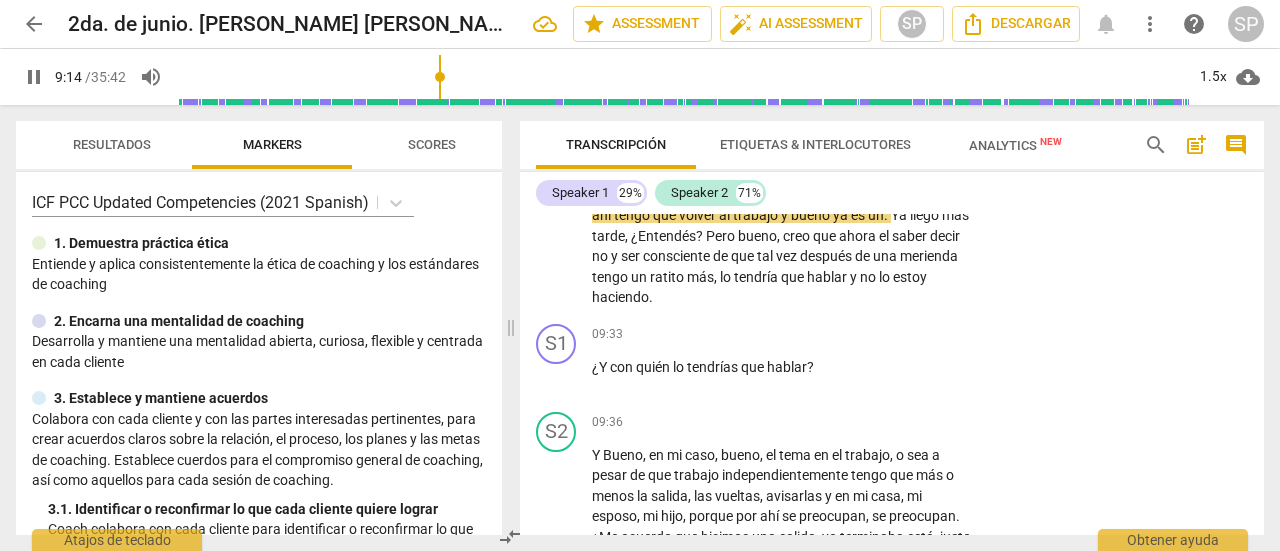 scroll, scrollTop: 3544, scrollLeft: 0, axis: vertical 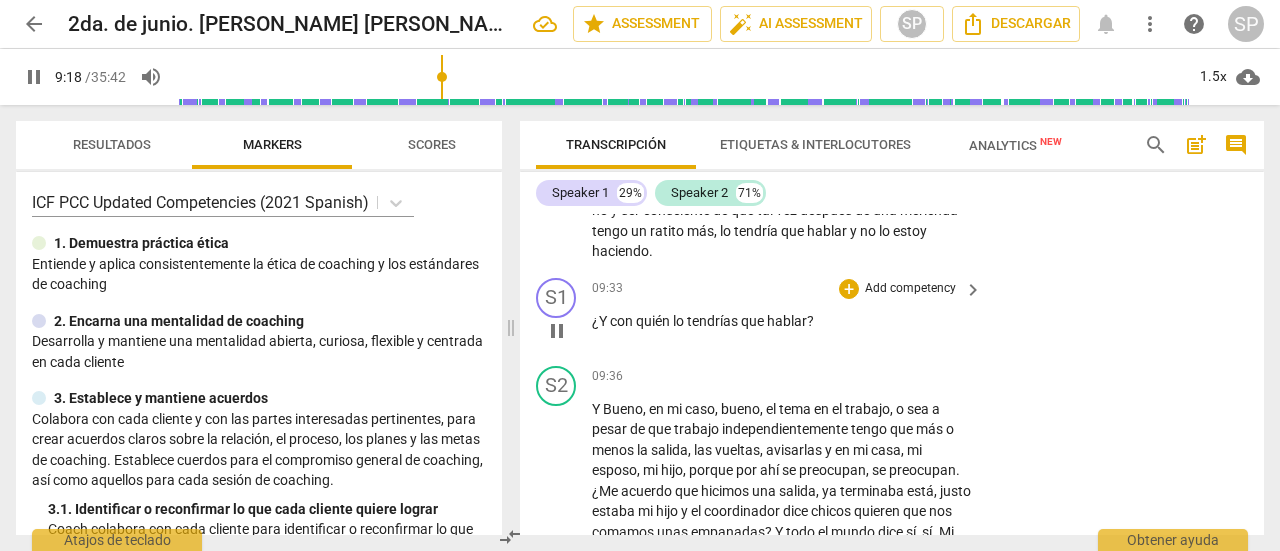 click on "Add competency" at bounding box center (910, 289) 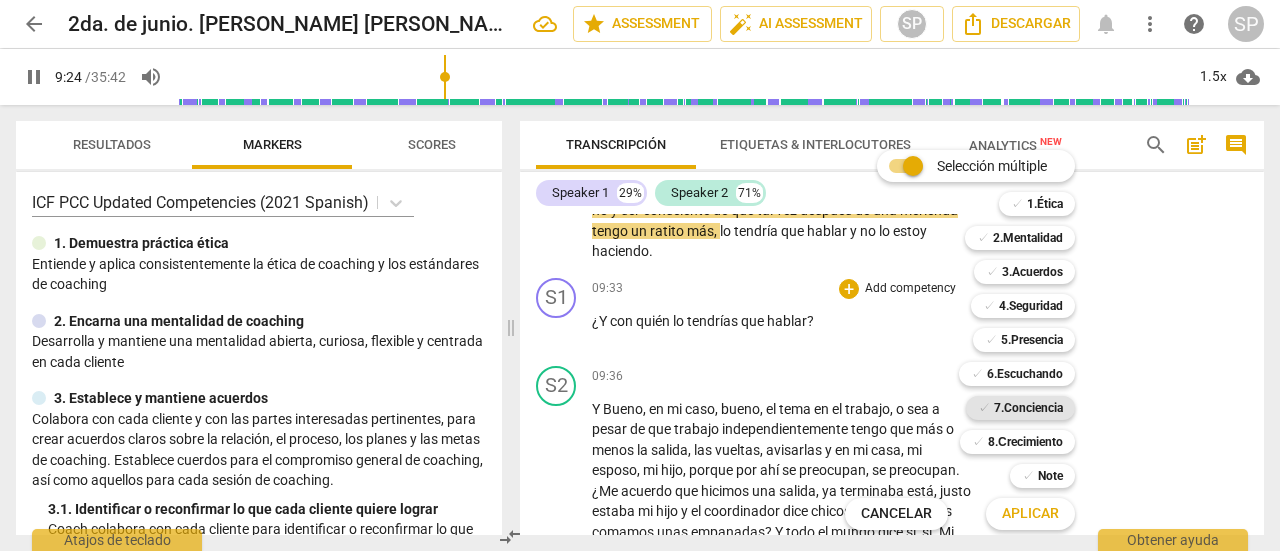 click on "7.Conciencia" at bounding box center (1028, 408) 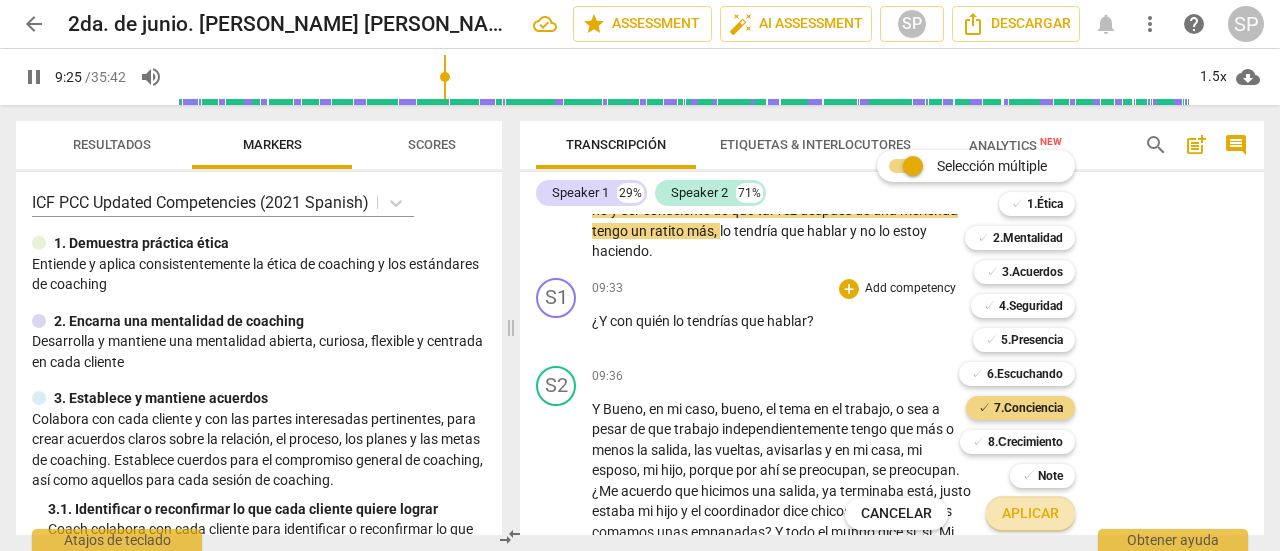 click on "Aplicar" at bounding box center [1030, 514] 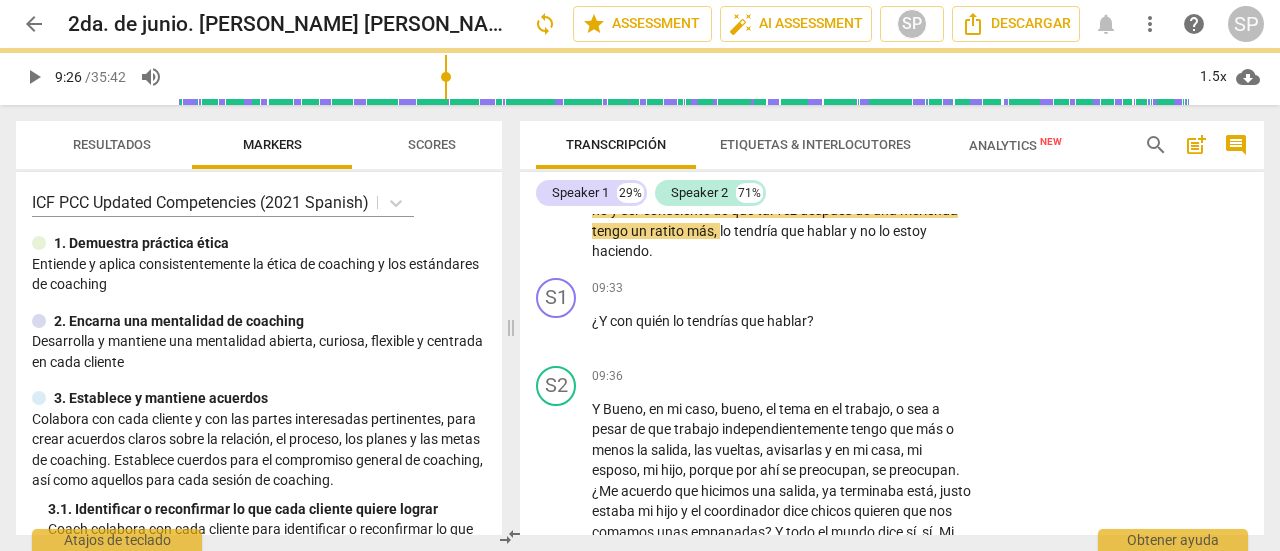 type on "566" 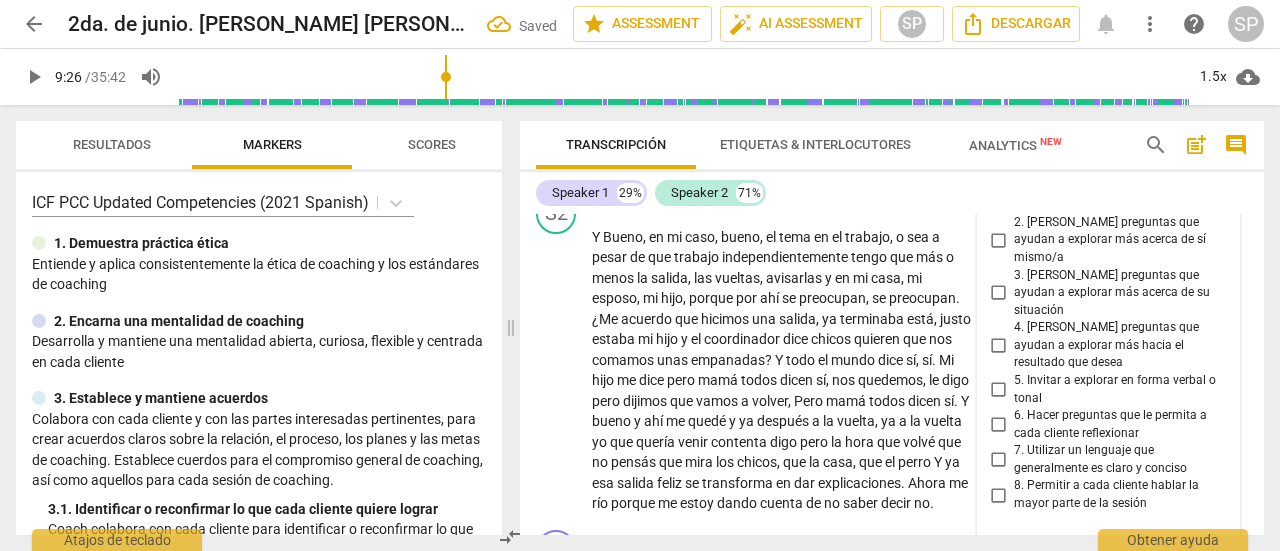 scroll, scrollTop: 3713, scrollLeft: 0, axis: vertical 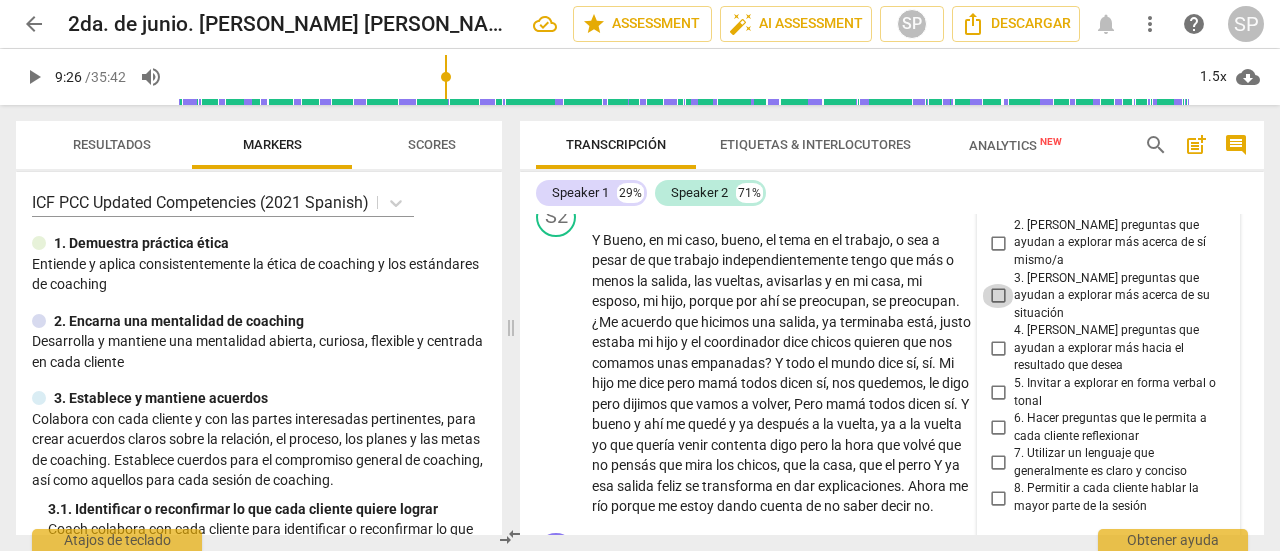 click on "3. [PERSON_NAME] preguntas que ayudan a explorar más acerca de su situación" at bounding box center (998, 296) 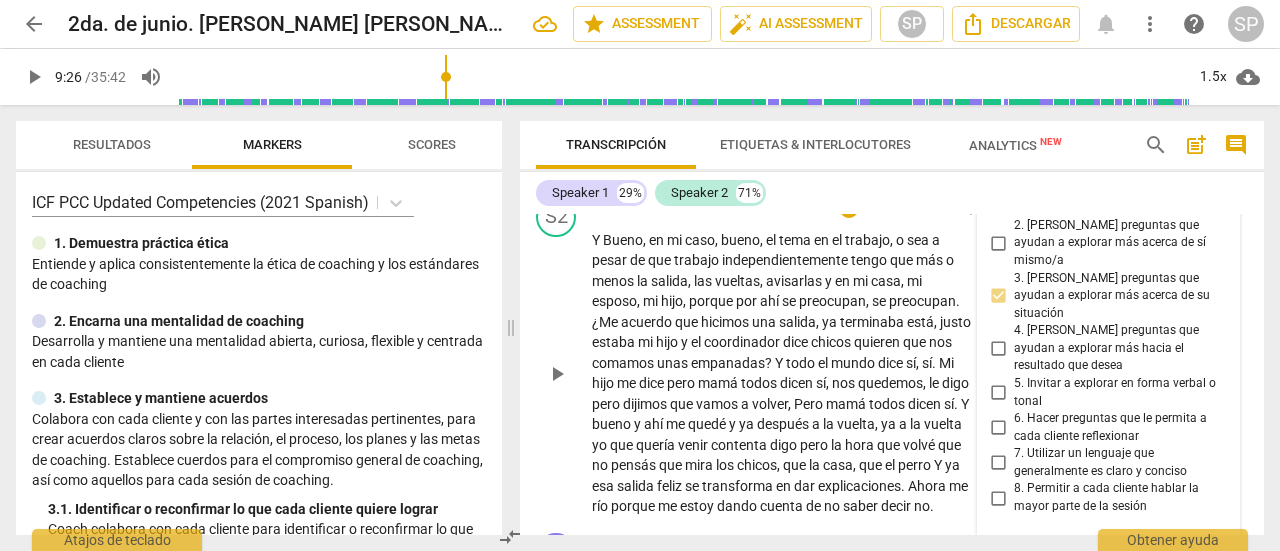 click on "Add competency" at bounding box center [910, 208] 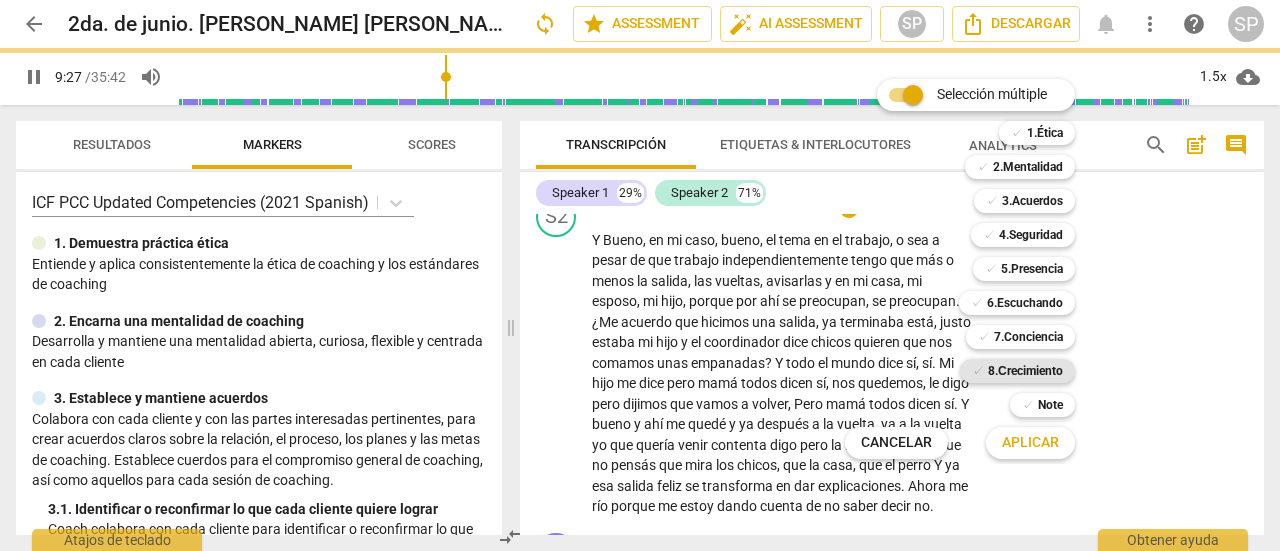 click on "8.Сrecimiento" at bounding box center (1025, 371) 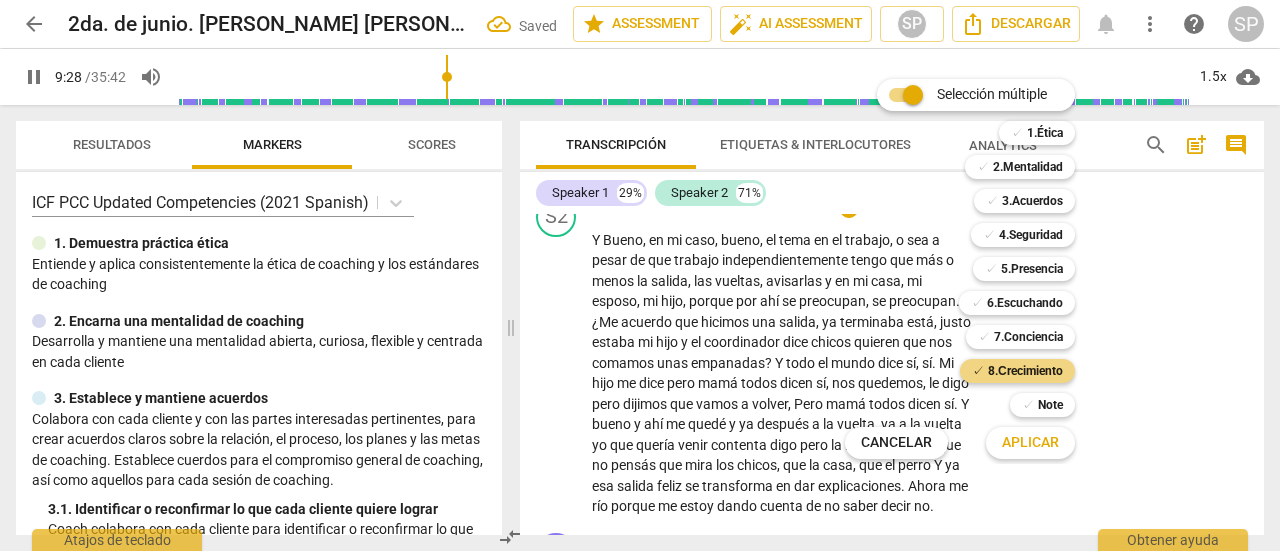 click on "Aplicar" at bounding box center [1030, 443] 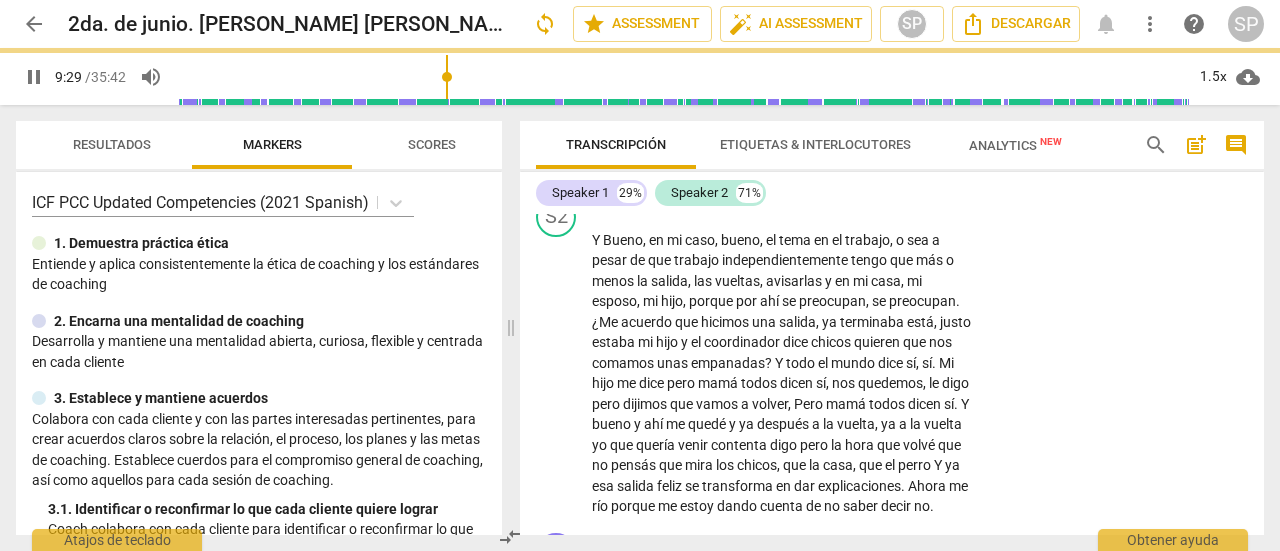 type on "570" 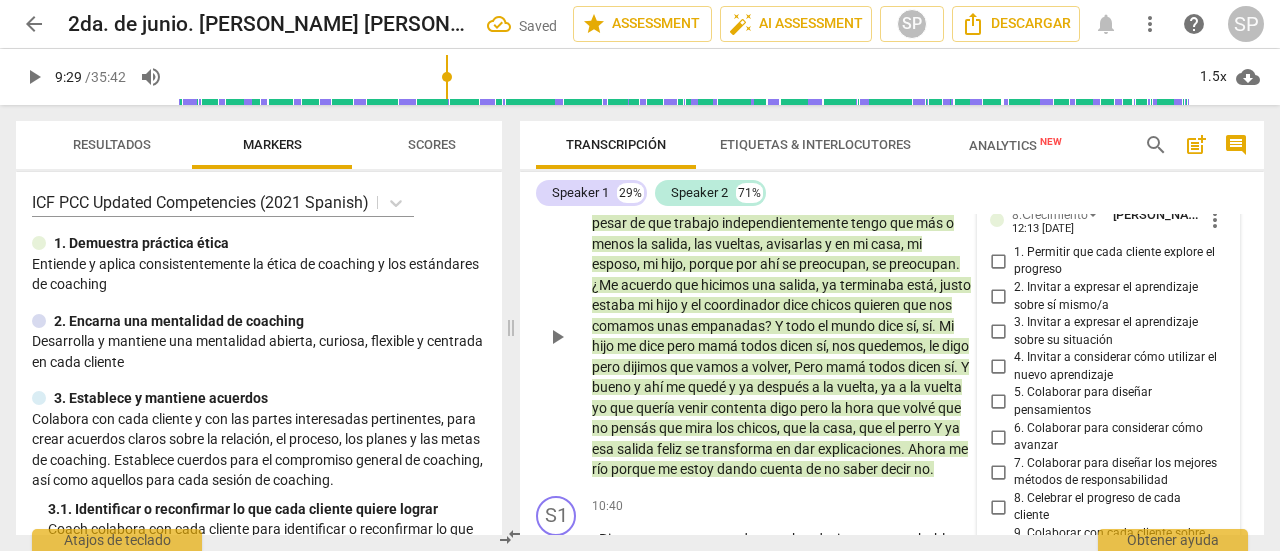 scroll, scrollTop: 3732, scrollLeft: 0, axis: vertical 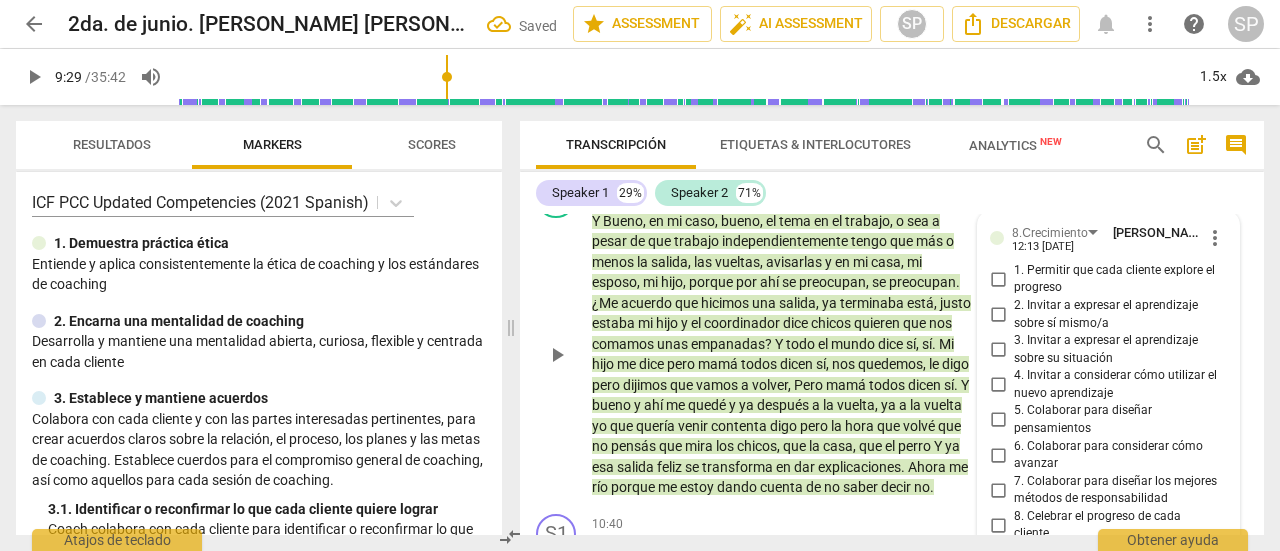 click on "more_vert" at bounding box center (1215, 238) 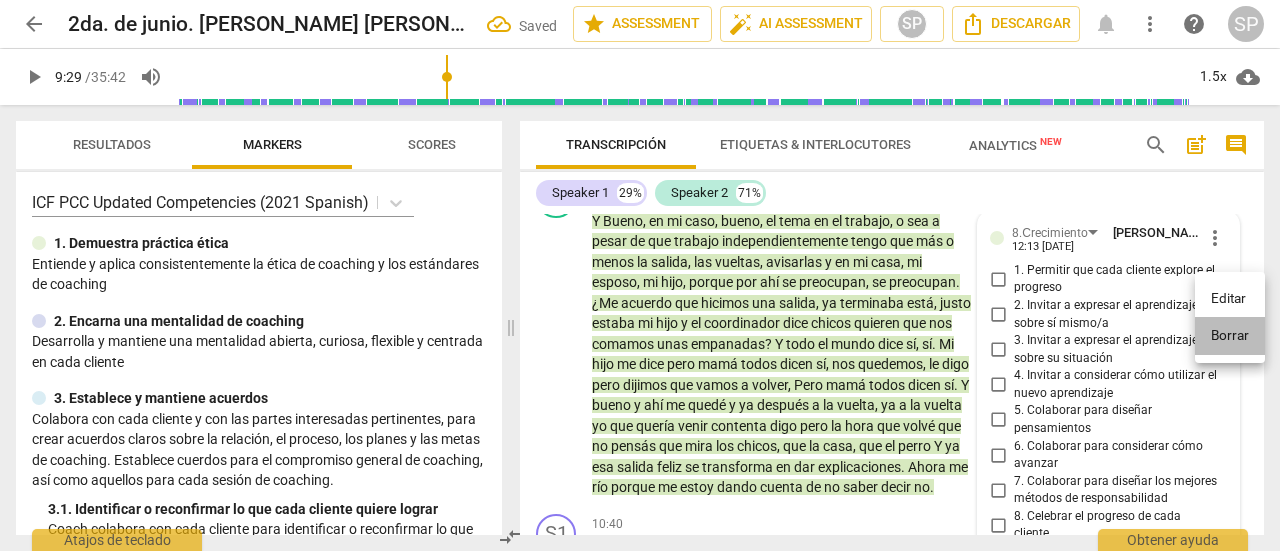 click on "Borrar" at bounding box center (1230, 336) 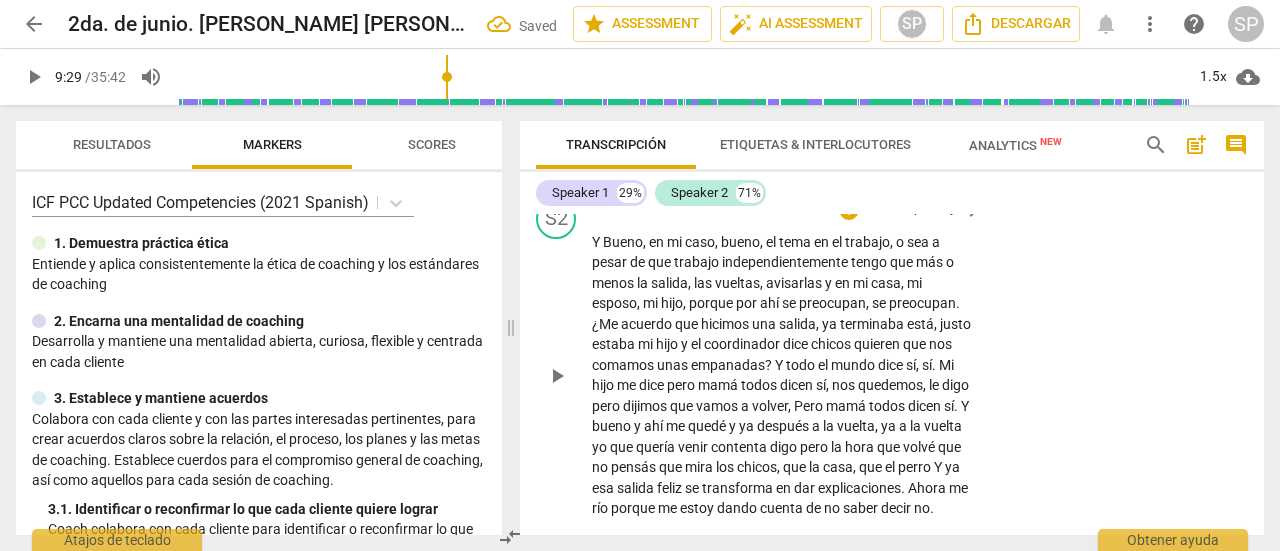 scroll, scrollTop: 3632, scrollLeft: 0, axis: vertical 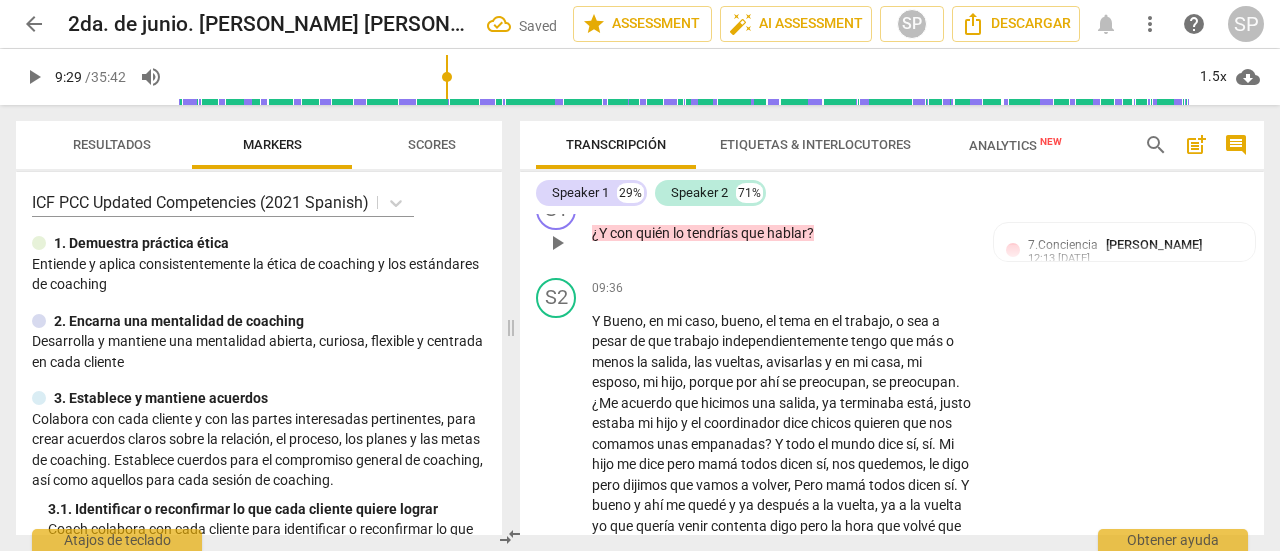 click on "Add competency" at bounding box center [808, 201] 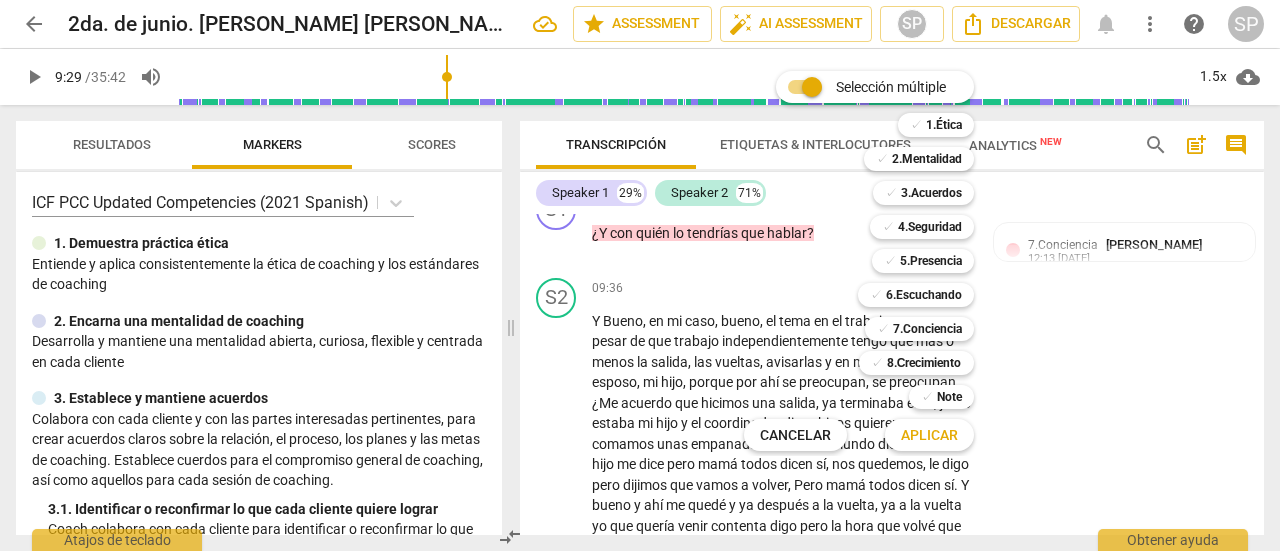 drag, startPoint x: 903, startPoint y: 361, endPoint x: 925, endPoint y: 379, distance: 28.42534 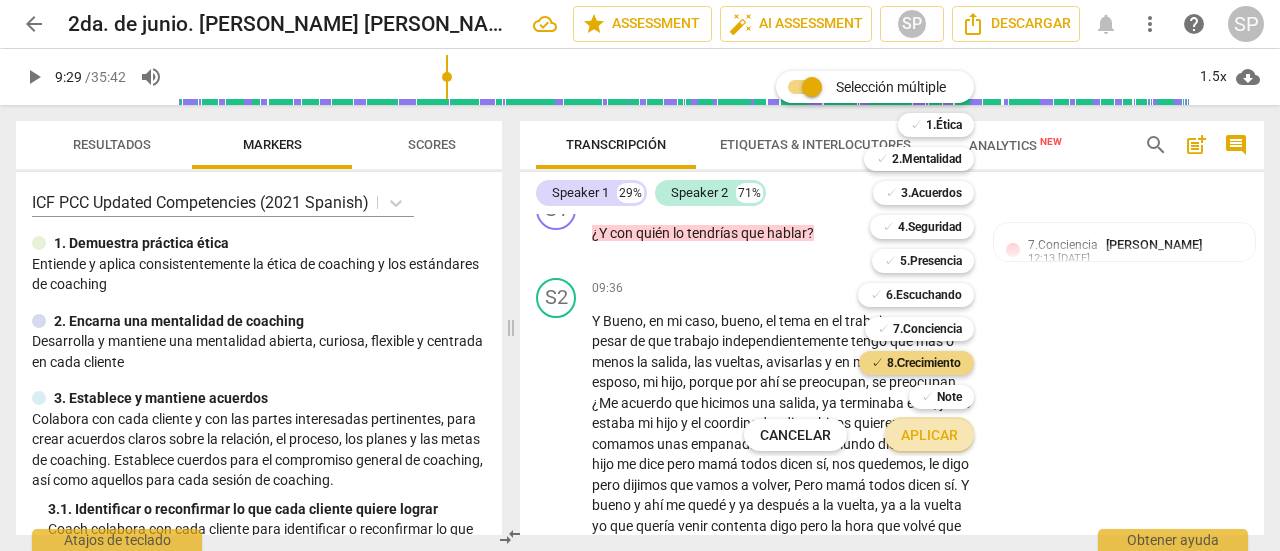 click on "Aplicar" at bounding box center (929, 435) 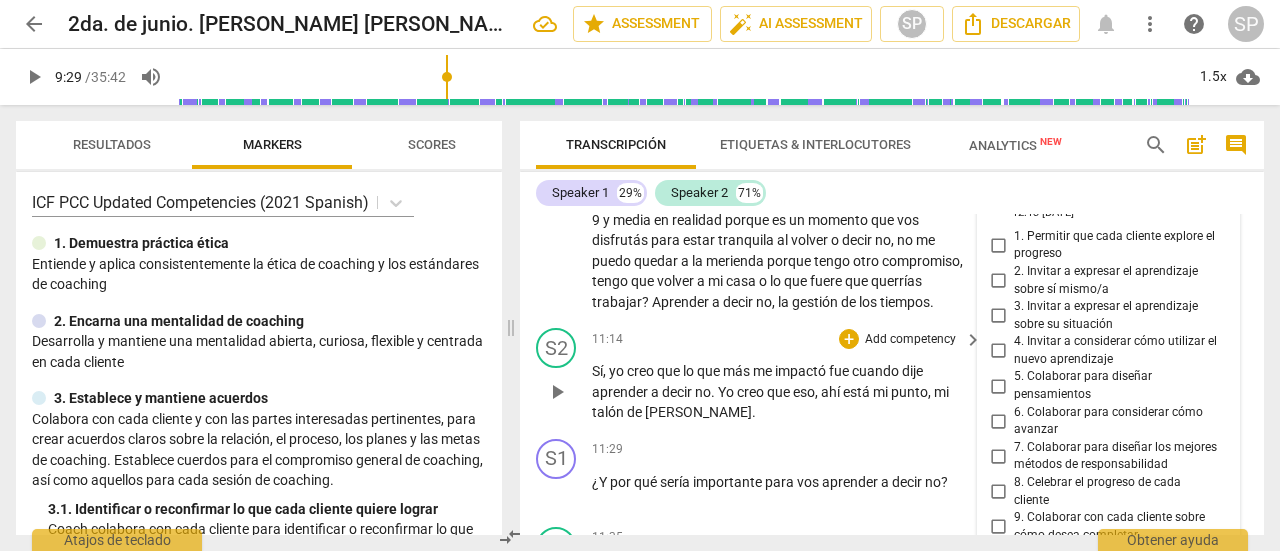 scroll, scrollTop: 4113, scrollLeft: 0, axis: vertical 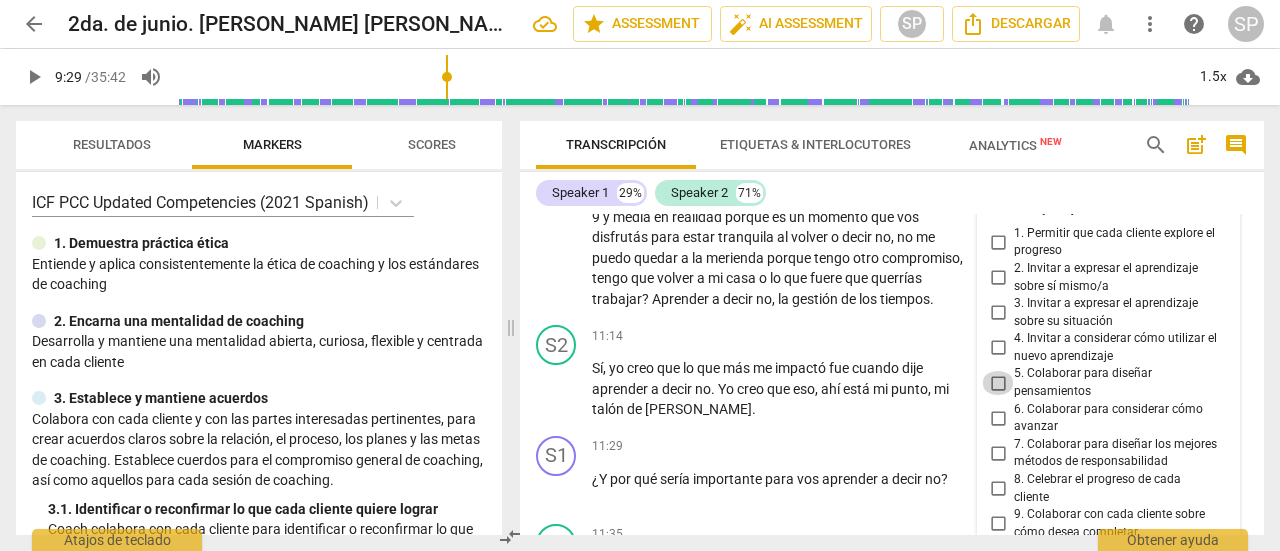 drag, startPoint x: 995, startPoint y: 406, endPoint x: 951, endPoint y: 430, distance: 50.119858 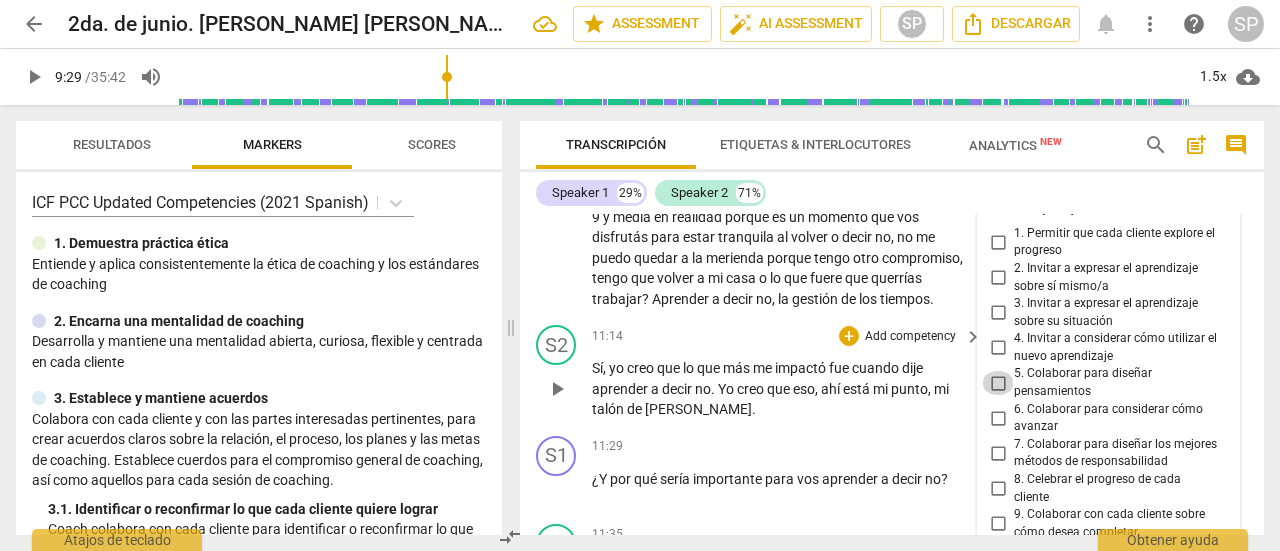 click on "5. Colaborar para diseñar pensamientos" at bounding box center (998, 383) 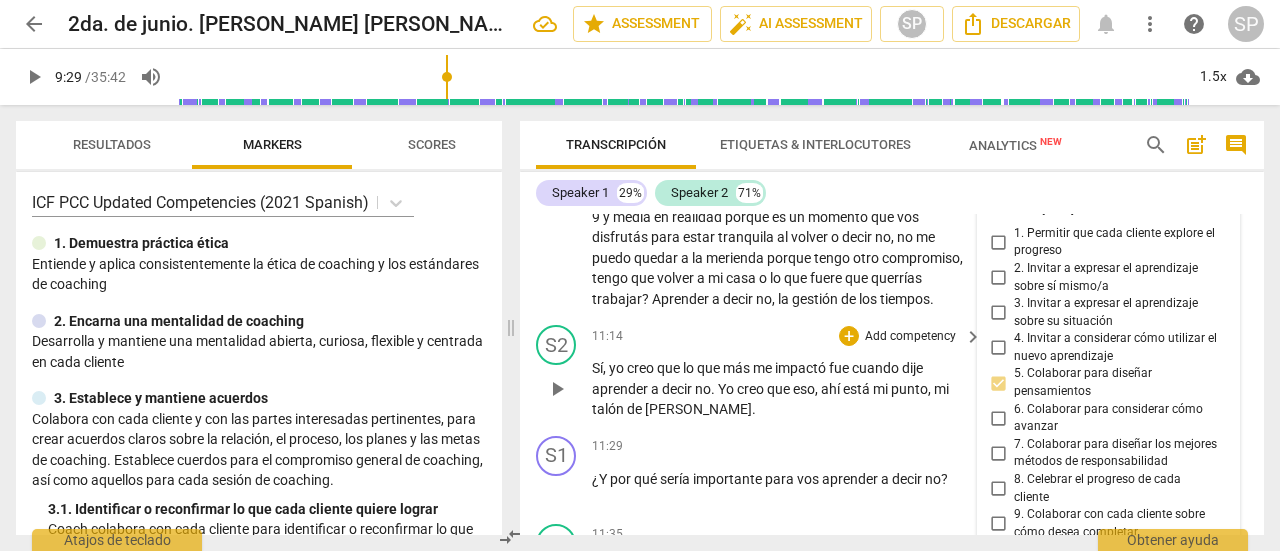 click on "11:14 + Add competency keyboard_arrow_right" at bounding box center (788, 336) 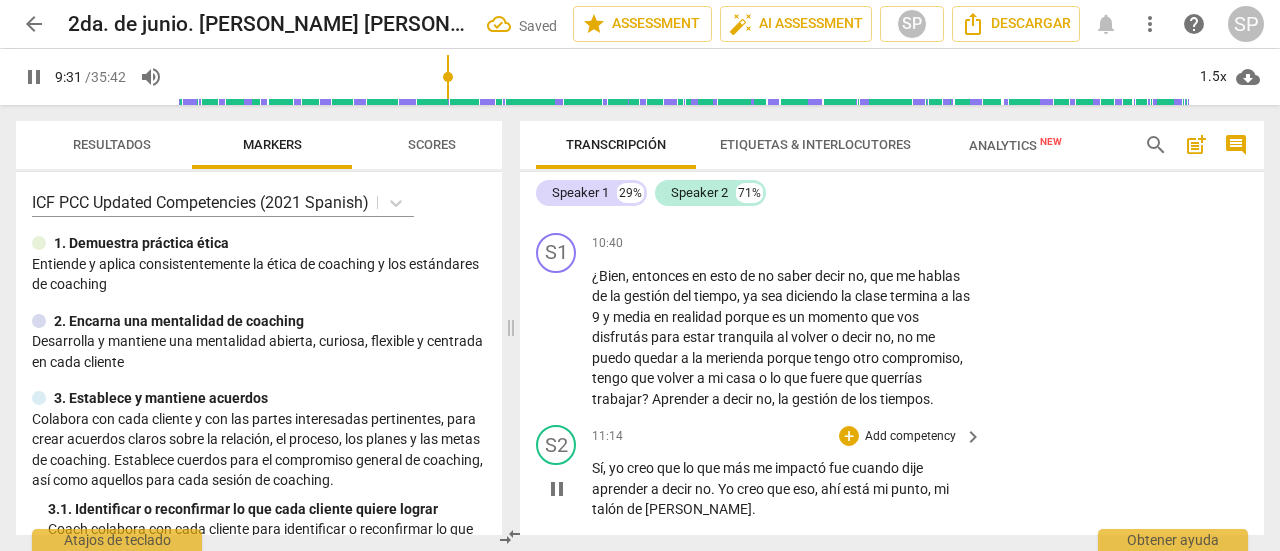 scroll, scrollTop: 4113, scrollLeft: 0, axis: vertical 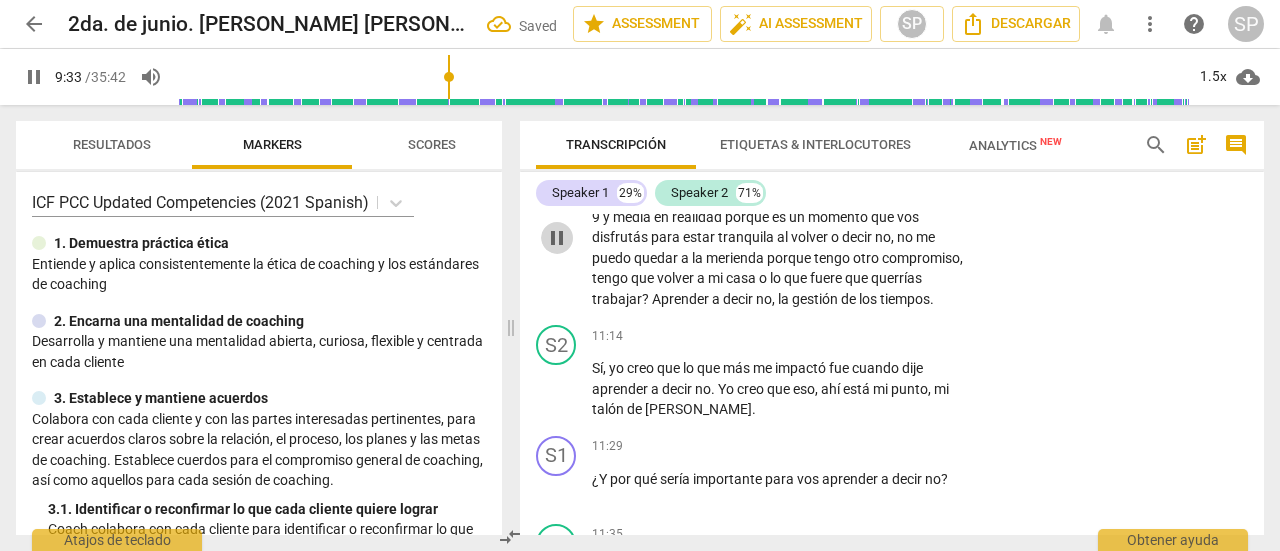 click on "pause" at bounding box center (557, 238) 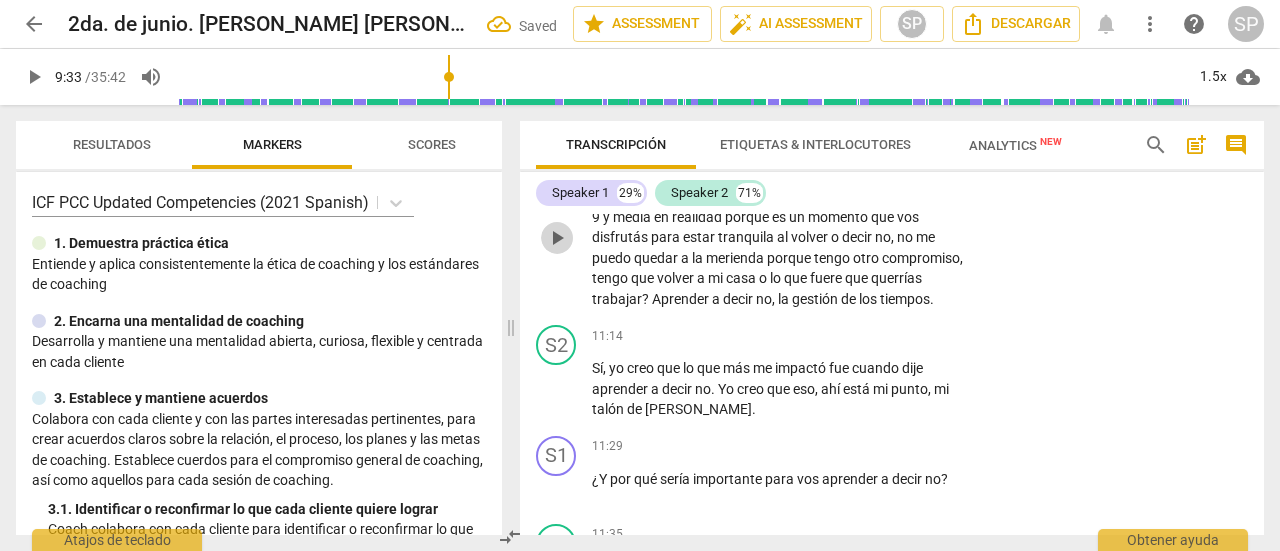 click on "play_arrow" at bounding box center (557, 238) 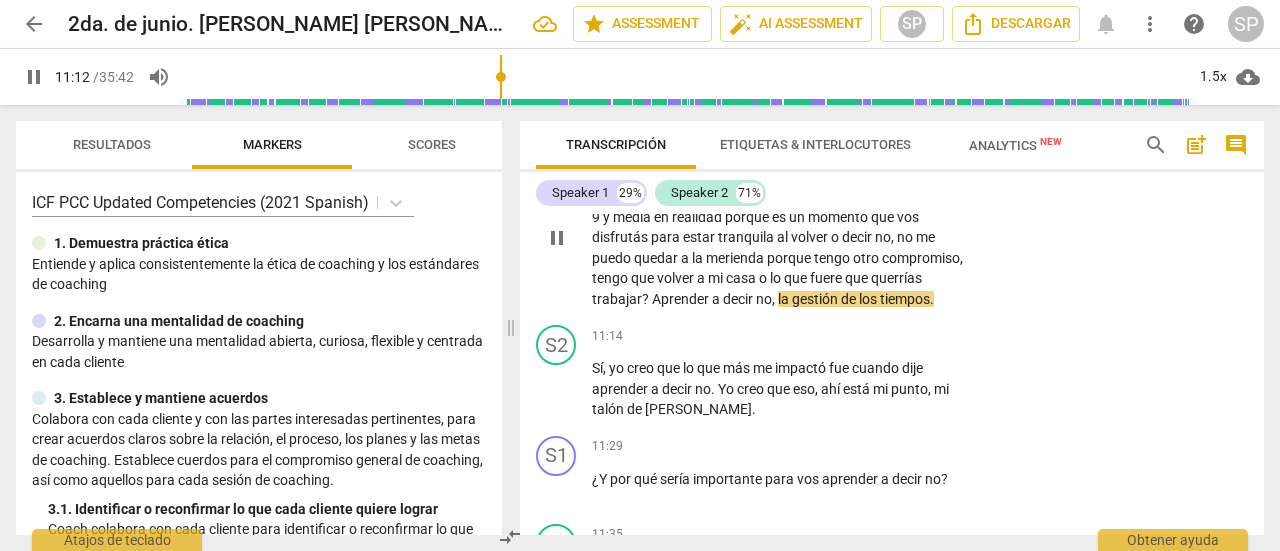 click on "Add competency" at bounding box center (910, 144) 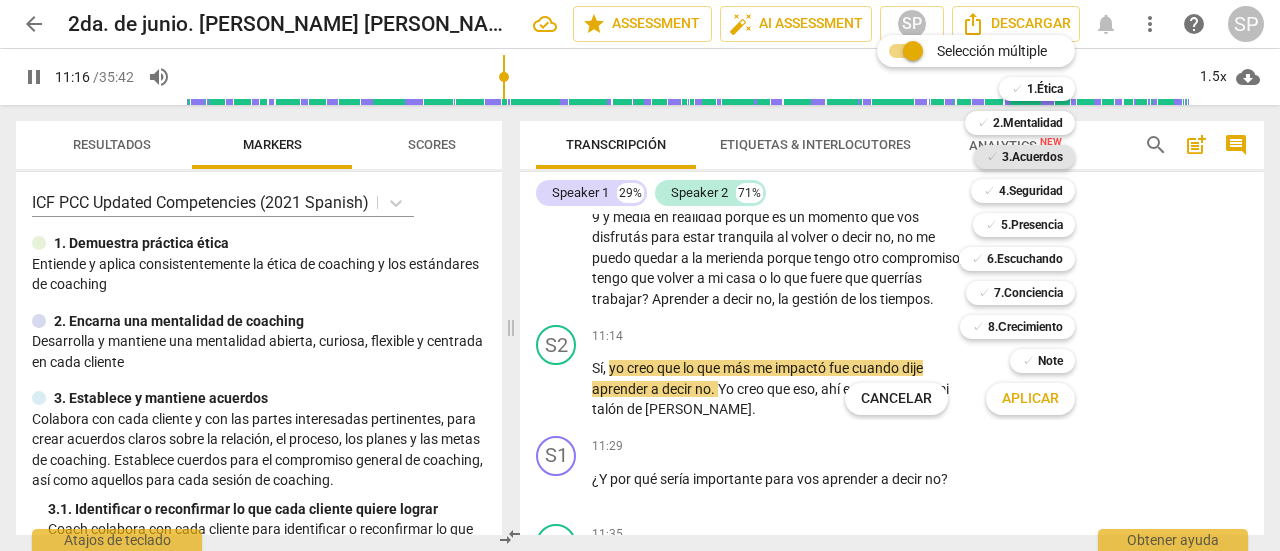 click on "3.Acuerdos" at bounding box center [1032, 157] 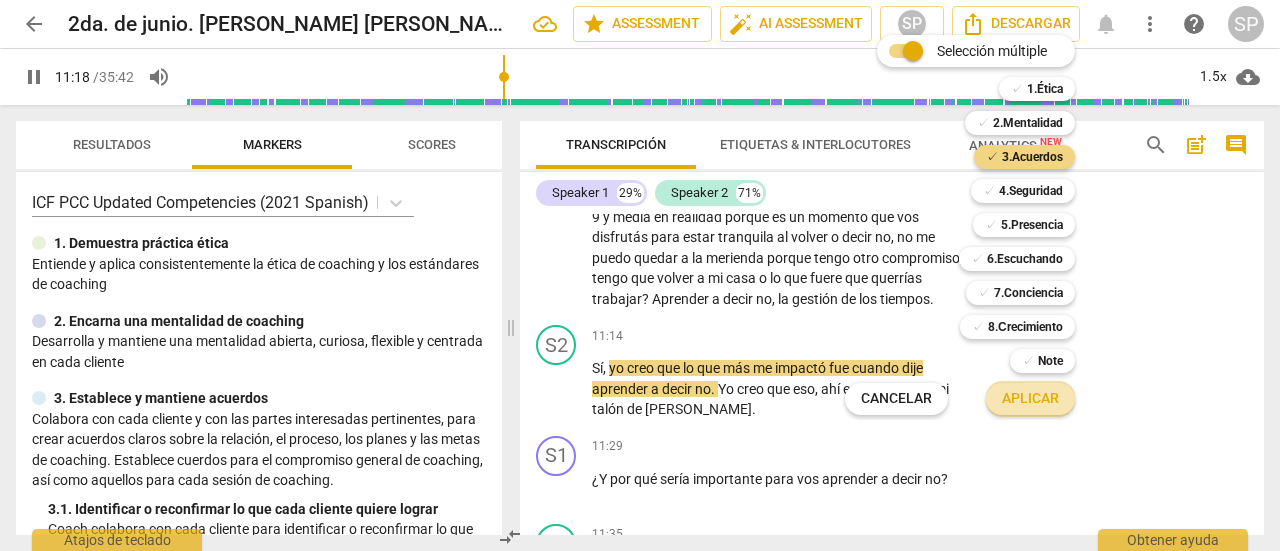 click on "Aplicar" at bounding box center (1030, 399) 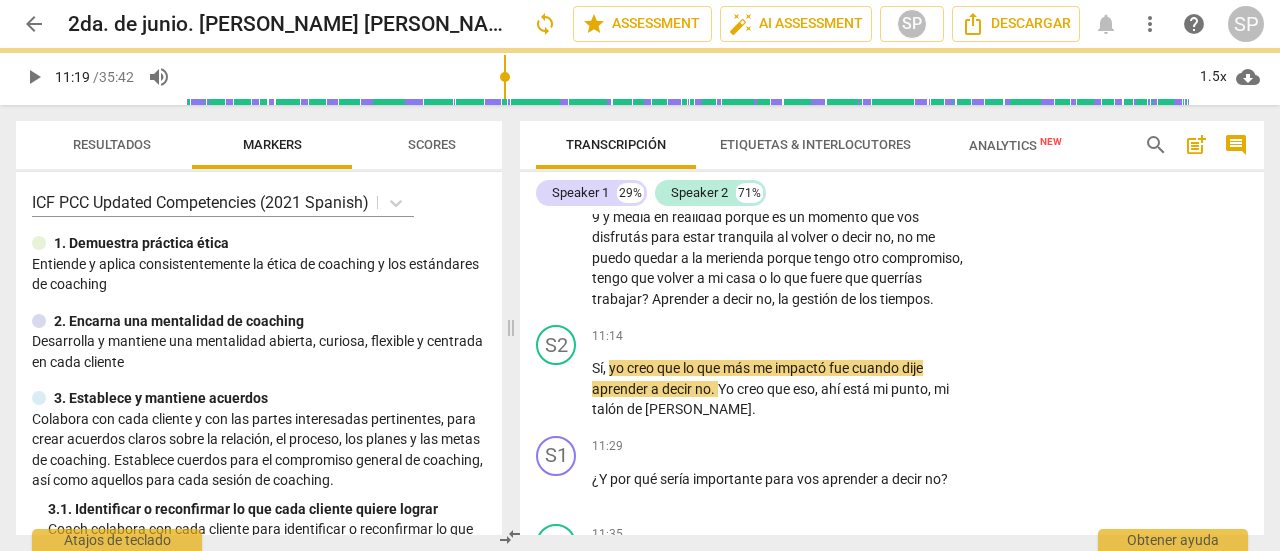 type on "679" 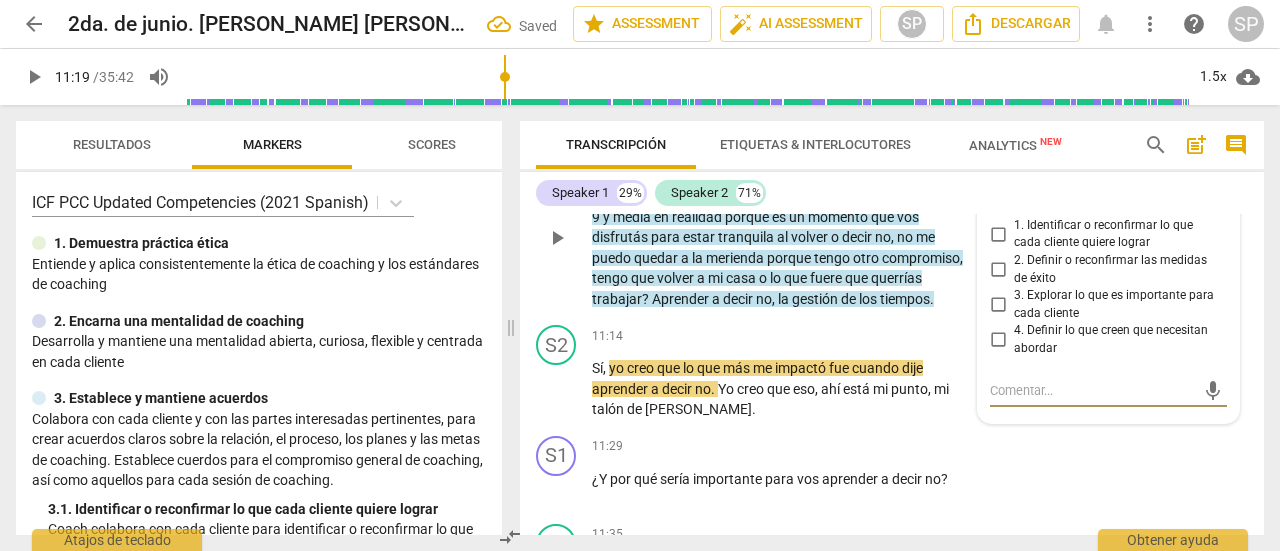 click on "1. Identificar o reconfirmar lo que cada cliente quiere lograr" at bounding box center [998, 234] 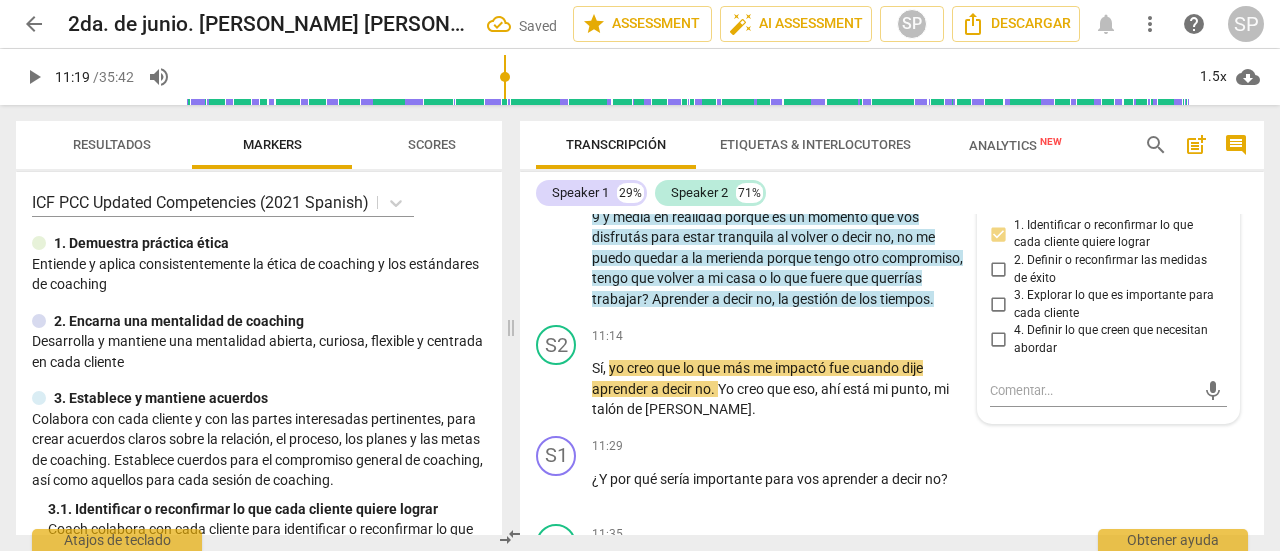 click on "Speaker 1 29% Speaker 2 71% S1 play_arrow pause 00:03 + Add competency keyboard_arrow_right [PERSON_NAME] ,   ¿Cómo   estás ? S2 play_arrow pause 00:06 + Add competency keyboard_arrow_right [PERSON_NAME] ,   la   verdad   muy   agradecida   acá   de   poder   compartir   un   nuevo   encuentro . S1 play_arrow pause 00:12 + Add competency 2.Mentalidad 3.Acuerdos 5.Presencia keyboard_arrow_right Bueno ,   yo   también   te   agradezco   mucho   la   posibilidad   de   tener   esta   sesión .   También   decirte   que   este   es   un   espacio   de   aprendizaje   para   las   dos ,   pero   sobre   todo   es   tuyo ,   así   que   sentite   completamente   libre   de   traer   lo   que   vos   quieras   trabajar   y   bueno ,   estoy   acá   a   tu   disposición   para   escucharte   cuando   quieras . 2.Mentalidad [PERSON_NAME] 12:07 [DATE] 3.Acuerdos [PERSON_NAME] 12:06 [DATE] 1. Identificar o reconfirmar lo que cada cliente quiere lograr  5.Presencia [PERSON_NAME] 12:07 [DATE] S2 pause +" at bounding box center [892, 353] 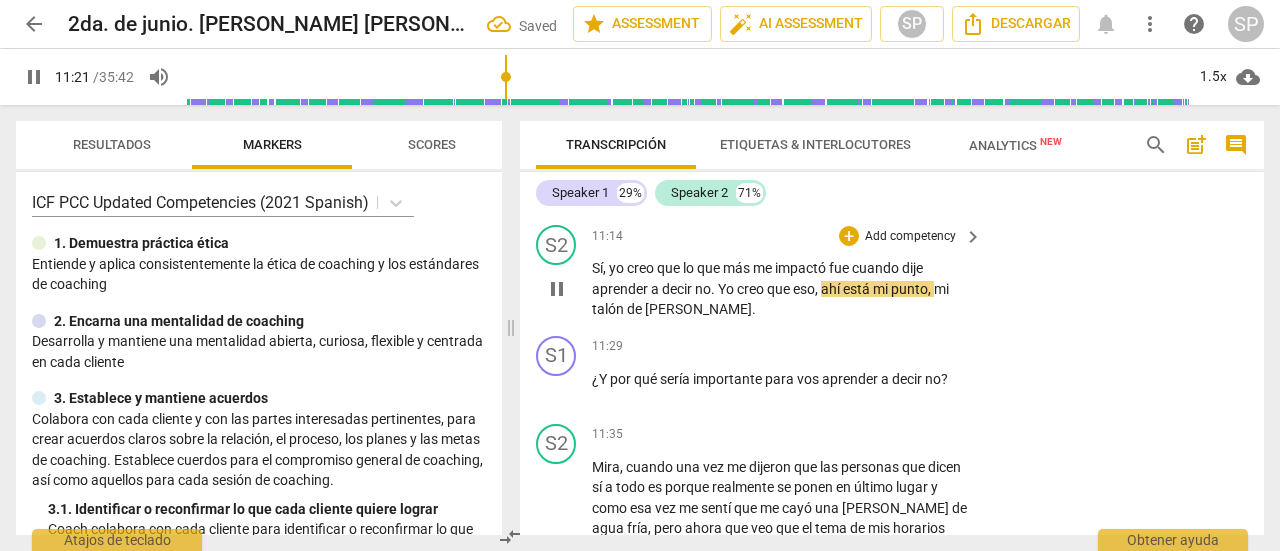 scroll, scrollTop: 4313, scrollLeft: 0, axis: vertical 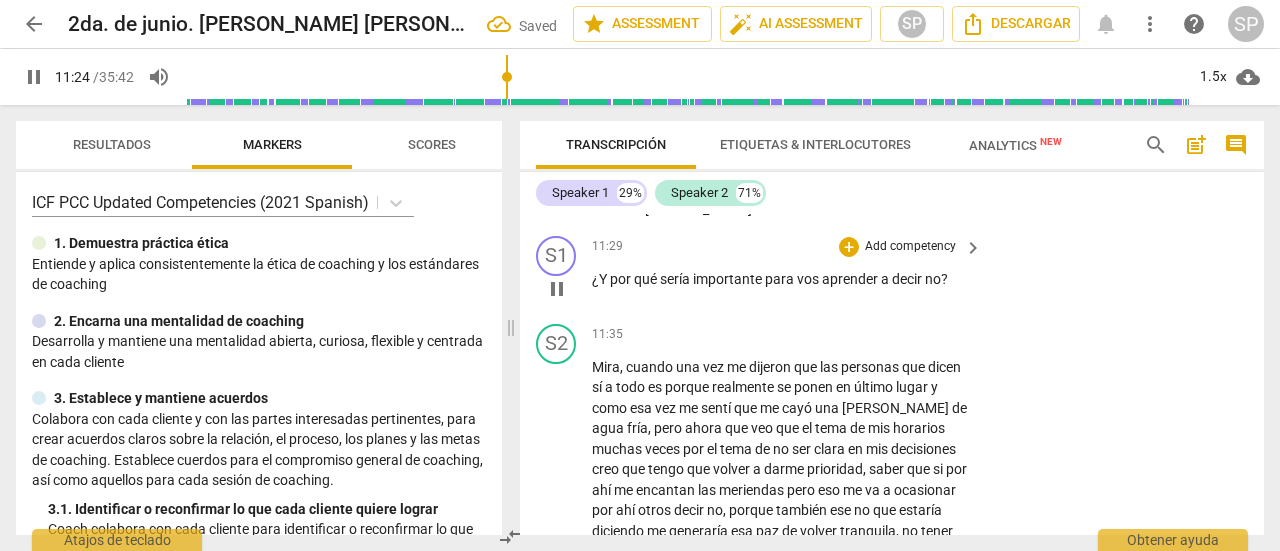 click on "Add competency" at bounding box center [910, 247] 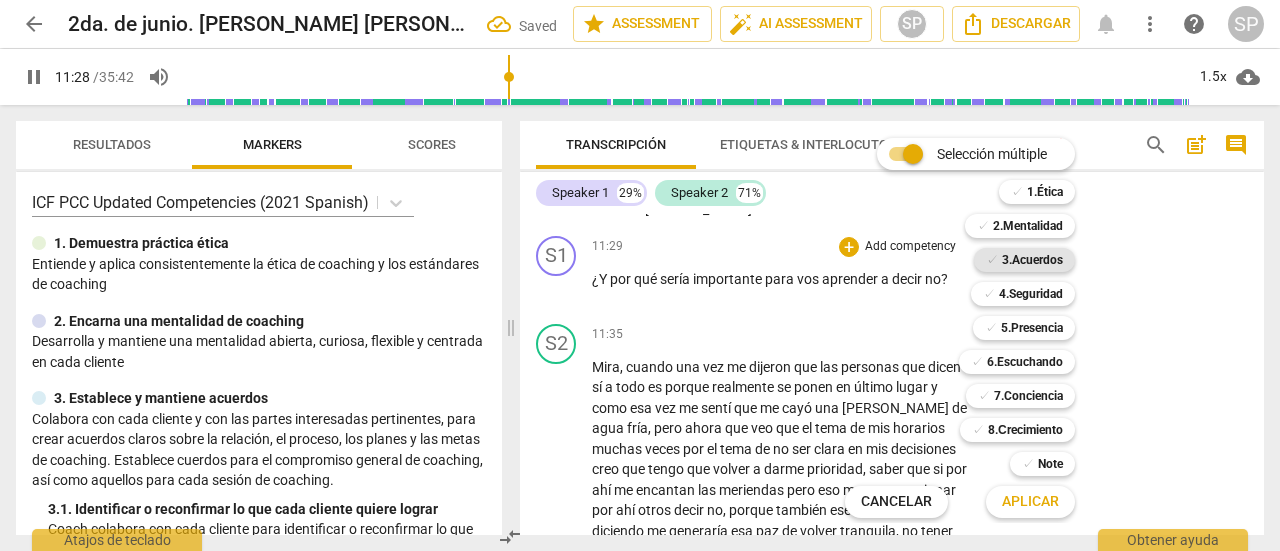 click on "✓ 3.Acuerdos" at bounding box center [1024, 260] 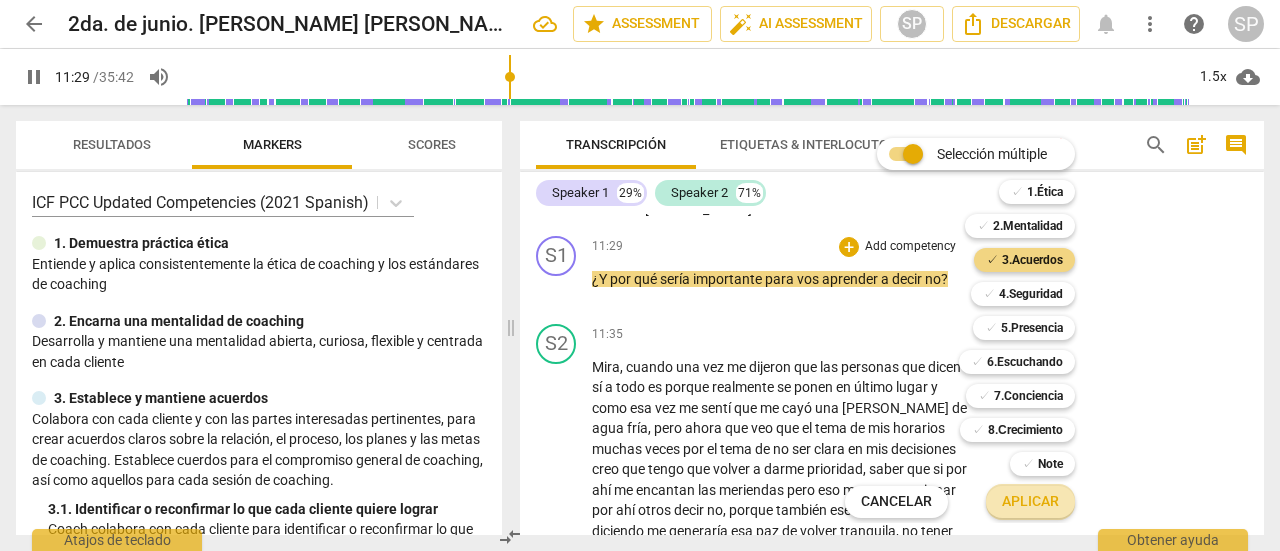 click on "Aplicar" at bounding box center [1030, 502] 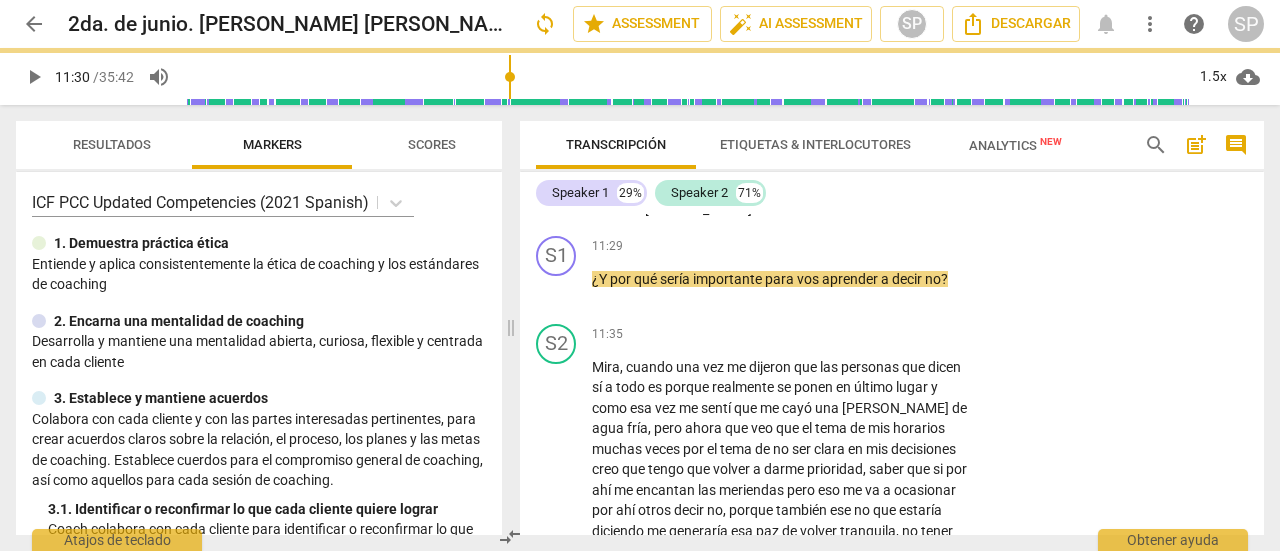 type on "691" 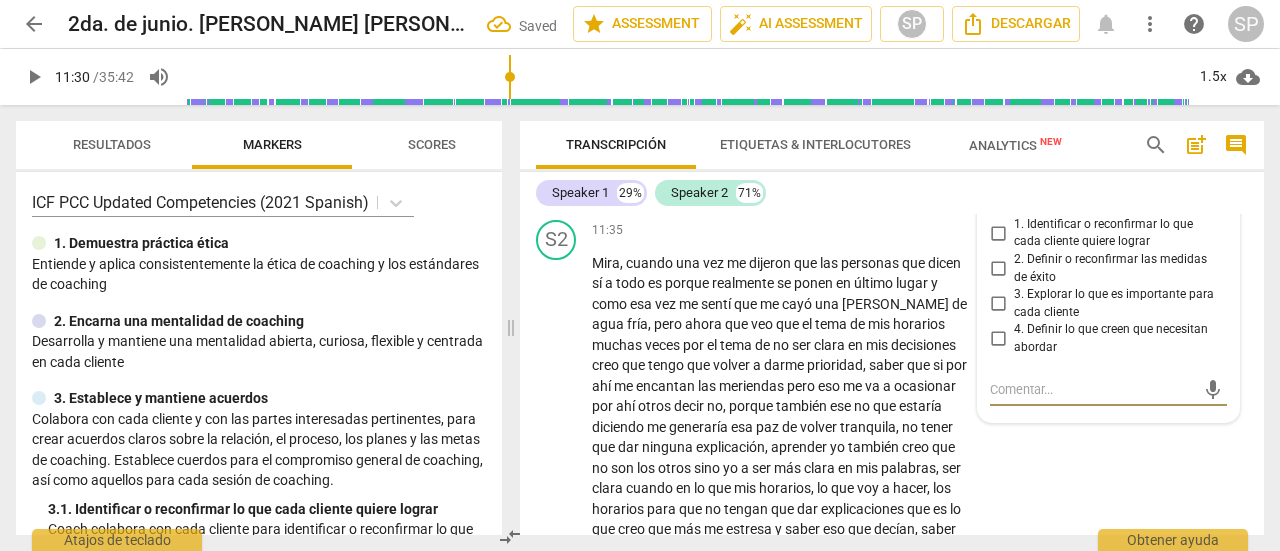 scroll, scrollTop: 4414, scrollLeft: 0, axis: vertical 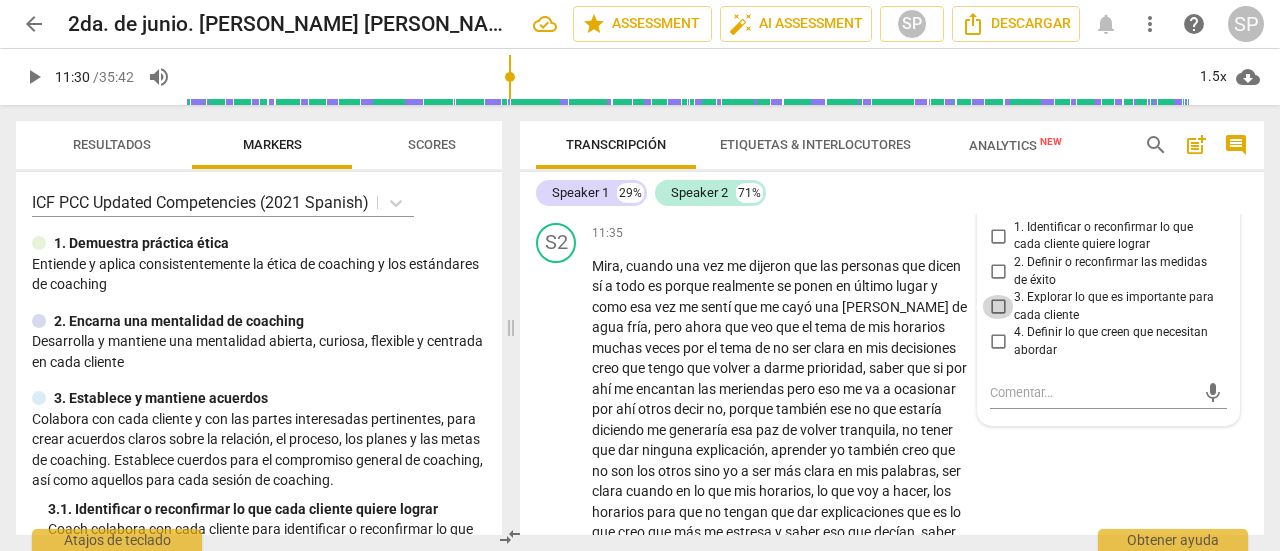 click on "3. Explorar lo que es importante para cada cliente" at bounding box center [998, 307] 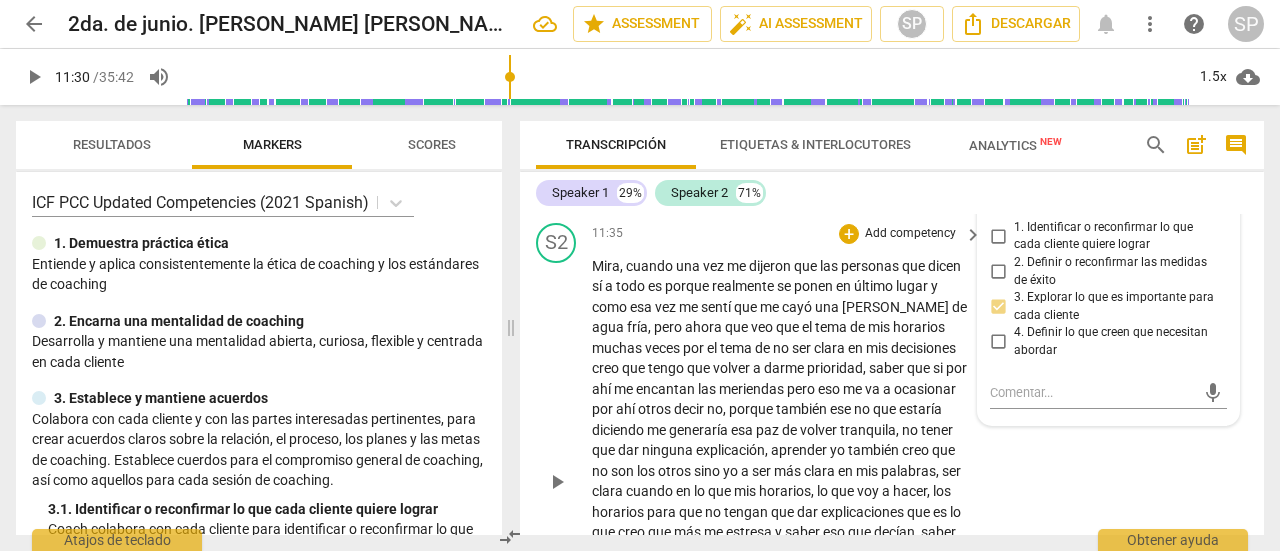 click on "11:35 + Add competency keyboard_arrow_right" at bounding box center (788, 234) 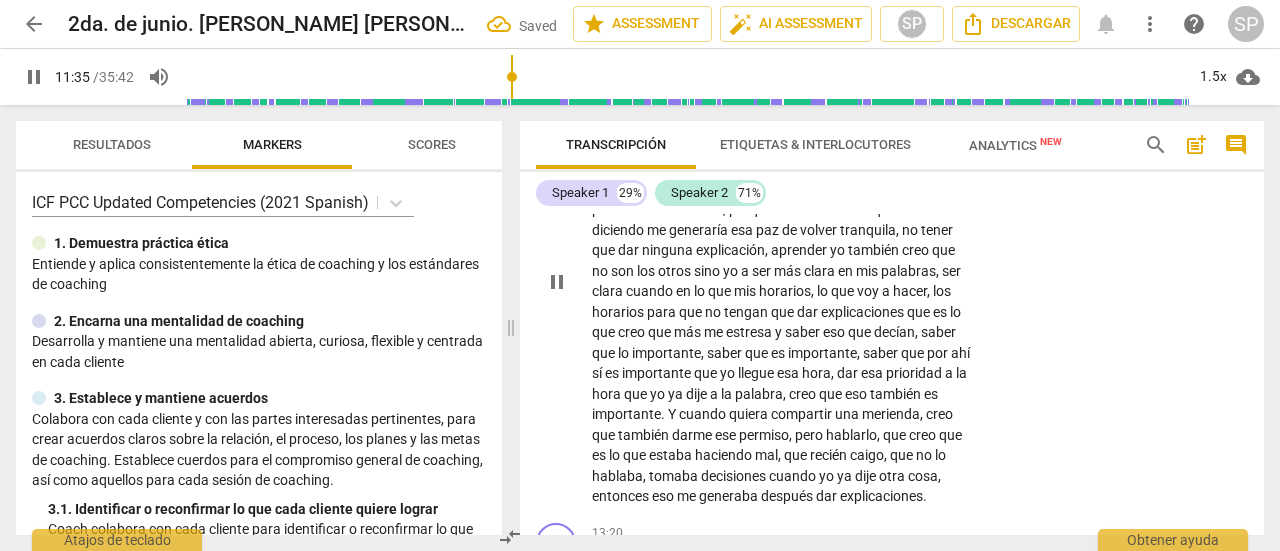 scroll, scrollTop: 4514, scrollLeft: 0, axis: vertical 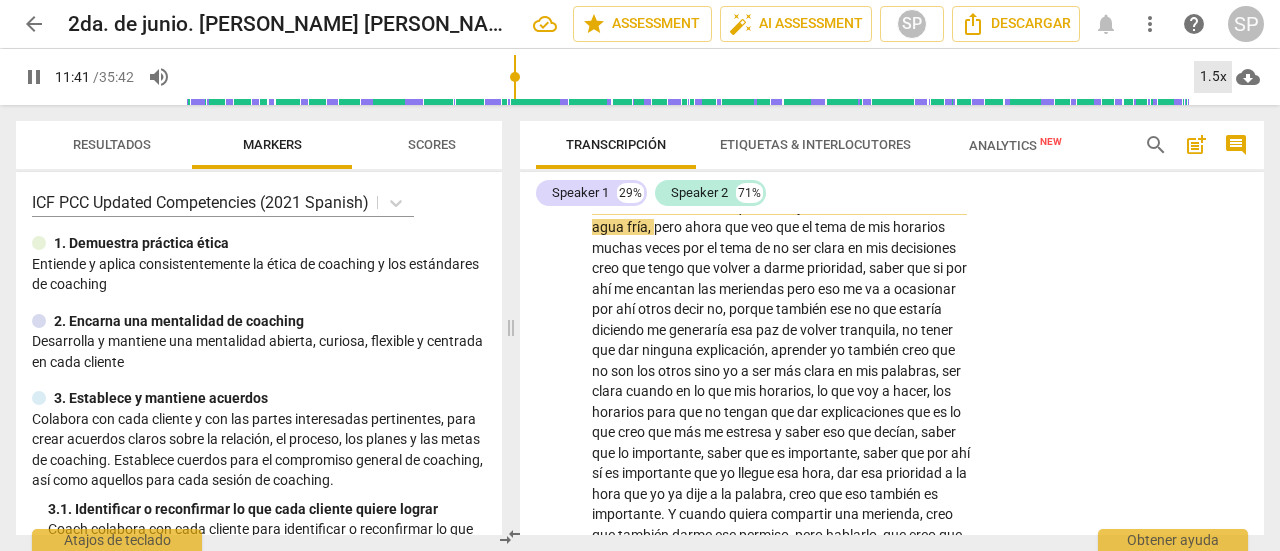 click on "1.5x" at bounding box center (1213, 77) 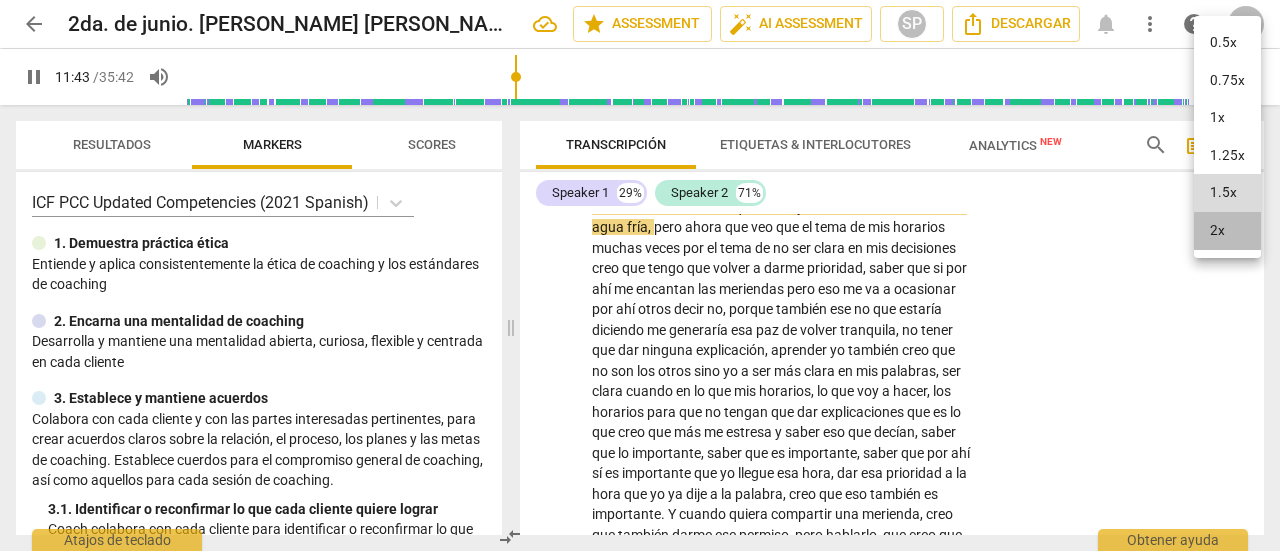 click on "2x" at bounding box center (1227, 231) 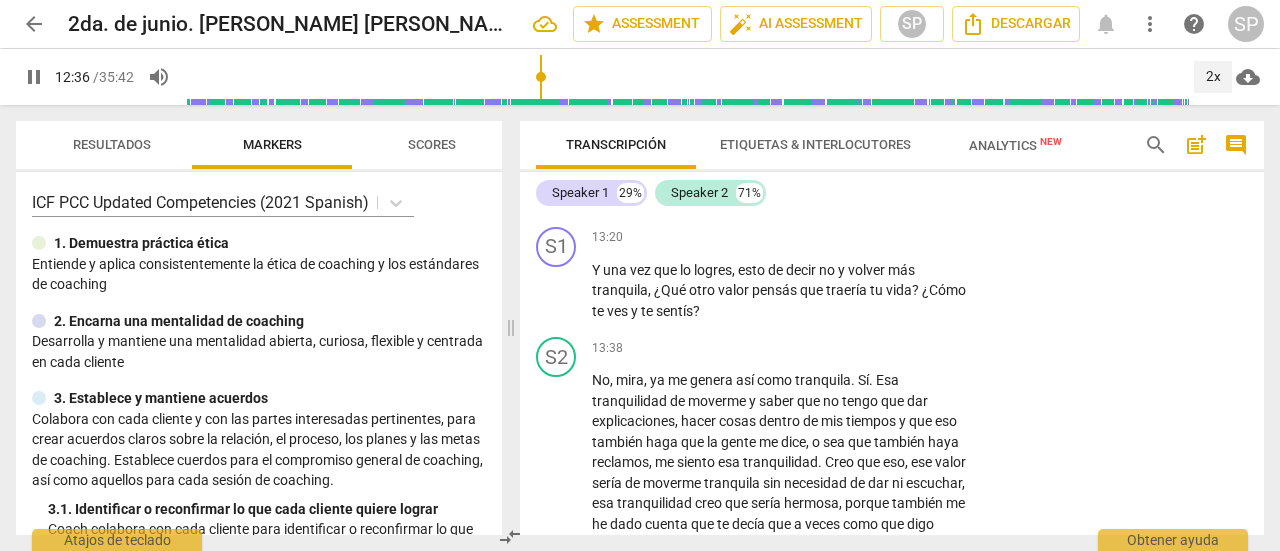 scroll, scrollTop: 4914, scrollLeft: 0, axis: vertical 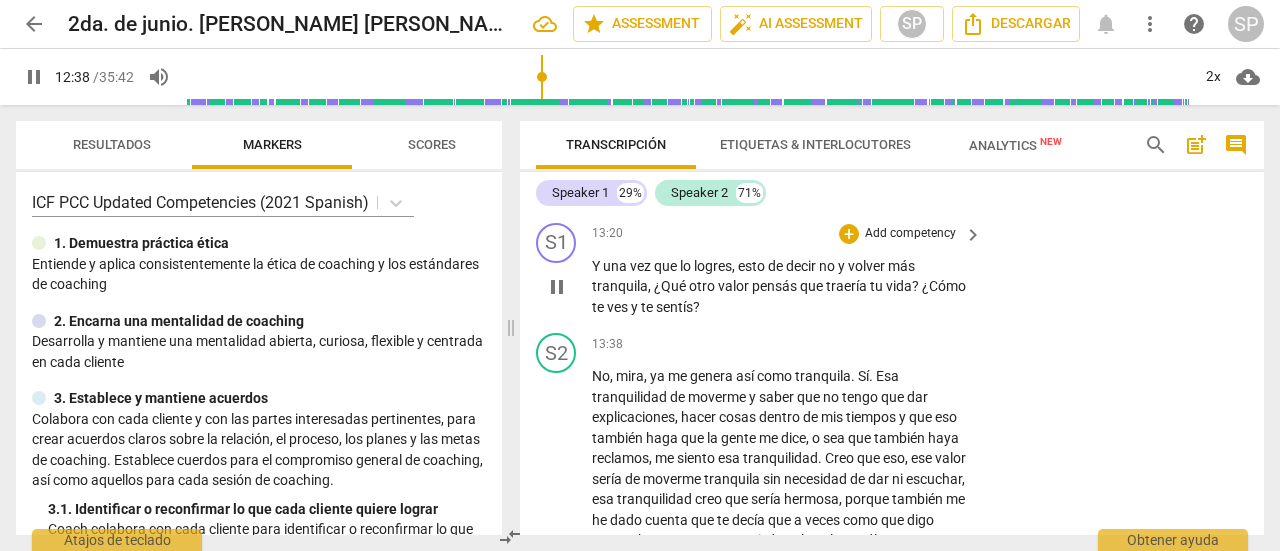 click on "pause" at bounding box center (557, 287) 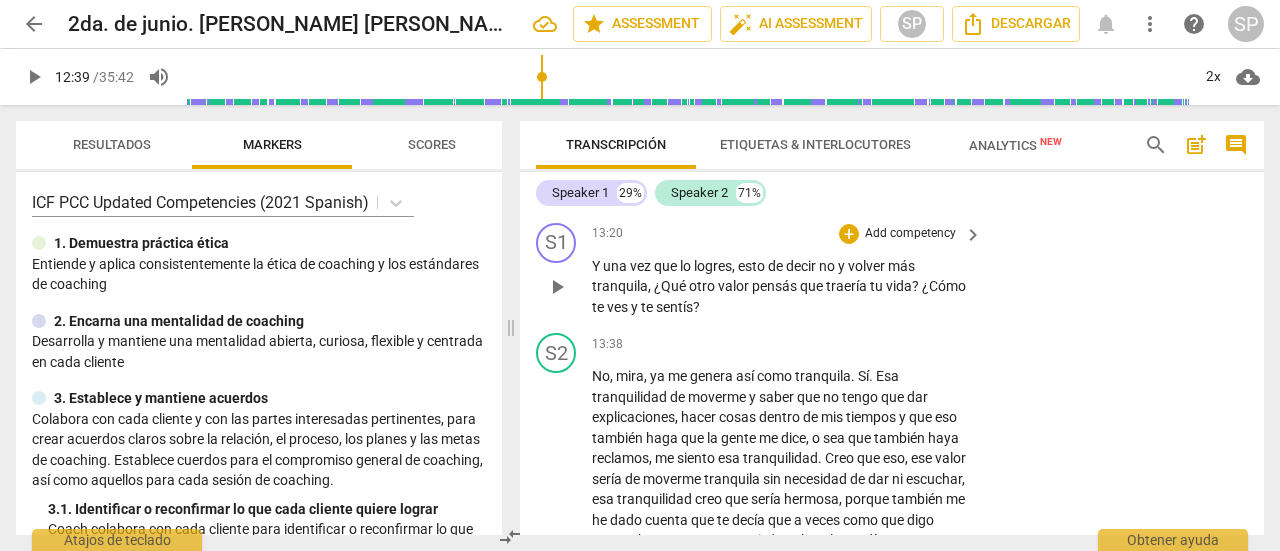 click on "play_arrow" at bounding box center (557, 287) 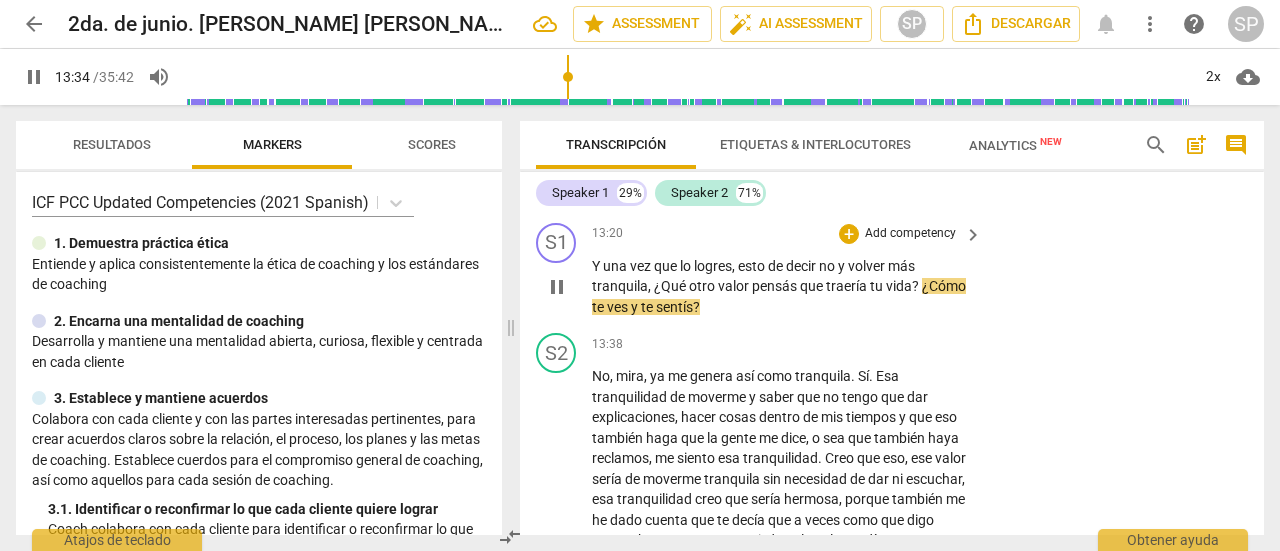 click on "Add competency" at bounding box center [910, 234] 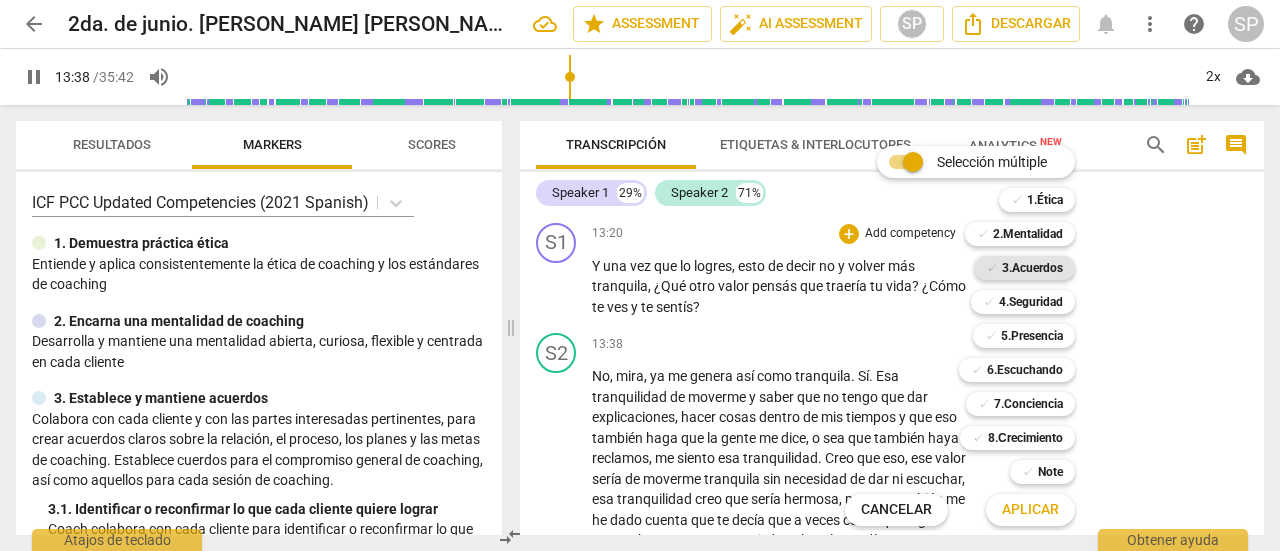 click on "3.Acuerdos" at bounding box center (1032, 268) 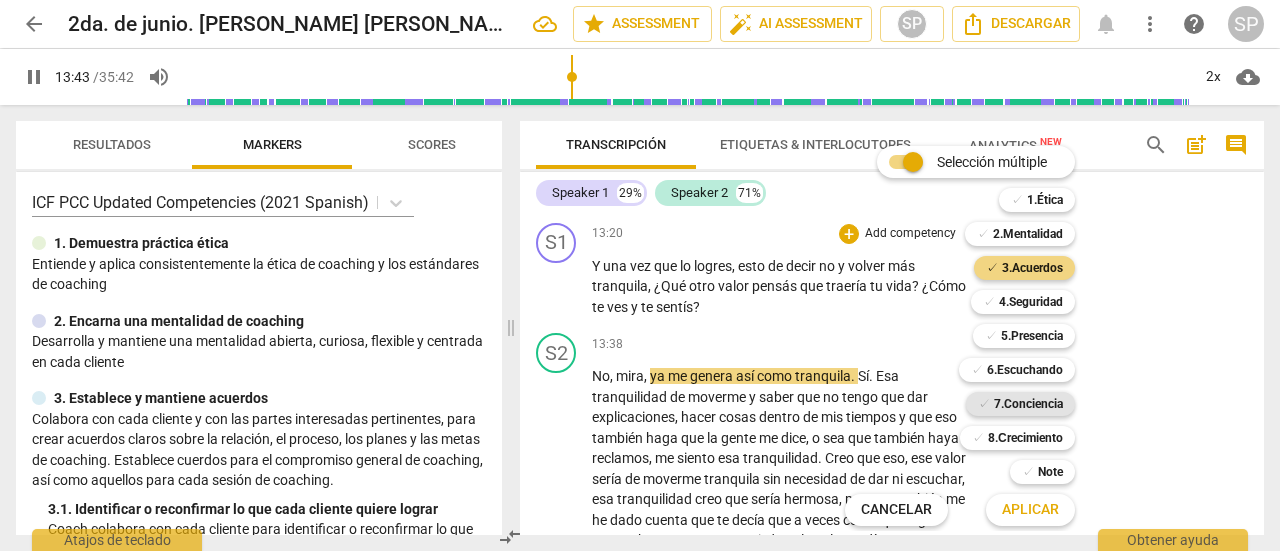 click on "7.Conciencia" at bounding box center [1028, 404] 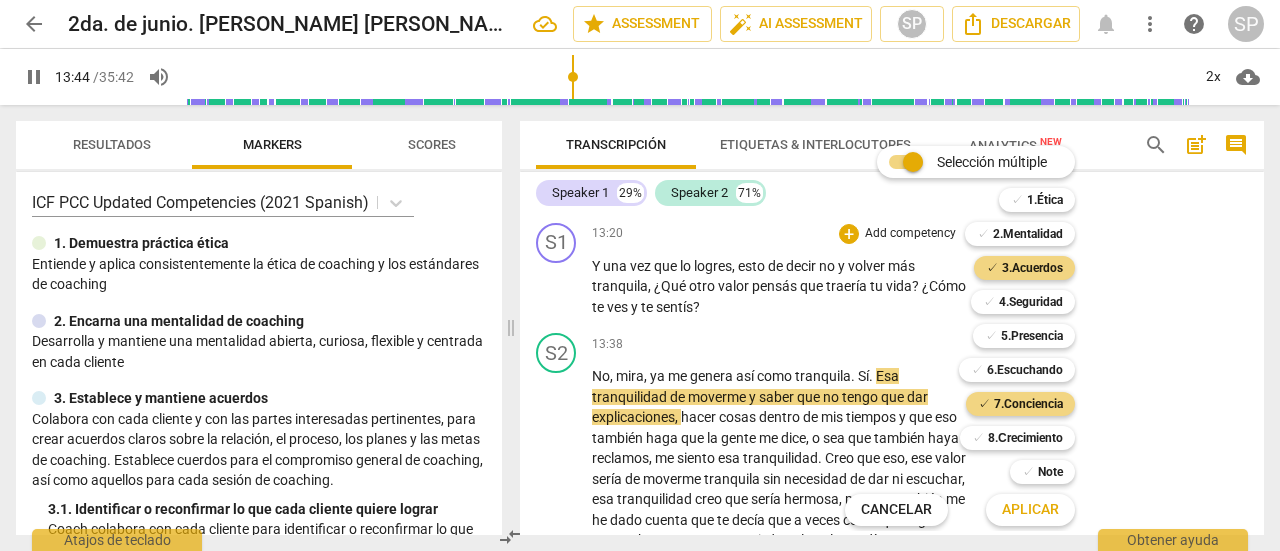 click on "Aplicar" at bounding box center [1030, 510] 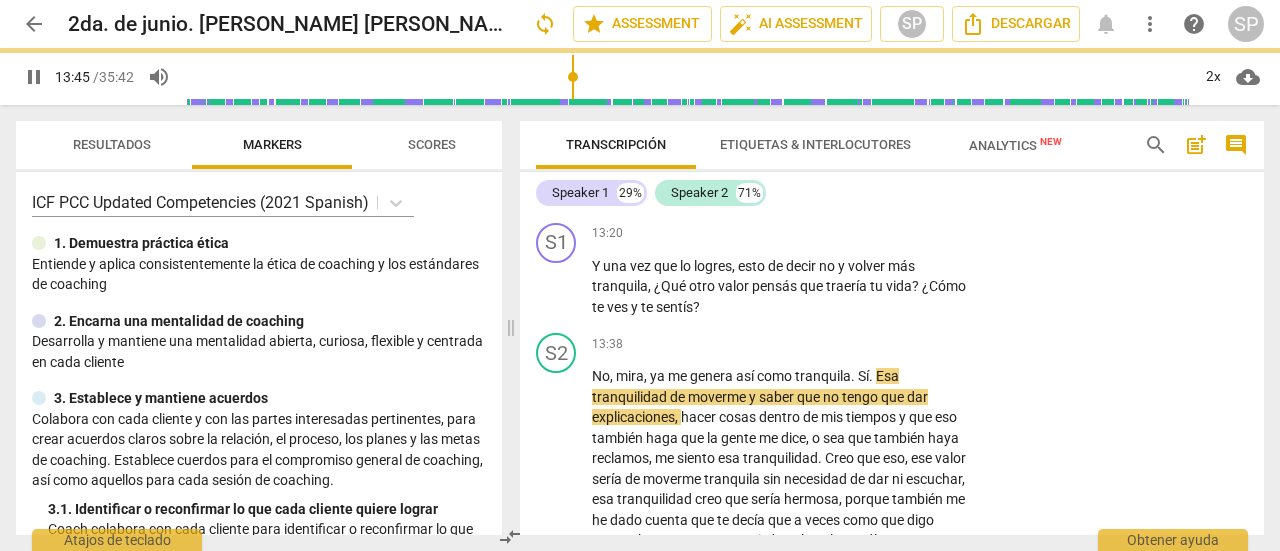 type on "826" 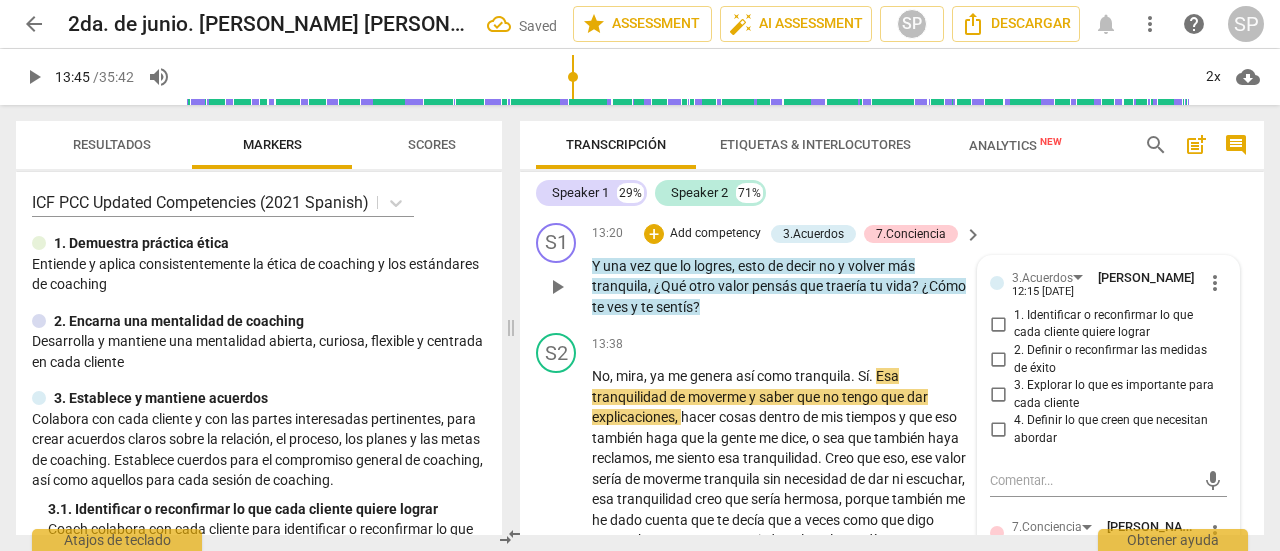 scroll, scrollTop: 5122, scrollLeft: 0, axis: vertical 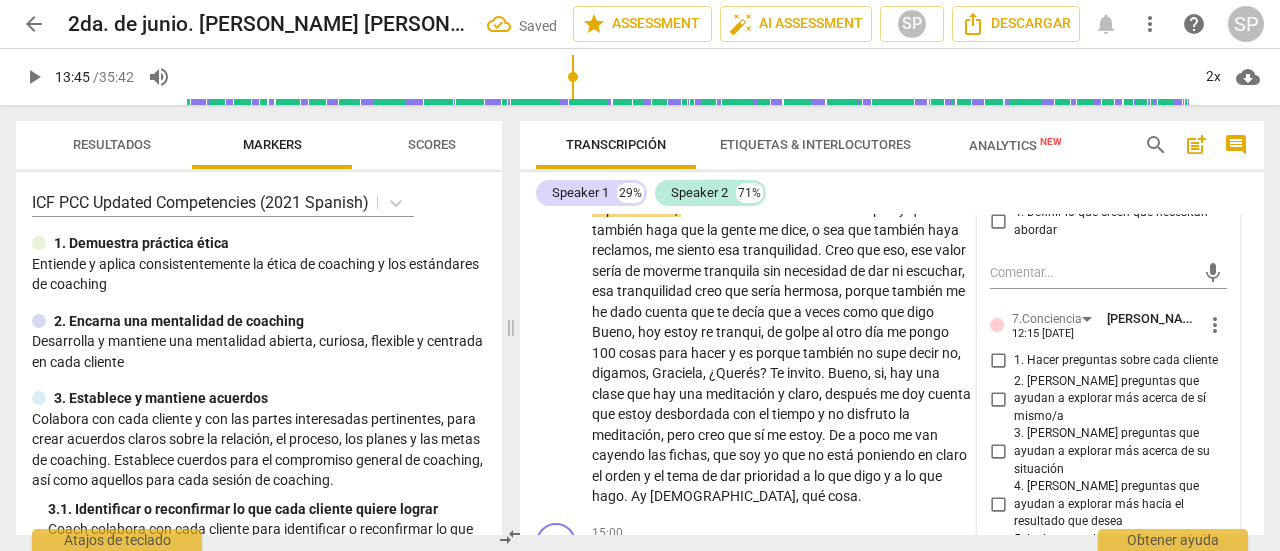click on "3. Explorar lo que es importante para cada cliente" at bounding box center (998, 187) 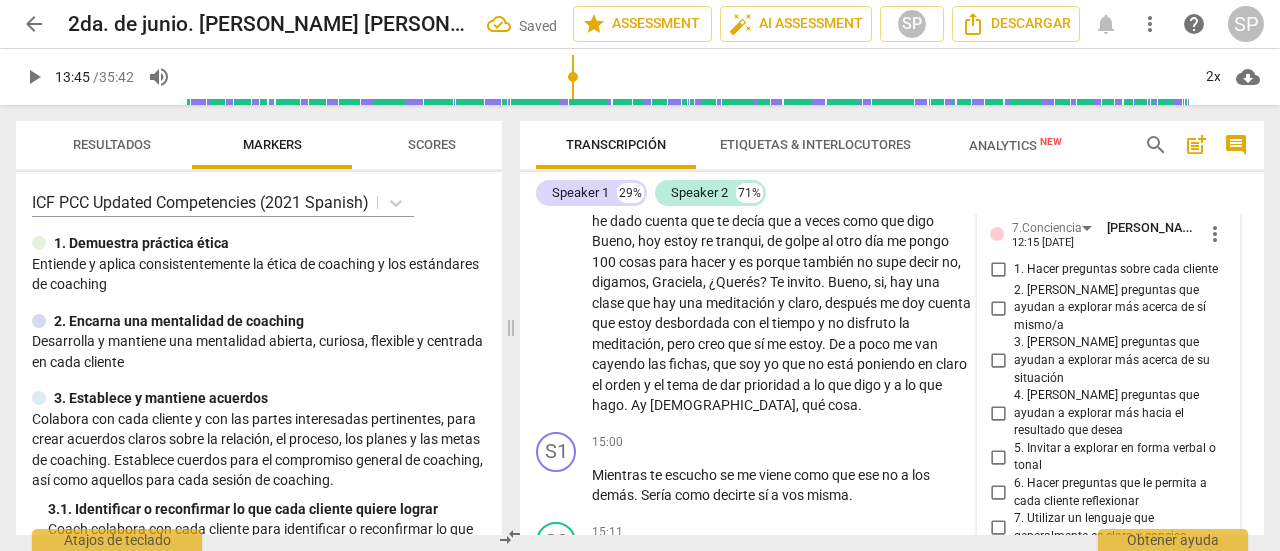 scroll, scrollTop: 5222, scrollLeft: 0, axis: vertical 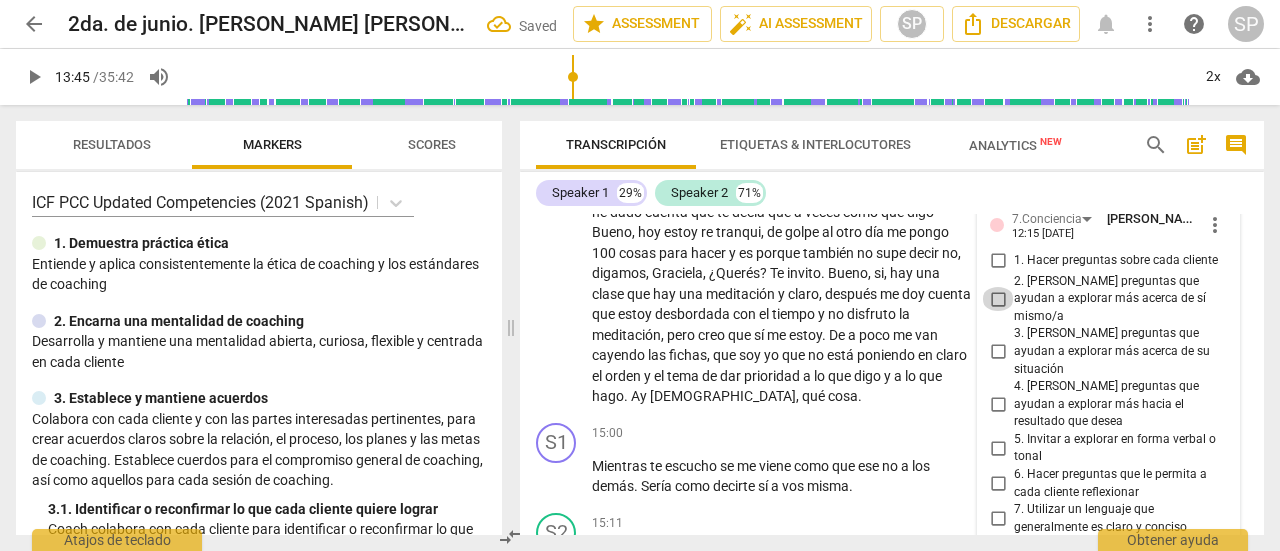 click on "2. [PERSON_NAME] preguntas que ayudan a explorar más acerca de sí mismo/a" at bounding box center (998, 299) 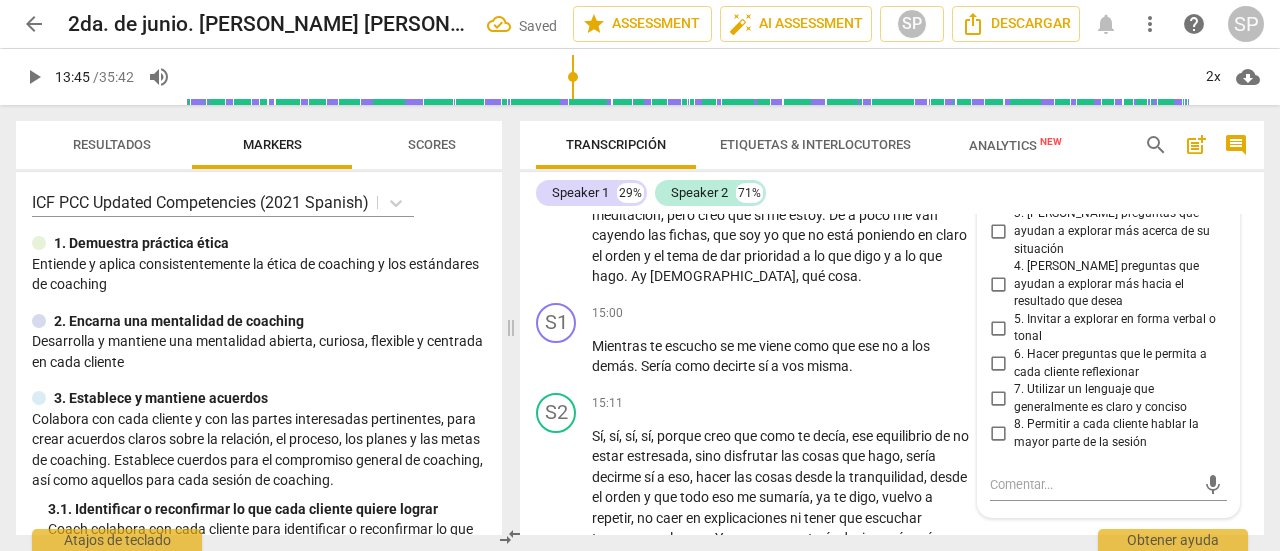 scroll, scrollTop: 5422, scrollLeft: 0, axis: vertical 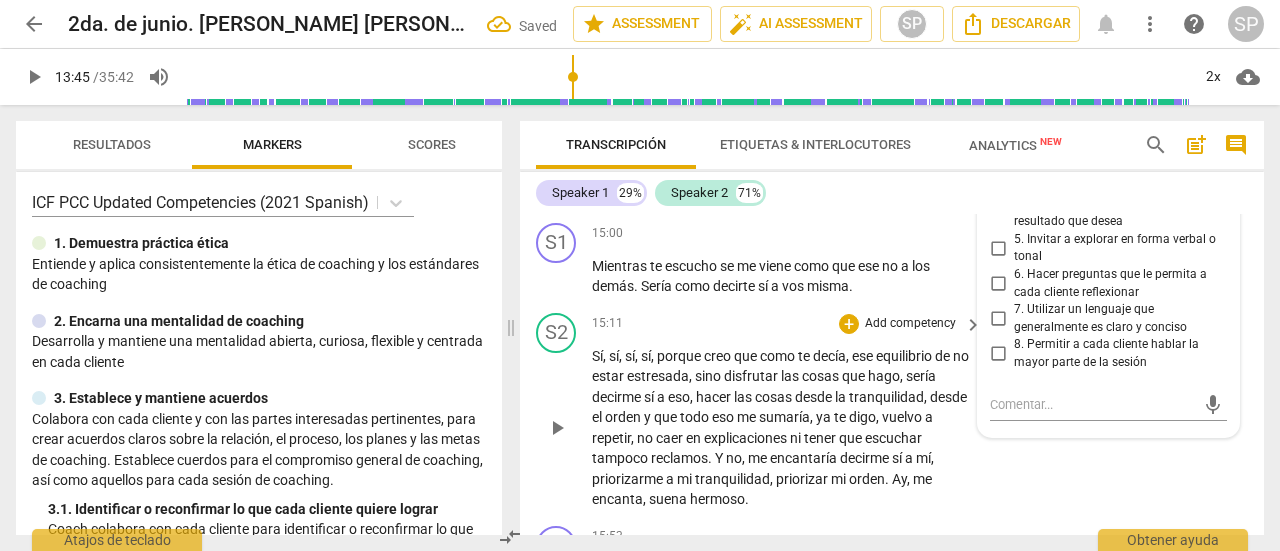 click on "15:11 + Add competency keyboard_arrow_right" at bounding box center (788, 324) 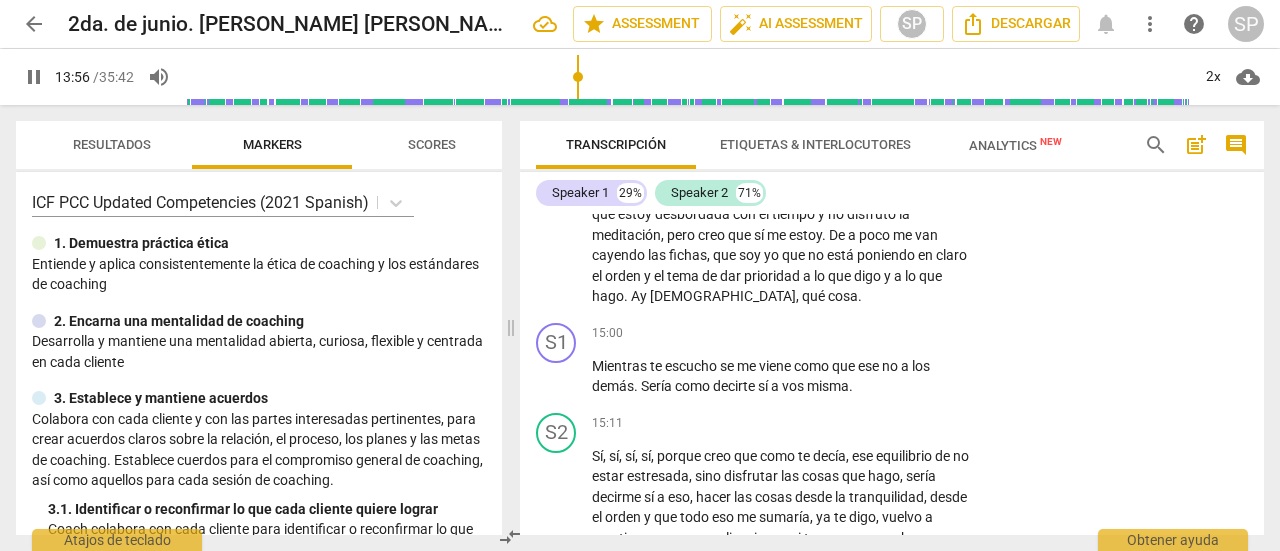 scroll, scrollTop: 5422, scrollLeft: 0, axis: vertical 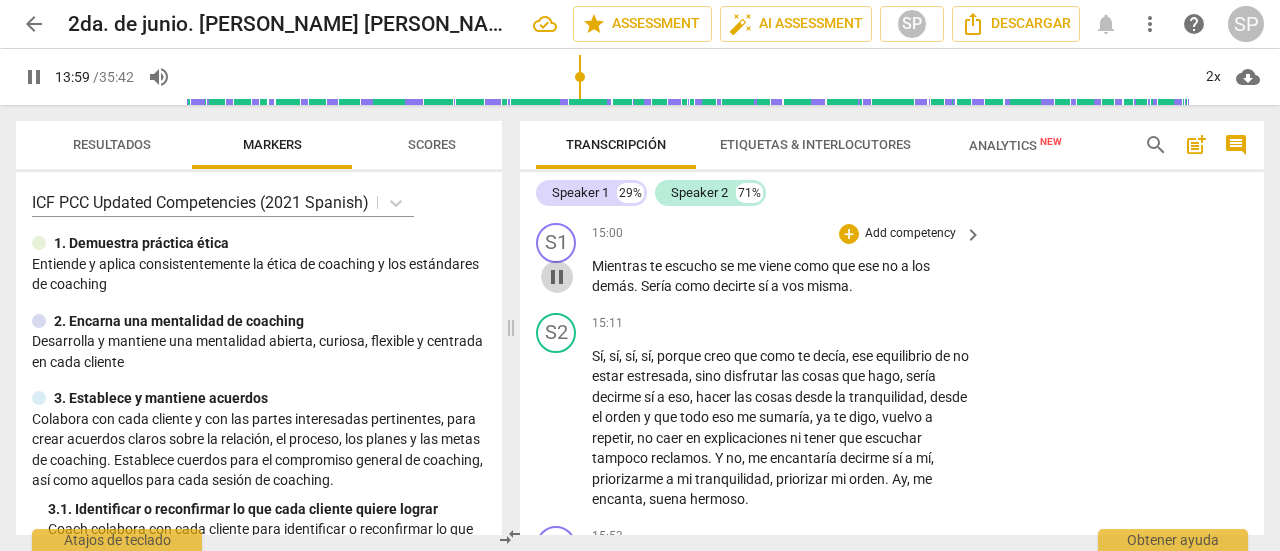 click on "pause" at bounding box center (557, 277) 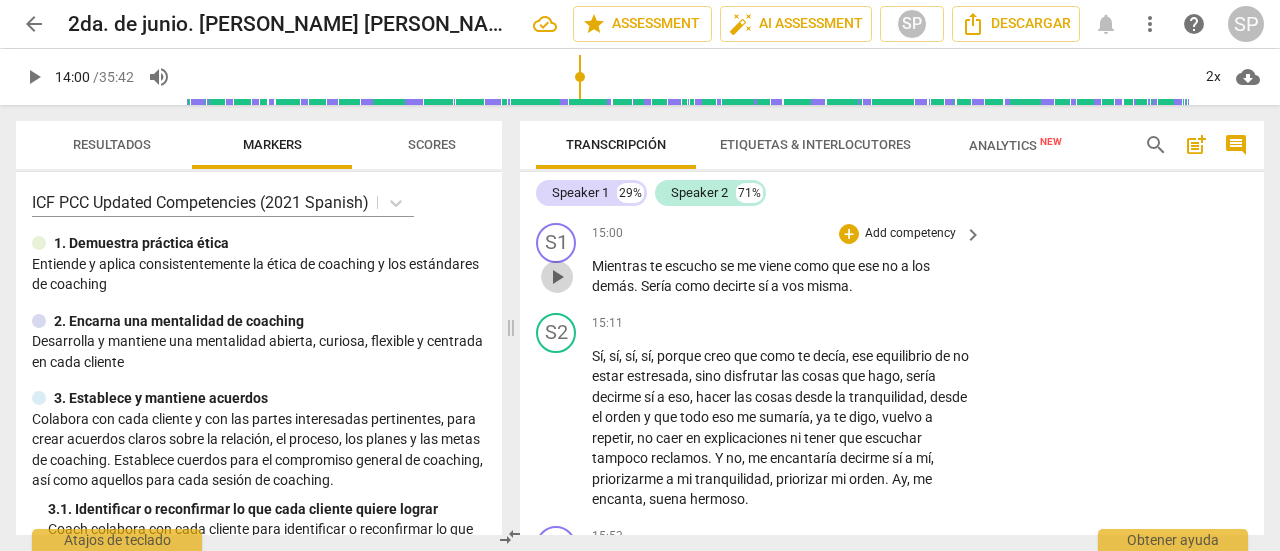 click on "play_arrow" at bounding box center [557, 277] 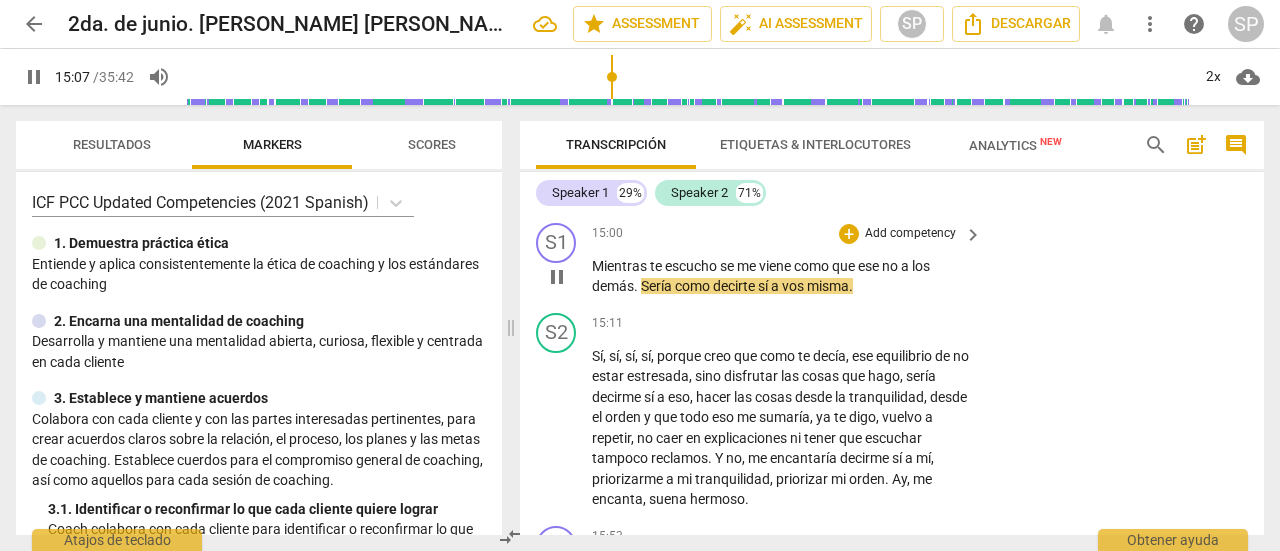click on "Add competency" at bounding box center (910, 234) 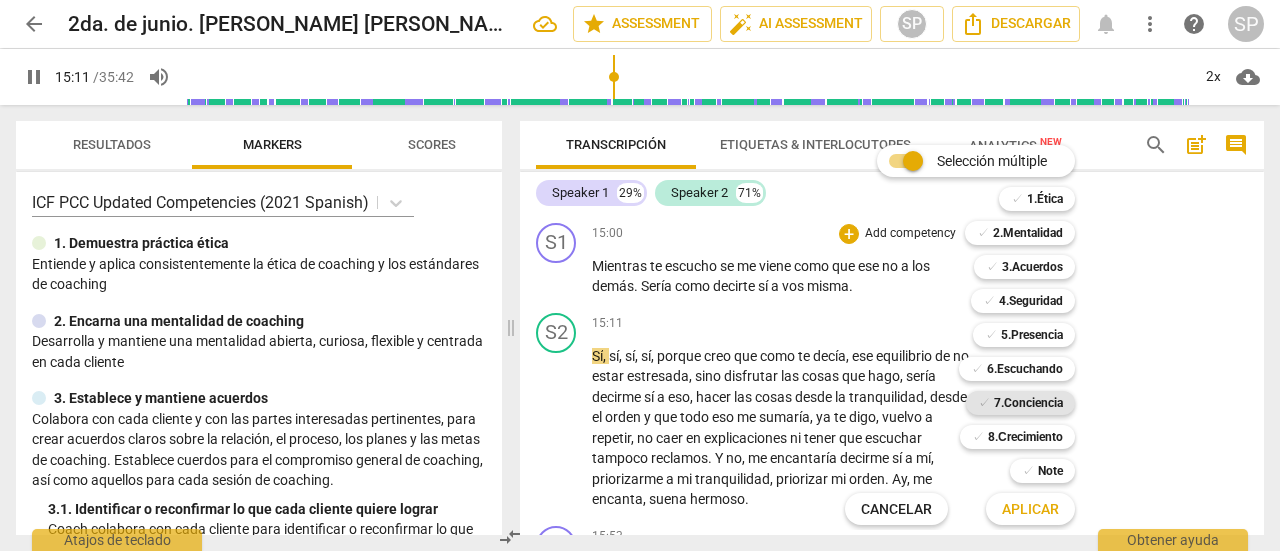 click on "7.Conciencia" at bounding box center [1028, 403] 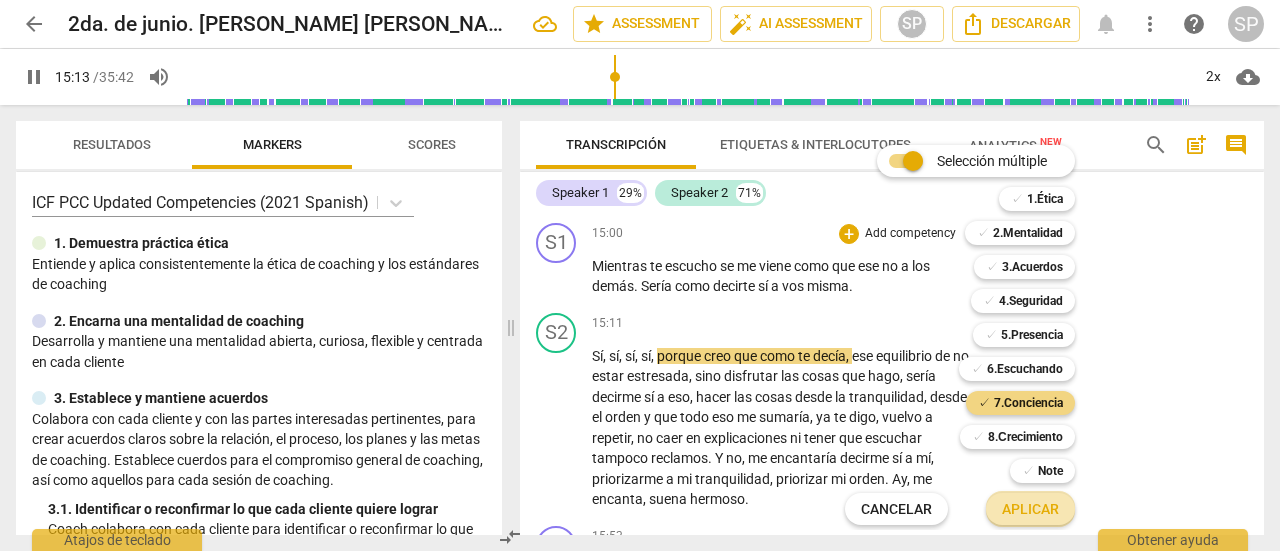 click on "Aplicar" at bounding box center (1030, 510) 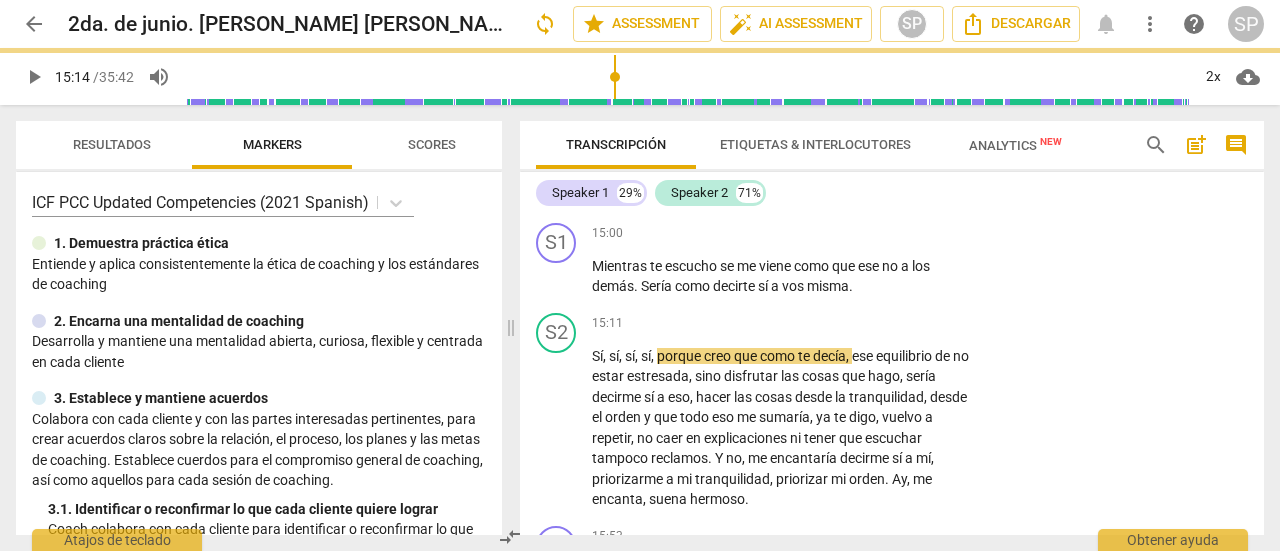 type on "915" 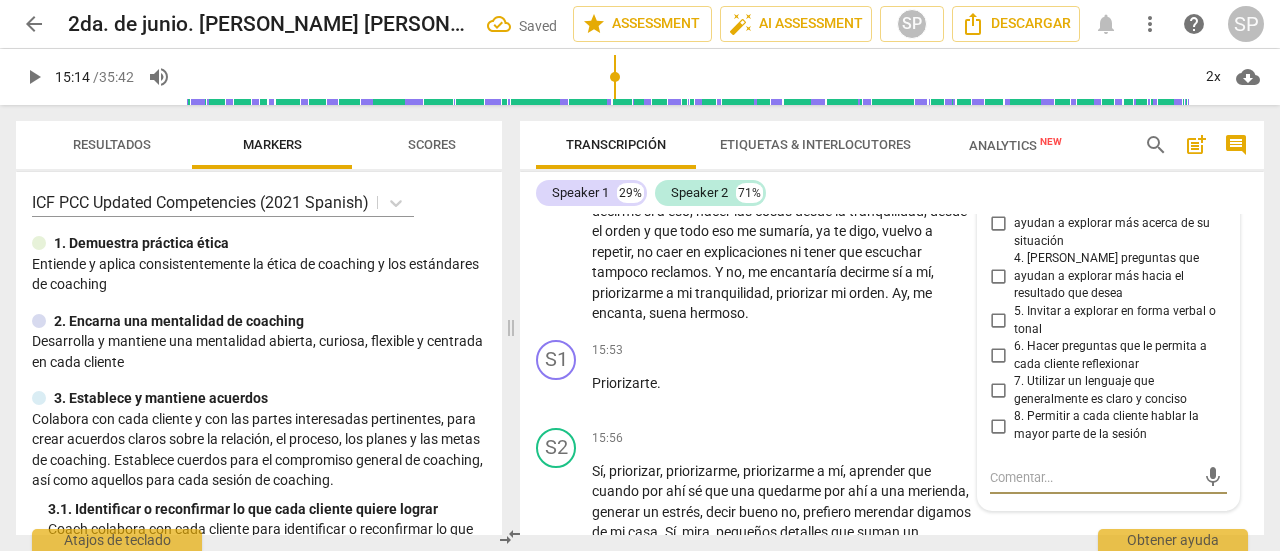 scroll, scrollTop: 5577, scrollLeft: 0, axis: vertical 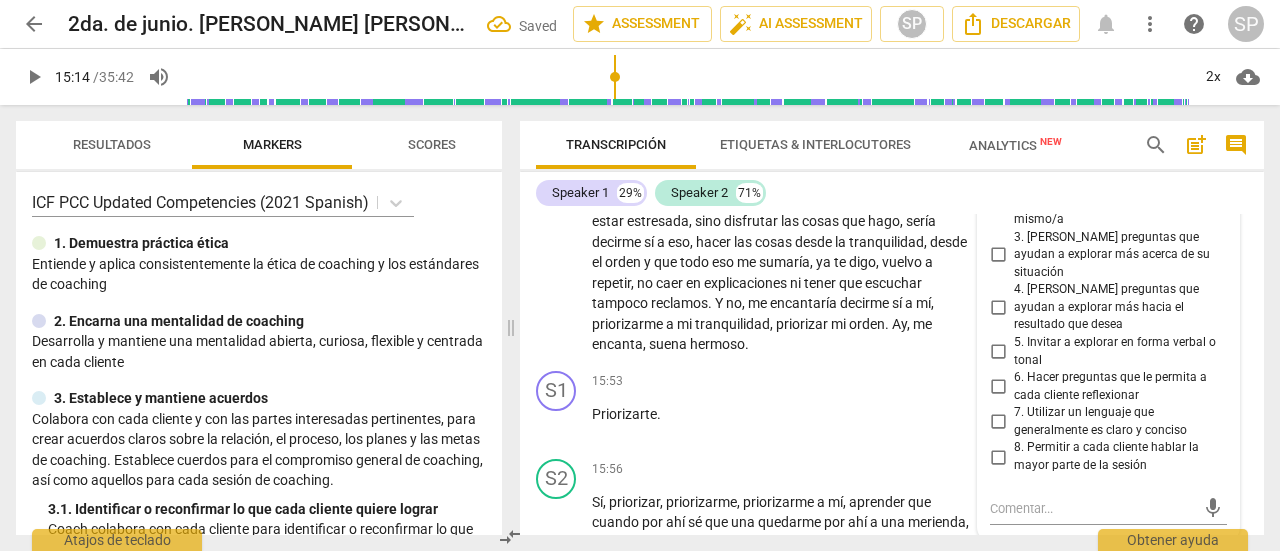 click on "2. [PERSON_NAME] preguntas que ayudan a explorar más acerca de sí mismo/a" at bounding box center [998, 202] 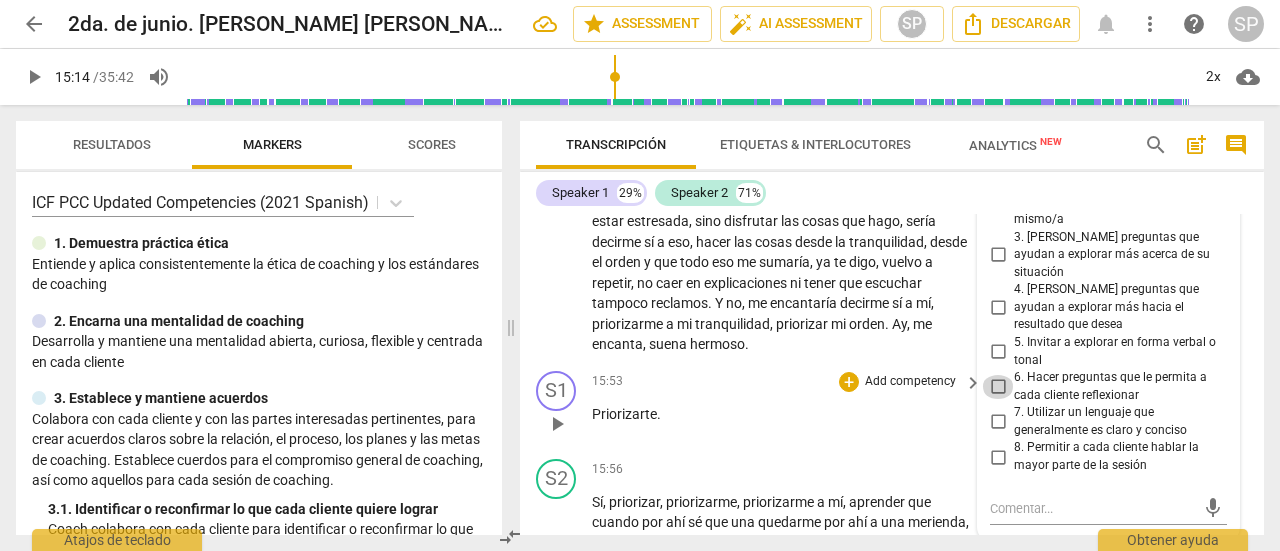 drag, startPoint x: 992, startPoint y: 454, endPoint x: 856, endPoint y: 475, distance: 137.61177 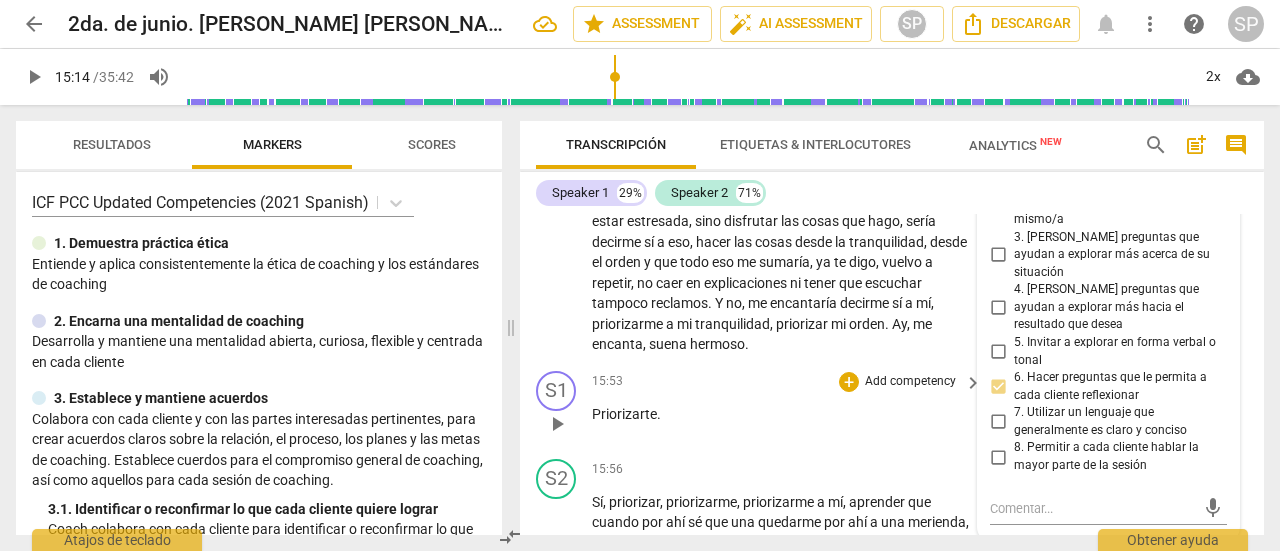 click on "15:53 + Add competency keyboard_arrow_right" at bounding box center [788, 382] 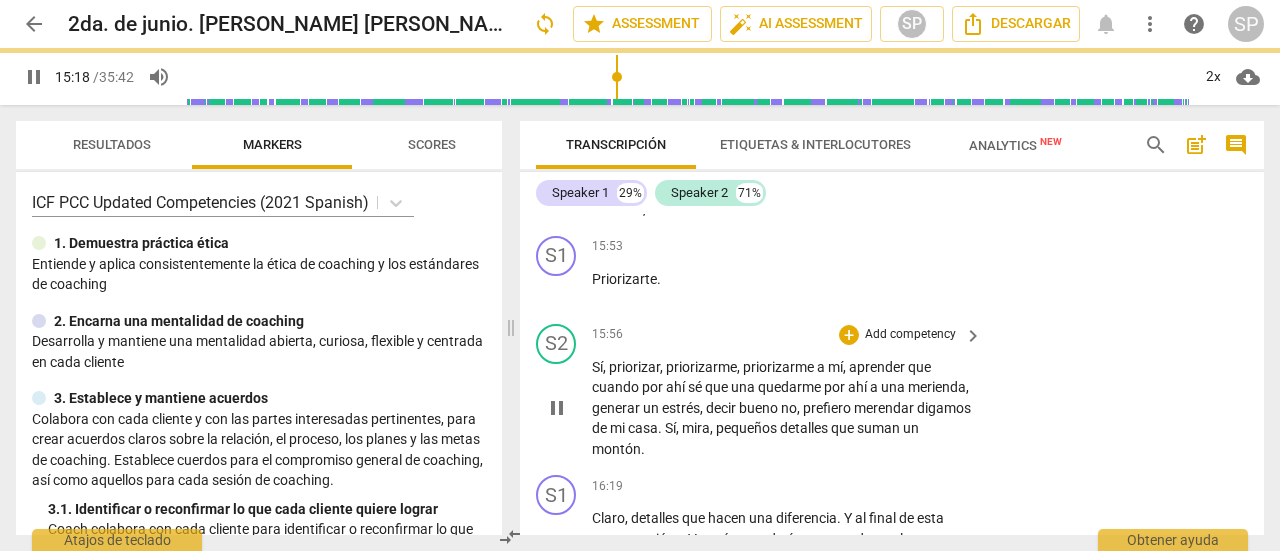 scroll, scrollTop: 5777, scrollLeft: 0, axis: vertical 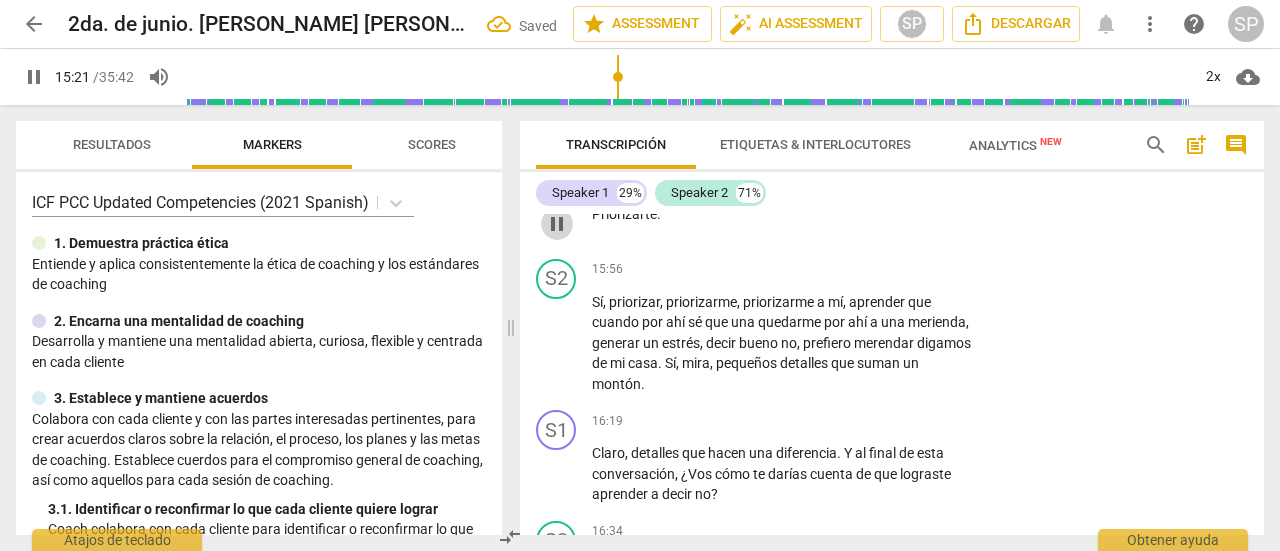 click on "pause" at bounding box center (557, 224) 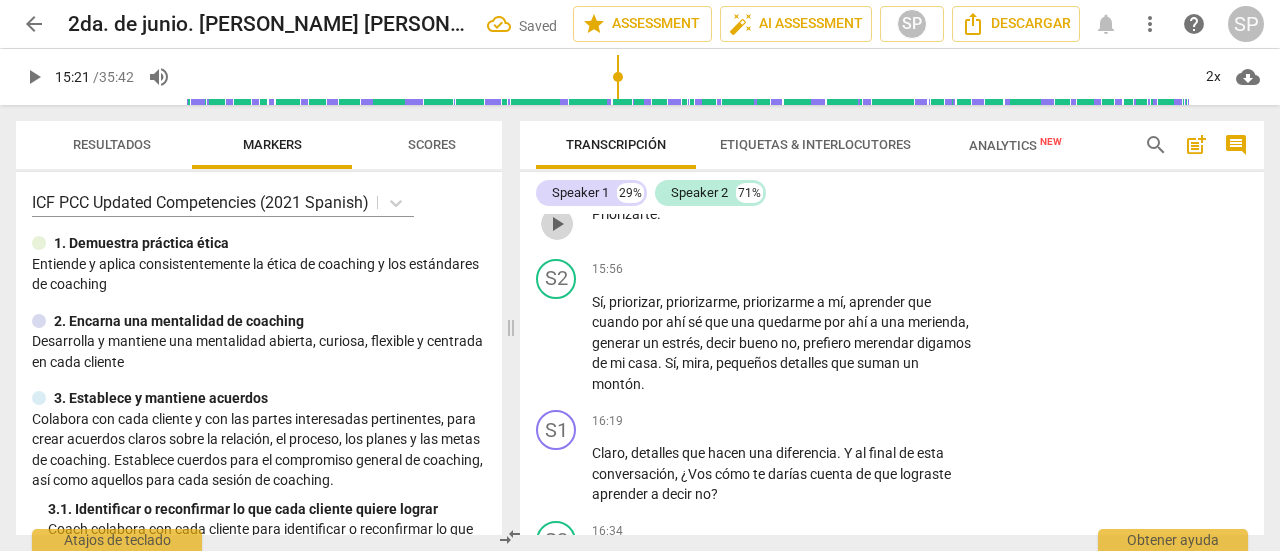 click on "play_arrow" at bounding box center (557, 224) 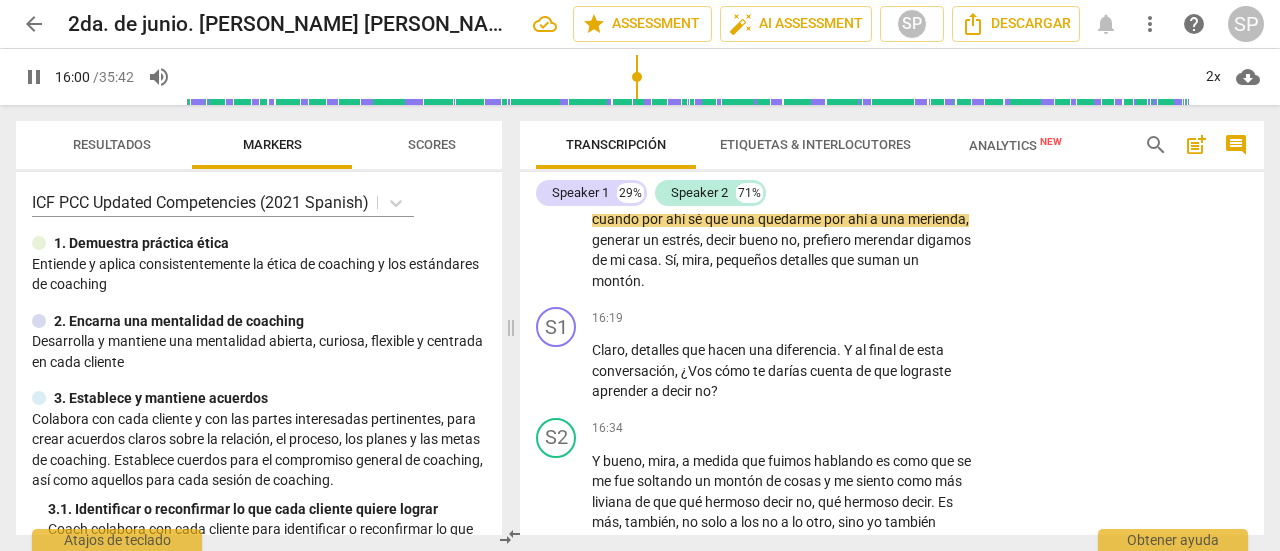 scroll, scrollTop: 5977, scrollLeft: 0, axis: vertical 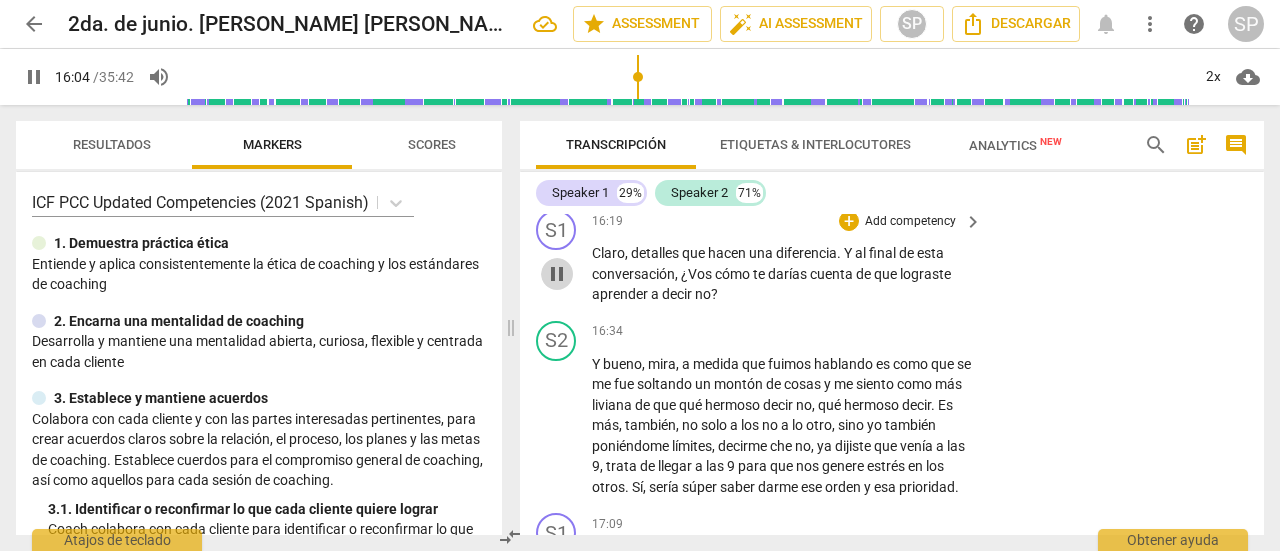 click on "pause" at bounding box center (557, 274) 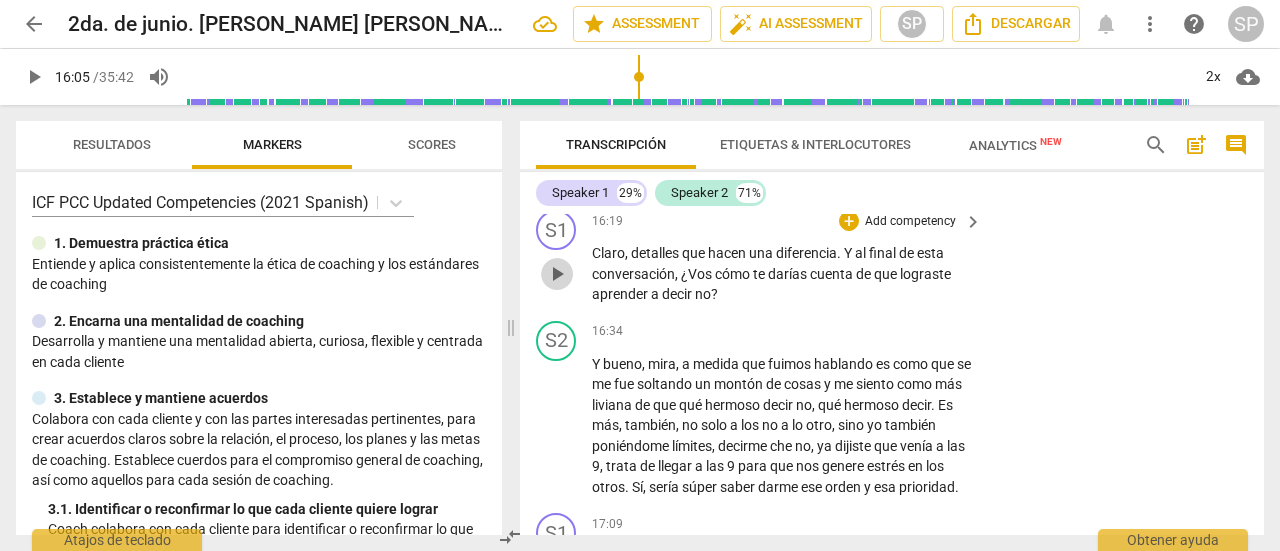 click on "play_arrow" at bounding box center (557, 274) 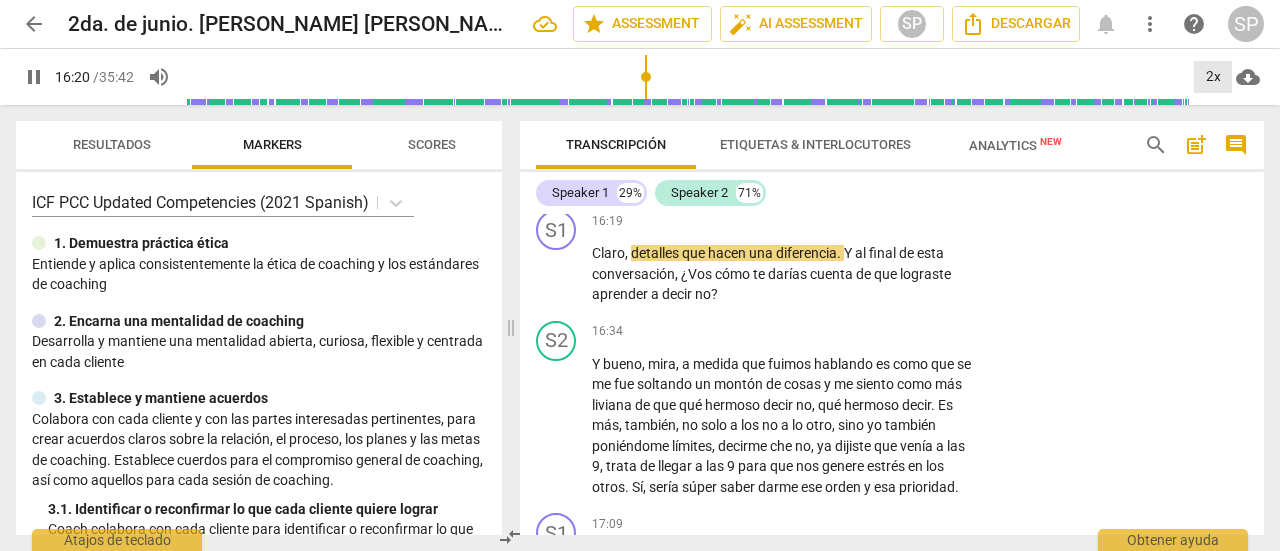 click on "2x" at bounding box center [1213, 77] 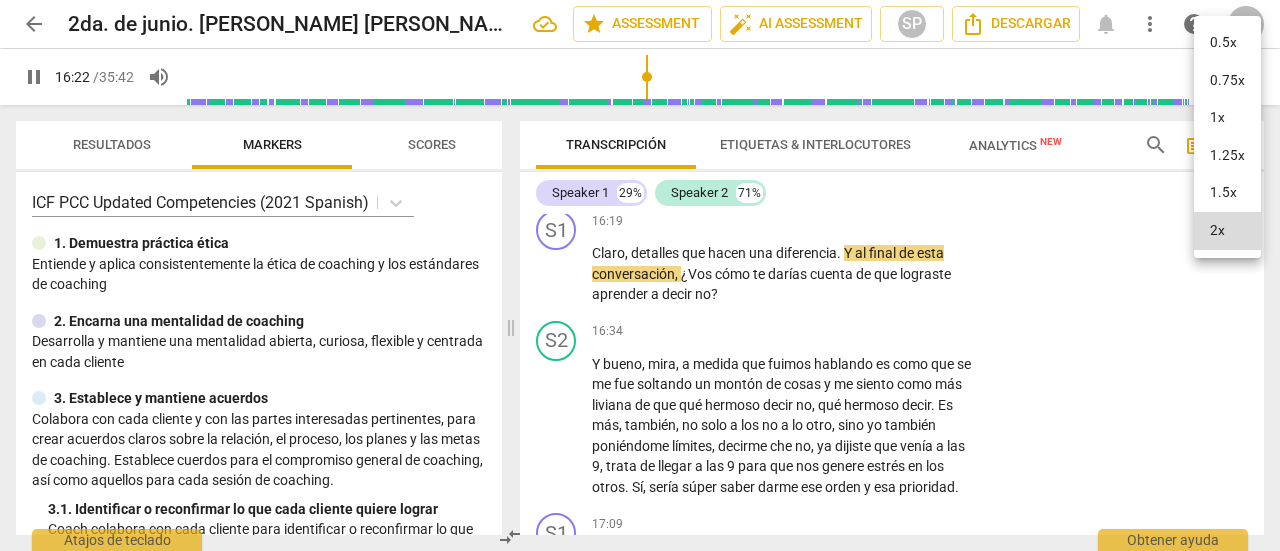 drag, startPoint x: 1220, startPoint y: 187, endPoint x: 1197, endPoint y: 215, distance: 36.23534 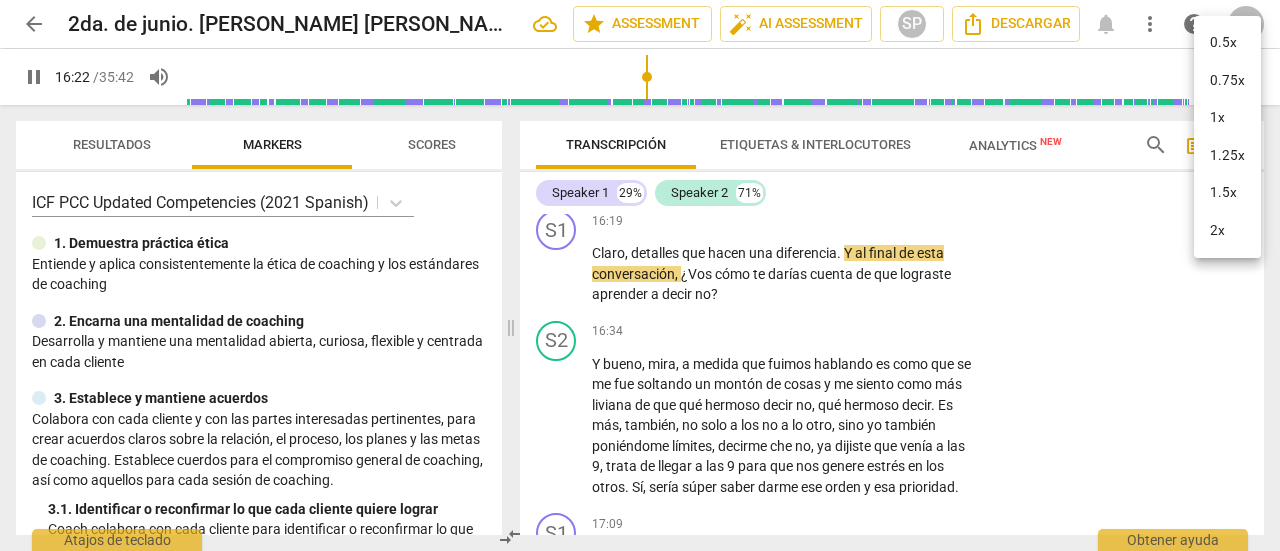 click on "1.5x" at bounding box center [1227, 193] 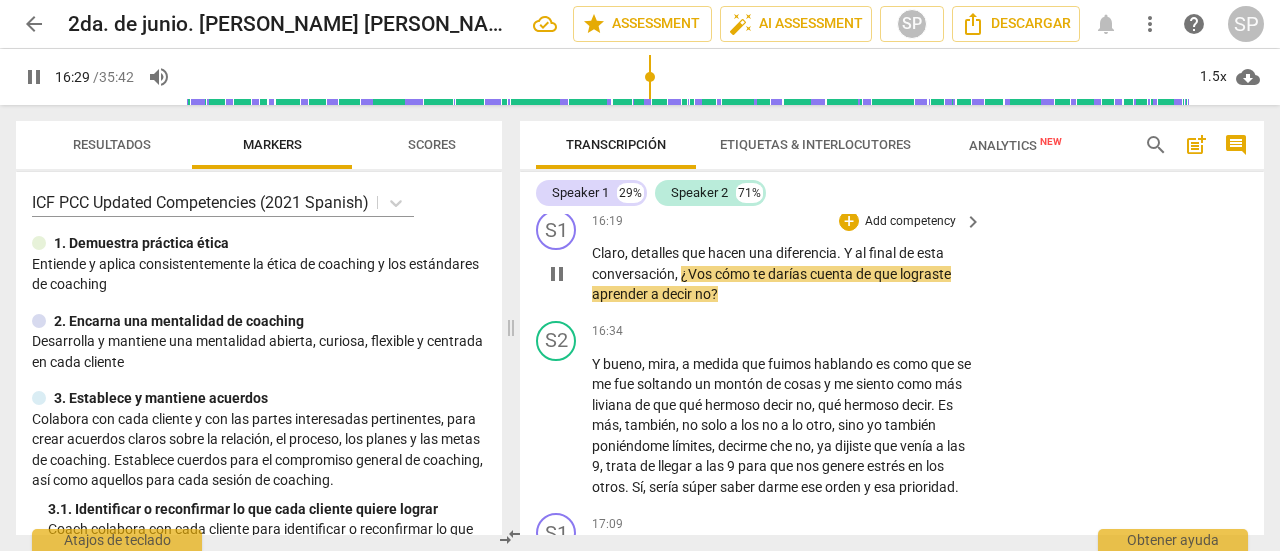 click on "Add competency" at bounding box center [910, 222] 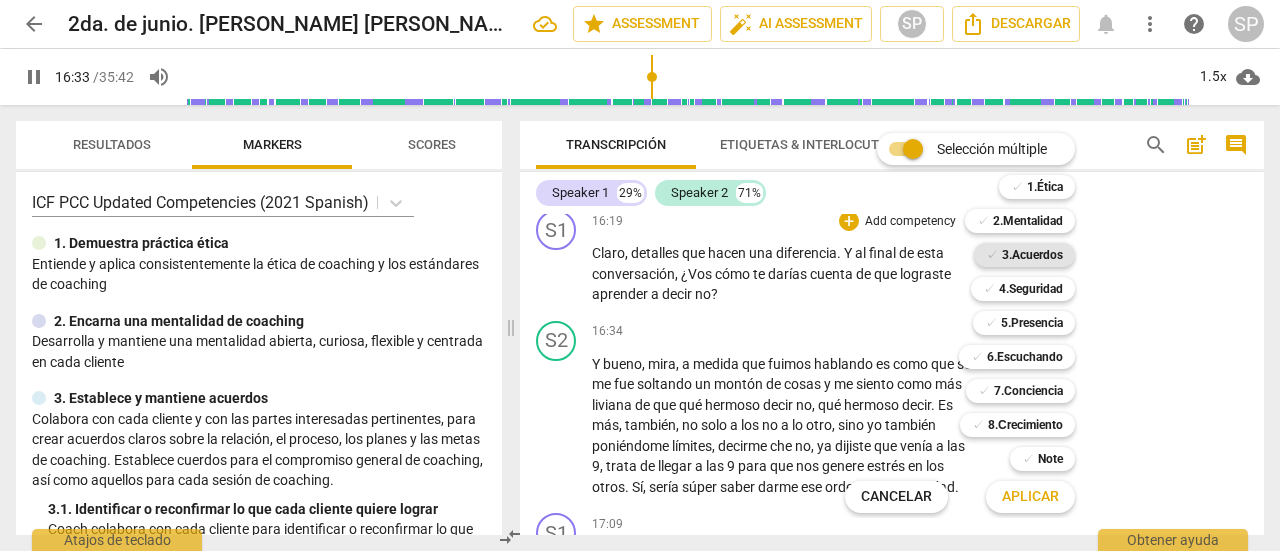 click on "✓ 3.Acuerdos" at bounding box center [1024, 255] 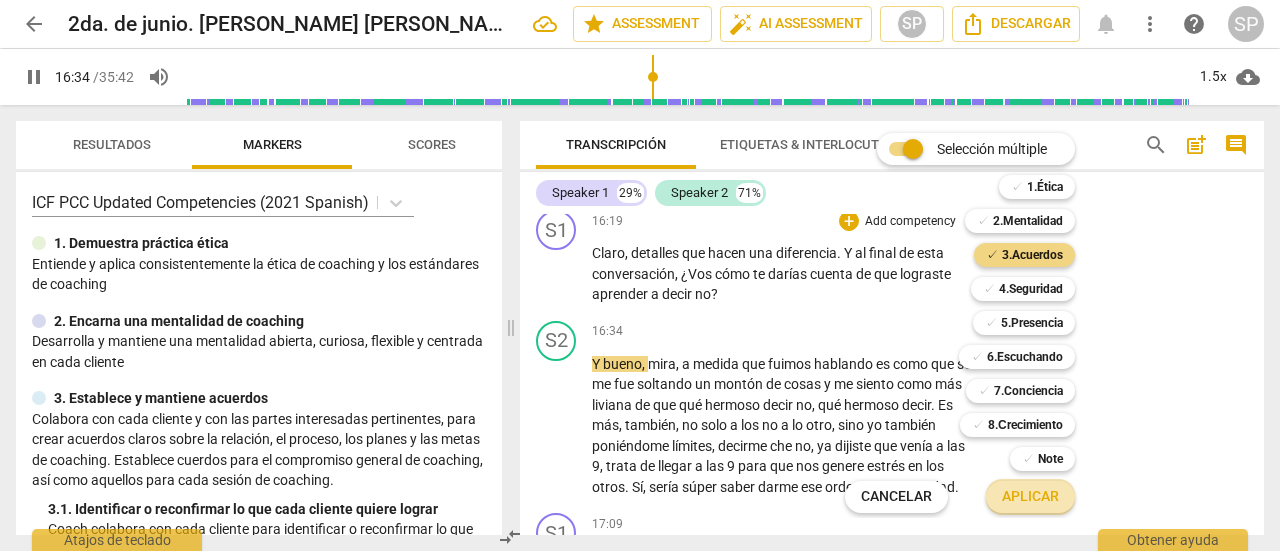 click on "Aplicar" at bounding box center (1030, 497) 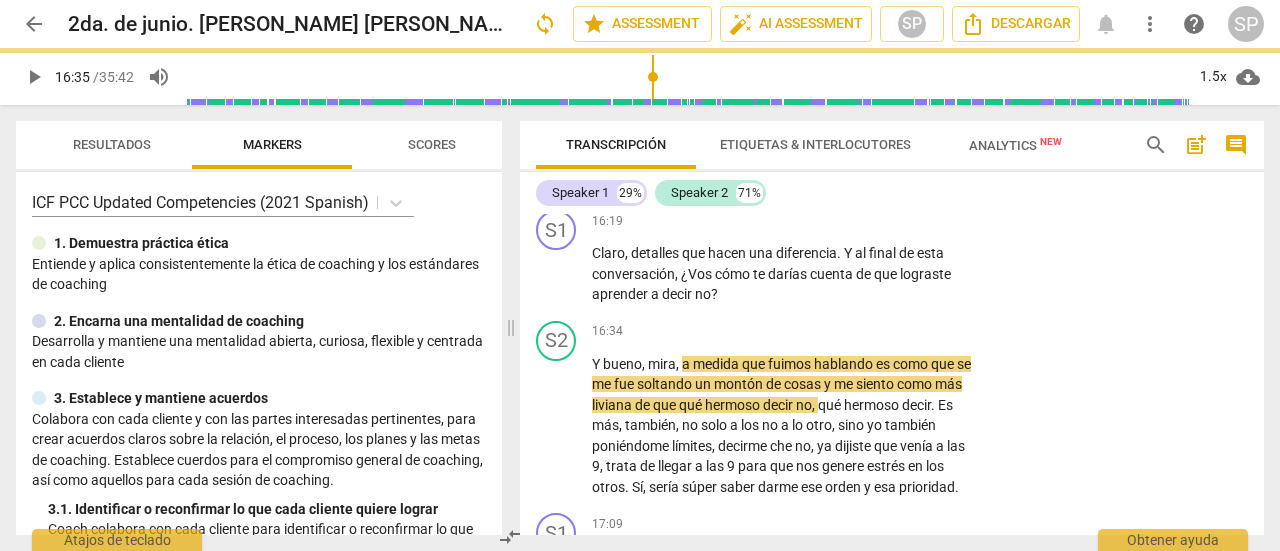 type on "996" 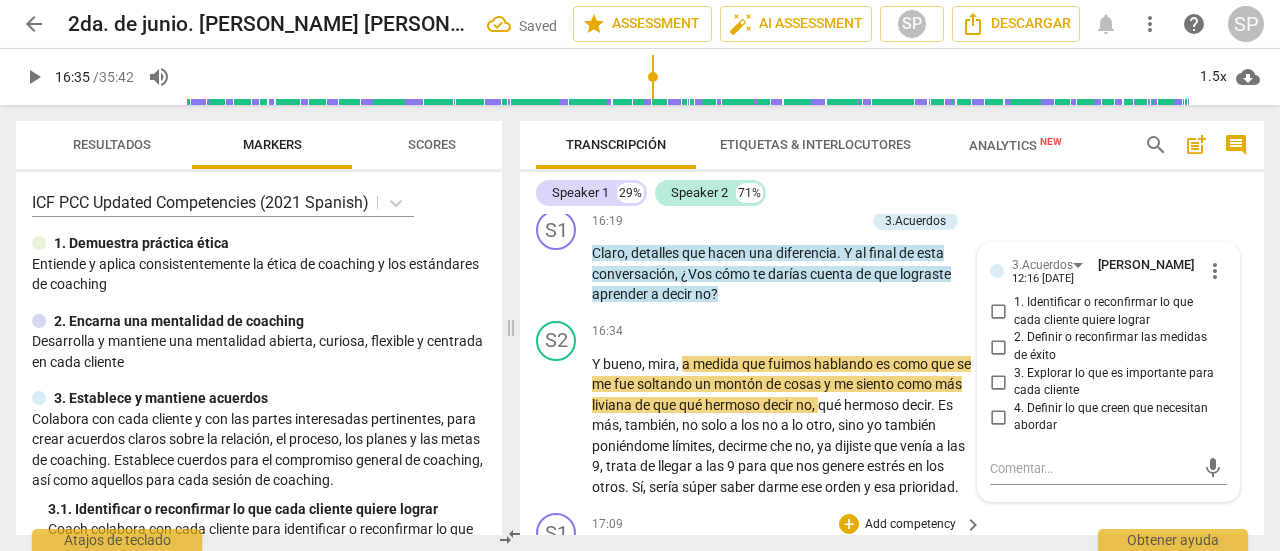 scroll, scrollTop: 6172, scrollLeft: 0, axis: vertical 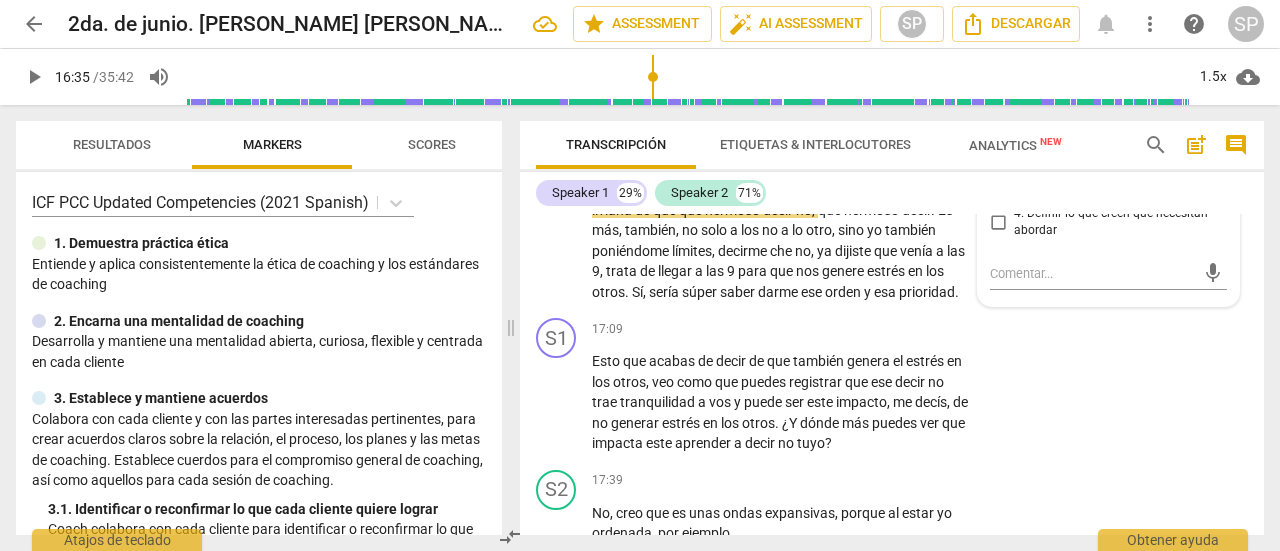 click on "2. Definir o reconfirmar las medidas de éxito" at bounding box center [998, 152] 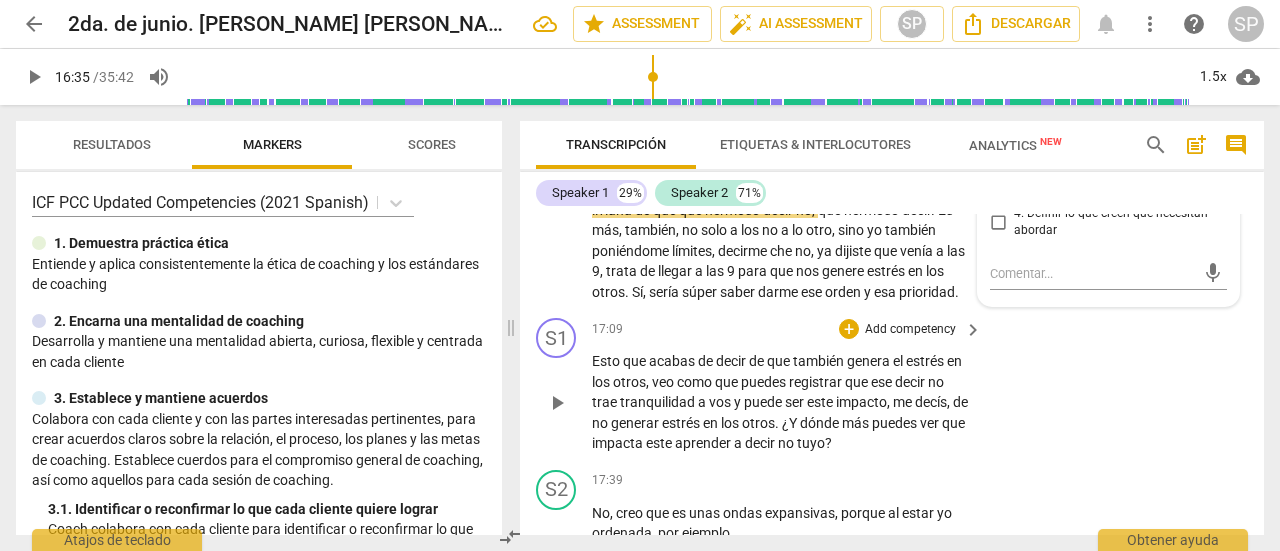 click on "S1 play_arrow pause 17:09 + Add competency keyboard_arrow_right Esto   que   acabas   de   decir   de   que   también   genera   el   estrés   en   los   otros ,   veo   como   que   puedes   registrar   que   ese   decir   no   trae   tranquilidad   a   vos   y   puede   ser   este   impacto ,   me   decís ,   de   no   generar   estrés   en   los   otros .   ¿Y   dónde   más   puedes   ver   que   impacta   este   aprender   a   decir   no   tuyo ?" at bounding box center [892, 386] 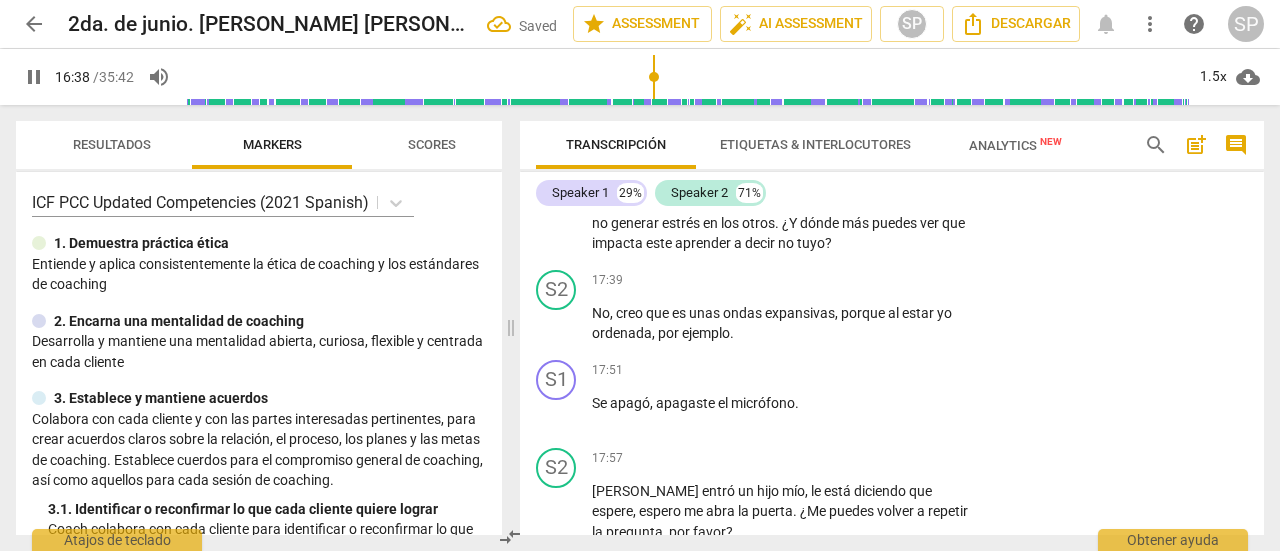 scroll, scrollTop: 6272, scrollLeft: 0, axis: vertical 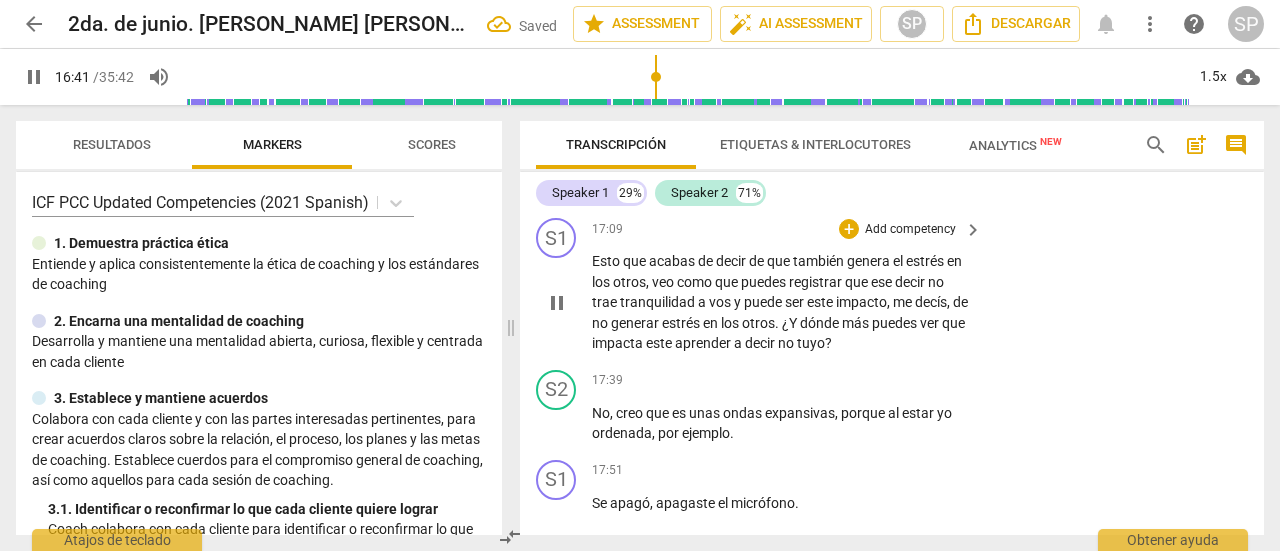 click on "pause" at bounding box center [557, 303] 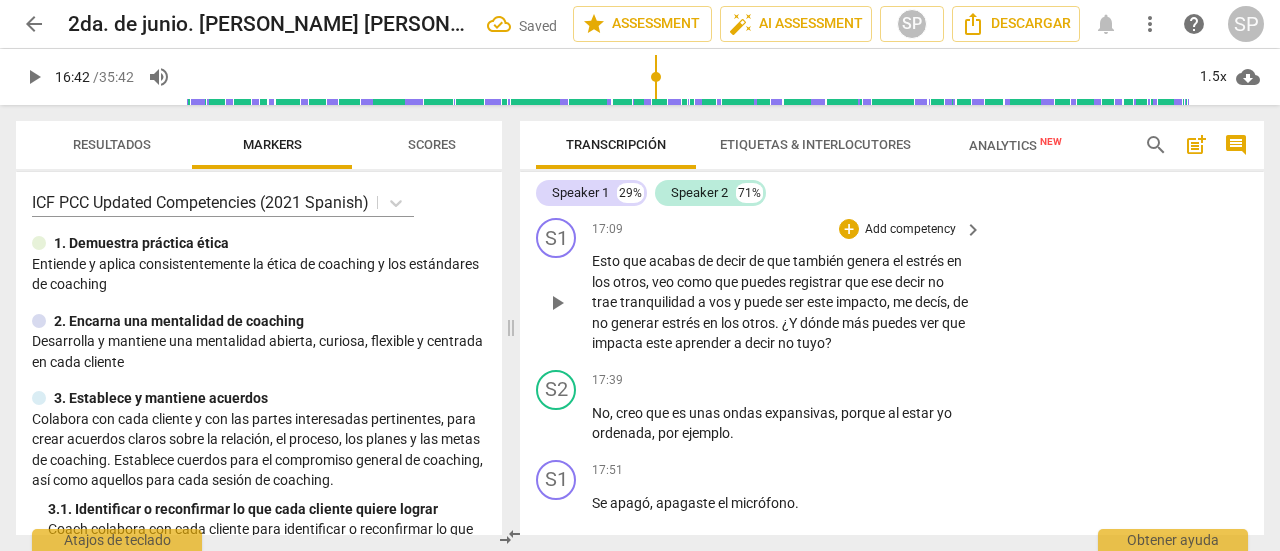 drag, startPoint x: 550, startPoint y: 424, endPoint x: 860, endPoint y: 420, distance: 310.02582 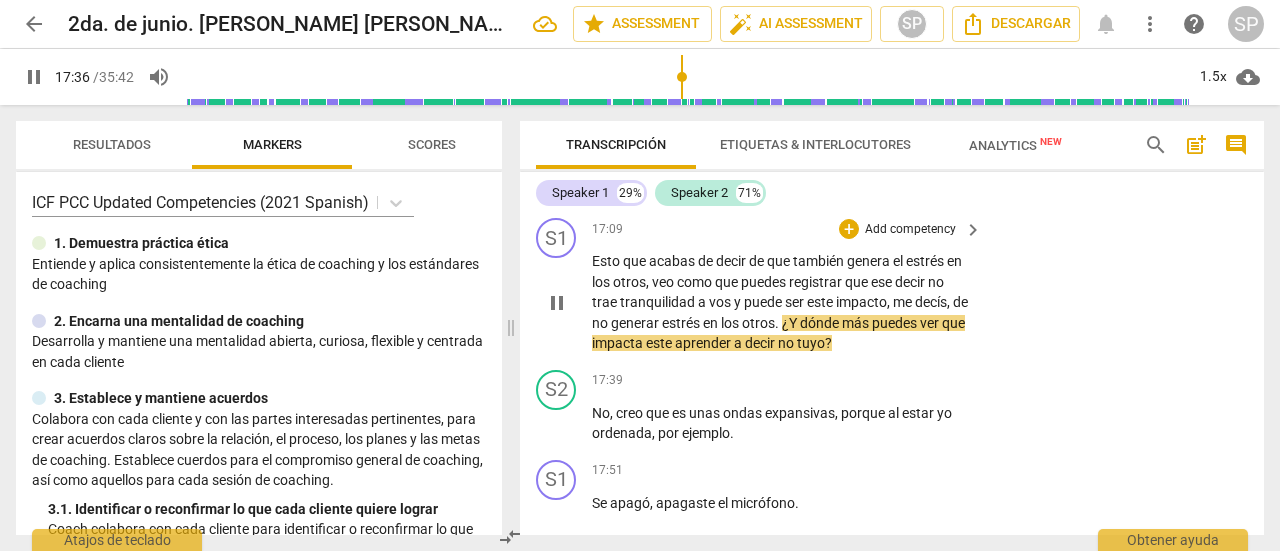 click on "Add competency" at bounding box center [910, 230] 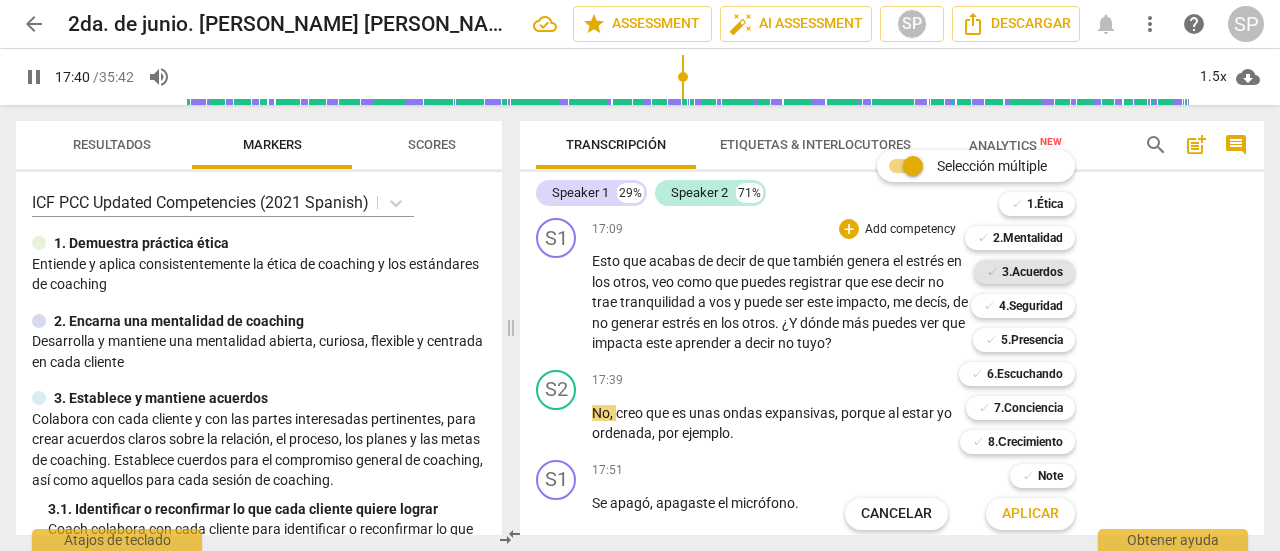 click on "3.Acuerdos" at bounding box center [1032, 272] 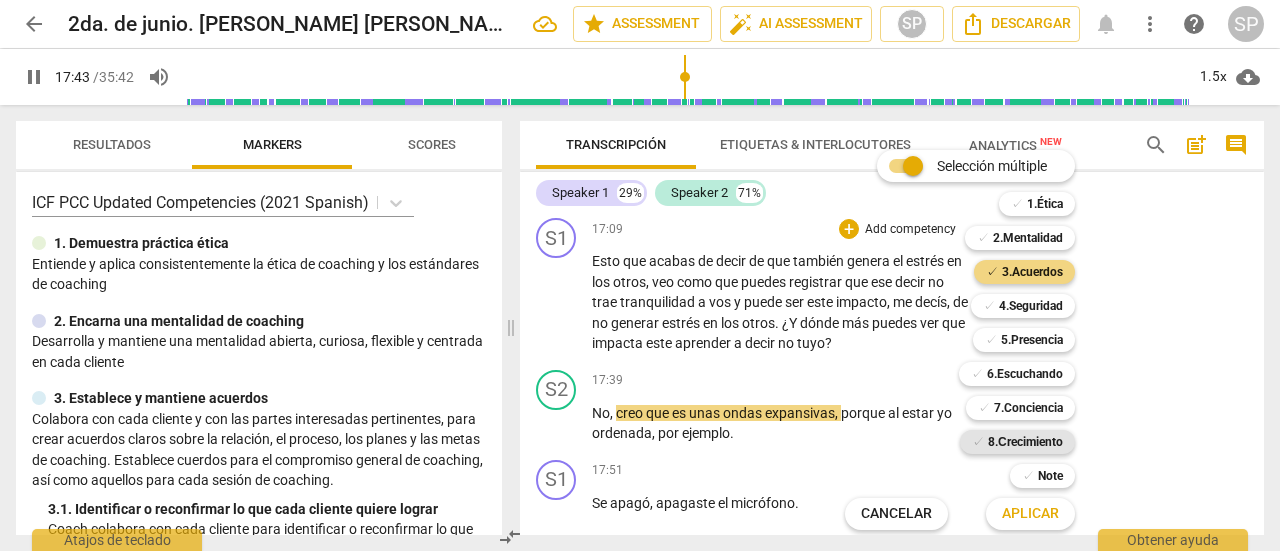 click on "8.Сrecimiento" at bounding box center [1025, 442] 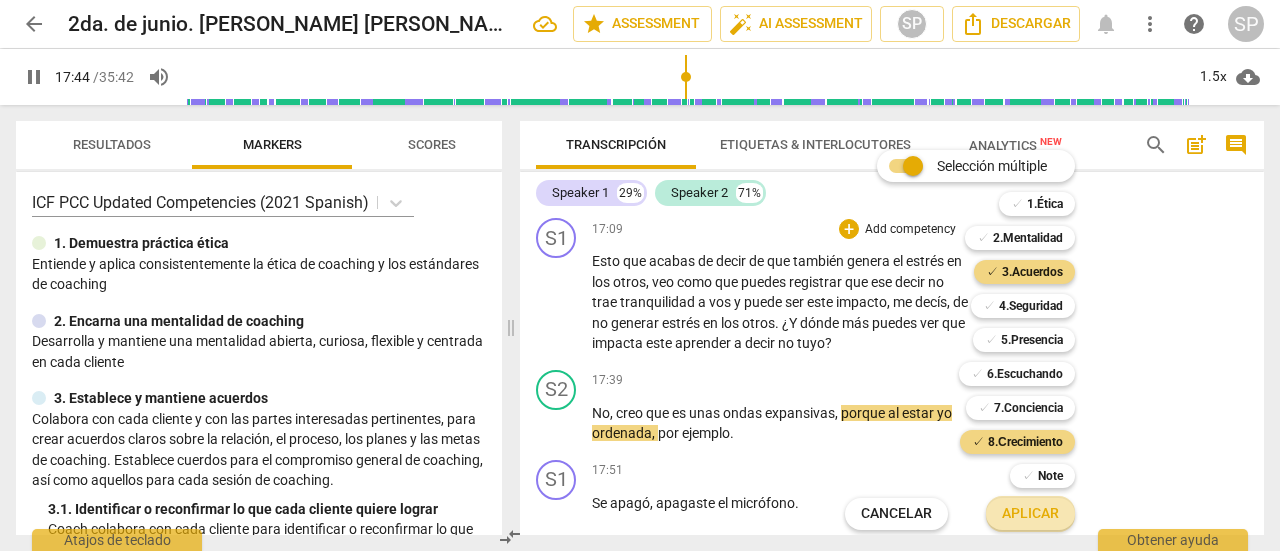 click on "Aplicar" at bounding box center [1030, 514] 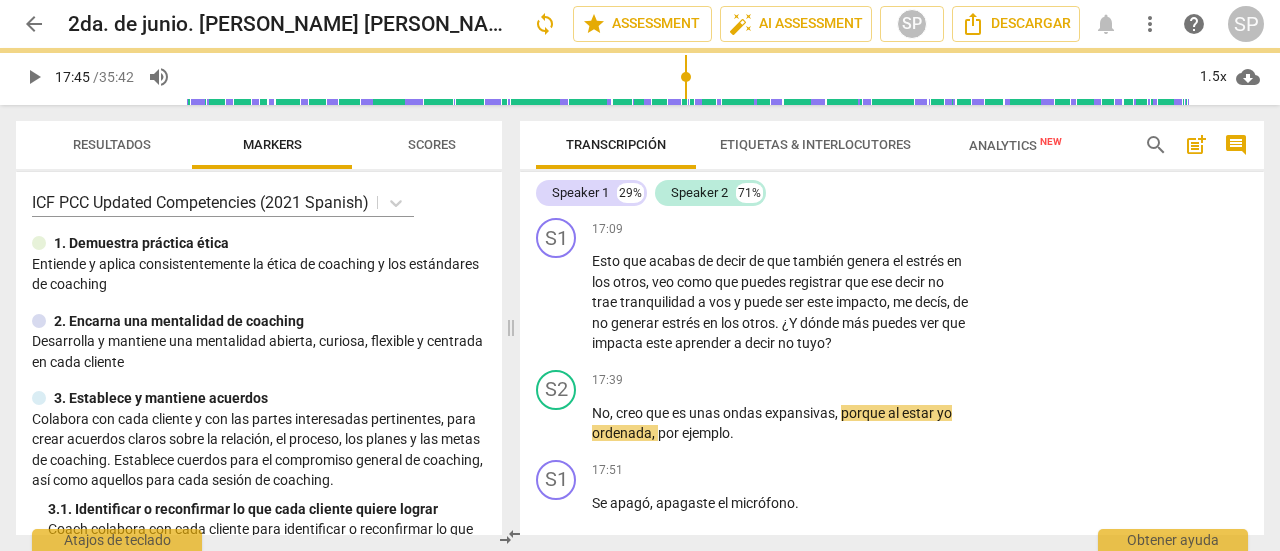 type on "1066" 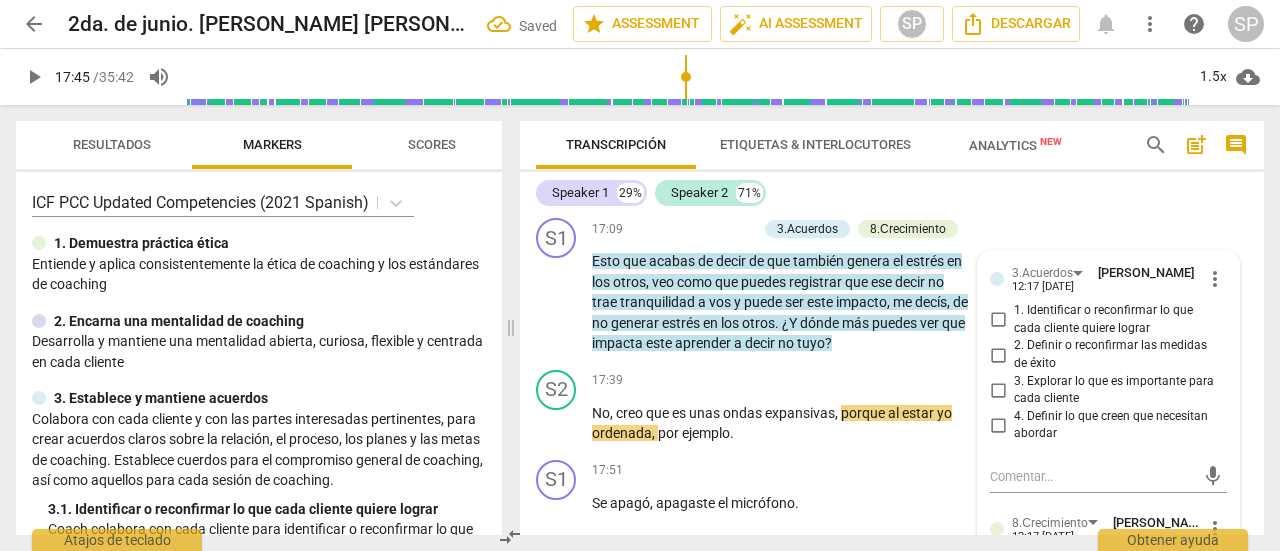 scroll, scrollTop: 6496, scrollLeft: 0, axis: vertical 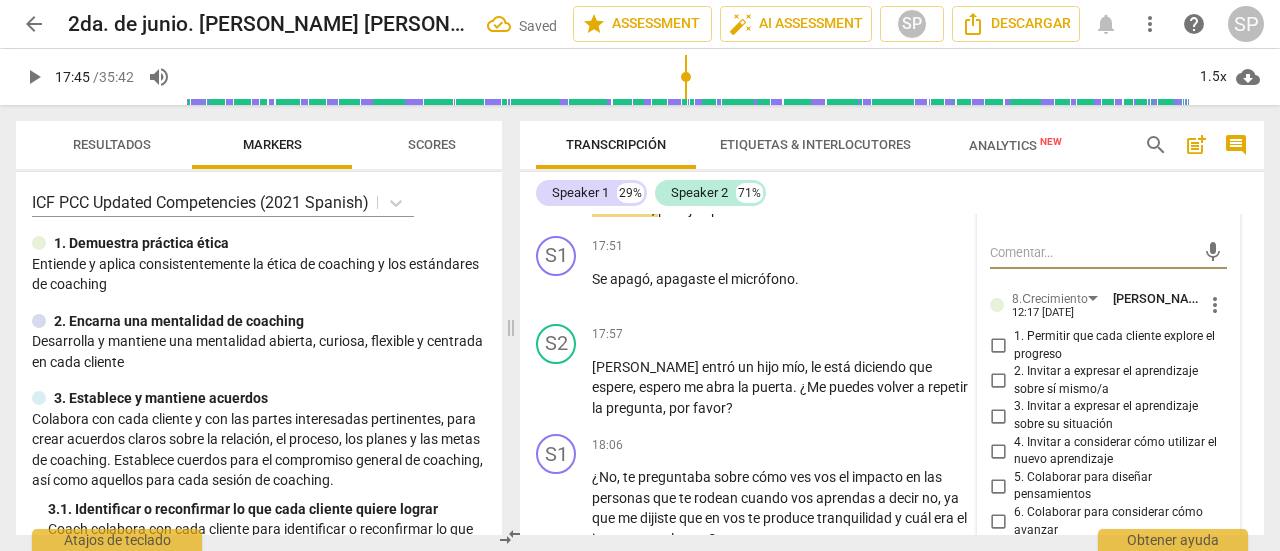 click on "3. Explorar lo que es importante para cada cliente" at bounding box center [998, 166] 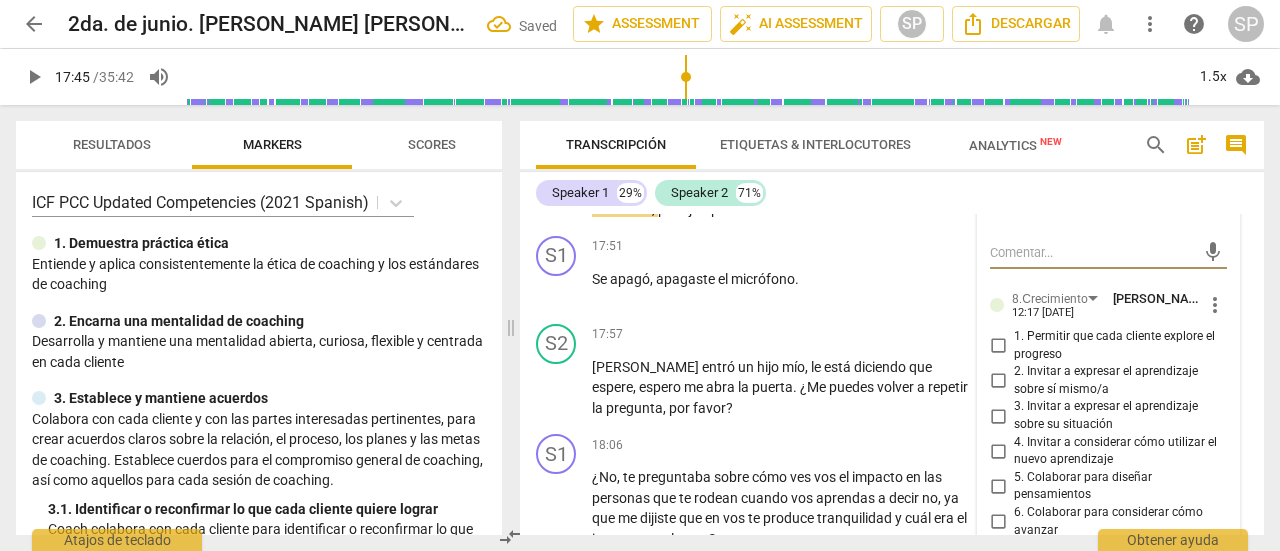 checkbox on "true" 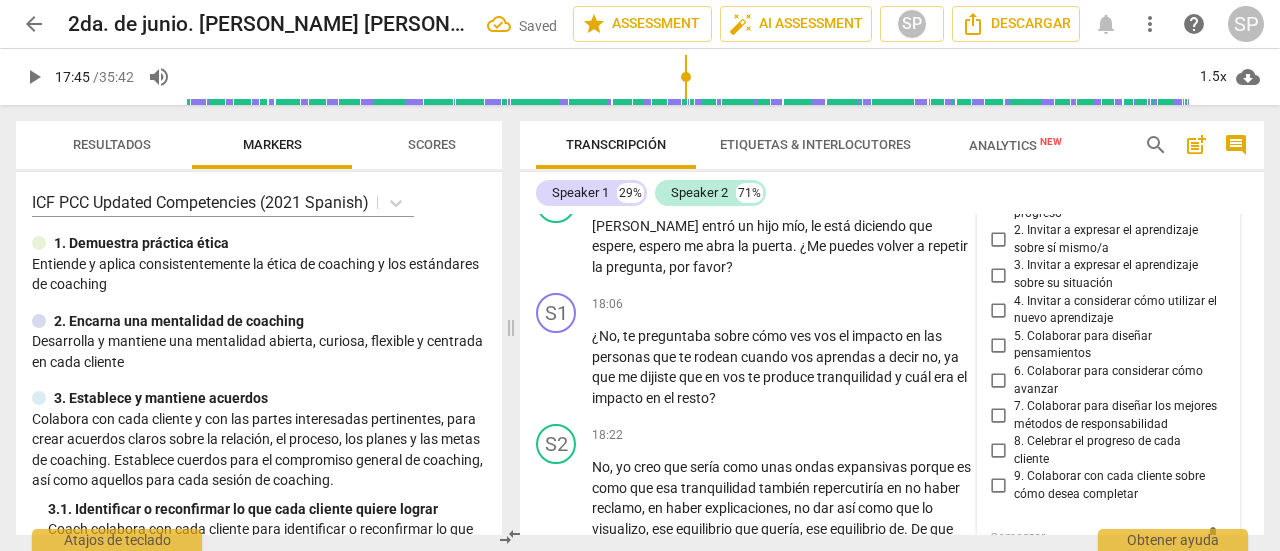 scroll, scrollTop: 6696, scrollLeft: 0, axis: vertical 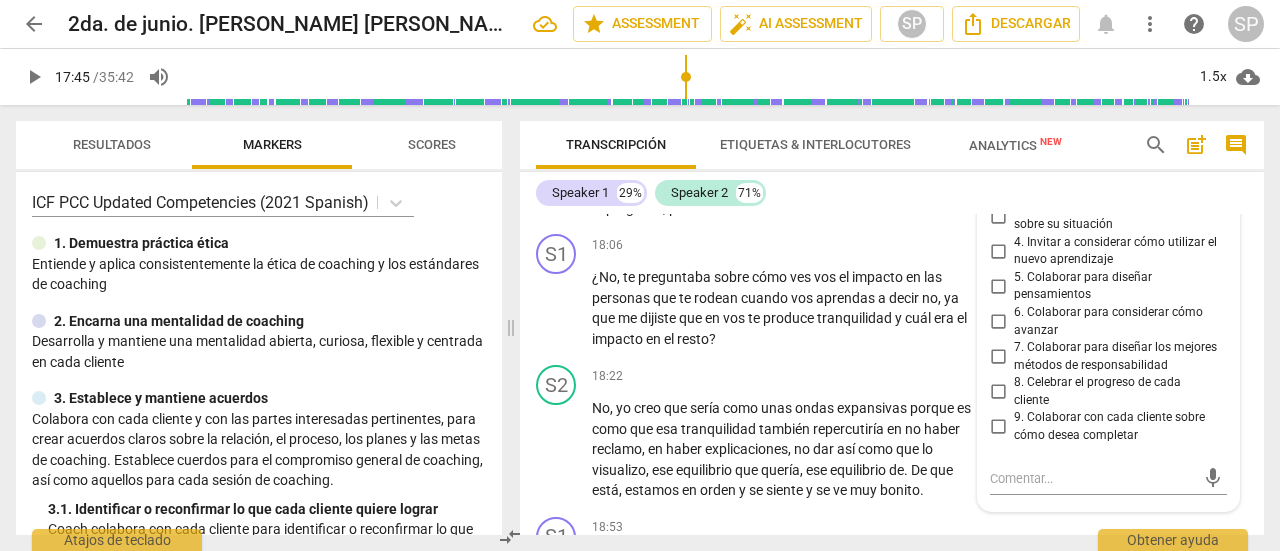 click on "5. Colaborar para diseñar pensamientos" at bounding box center [998, 286] 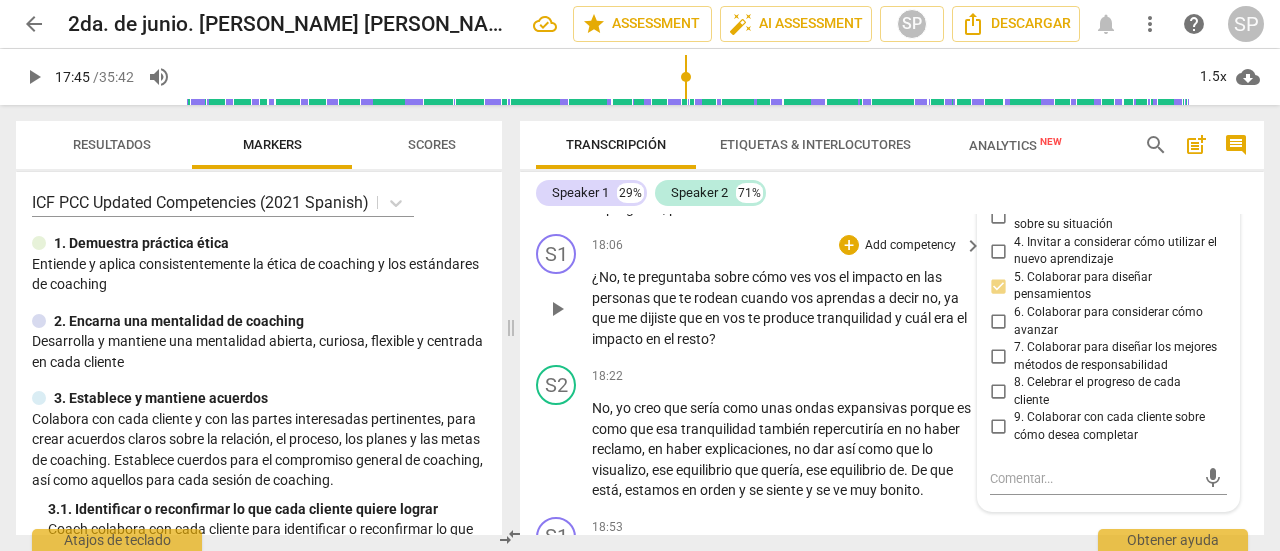 click on "18:06 + Add competency keyboard_arrow_right" at bounding box center [788, 245] 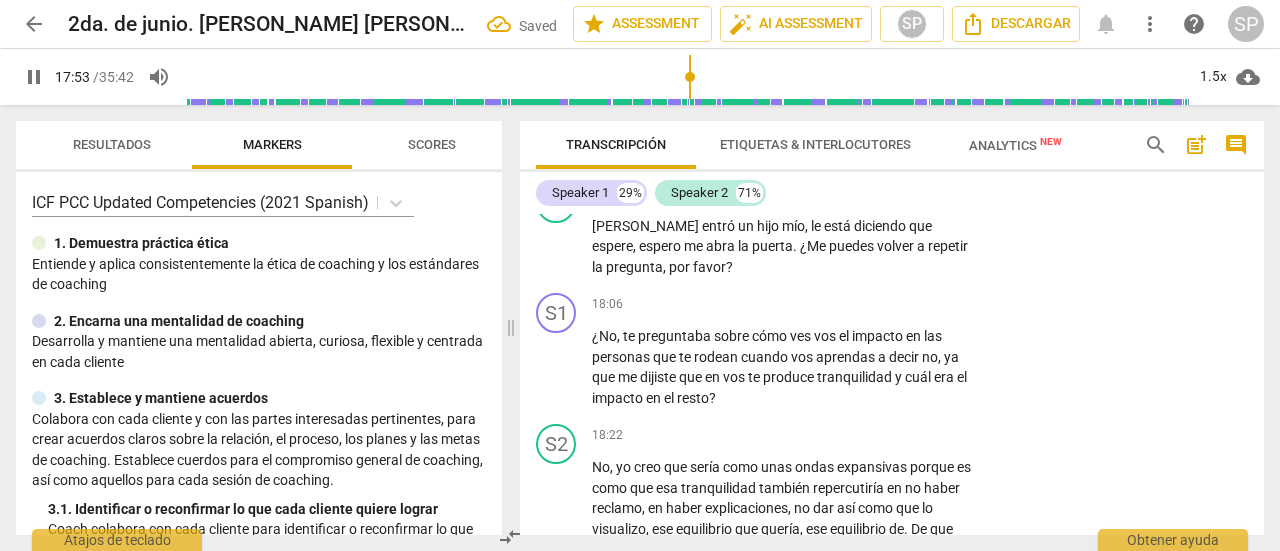 scroll, scrollTop: 6696, scrollLeft: 0, axis: vertical 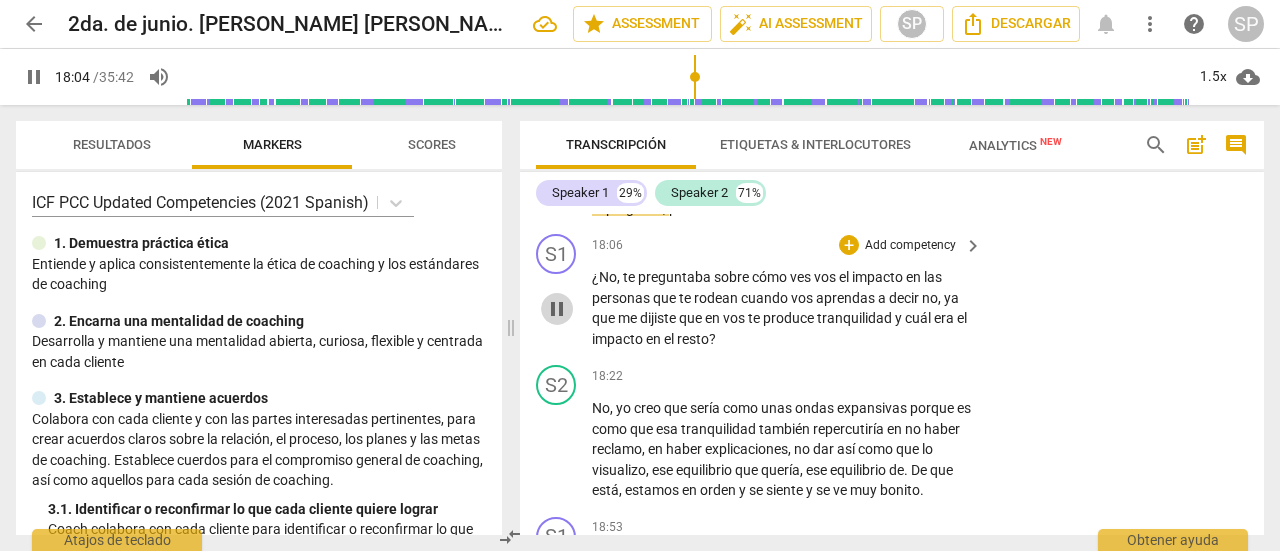 click on "pause" at bounding box center (557, 309) 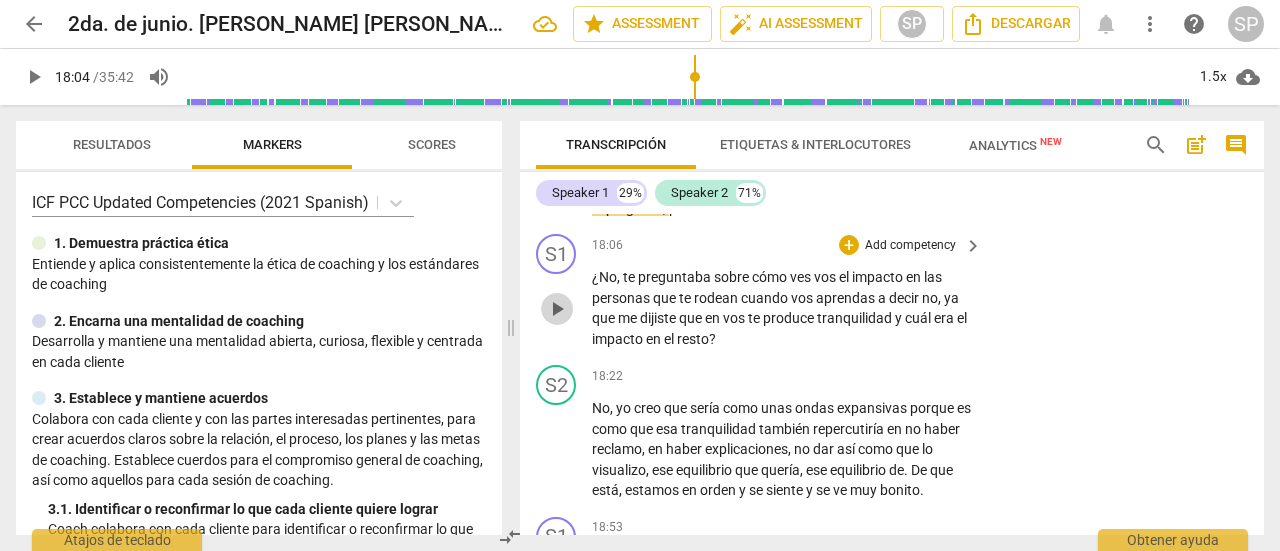 click on "play_arrow" at bounding box center (557, 309) 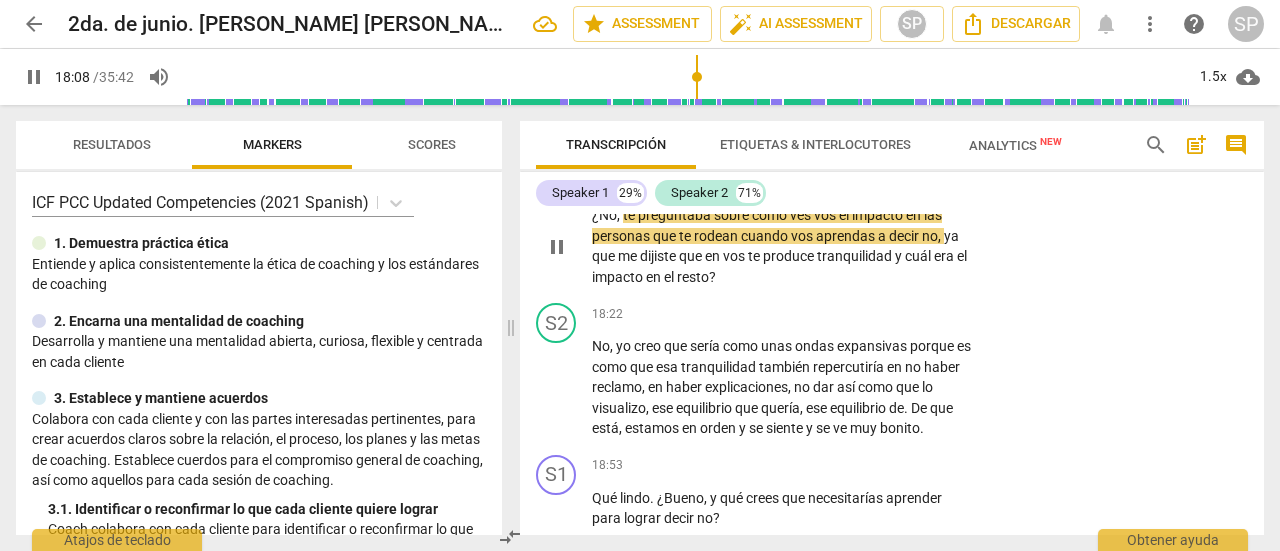 scroll, scrollTop: 6796, scrollLeft: 0, axis: vertical 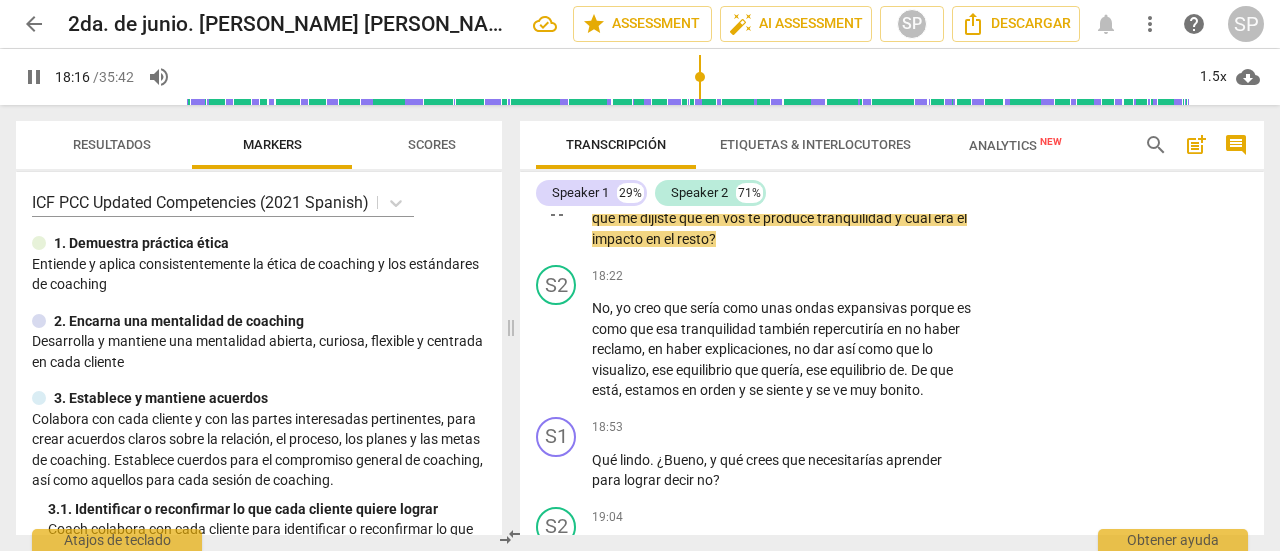 click on "Add competency" at bounding box center [910, 146] 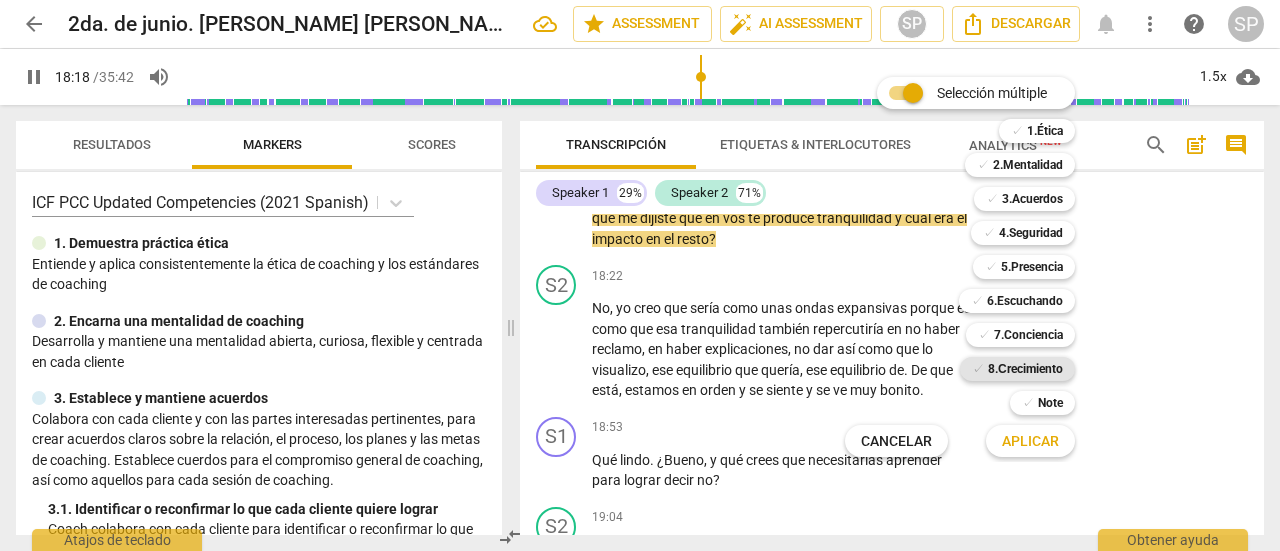click on "8.Сrecimiento" at bounding box center [1025, 369] 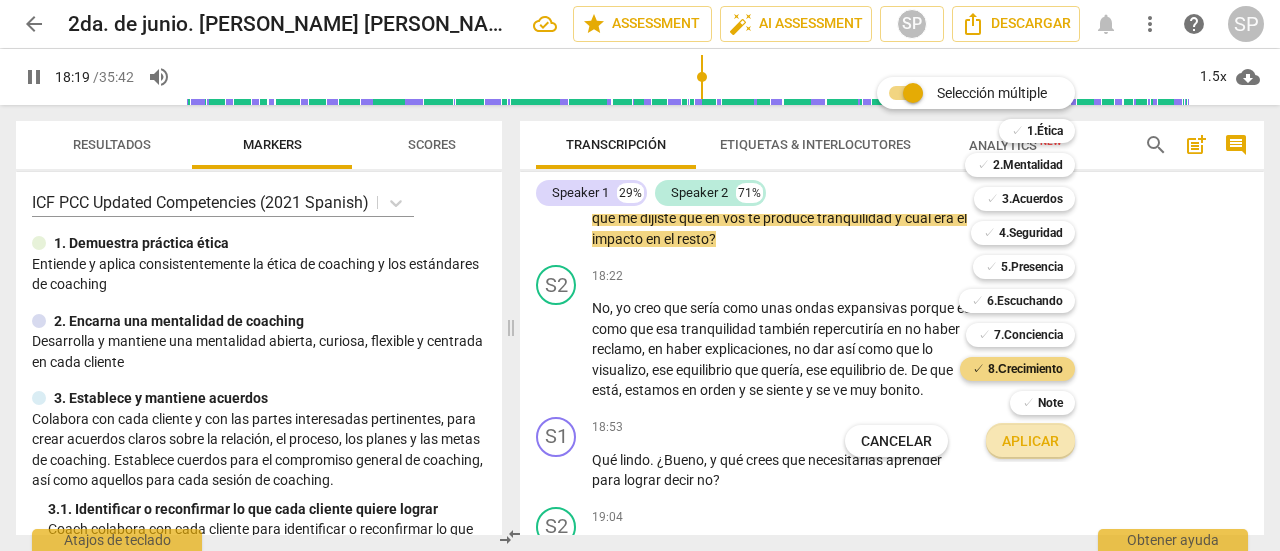 click on "Aplicar" at bounding box center (1030, 442) 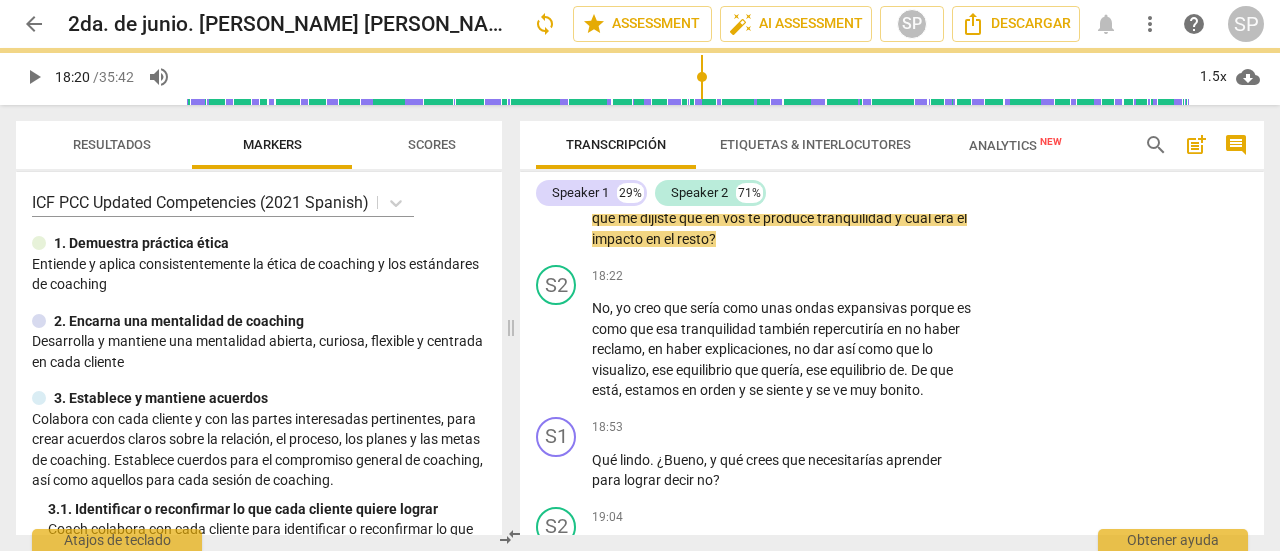 type on "1100" 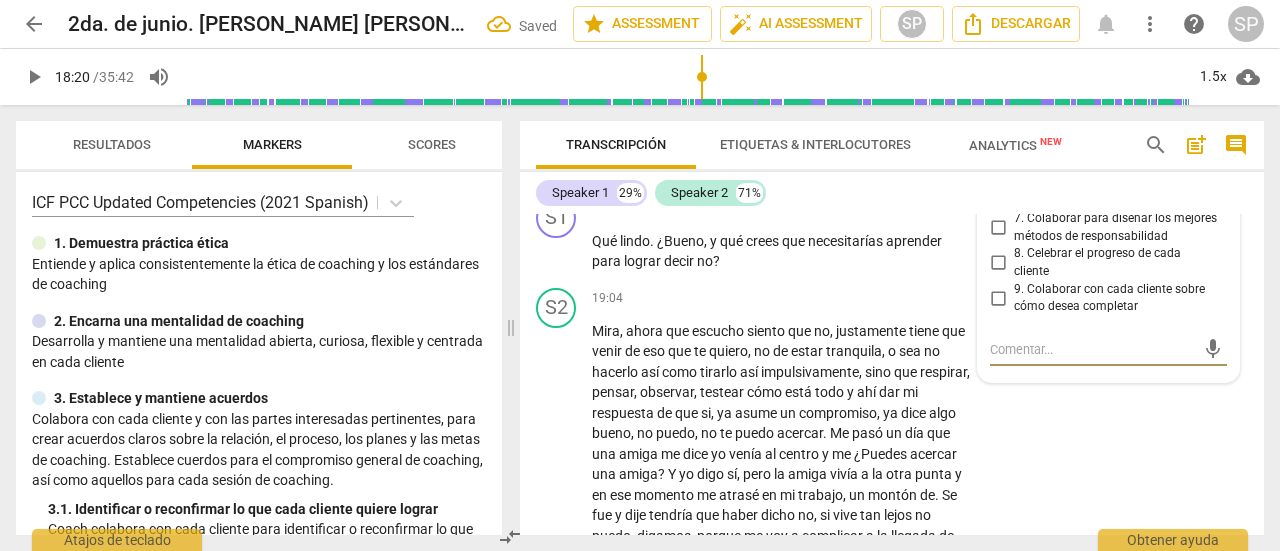 scroll, scrollTop: 7012, scrollLeft: 0, axis: vertical 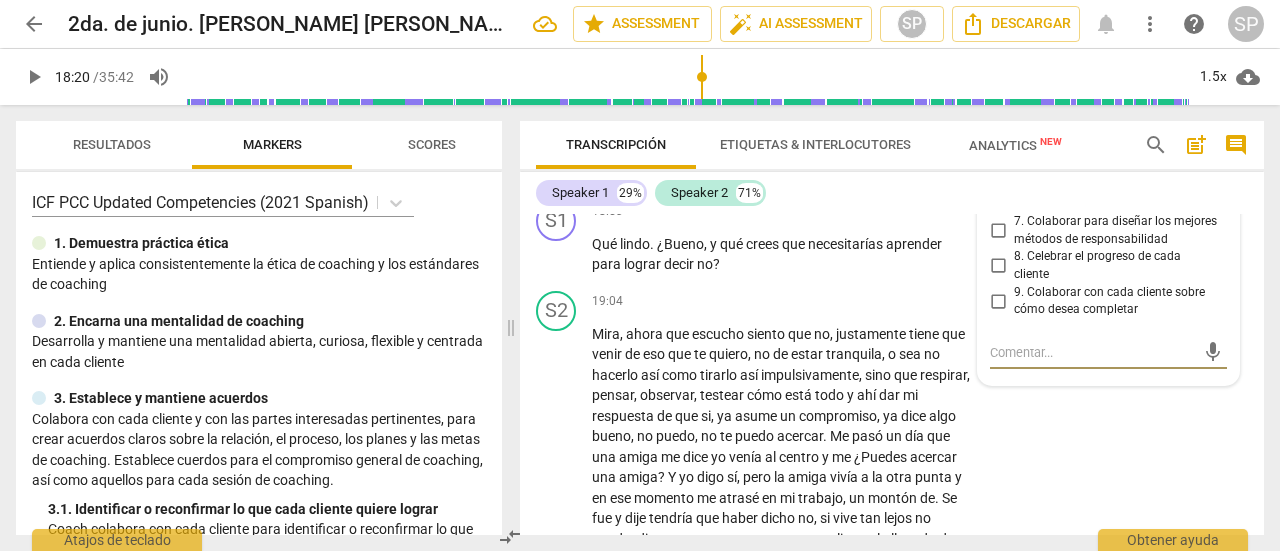 click on "5. Colaborar para diseñar pensamientos" at bounding box center [998, 160] 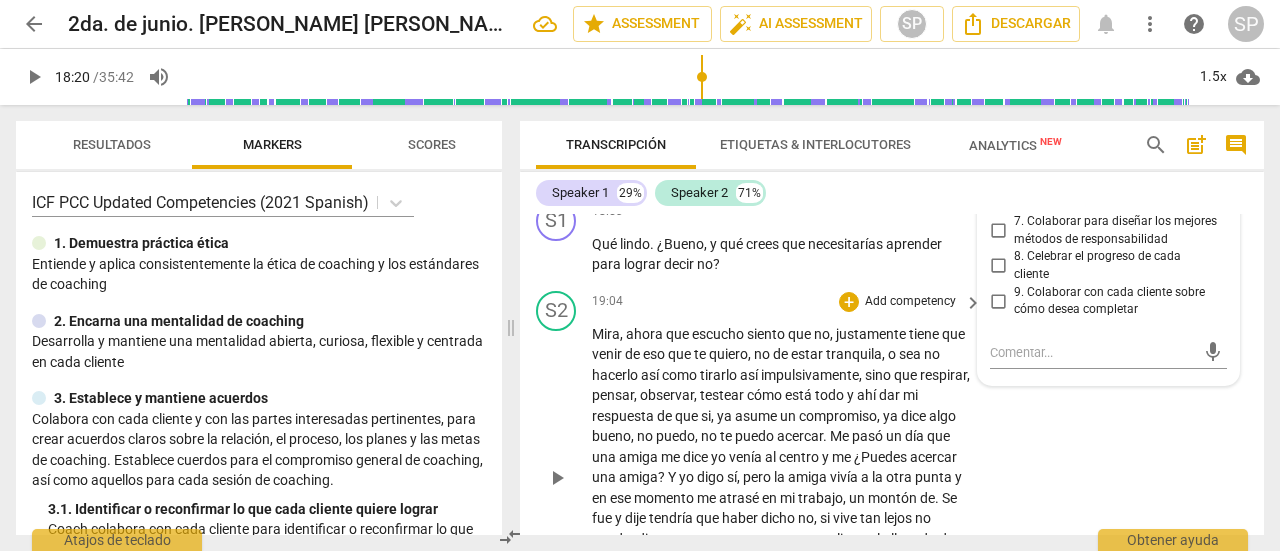 click on "19:04 + Add competency keyboard_arrow_right" at bounding box center [788, 302] 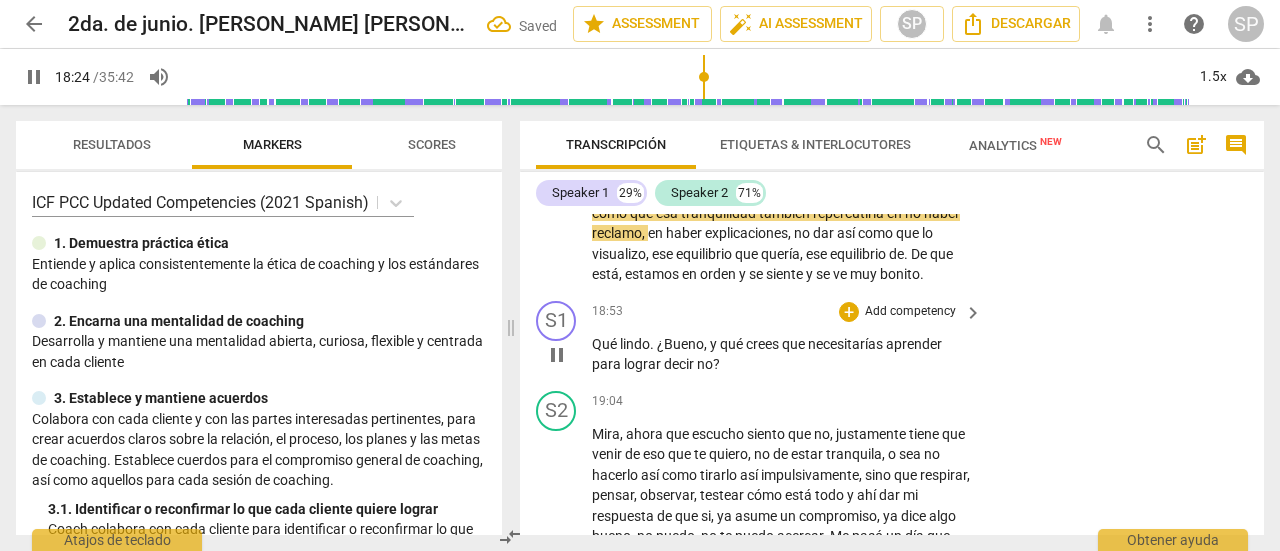 scroll, scrollTop: 7012, scrollLeft: 0, axis: vertical 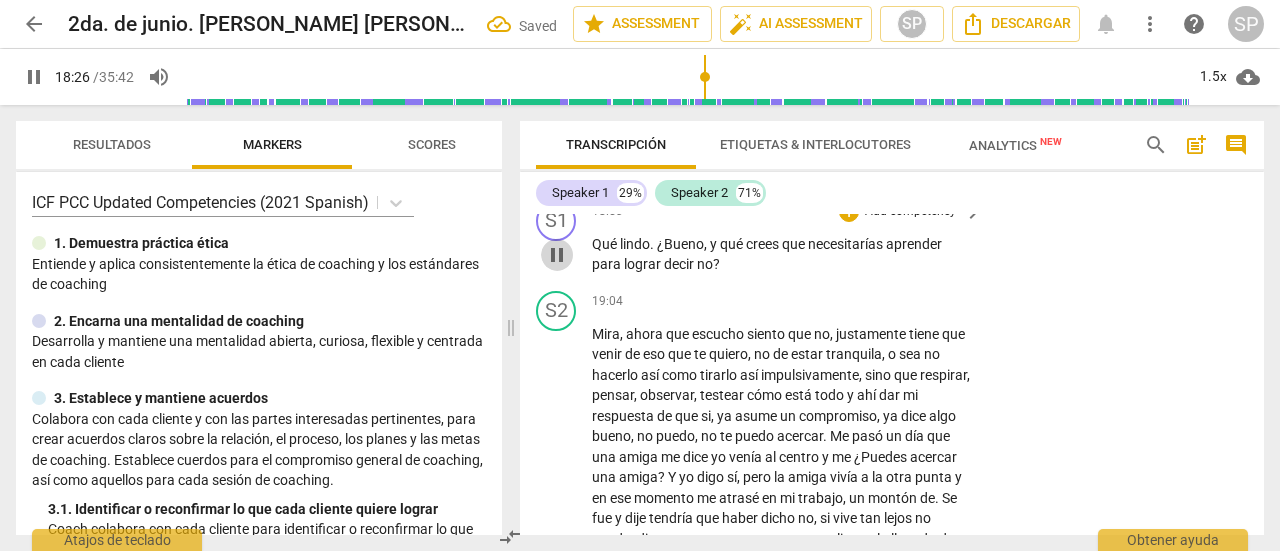 click on "pause" at bounding box center (557, 255) 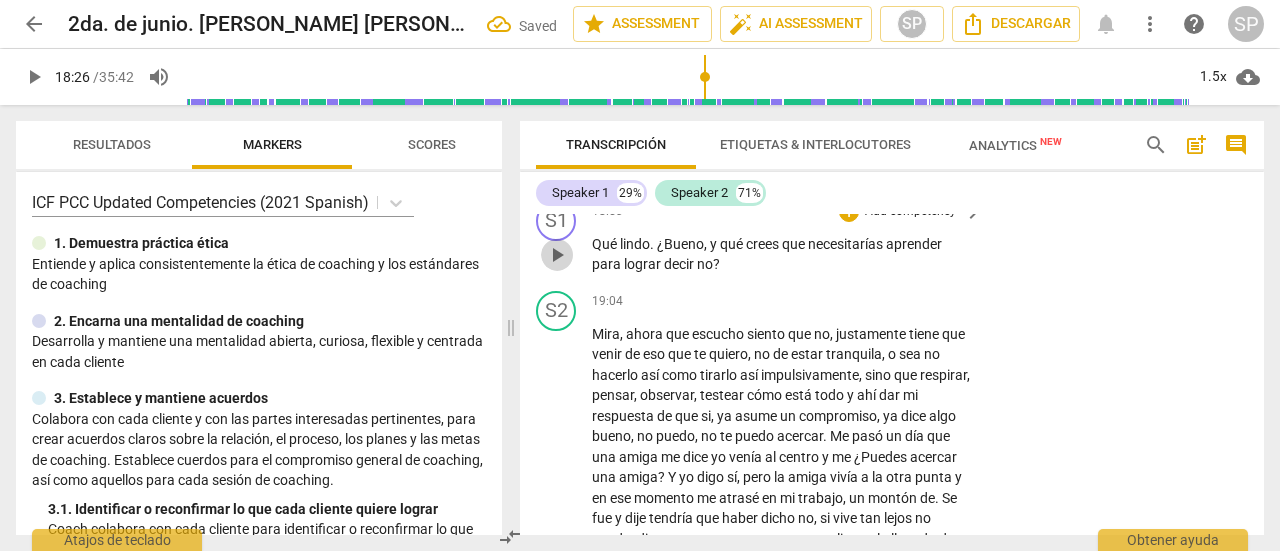 click on "play_arrow" at bounding box center [557, 255] 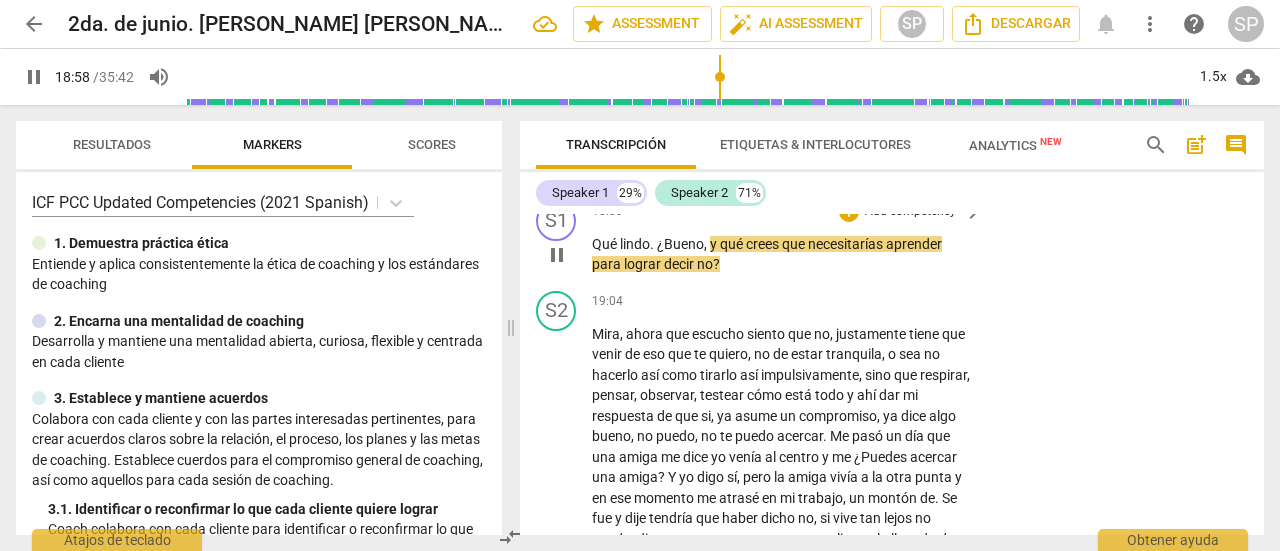 click on "Add competency" at bounding box center (910, 212) 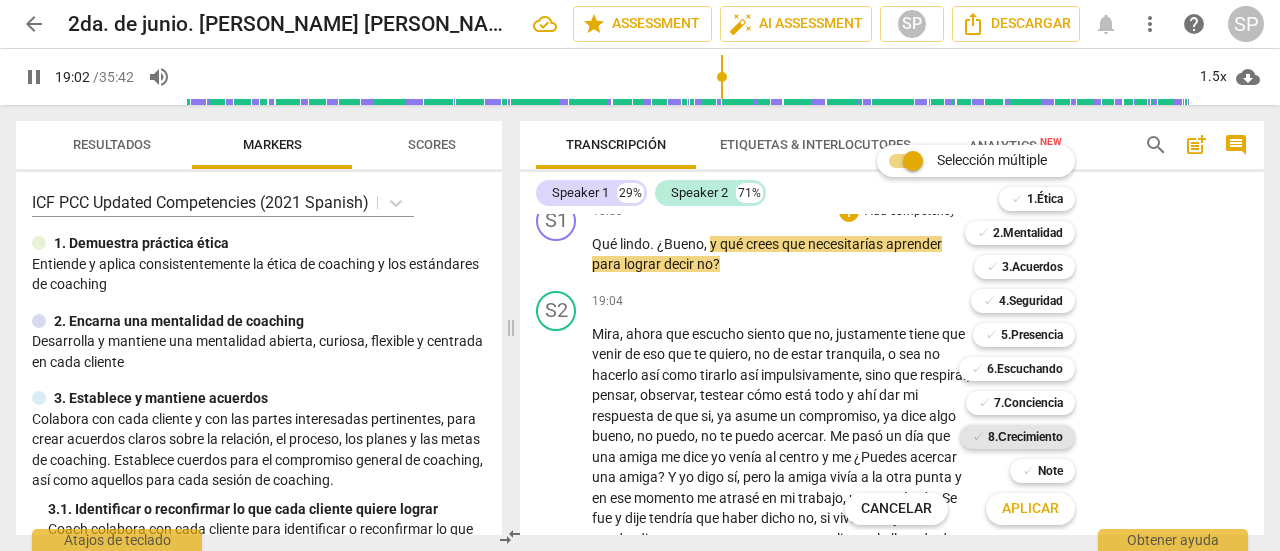 click on "8.Сrecimiento" at bounding box center (1025, 437) 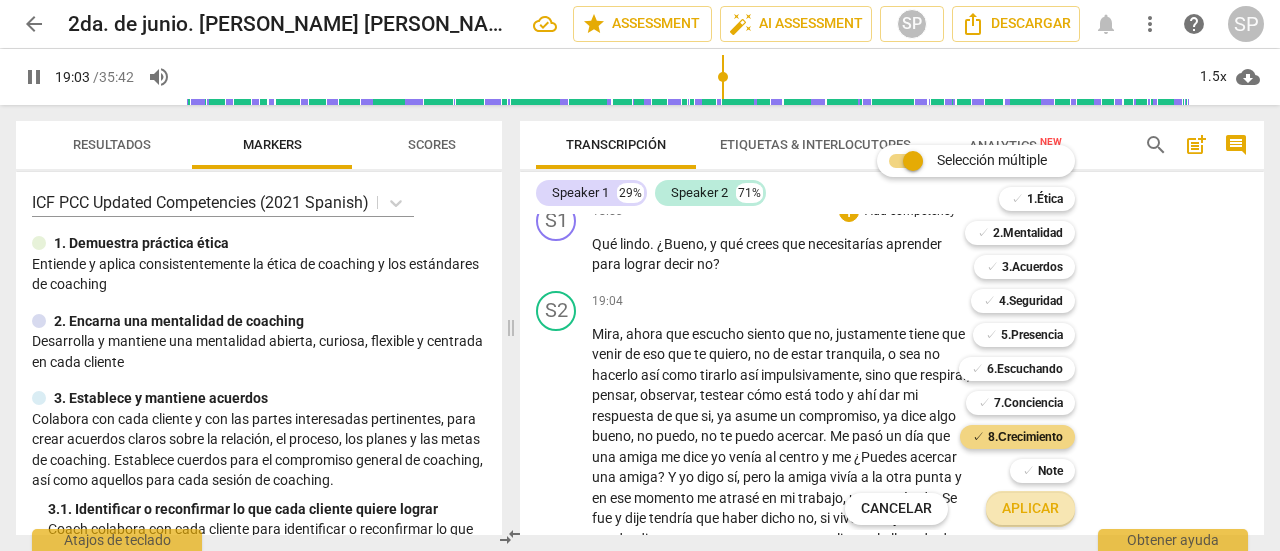 click on "Aplicar" at bounding box center [1030, 509] 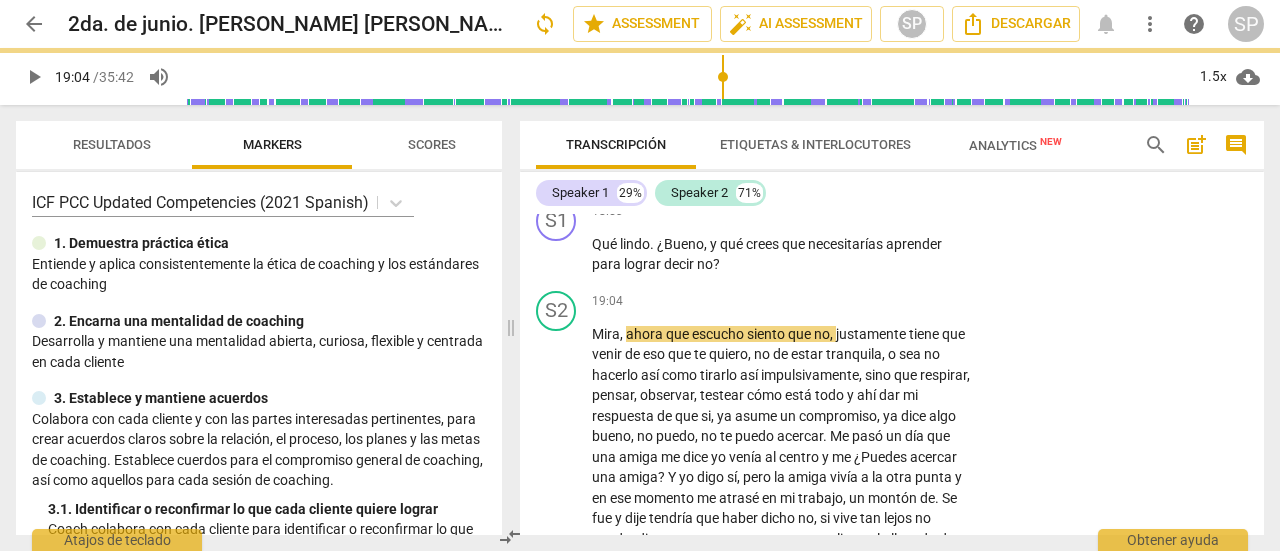 type on "1145" 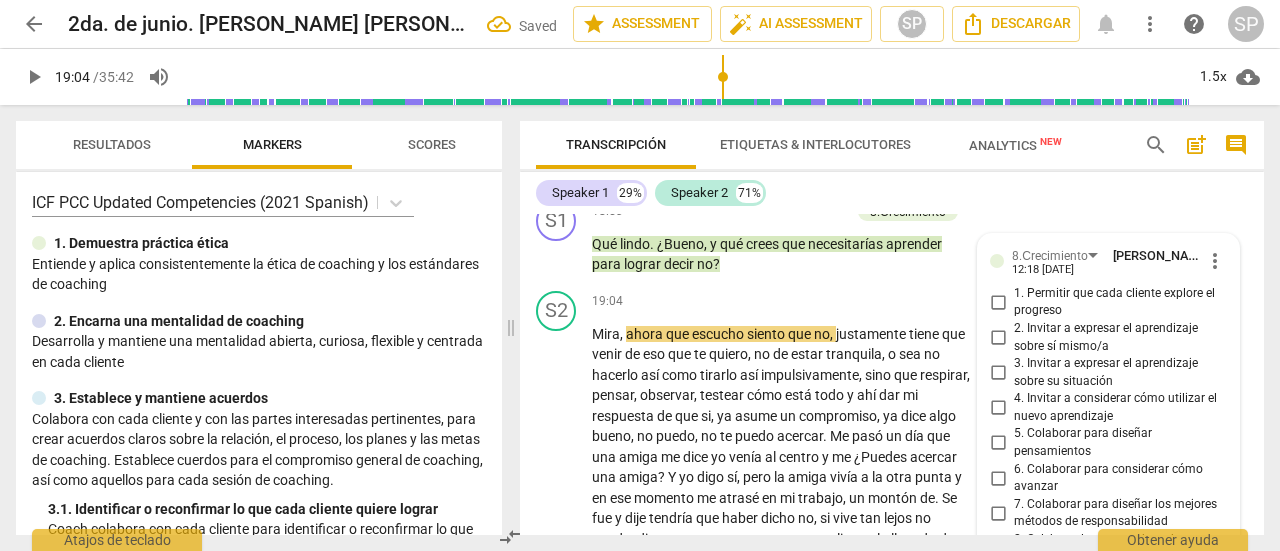 scroll, scrollTop: 7394, scrollLeft: 0, axis: vertical 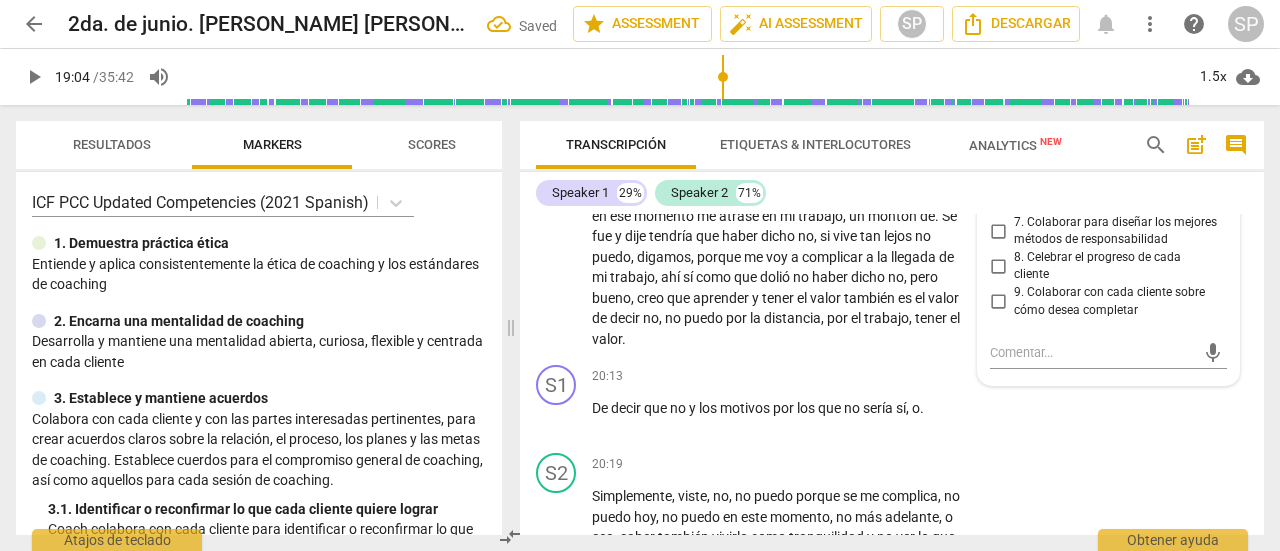 click on "6. Colaborar para considerar cómo avanzar" at bounding box center [998, 196] 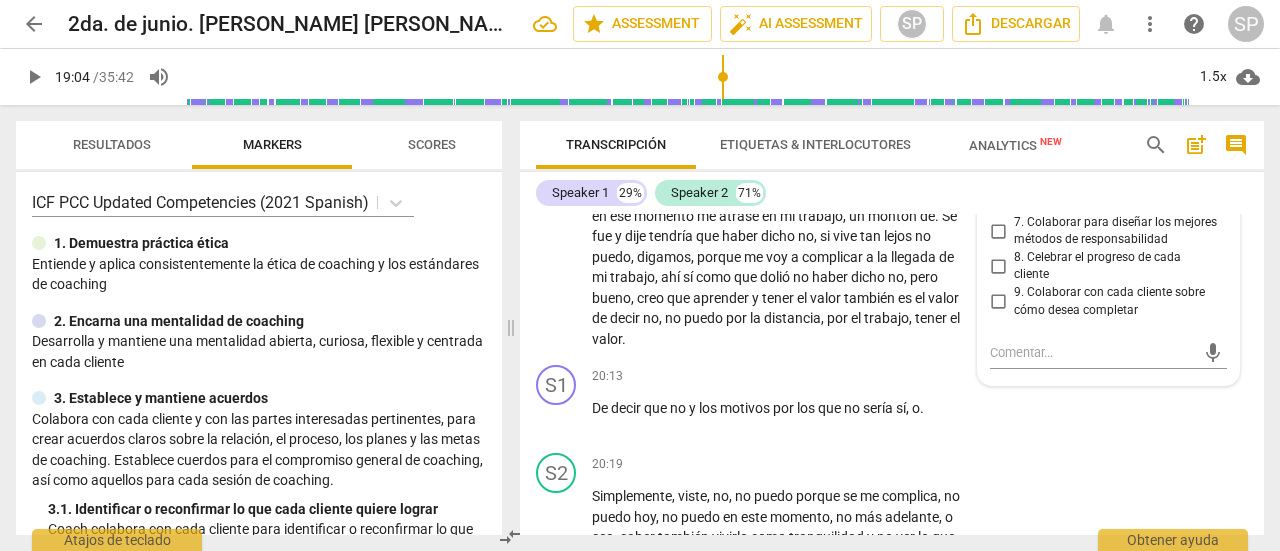 click on "5. Colaborar para diseñar pensamientos" at bounding box center [998, 161] 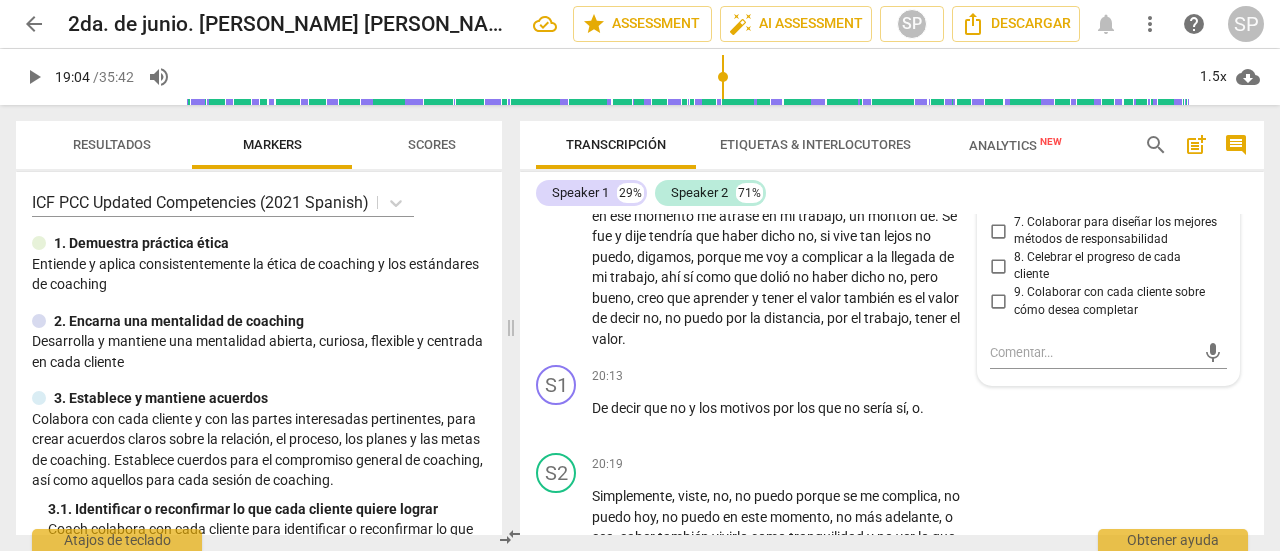 checkbox on "true" 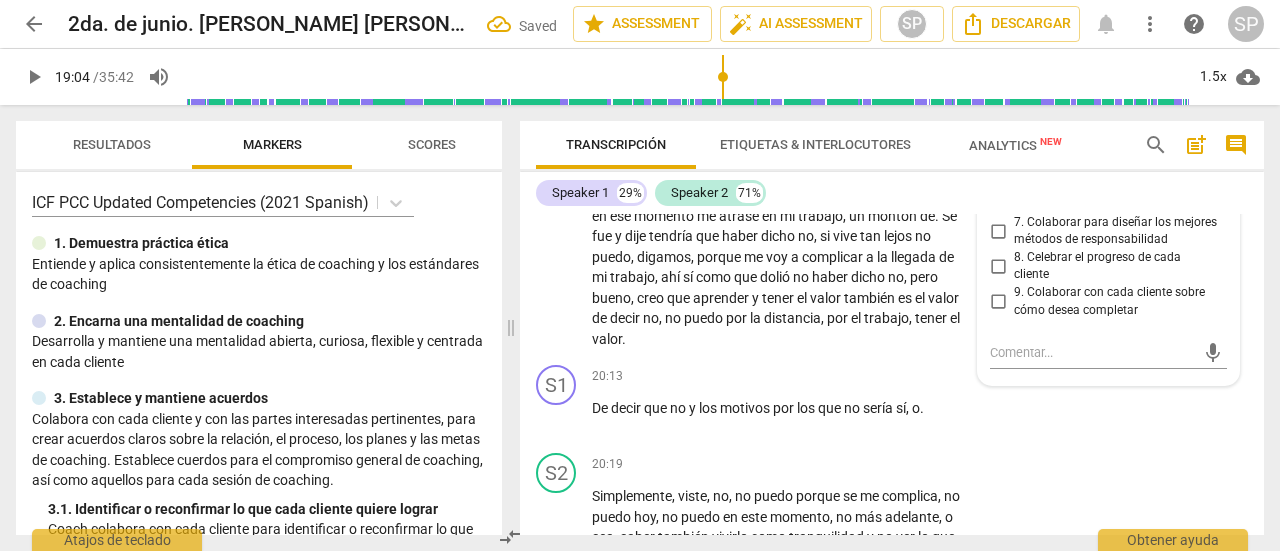 click on "play_arrow pause" at bounding box center [566, 196] 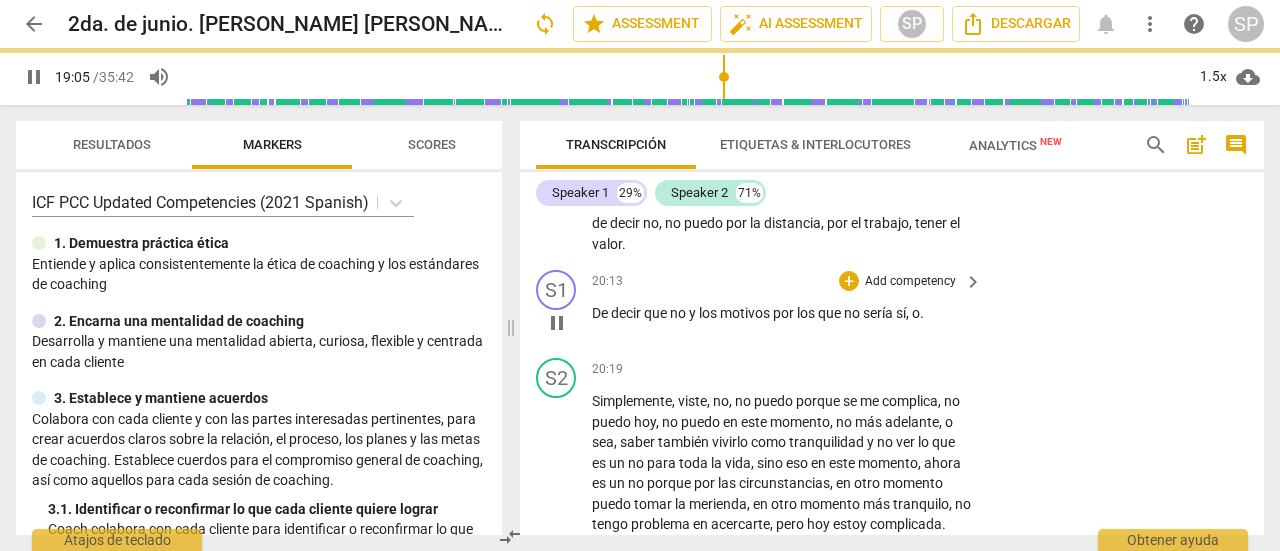 scroll, scrollTop: 7394, scrollLeft: 0, axis: vertical 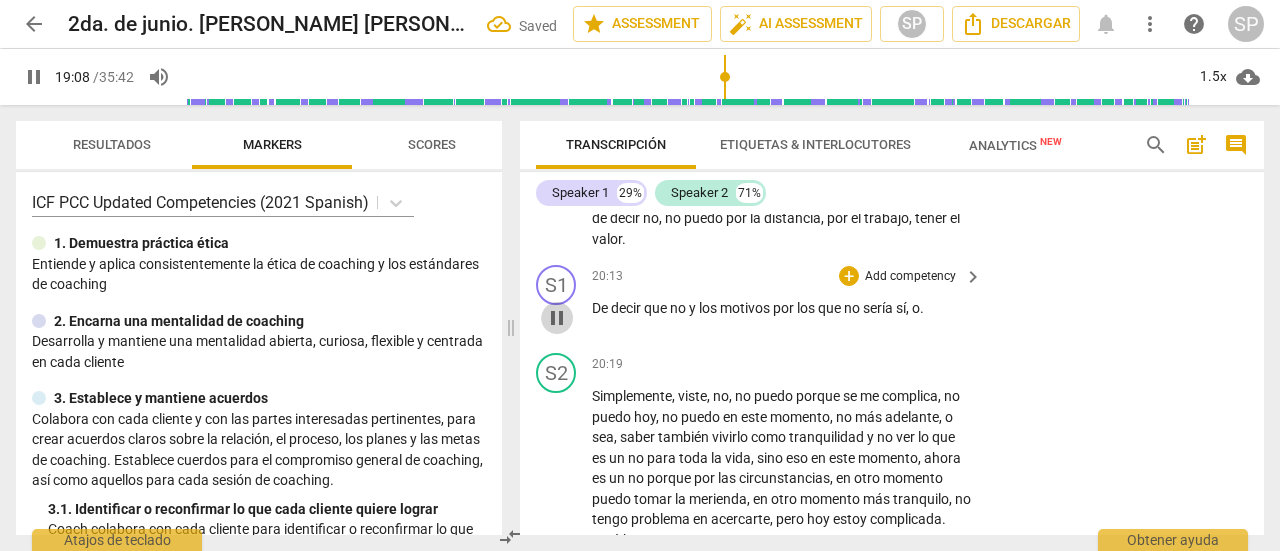 click on "pause" at bounding box center (557, 318) 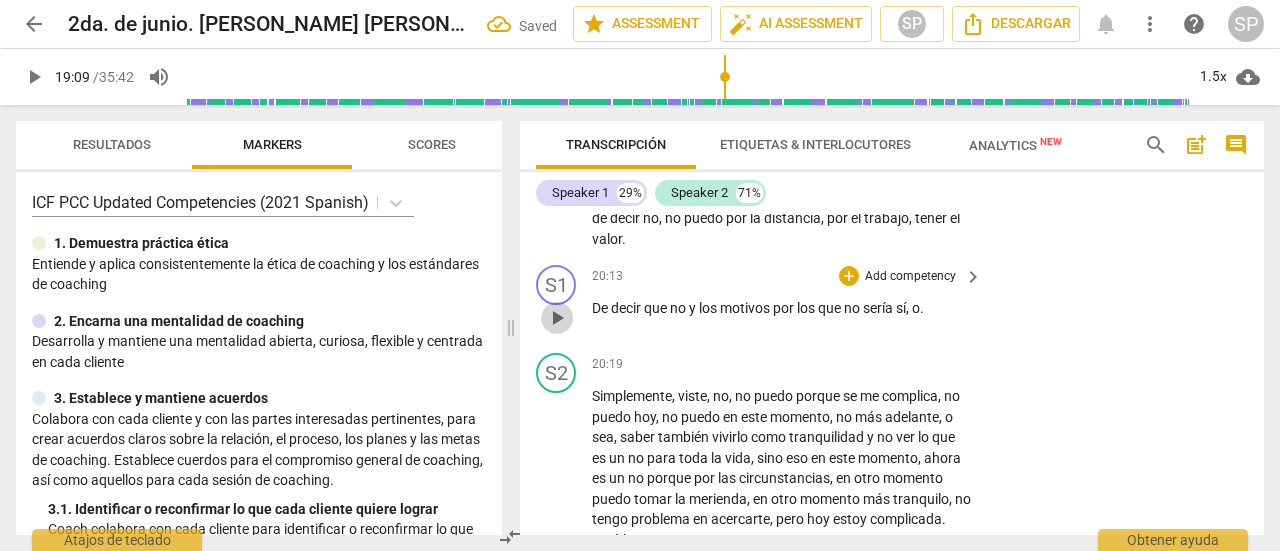 click on "play_arrow" at bounding box center (557, 318) 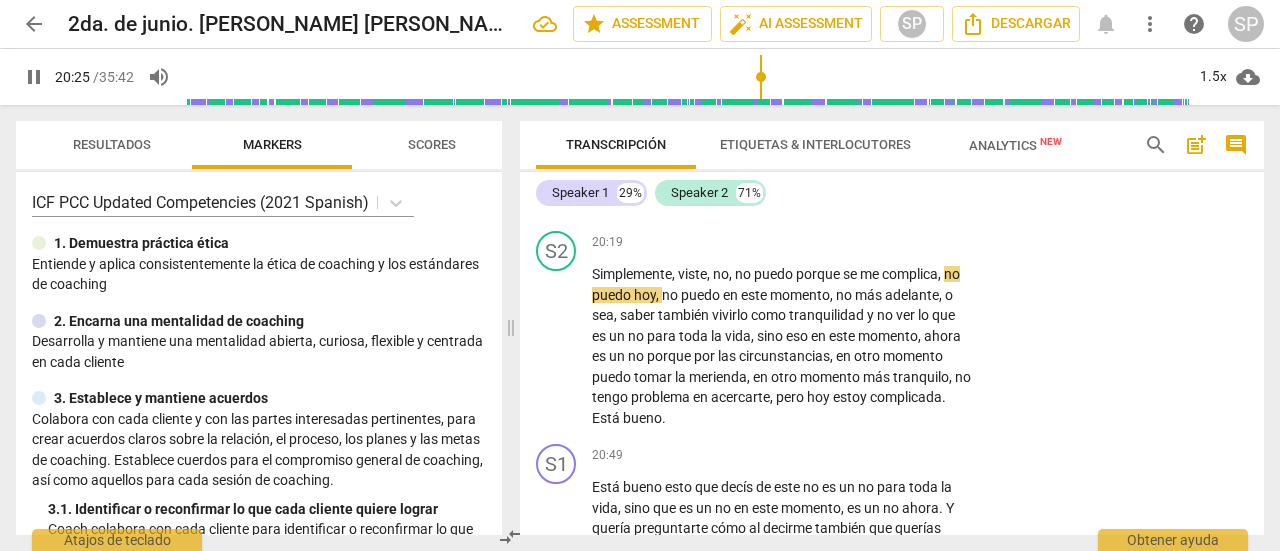 scroll, scrollTop: 7694, scrollLeft: 0, axis: vertical 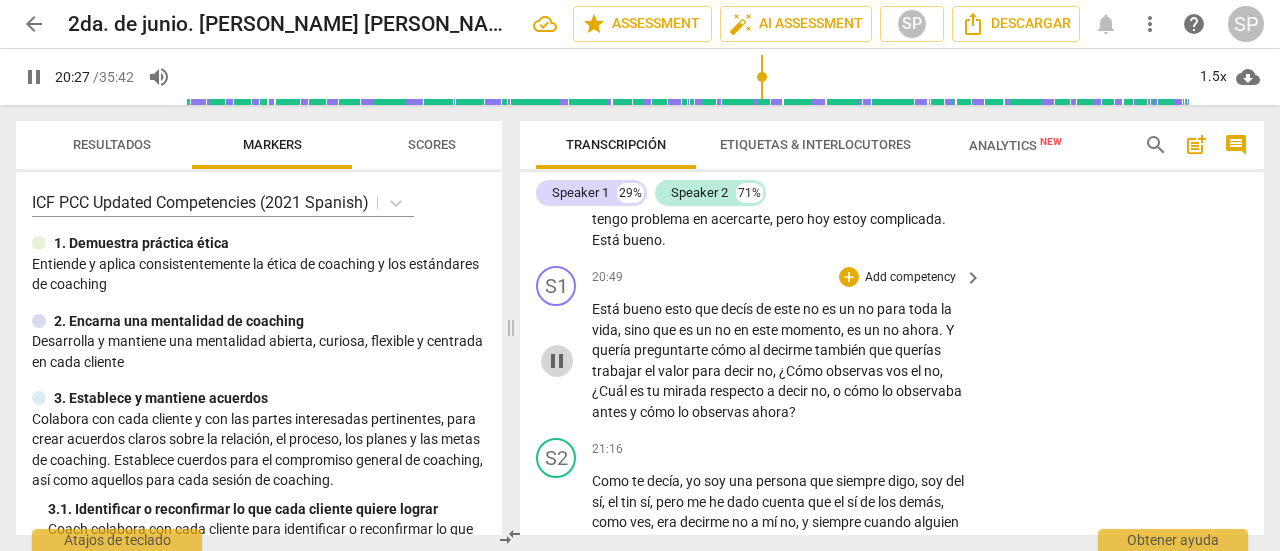 click on "pause" at bounding box center [557, 361] 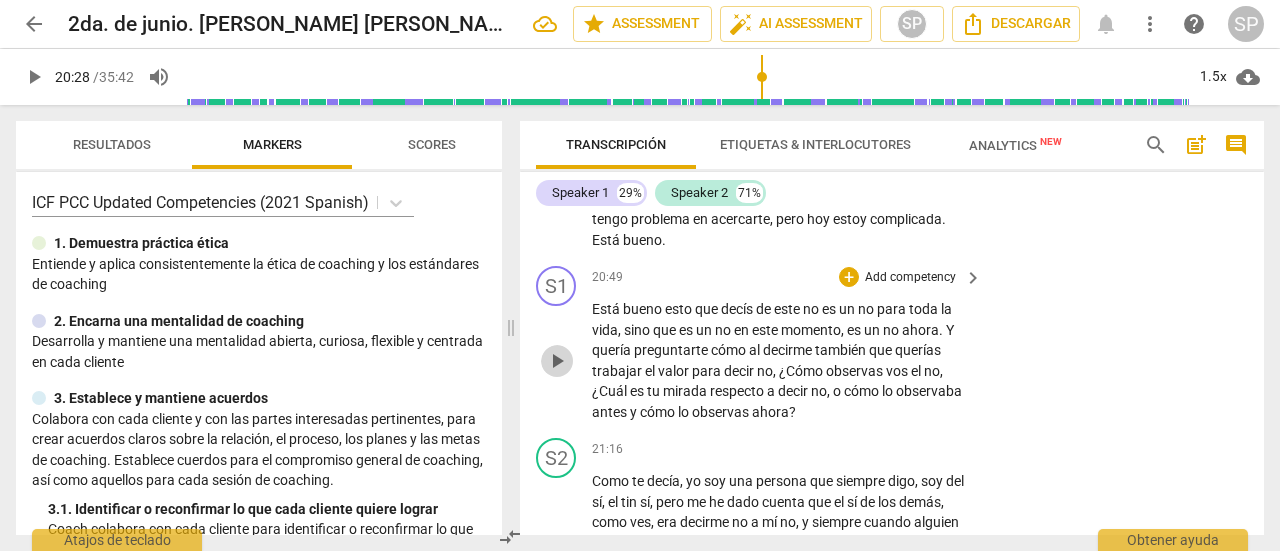click on "play_arrow" at bounding box center [557, 361] 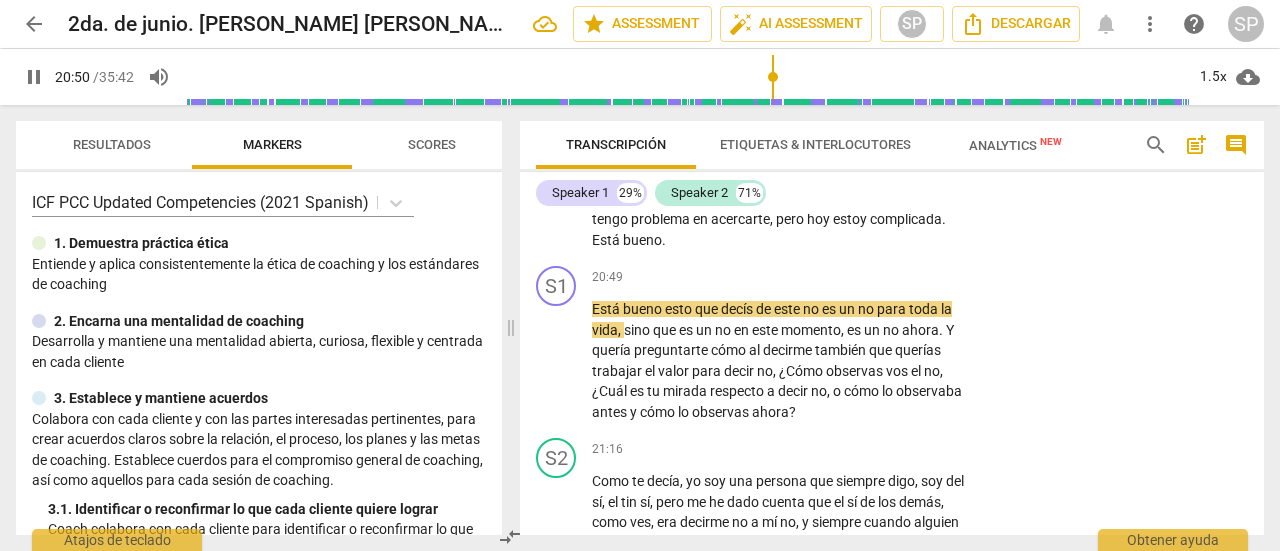 scroll, scrollTop: 7794, scrollLeft: 0, axis: vertical 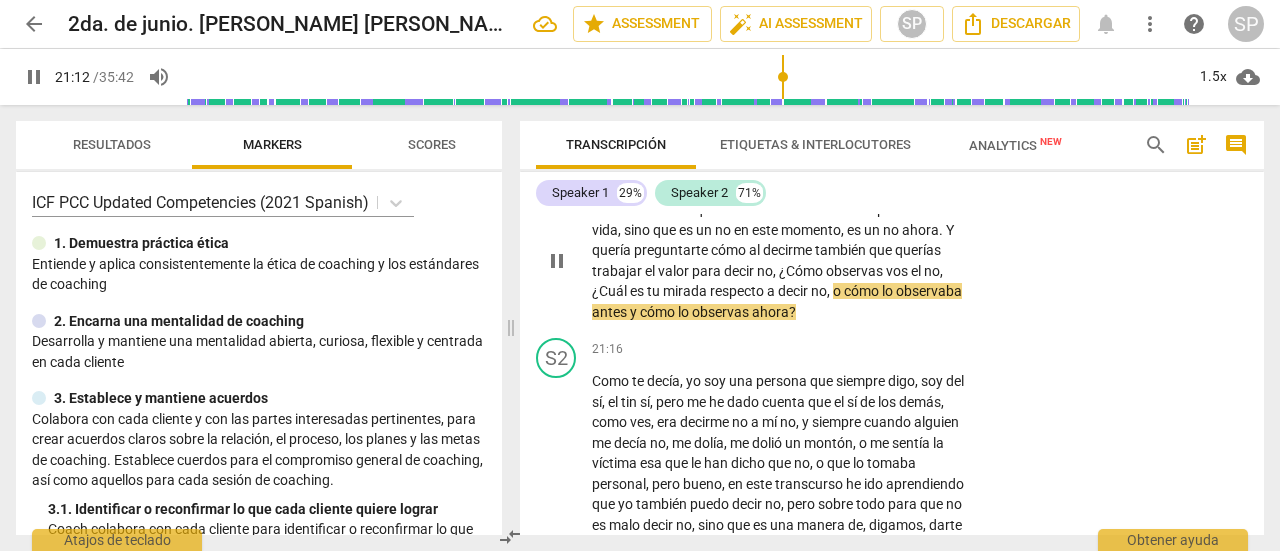 click on "Add competency" at bounding box center (910, 178) 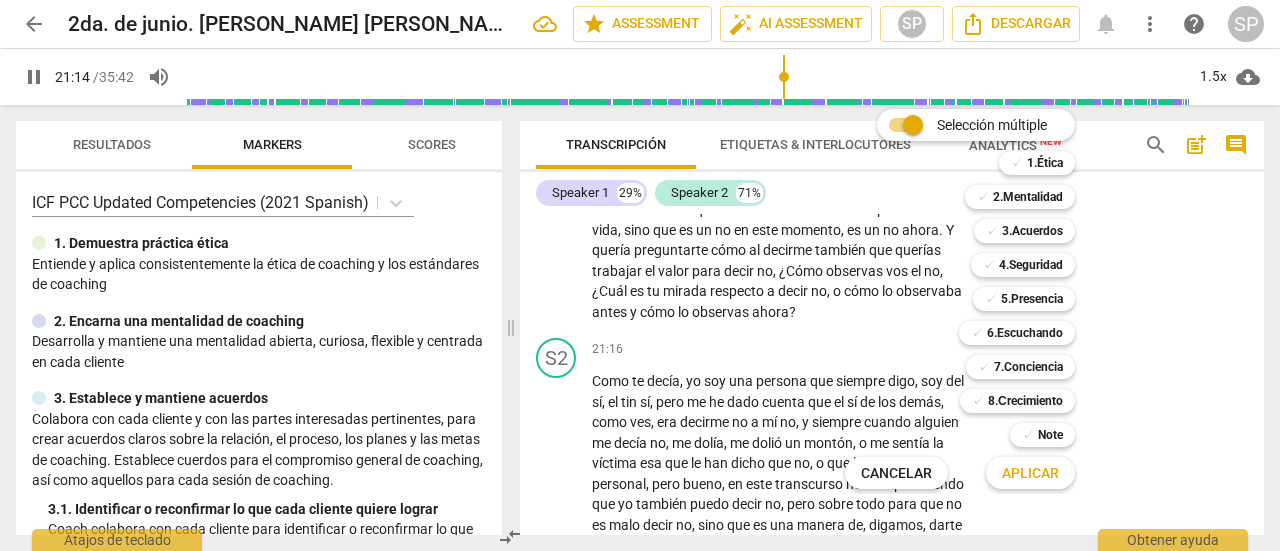 drag, startPoint x: 996, startPoint y: 395, endPoint x: 1061, endPoint y: 478, distance: 105.42296 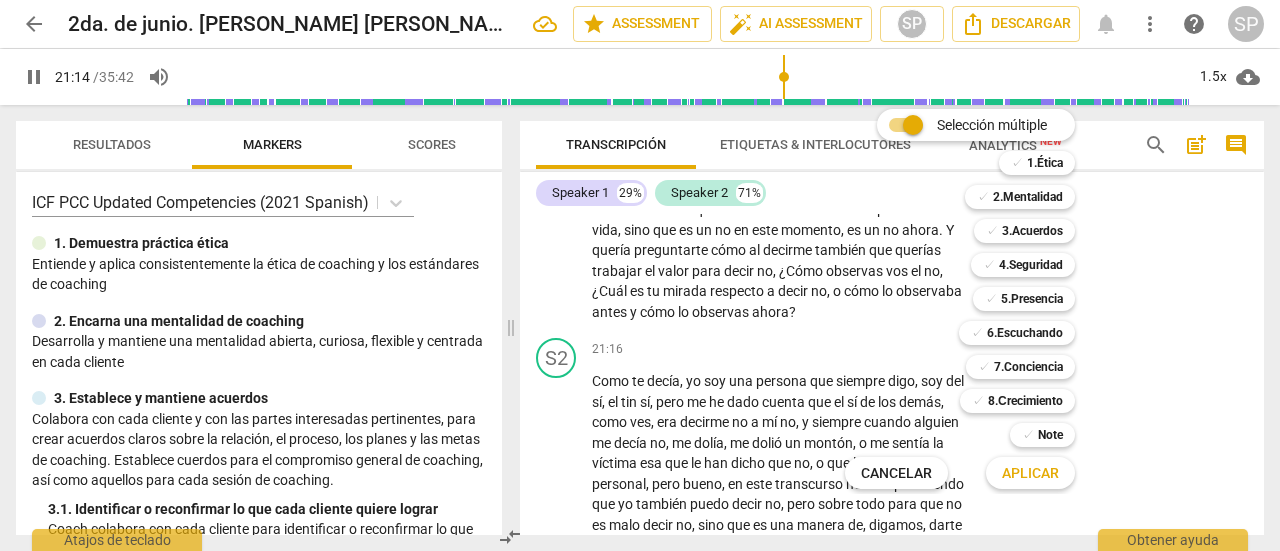 click on "8.Сrecimiento" at bounding box center [1025, 401] 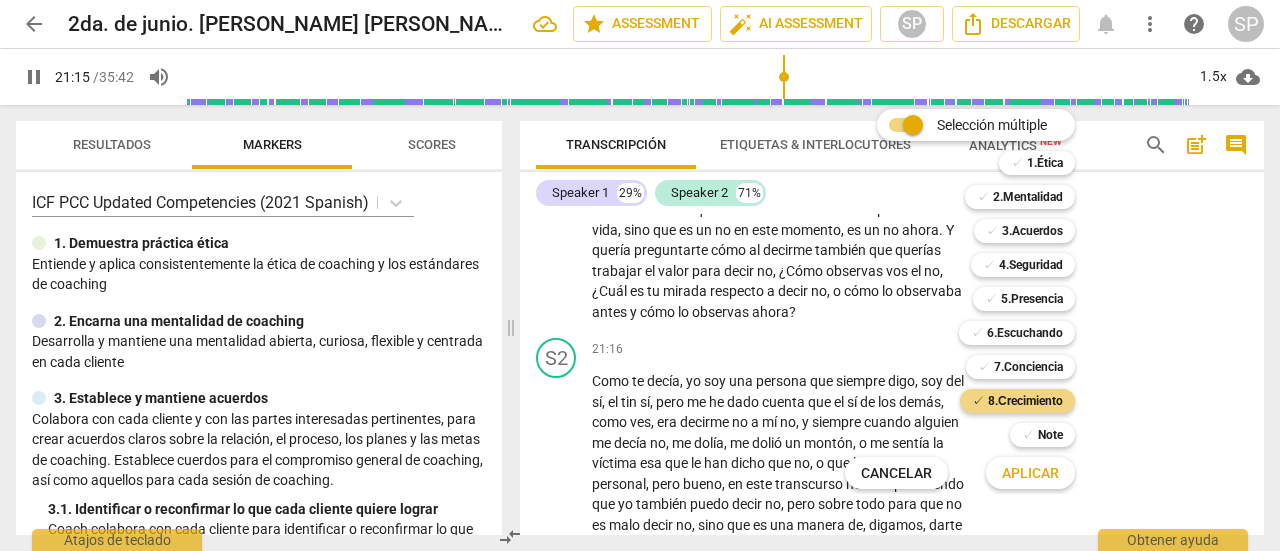 click on "Aplicar" at bounding box center [1030, 473] 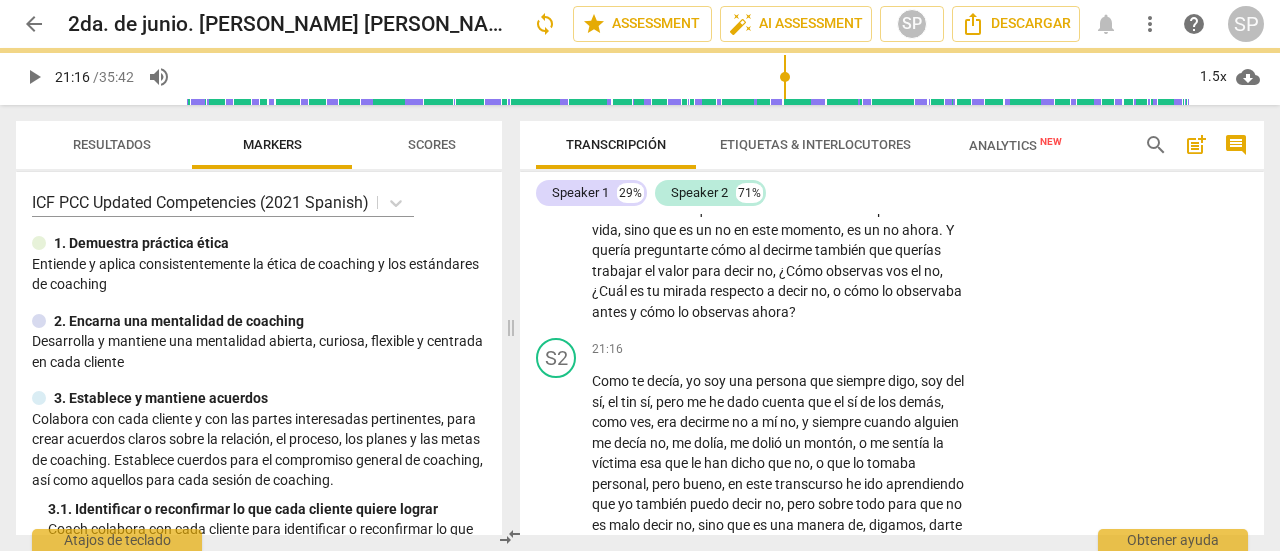 type on "1276" 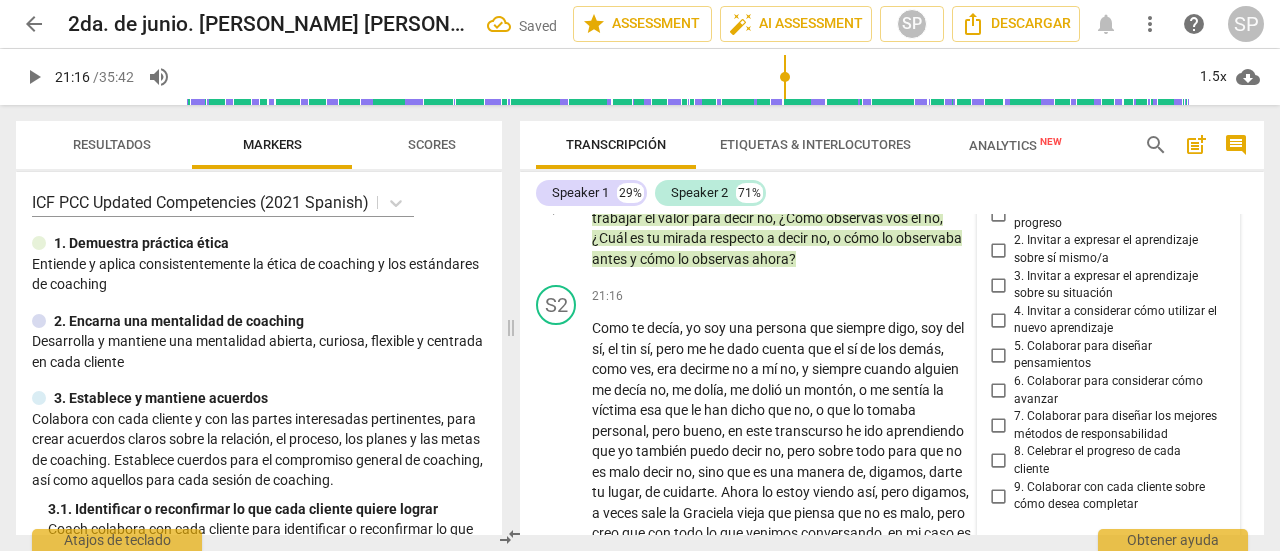 scroll, scrollTop: 7842, scrollLeft: 0, axis: vertical 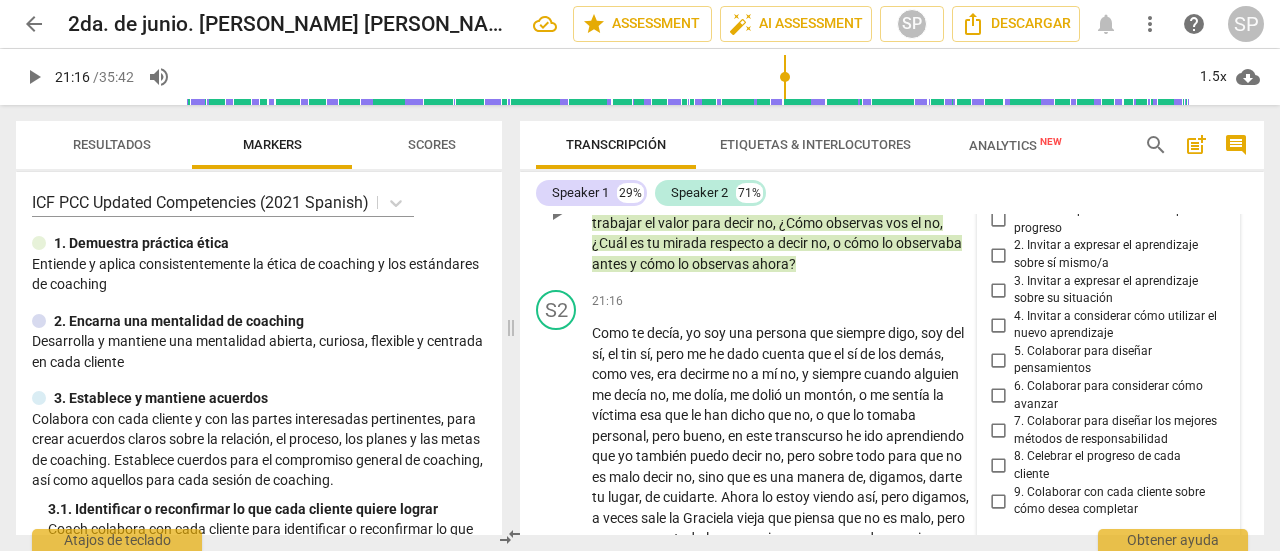 click on "1. Permitir que cada cliente explore el progreso" at bounding box center [998, 220] 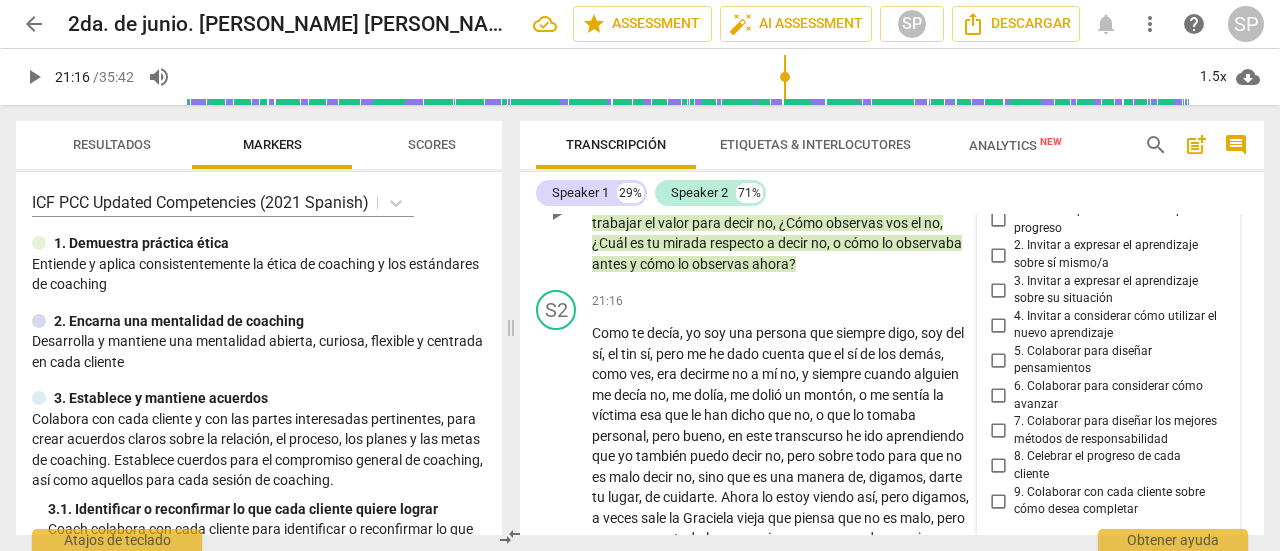 checkbox on "true" 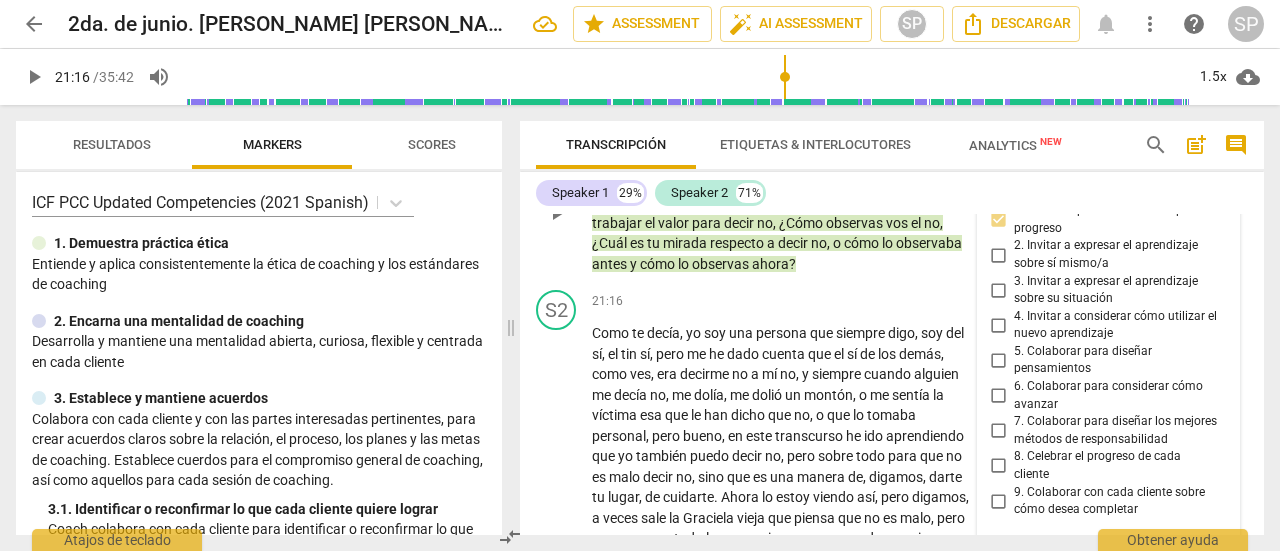 click on "2. Invitar a expresar el aprendizaje sobre sí mismo/a" at bounding box center (998, 255) 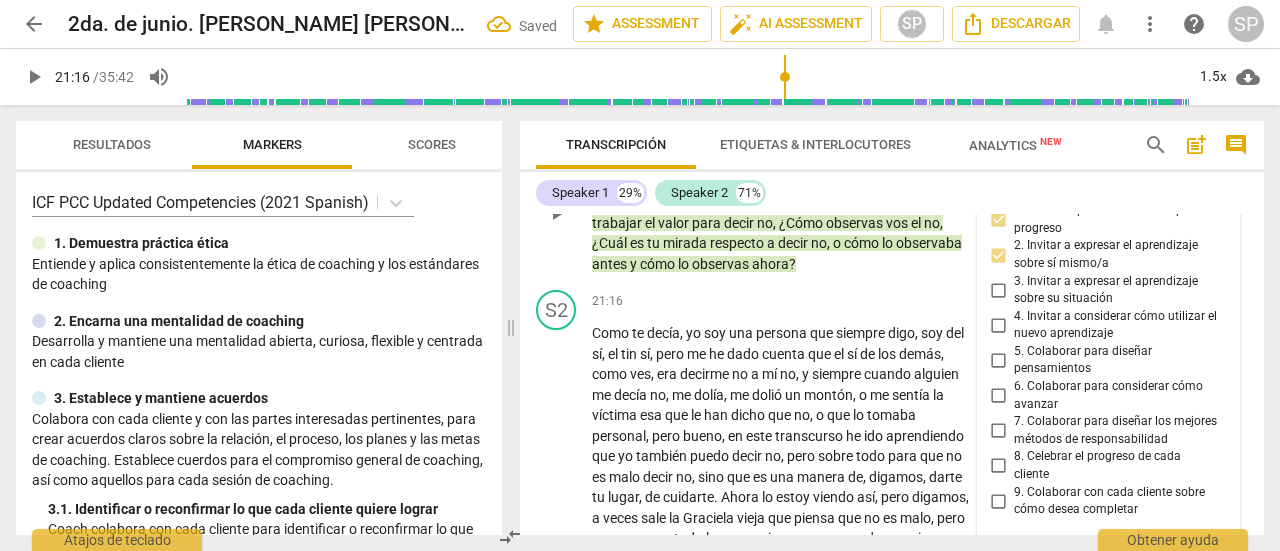 click on "3. Invitar a expresar el aprendizaje sobre su situación" at bounding box center [1100, 290] 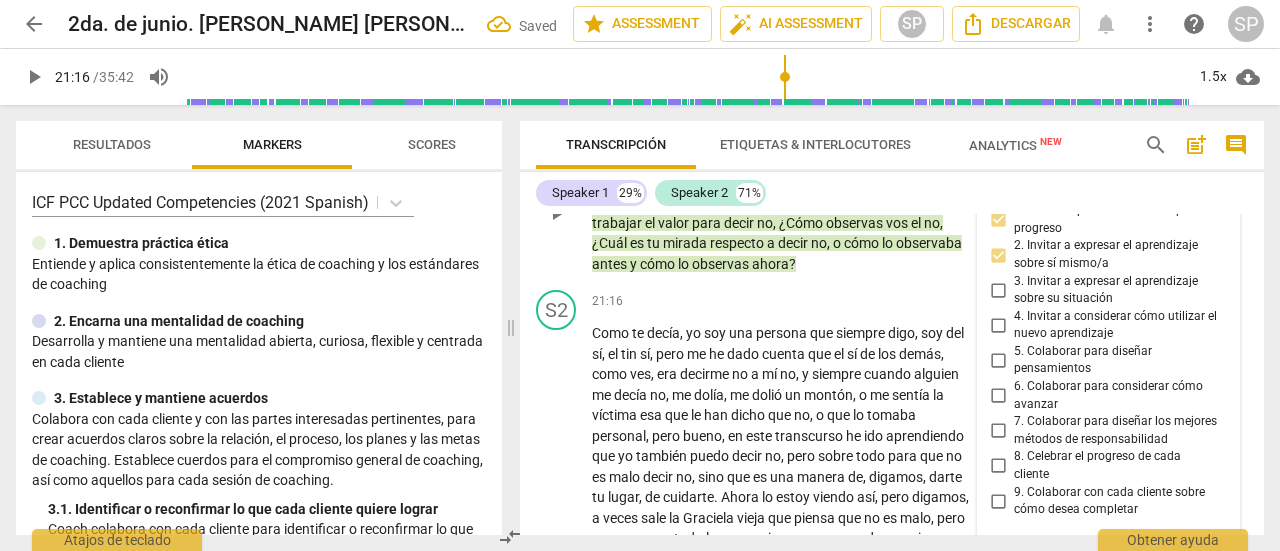 click on "3. Invitar a expresar el aprendizaje sobre su situación" at bounding box center [998, 290] 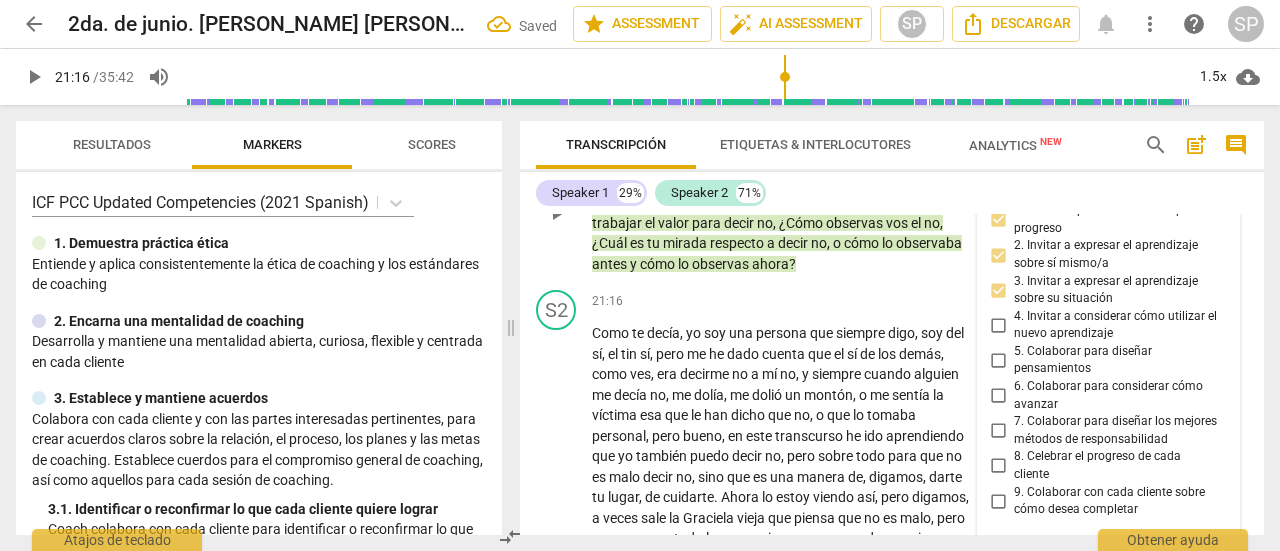 scroll, scrollTop: 7942, scrollLeft: 0, axis: vertical 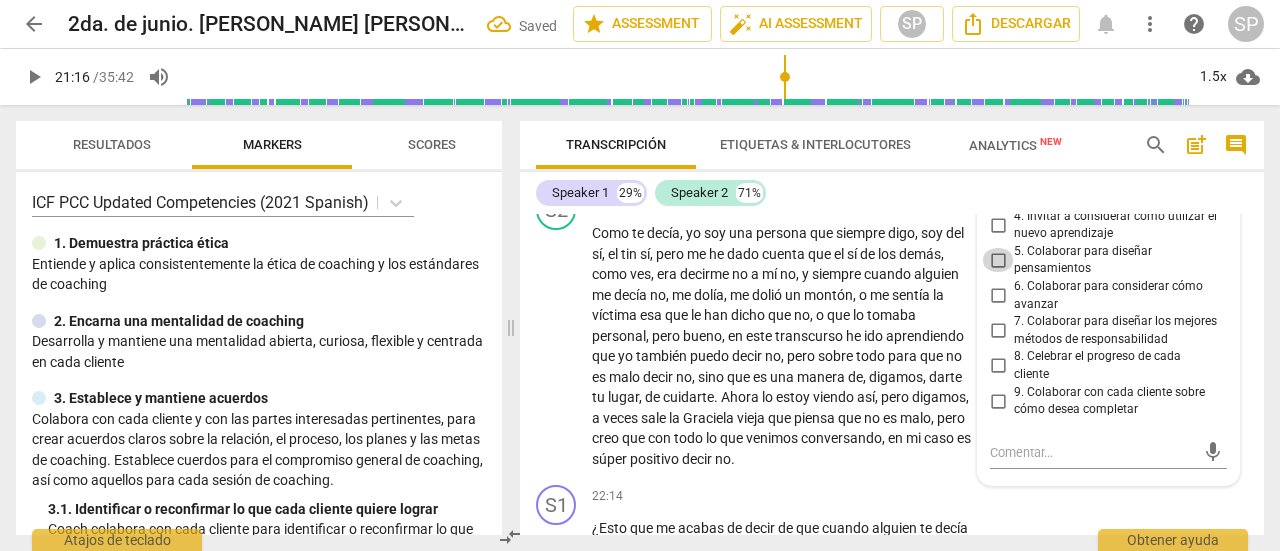 click on "5. Colaborar para diseñar pensamientos" at bounding box center [998, 260] 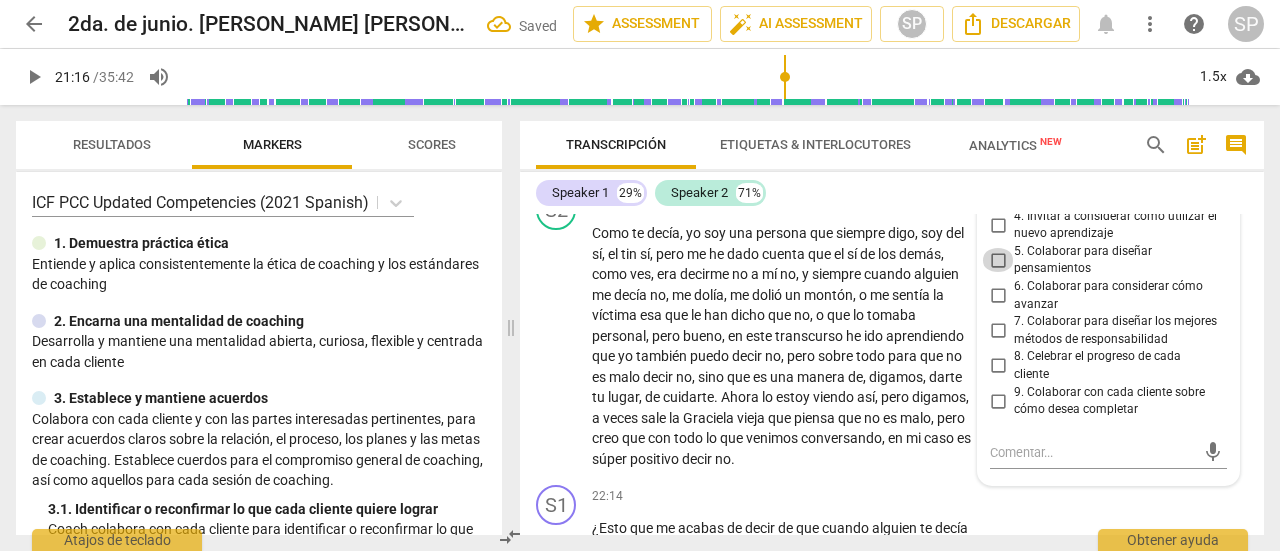 checkbox on "true" 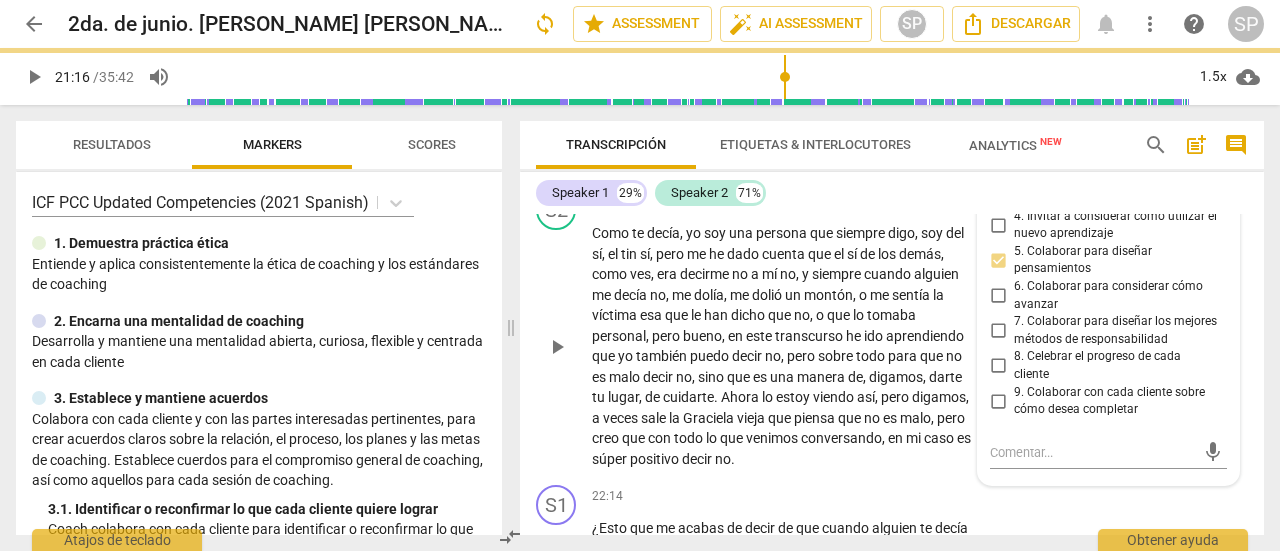 click on "21:16 + Add competency keyboard_arrow_right" at bounding box center [788, 201] 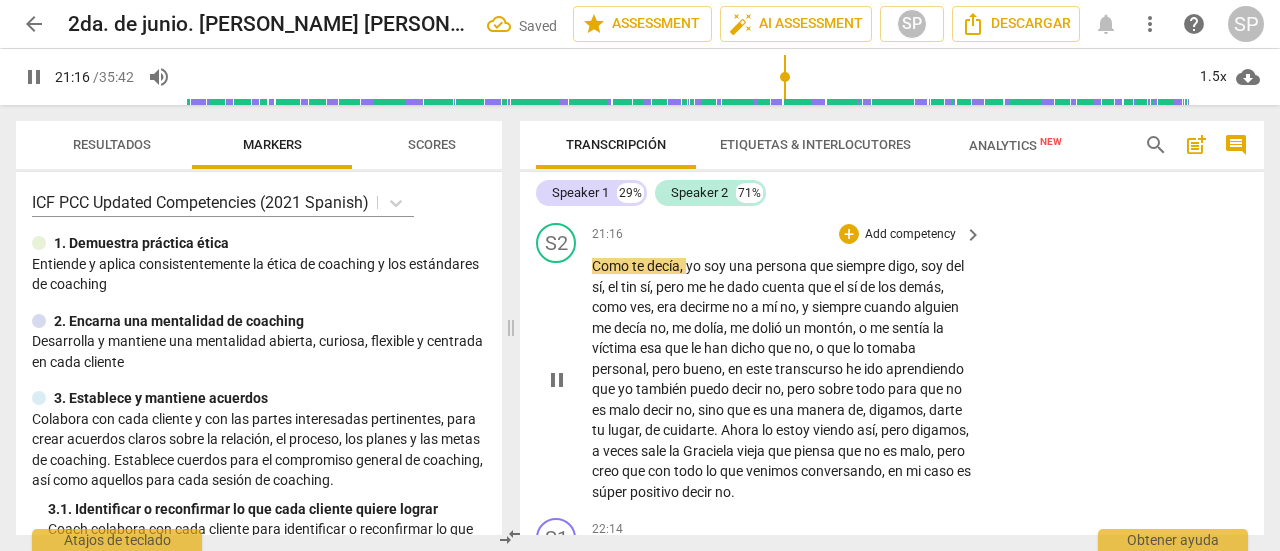 scroll, scrollTop: 7742, scrollLeft: 0, axis: vertical 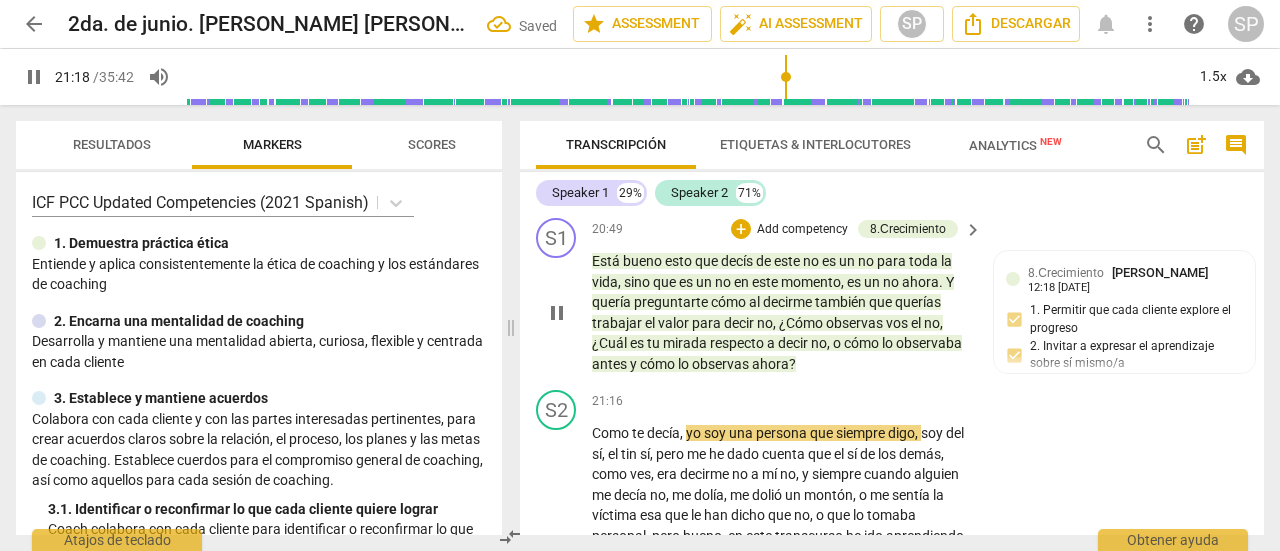 click on "Add competency" at bounding box center [802, 230] 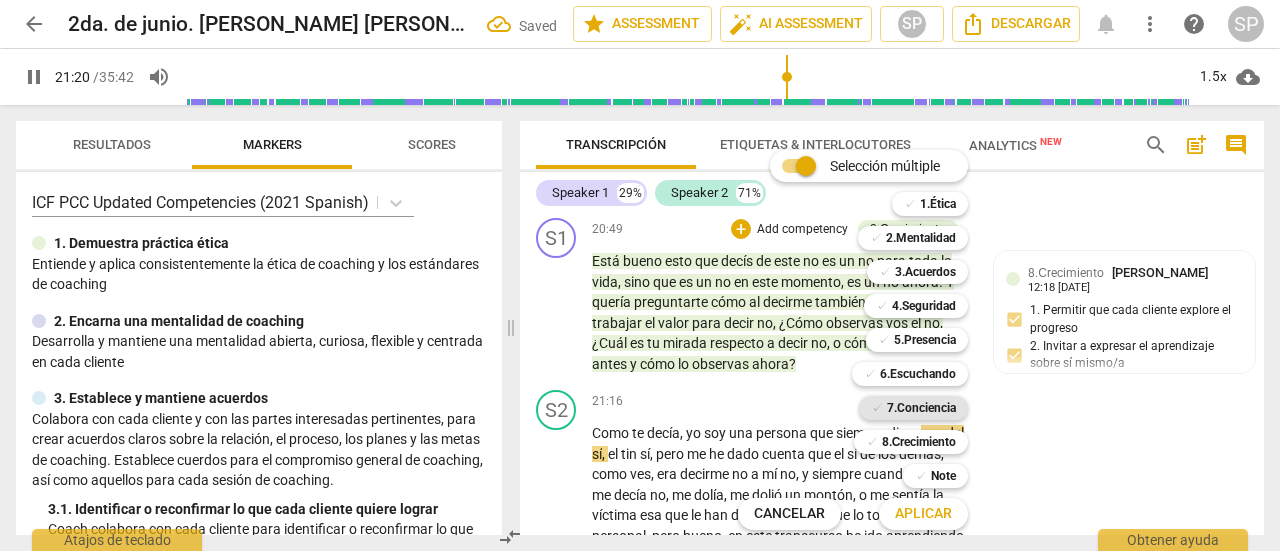 click on "7.Conciencia" at bounding box center (921, 408) 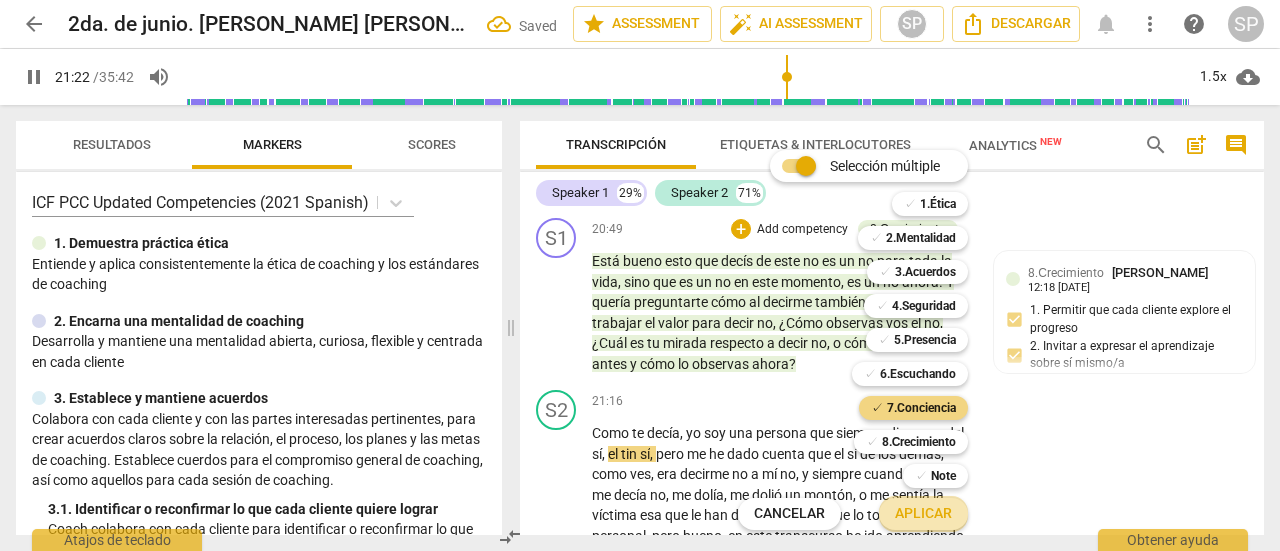 click on "Aplicar" at bounding box center (923, 514) 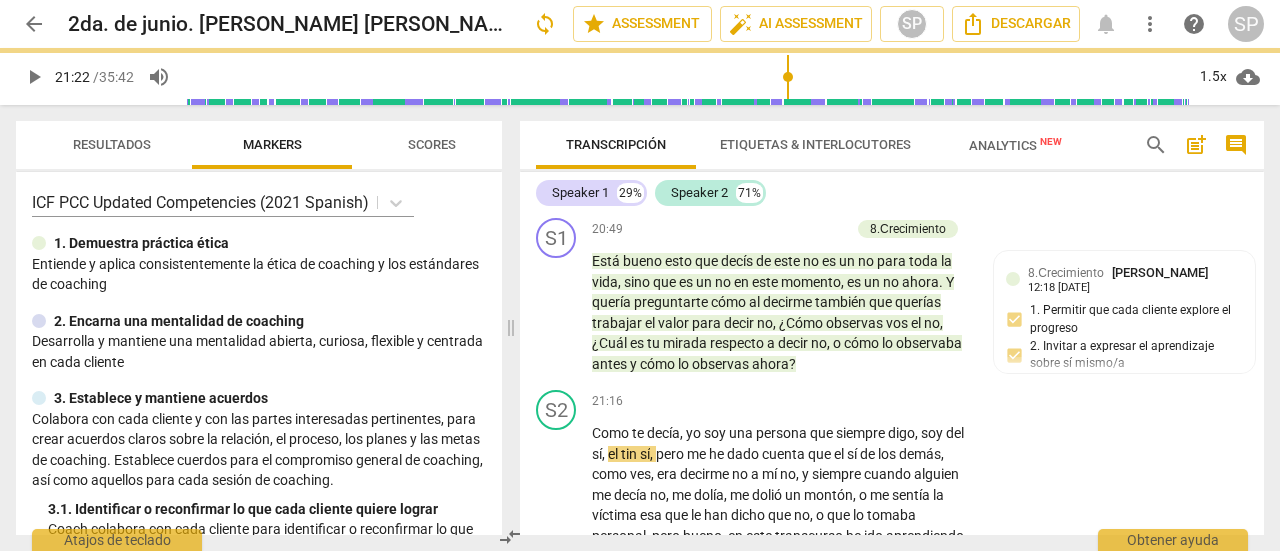 type on "1283" 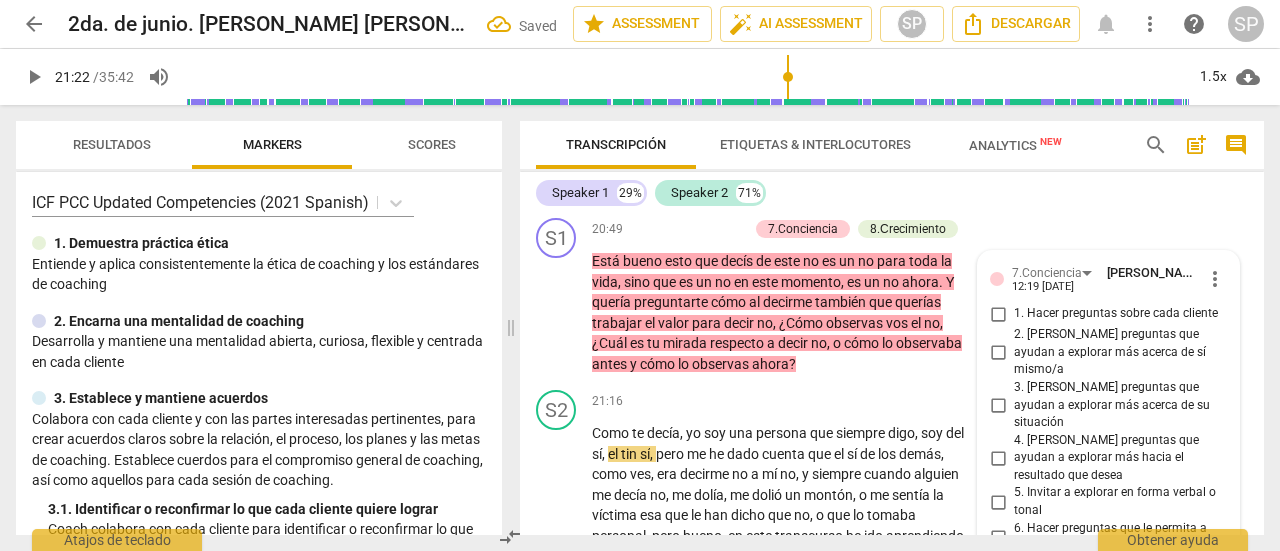 scroll, scrollTop: 8113, scrollLeft: 0, axis: vertical 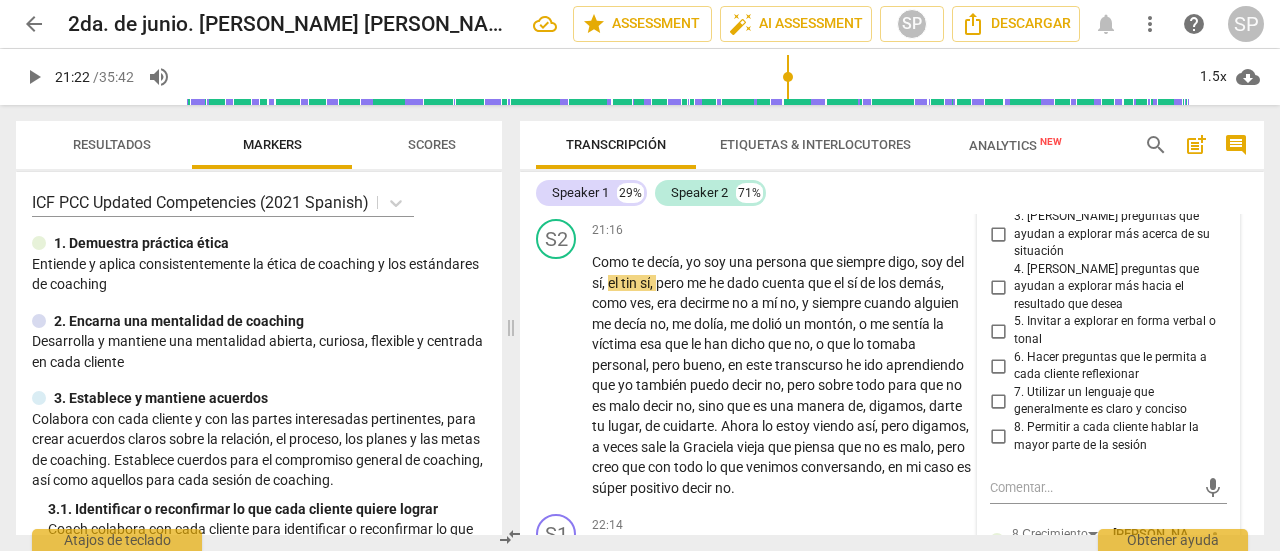 click on "2. [PERSON_NAME] preguntas que ayudan a explorar más acerca de sí mismo/a" at bounding box center [998, 182] 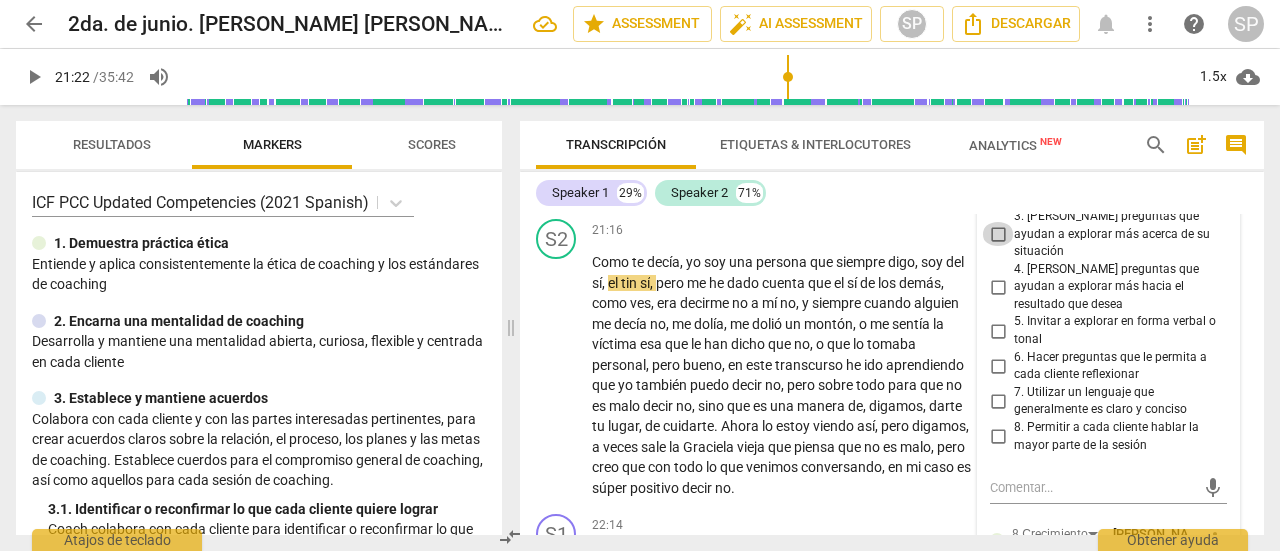 click on "3. [PERSON_NAME] preguntas que ayudan a explorar más acerca de su situación" at bounding box center (998, 234) 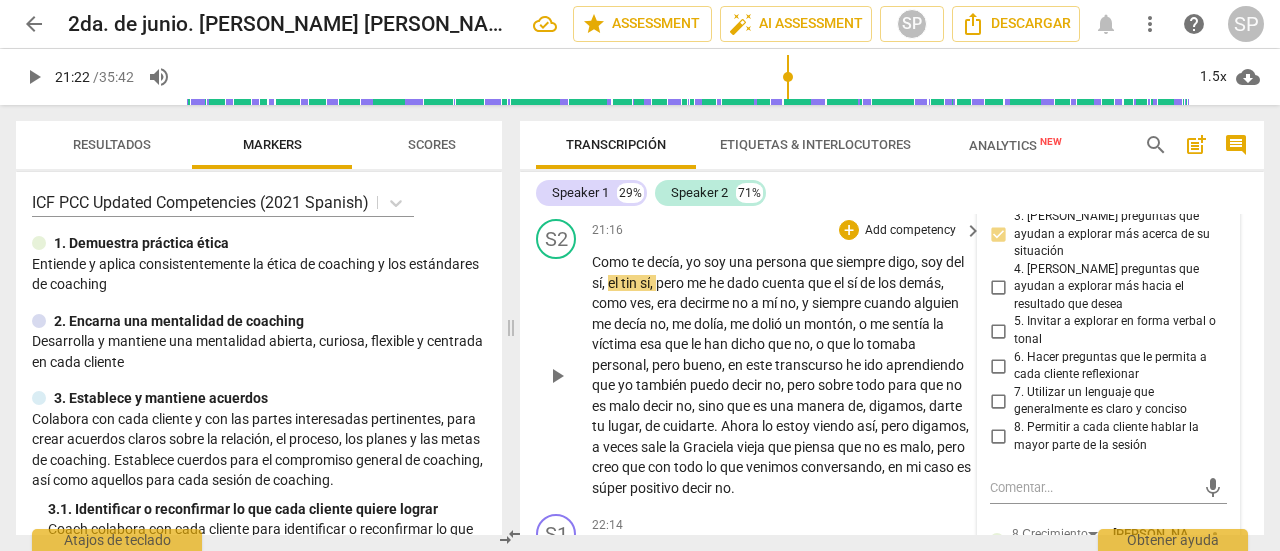 click on "21:16 + Add competency keyboard_arrow_right" at bounding box center (788, 230) 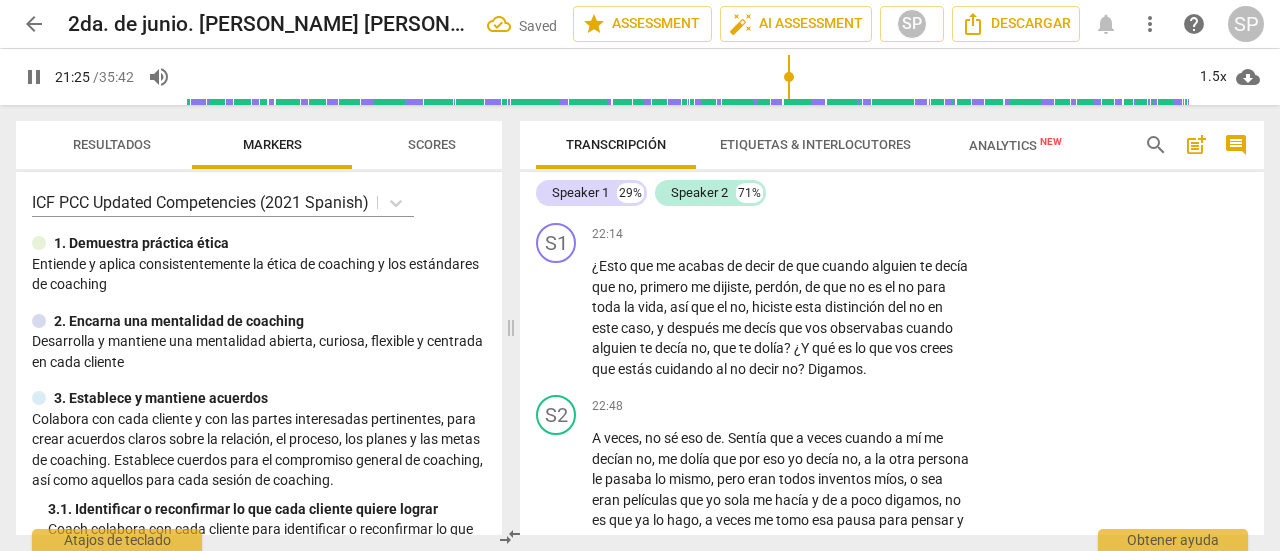 scroll, scrollTop: 8213, scrollLeft: 0, axis: vertical 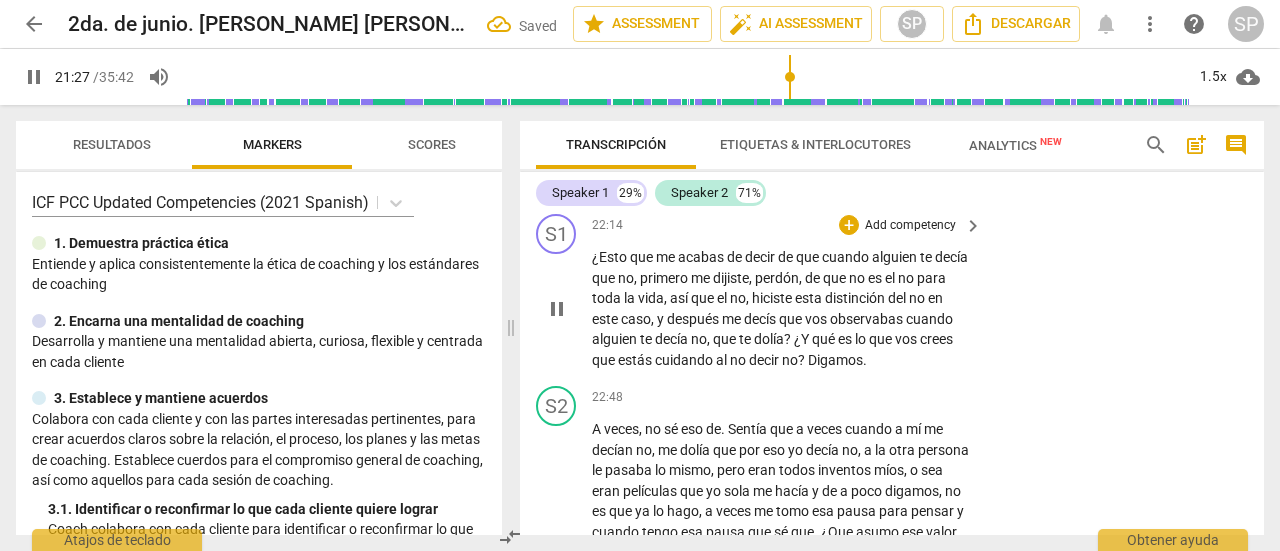 click on "pause" at bounding box center (557, 309) 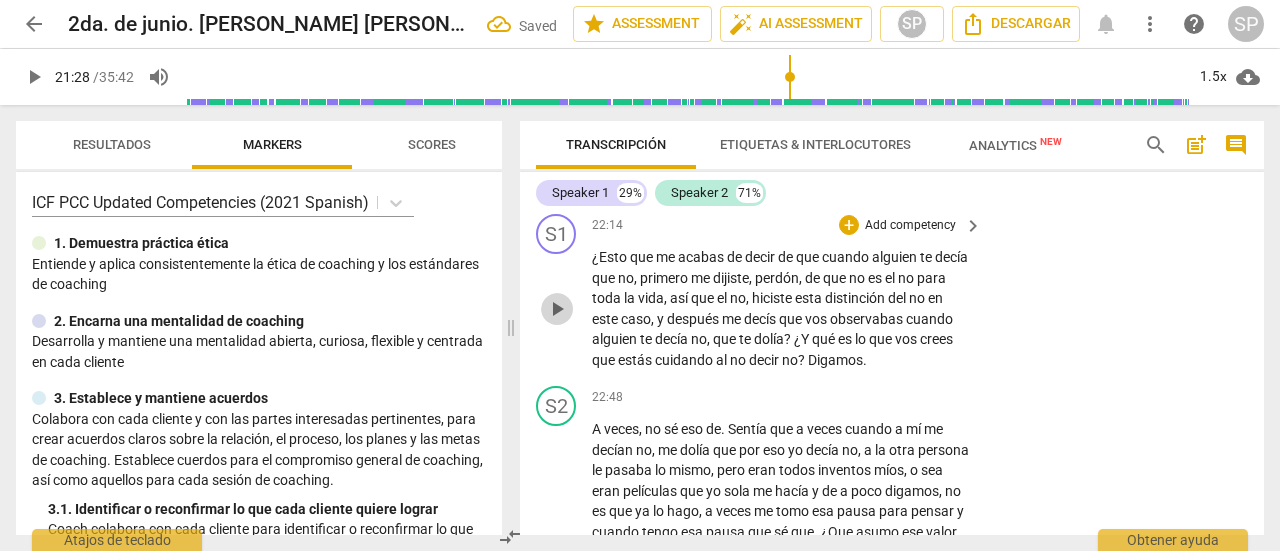 click on "play_arrow" at bounding box center [557, 309] 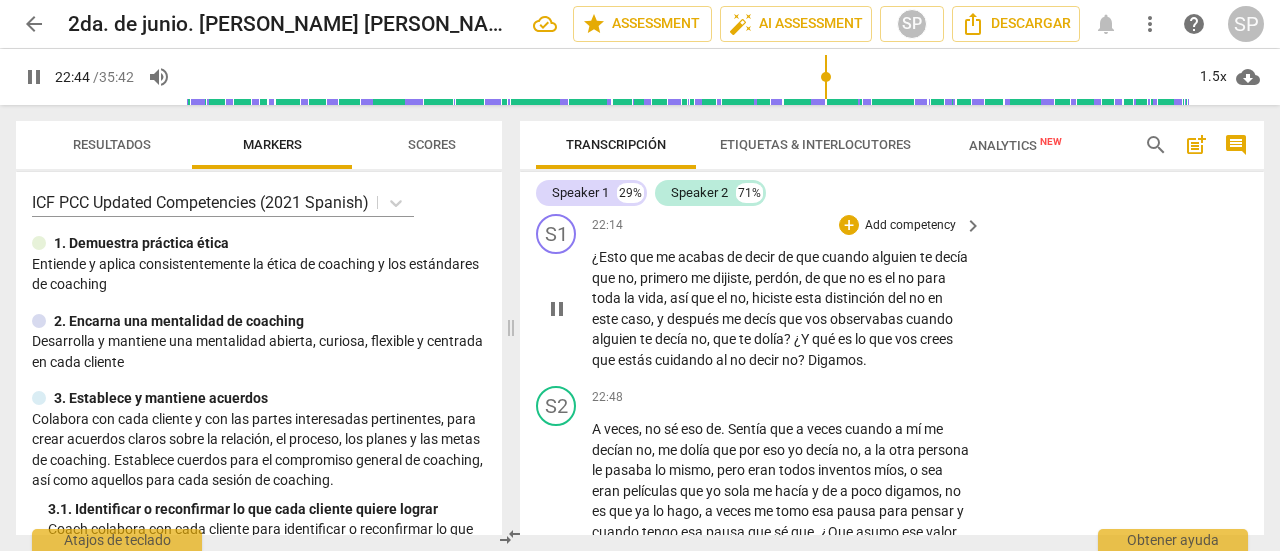 click on "Add competency" at bounding box center (910, 226) 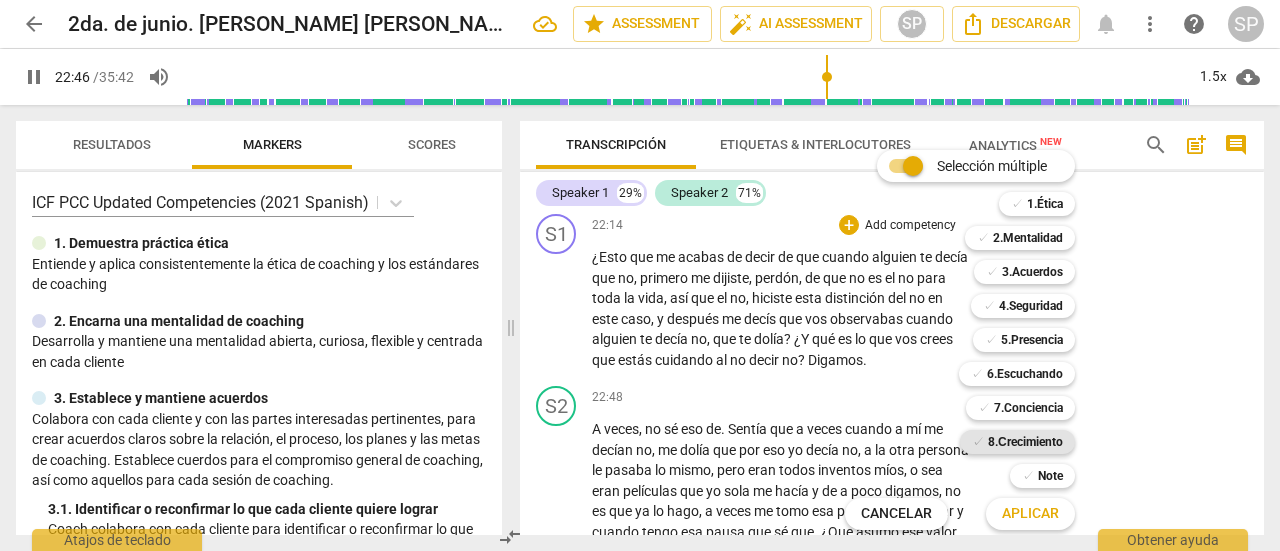 click on "8.Сrecimiento" at bounding box center [1025, 442] 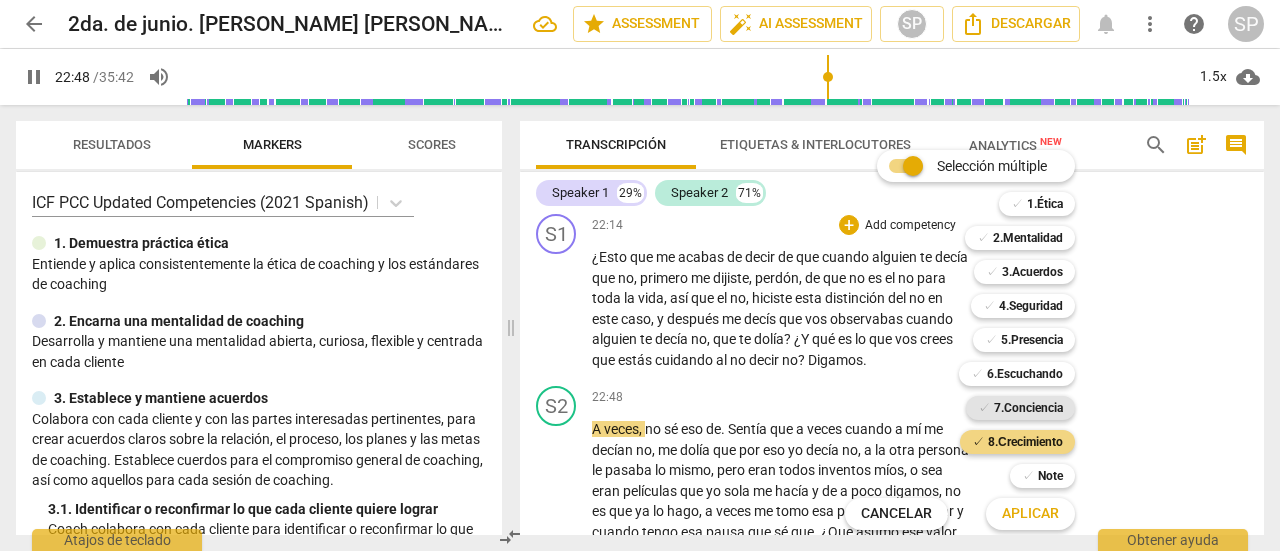 scroll, scrollTop: 8562, scrollLeft: 0, axis: vertical 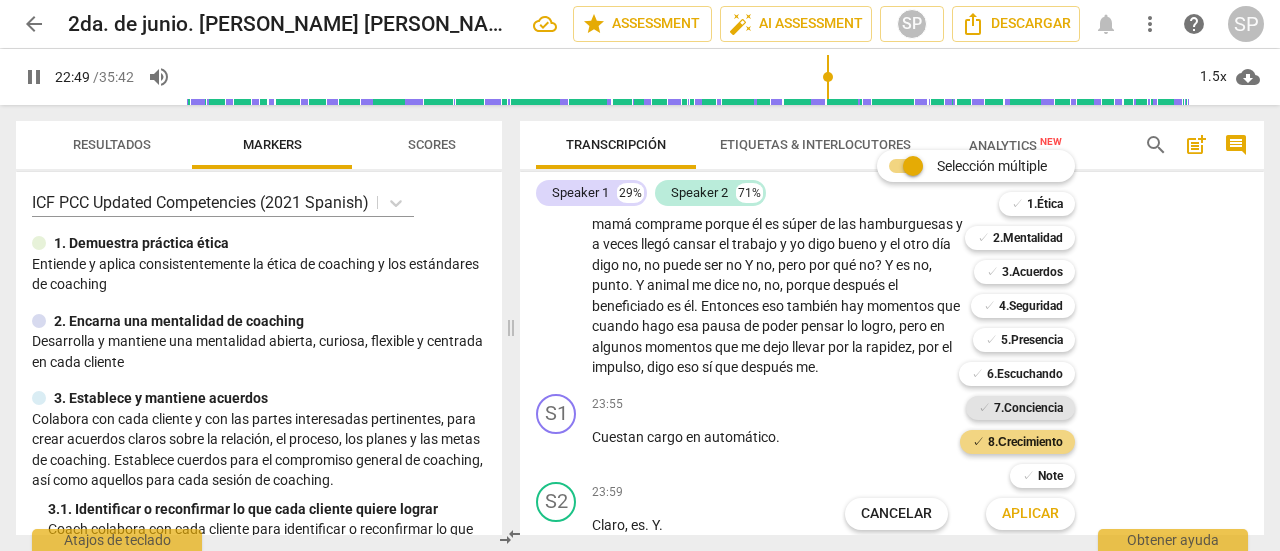 click on "7.Conciencia" at bounding box center [1028, 408] 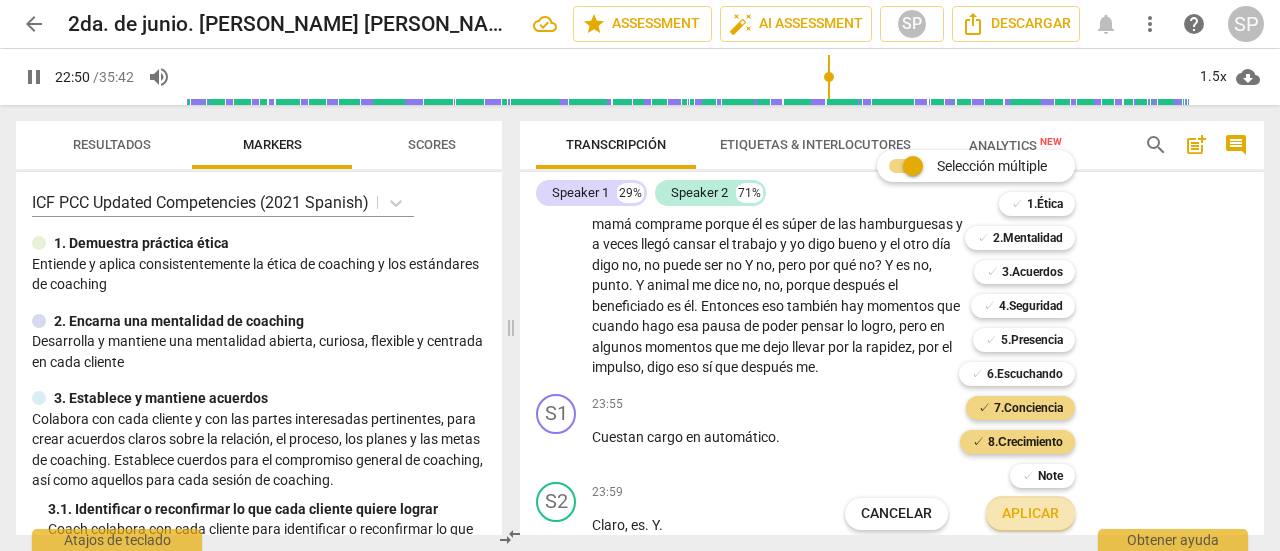 click on "Aplicar" at bounding box center [1030, 514] 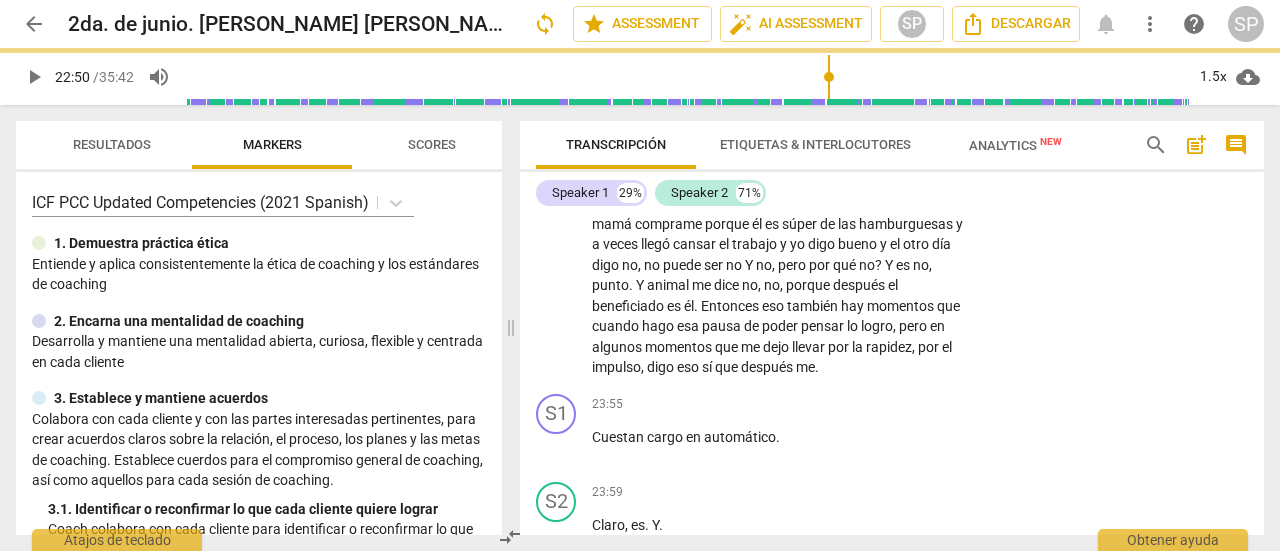 type on "1371" 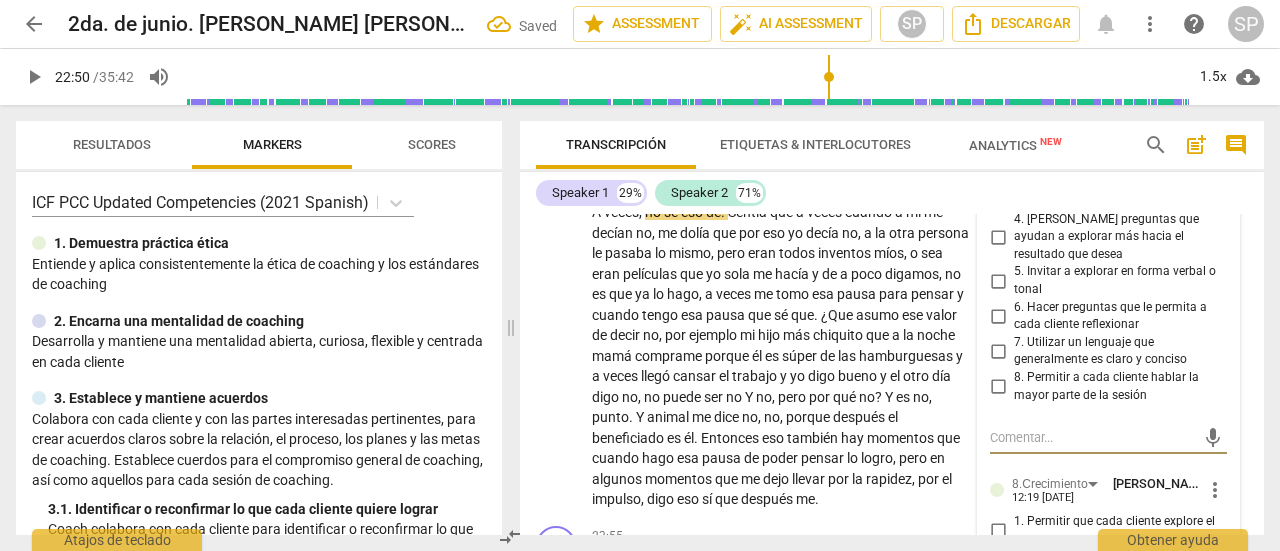 scroll, scrollTop: 8400, scrollLeft: 0, axis: vertical 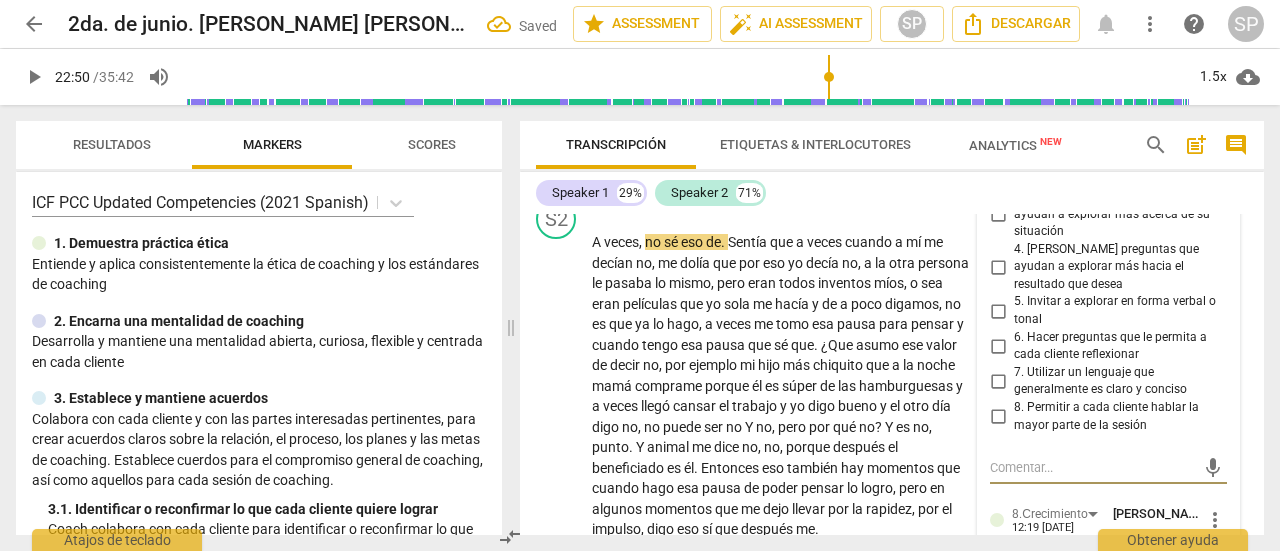 click on "2. [PERSON_NAME] preguntas que ayudan a explorar más acerca de sí mismo/a" at bounding box center [998, 162] 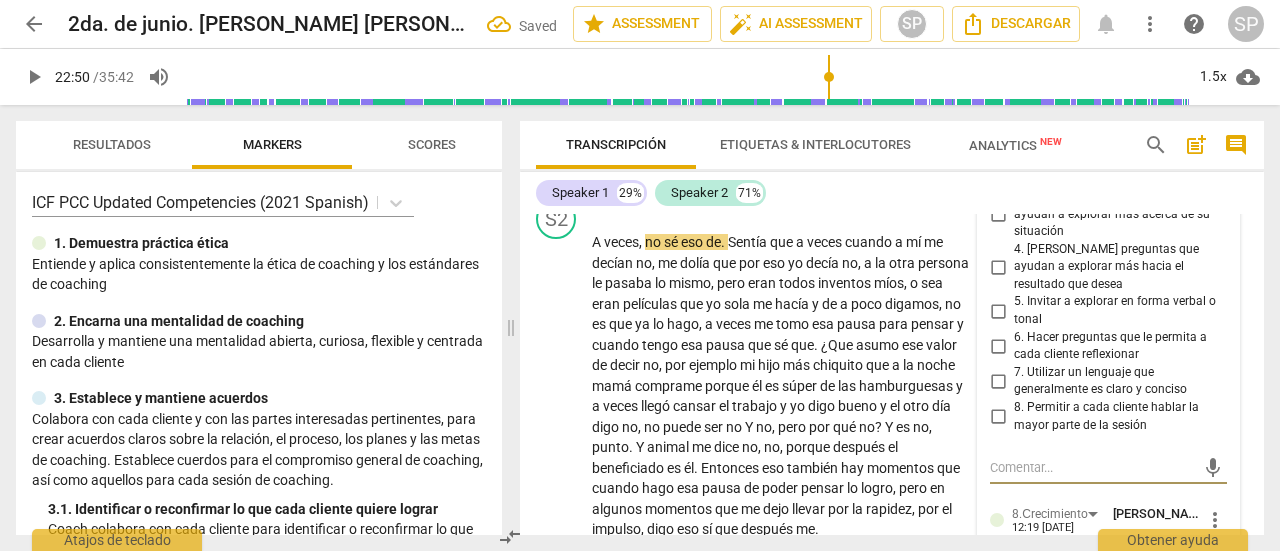 checkbox on "true" 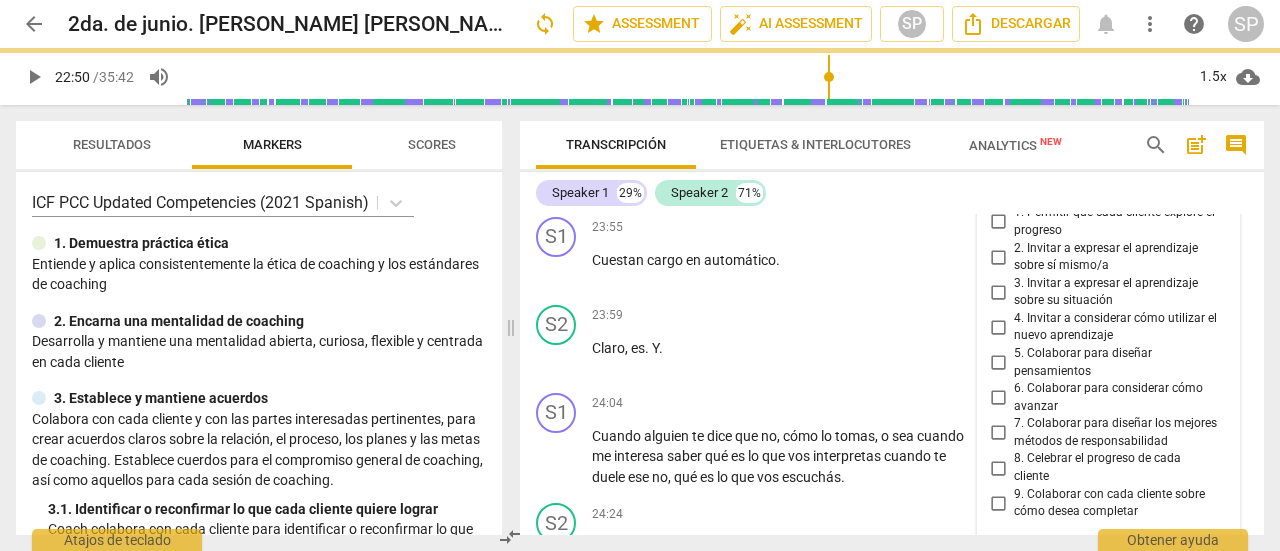 scroll, scrollTop: 8800, scrollLeft: 0, axis: vertical 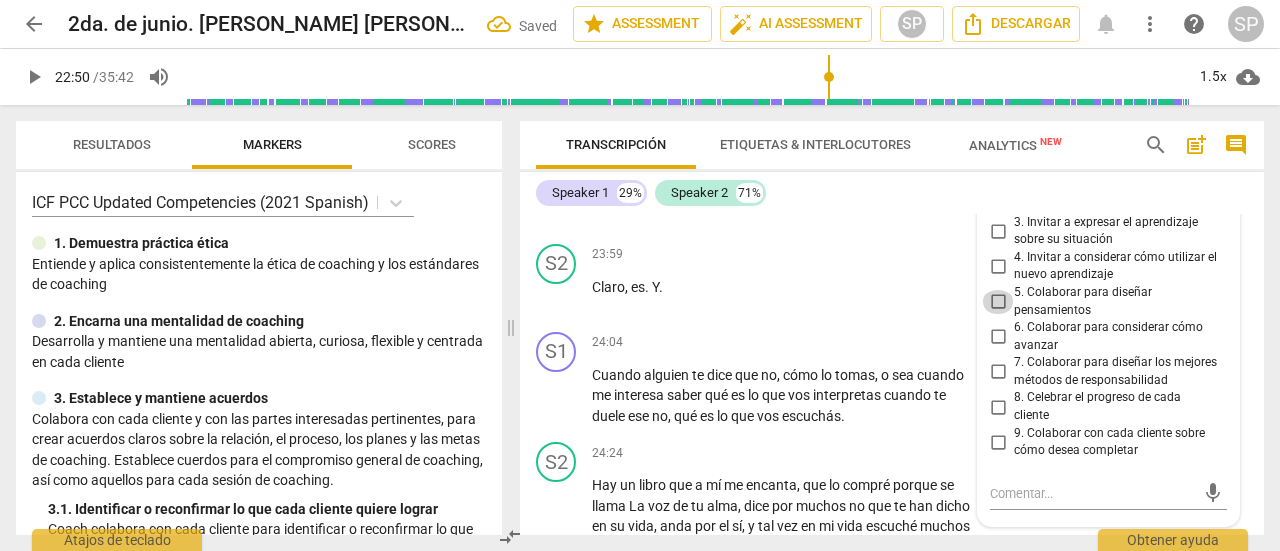 click on "5. Colaborar para diseñar pensamientos" at bounding box center [998, 302] 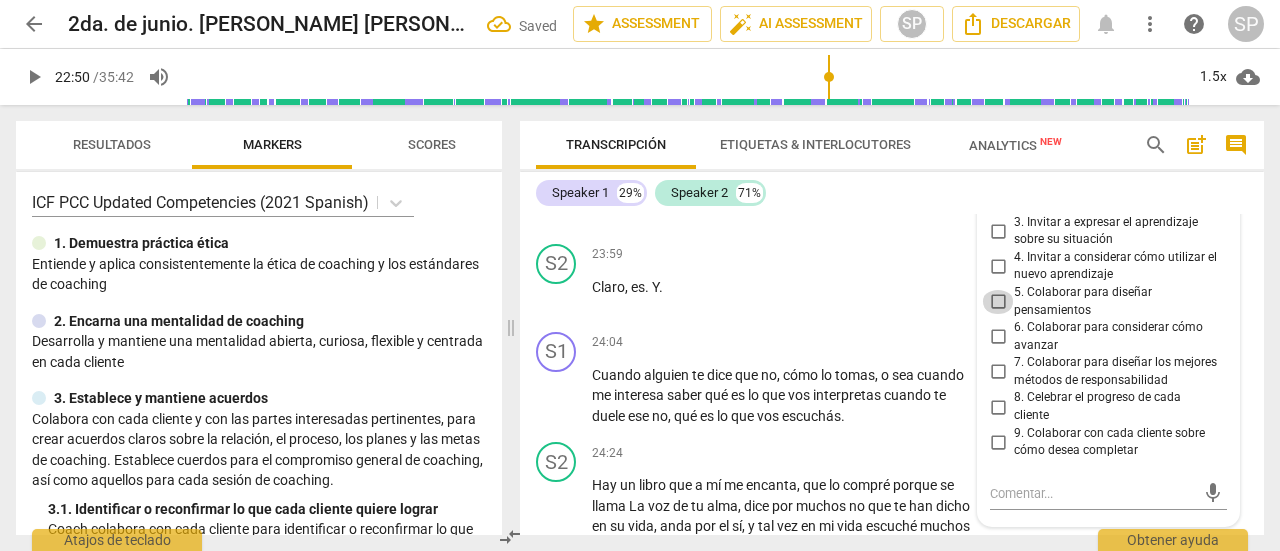 checkbox on "true" 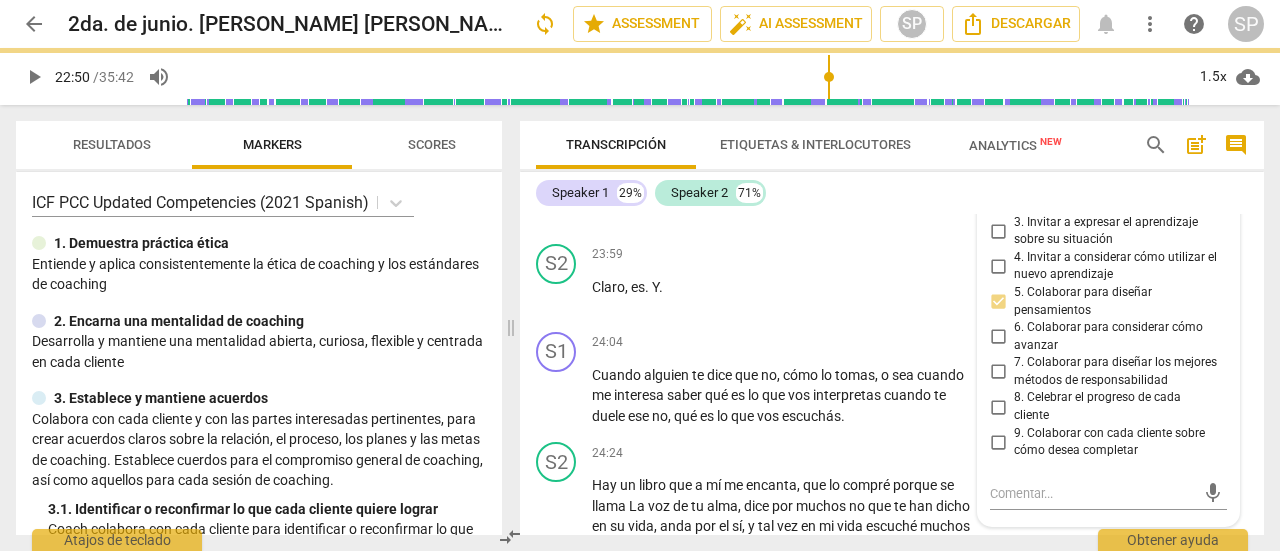 click on "S2 play_arrow pause 23:59 + Add competency keyboard_arrow_right Claro ,   es .   Y ." at bounding box center (892, 280) 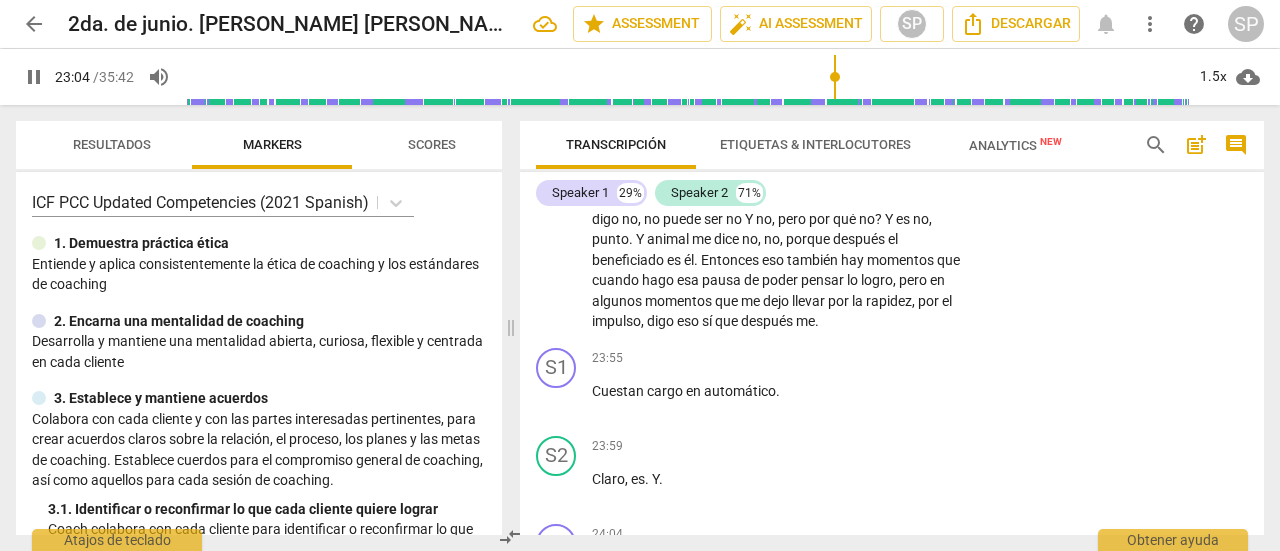 scroll, scrollTop: 8600, scrollLeft: 0, axis: vertical 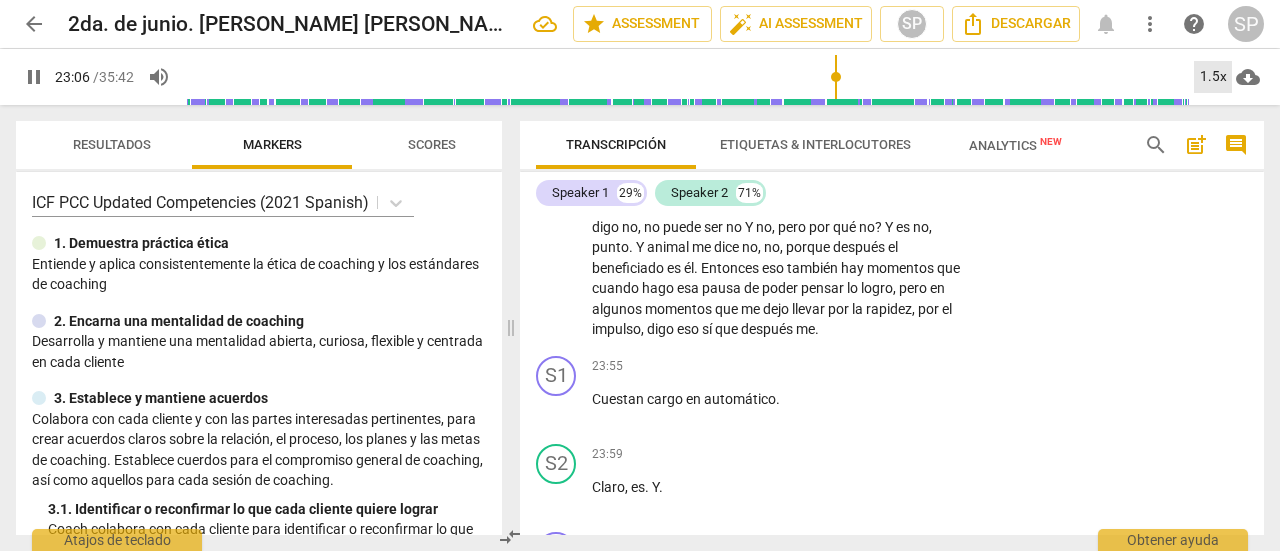 click on "1.5x" at bounding box center (1213, 77) 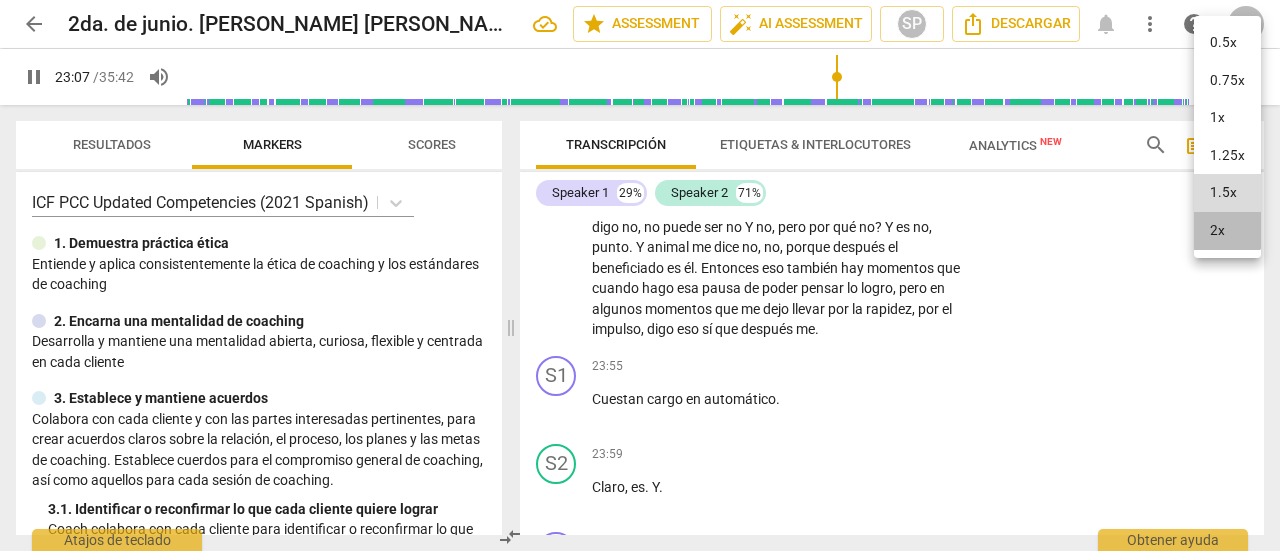drag, startPoint x: 1224, startPoint y: 225, endPoint x: 1242, endPoint y: 229, distance: 18.439089 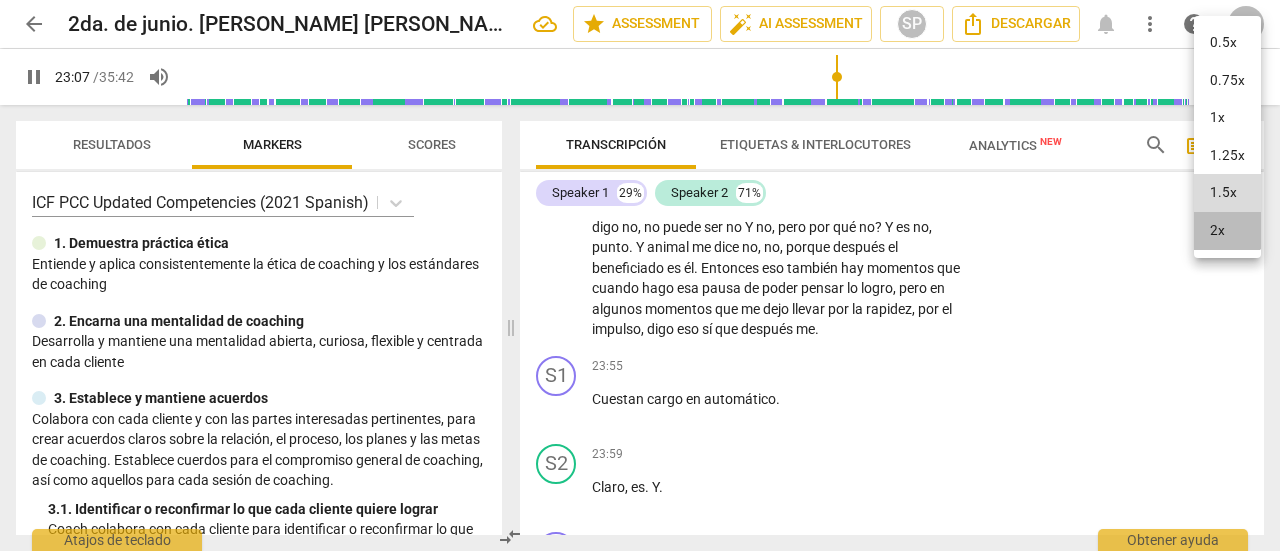 click on "2x" at bounding box center [1227, 231] 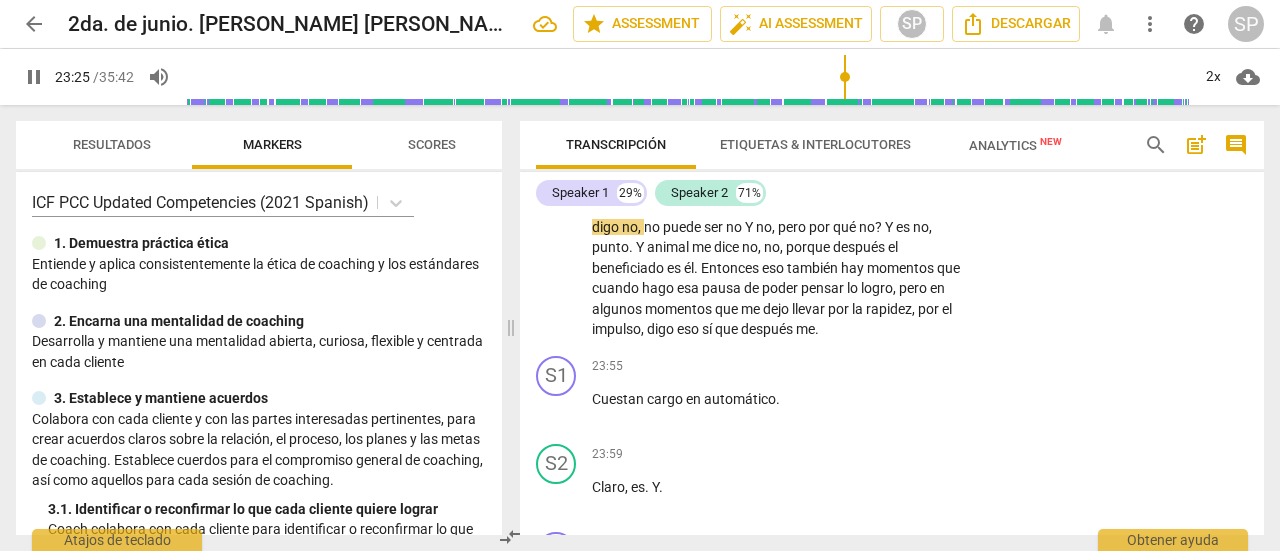 click on "Speaker 1 29% Speaker 2 71%" at bounding box center [892, 193] 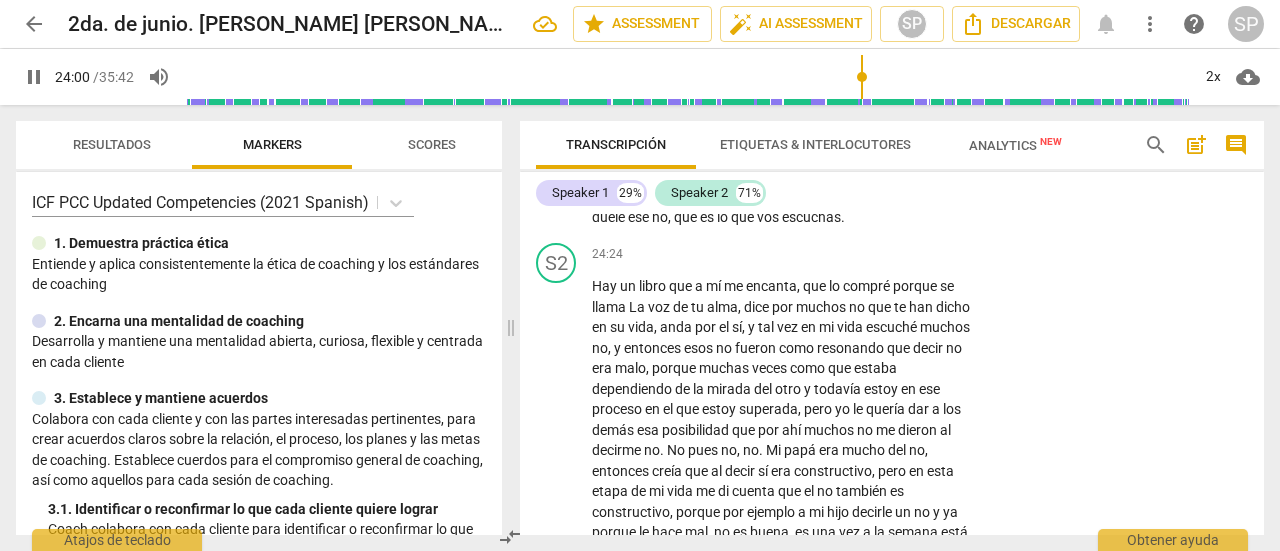 scroll, scrollTop: 9000, scrollLeft: 0, axis: vertical 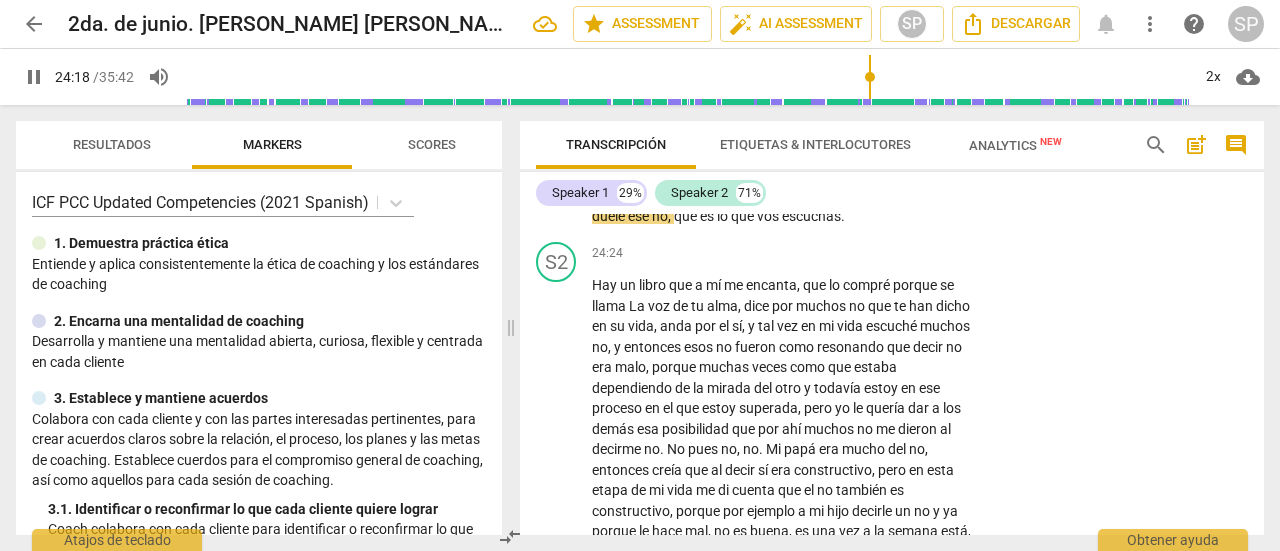 click on "Add competency" at bounding box center (910, 143) 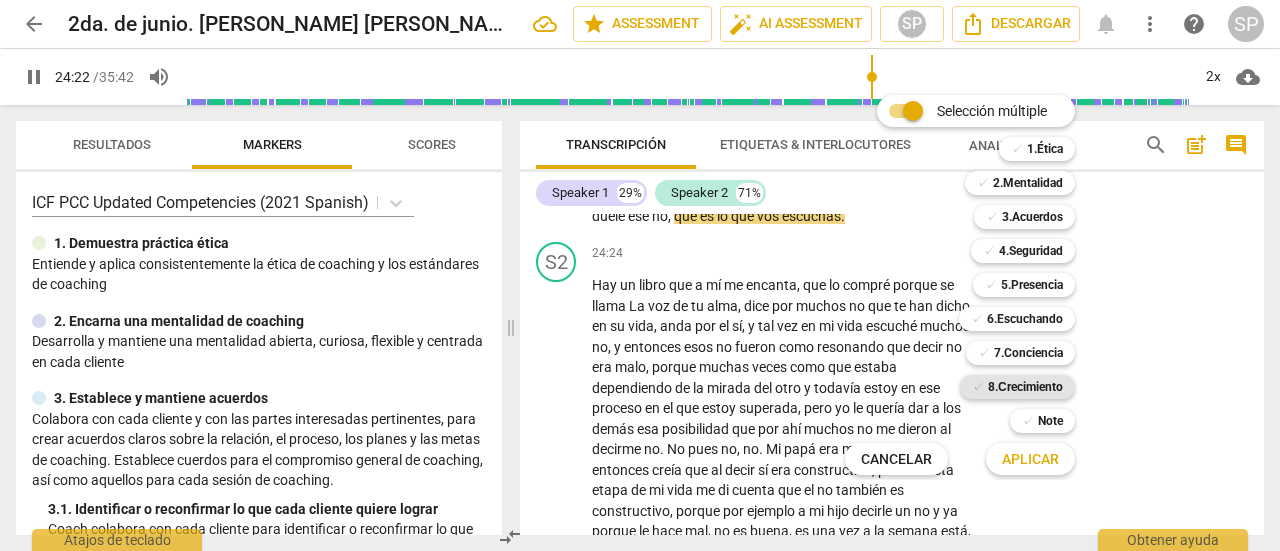 click on "8.Сrecimiento" at bounding box center [1025, 387] 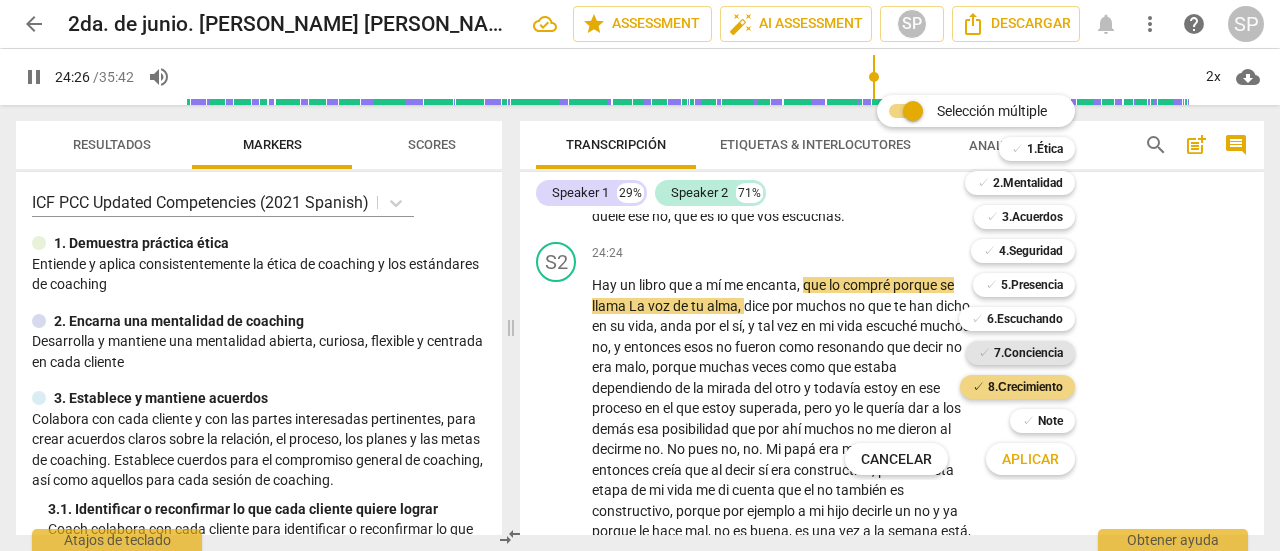 click on "7.Conciencia" at bounding box center [1028, 353] 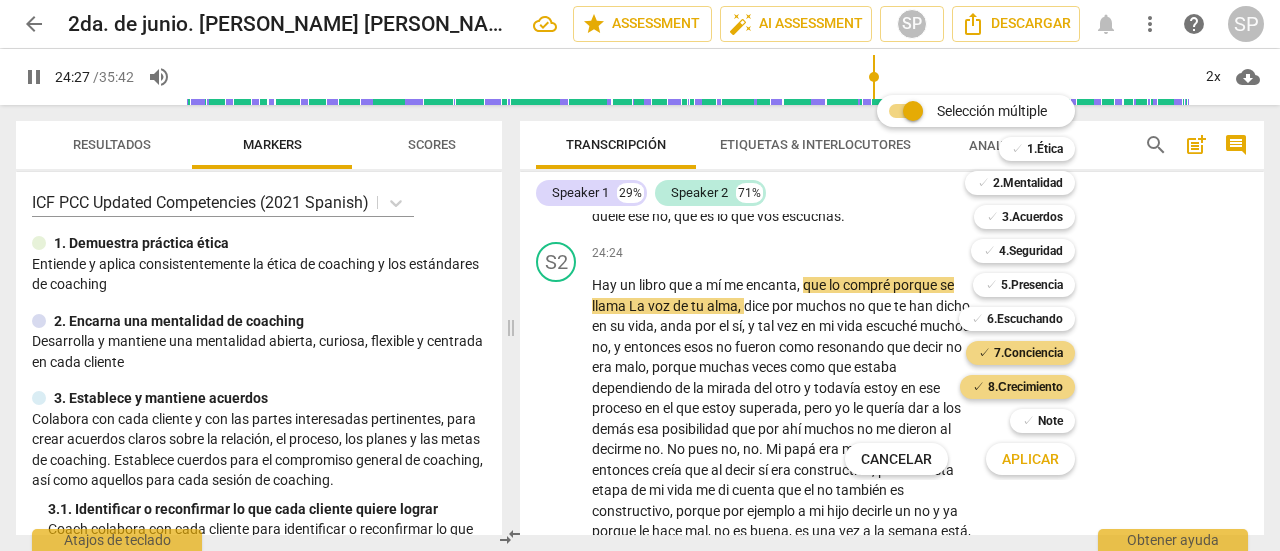 click on "Aplicar" at bounding box center (1030, 459) 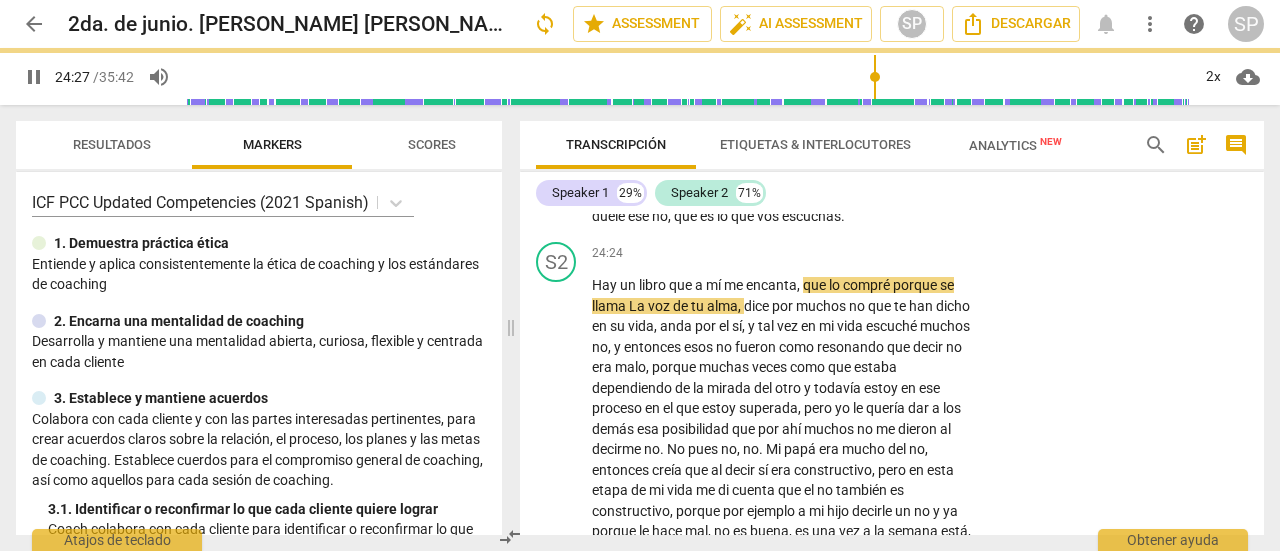 type on "1468" 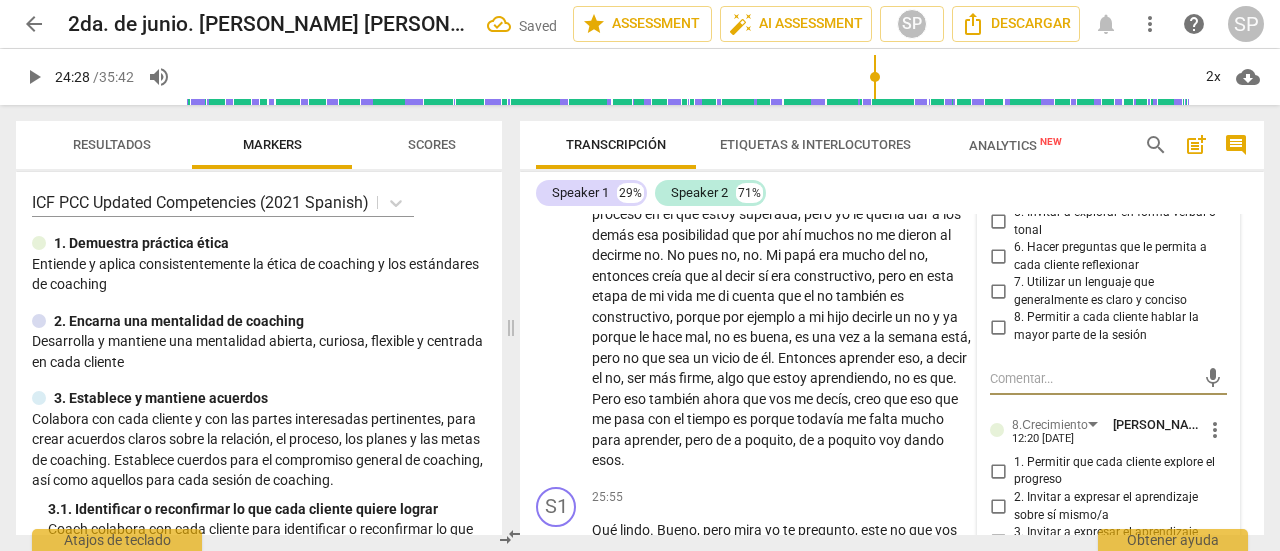 scroll, scrollTop: 9105, scrollLeft: 0, axis: vertical 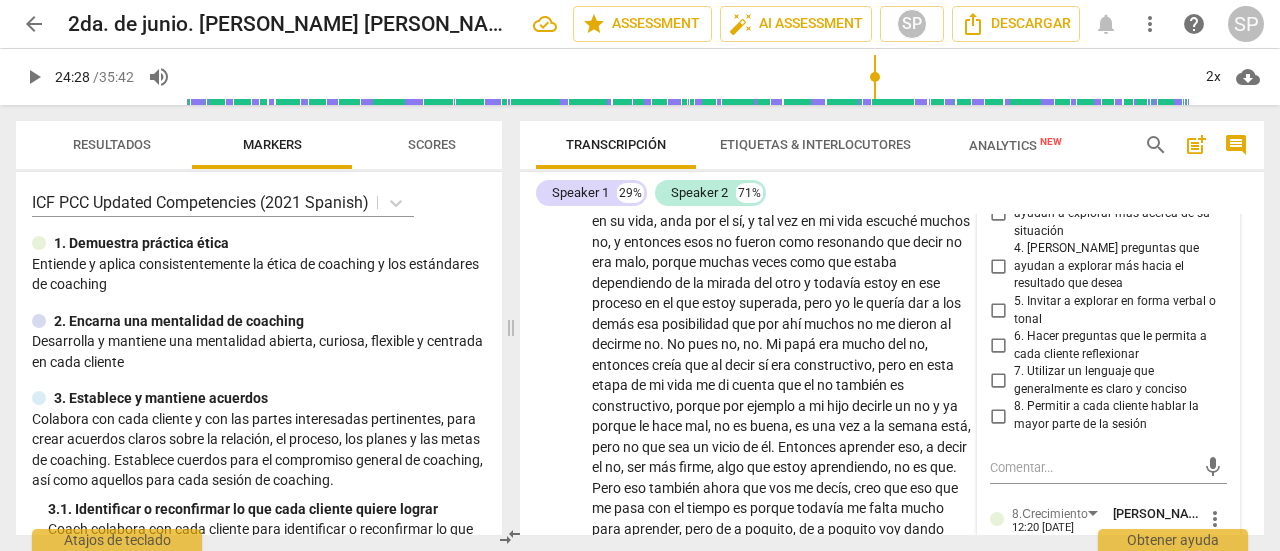click on "2. [PERSON_NAME] preguntas que ayudan a explorar más acerca de sí mismo/a" at bounding box center (998, 161) 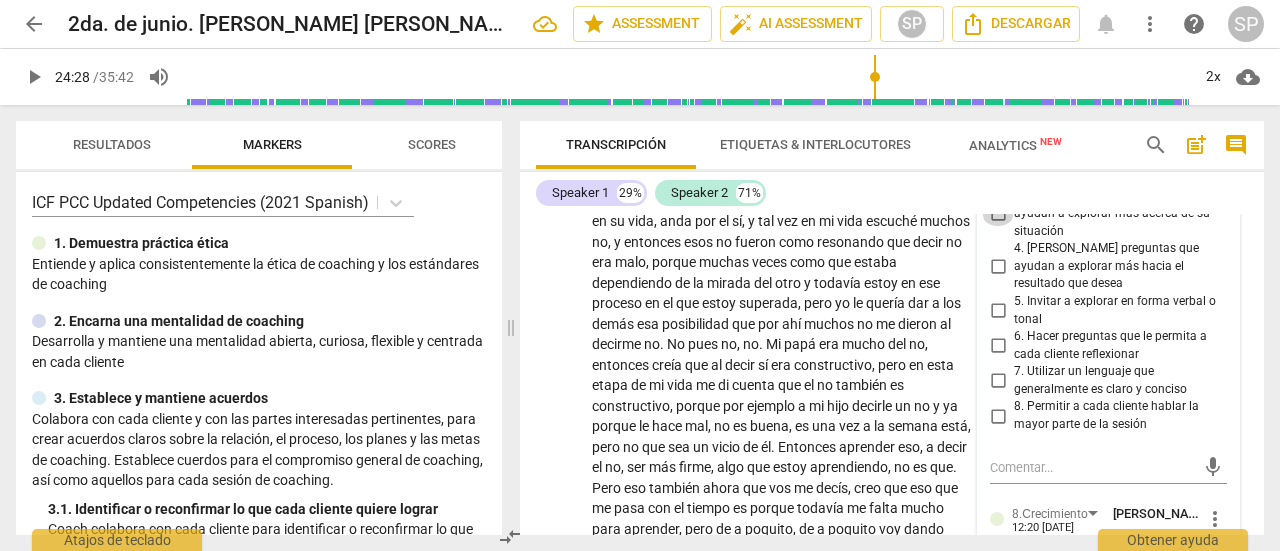 click on "3. [PERSON_NAME] preguntas que ayudan a explorar más acerca de su situación" at bounding box center (998, 214) 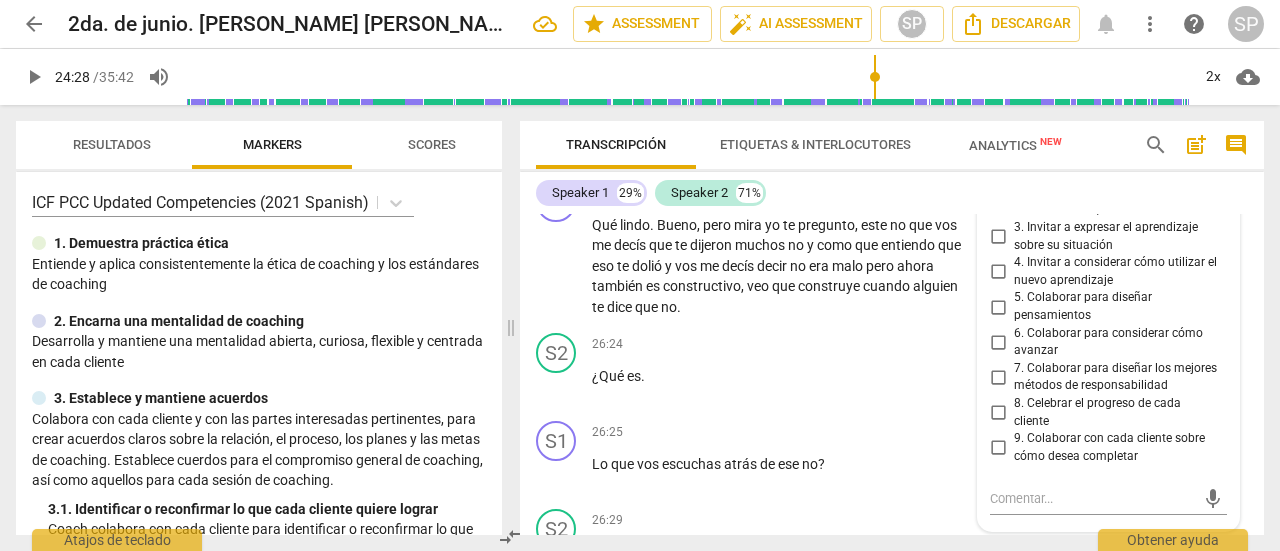 scroll, scrollTop: 9505, scrollLeft: 0, axis: vertical 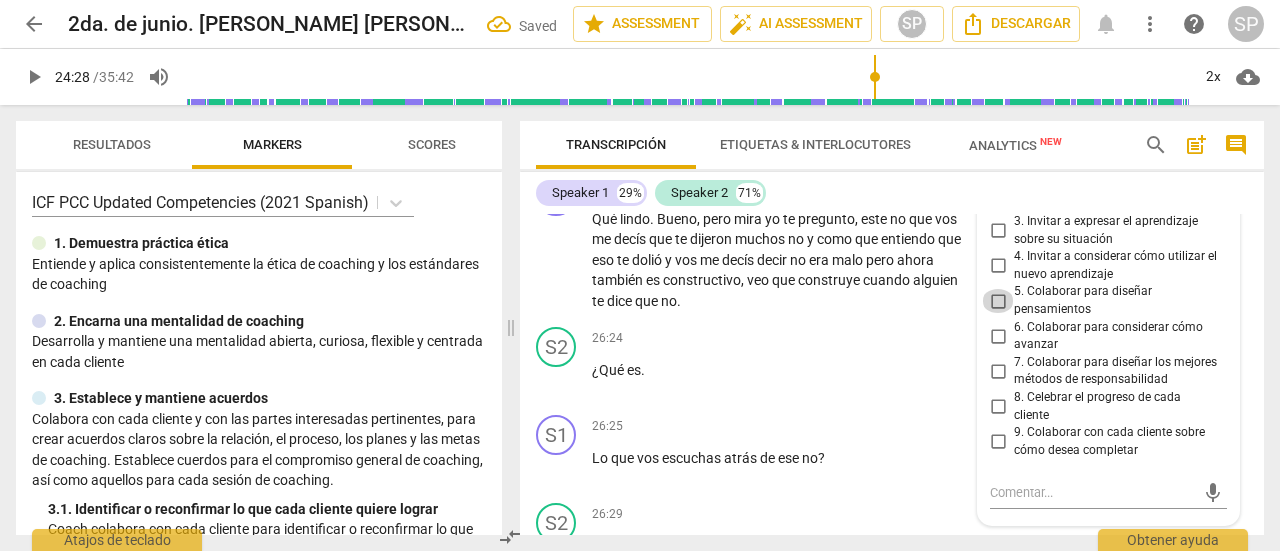 click on "5. Colaborar para diseñar pensamientos" at bounding box center [998, 301] 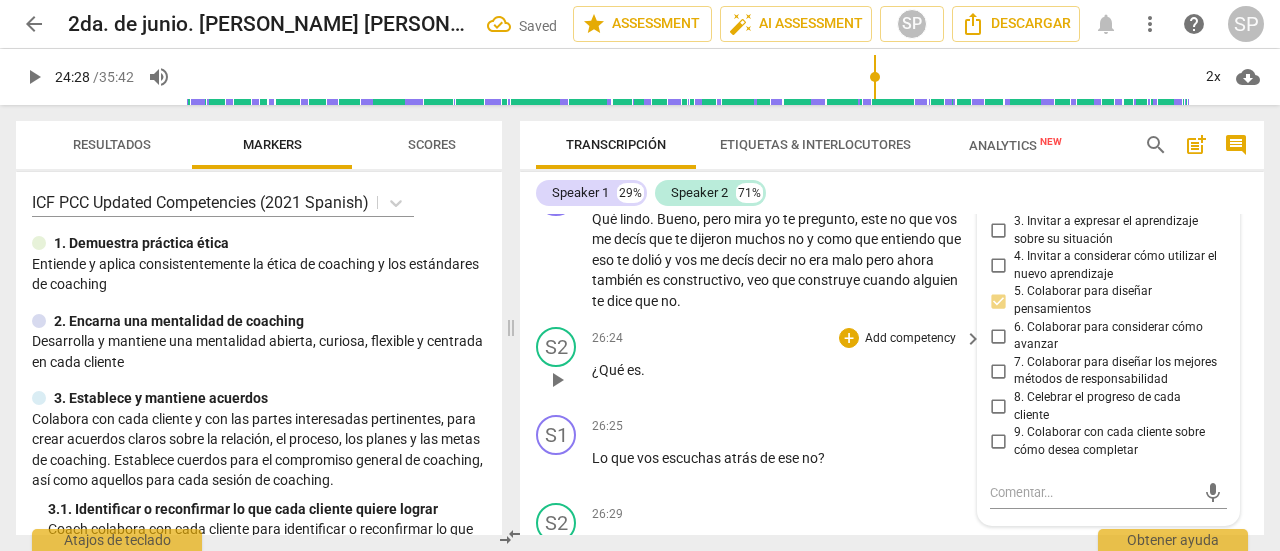 click on "26:24 + Add competency keyboard_arrow_right" at bounding box center [788, 338] 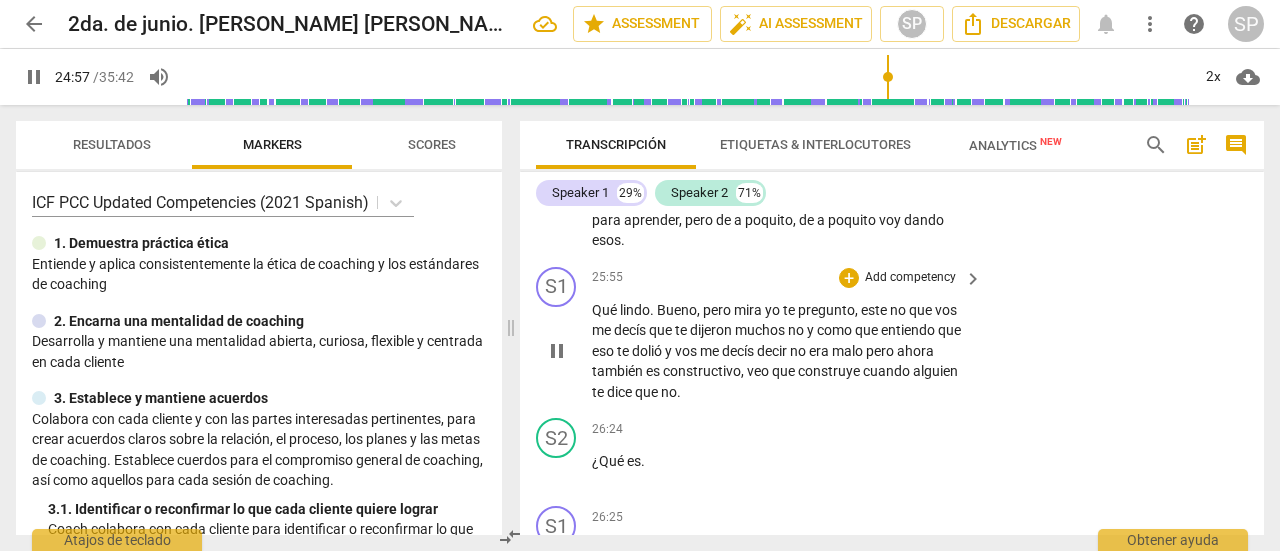 scroll, scrollTop: 9505, scrollLeft: 0, axis: vertical 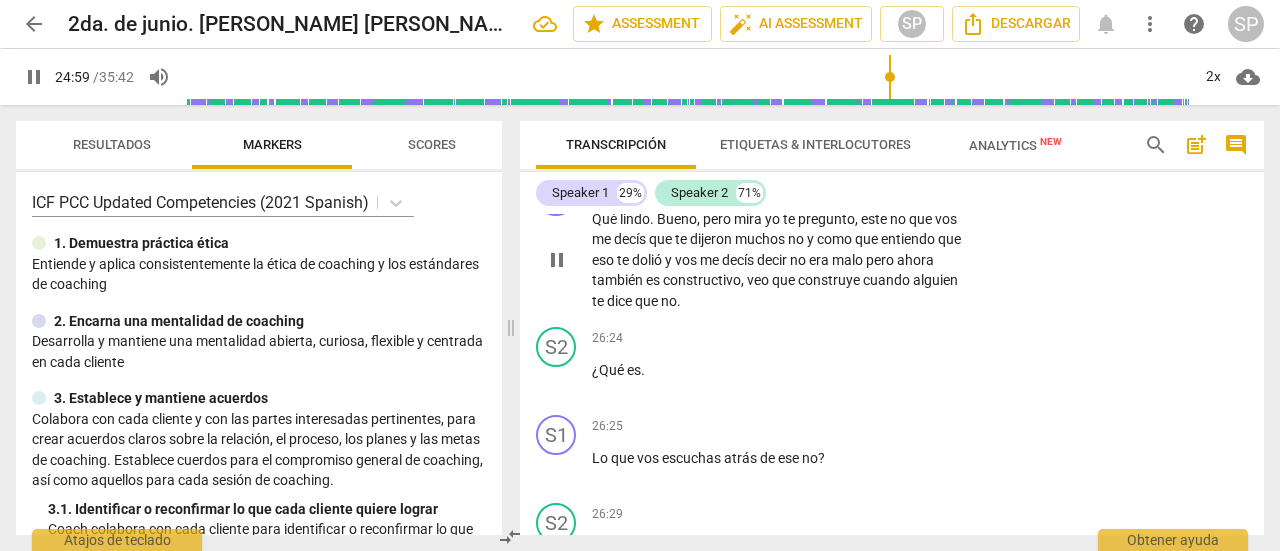 click on "pause" at bounding box center (557, 260) 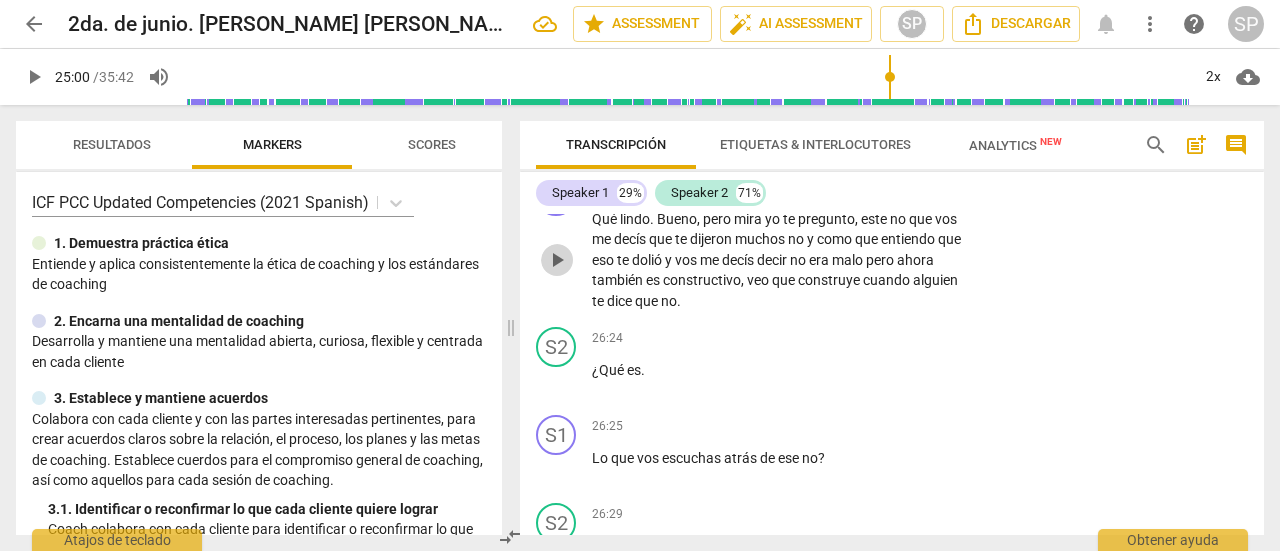 click on "play_arrow" at bounding box center [557, 260] 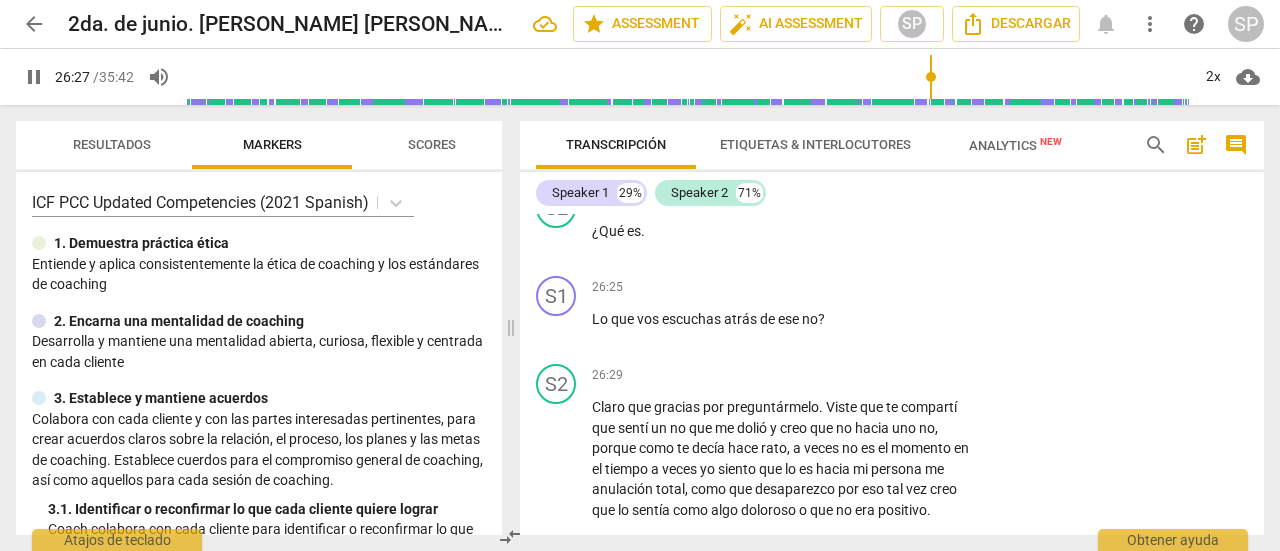 scroll, scrollTop: 9705, scrollLeft: 0, axis: vertical 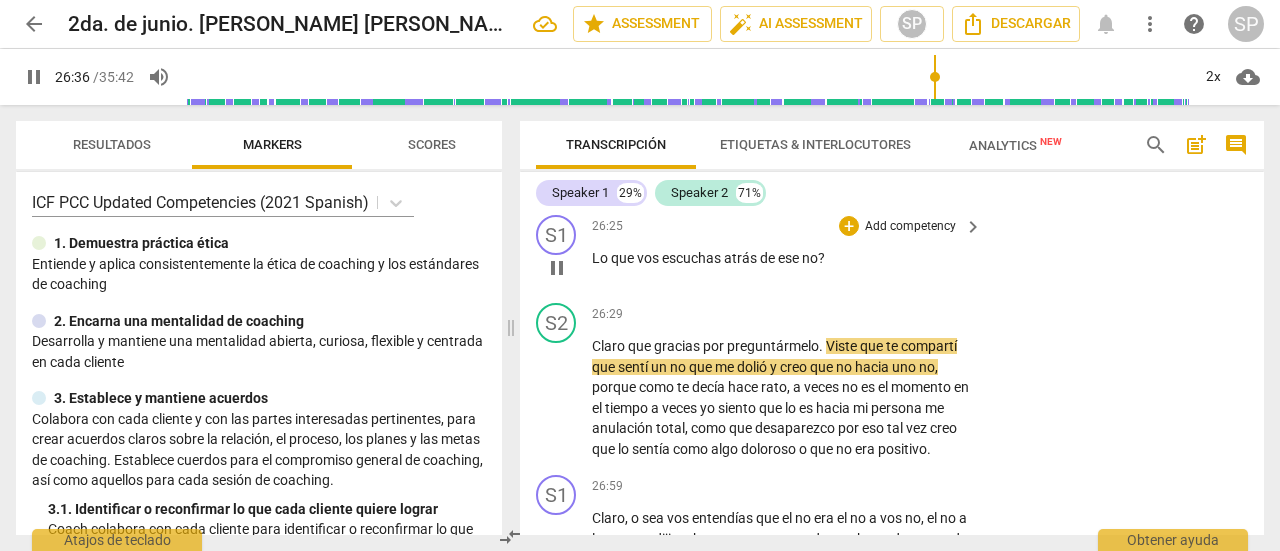 click on "Add competency" at bounding box center (910, 227) 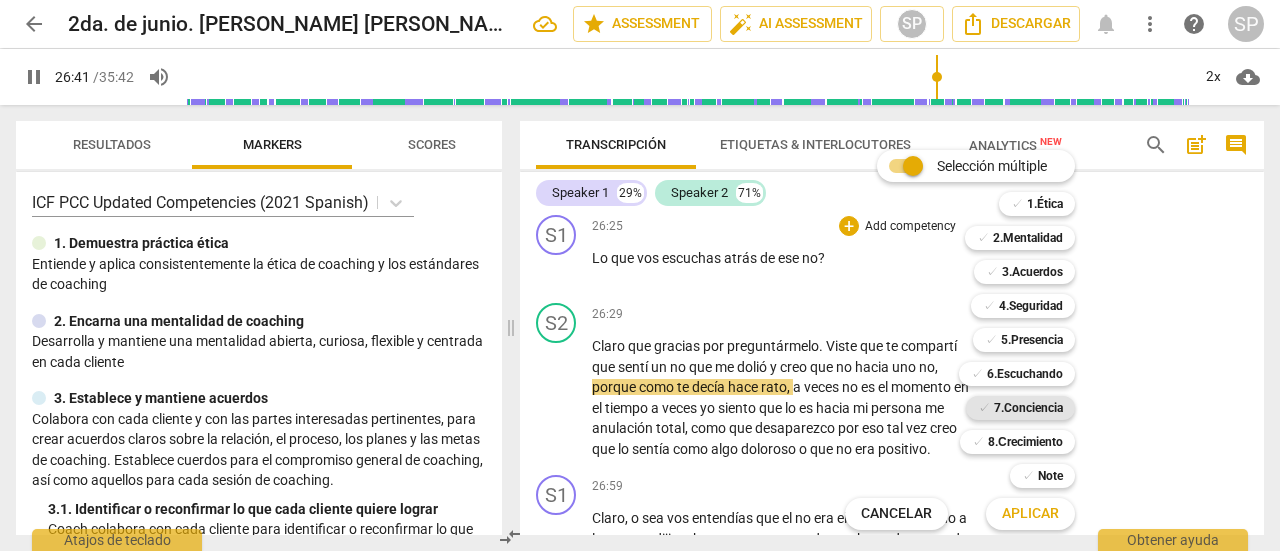 click on "7.Conciencia" at bounding box center (1028, 408) 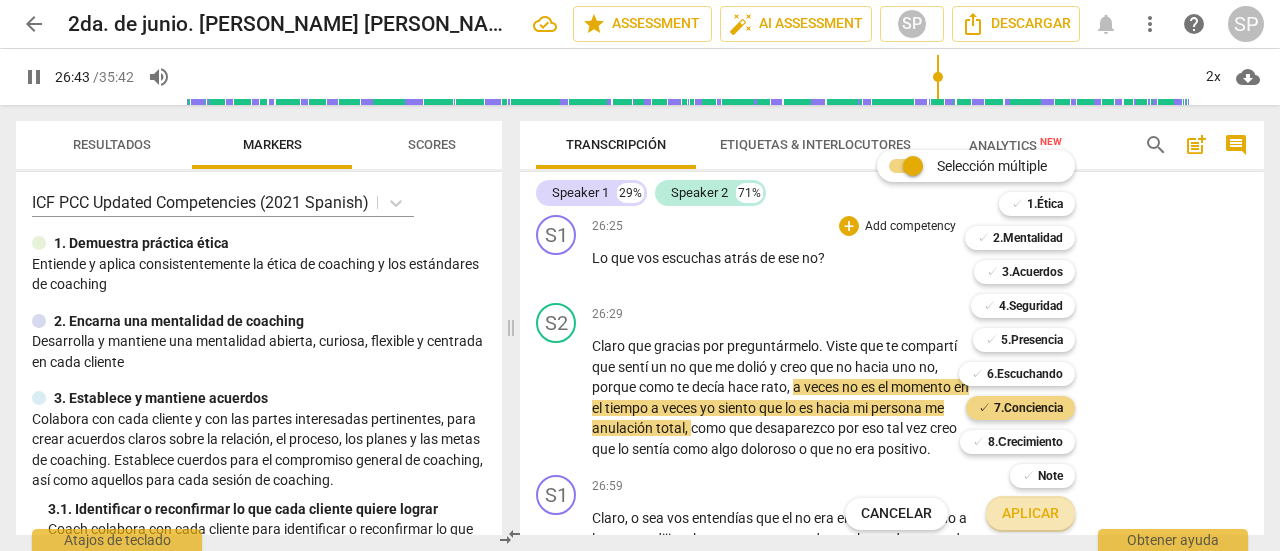 click on "Aplicar" at bounding box center [1030, 514] 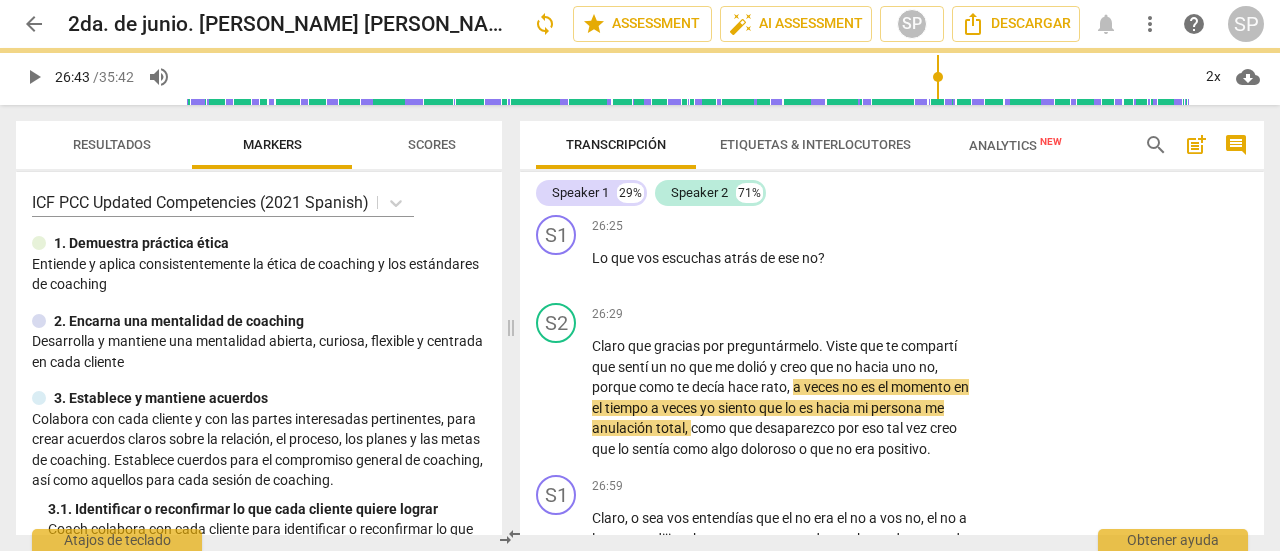 type on "1604" 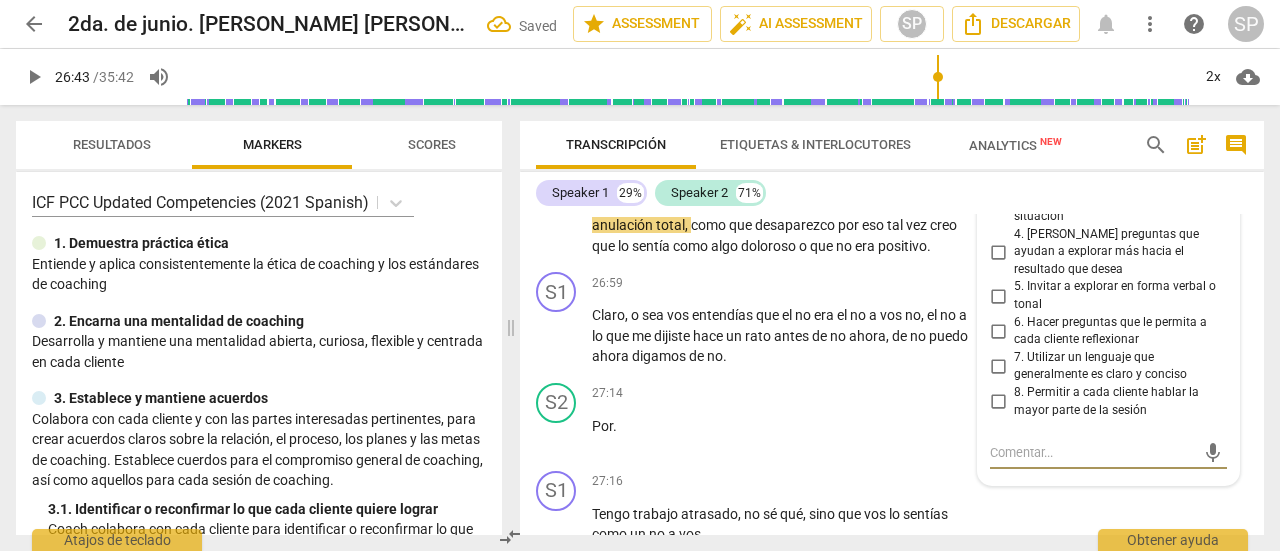 scroll, scrollTop: 9894, scrollLeft: 0, axis: vertical 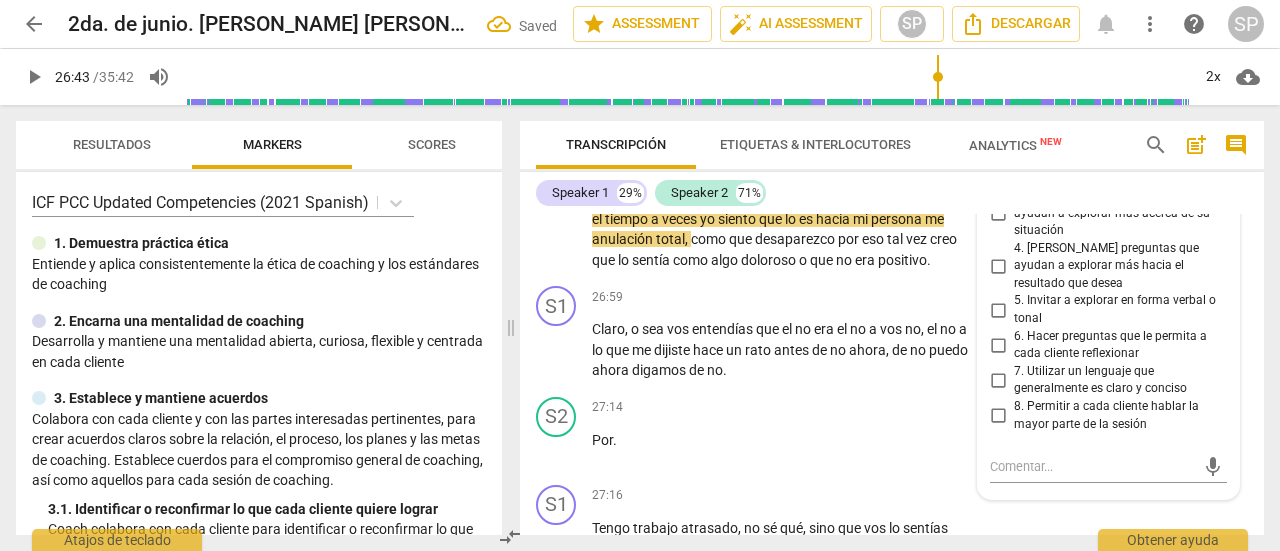 click on "2. [PERSON_NAME] preguntas que ayudan a explorar más acerca de sí mismo/a" at bounding box center (998, 161) 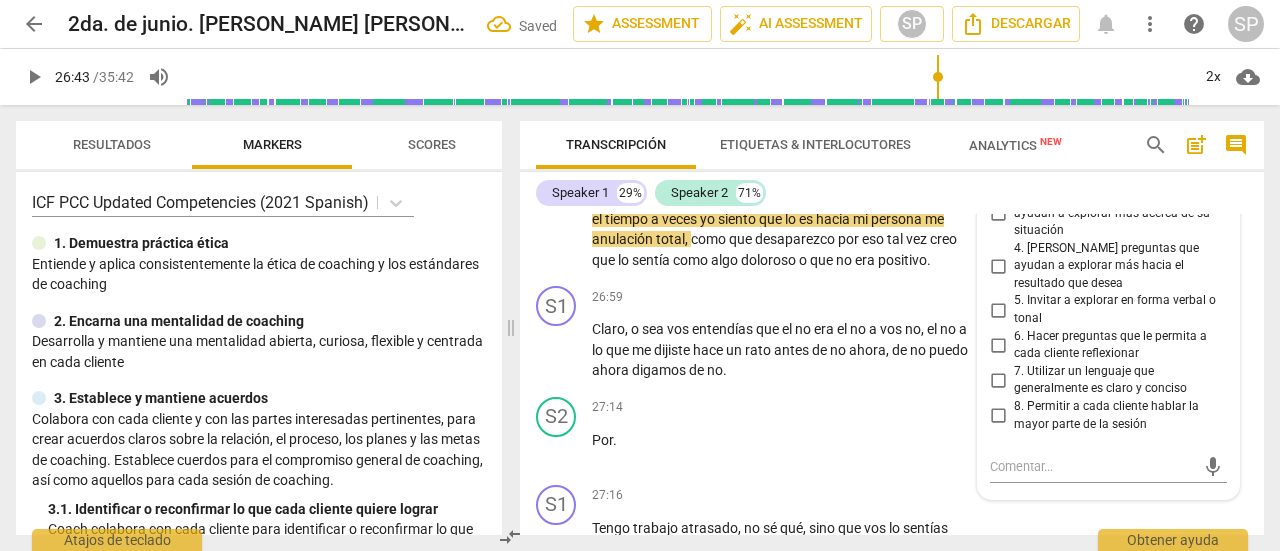 checkbox on "true" 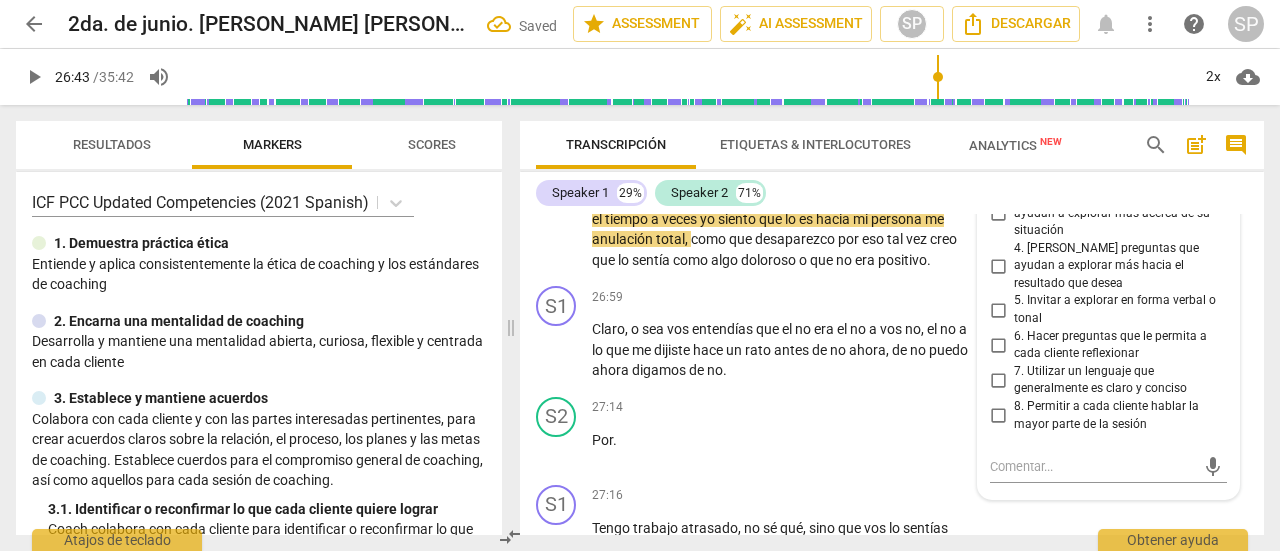 click on "6. Hacer preguntas que le permita a cada cliente reflexionar" at bounding box center [998, 345] 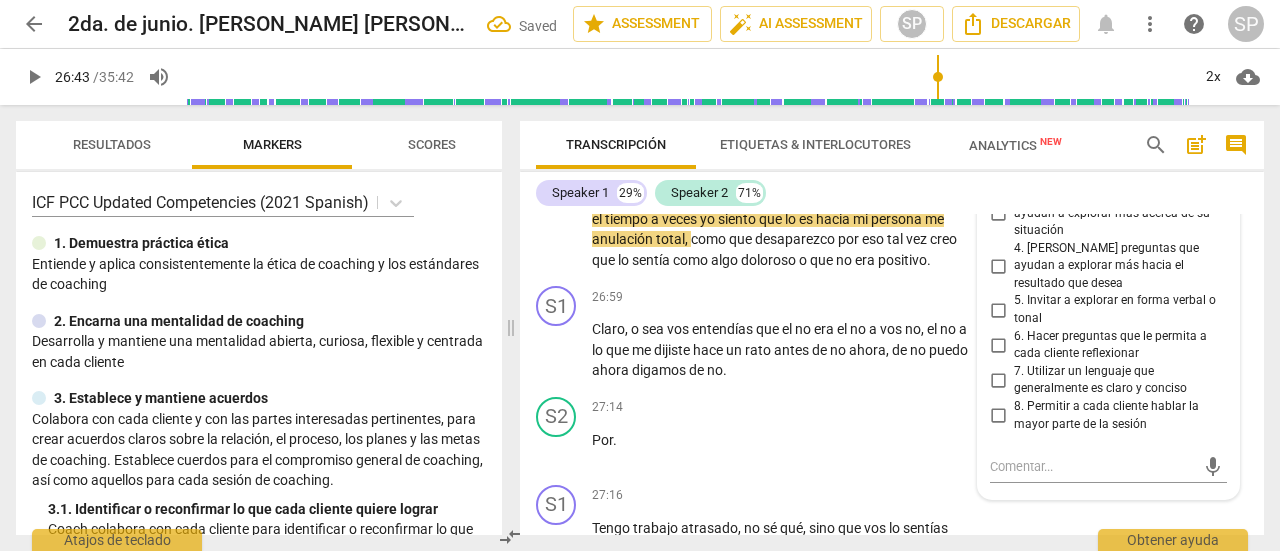 checkbox on "true" 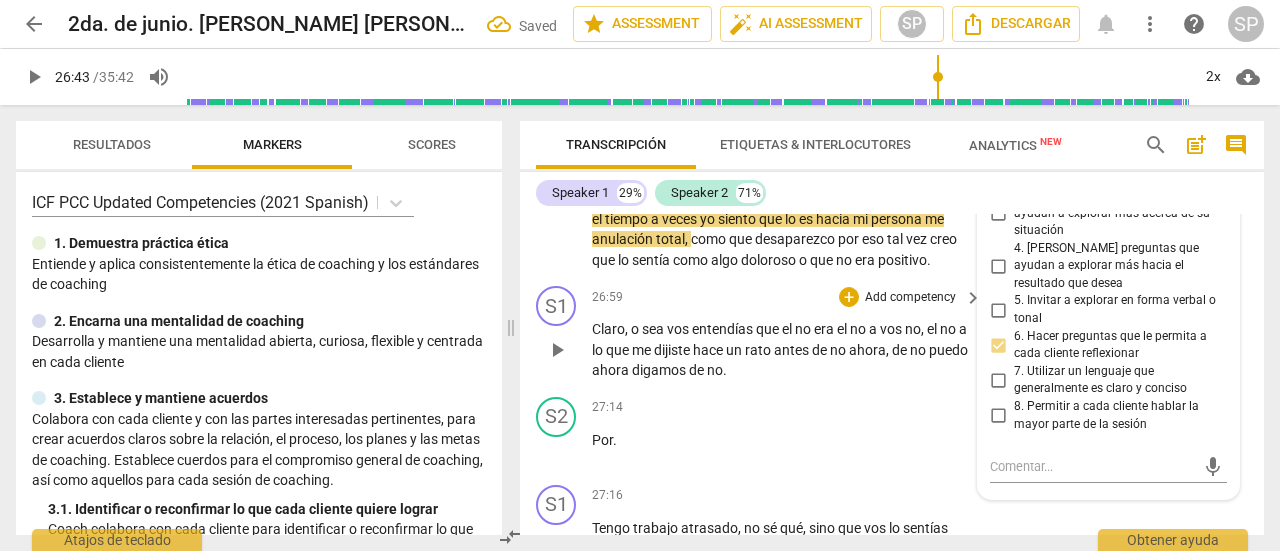click on "26:59 + Add competency keyboard_arrow_right" at bounding box center [788, 297] 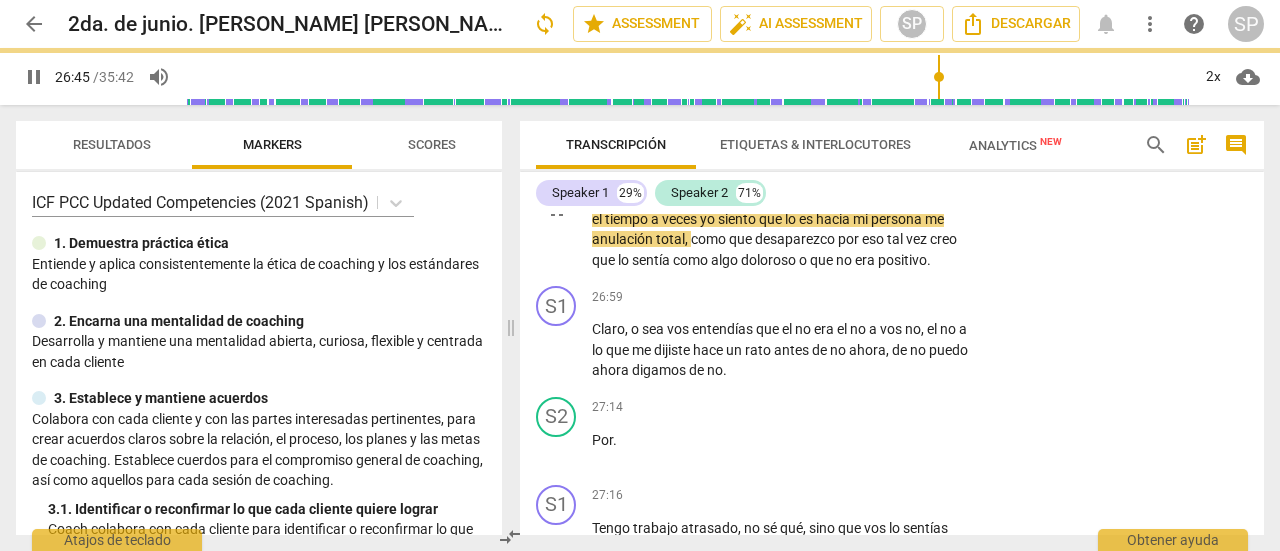 scroll, scrollTop: 9994, scrollLeft: 0, axis: vertical 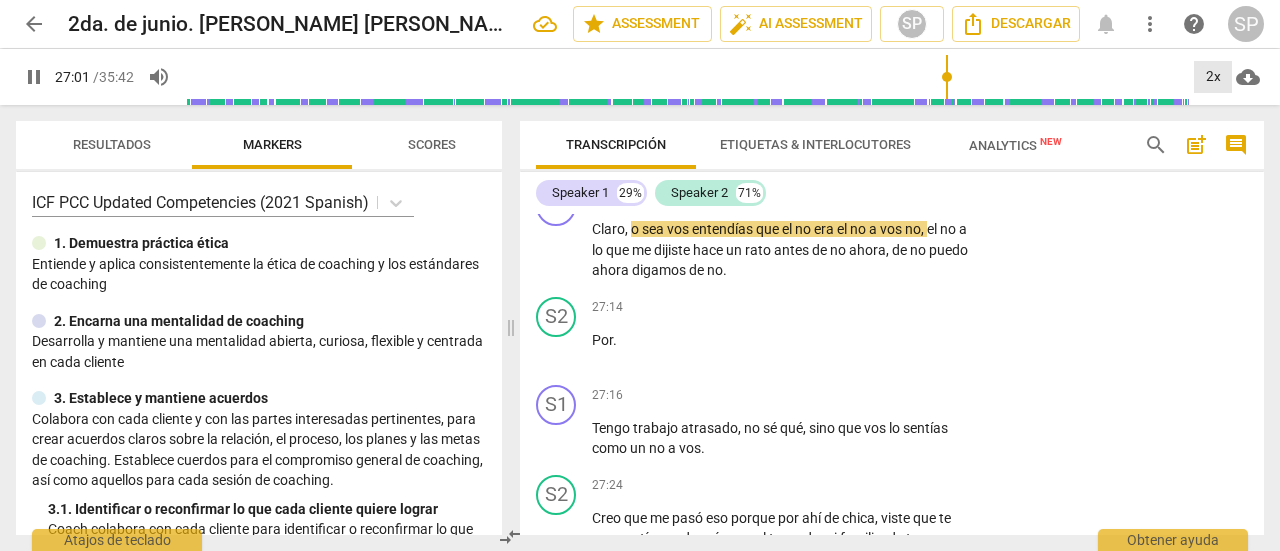 click on "2x" at bounding box center [1213, 77] 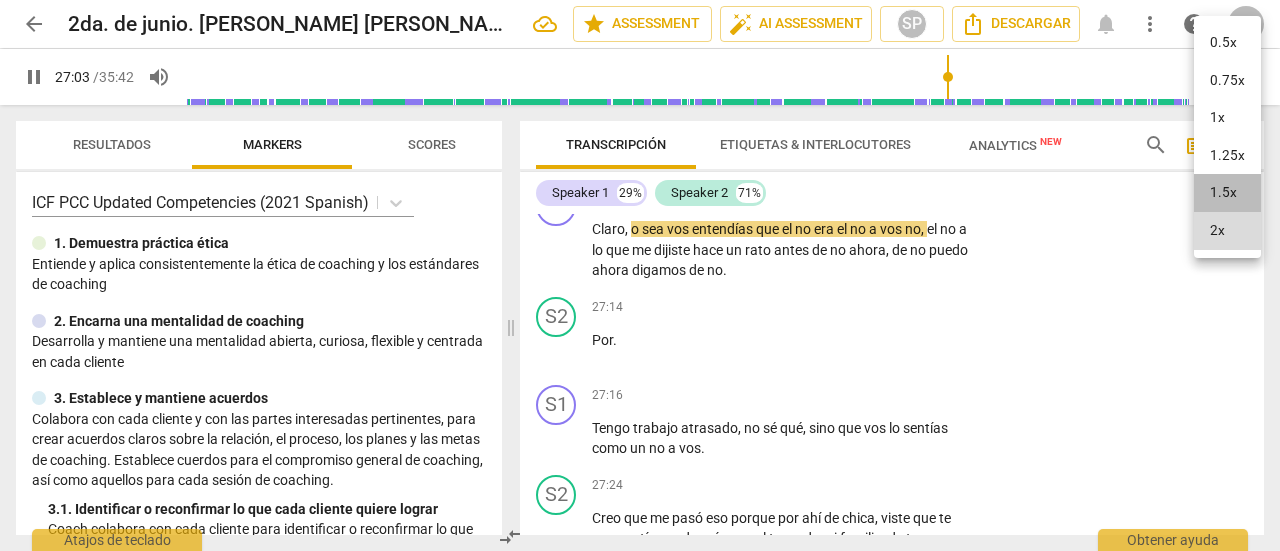 drag, startPoint x: 1221, startPoint y: 181, endPoint x: 1168, endPoint y: 273, distance: 106.174385 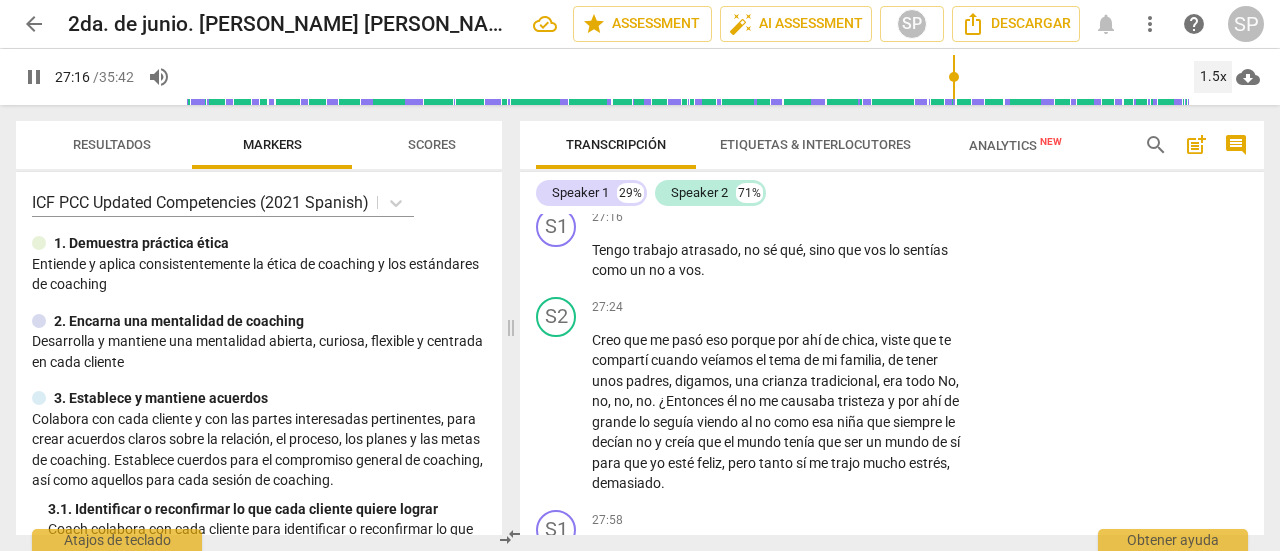 scroll, scrollTop: 10194, scrollLeft: 0, axis: vertical 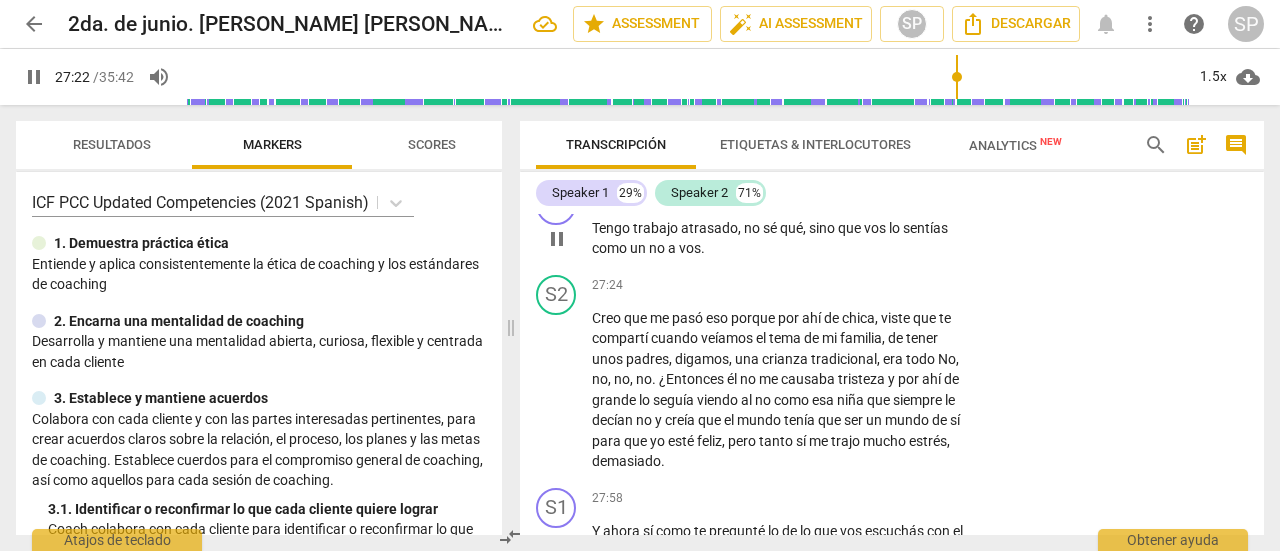 click on "Add competency" at bounding box center (910, 196) 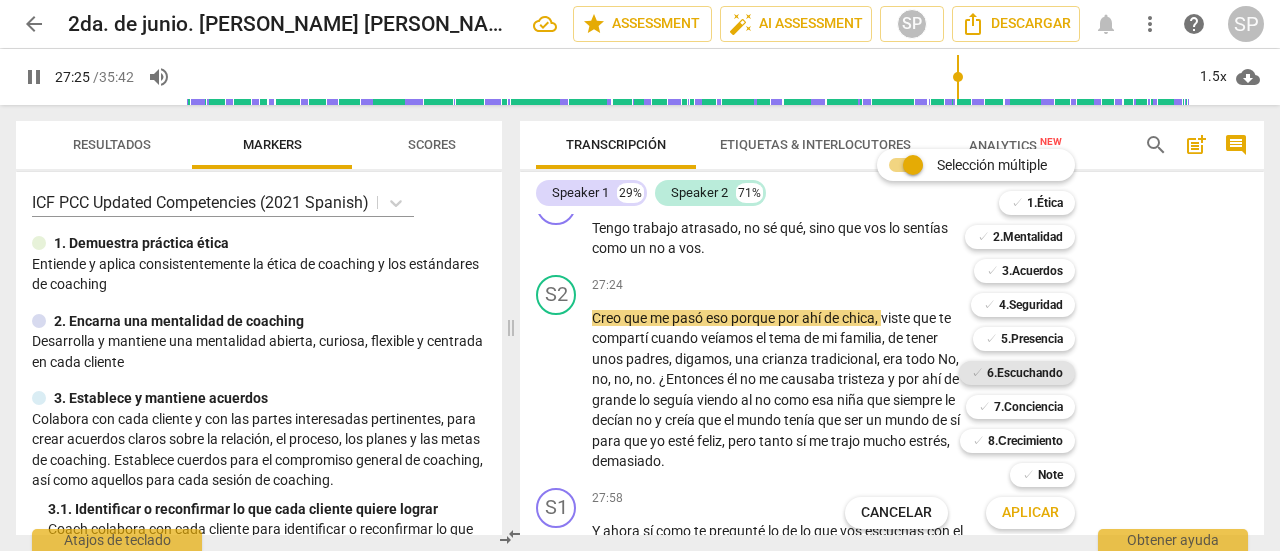 click on "6.Escuchando" at bounding box center (1025, 373) 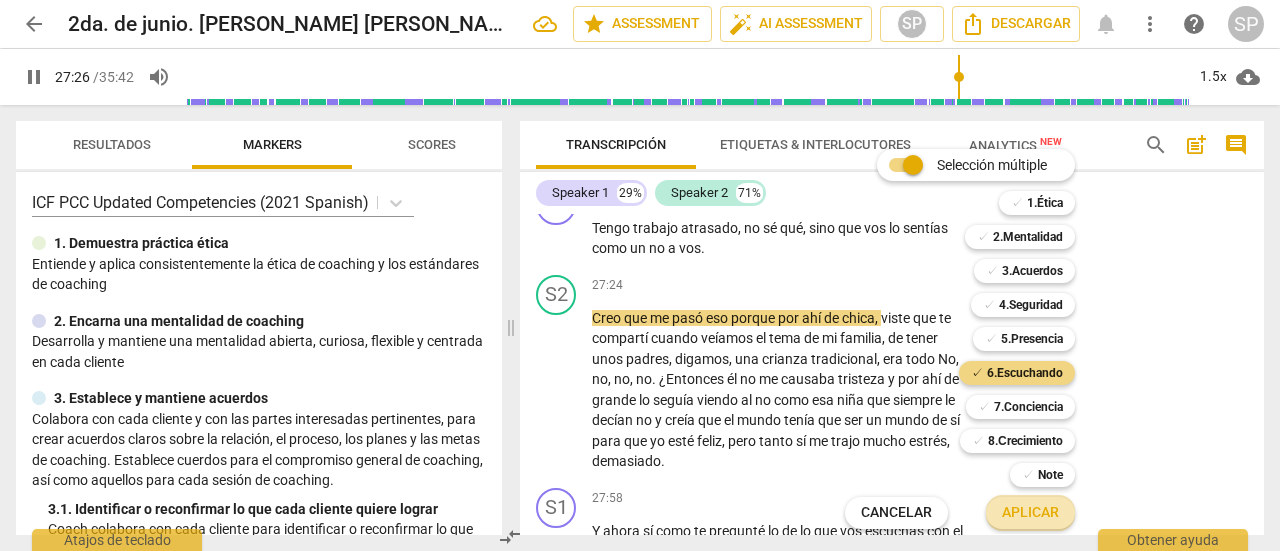 drag, startPoint x: 1028, startPoint y: 513, endPoint x: 1180, endPoint y: 496, distance: 152.94771 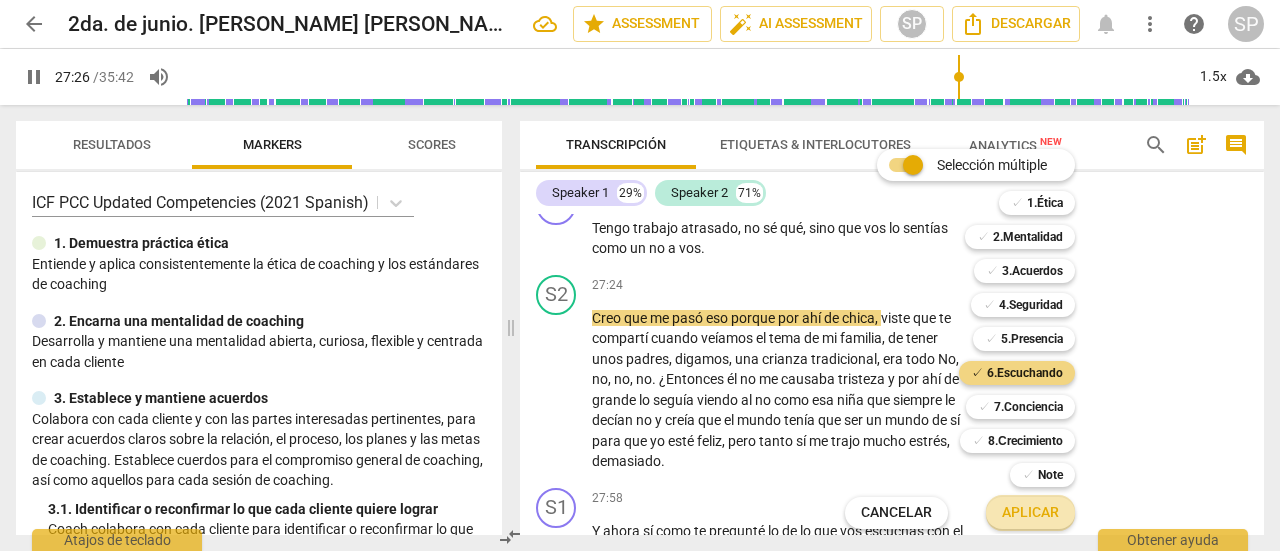 click on "Aplicar" at bounding box center (1030, 513) 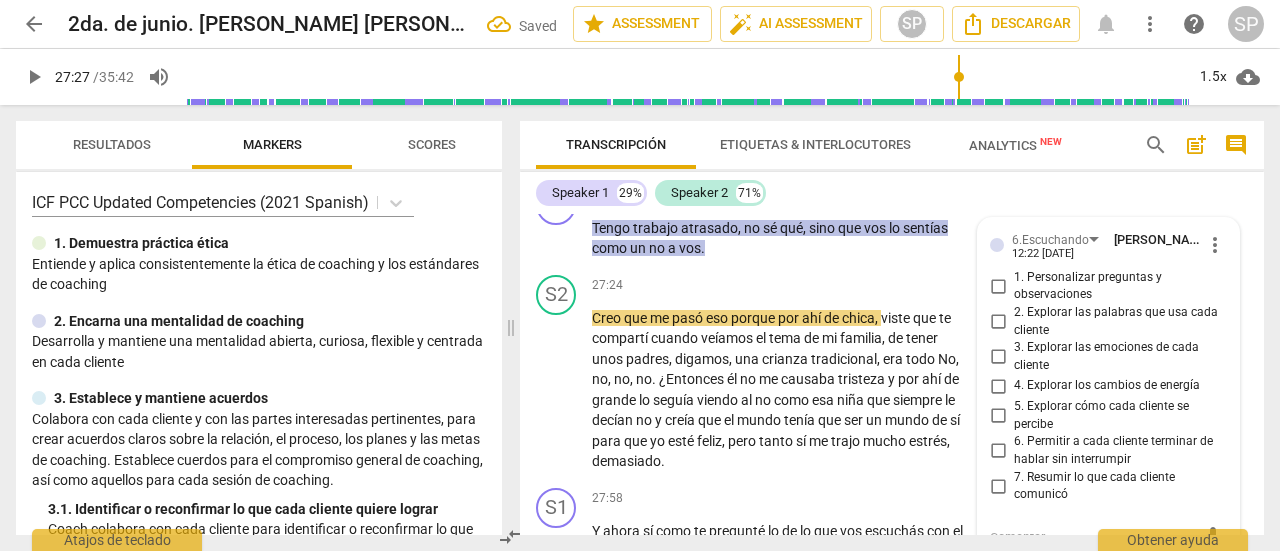 scroll, scrollTop: 10499, scrollLeft: 0, axis: vertical 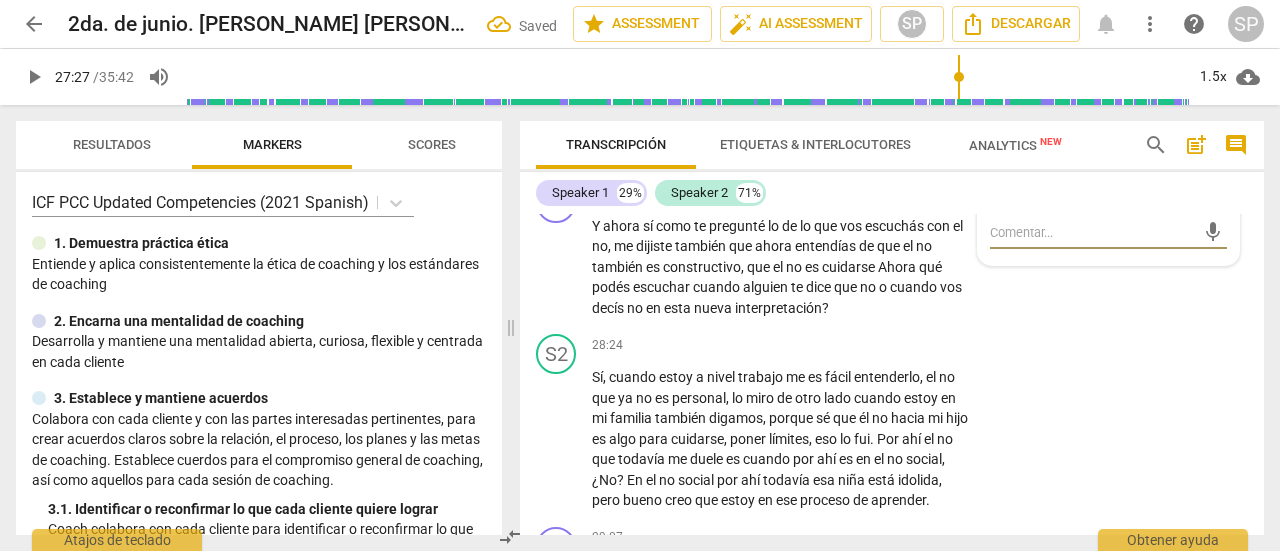 drag, startPoint x: 994, startPoint y: 323, endPoint x: 1006, endPoint y: 343, distance: 23.323807 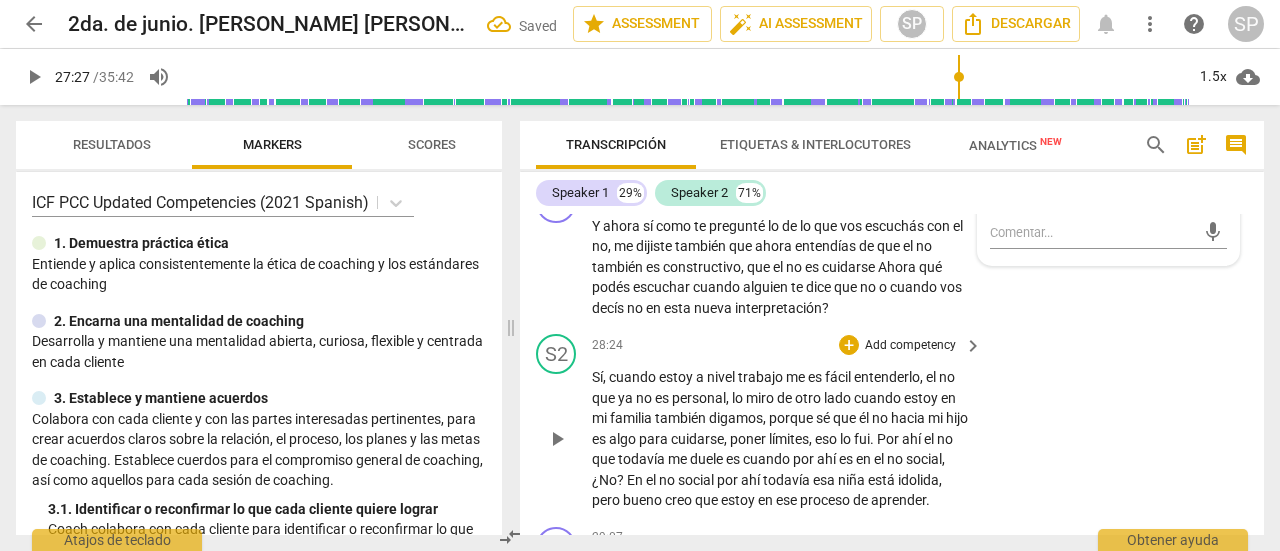 drag, startPoint x: 1102, startPoint y: 468, endPoint x: 1116, endPoint y: 475, distance: 15.652476 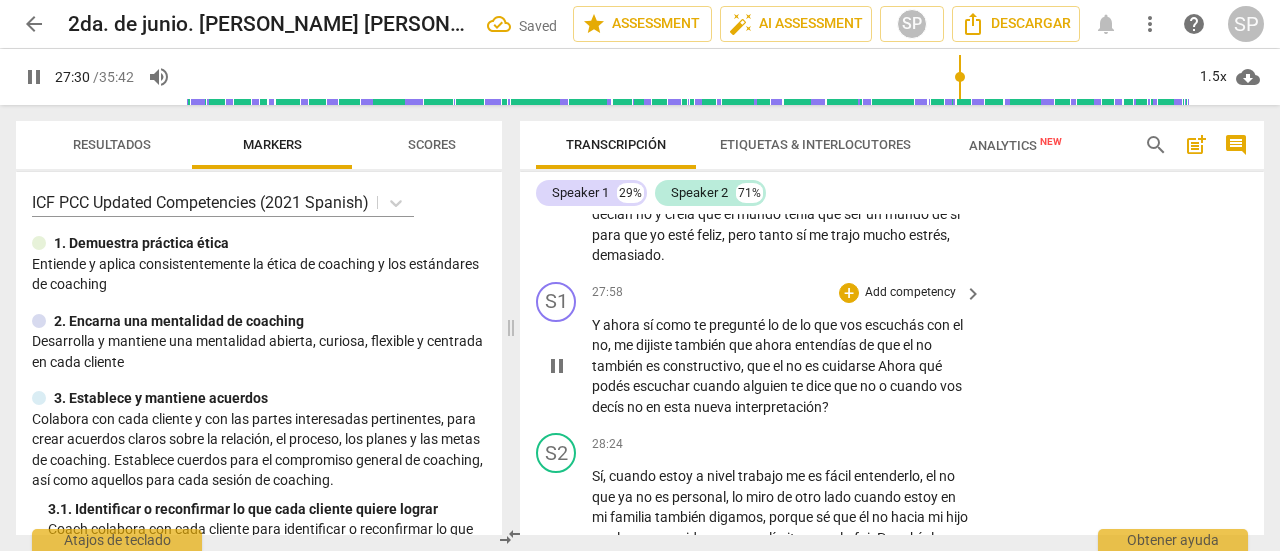 scroll, scrollTop: 10499, scrollLeft: 0, axis: vertical 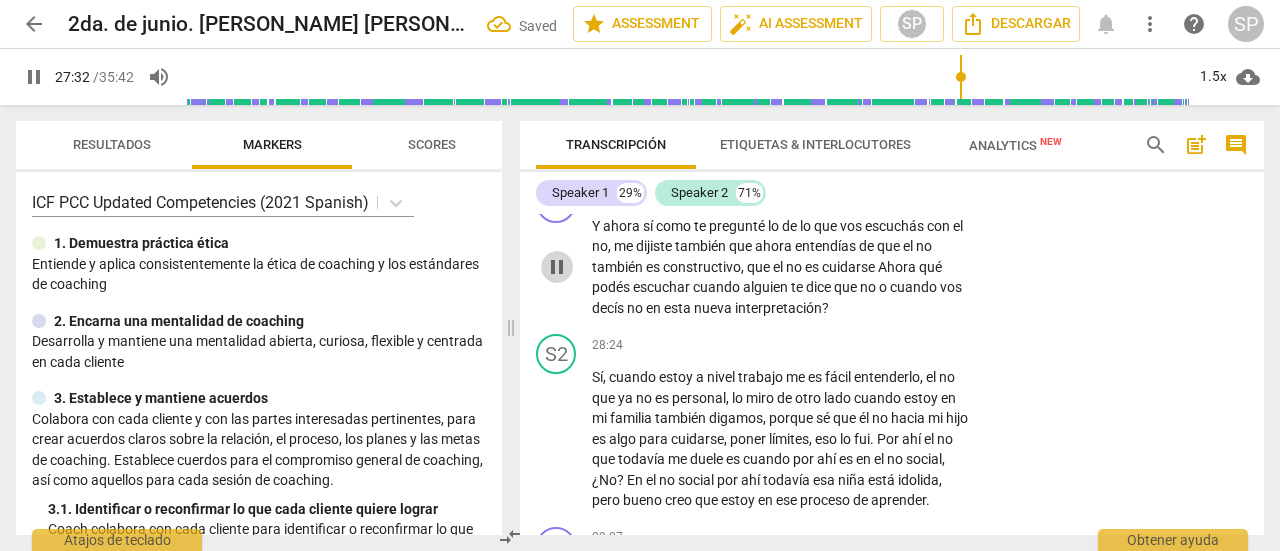 click on "pause" at bounding box center (557, 267) 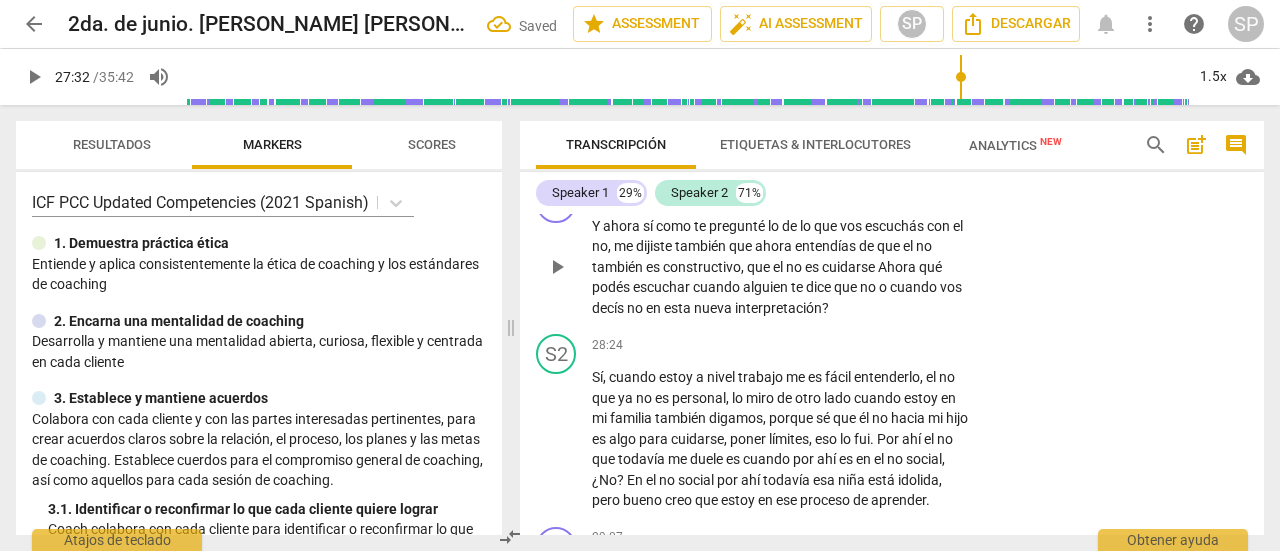 click on "play_arrow" at bounding box center (557, 267) 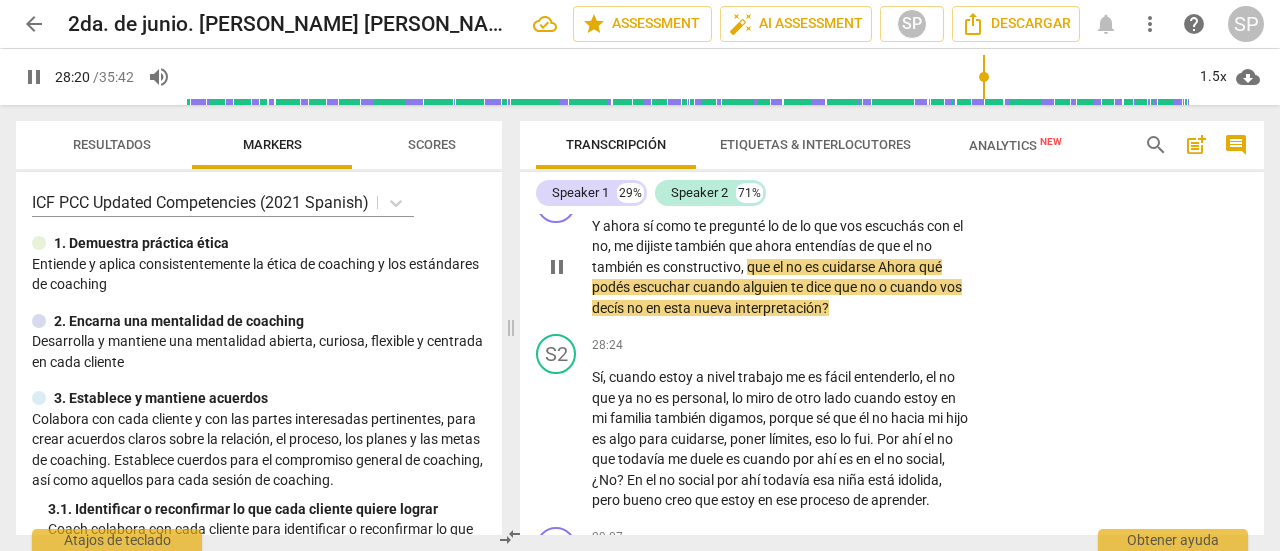 click on "Add competency" at bounding box center (910, 194) 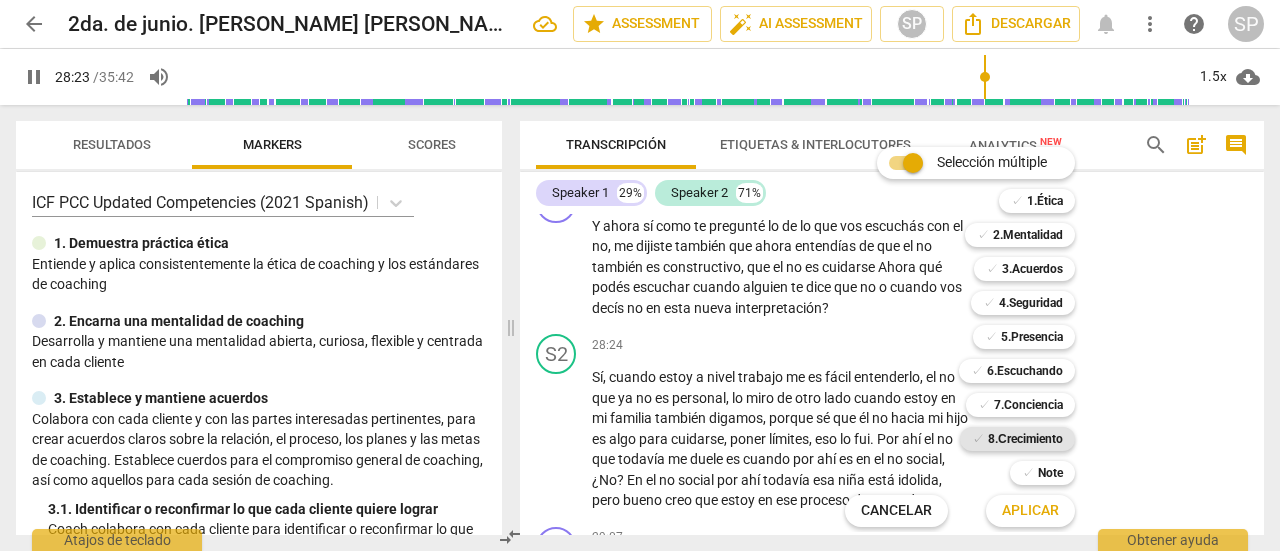click on "8.Сrecimiento" at bounding box center [1025, 439] 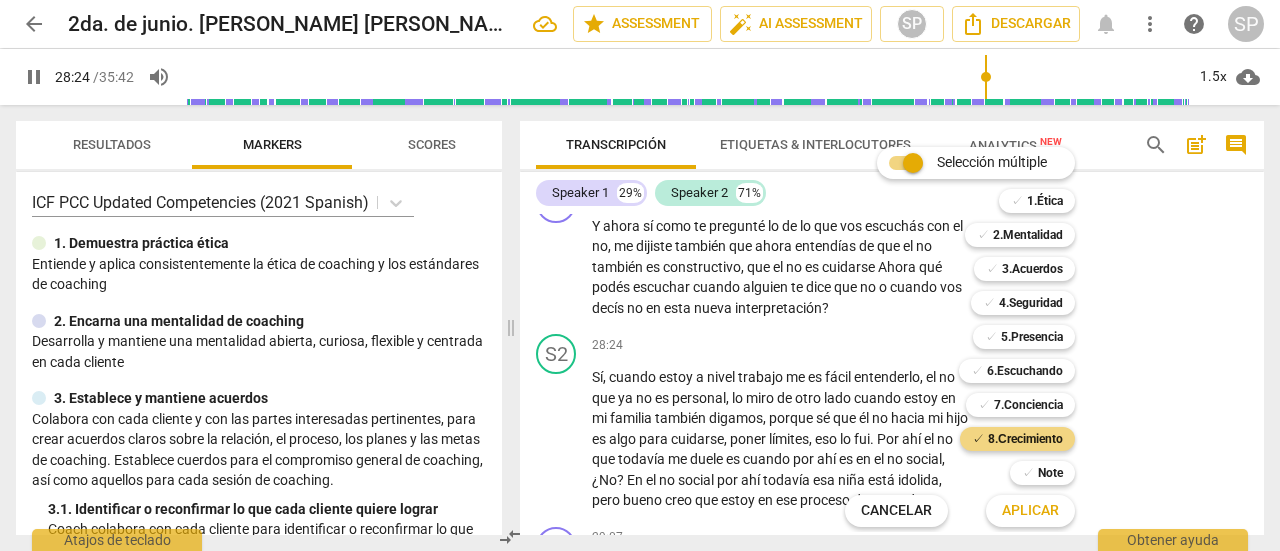 click on "Aplicar" at bounding box center [1030, 511] 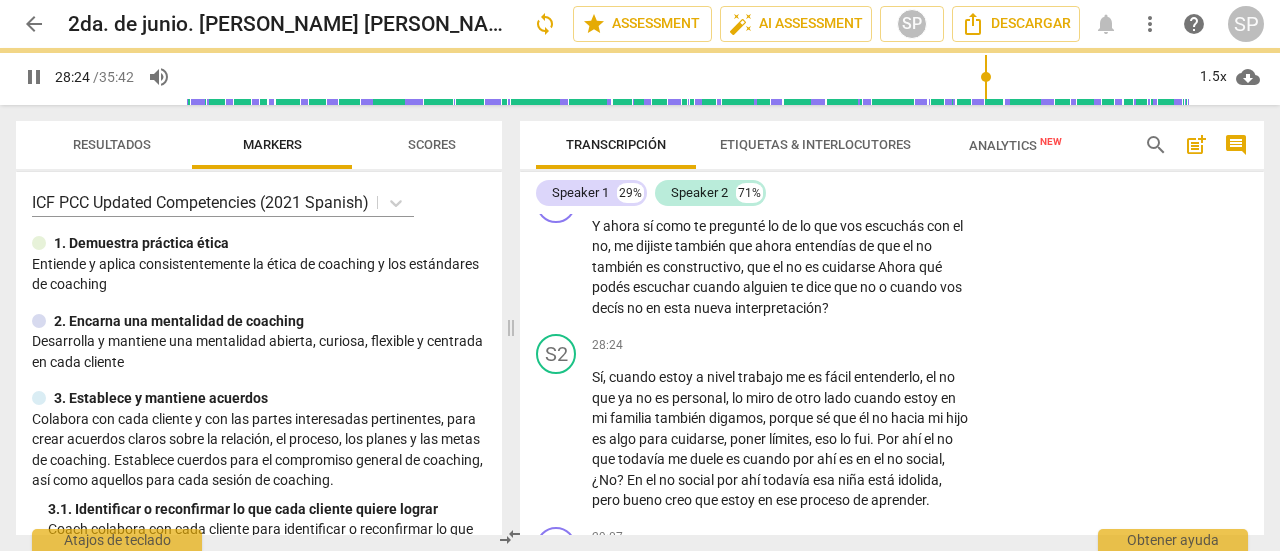 type on "1705" 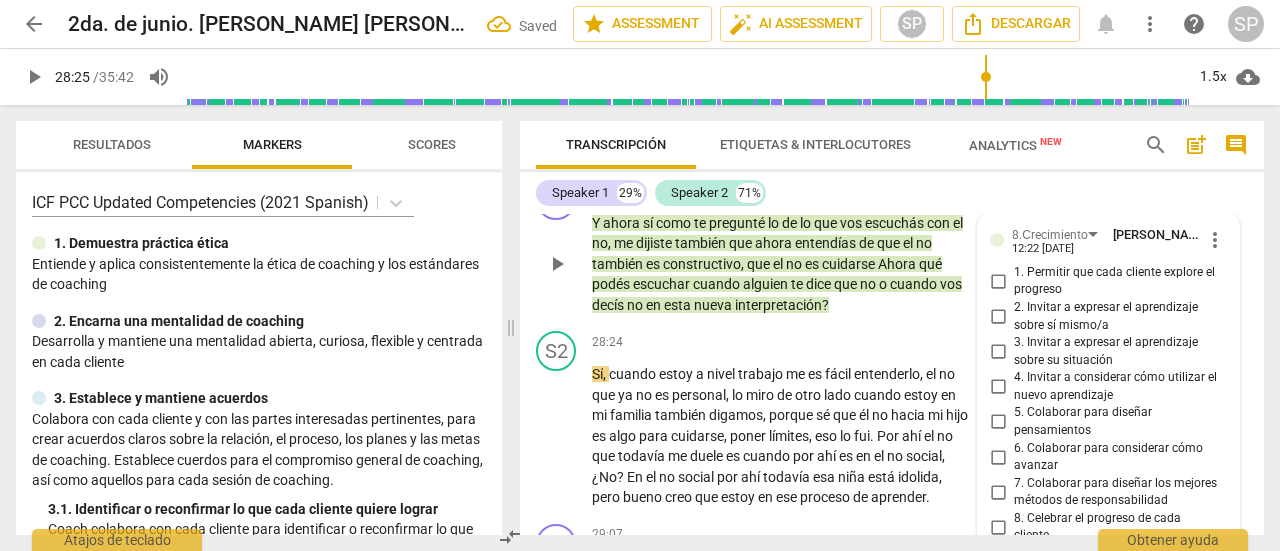 scroll, scrollTop: 10484, scrollLeft: 0, axis: vertical 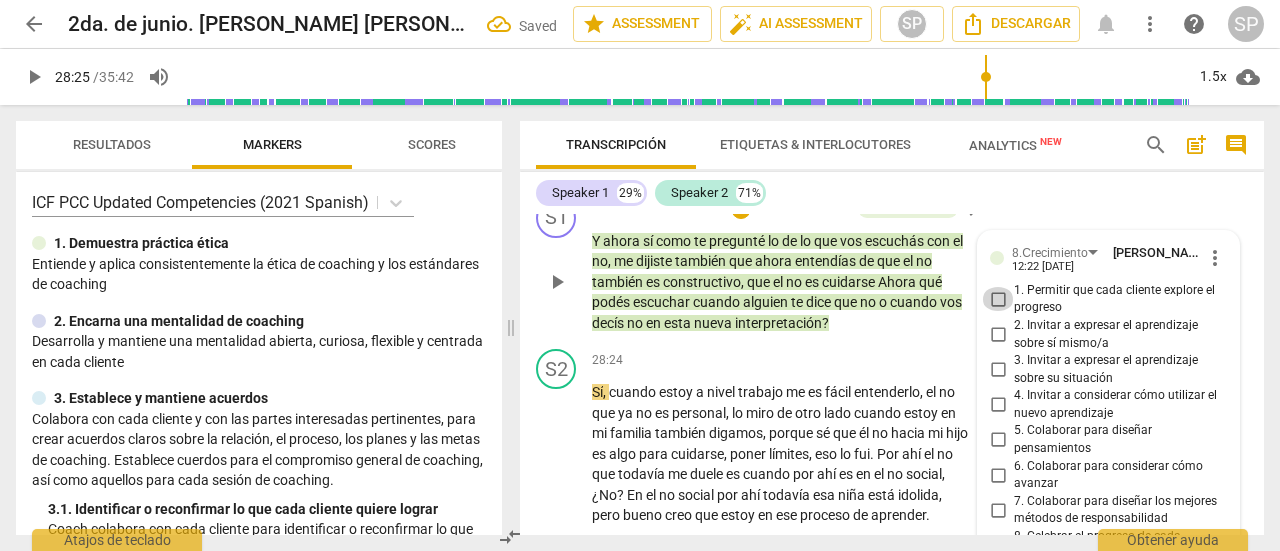 click on "1. Permitir que cada cliente explore el progreso" at bounding box center (998, 299) 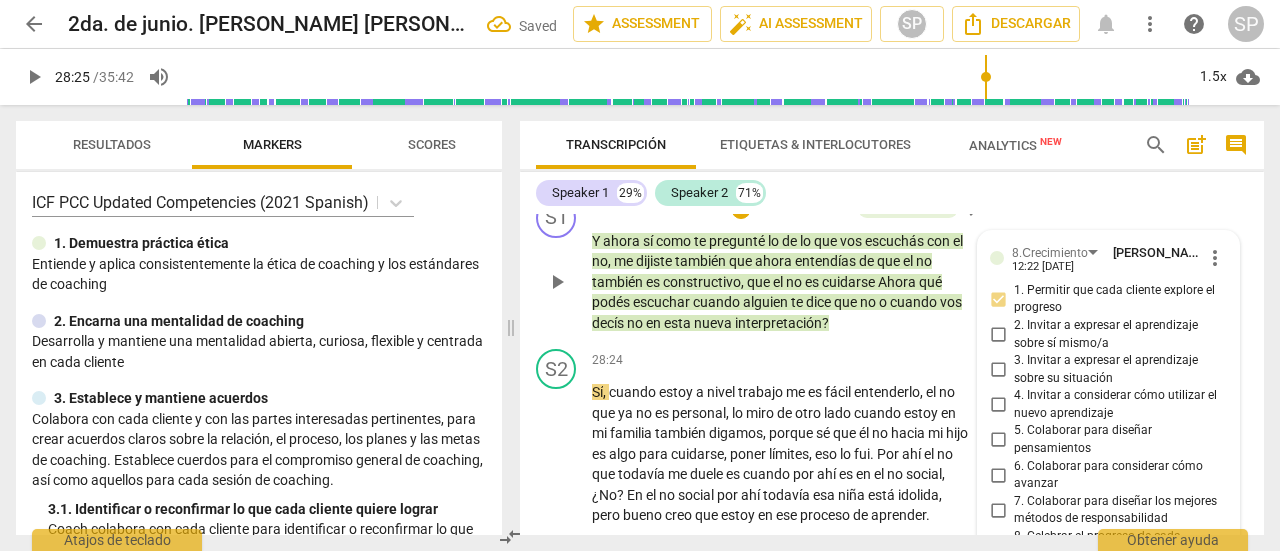 click on "2. Invitar a expresar el aprendizaje sobre sí mismo/a" at bounding box center [998, 335] 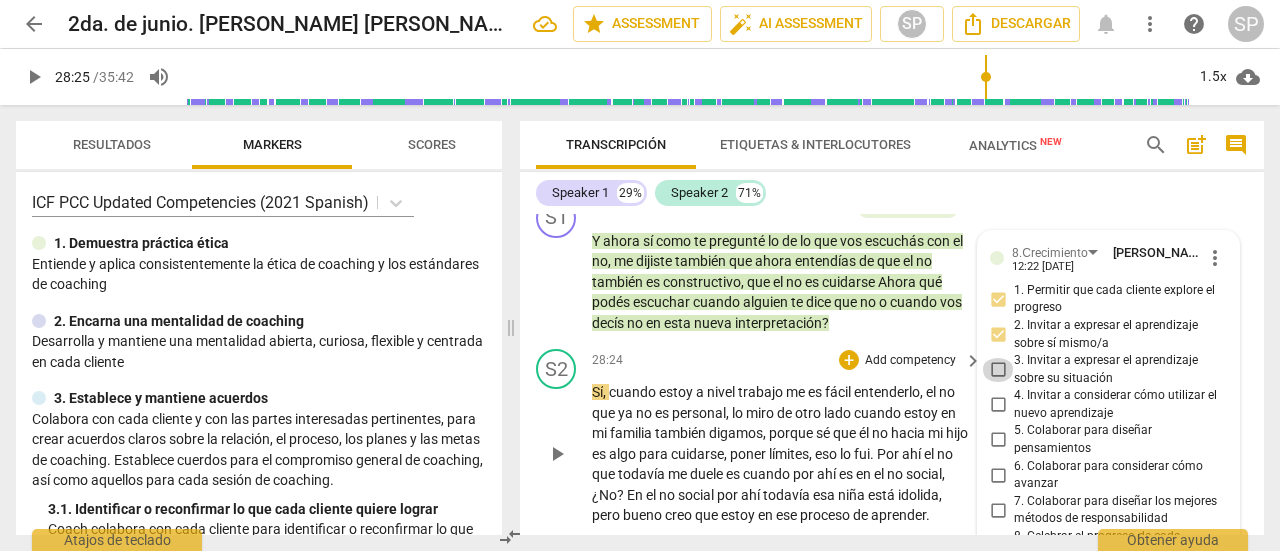 drag, startPoint x: 1000, startPoint y: 515, endPoint x: 920, endPoint y: 509, distance: 80.224686 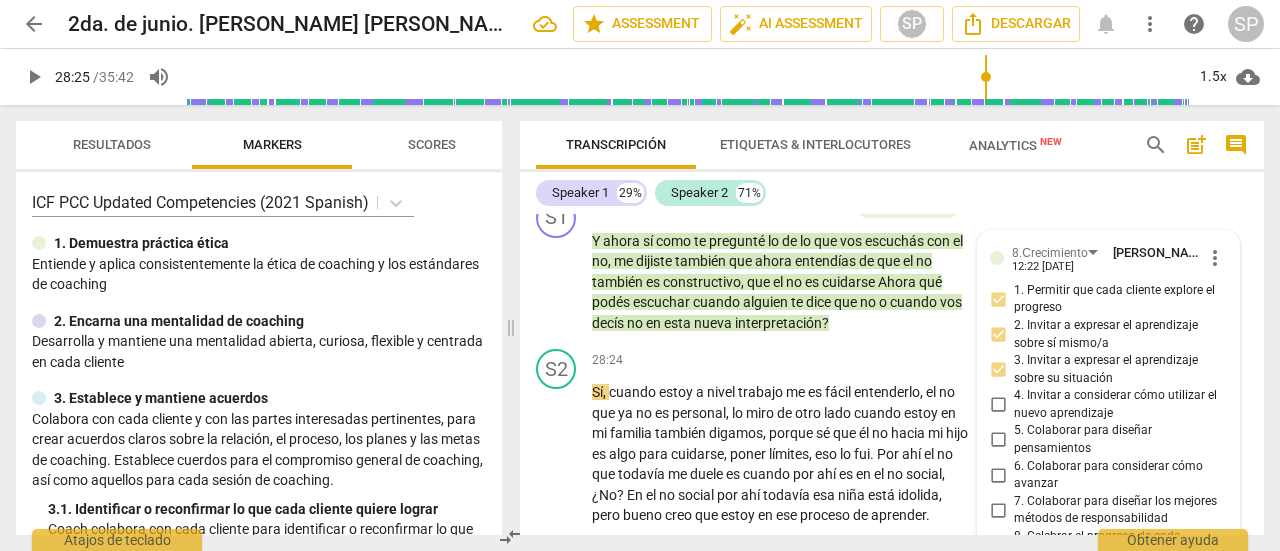 drag, startPoint x: 743, startPoint y: 501, endPoint x: 1208, endPoint y: 323, distance: 497.9046 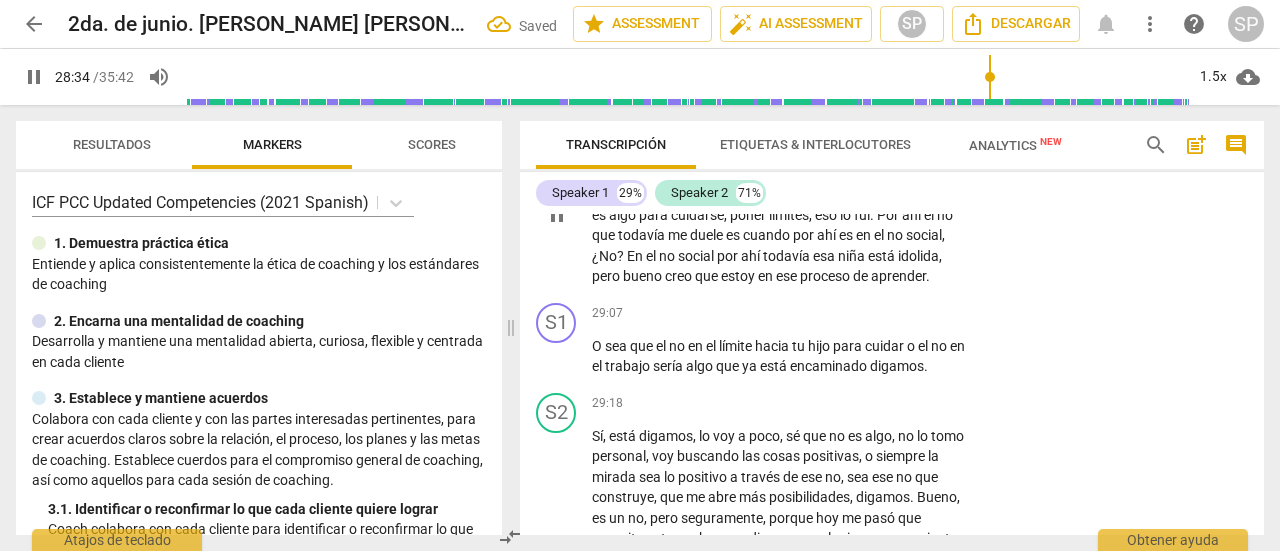 scroll, scrollTop: 10784, scrollLeft: 0, axis: vertical 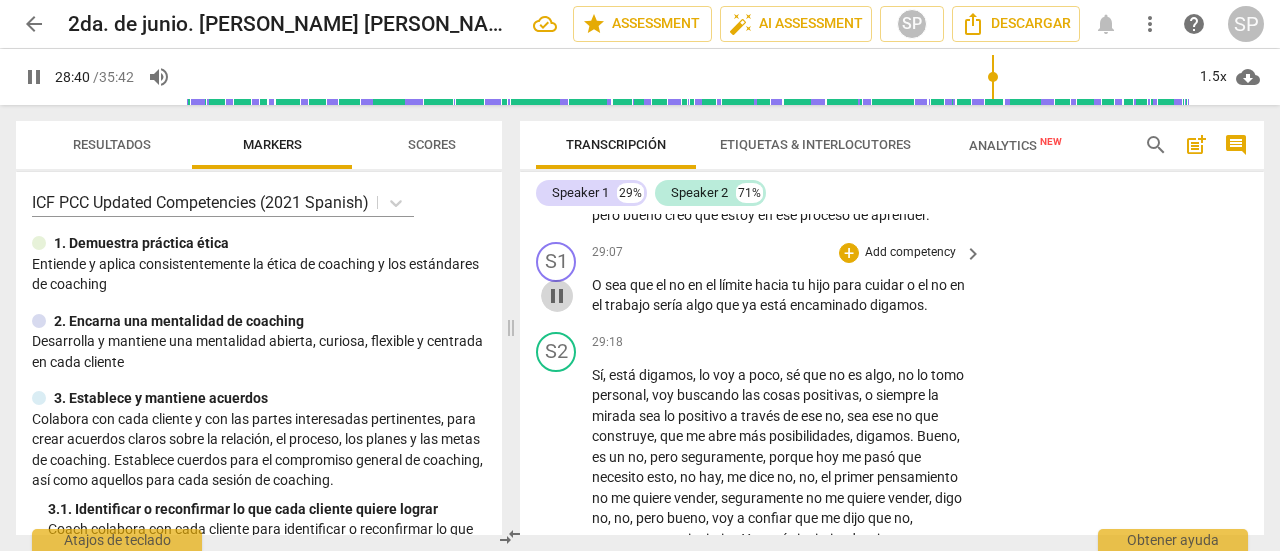 click on "pause" at bounding box center (557, 296) 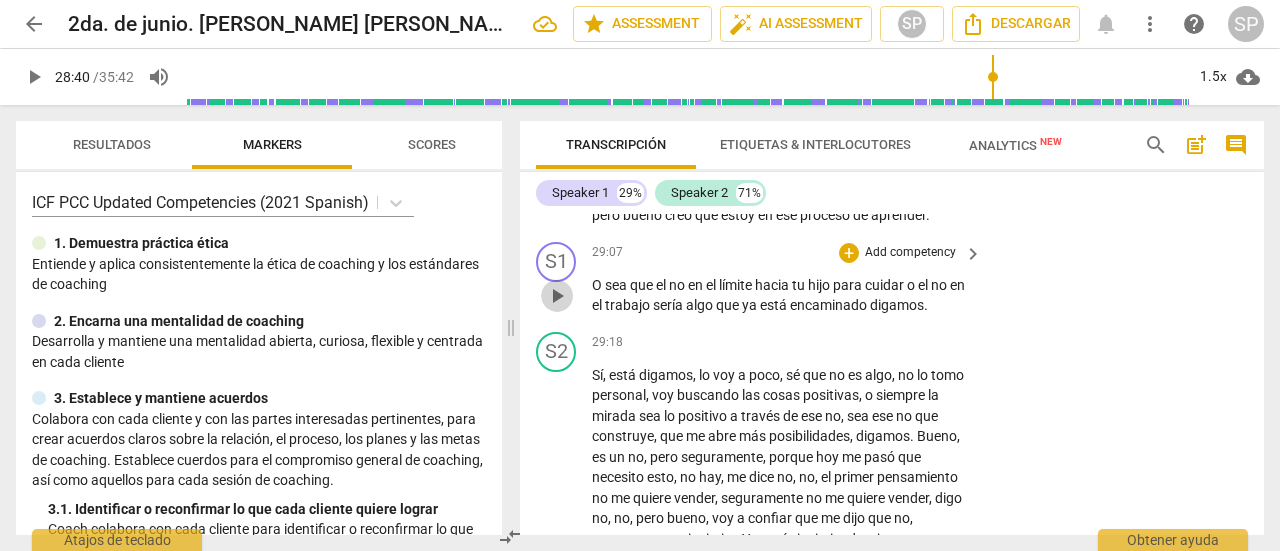 click on "play_arrow" at bounding box center (557, 296) 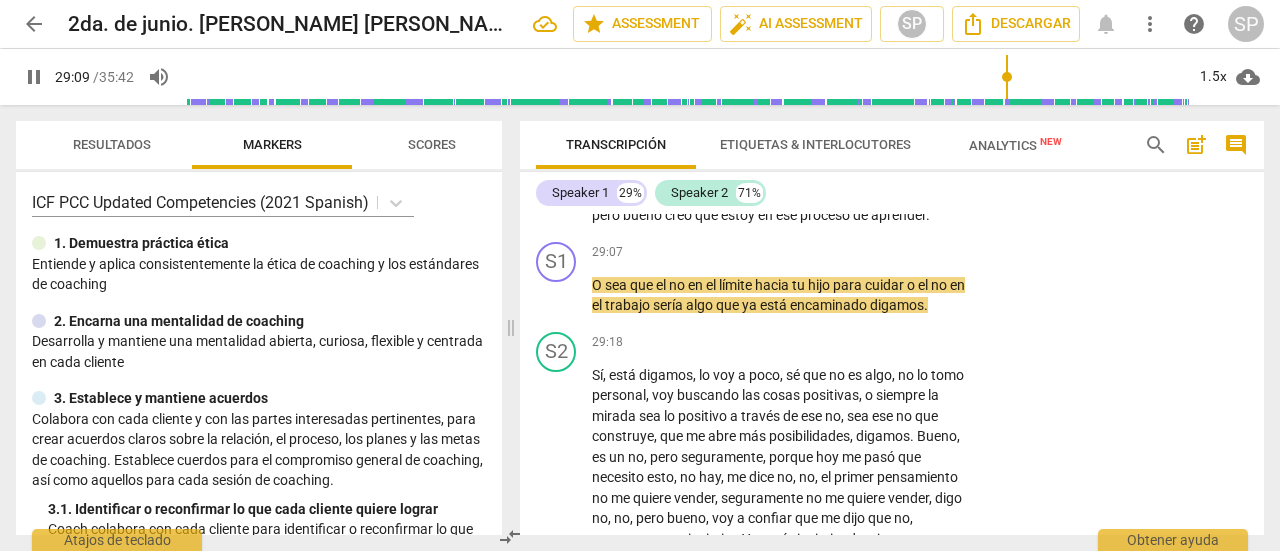 scroll, scrollTop: 10884, scrollLeft: 0, axis: vertical 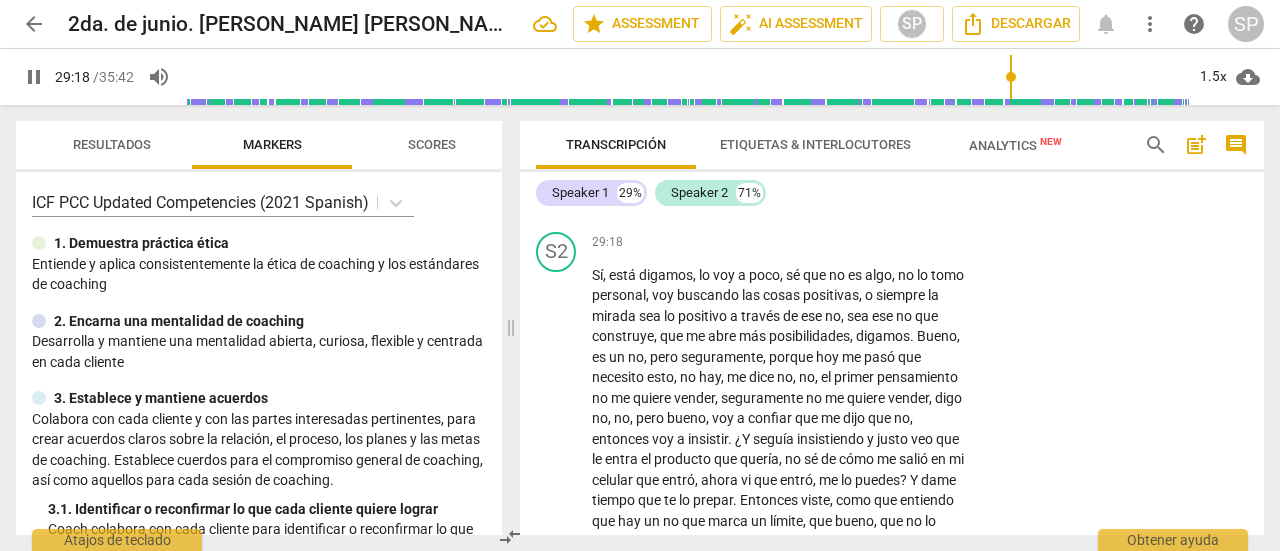 click on "Add competency" at bounding box center (910, 153) 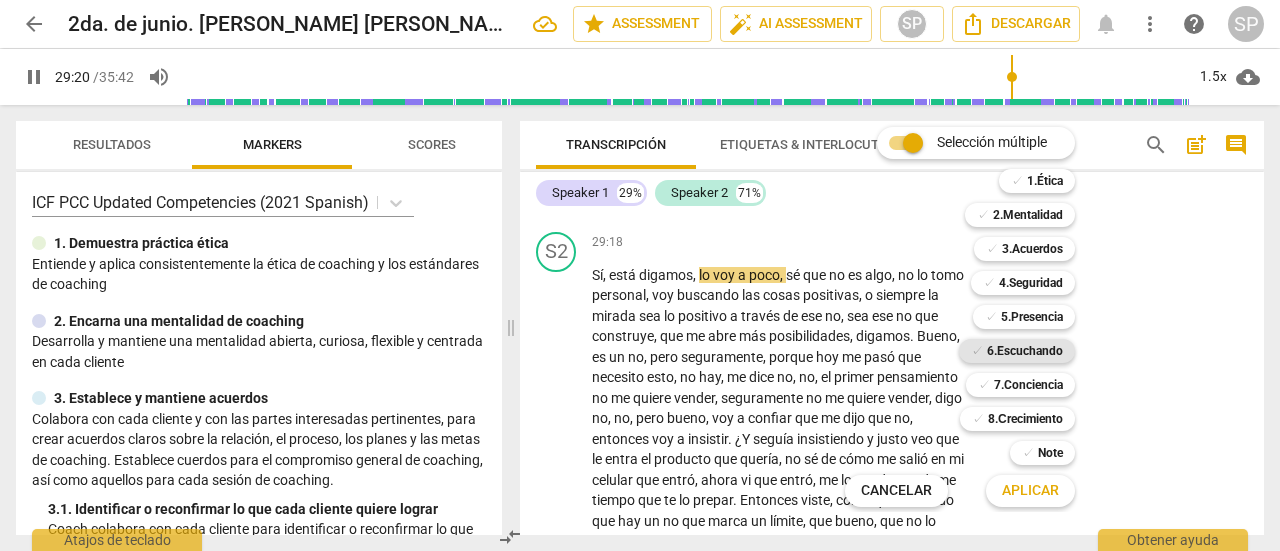 click on "6.Escuchando" at bounding box center (1025, 351) 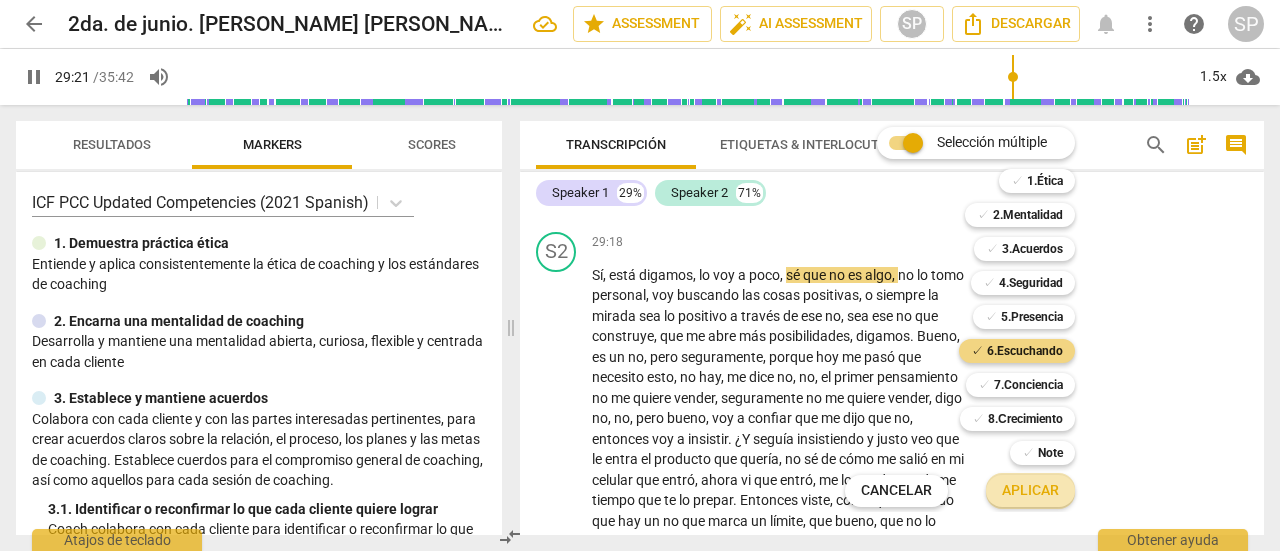 click on "Aplicar" at bounding box center (1030, 491) 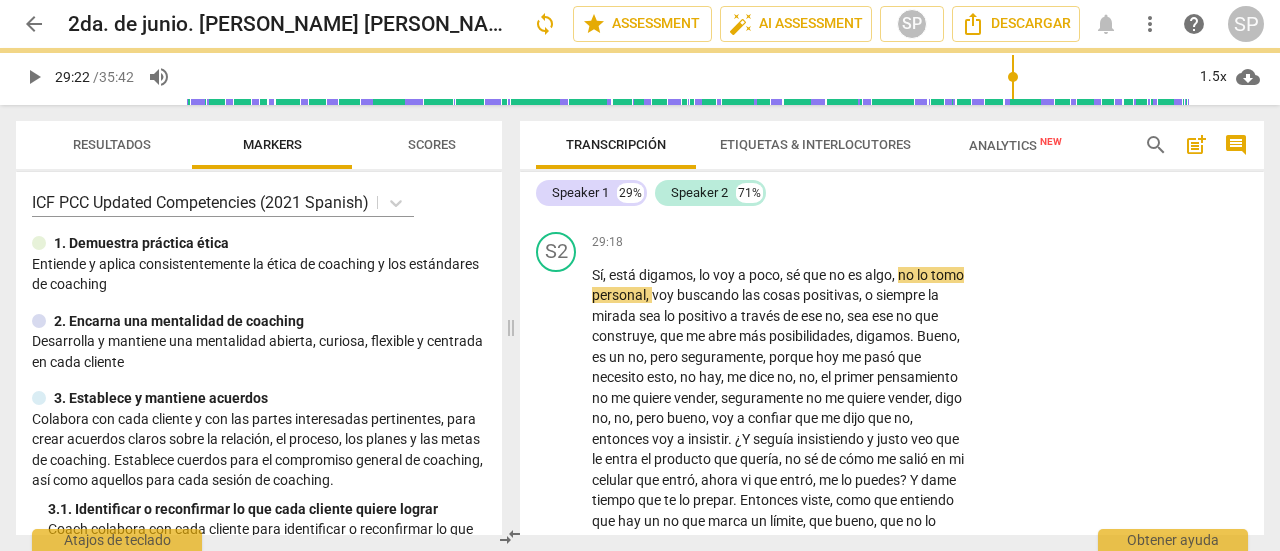 type on "1763" 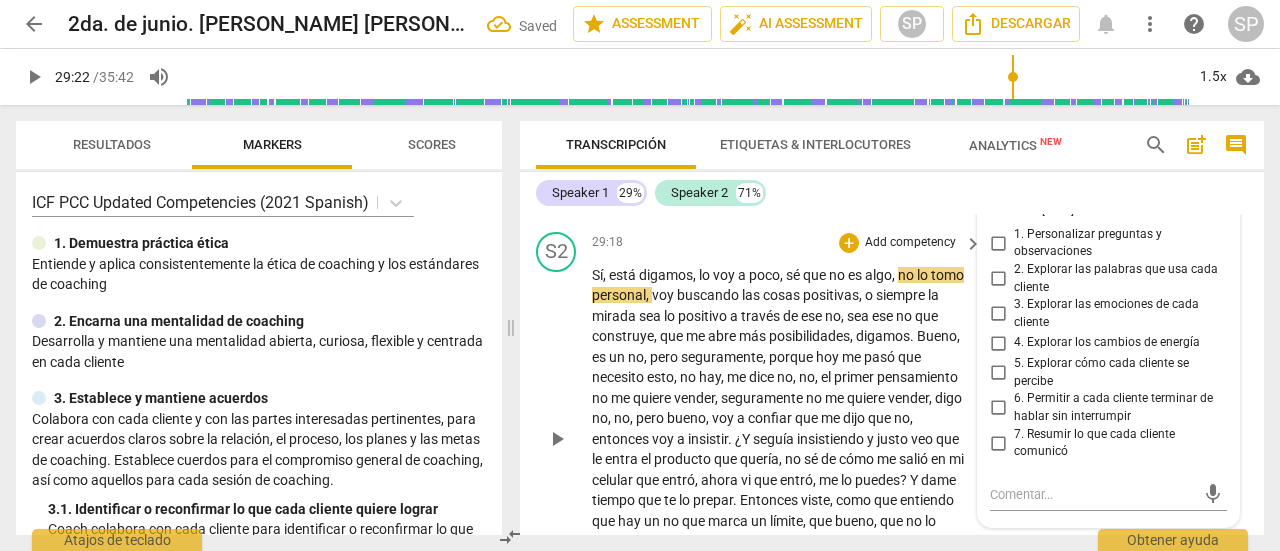 scroll, scrollTop: 11167, scrollLeft: 0, axis: vertical 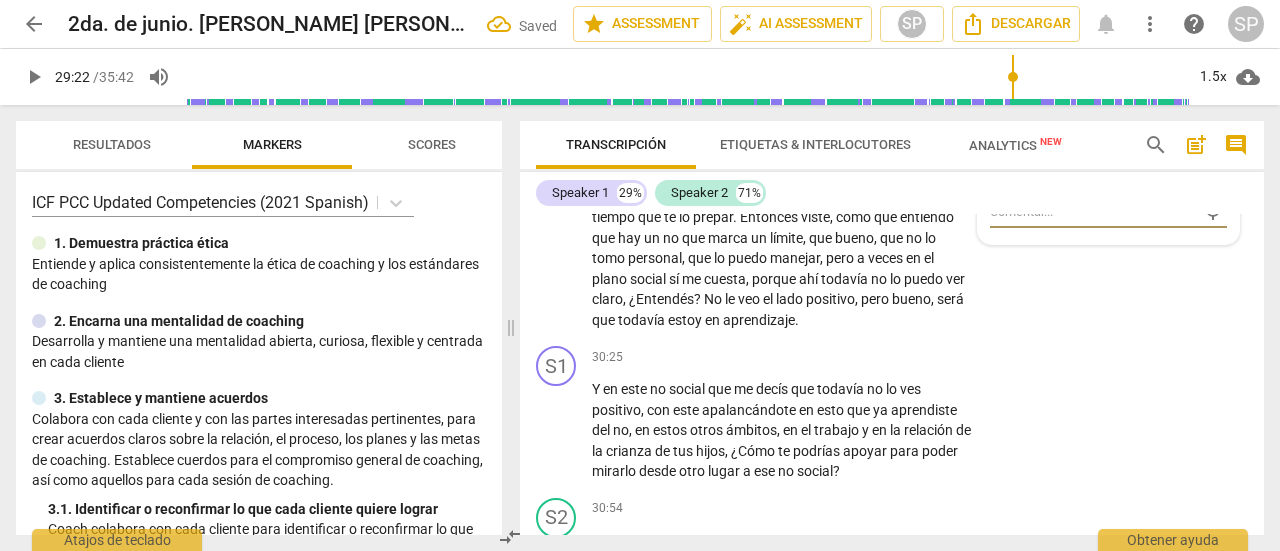 click on "7. Resumir lo que cada cliente comunicó" at bounding box center [998, 160] 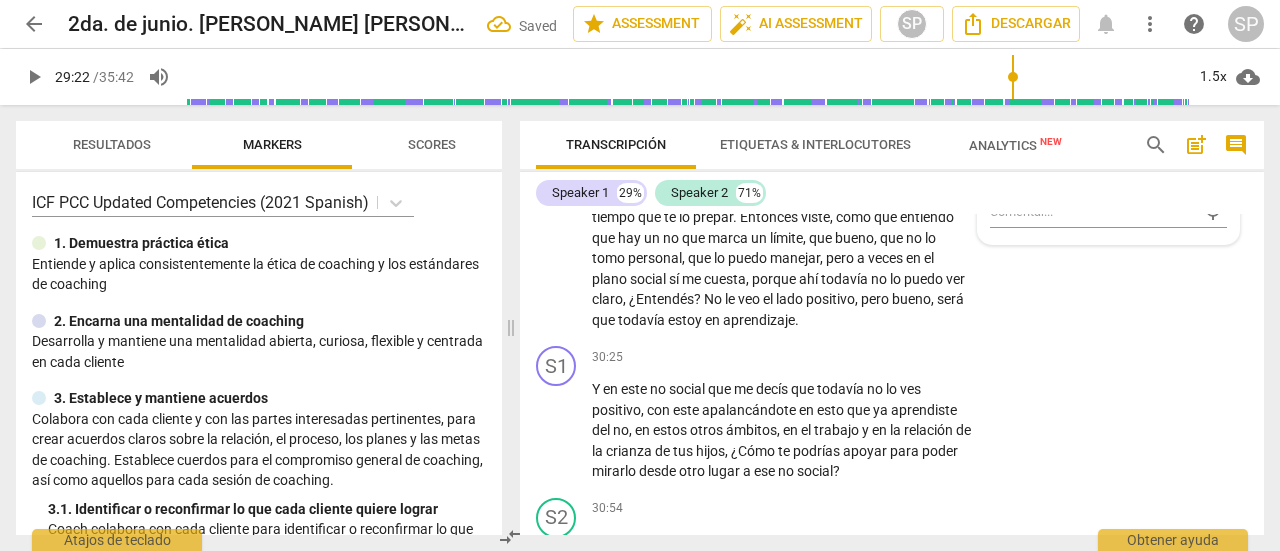 drag, startPoint x: 1034, startPoint y: 499, endPoint x: 1130, endPoint y: 413, distance: 128.88754 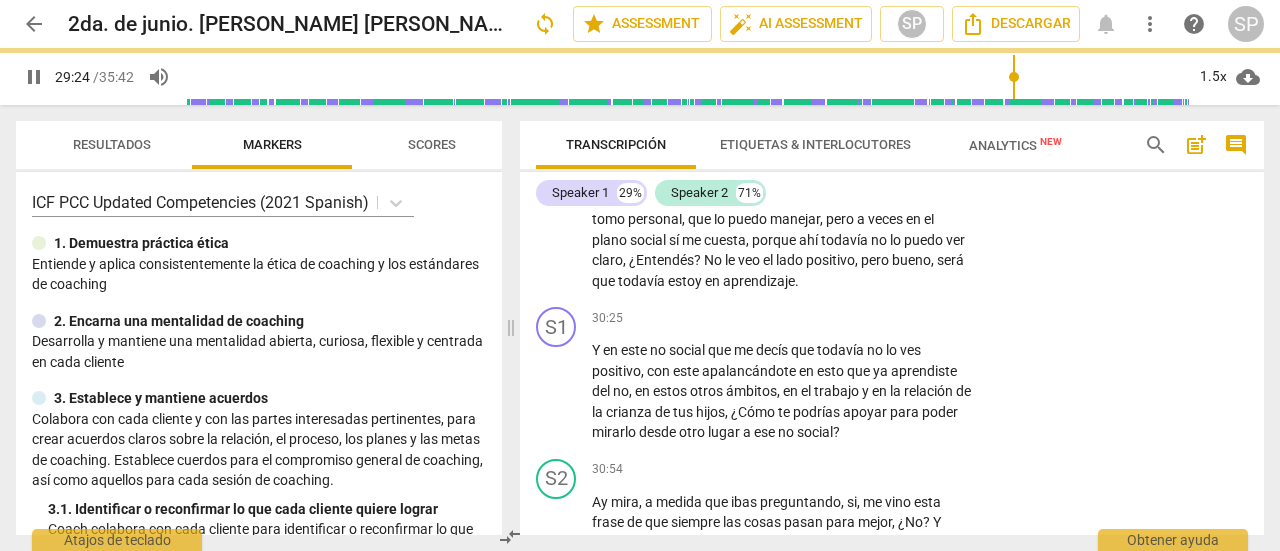scroll, scrollTop: 11367, scrollLeft: 0, axis: vertical 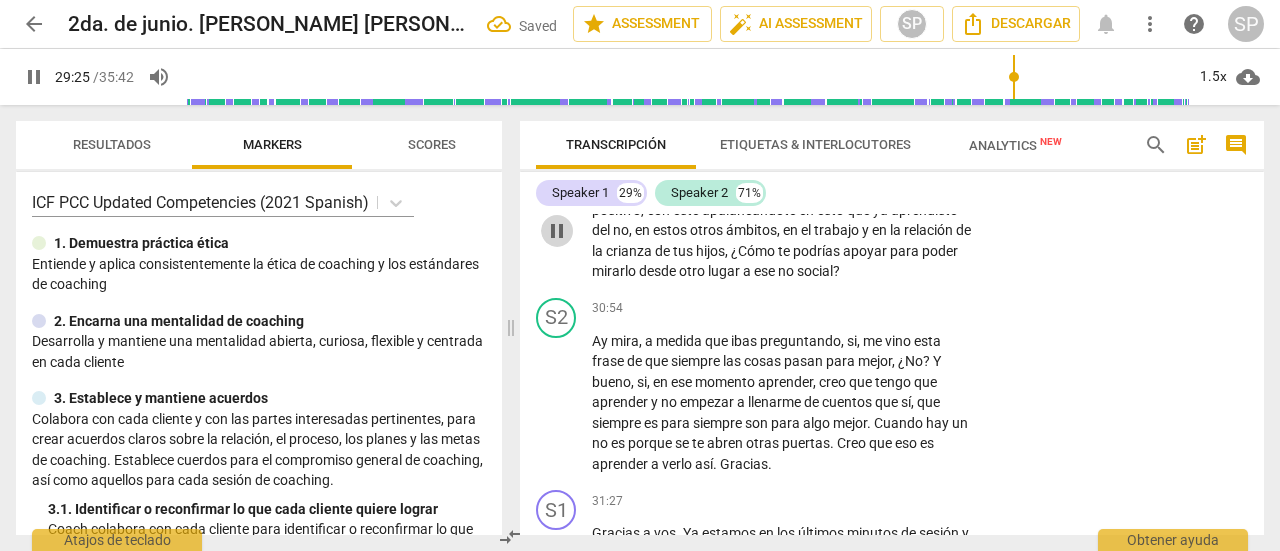 click on "pause" at bounding box center (557, 231) 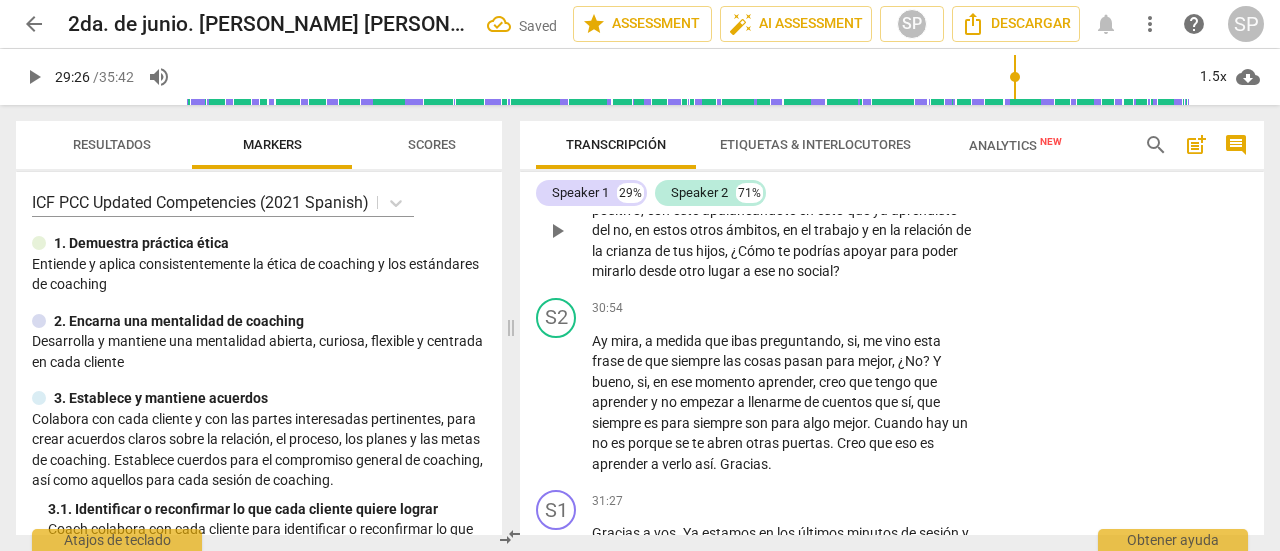 click on "play_arrow" at bounding box center [557, 231] 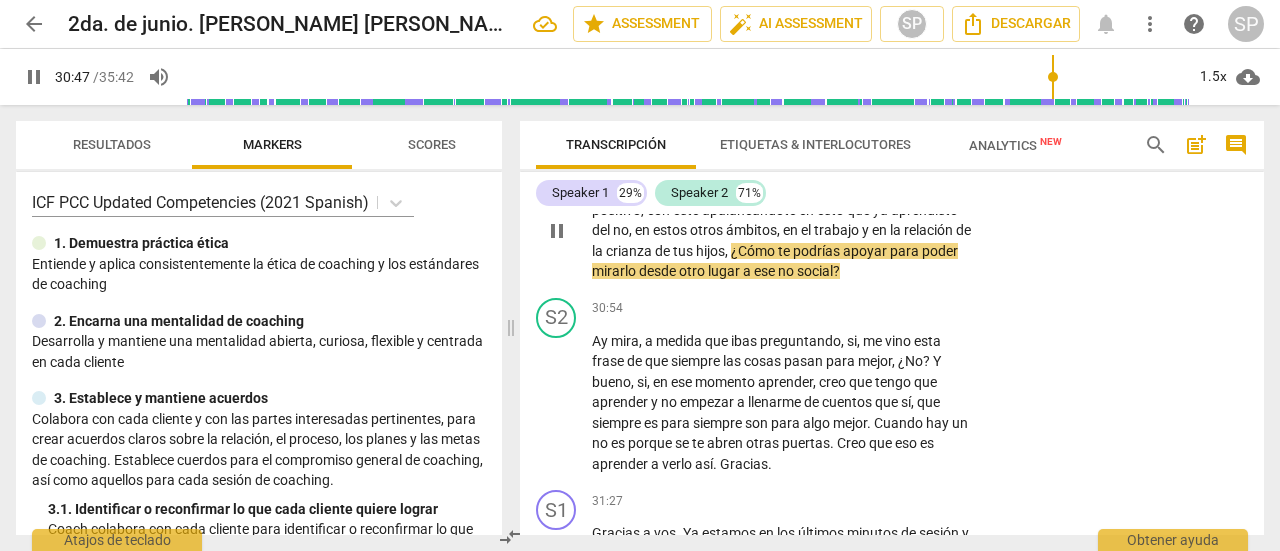 click on "Add competency" at bounding box center (910, 158) 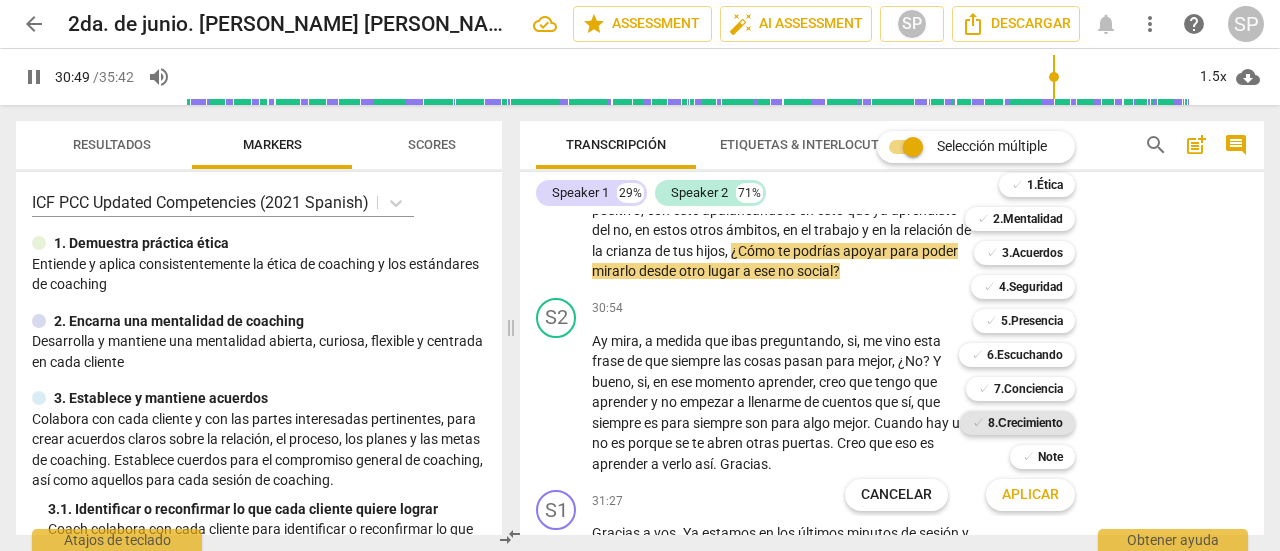 click on "8.Сrecimiento" at bounding box center [1025, 423] 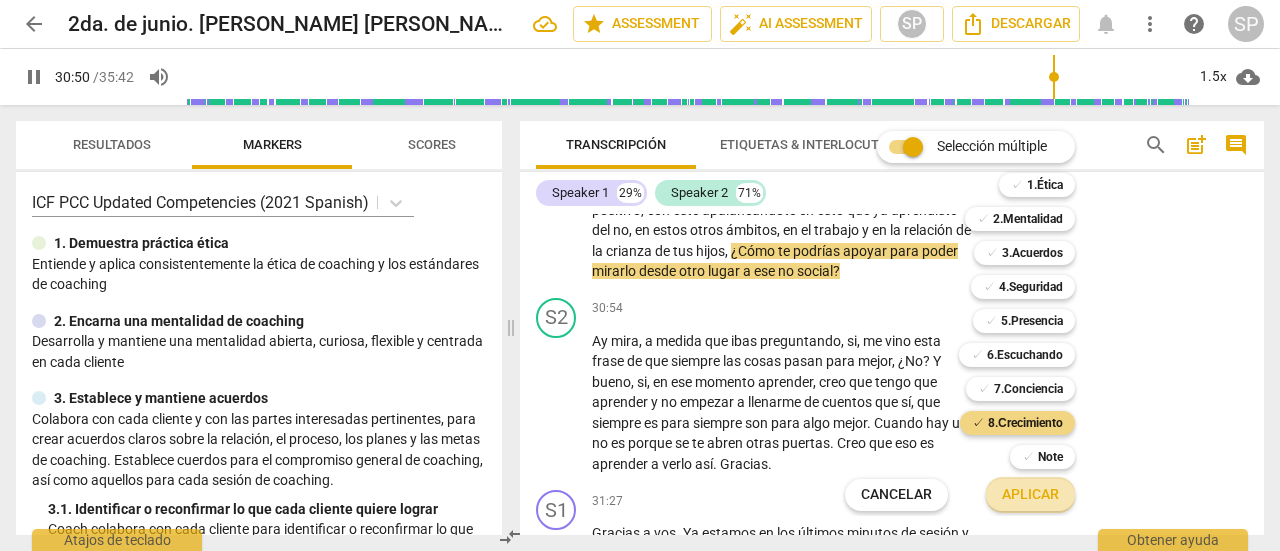click on "Aplicar" at bounding box center [1030, 495] 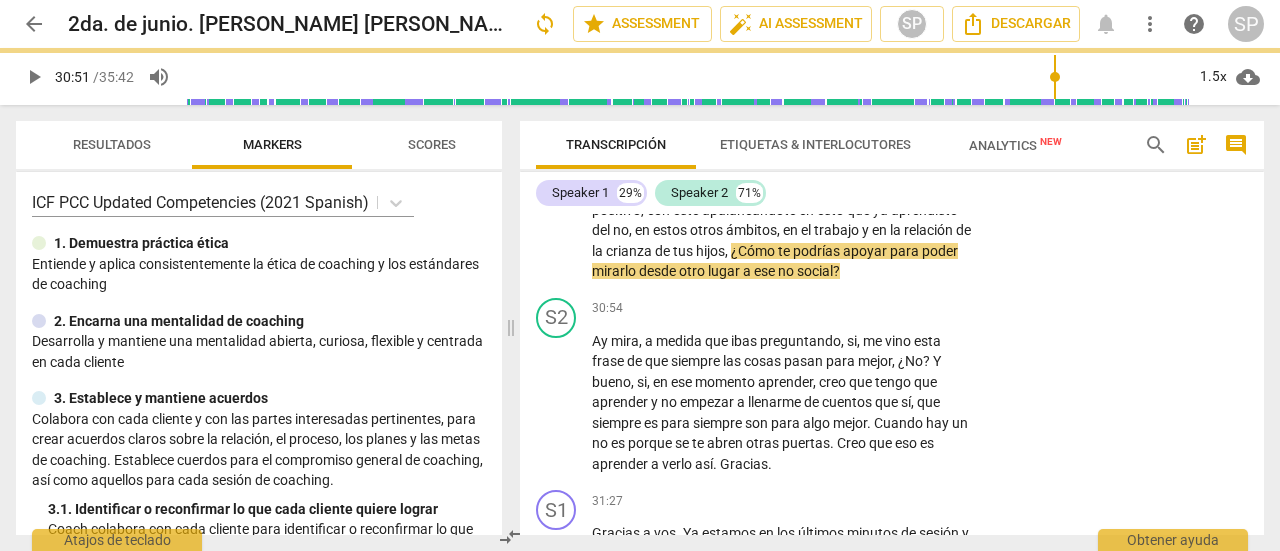 type on "1851" 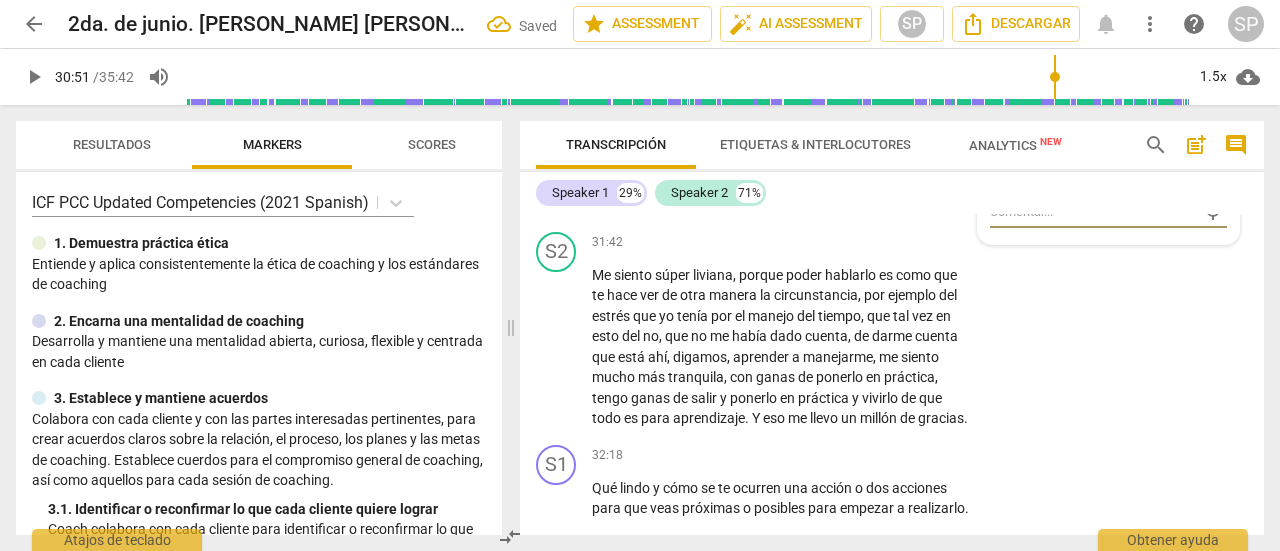 scroll, scrollTop: 11636, scrollLeft: 0, axis: vertical 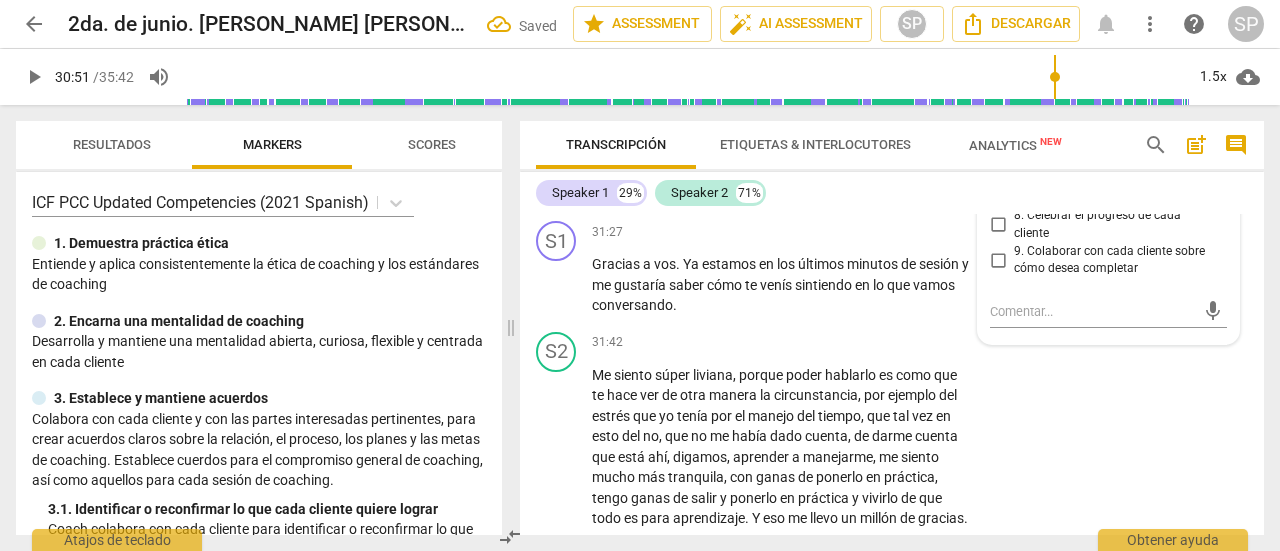 drag, startPoint x: 995, startPoint y: 319, endPoint x: 998, endPoint y: 291, distance: 28.160255 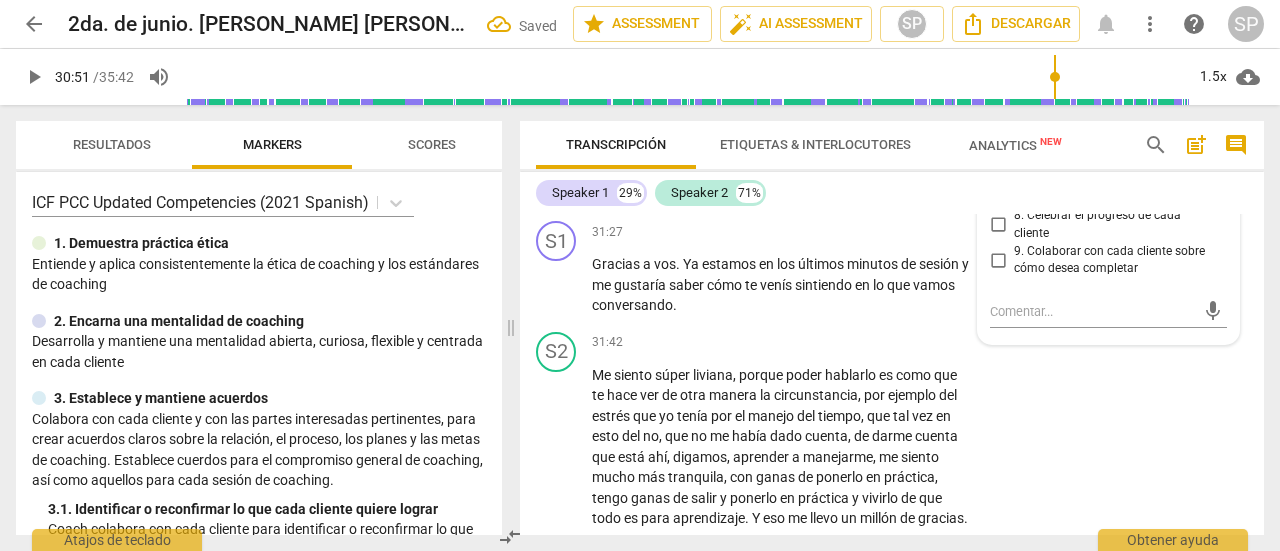 checkbox on "true" 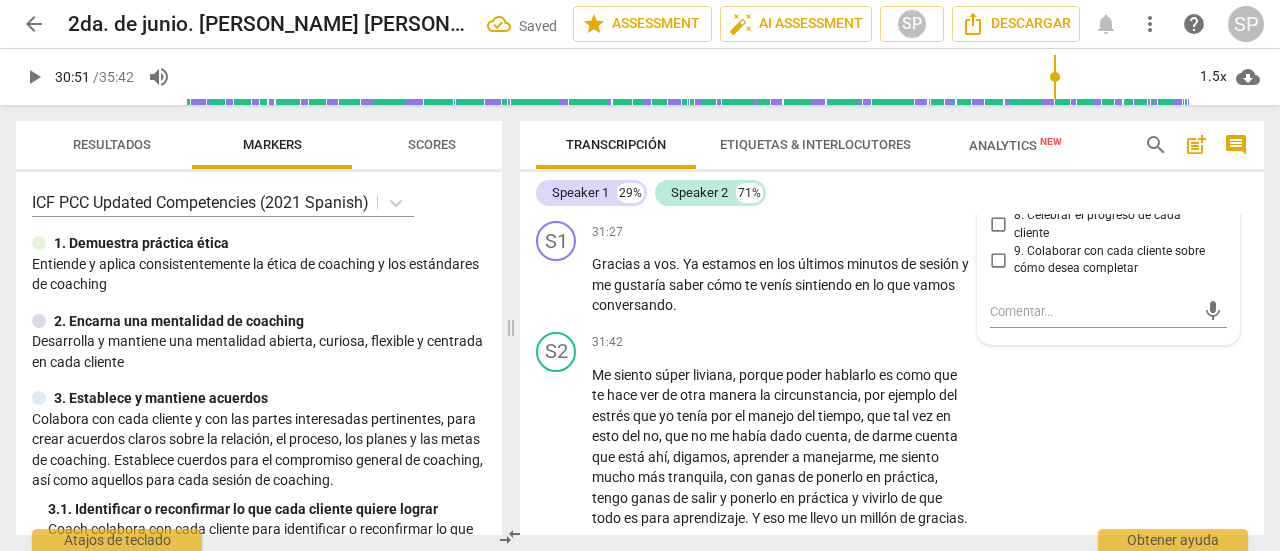 click on "5. Colaborar para diseñar pensamientos" at bounding box center [998, 119] 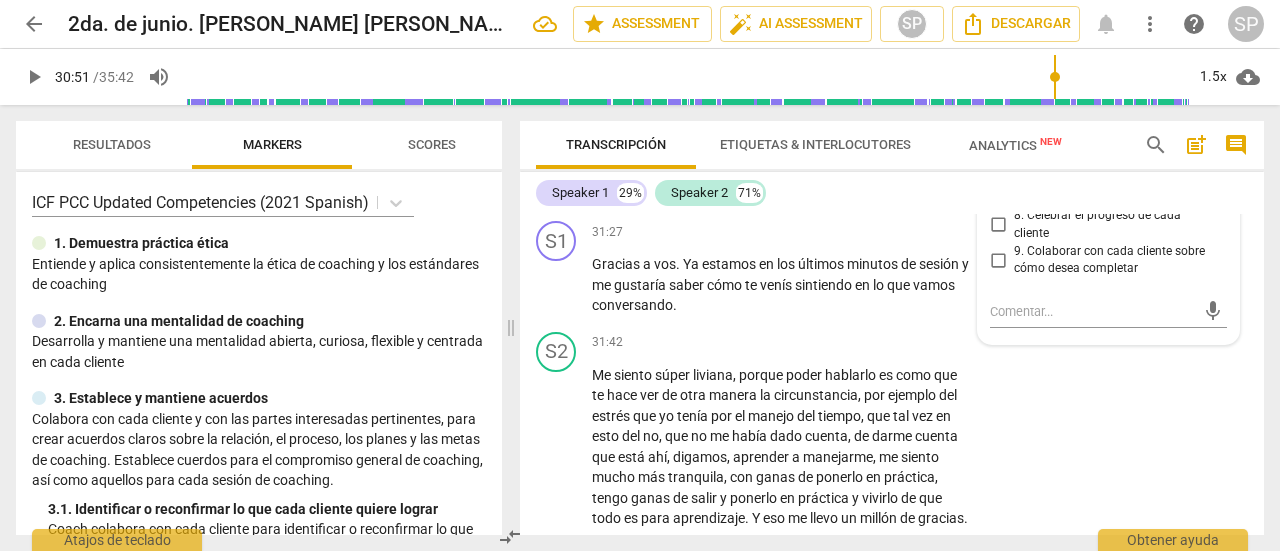 click on "S2 play_arrow pause" at bounding box center [564, 117] 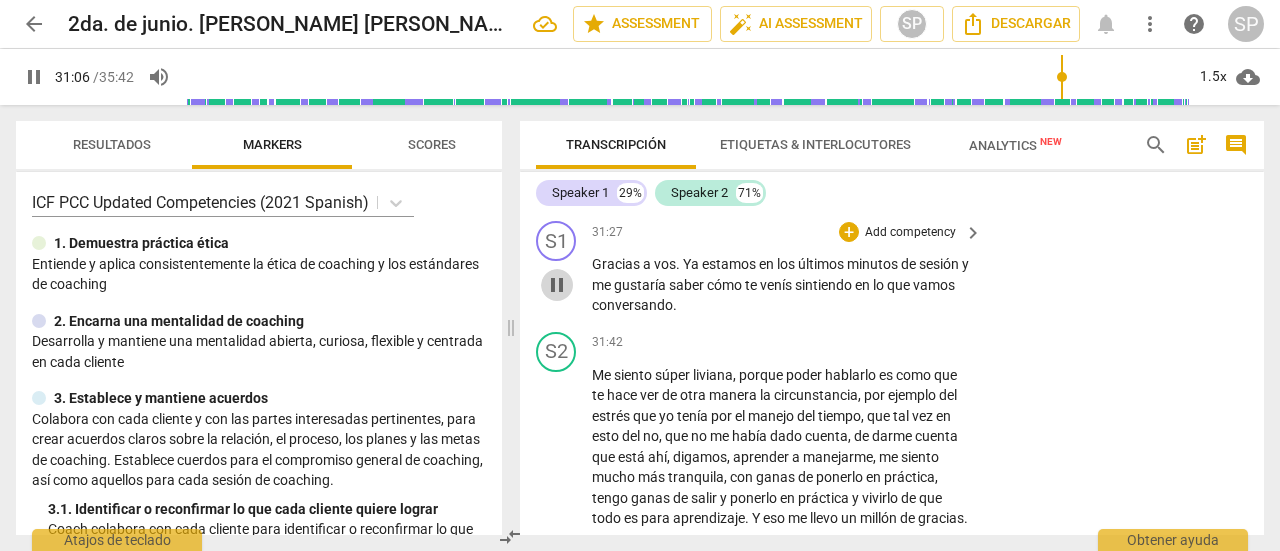 click on "pause" at bounding box center [557, 285] 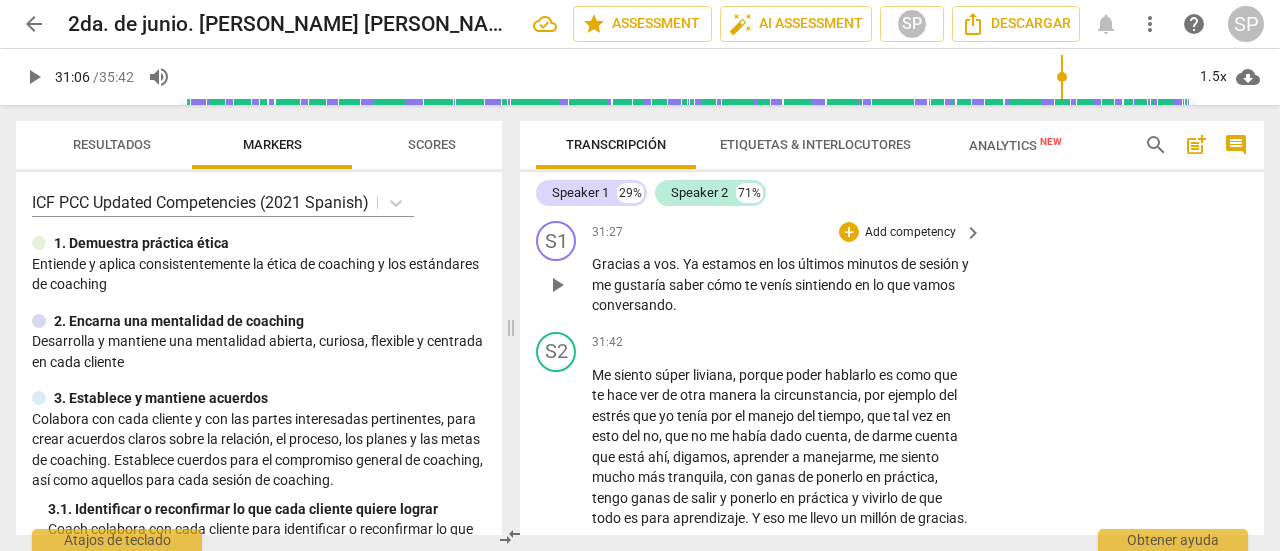 click on "play_arrow" at bounding box center [557, 285] 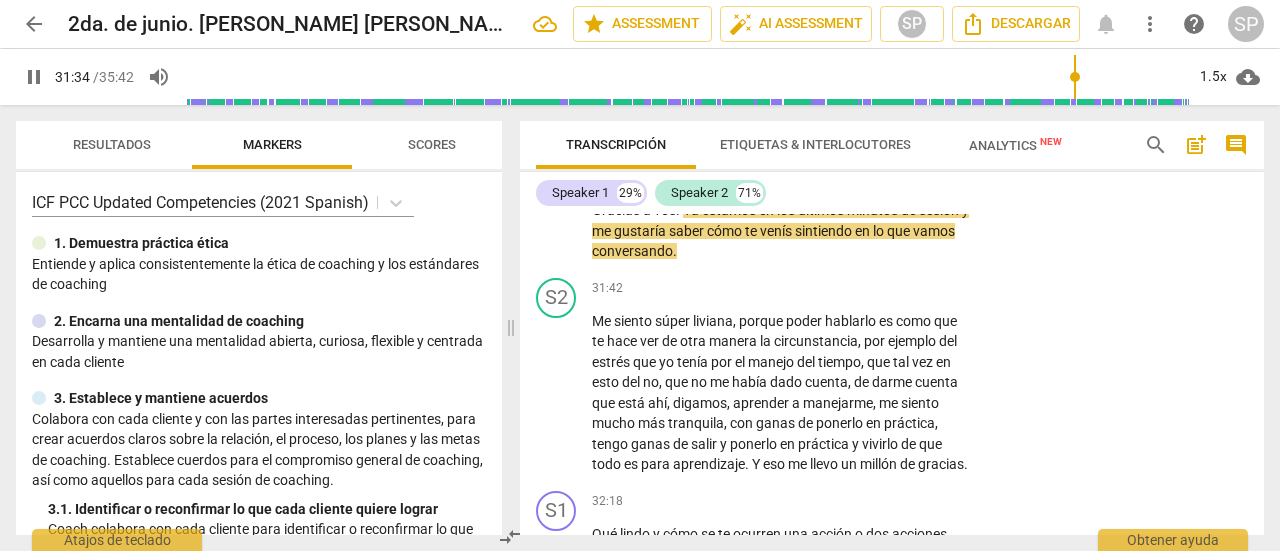 scroll, scrollTop: 11736, scrollLeft: 0, axis: vertical 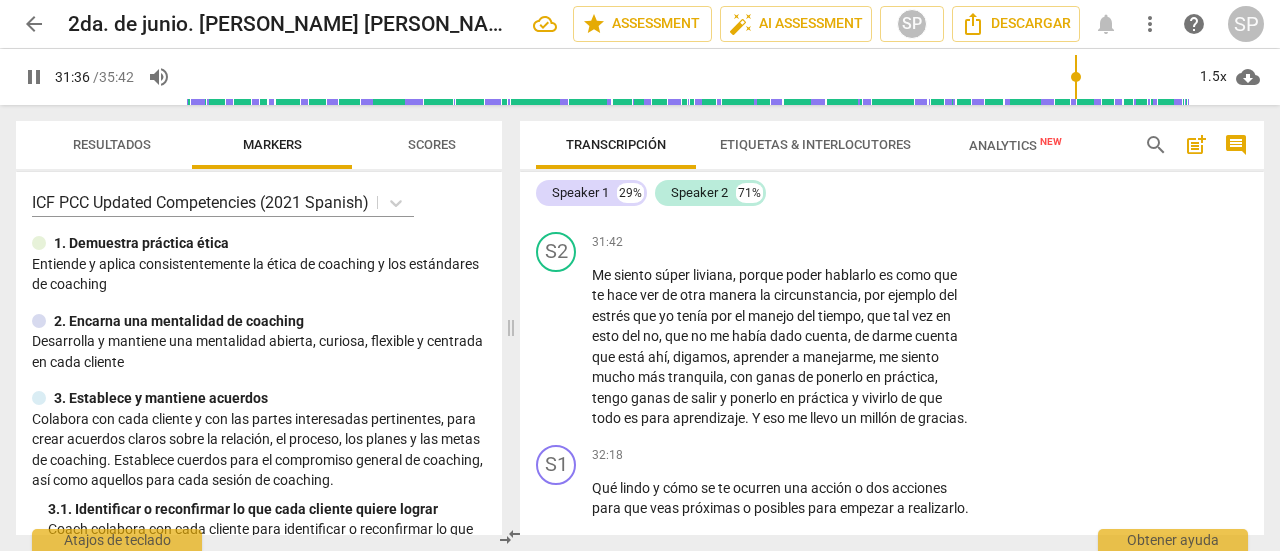 click on "Add competency" at bounding box center (910, 133) 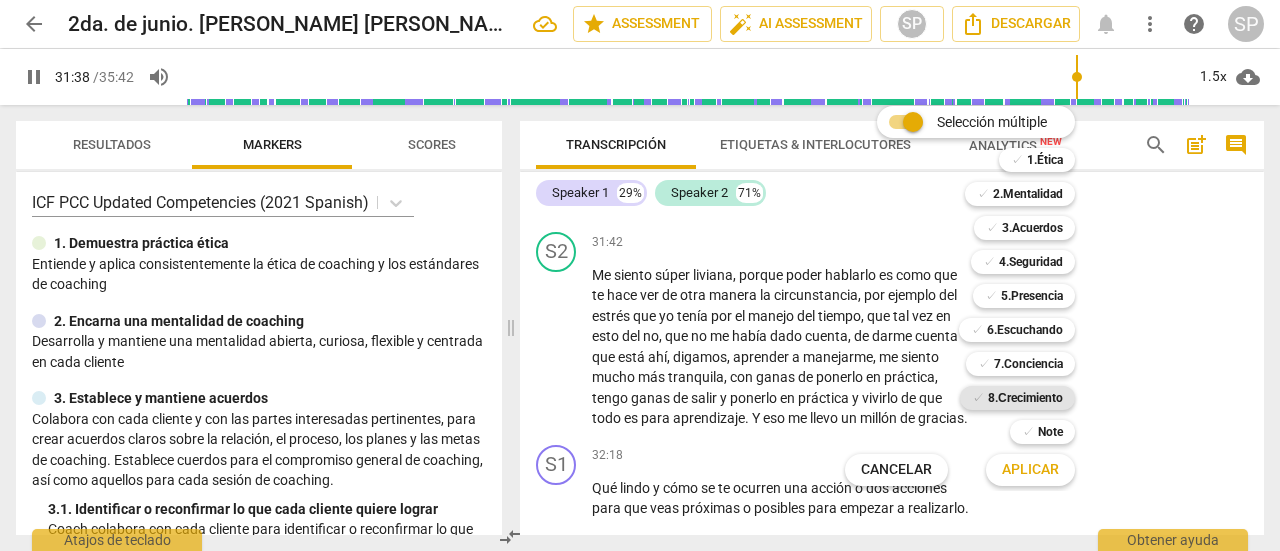 click on "8.Сrecimiento" at bounding box center [1025, 398] 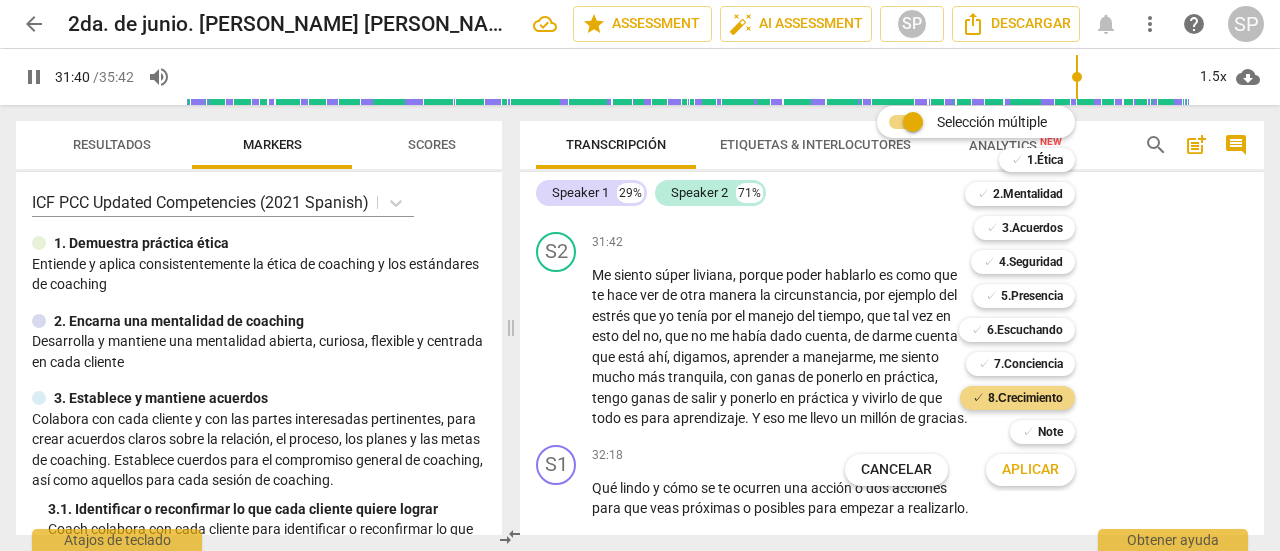 click on "Aplicar" at bounding box center [1030, 470] 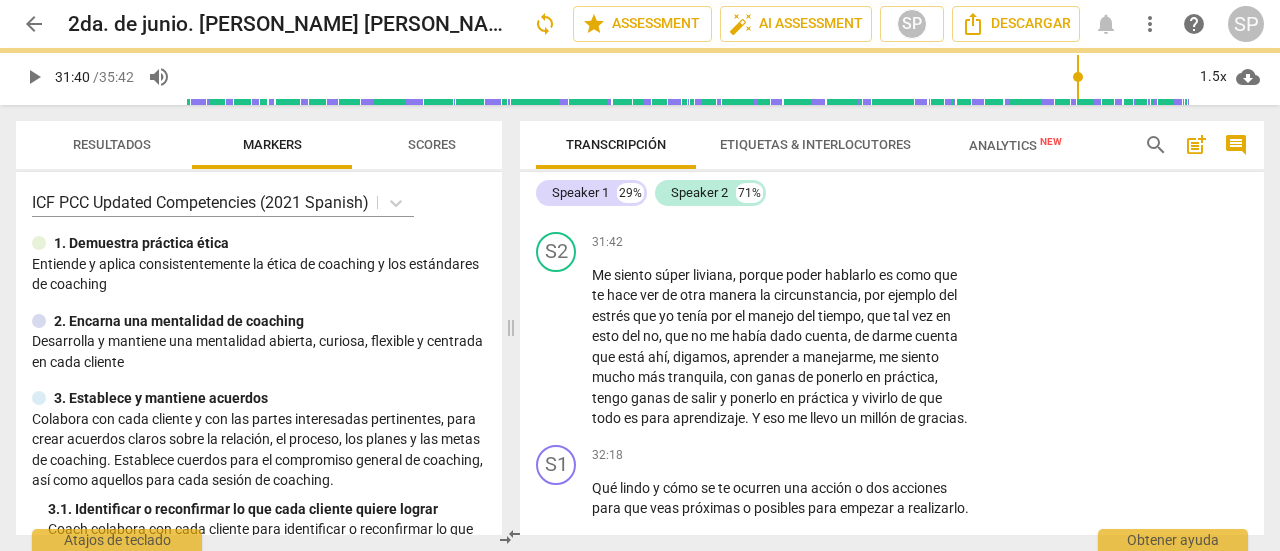 type on "1901" 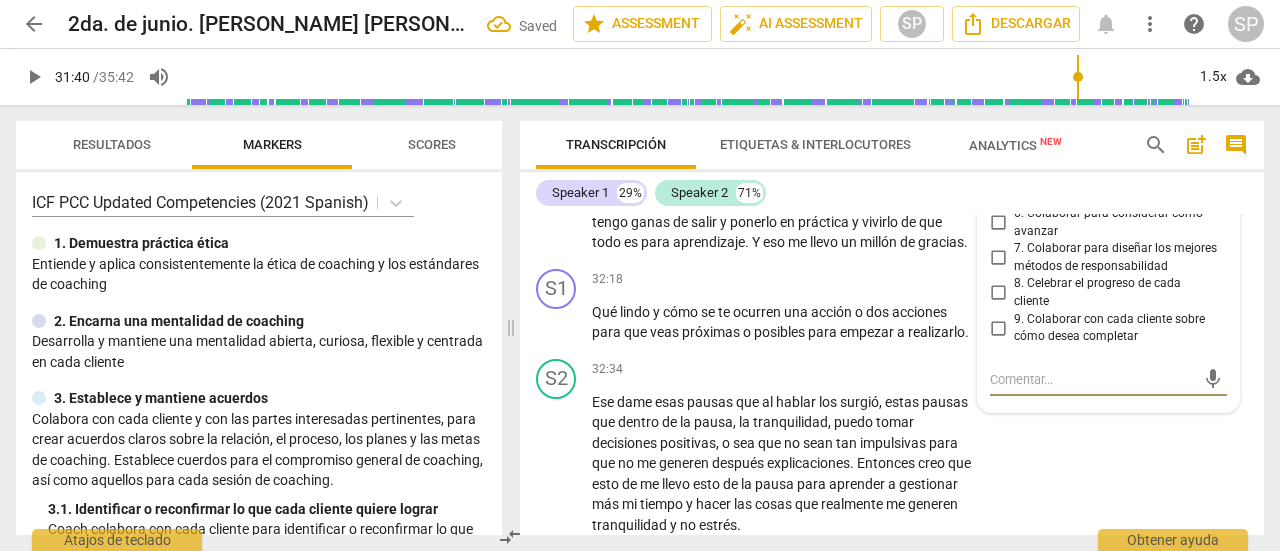 scroll, scrollTop: 11780, scrollLeft: 0, axis: vertical 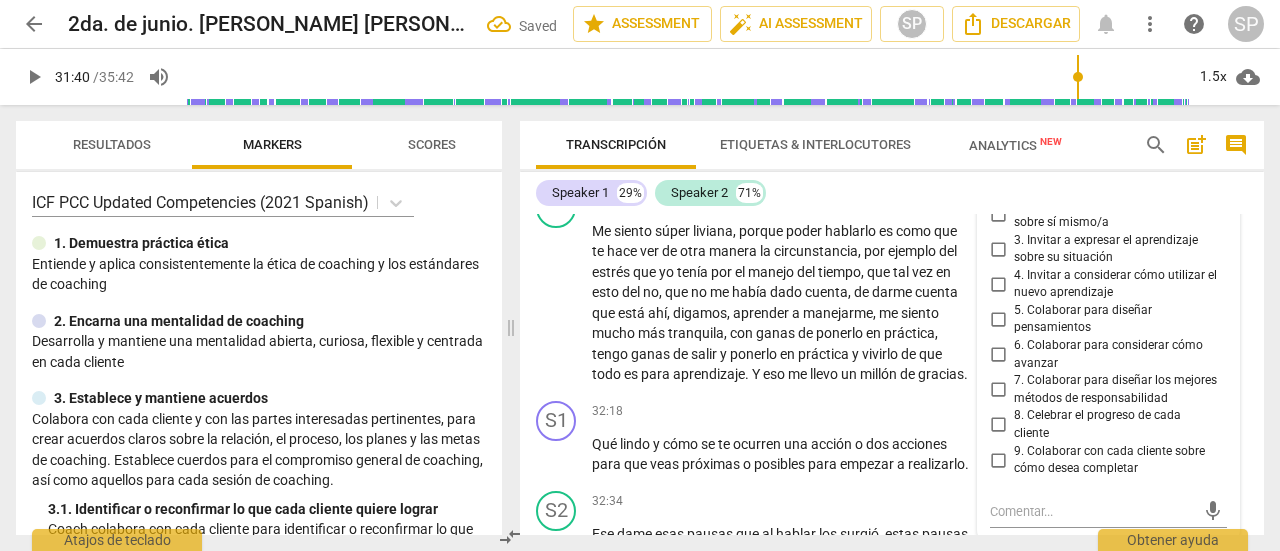 click on "1. Permitir que cada cliente explore el progreso" at bounding box center [998, 179] 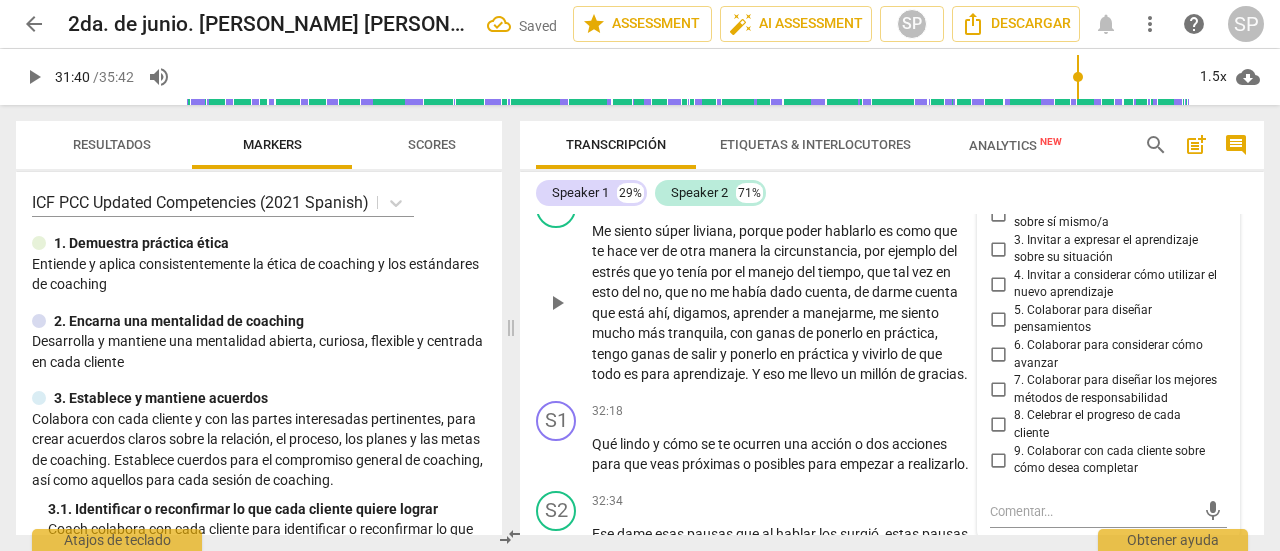 click on "31:42 + Add competency keyboard_arrow_right" at bounding box center (788, 199) 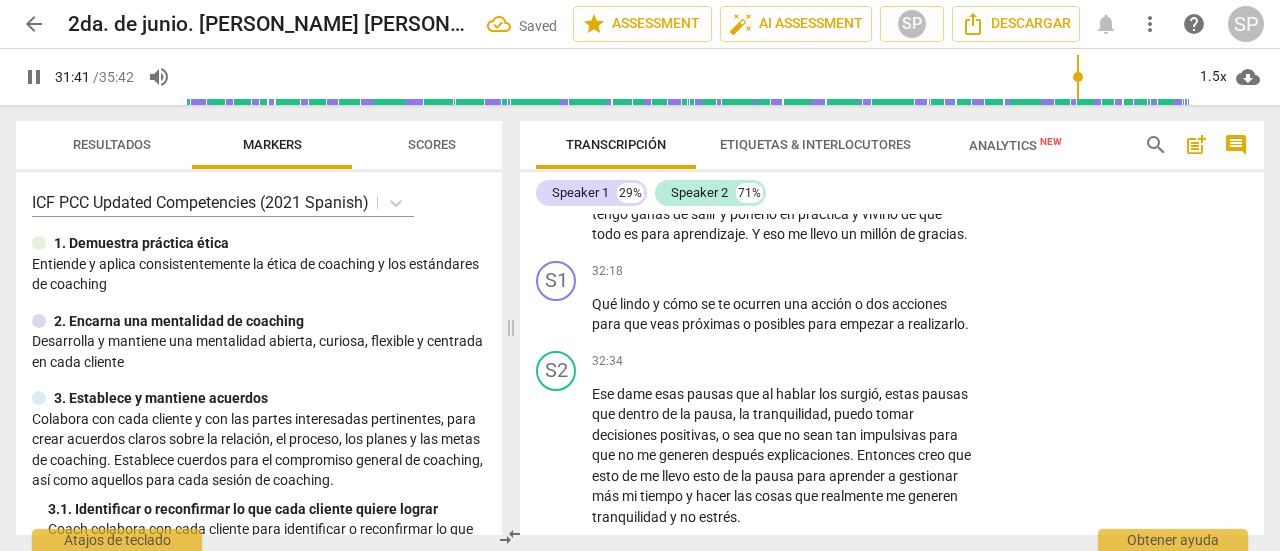scroll, scrollTop: 11980, scrollLeft: 0, axis: vertical 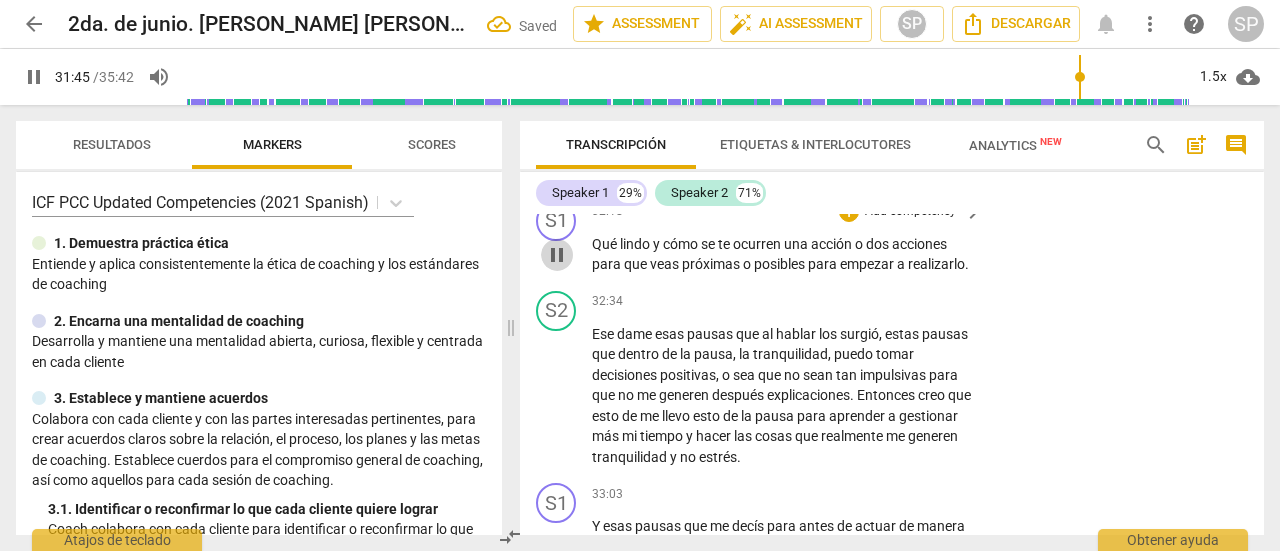 click on "pause" at bounding box center [557, 255] 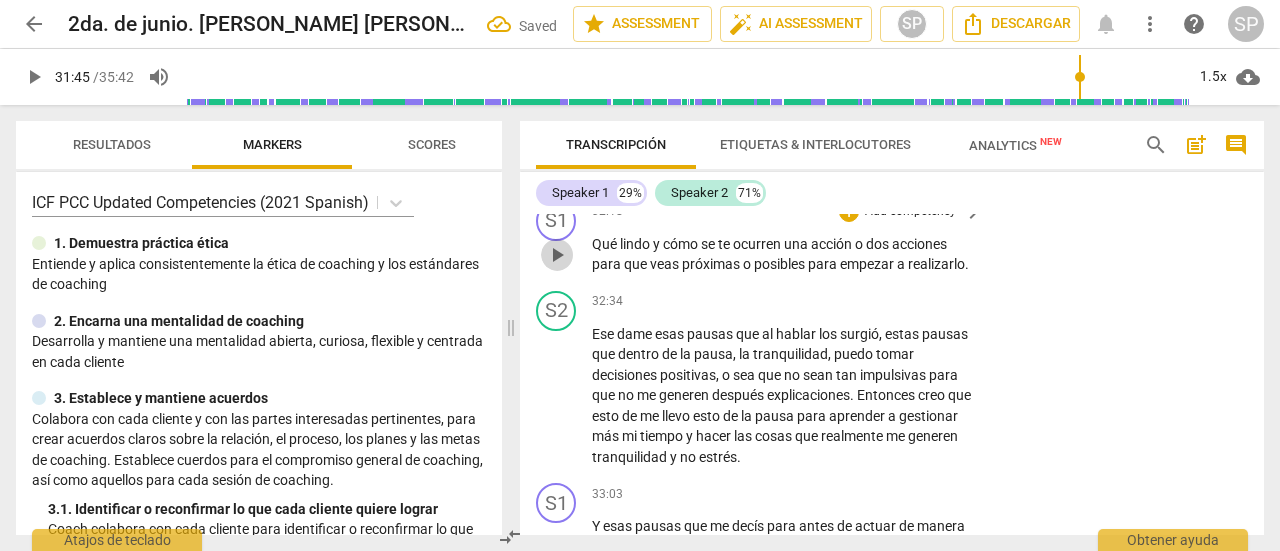 click on "play_arrow" at bounding box center [557, 255] 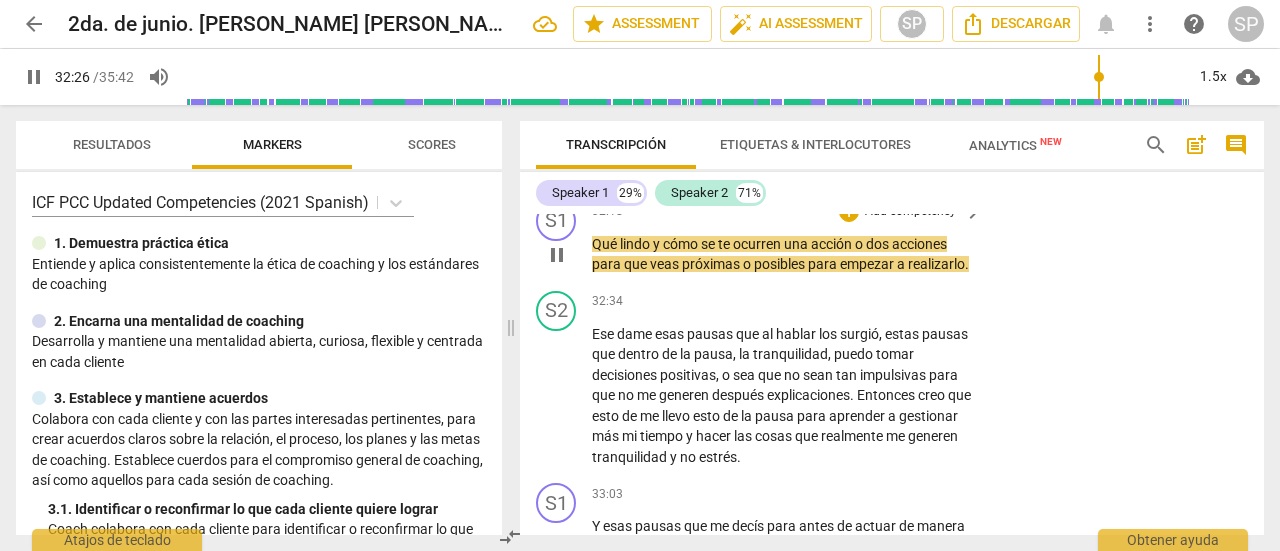 click on "Add competency" at bounding box center [910, 212] 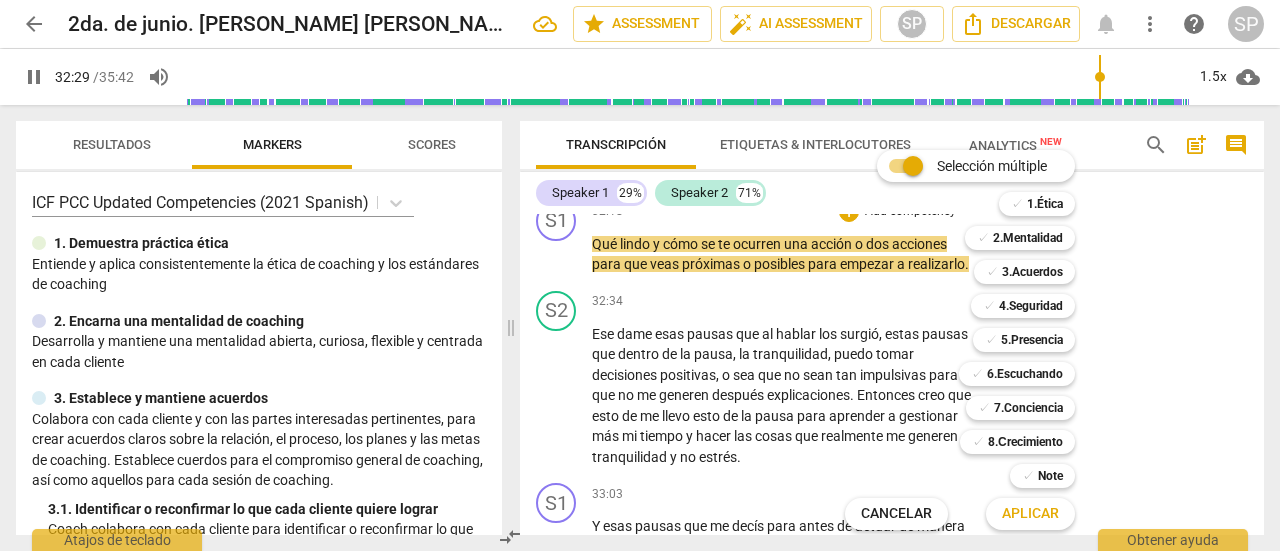drag, startPoint x: 1012, startPoint y: 441, endPoint x: 986, endPoint y: 456, distance: 30.016663 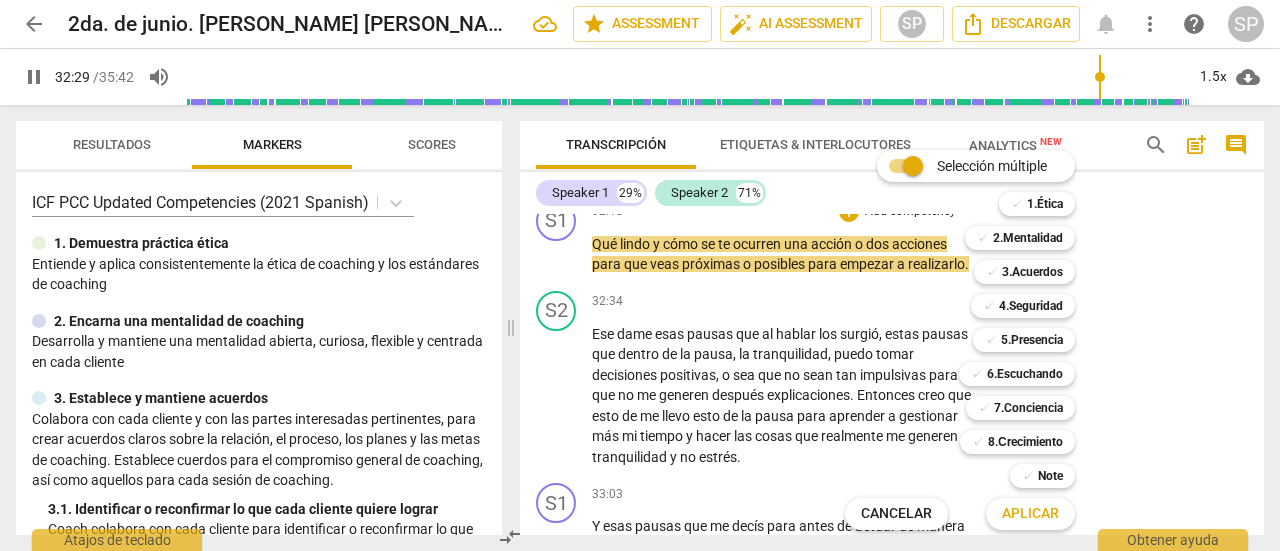 click on "8.Сrecimiento" at bounding box center (1025, 442) 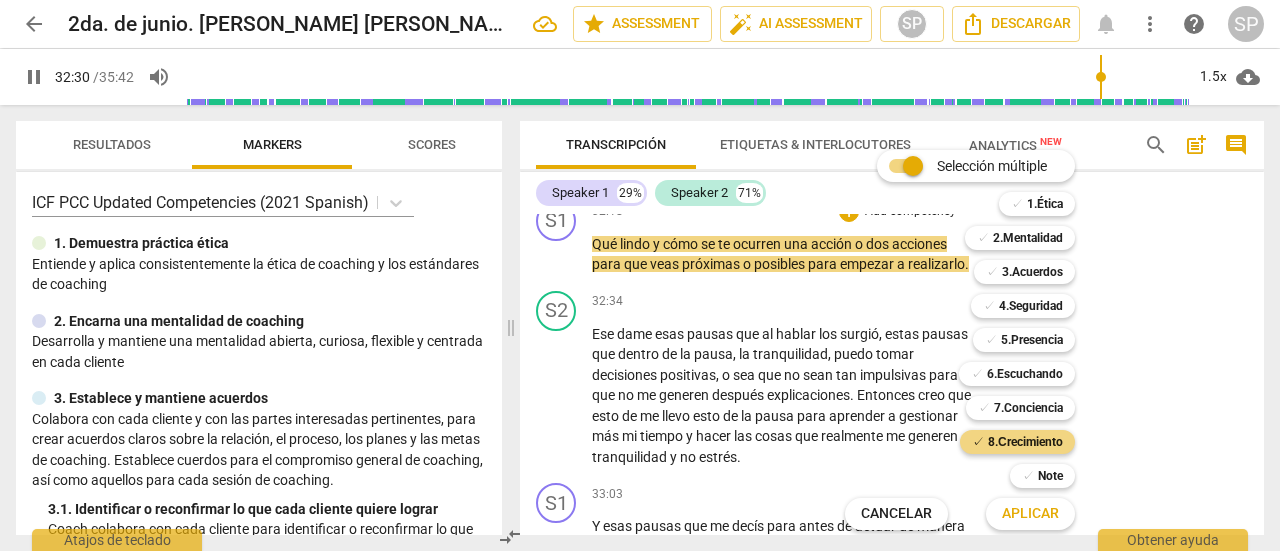 click on "Aplicar" at bounding box center (1030, 514) 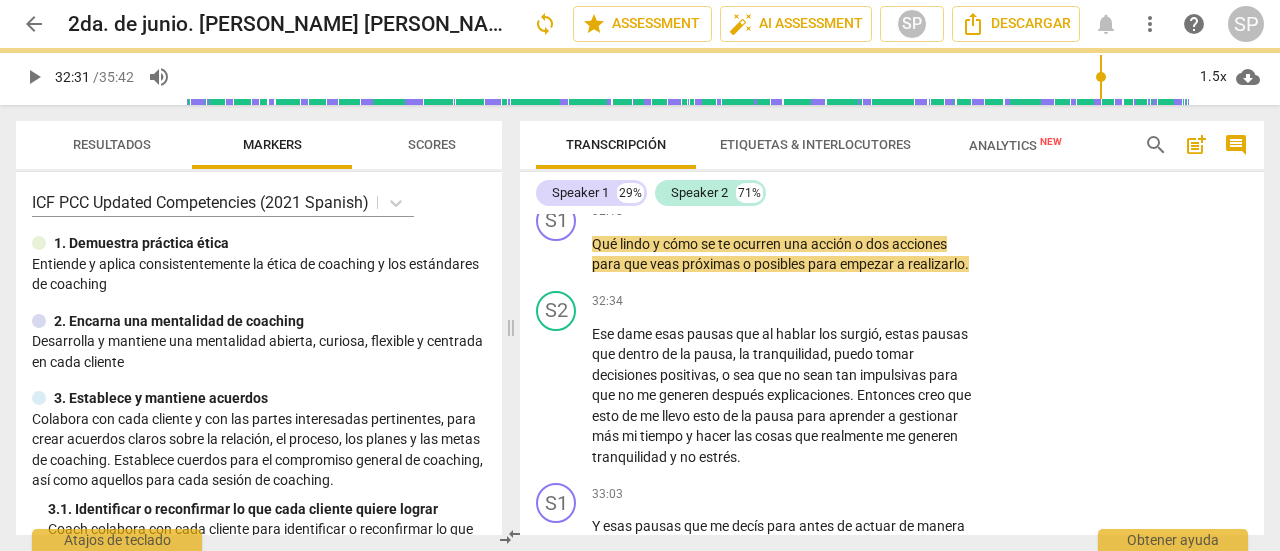 type on "1951" 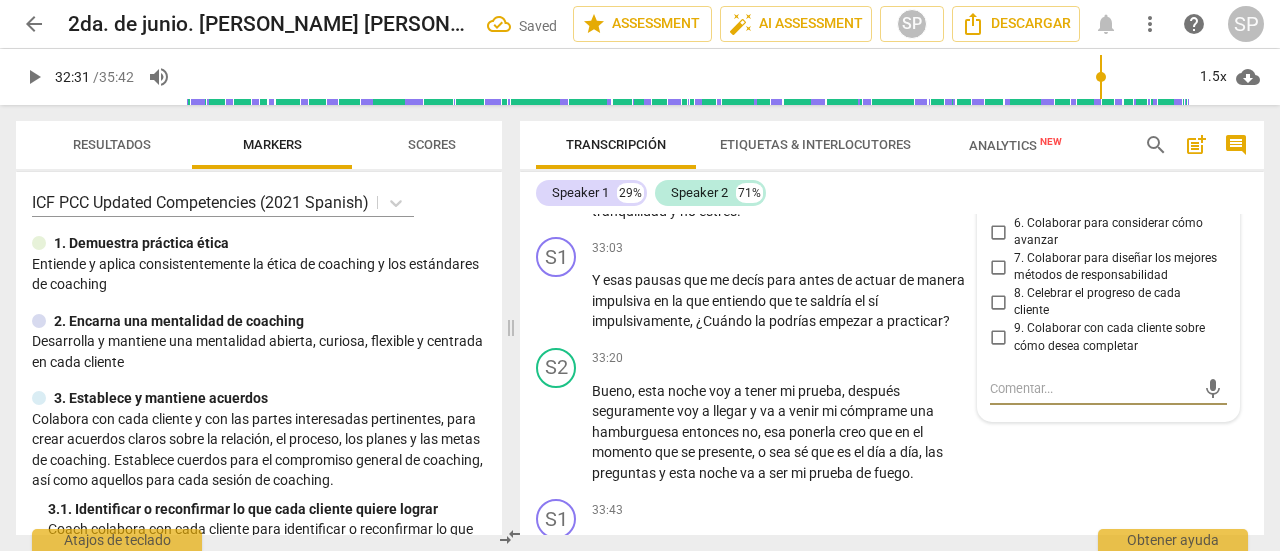 scroll, scrollTop: 12224, scrollLeft: 0, axis: vertical 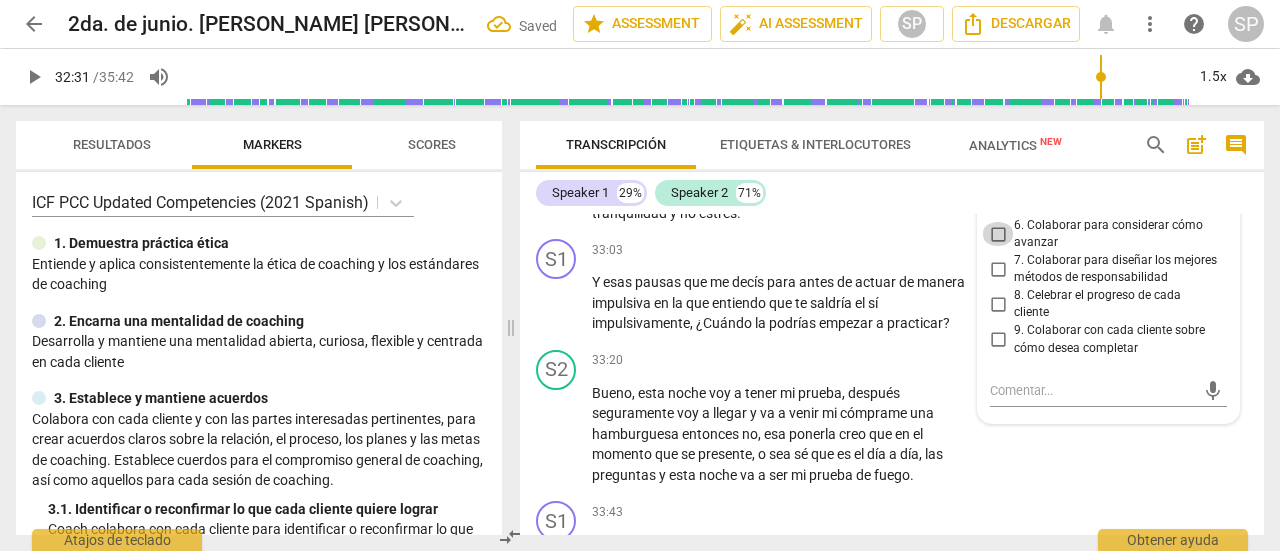 click on "6. Colaborar para considerar cómo avanzar" at bounding box center [998, 234] 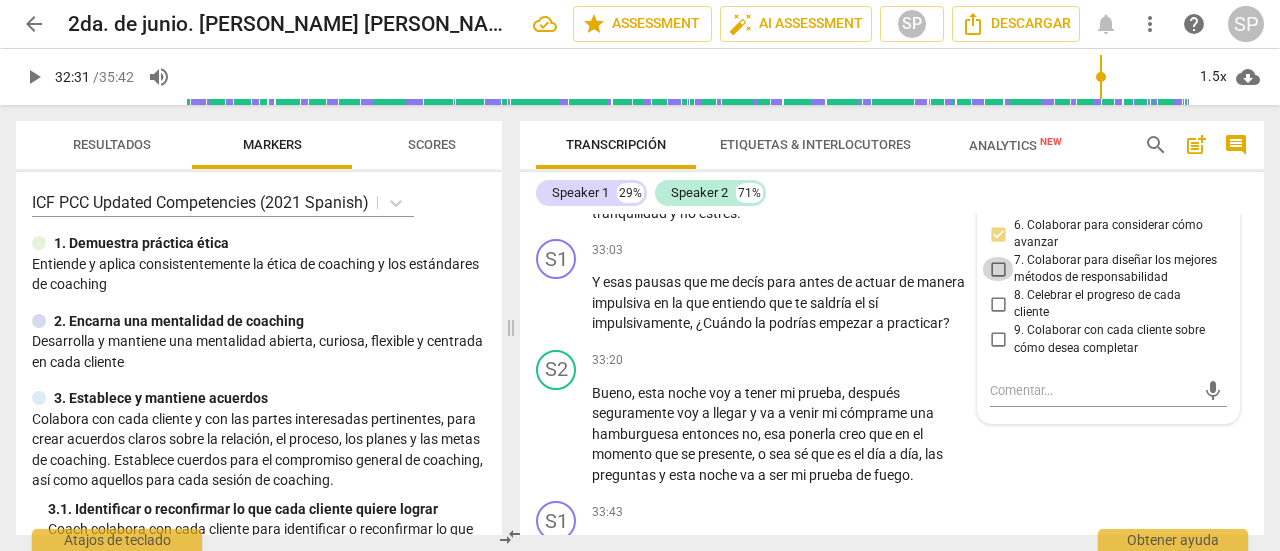 click on "7. Colaborar para diseñar los mejores métodos de responsabilidad" at bounding box center (998, 269) 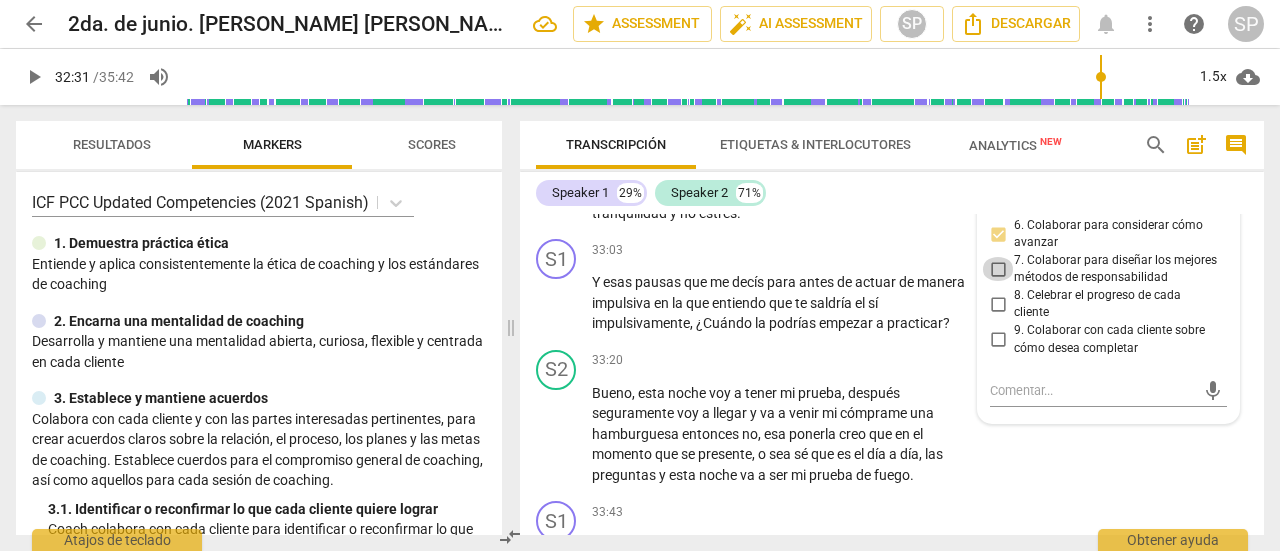checkbox on "true" 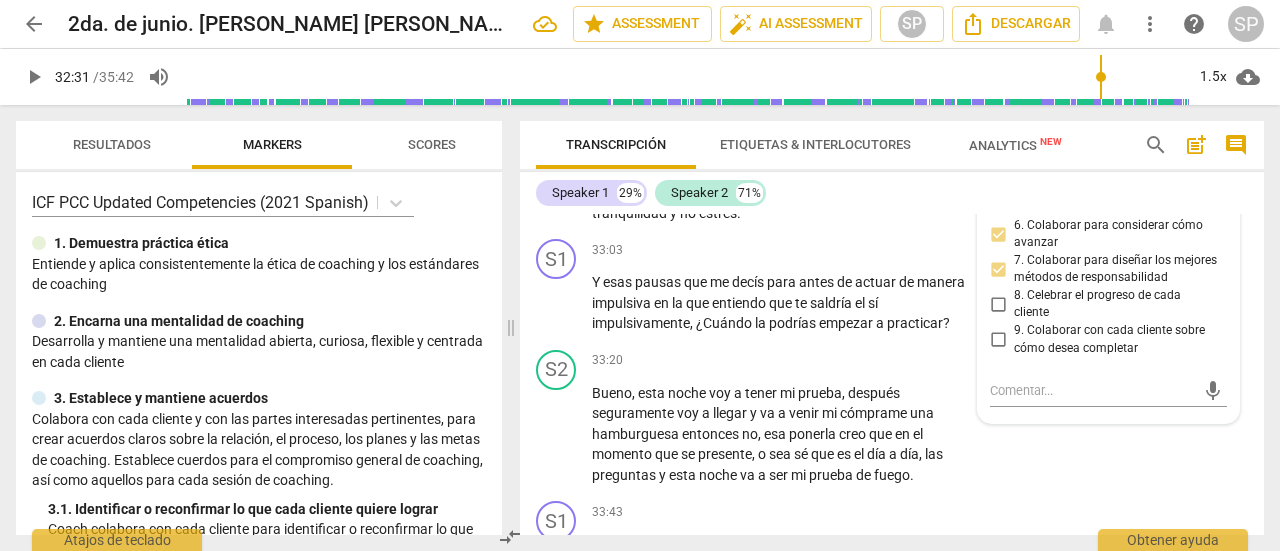 drag, startPoint x: 704, startPoint y: 450, endPoint x: 1148, endPoint y: 397, distance: 447.1521 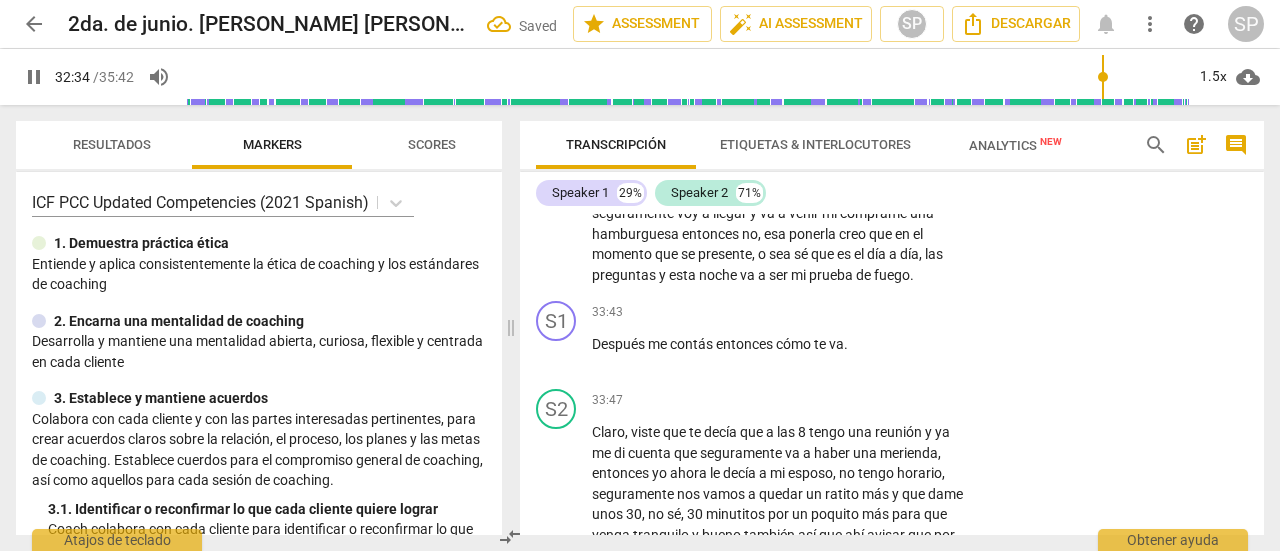 scroll, scrollTop: 12524, scrollLeft: 0, axis: vertical 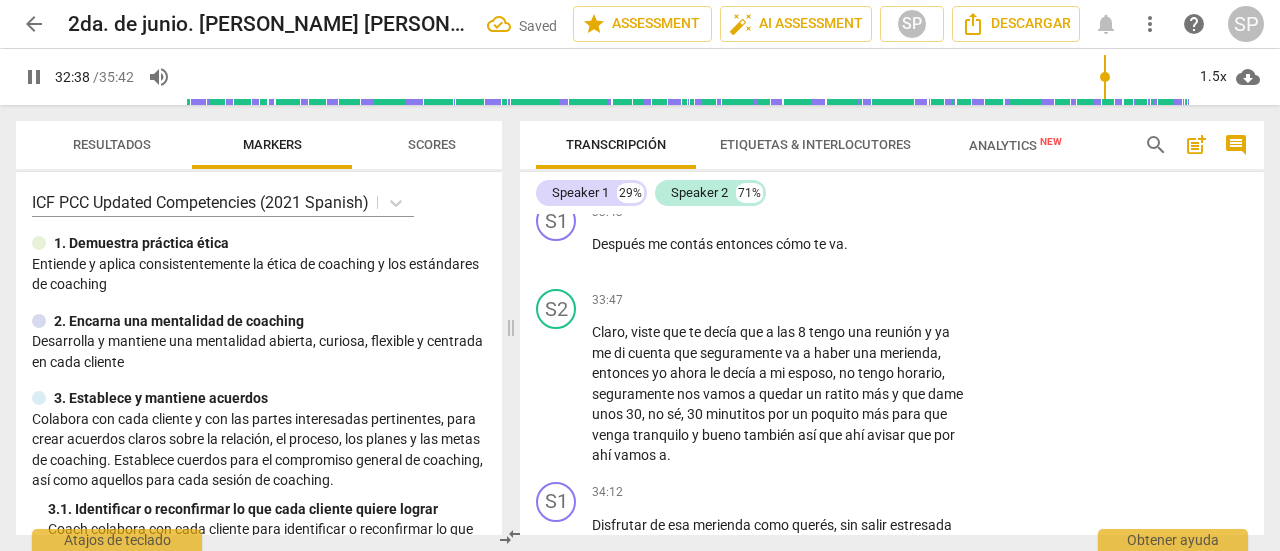 click on "pause" at bounding box center [557, 134] 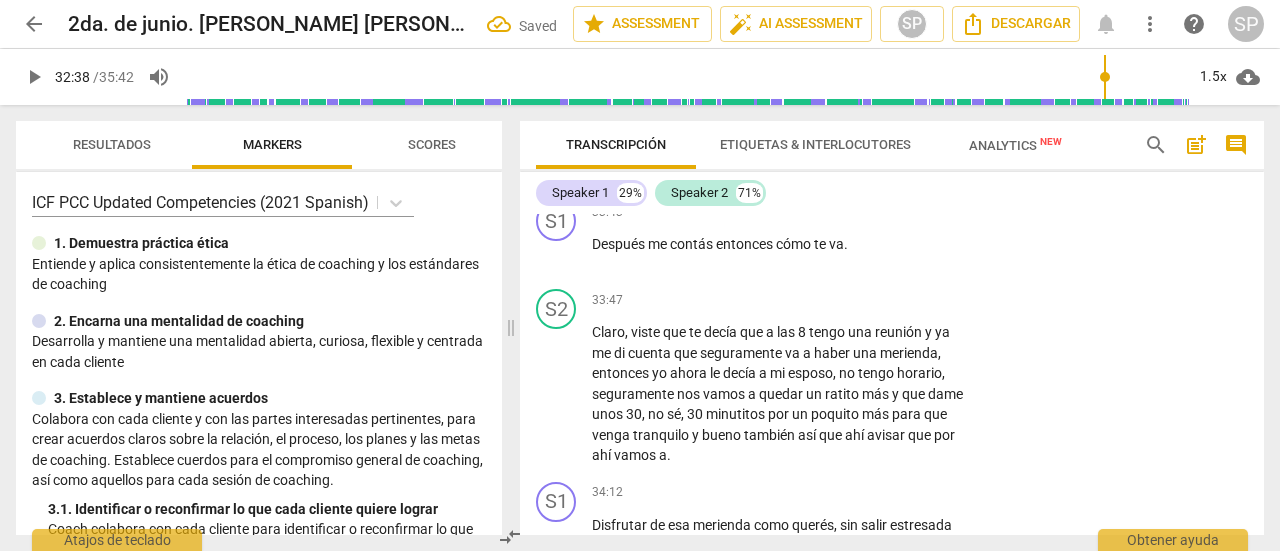 click on "play_arrow" at bounding box center (557, 134) 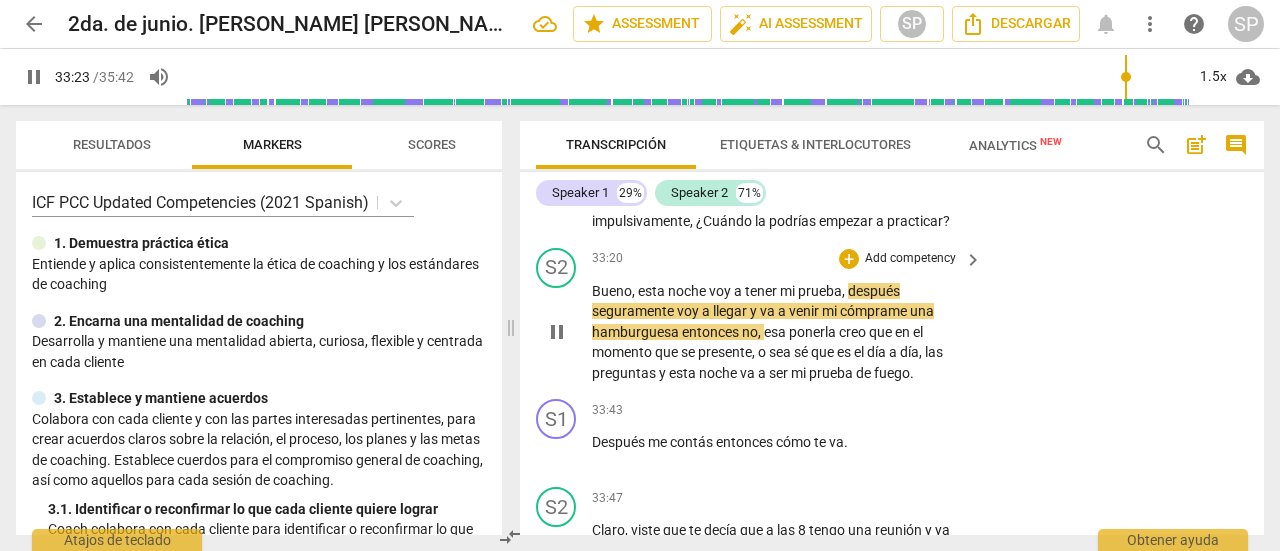 scroll, scrollTop: 12324, scrollLeft: 0, axis: vertical 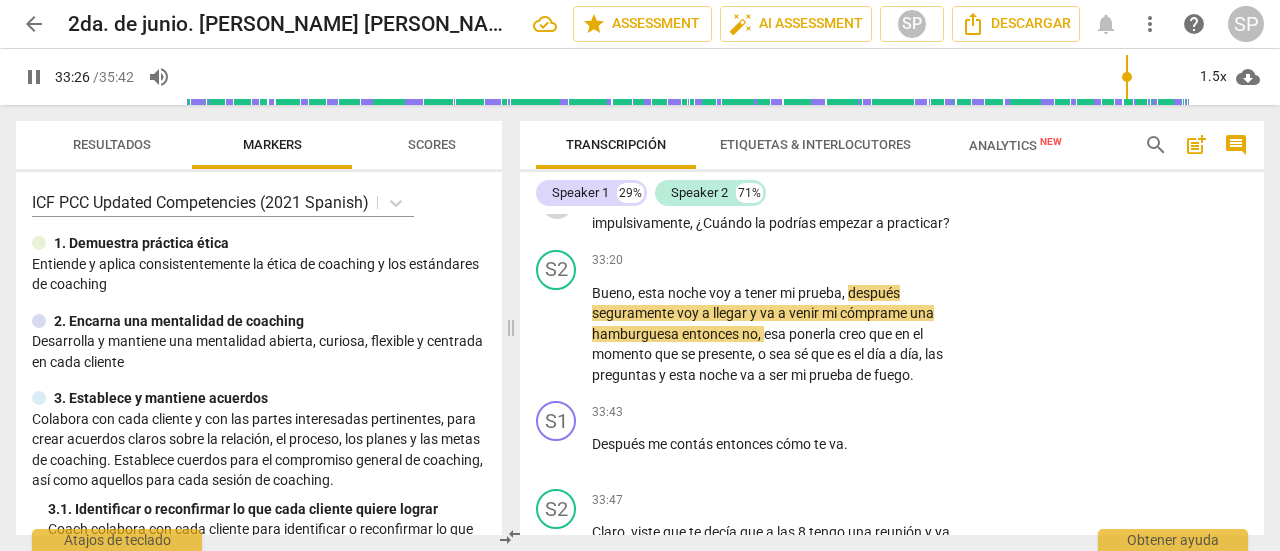 click on "pause" at bounding box center (557, 203) 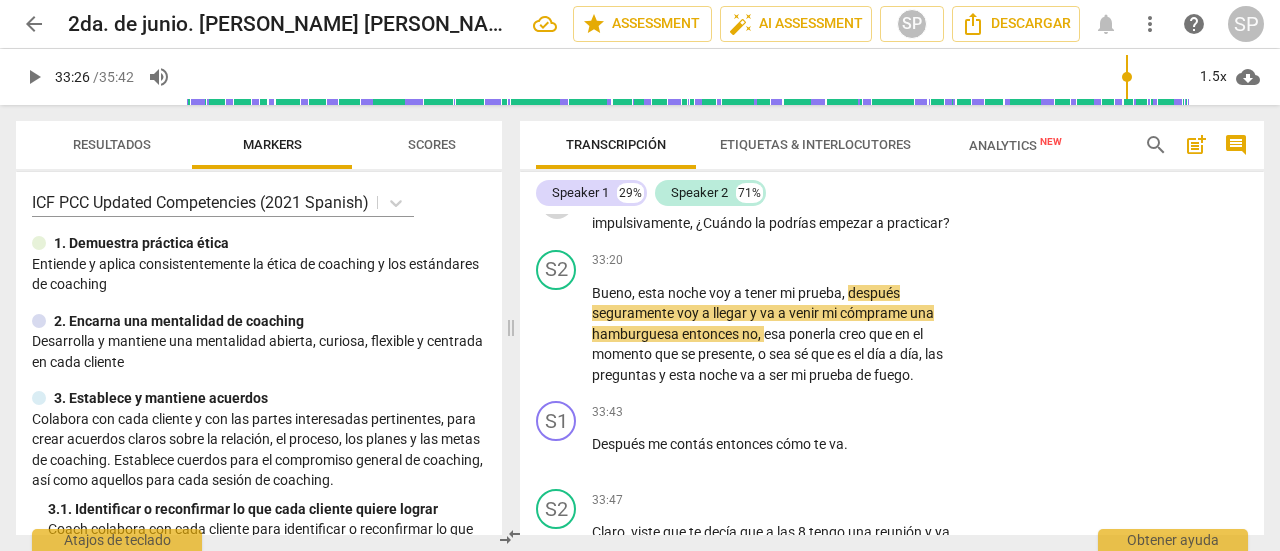 click on "play_arrow" at bounding box center (557, 203) 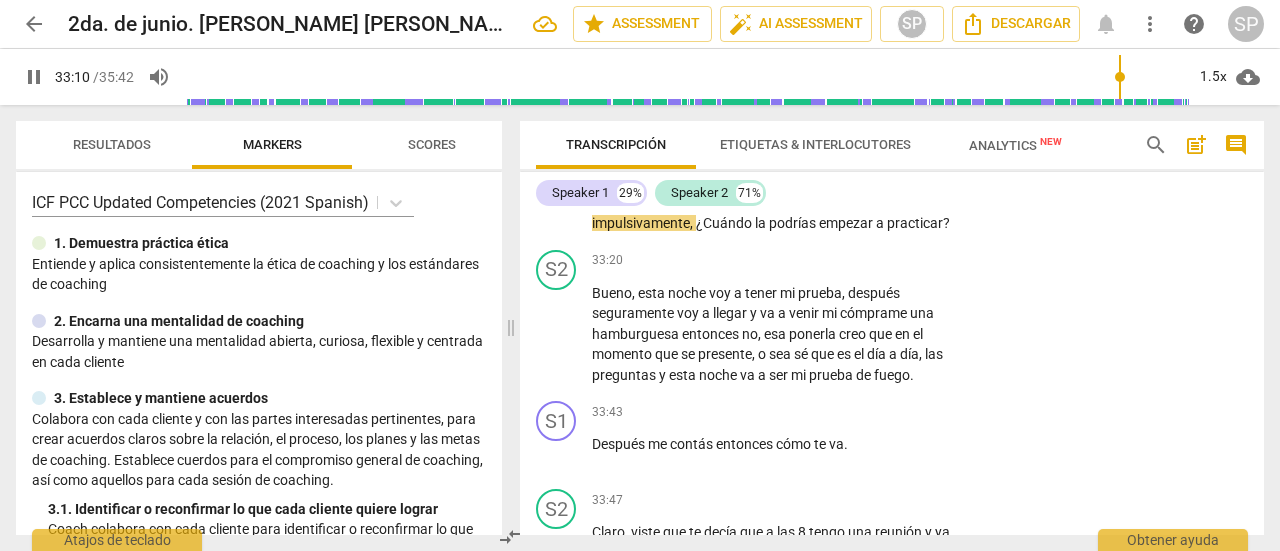 click on "Add competency" at bounding box center (910, 151) 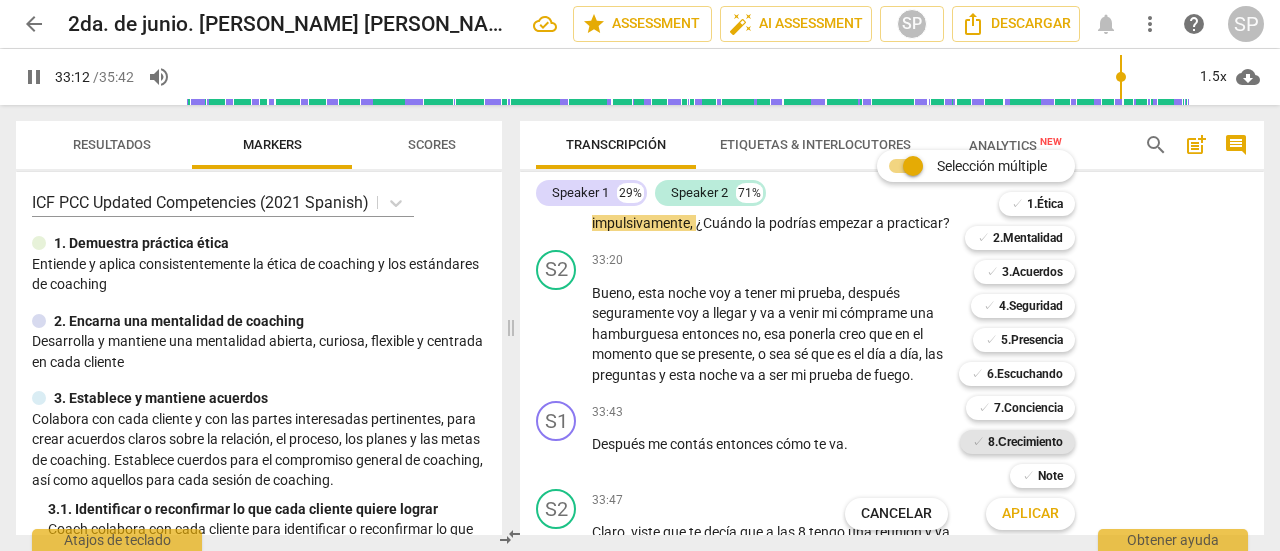 drag, startPoint x: 987, startPoint y: 443, endPoint x: 997, endPoint y: 473, distance: 31.622776 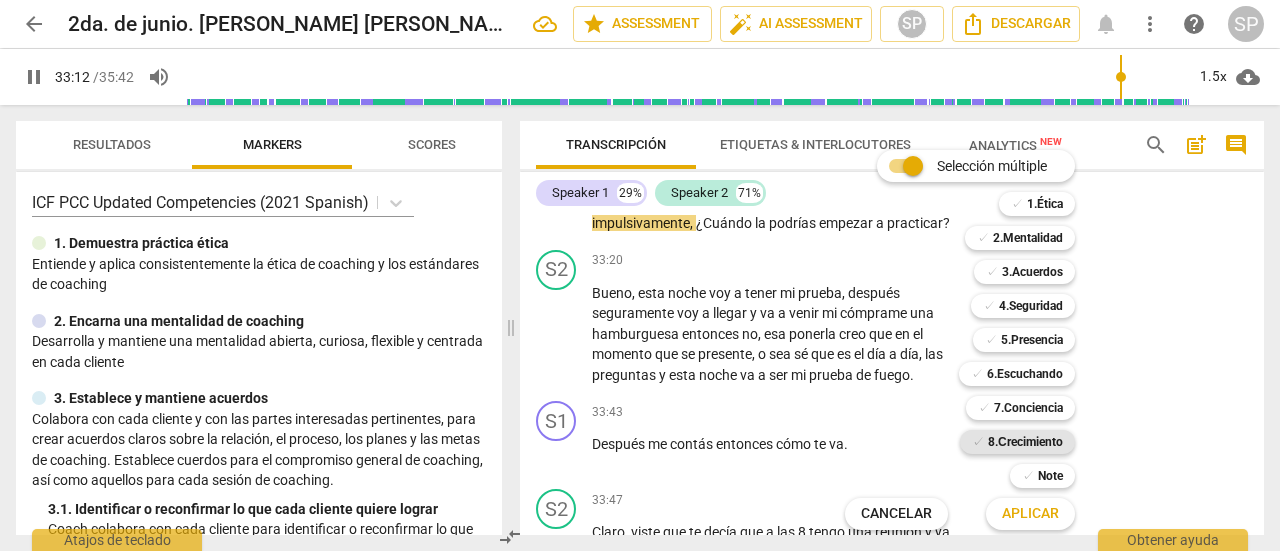 click on "✓ 8.Сrecimiento" at bounding box center [1017, 442] 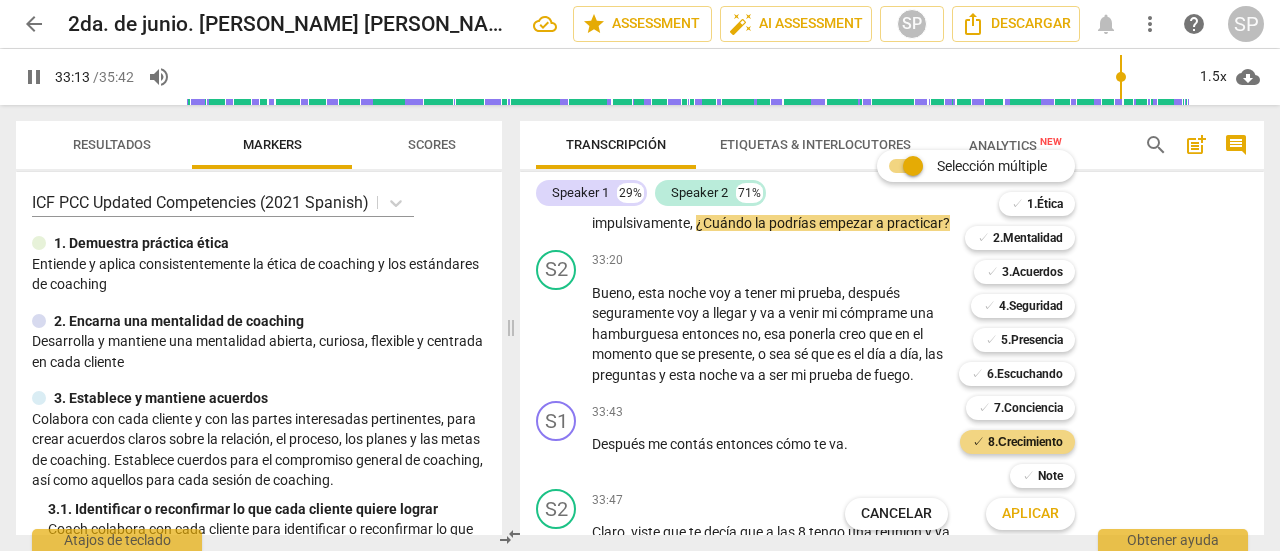 drag, startPoint x: 1018, startPoint y: 513, endPoint x: 1234, endPoint y: 479, distance: 218.65955 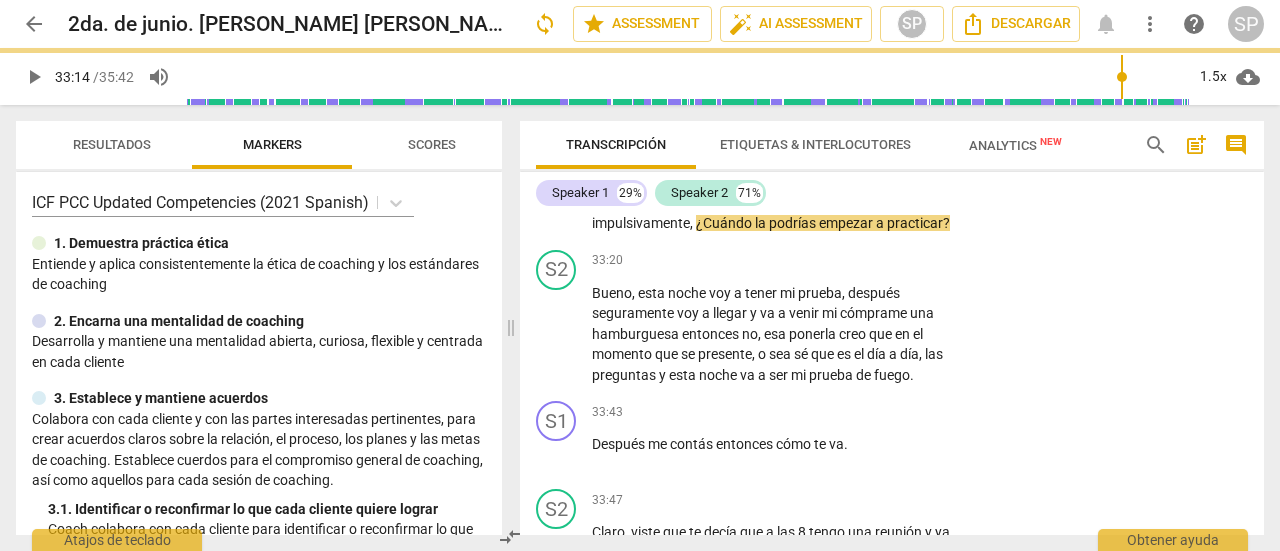 type on "1995" 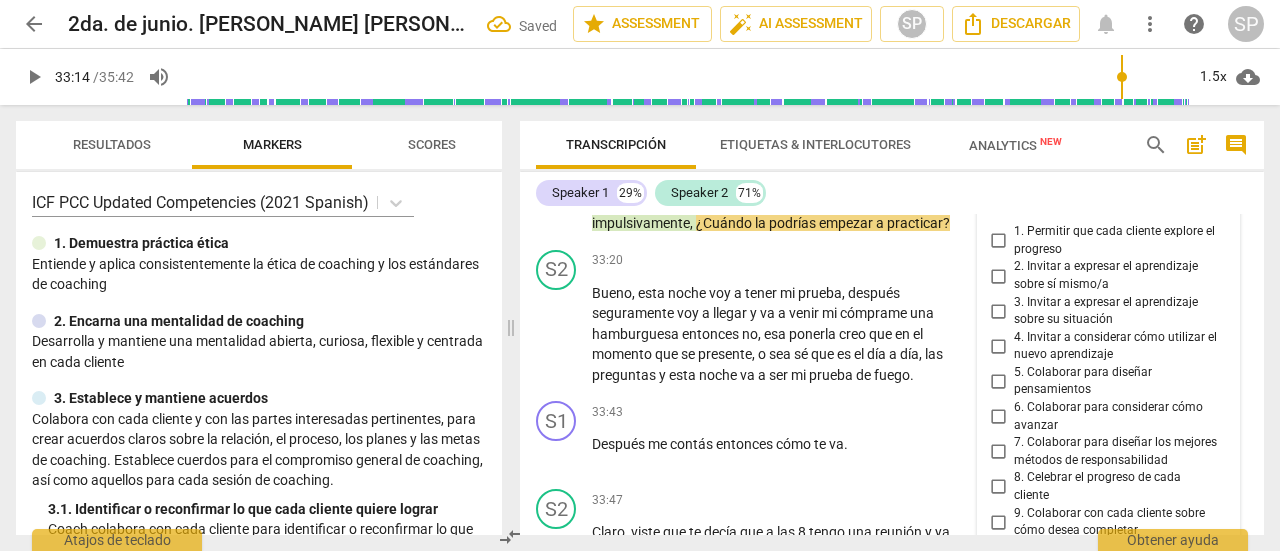 scroll, scrollTop: 12727, scrollLeft: 0, axis: vertical 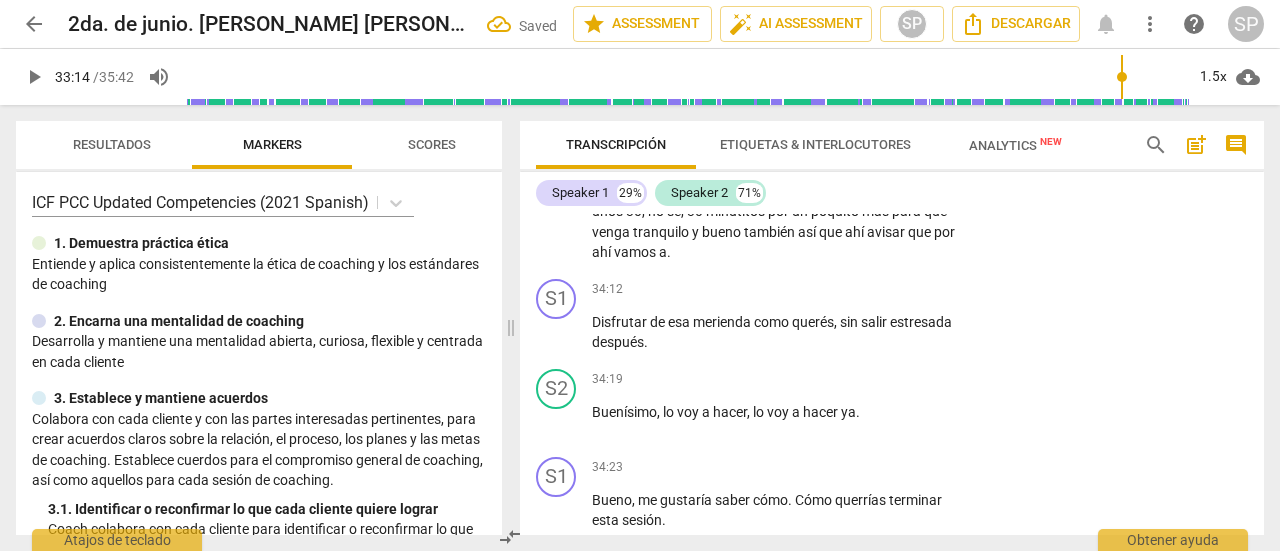 click on "7. Colaborar para diseñar los mejores métodos de responsabilidad" at bounding box center [998, 49] 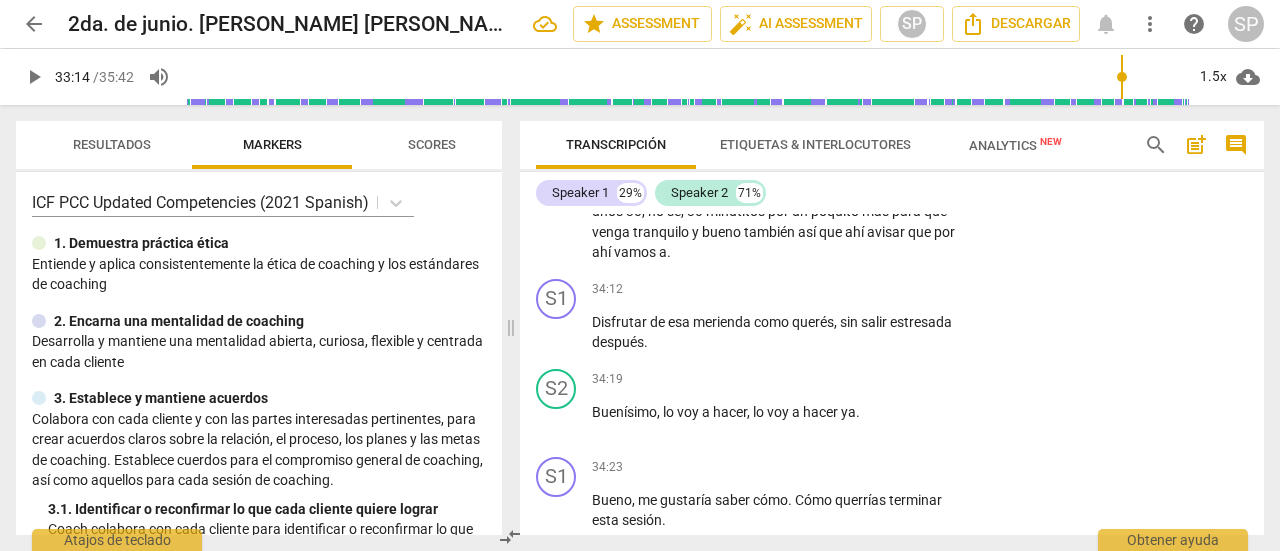 click on "6. Colaborar para considerar cómo avanzar" at bounding box center [998, 14] 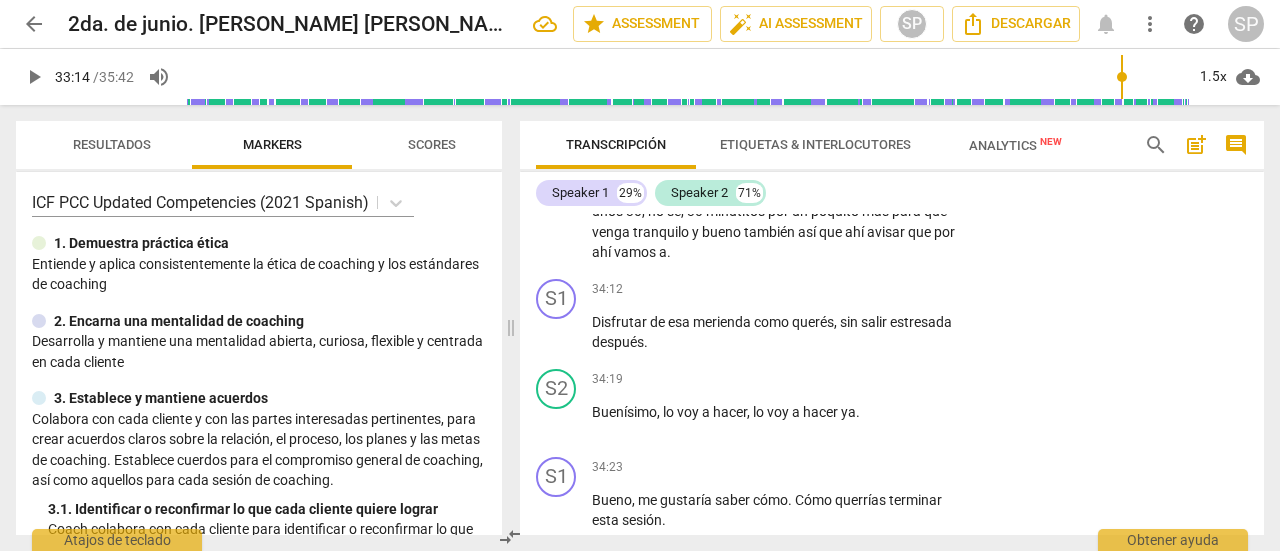 click on "S2 play_arrow pause 33:47 + Add competency keyboard_arrow_right Claro ,   viste   que   te   decía   que   a   las   8   tengo   una   reunión   y   ya   me   di   cuenta   que   seguramente   va   a   [PERSON_NAME]   una   merienda ,   entonces   yo   ahora   le   decía   a   mi   esposo ,   no   tengo   [PERSON_NAME] ,   seguramente   nos   vamos   a   quedar   un   ratito   más   y   que   dame   unos   30 ,   no   sé ,   30   minutitos   por   un   poquito   más   para   que   venga   tranquilo   y   bueno   también   así   que   ahí   avisar   que   por   ahí   vamos   a ." at bounding box center (892, 174) 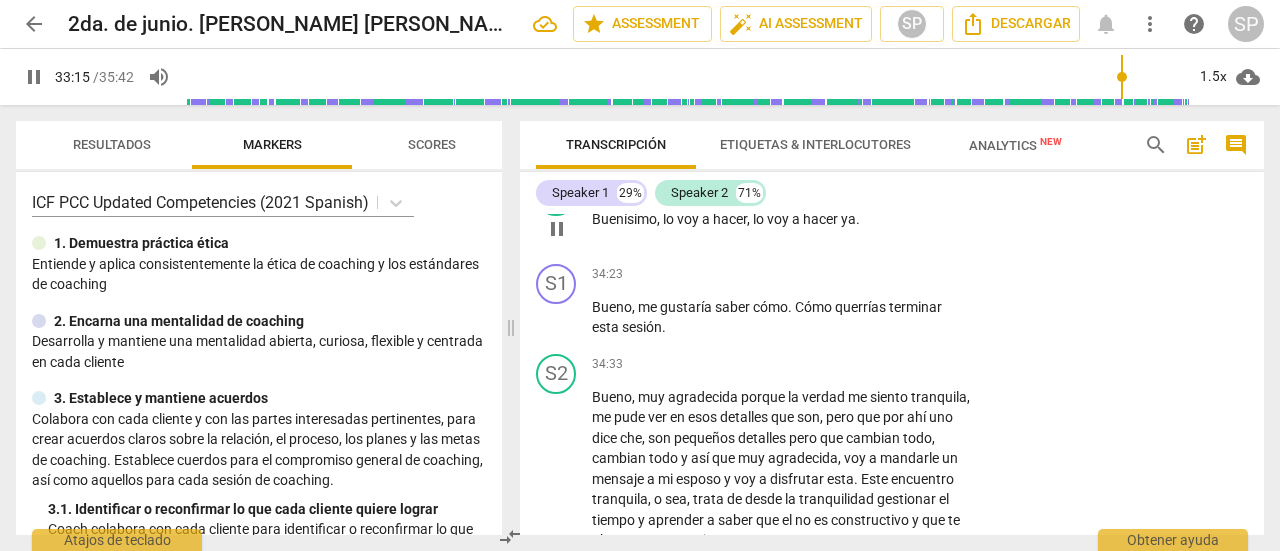 scroll, scrollTop: 12927, scrollLeft: 0, axis: vertical 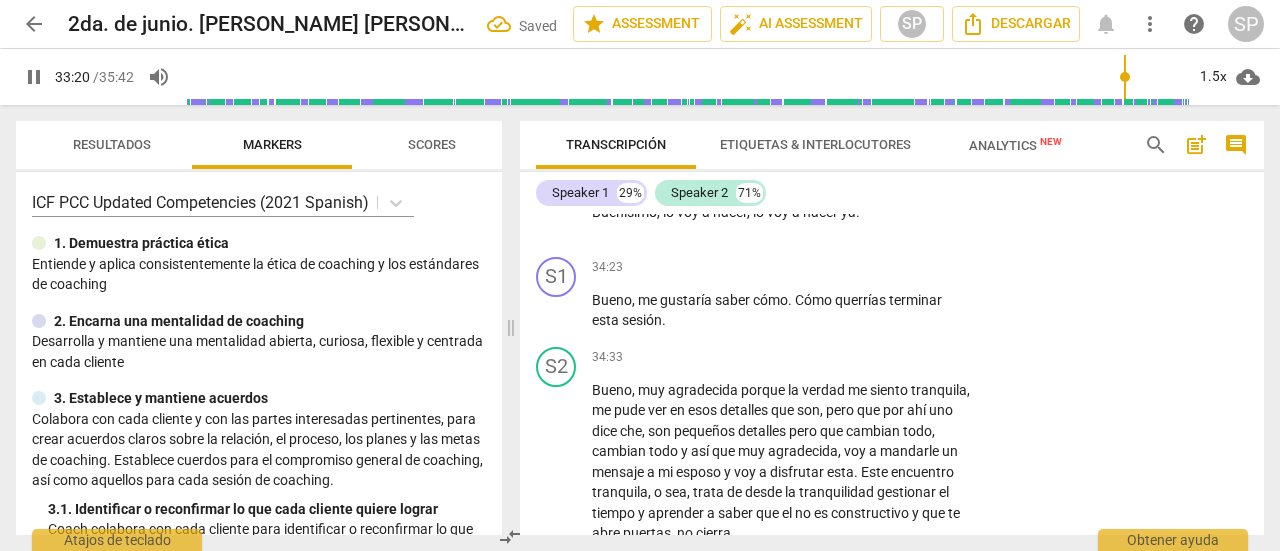 click on "pause" at bounding box center (557, 133) 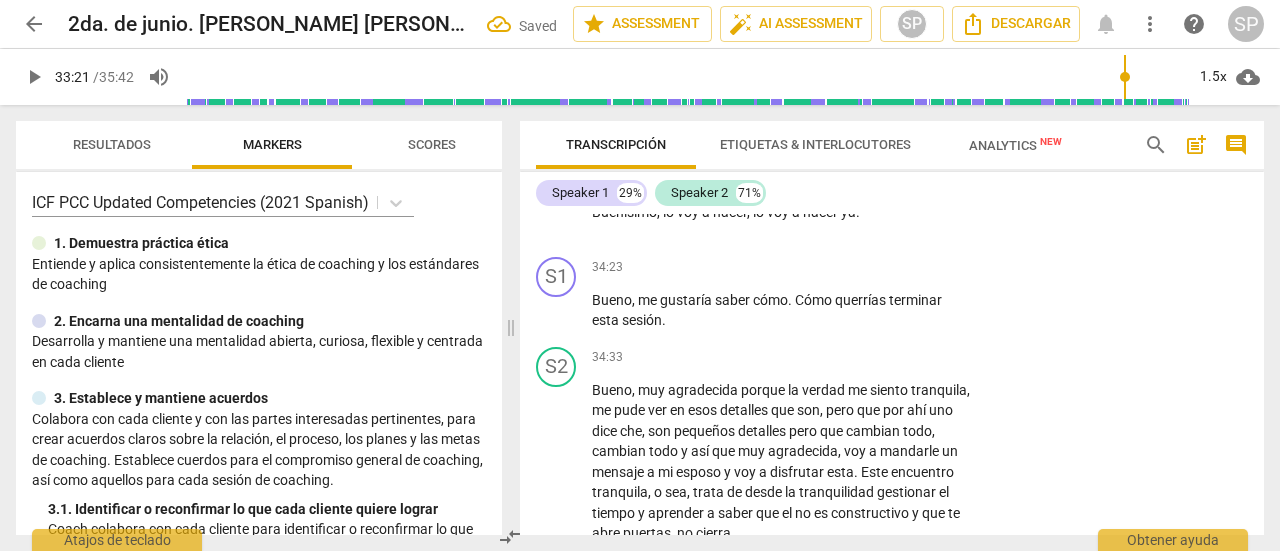 drag, startPoint x: 552, startPoint y: 337, endPoint x: 821, endPoint y: 332, distance: 269.04648 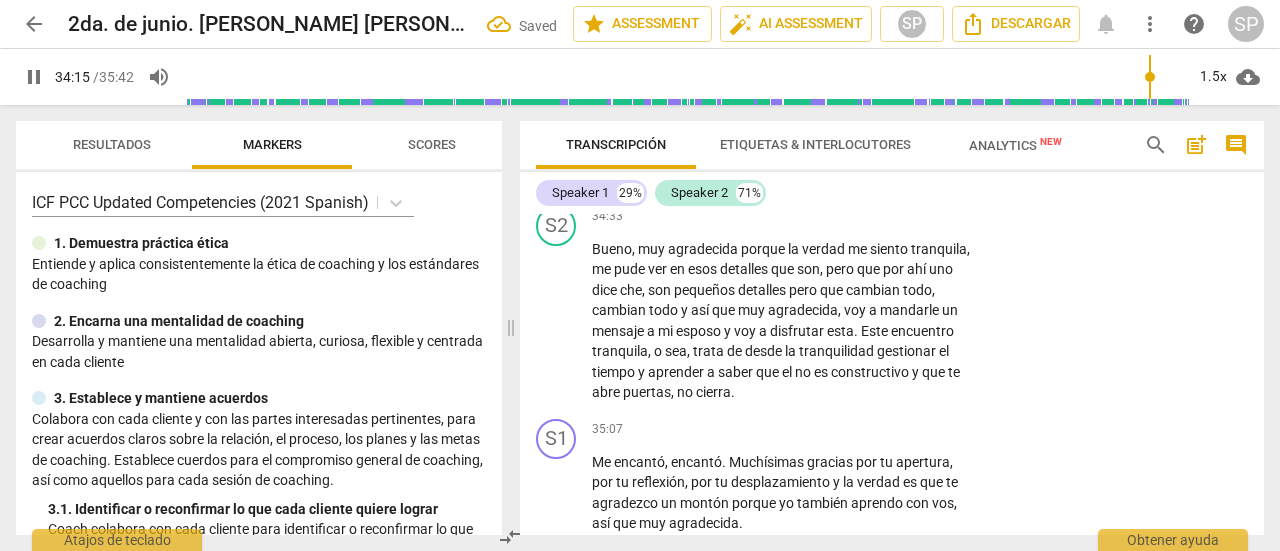 scroll, scrollTop: 13127, scrollLeft: 0, axis: vertical 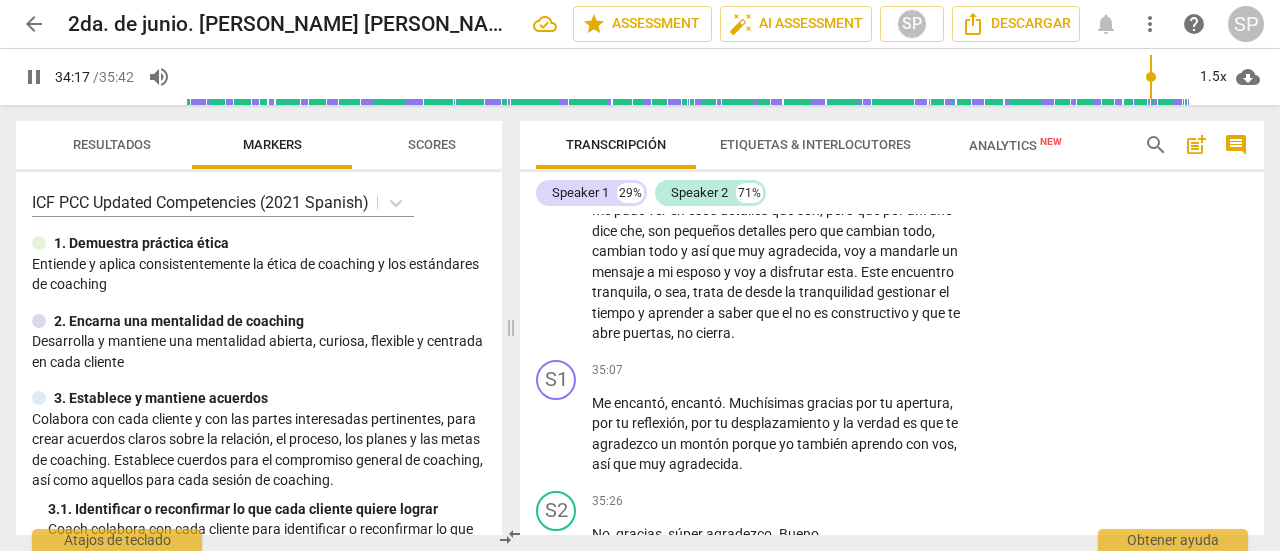 click on "pause" at bounding box center [557, 111] 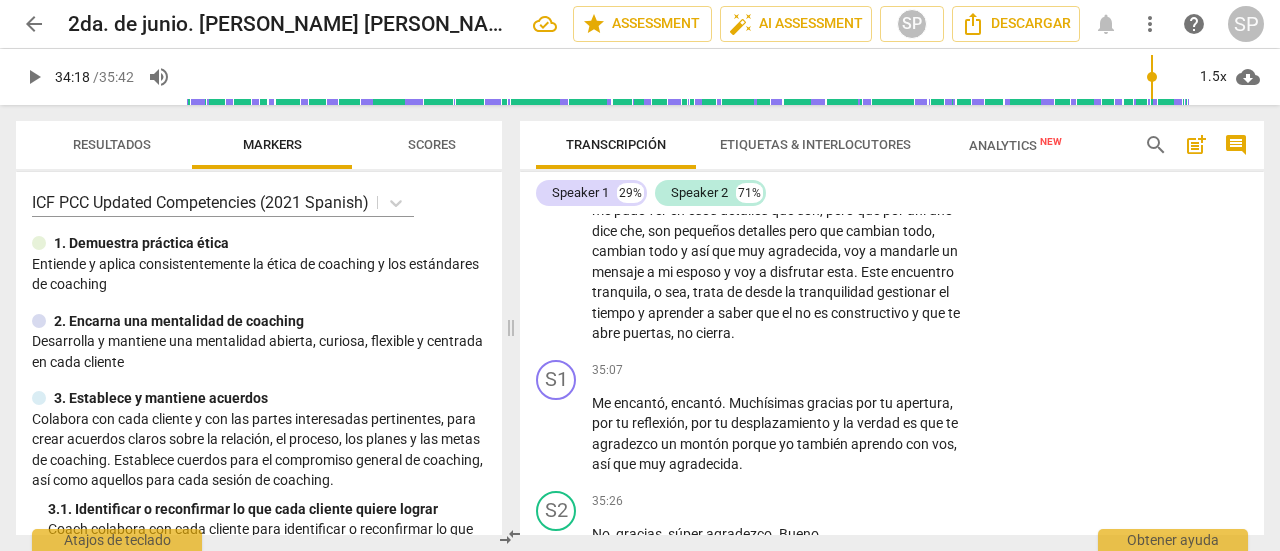 click on "play_arrow" at bounding box center (557, 111) 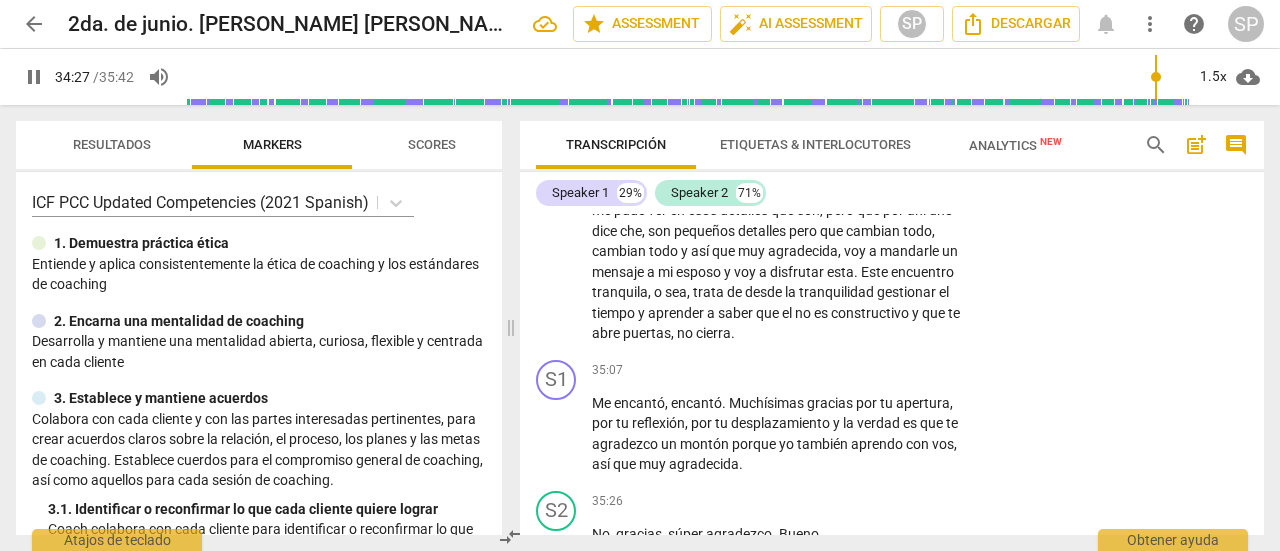 click on "Add competency" at bounding box center (910, 68) 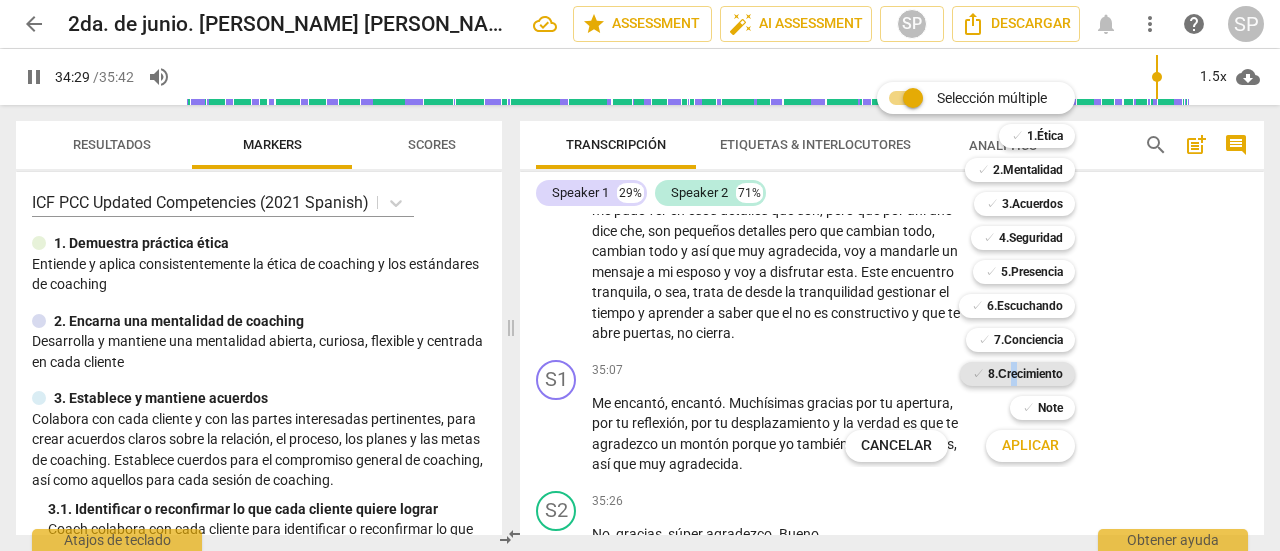 click on "8.Сrecimiento" at bounding box center [1025, 374] 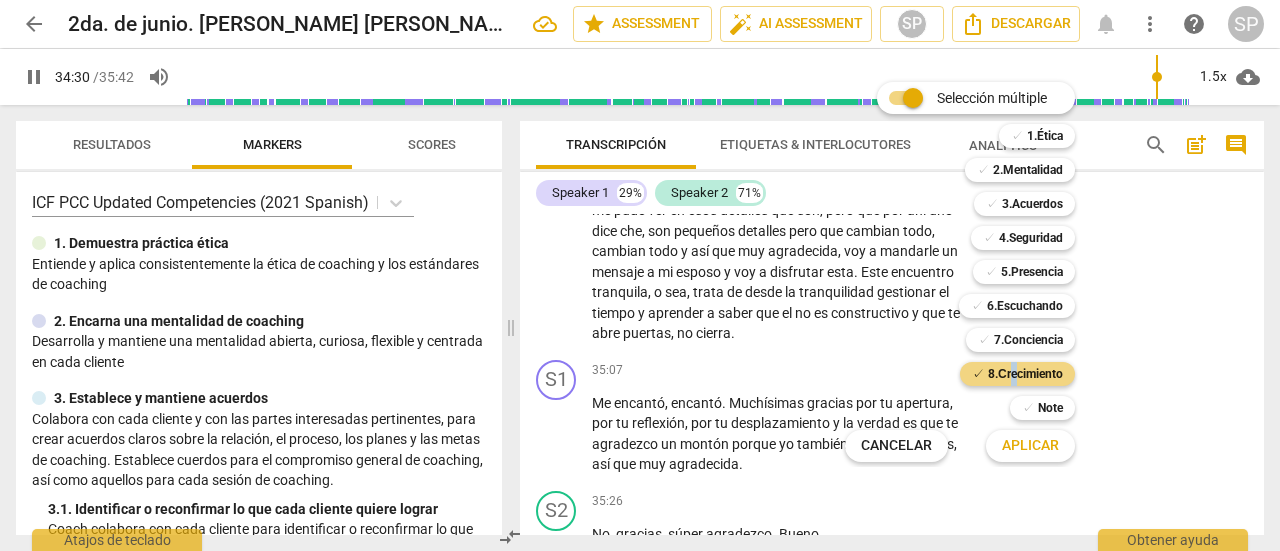 click on "Aplicar" at bounding box center [1030, 446] 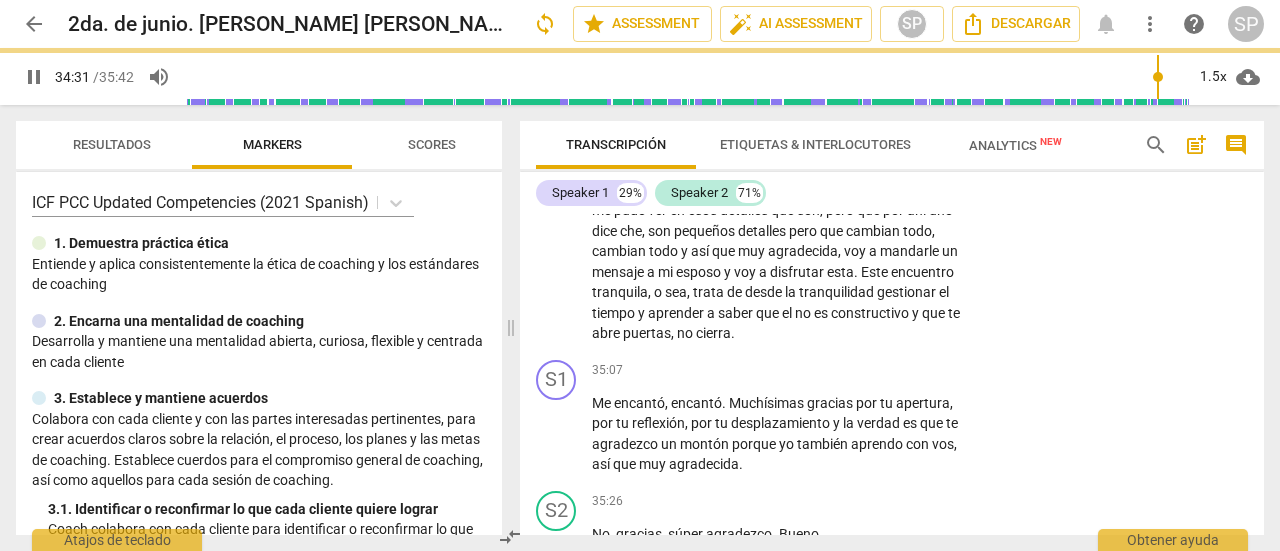 type on "2072" 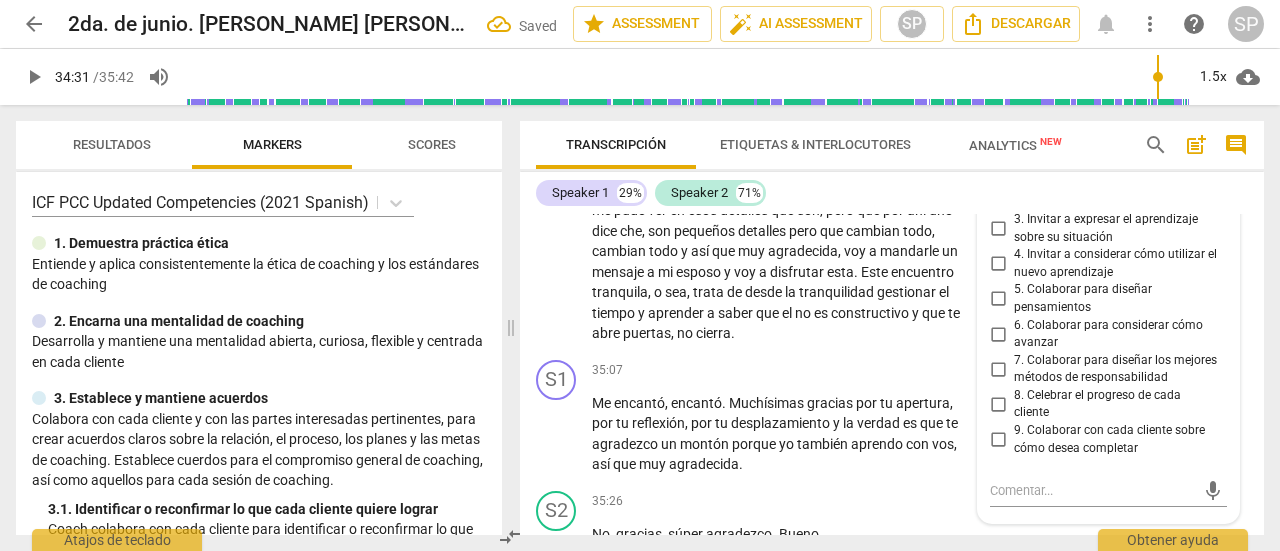 scroll, scrollTop: 13447, scrollLeft: 0, axis: vertical 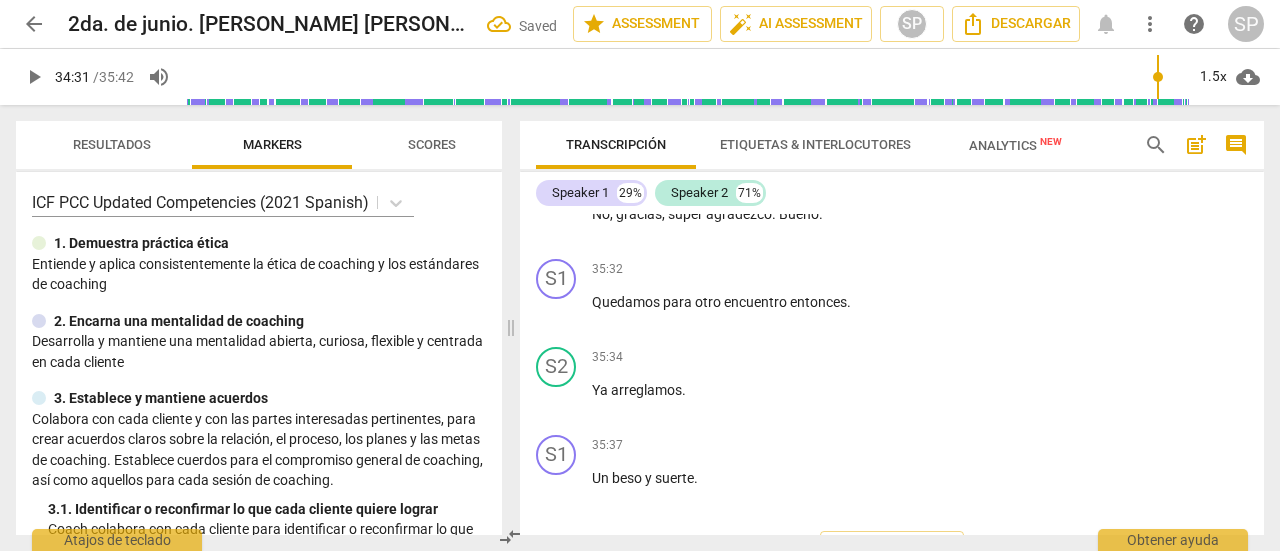 click on "9. Colaborar con cada cliente sobre cómo desea completar" at bounding box center [998, 120] 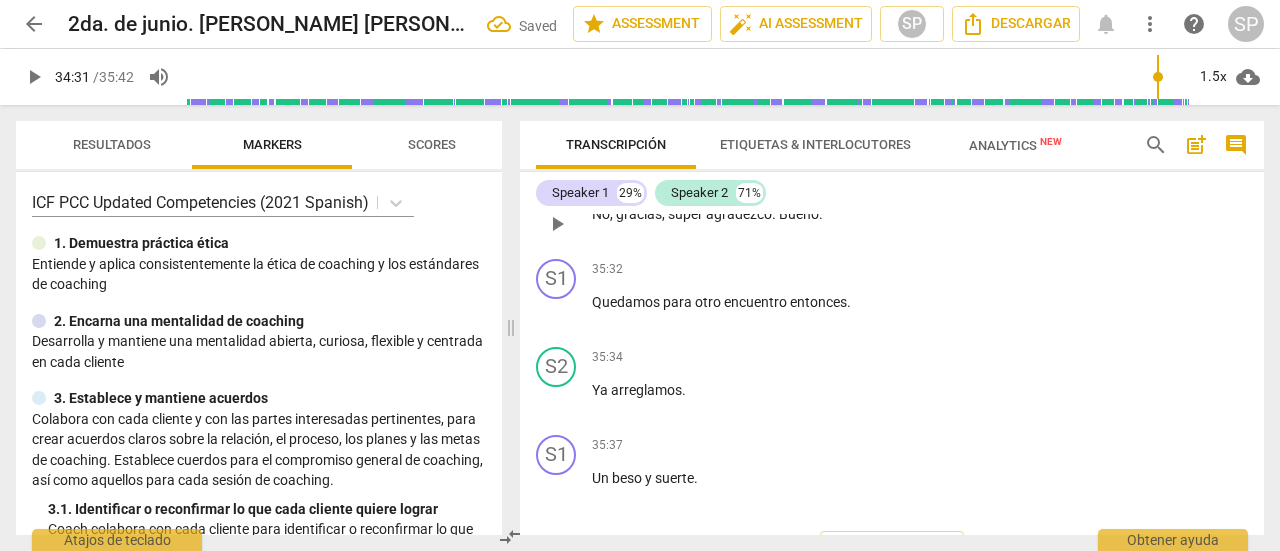 drag, startPoint x: 1036, startPoint y: 437, endPoint x: 1056, endPoint y: 447, distance: 22.36068 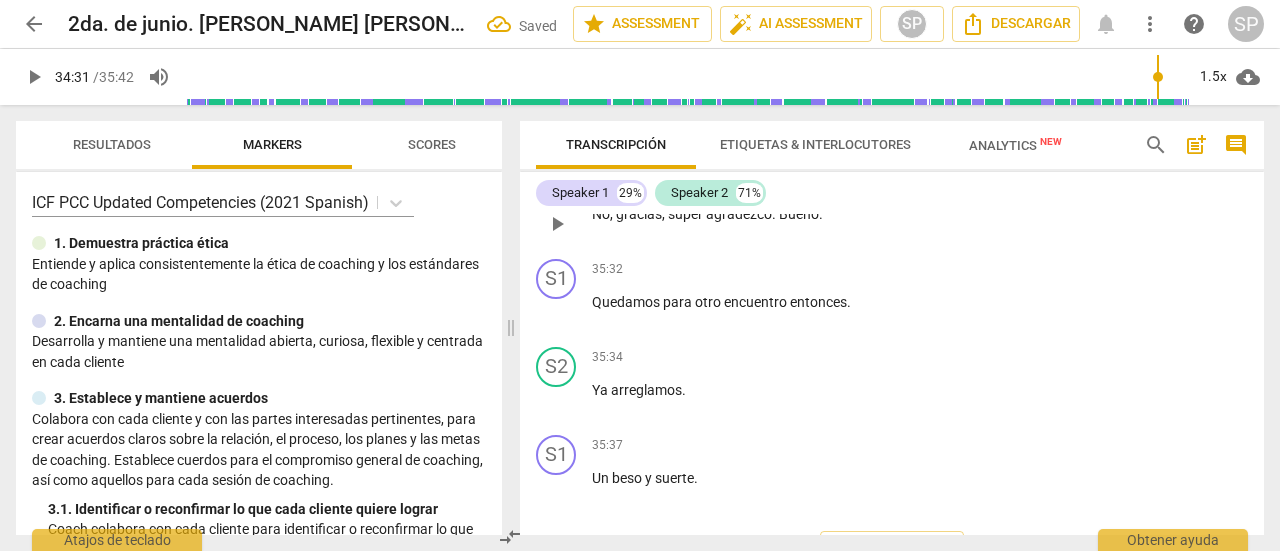 click on "S2 play_arrow pause 35:26 + Add competency keyboard_arrow_right No ,   gracias ,   súper   agradezco .   [GEOGRAPHIC_DATA] ." at bounding box center [892, 207] 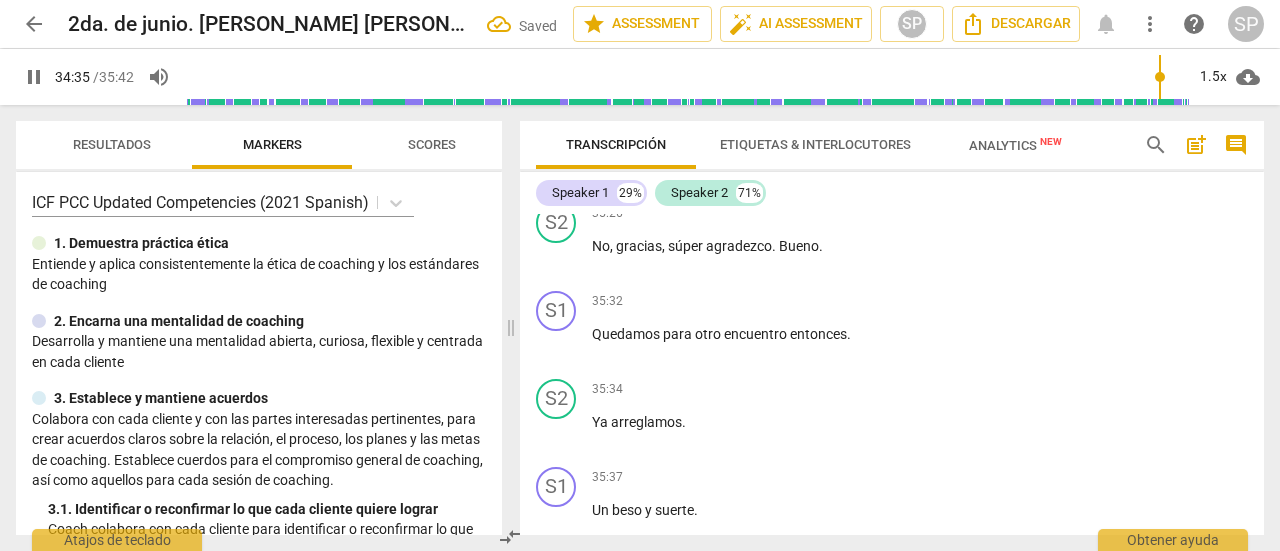 scroll, scrollTop: 13347, scrollLeft: 0, axis: vertical 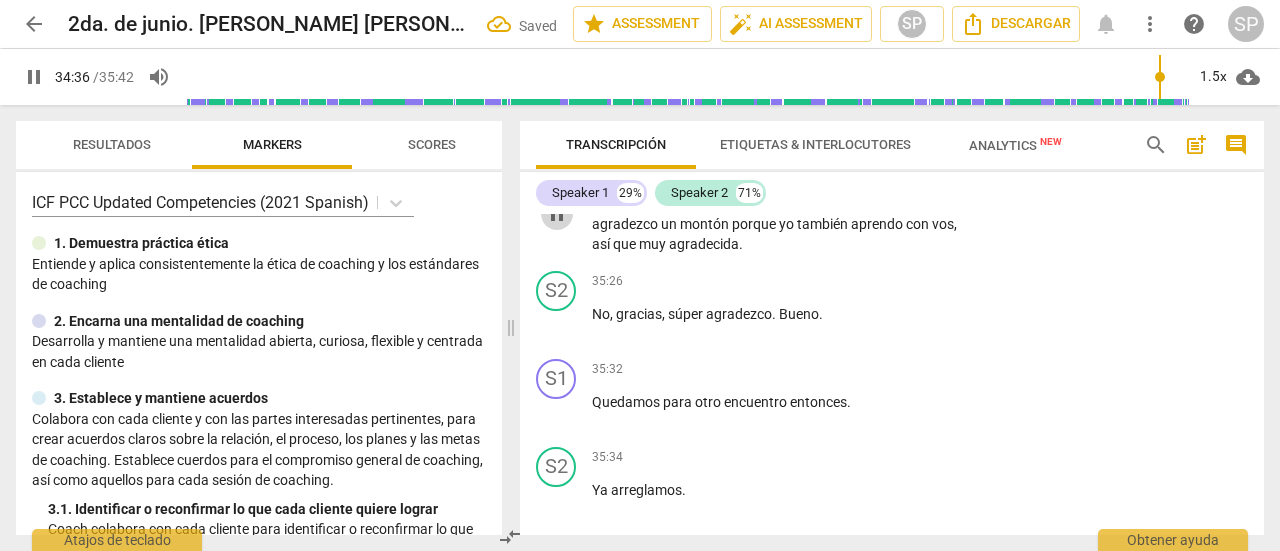 click on "pause" at bounding box center (557, 214) 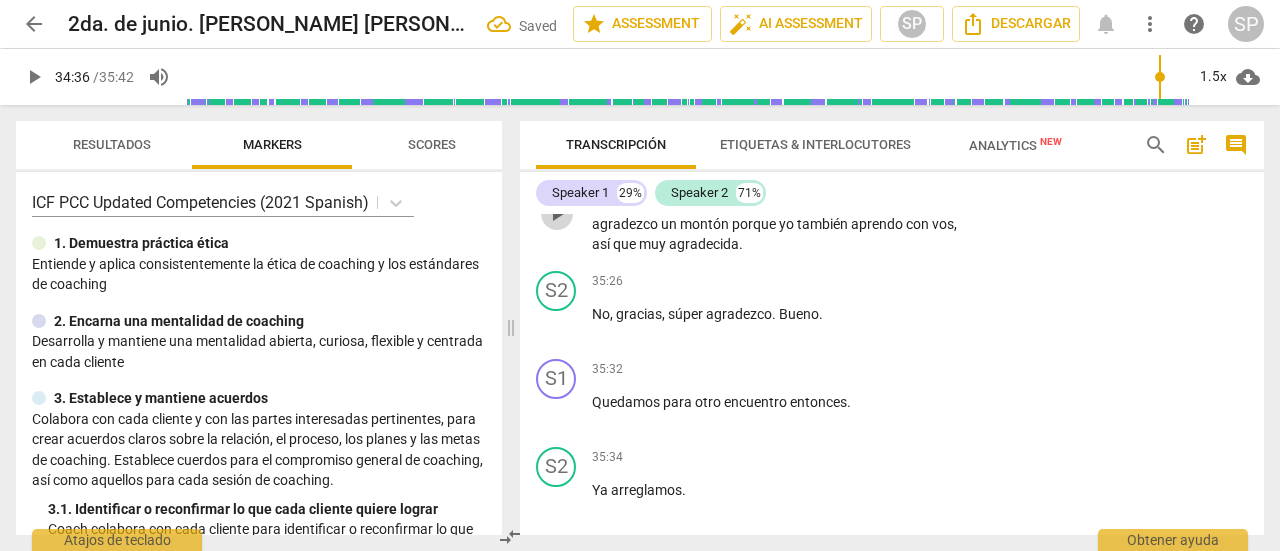 drag, startPoint x: 544, startPoint y: 417, endPoint x: 857, endPoint y: 422, distance: 313.03995 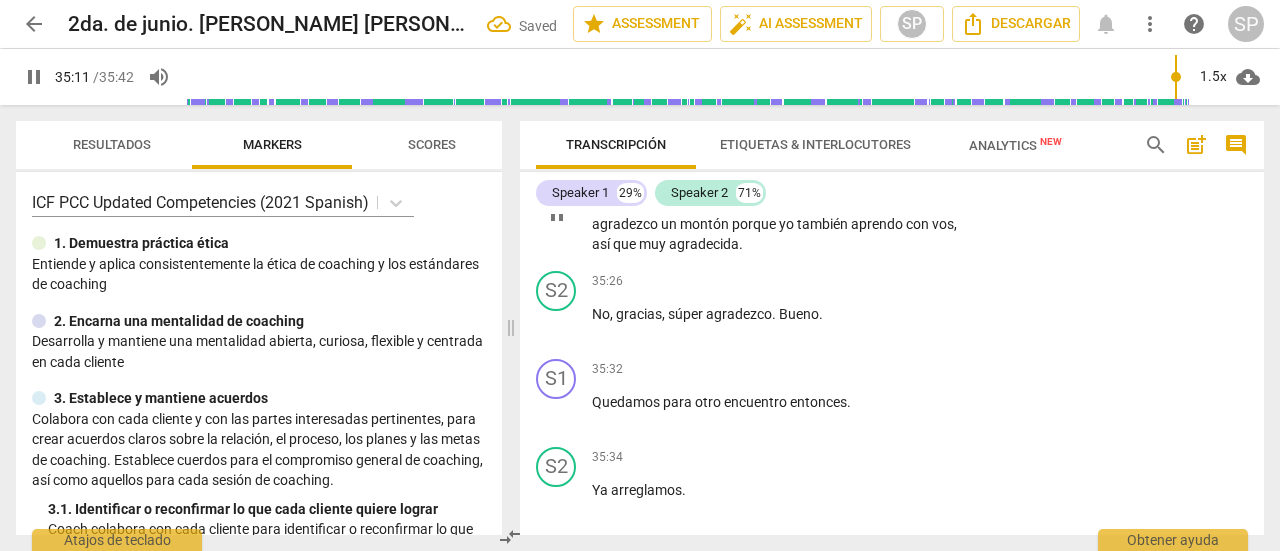 click on "Add competency" at bounding box center [910, 151] 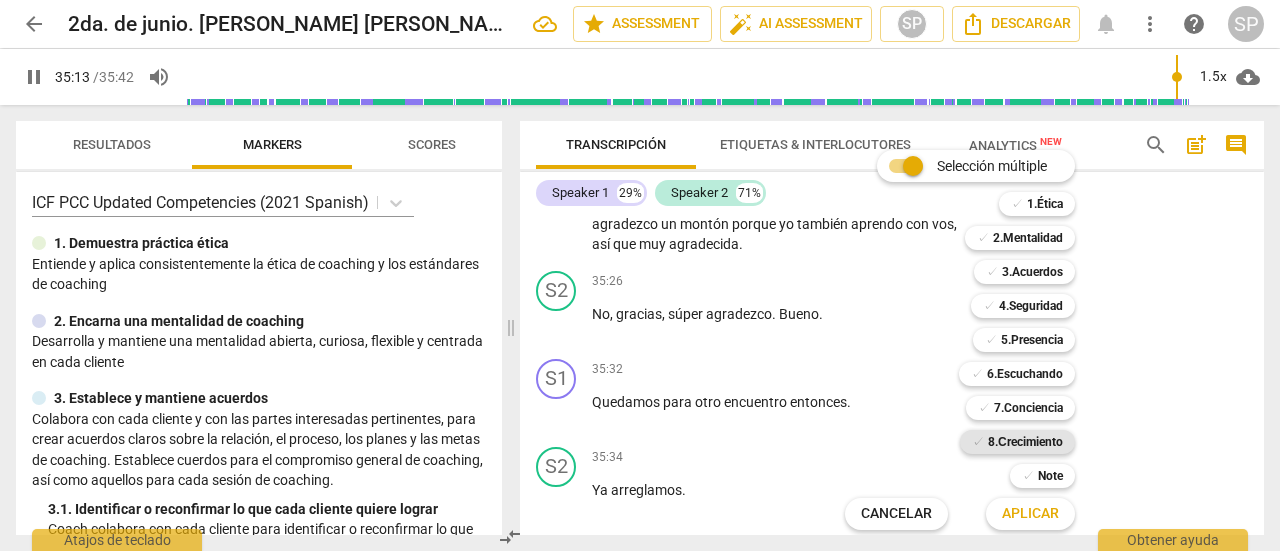 drag, startPoint x: 999, startPoint y: 441, endPoint x: 998, endPoint y: 459, distance: 18.027756 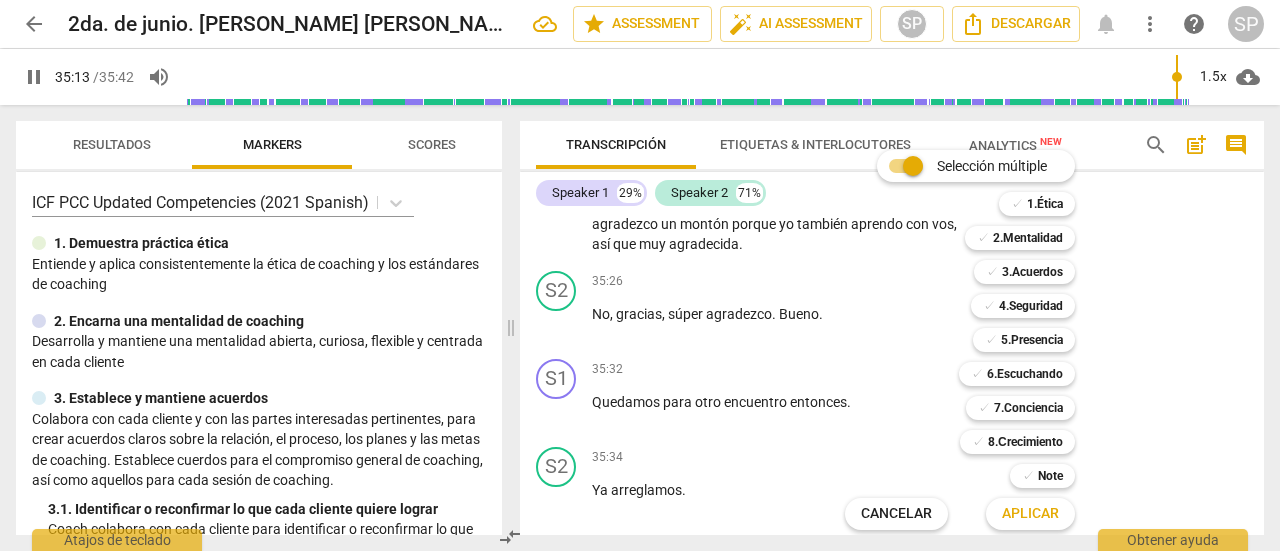 click on "8.Сrecimiento" at bounding box center (1025, 442) 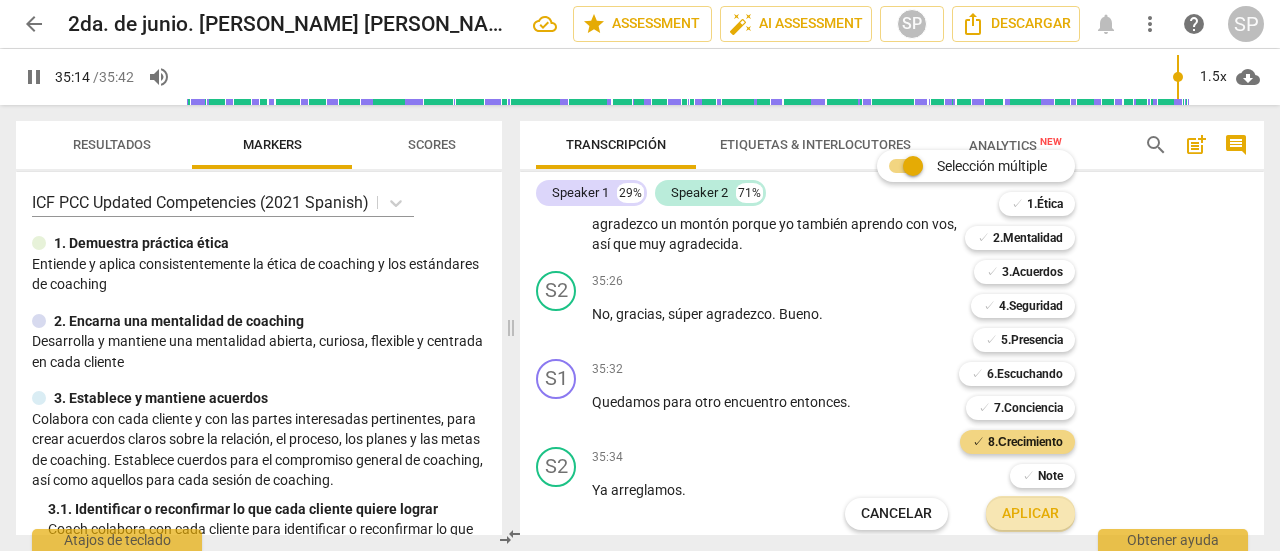 click on "Aplicar" at bounding box center (1030, 514) 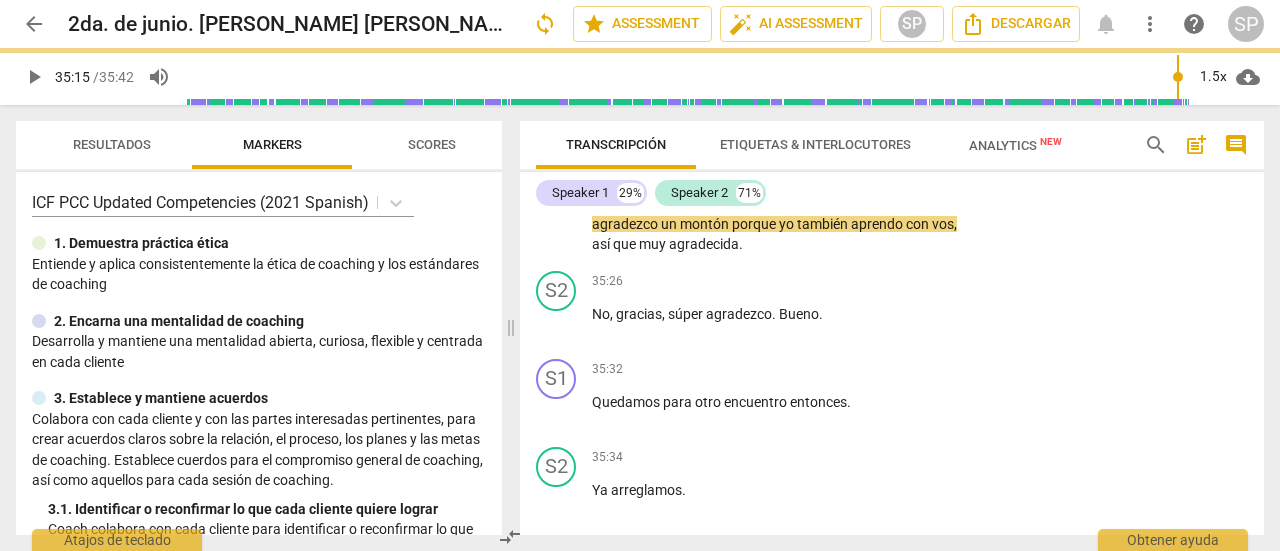 type on "2115" 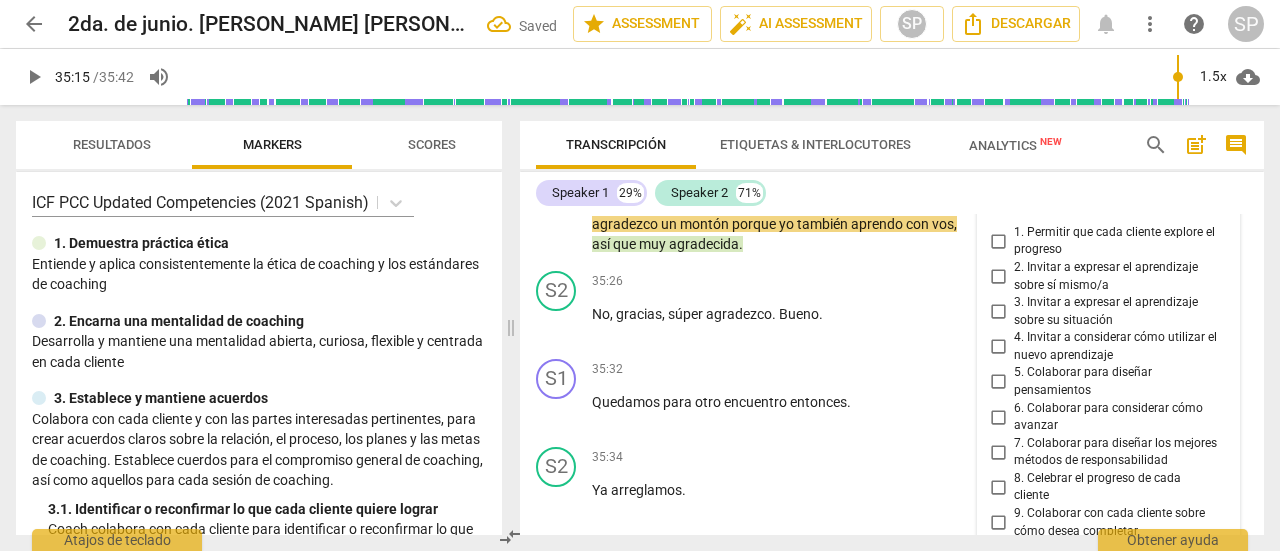 scroll, scrollTop: 13704, scrollLeft: 0, axis: vertical 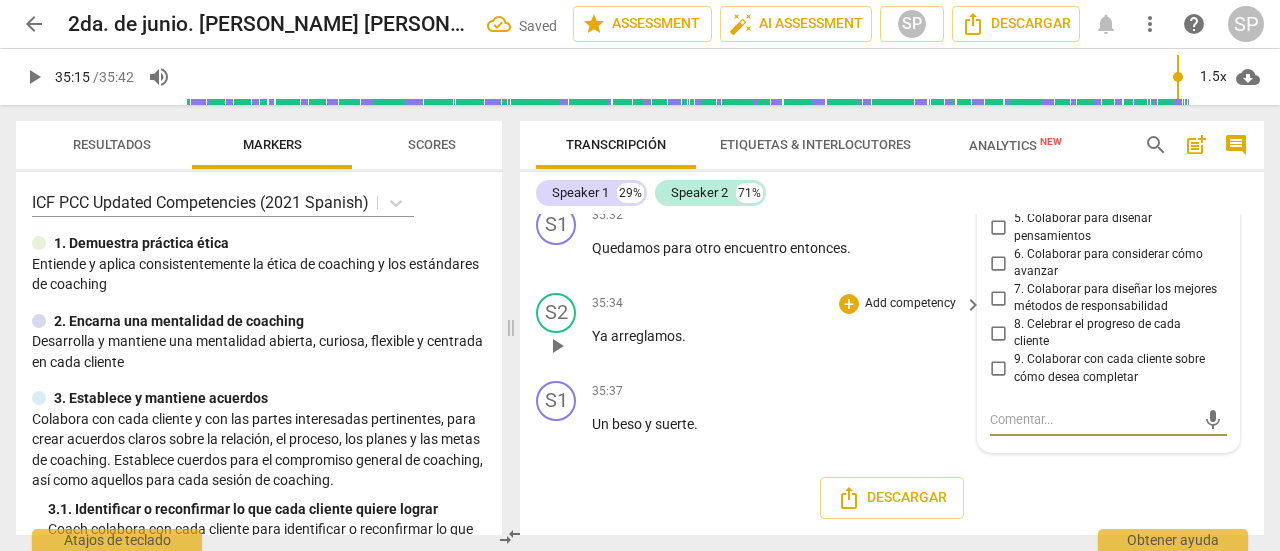 drag, startPoint x: 990, startPoint y: 333, endPoint x: 961, endPoint y: 343, distance: 30.675724 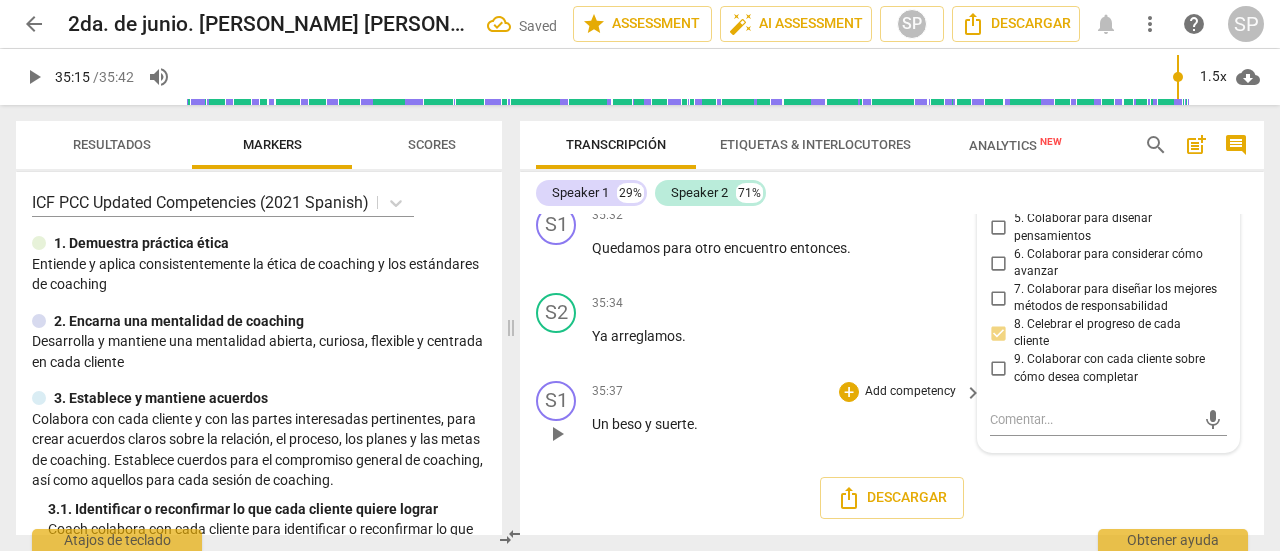 click on "35:37 + Add competency keyboard_arrow_right Un   beso   y   suerte ." at bounding box center (788, 417) 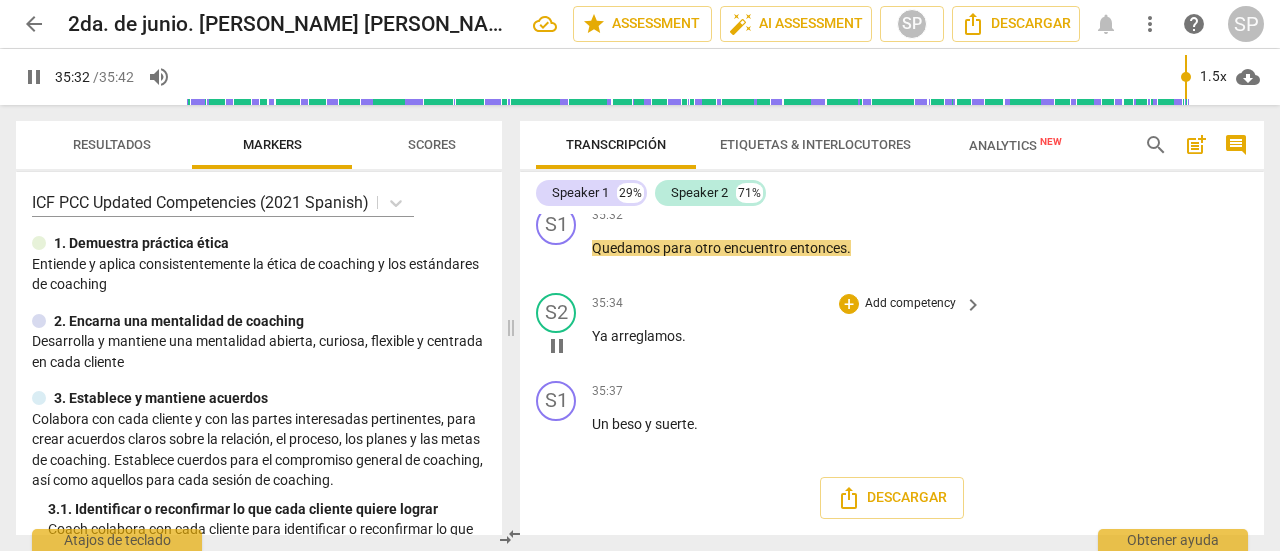 scroll, scrollTop: 13704, scrollLeft: 0, axis: vertical 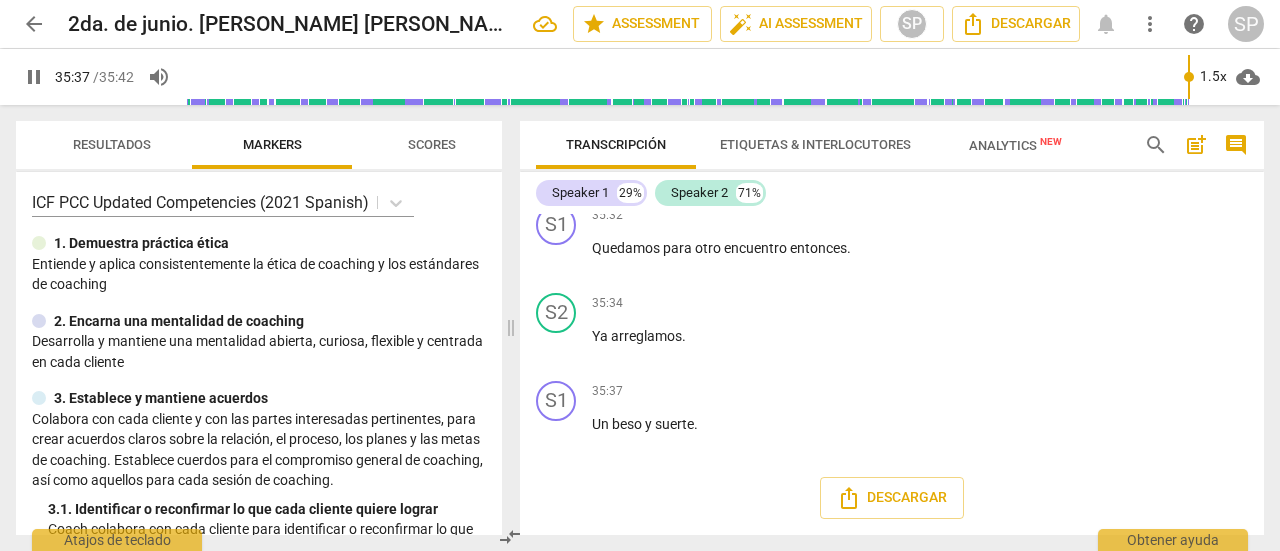 type on "2138" 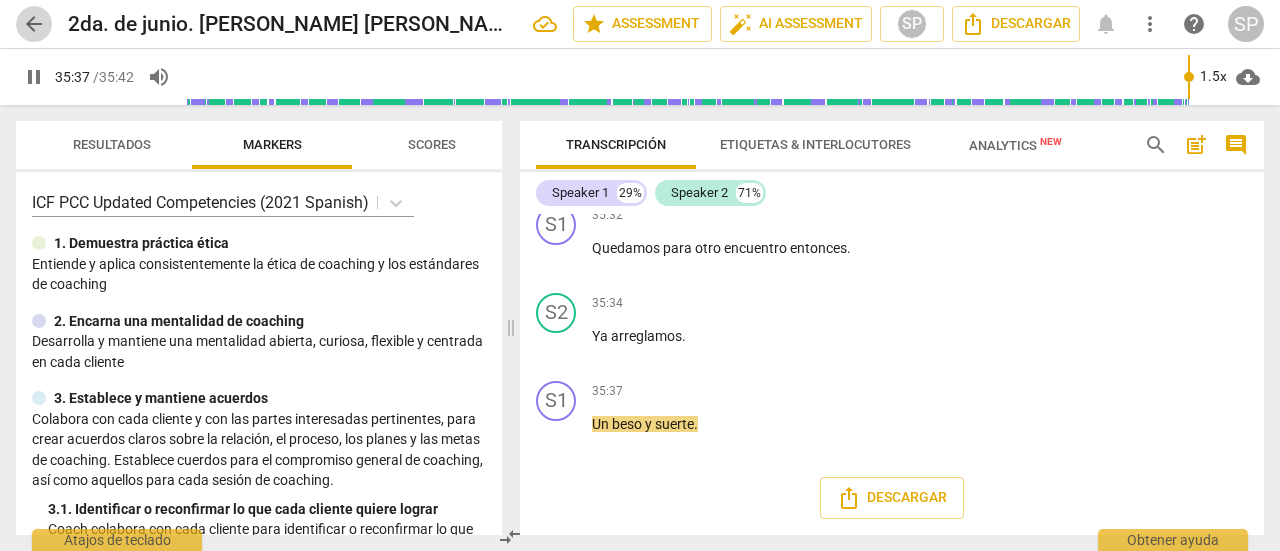 click on "arrow_back" at bounding box center (34, 24) 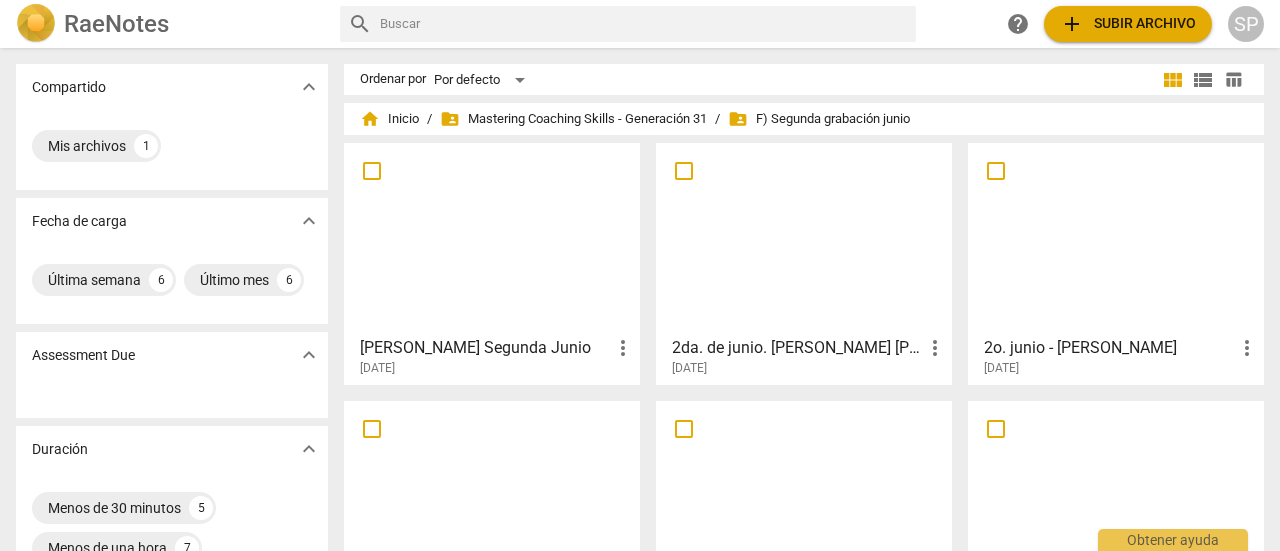 click at bounding box center (804, 238) 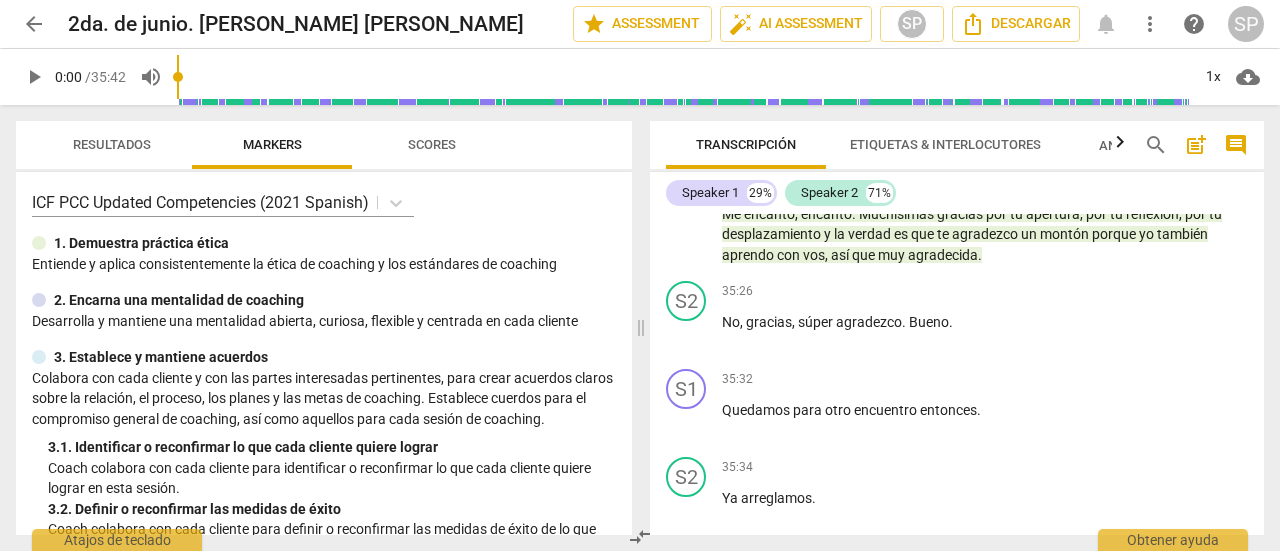 scroll, scrollTop: 10986, scrollLeft: 0, axis: vertical 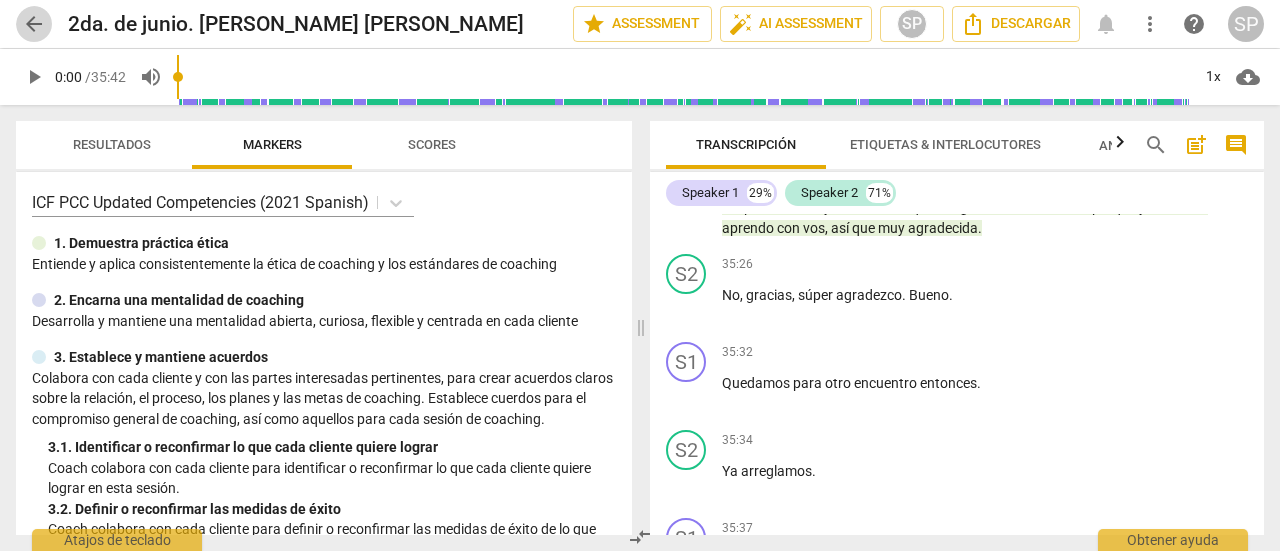 click on "arrow_back" at bounding box center [34, 24] 